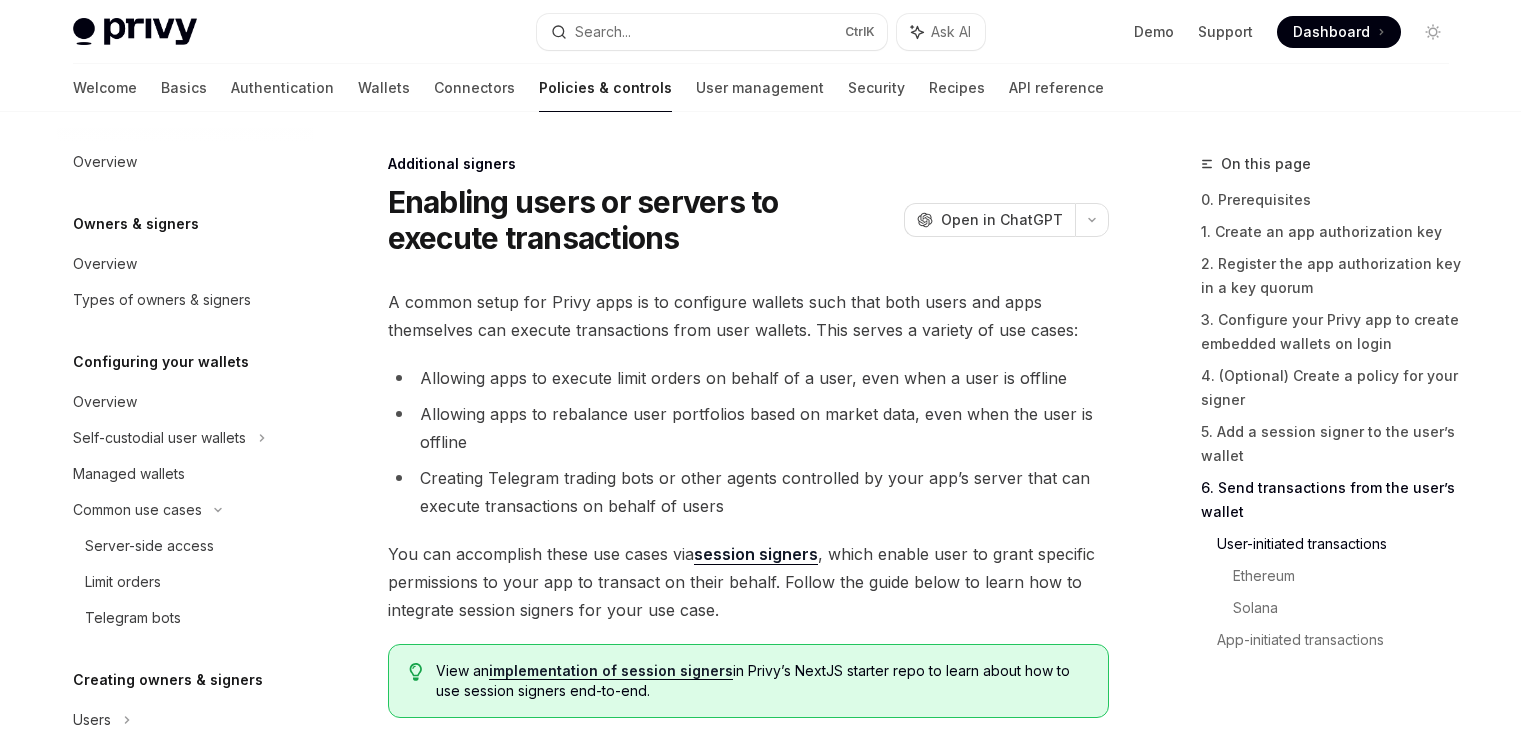 scroll, scrollTop: 4205, scrollLeft: 0, axis: vertical 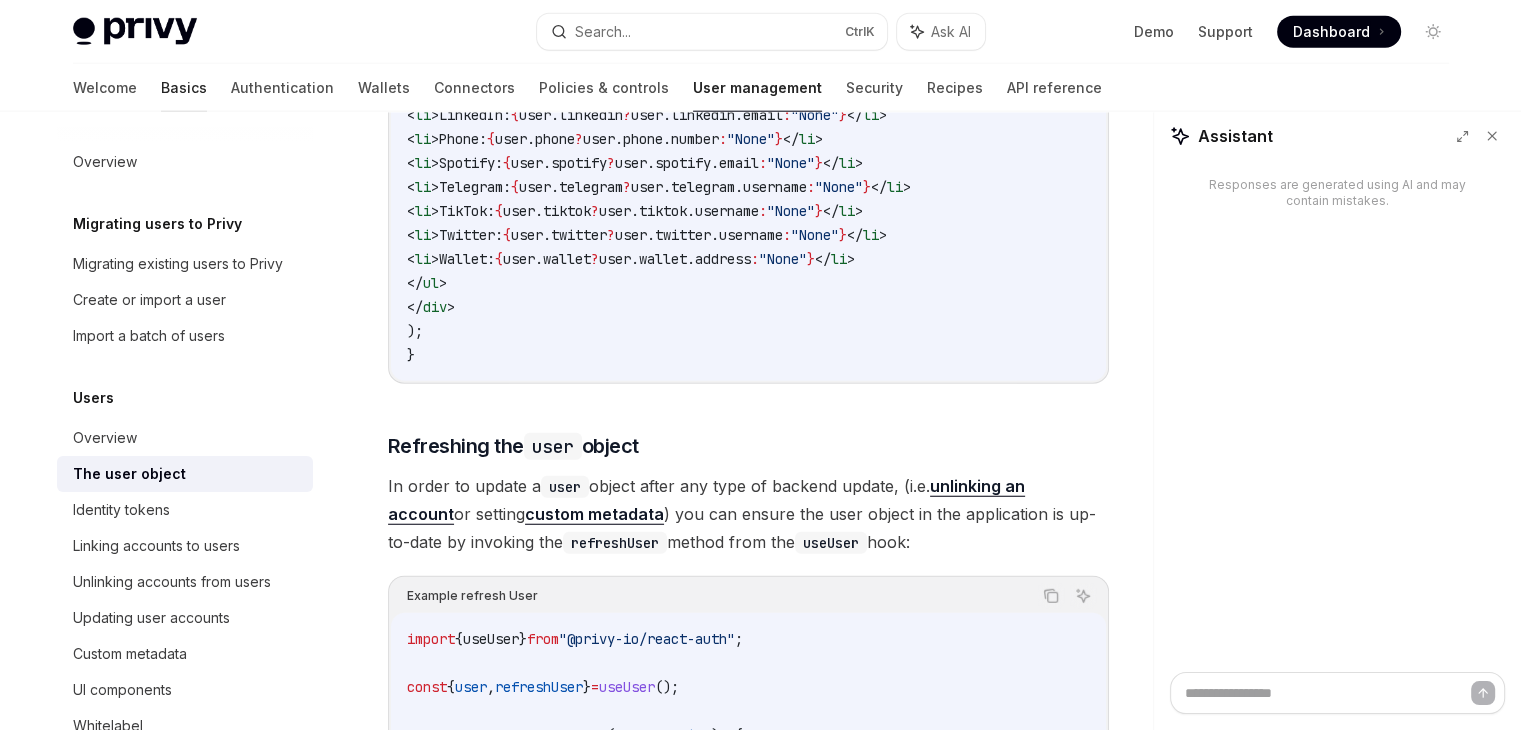 click on "Basics" at bounding box center [184, 88] 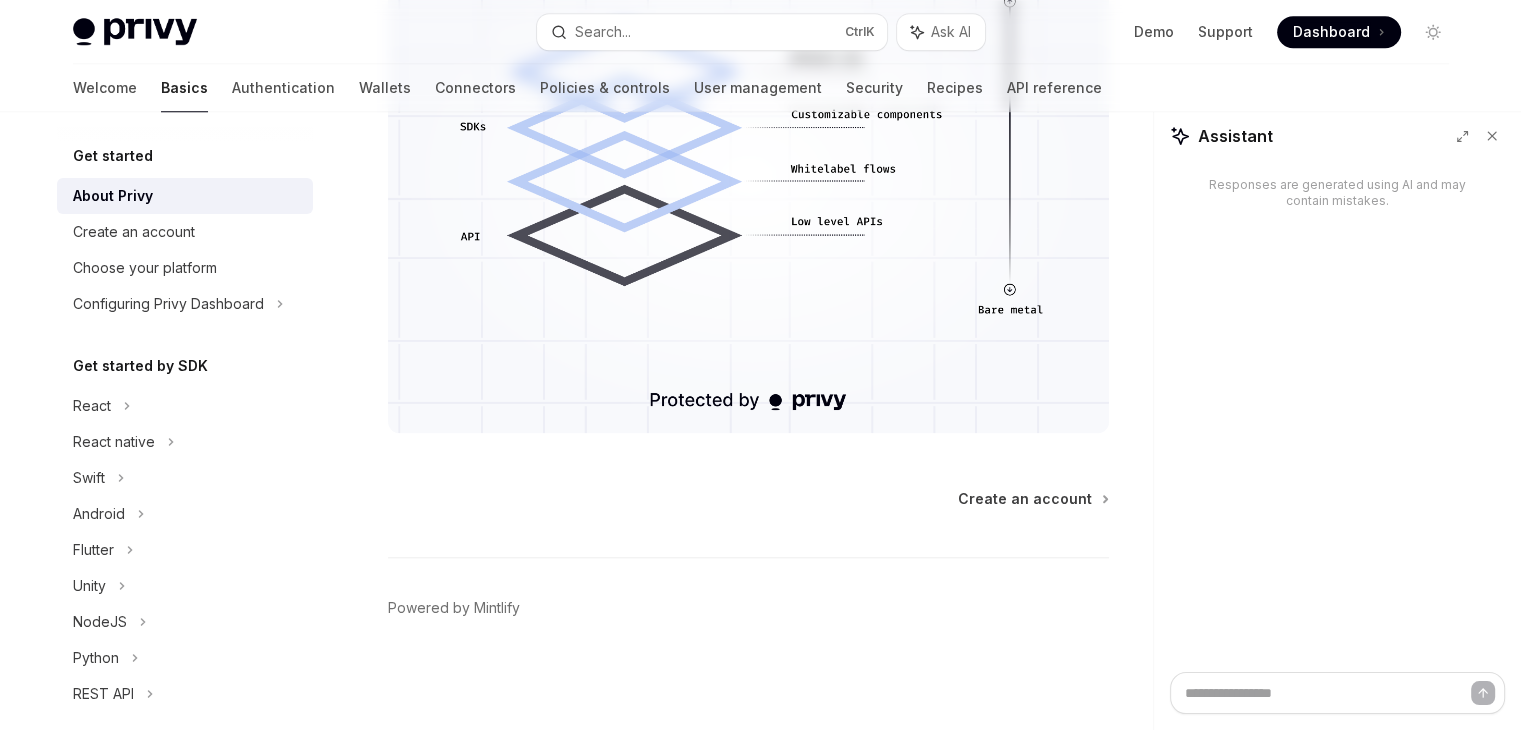 scroll, scrollTop: 0, scrollLeft: 0, axis: both 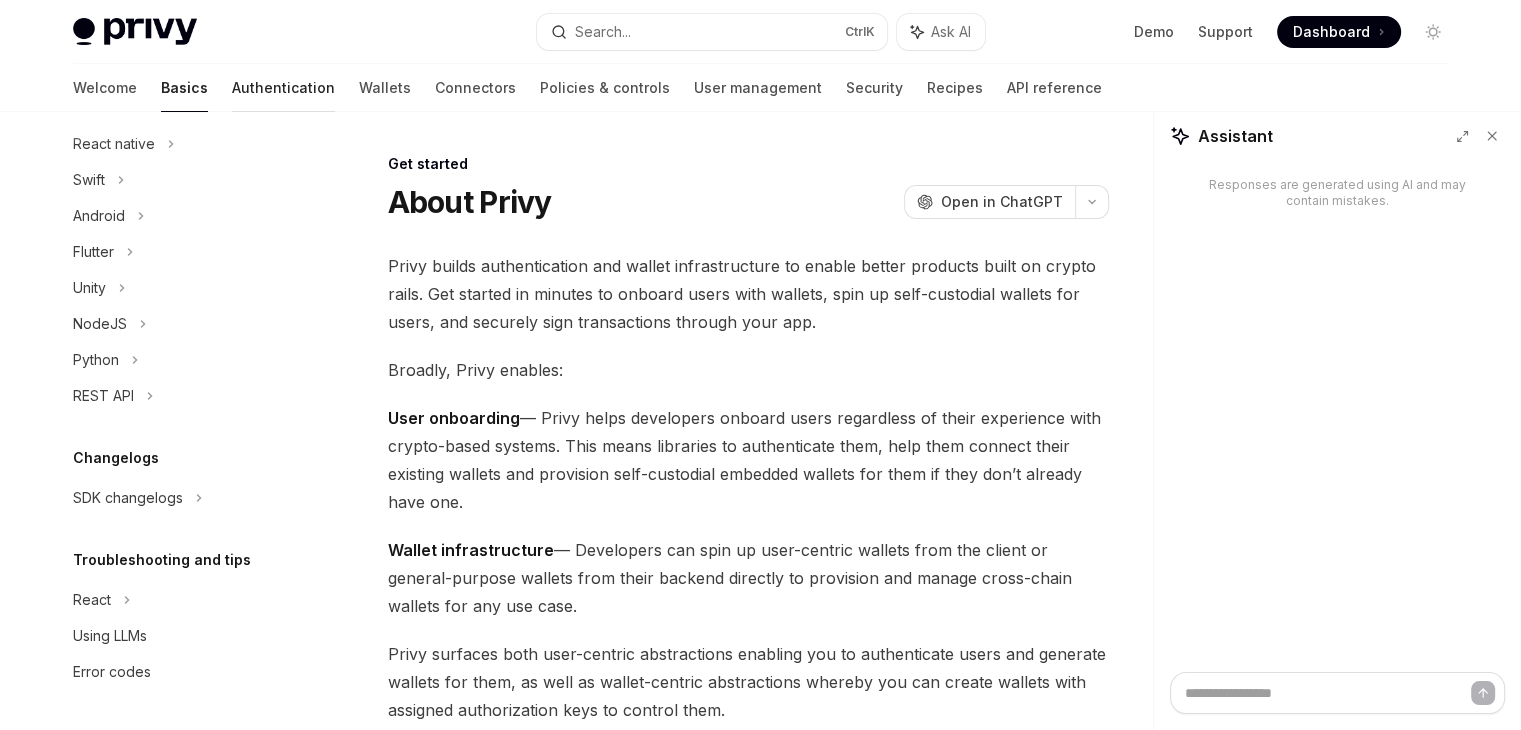 click on "Authentication" at bounding box center (283, 88) 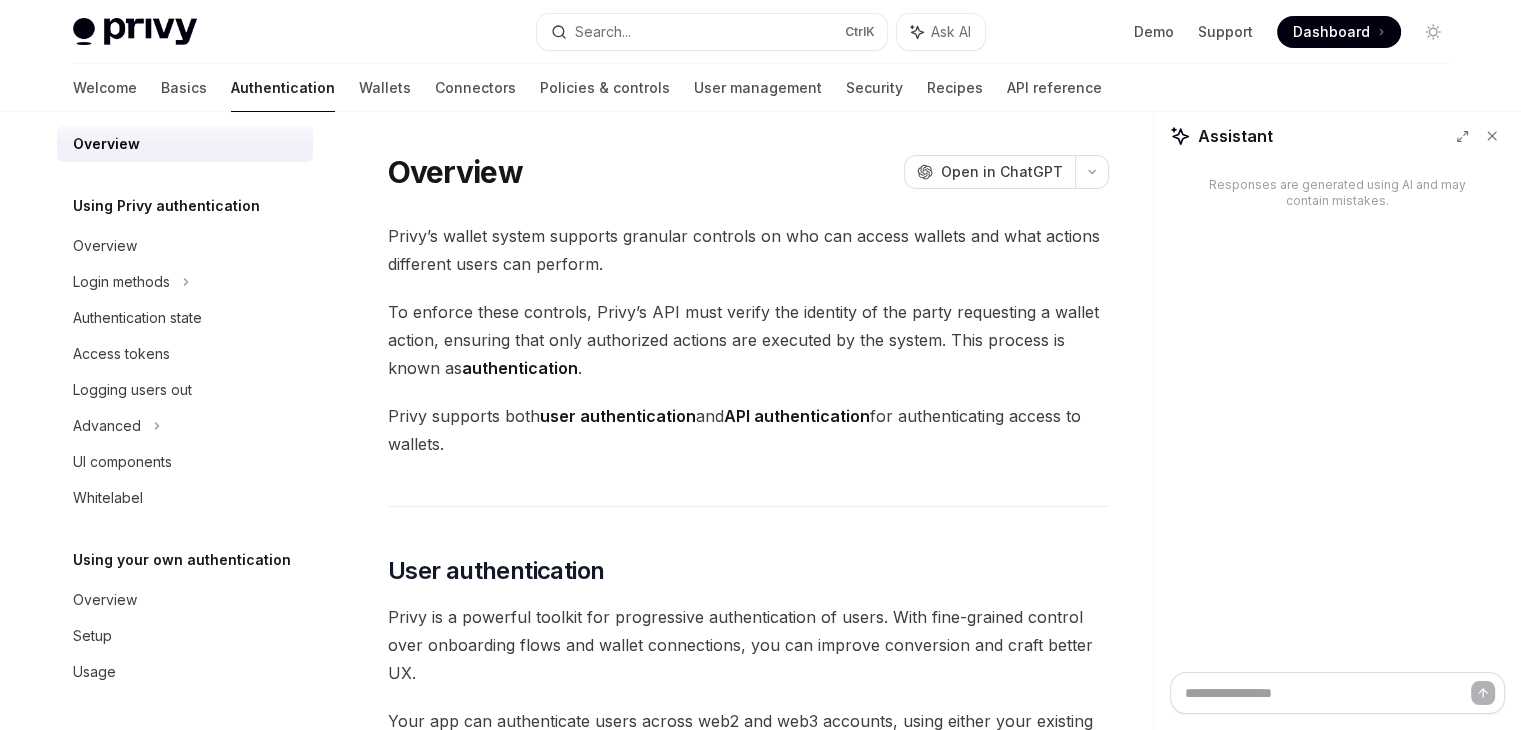 scroll, scrollTop: 18, scrollLeft: 0, axis: vertical 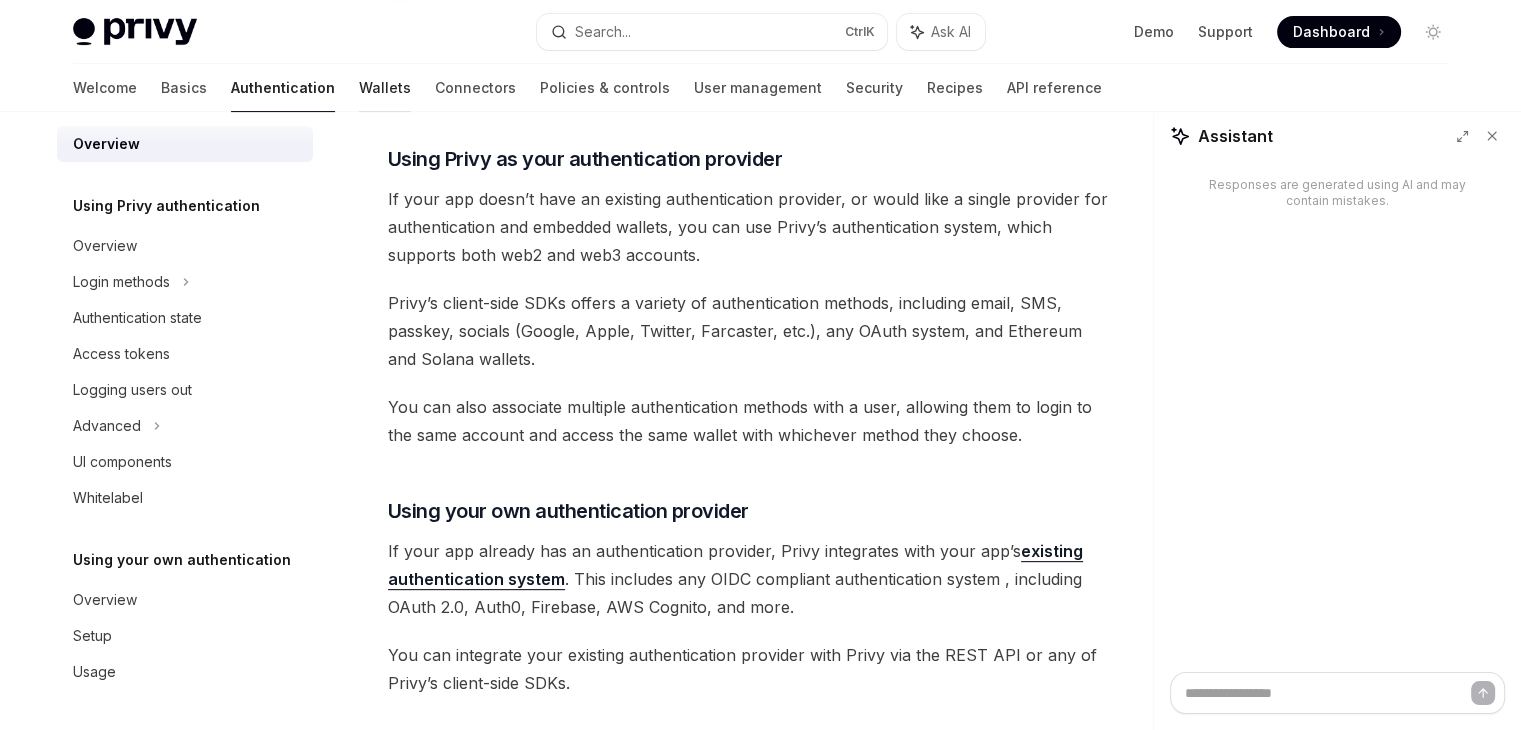 click on "Wallets" at bounding box center [385, 88] 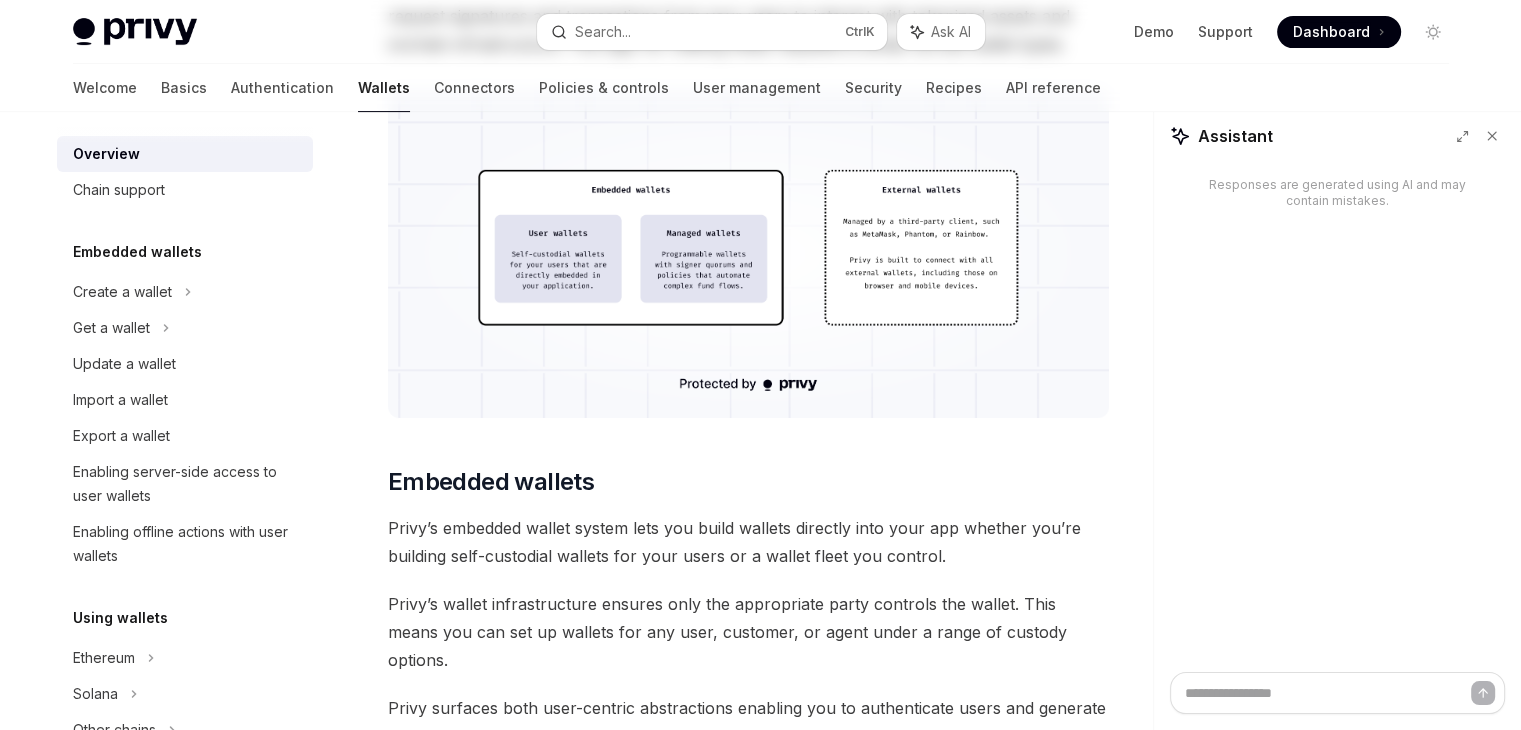 scroll, scrollTop: 0, scrollLeft: 0, axis: both 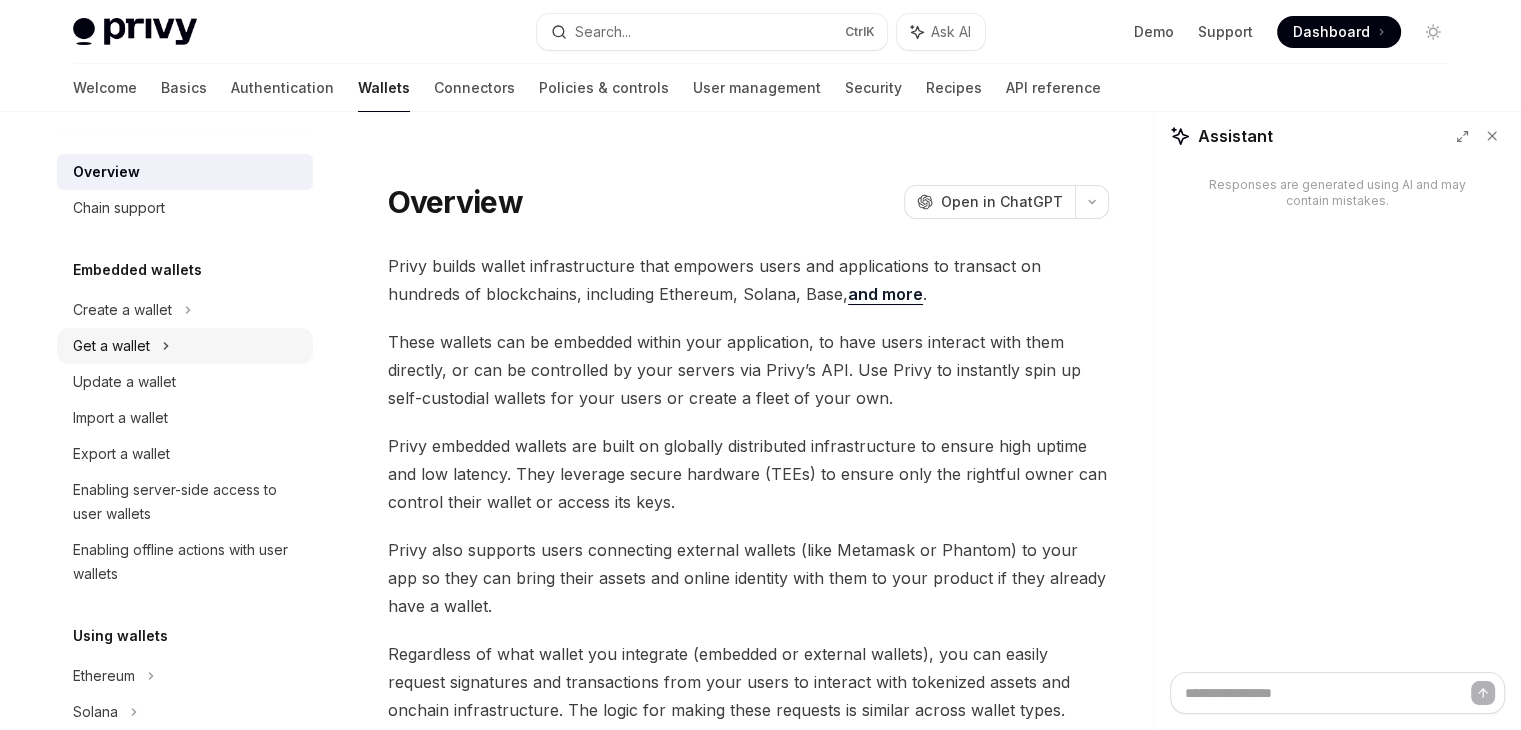 click on "Get a wallet" at bounding box center [185, 346] 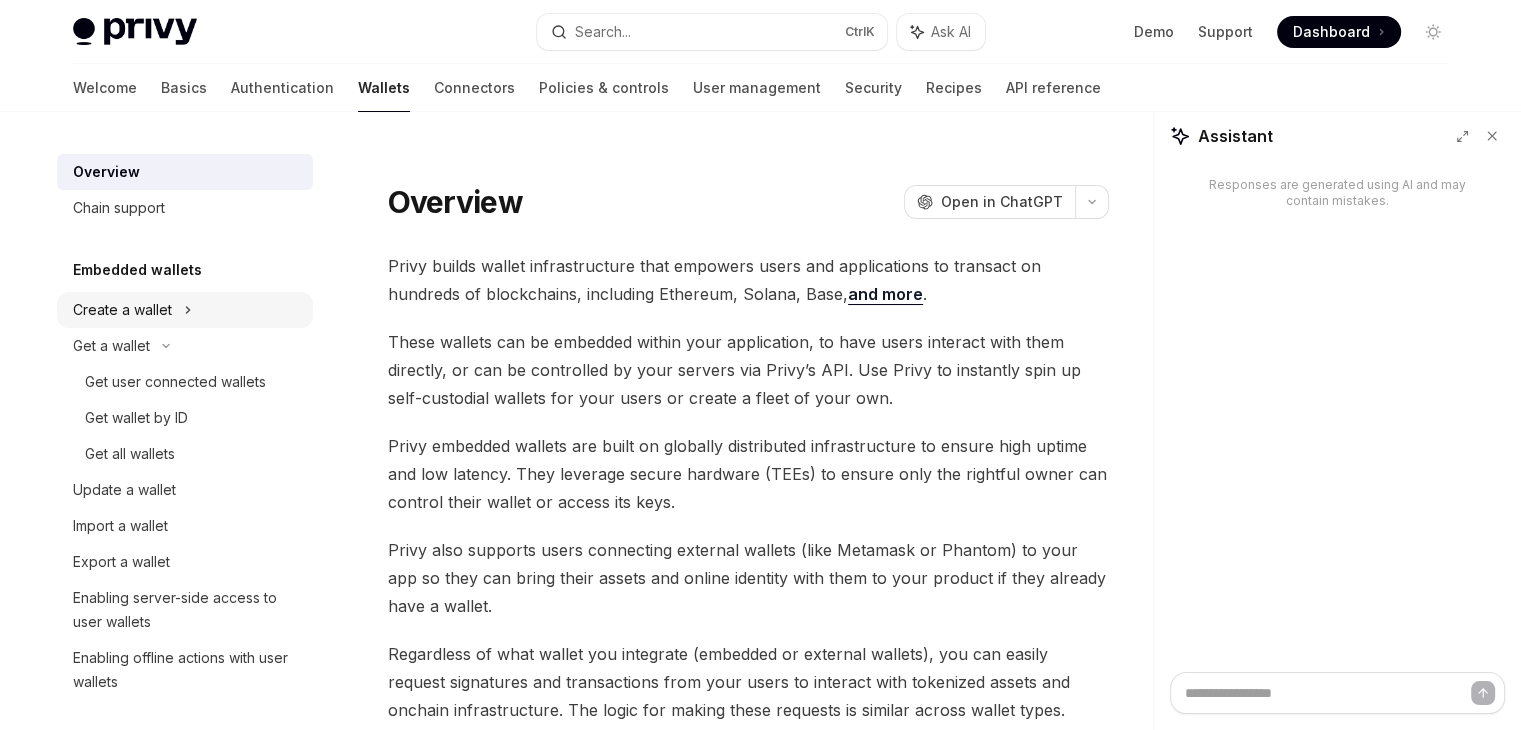 click on "Create a wallet" at bounding box center [185, 310] 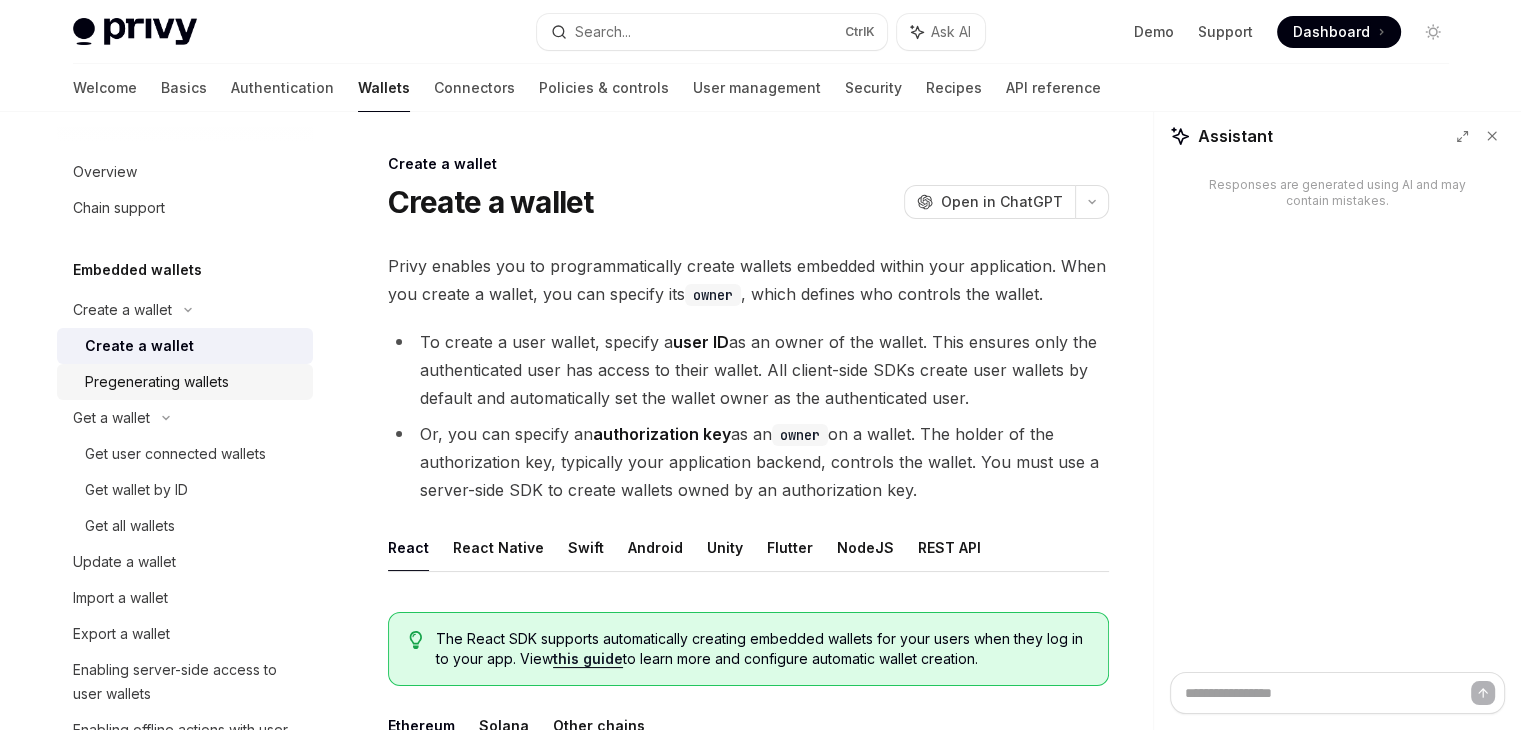 click on "Pregenerating wallets" at bounding box center (157, 382) 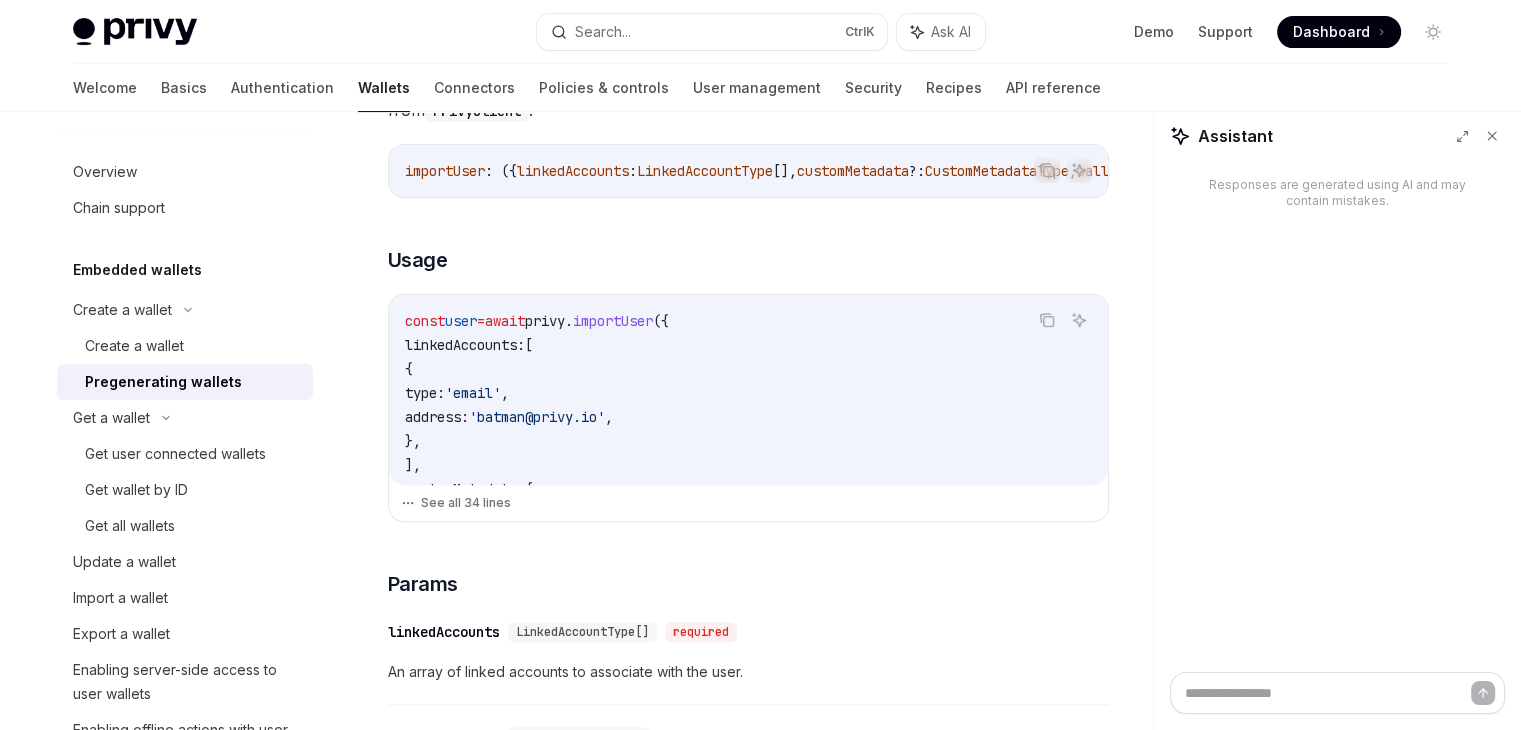 scroll, scrollTop: 519, scrollLeft: 0, axis: vertical 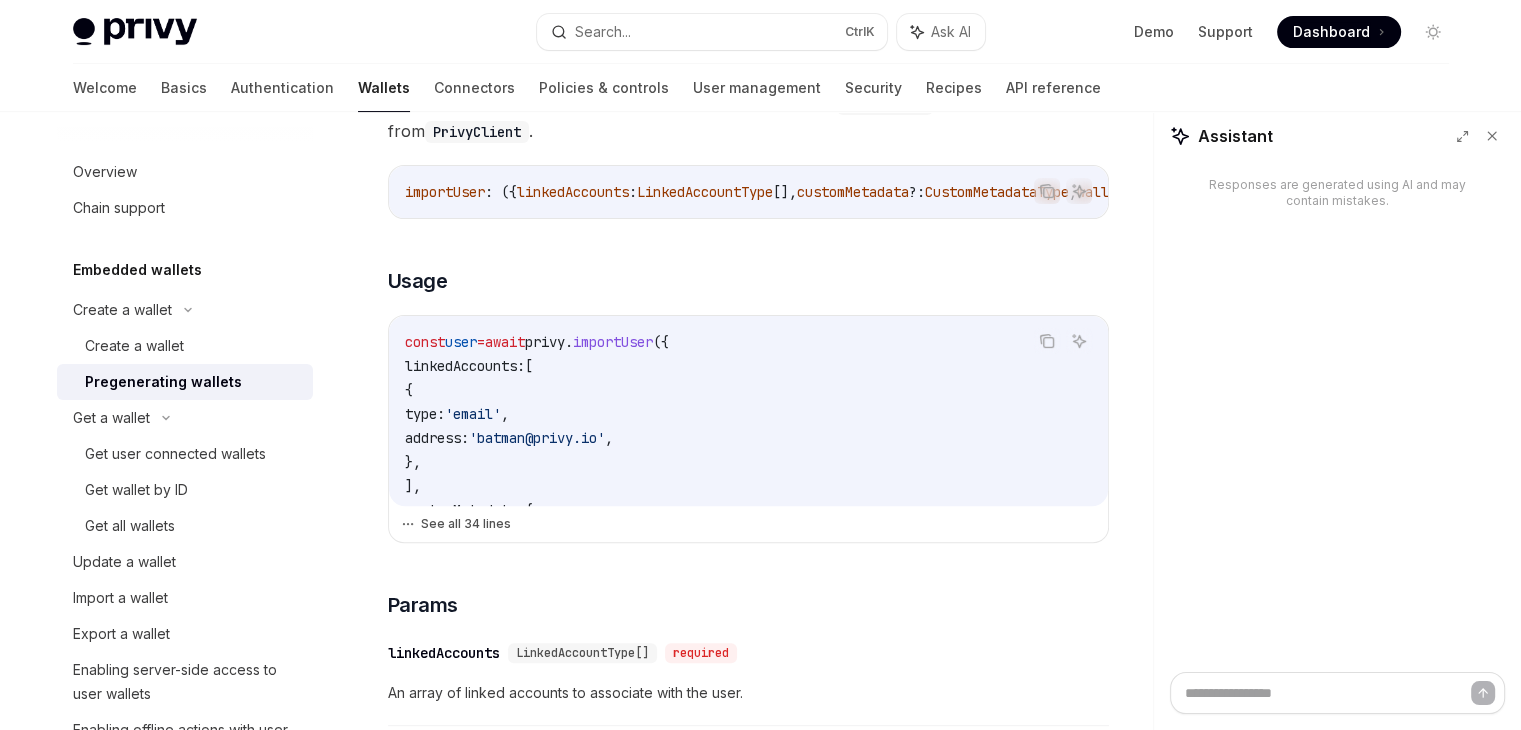 click 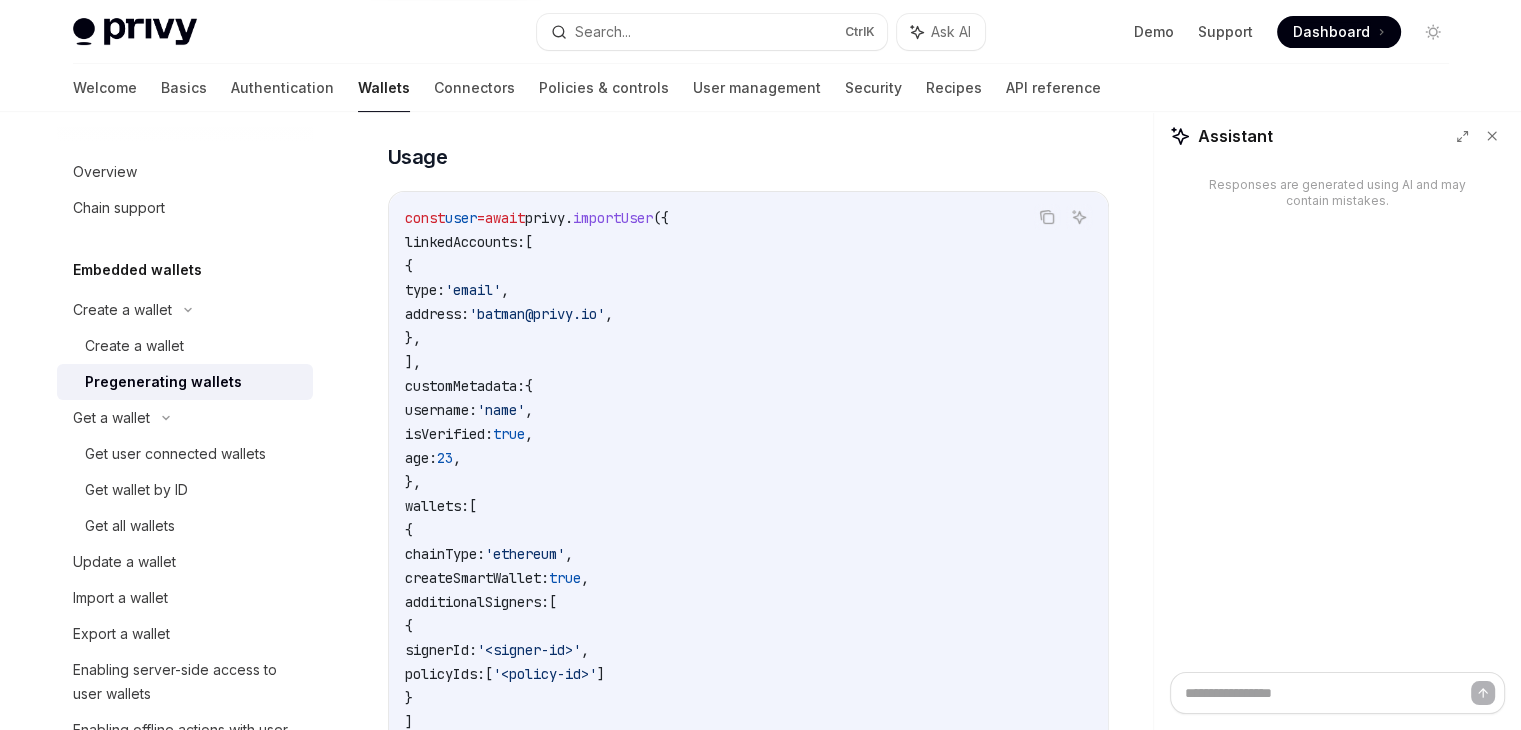 scroll, scrollTop: 583, scrollLeft: 0, axis: vertical 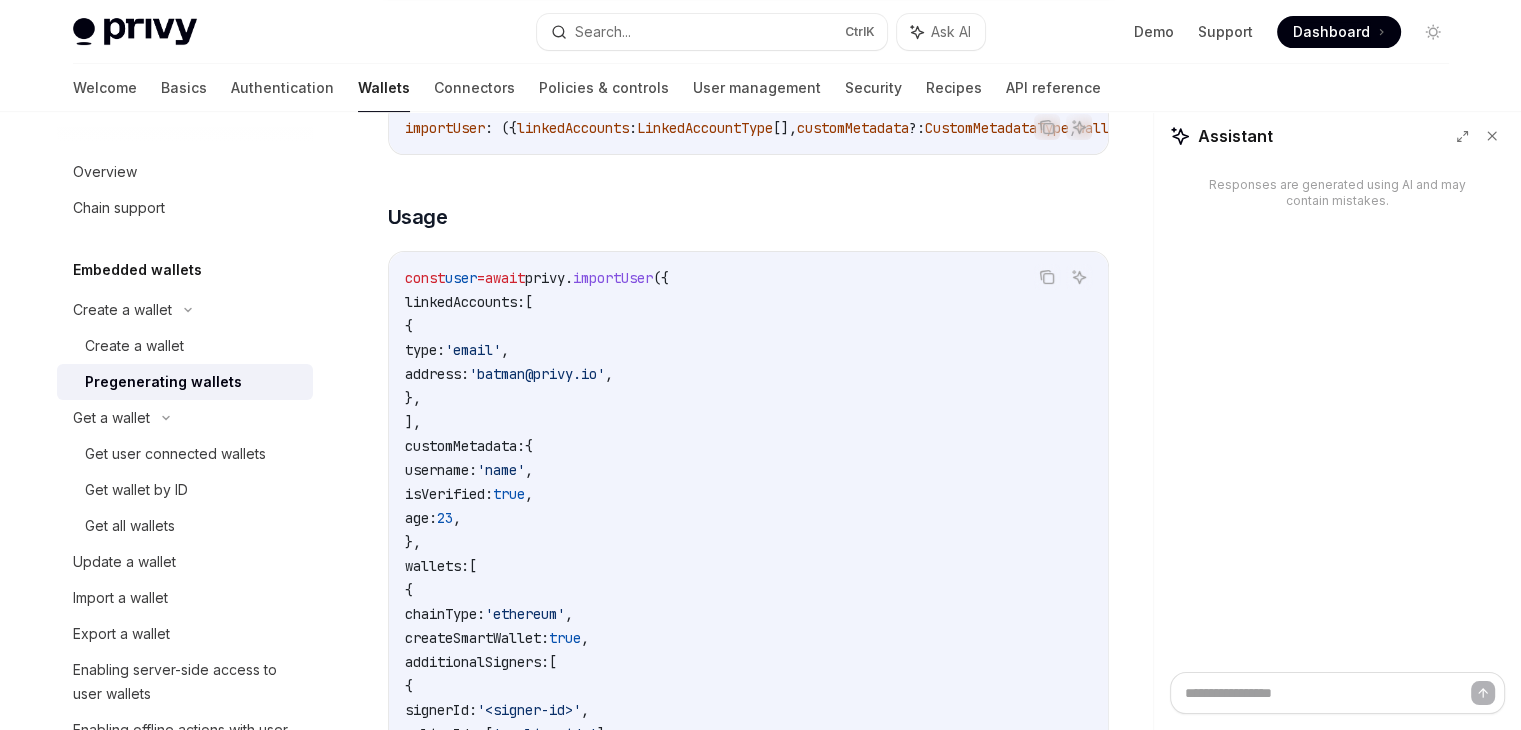 click on "const  user  =  await  privy . importUser ({
linkedAccounts:  [
{
type:  'email' ,
address:  'batman@privy.io' ,
},
],
customMetadata:  {
username:  'name' ,
isVerified:  true ,
age:  23 ,
},
wallets:  [
{
chainType:  'ethereum' ,
createSmartWallet:  true ,
additionalSigners:  [
{
signerId:  '<signer-id>' ,
policyIds:  [ '<policy-id>' ]
}
]
},
{
chainType:  'solana' ,
additionalSigners:  [
{
signerId:  '<signer-id>' ,
policyIds:  [ '<policy-id>' ]
}
]
}
]
});" at bounding box center [748, 674] 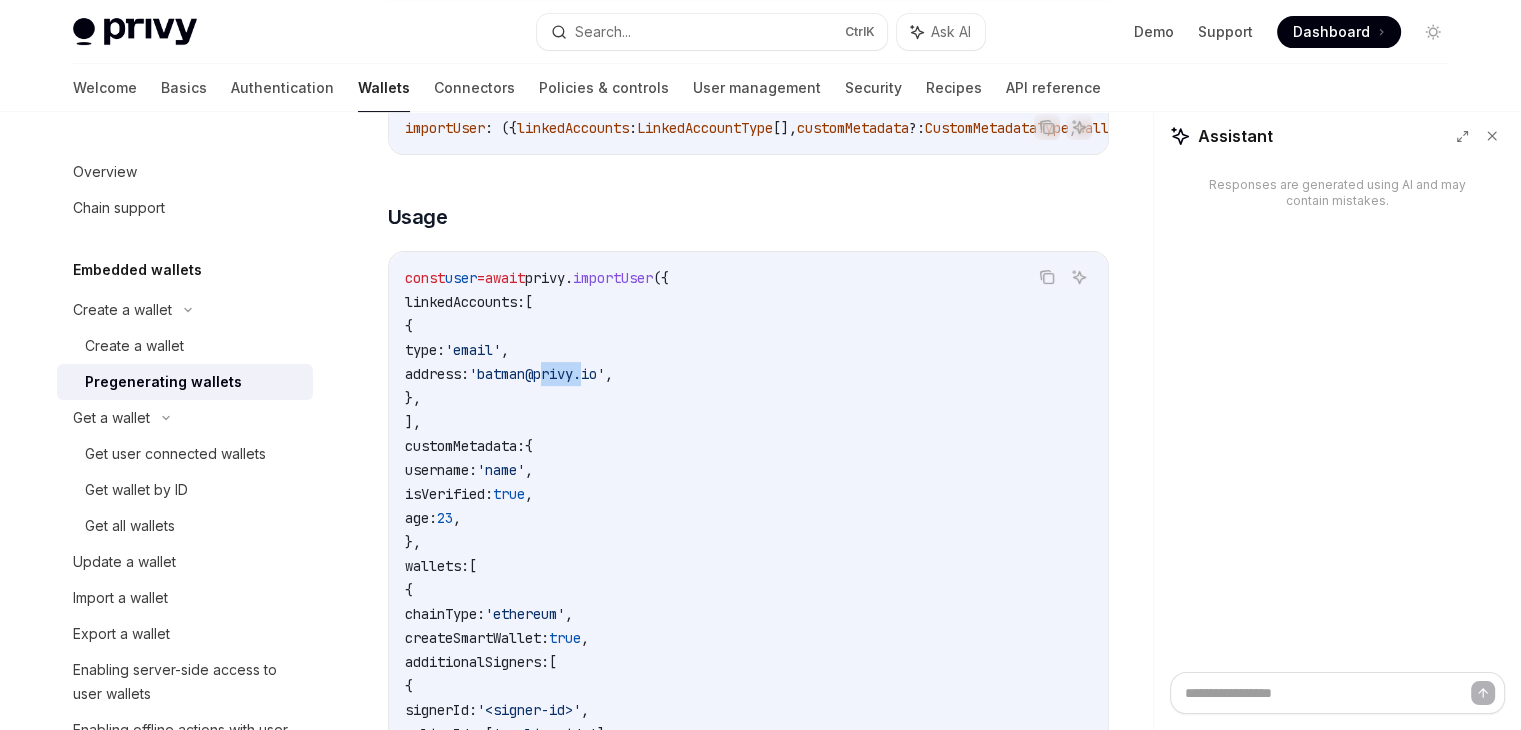 click on "'batman@privy.io'" at bounding box center [537, 374] 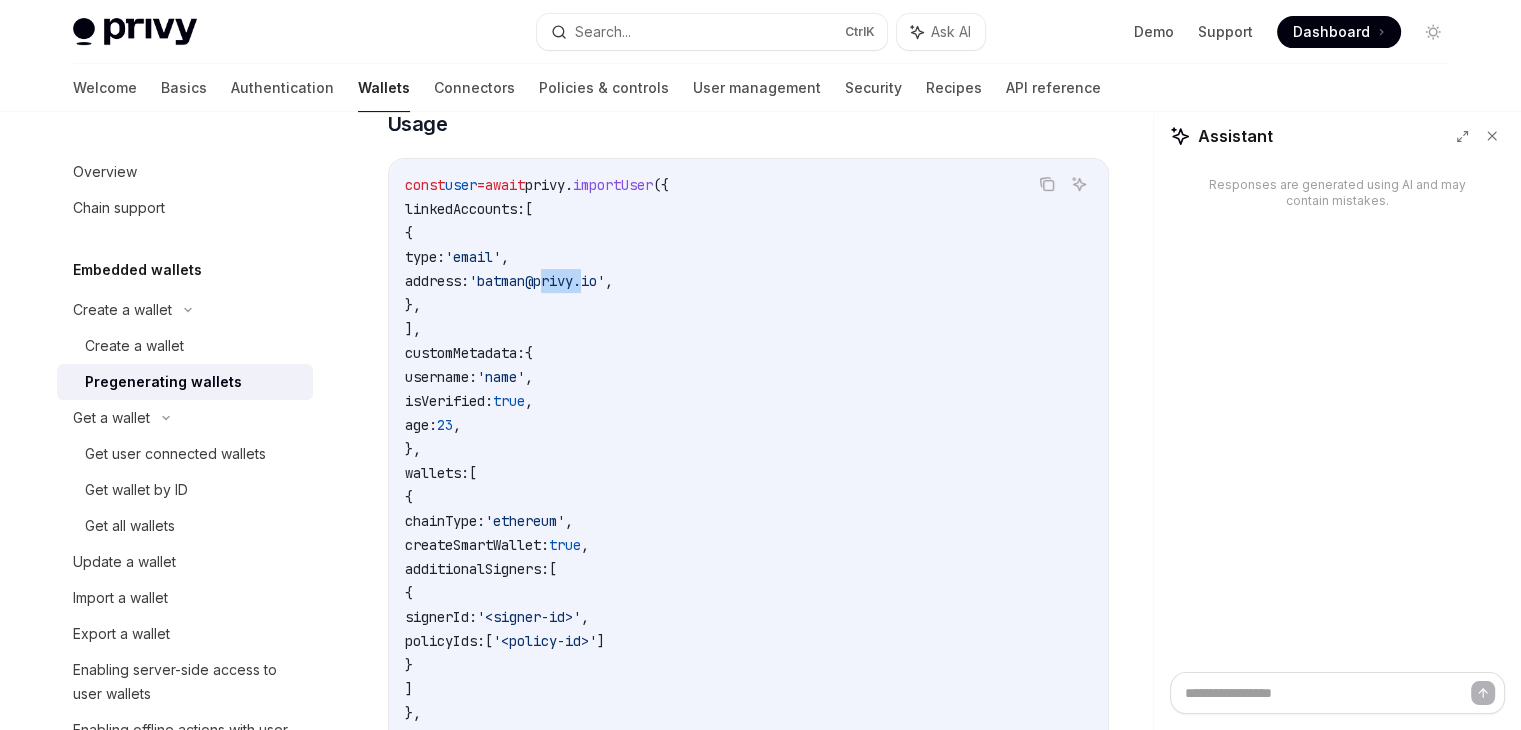scroll, scrollTop: 576, scrollLeft: 0, axis: vertical 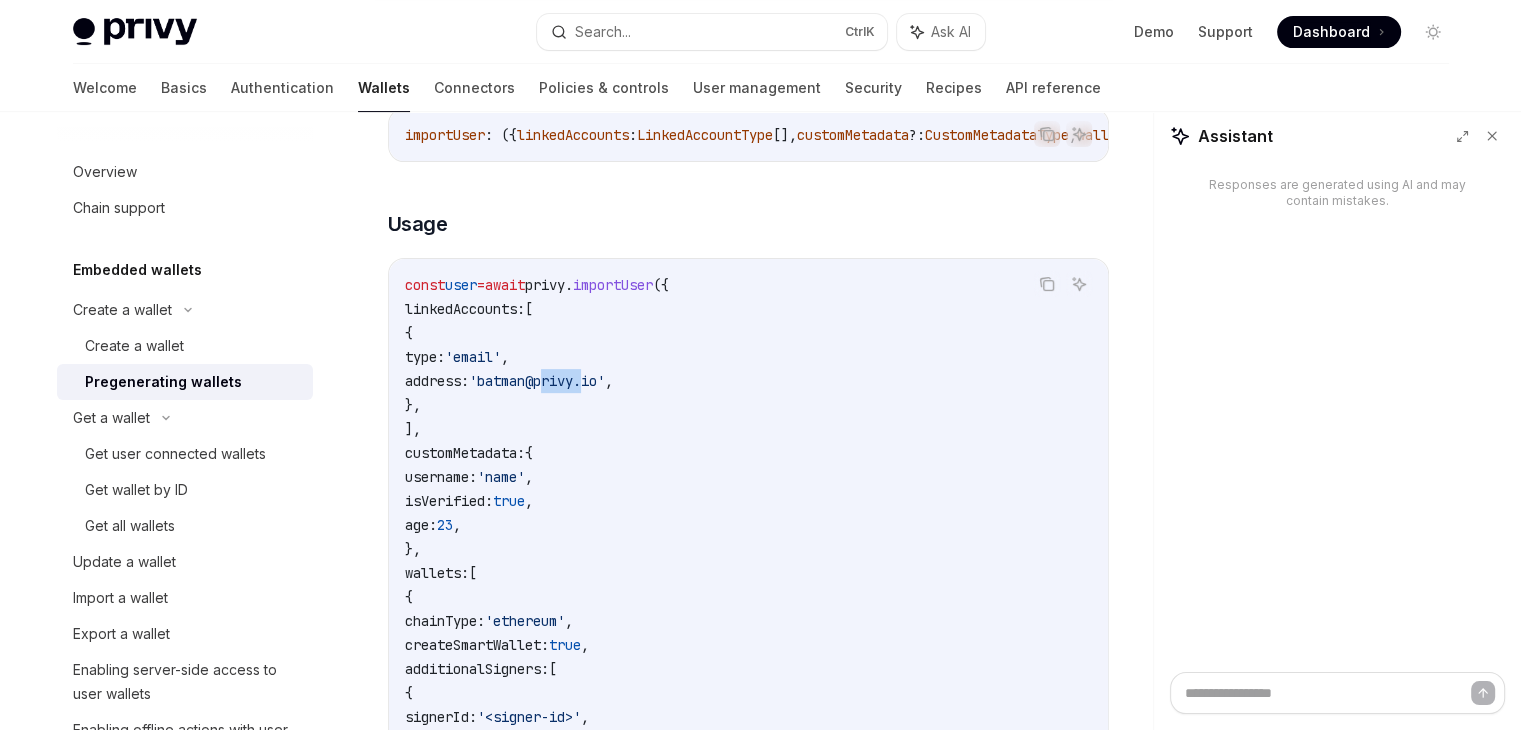 drag, startPoint x: 491, startPoint y: 550, endPoint x: 435, endPoint y: 454, distance: 111.13955 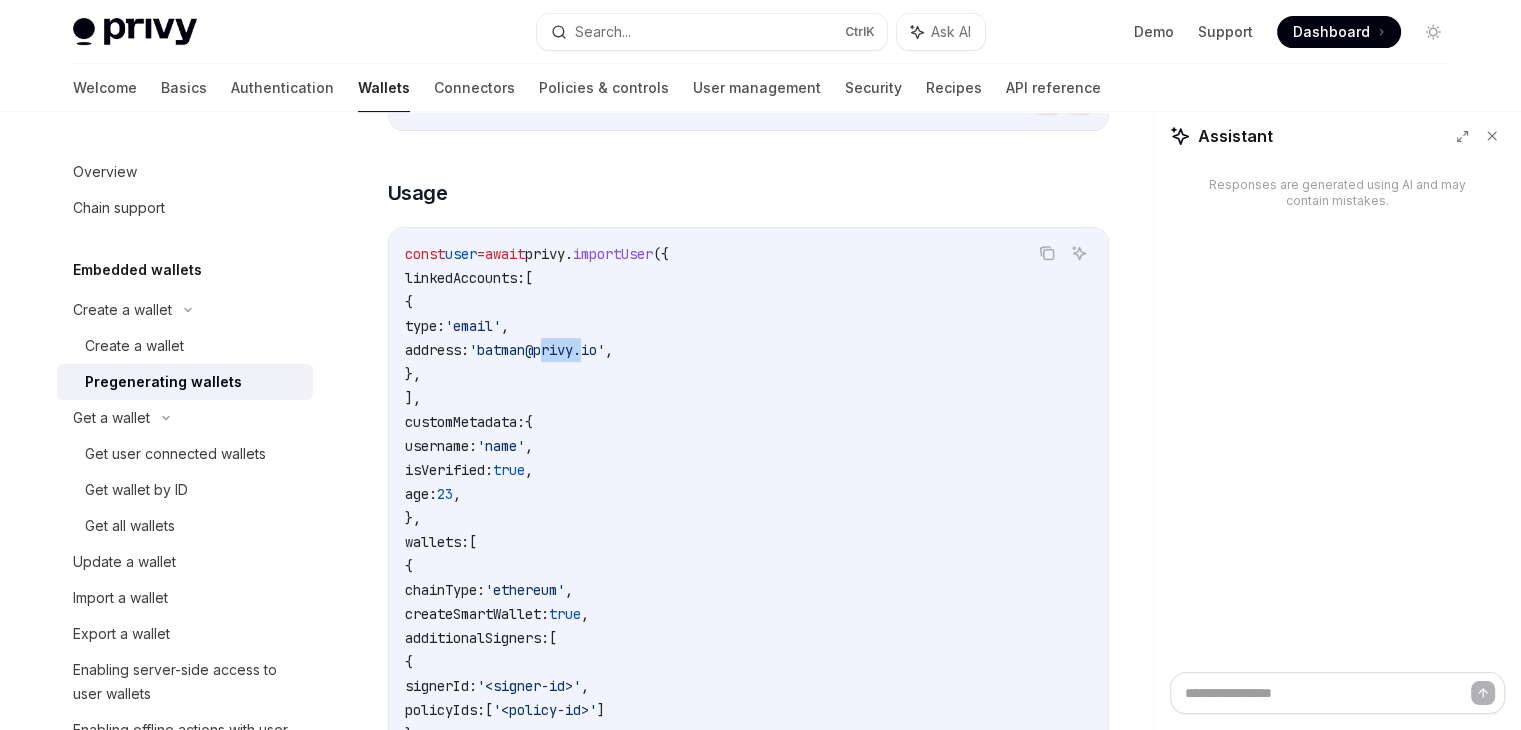 scroll, scrollTop: 608, scrollLeft: 0, axis: vertical 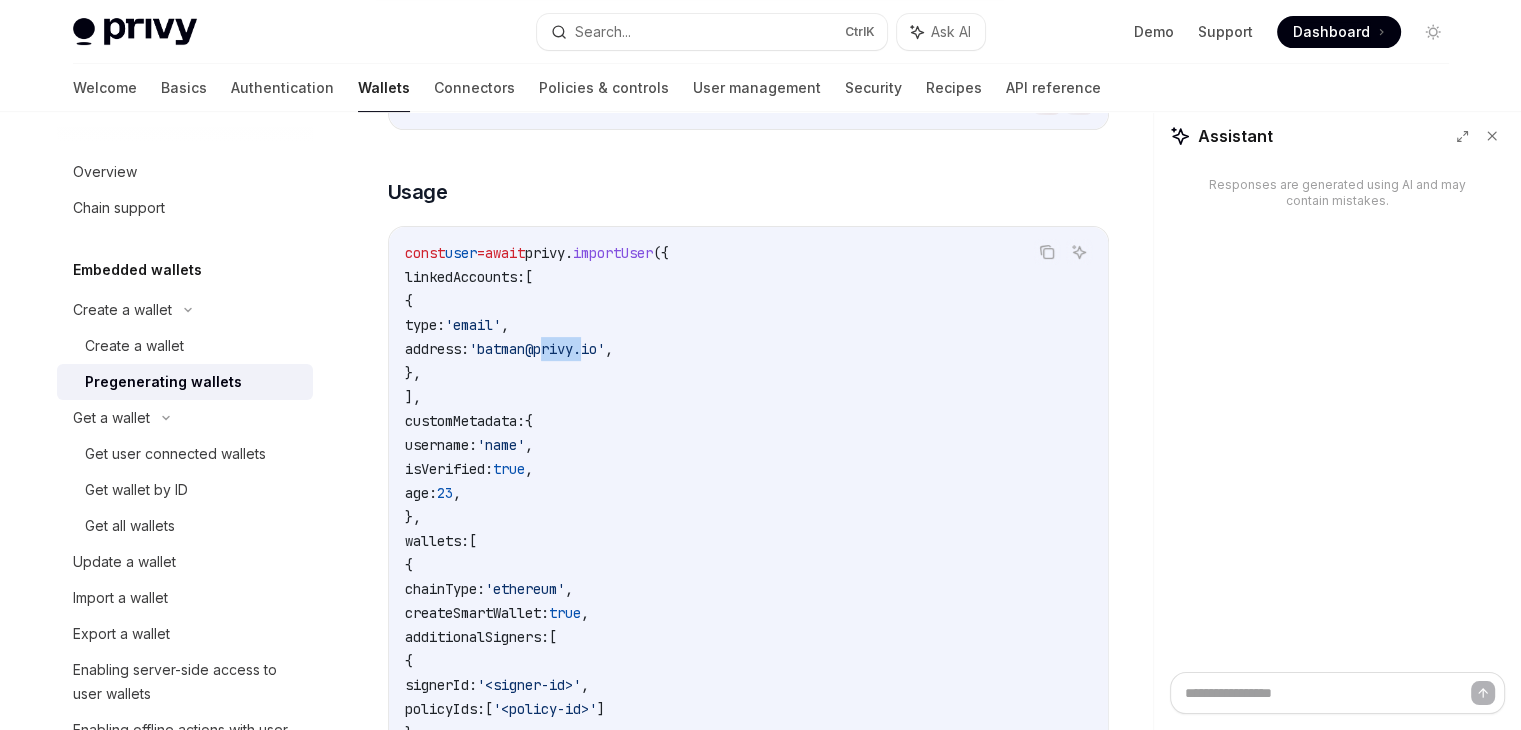 copy on "customMetadata:  {
username:  'name' ,
isVerified:  true ,
age:  23 ,
}," 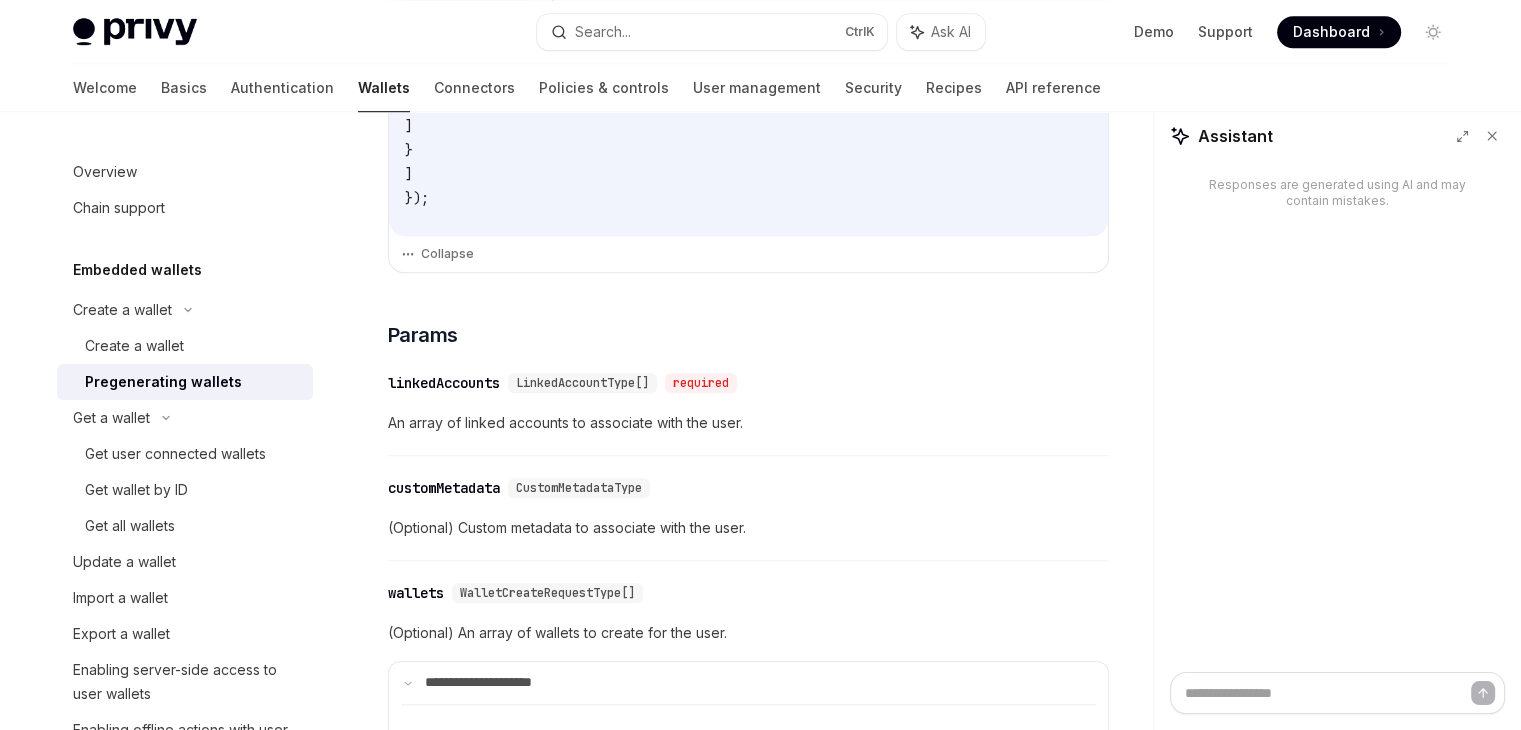 scroll, scrollTop: 1454, scrollLeft: 0, axis: vertical 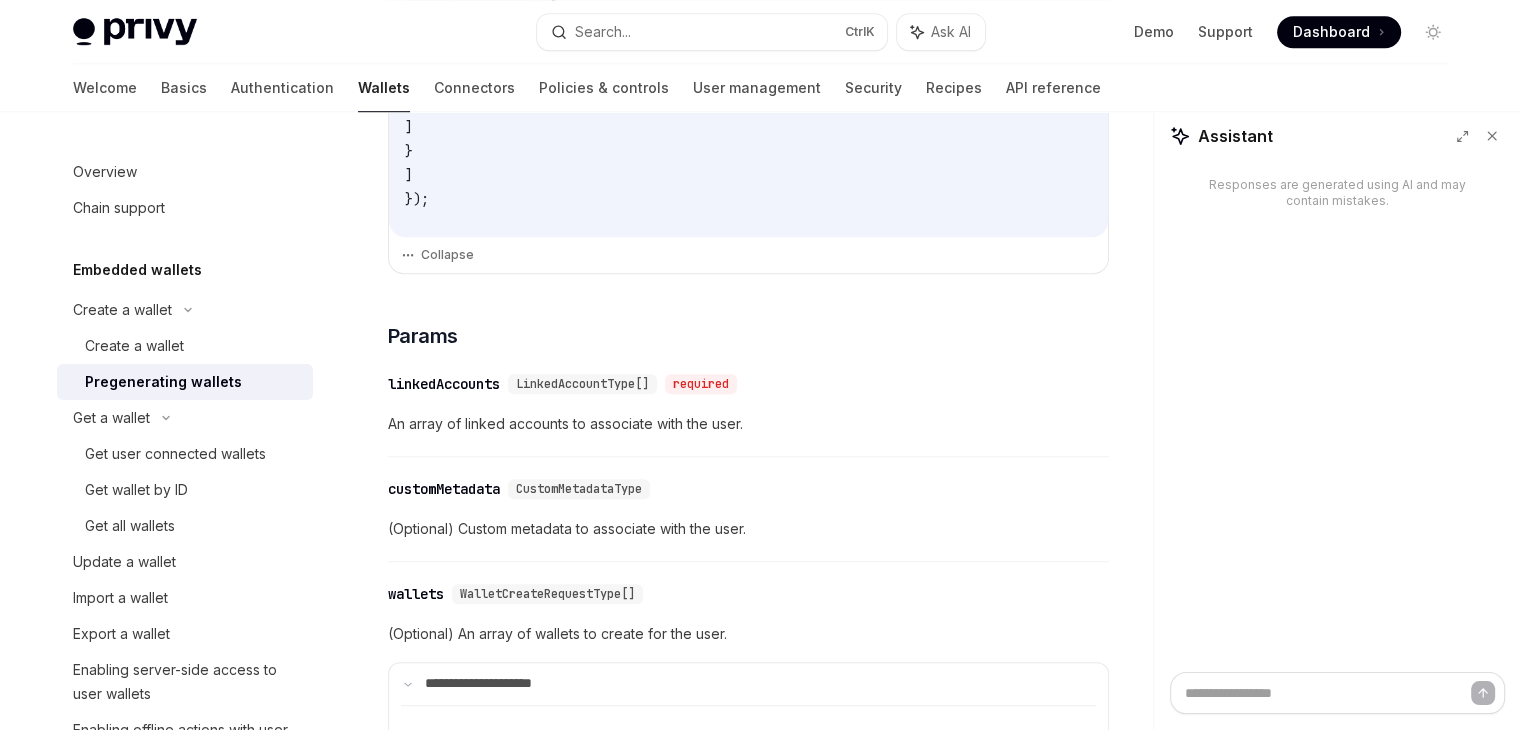 click on "An array of linked accounts to associate with the user." at bounding box center [748, 424] 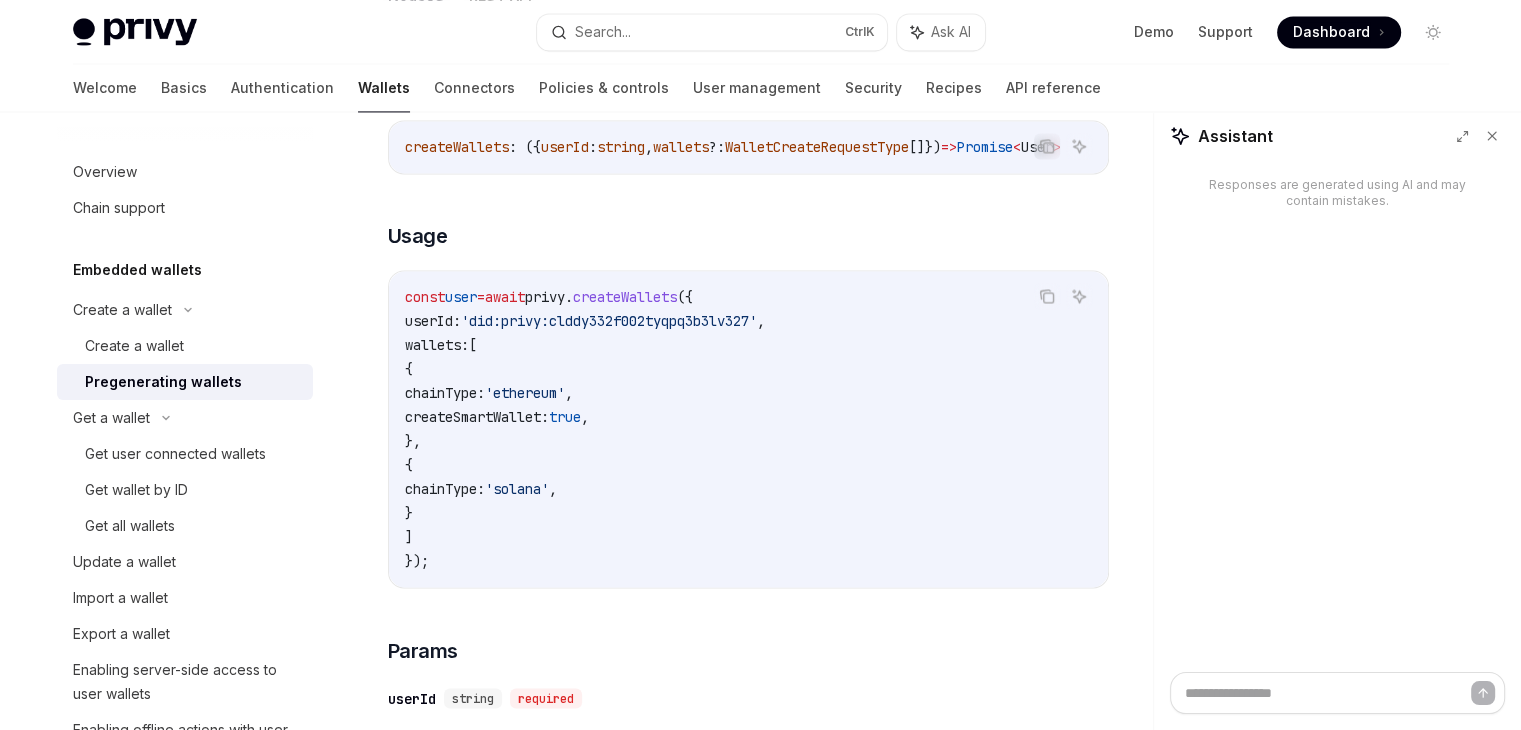 scroll, scrollTop: 3142, scrollLeft: 0, axis: vertical 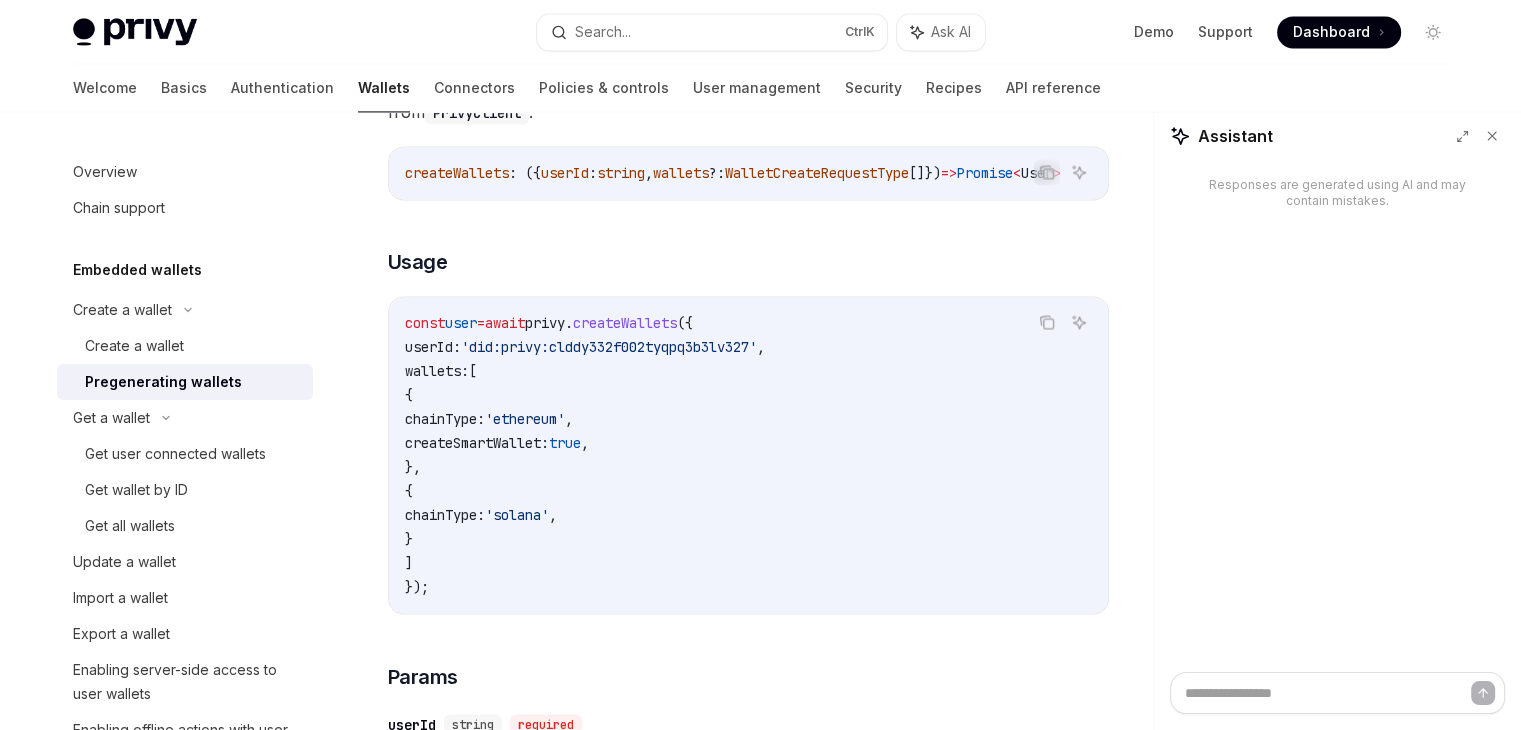 click on "const  user  =  await  privy . createWallets ({
userId:  'did:privy:clddy332f002tyqpq3b3lv327' ,
wallets:  [
{
chainType:  'ethereum' ,
createSmartWallet:  true ,
},
{
chainType:  'solana' ,
}
]
});" at bounding box center [748, 455] 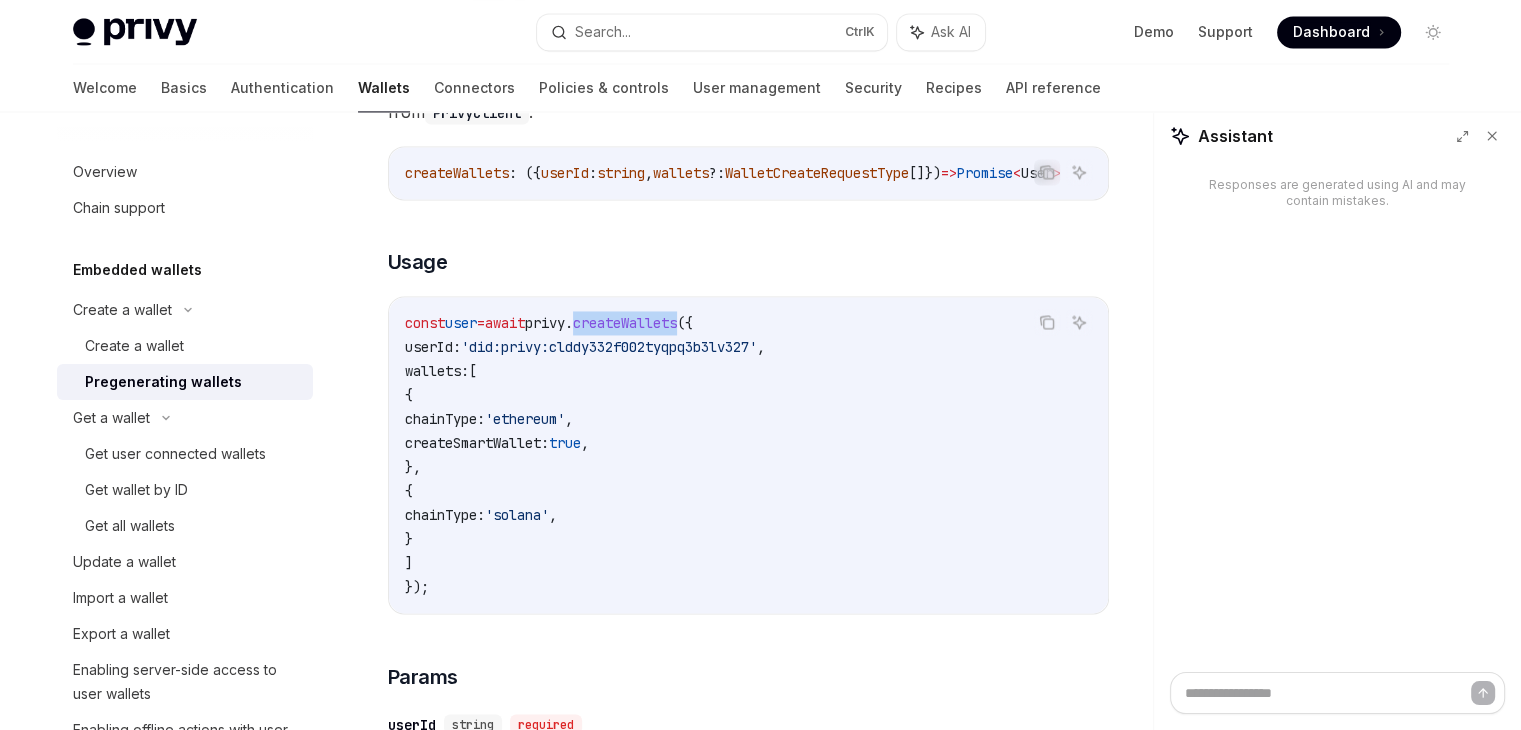 click on "const  user  =  await  privy . createWallets ({
userId:  'did:privy:clddy332f002tyqpq3b3lv327' ,
wallets:  [
{
chainType:  'ethereum' ,
createSmartWallet:  true ,
},
{
chainType:  'solana' ,
}
]
});" at bounding box center [748, 455] 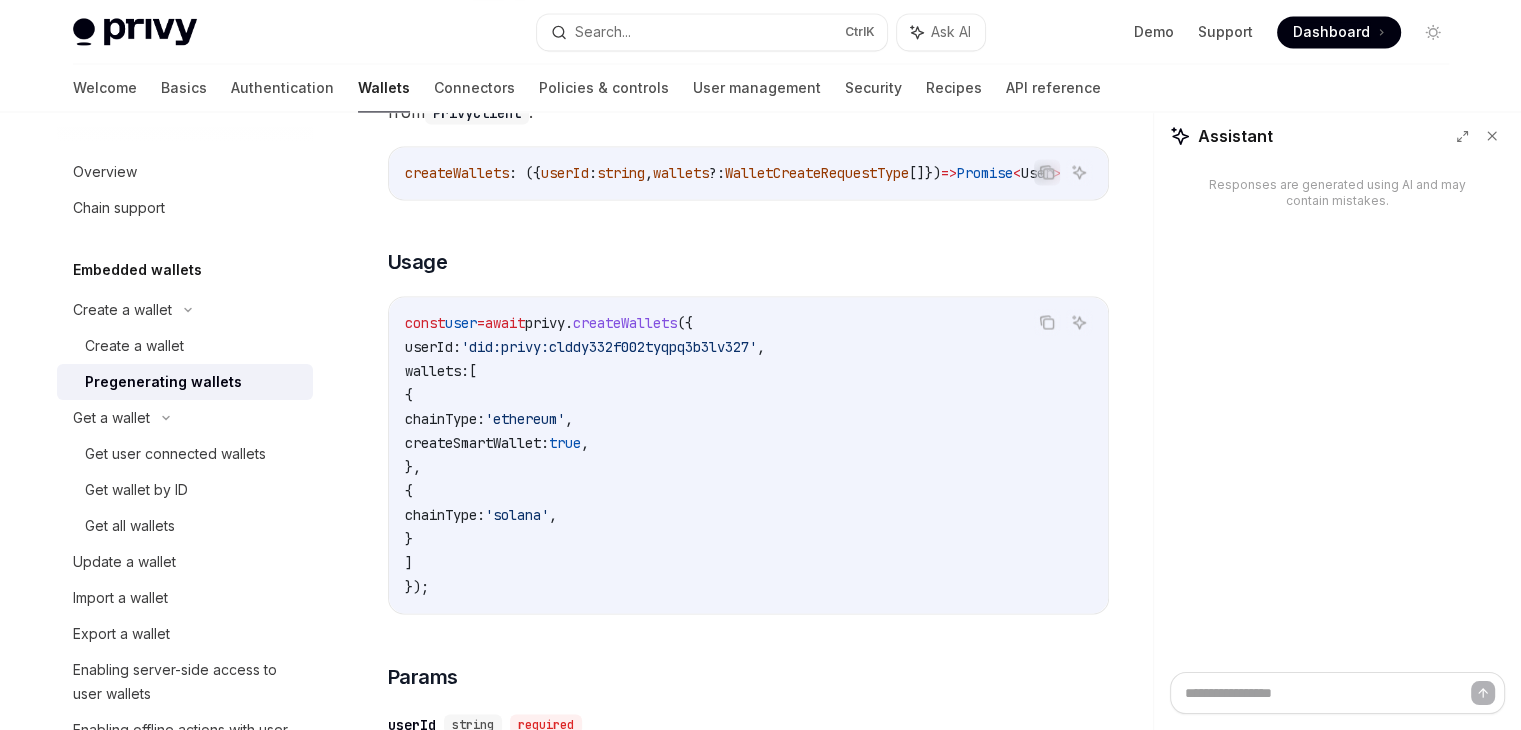 click on "'did:privy:clddy332f002tyqpq3b3lv327'" at bounding box center (609, 347) 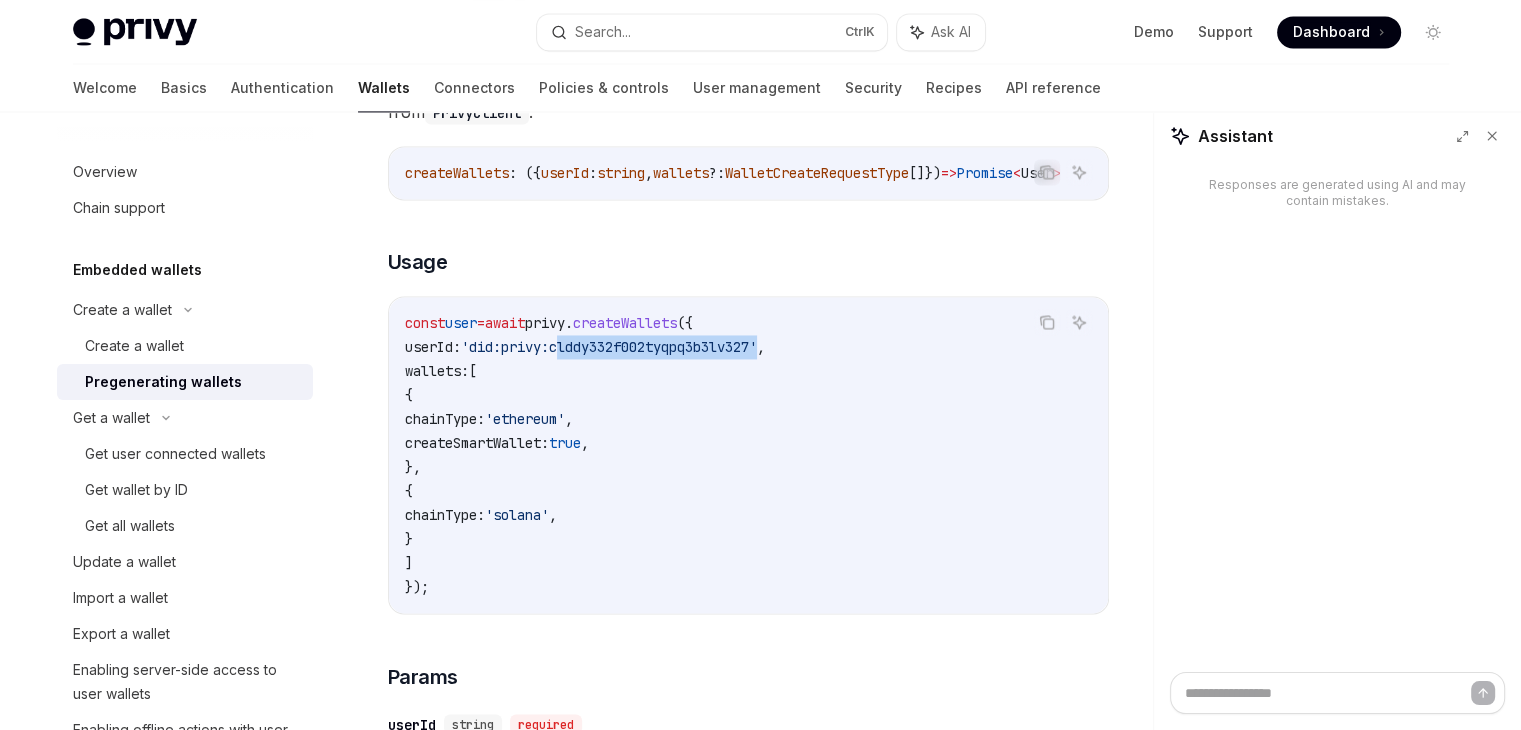 click on "'did:privy:clddy332f002tyqpq3b3lv327'" at bounding box center (609, 347) 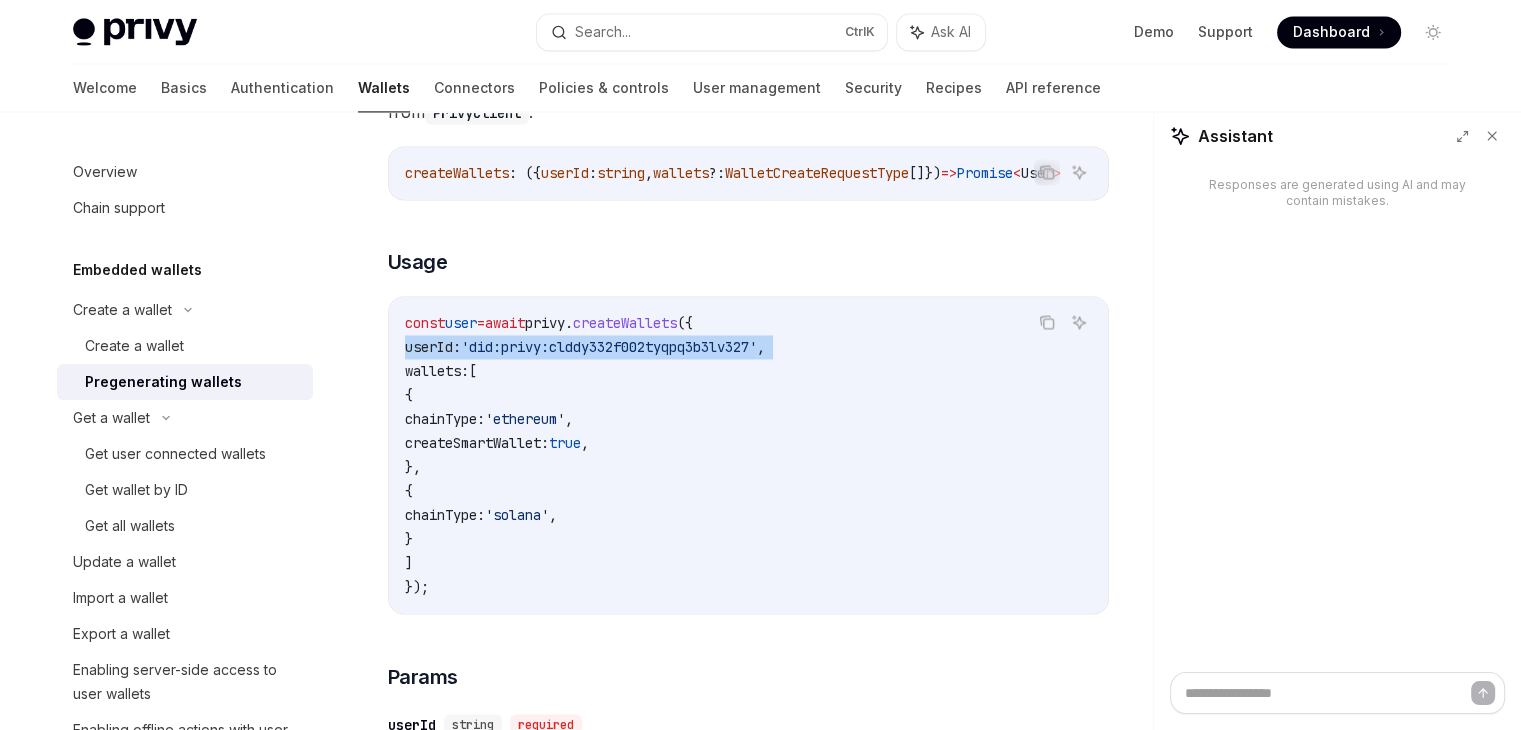 click on "'did:privy:clddy332f002tyqpq3b3lv327'" at bounding box center [609, 347] 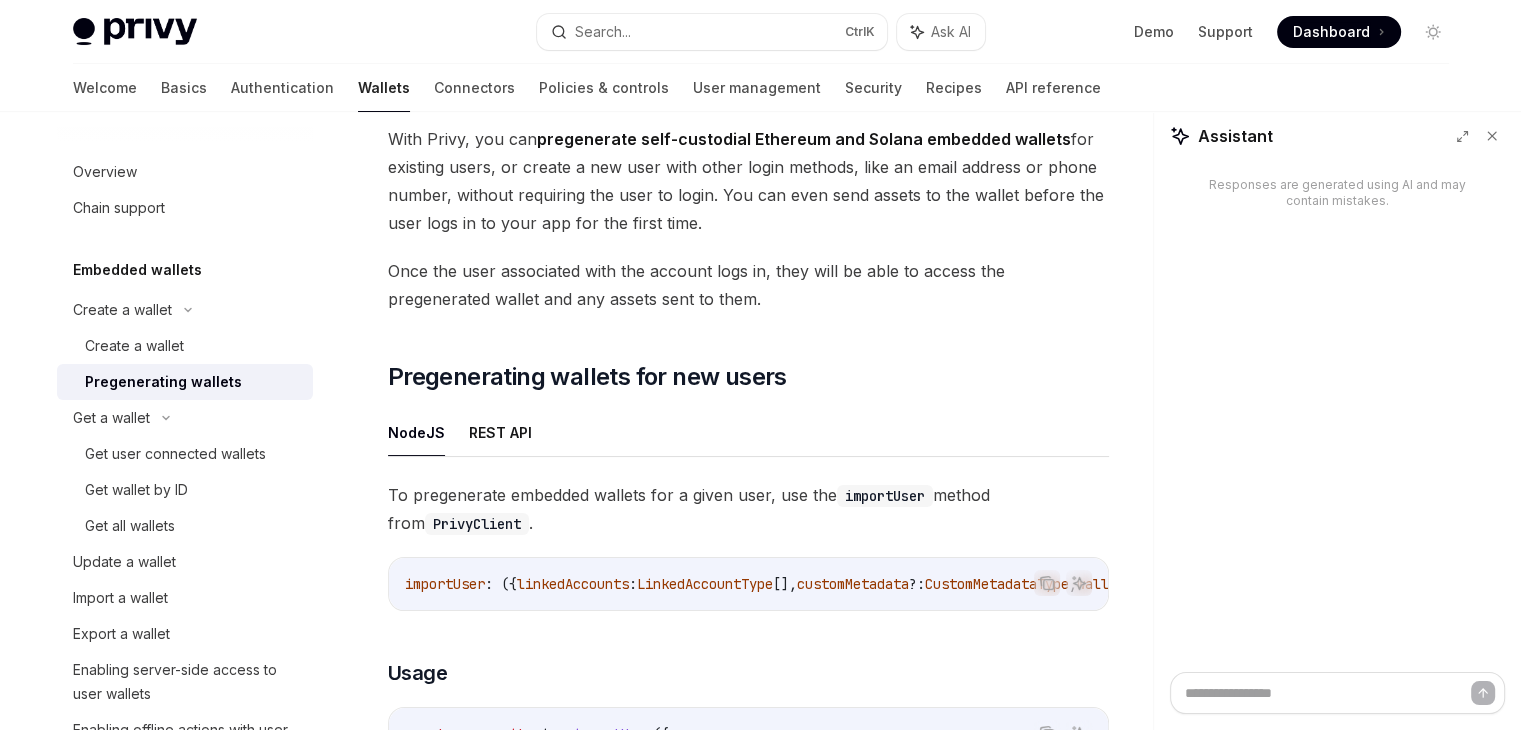 scroll, scrollTop: 0, scrollLeft: 0, axis: both 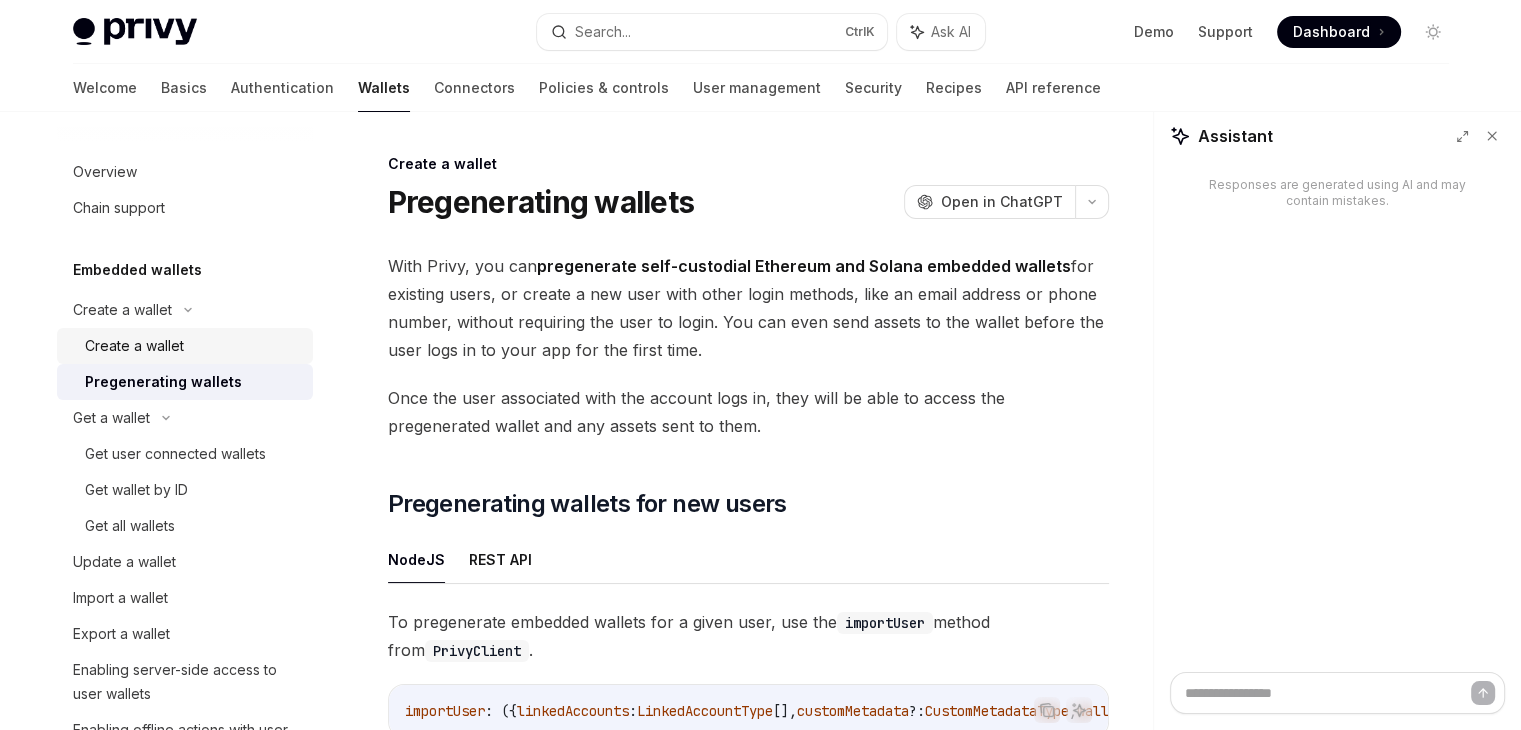 click on "Create a wallet" at bounding box center [193, 346] 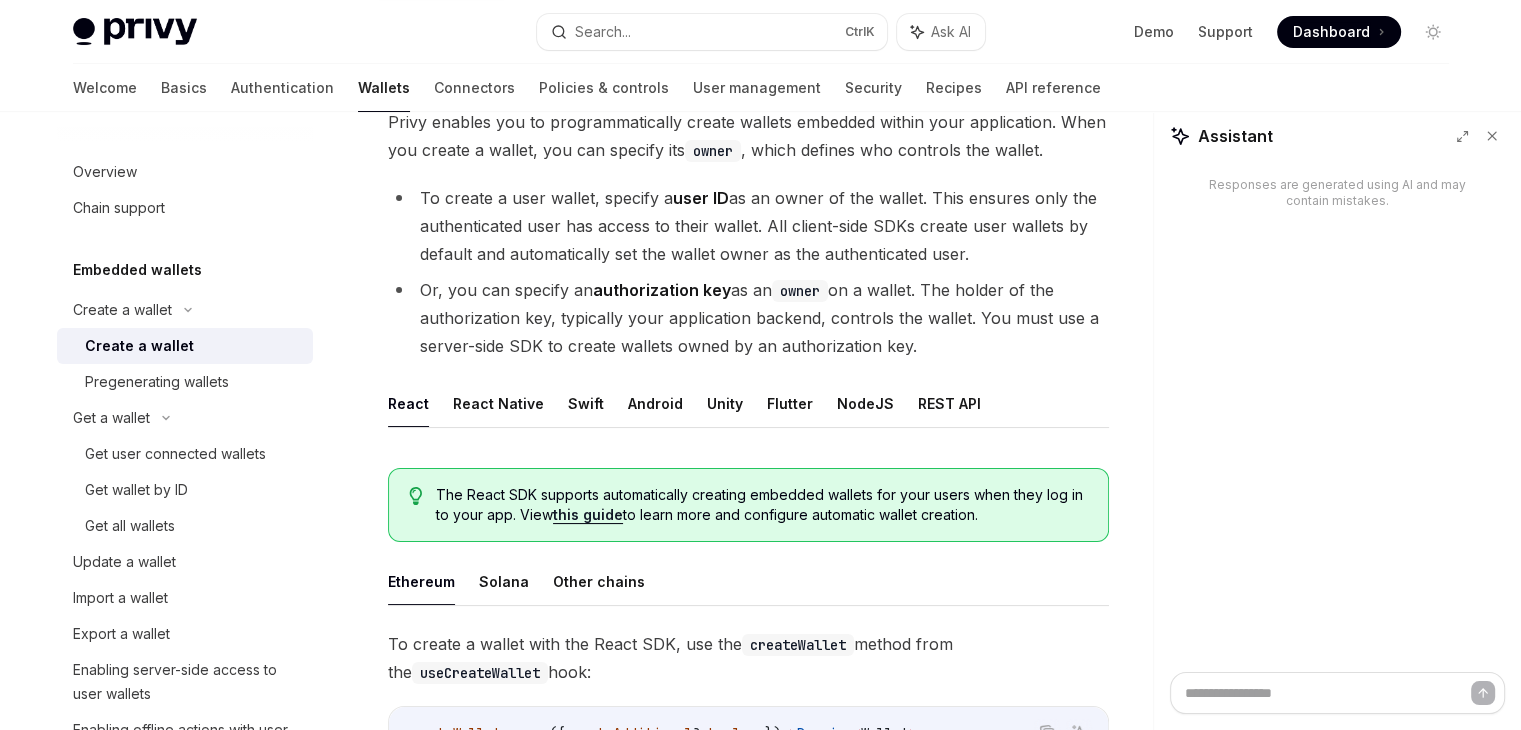 scroll, scrollTop: 144, scrollLeft: 0, axis: vertical 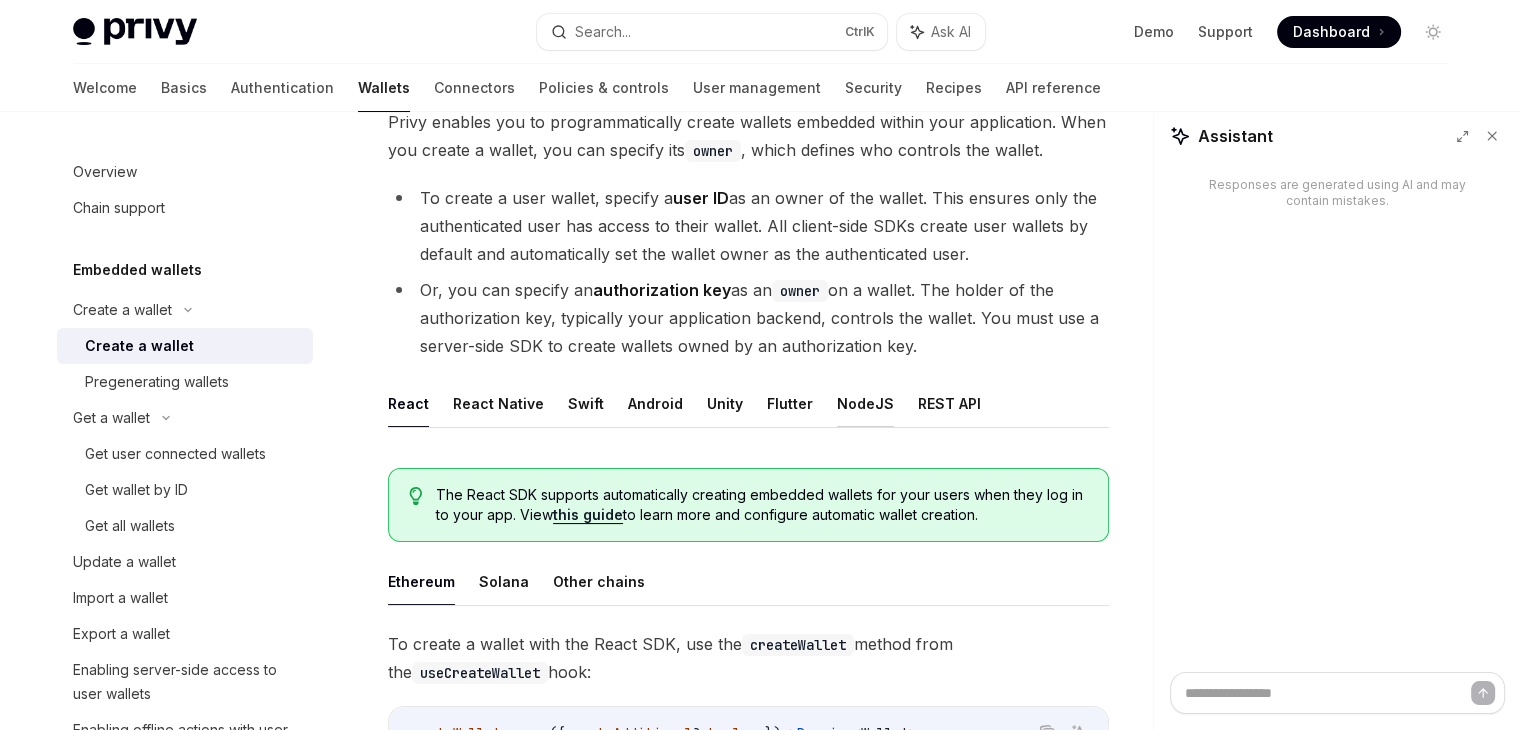 click on "NodeJS" at bounding box center [865, 403] 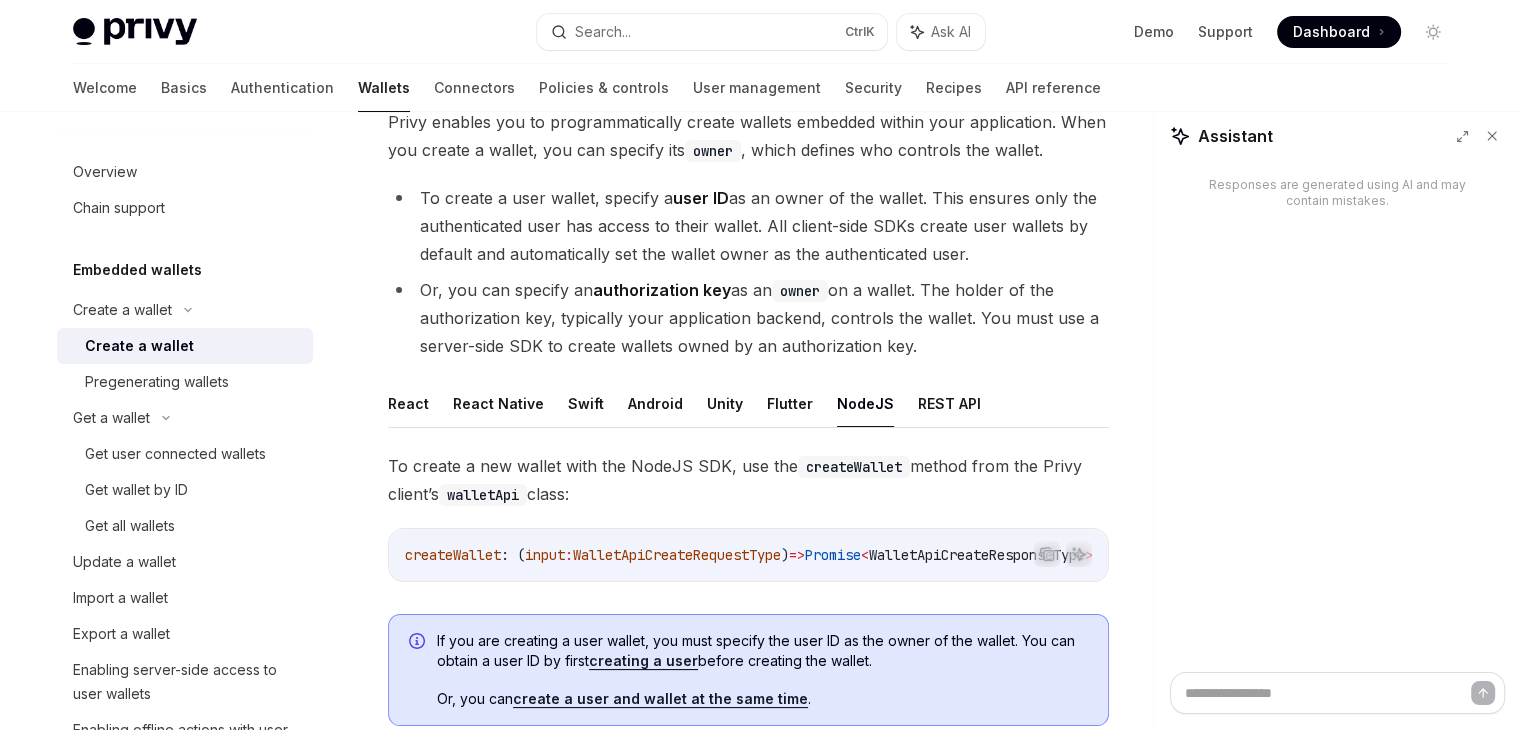 type on "*" 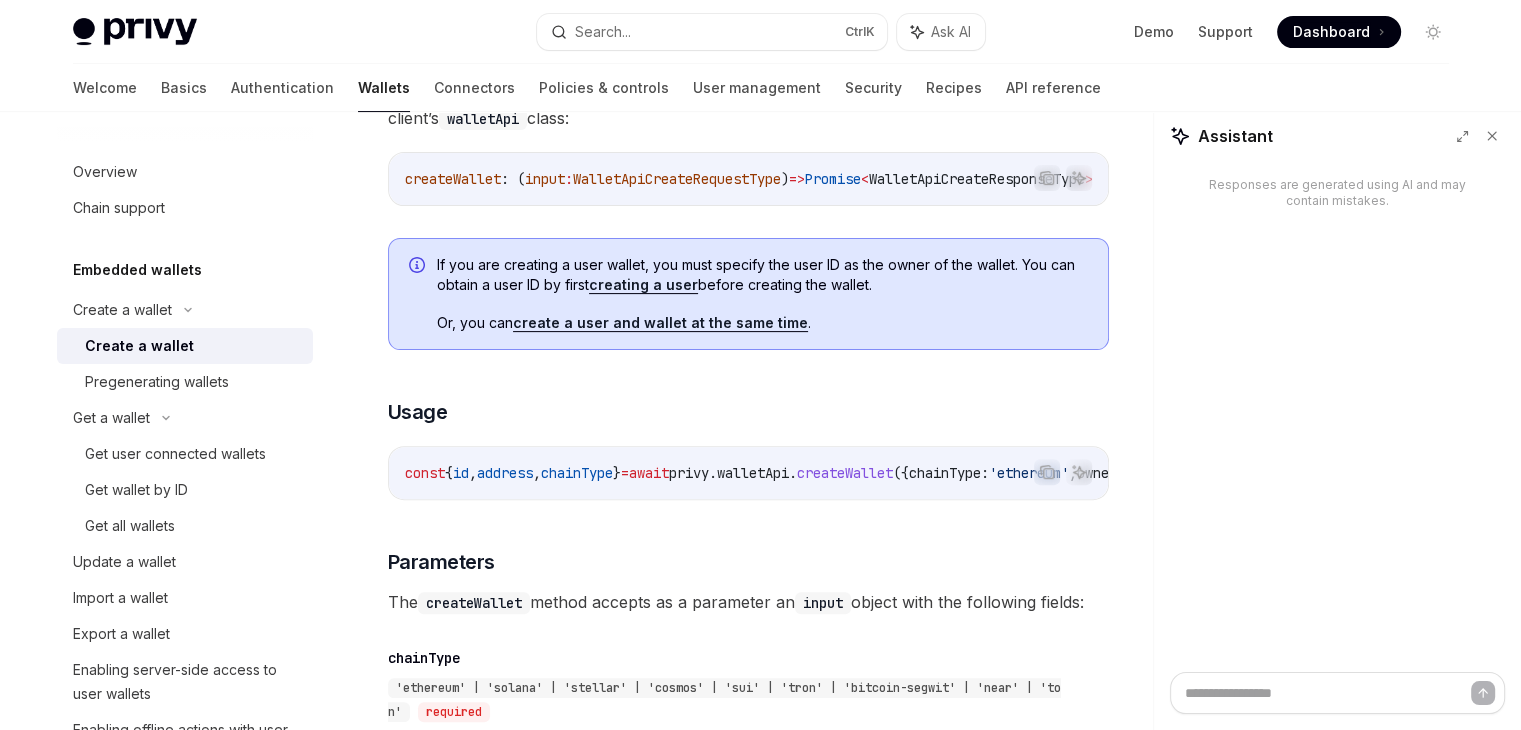 scroll, scrollTop: 519, scrollLeft: 0, axis: vertical 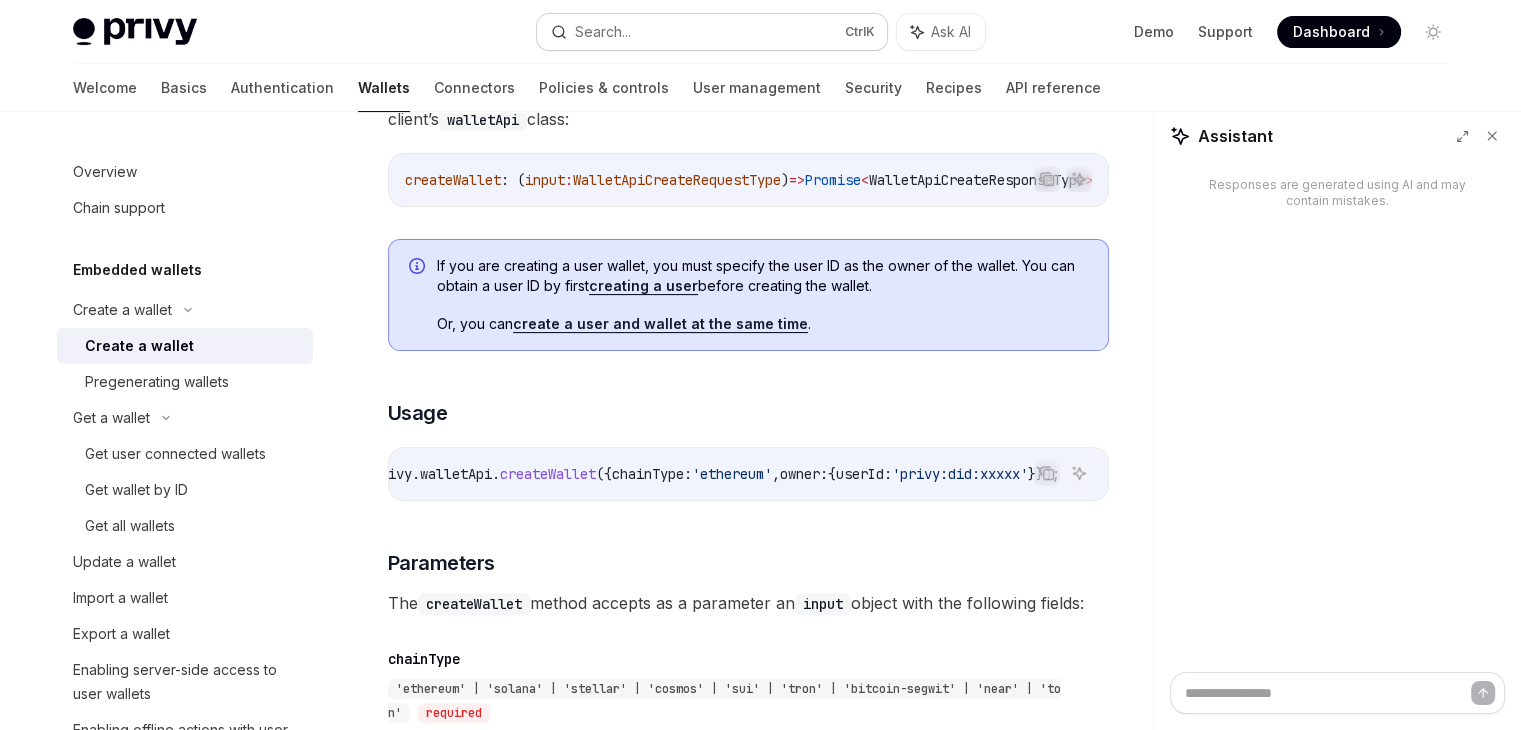 click on "Search..." at bounding box center [603, 32] 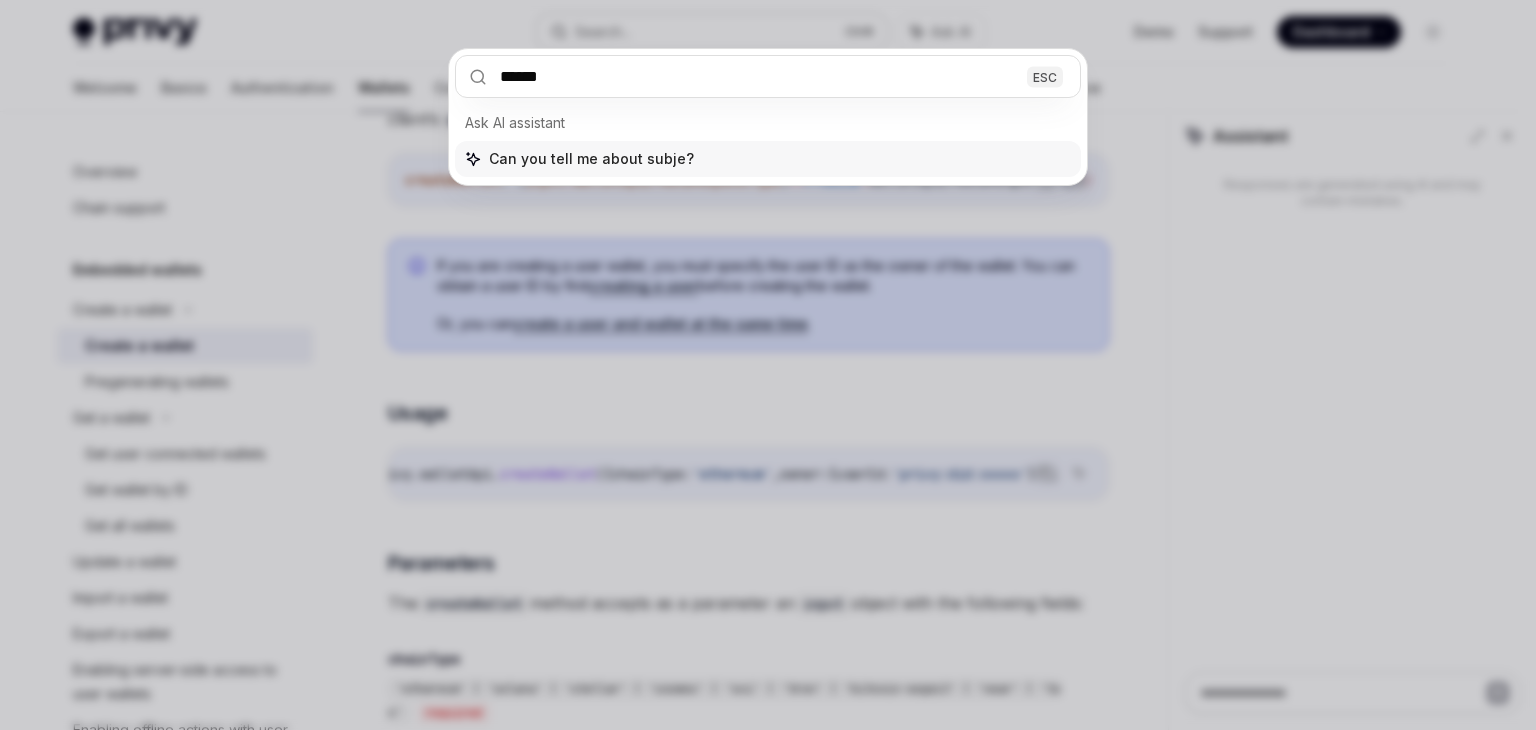 type on "*******" 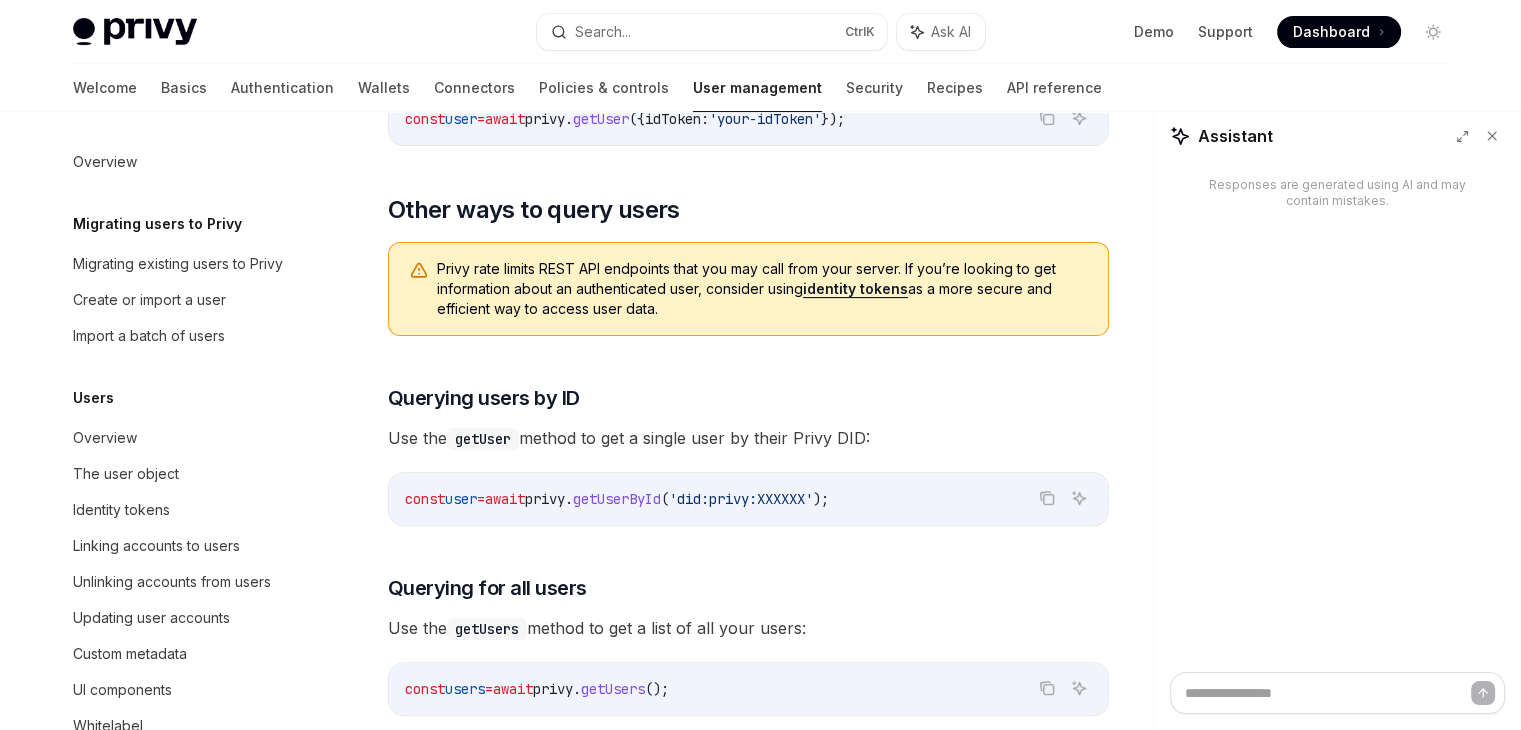 scroll, scrollTop: 1616, scrollLeft: 0, axis: vertical 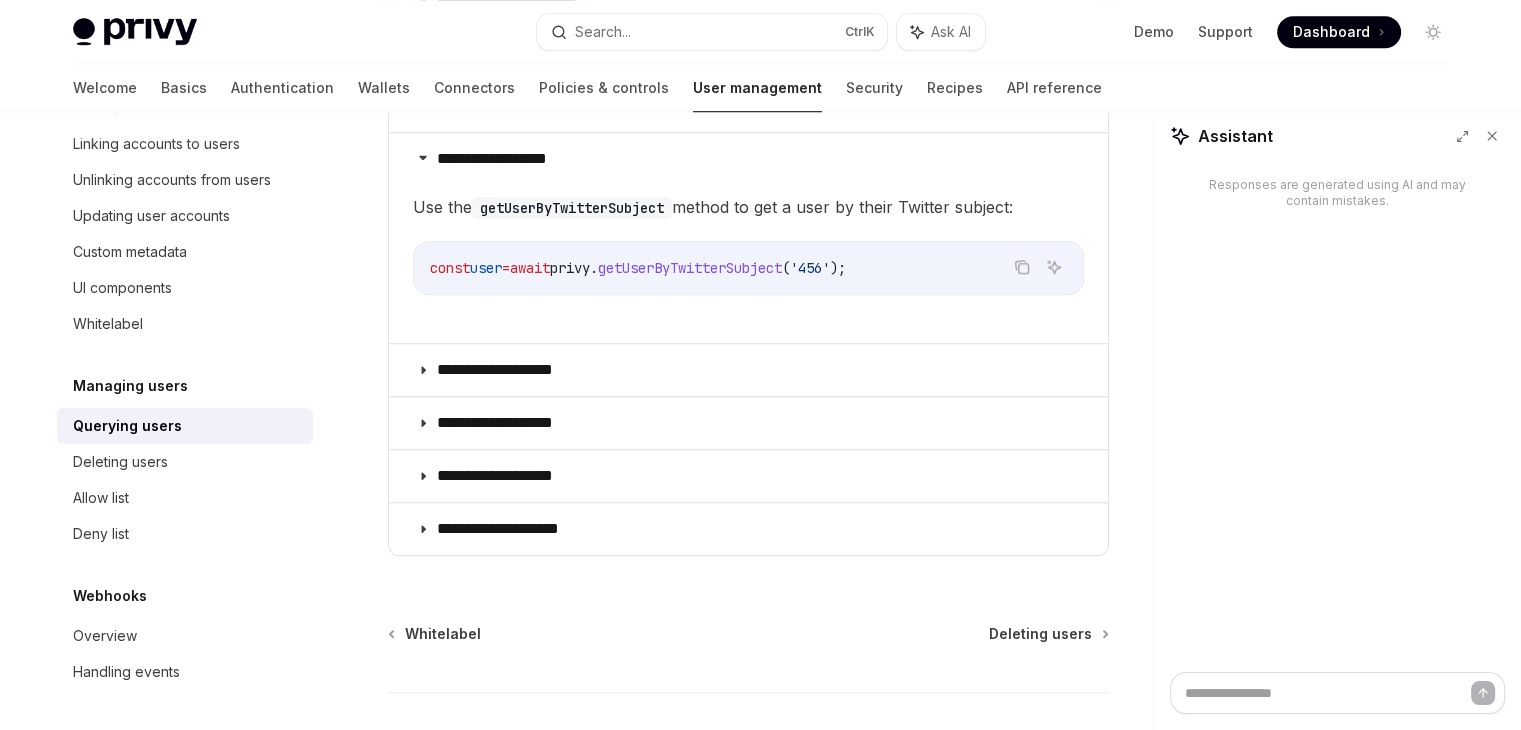 type on "*" 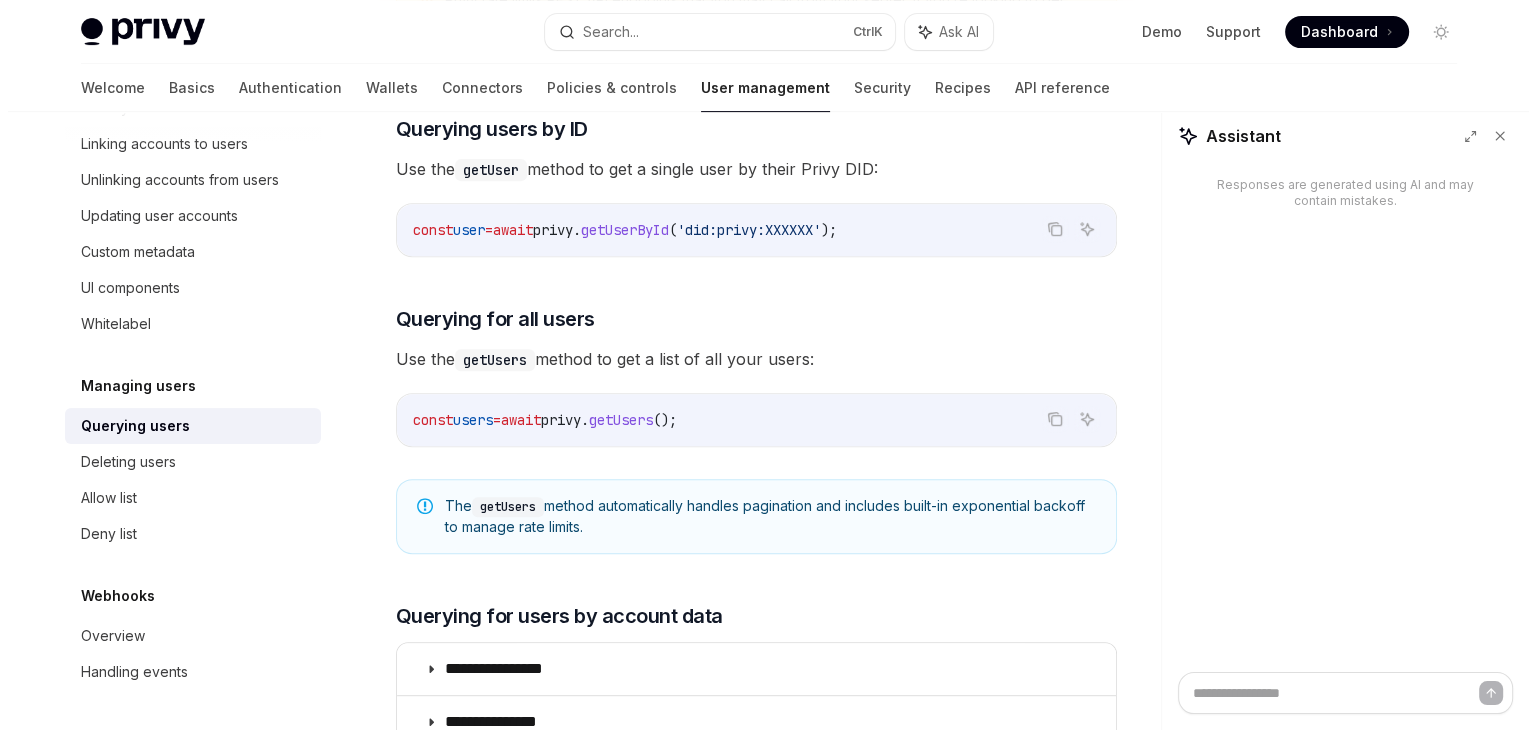 scroll, scrollTop: 819, scrollLeft: 0, axis: vertical 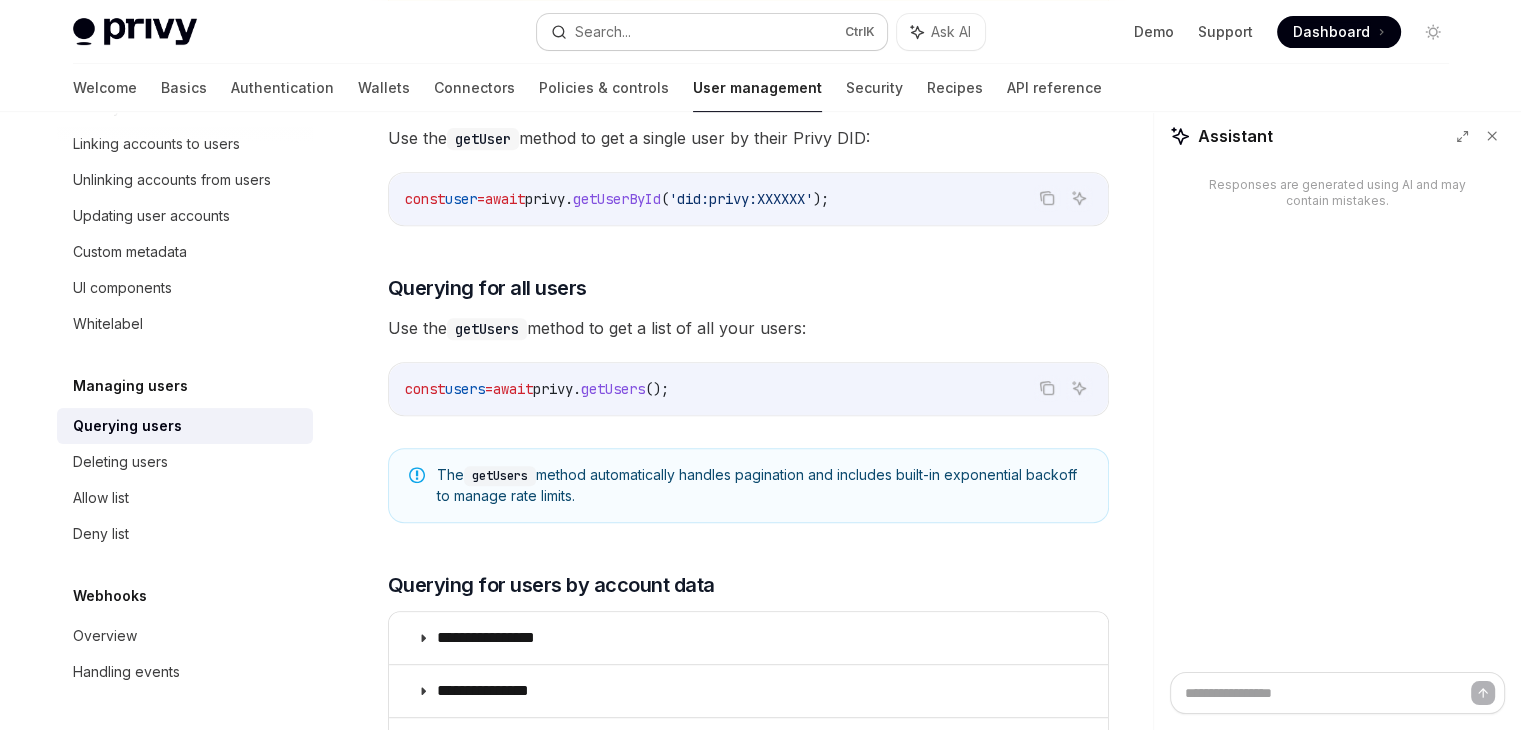 click on "Search... Ctrl  K" at bounding box center [712, 32] 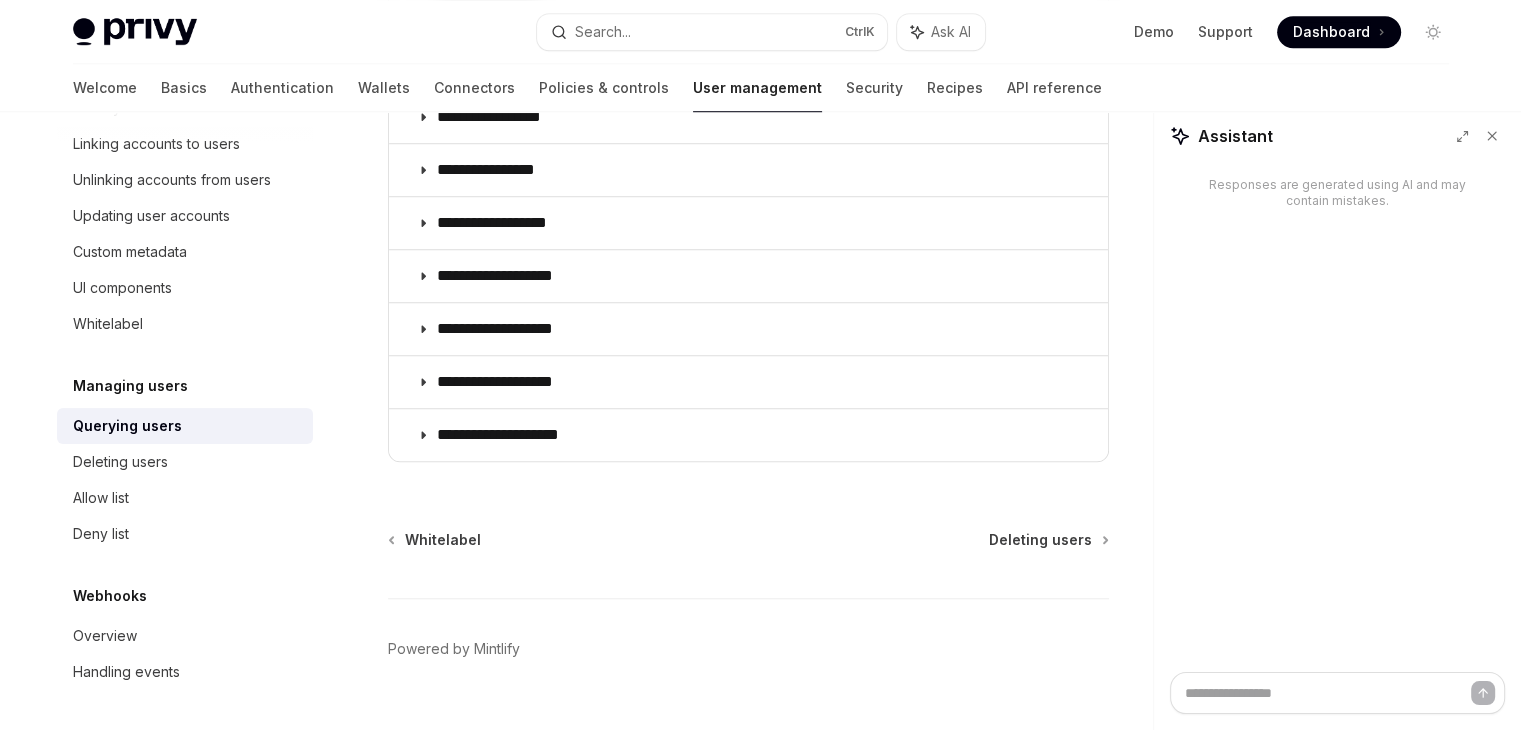 scroll, scrollTop: 1587, scrollLeft: 0, axis: vertical 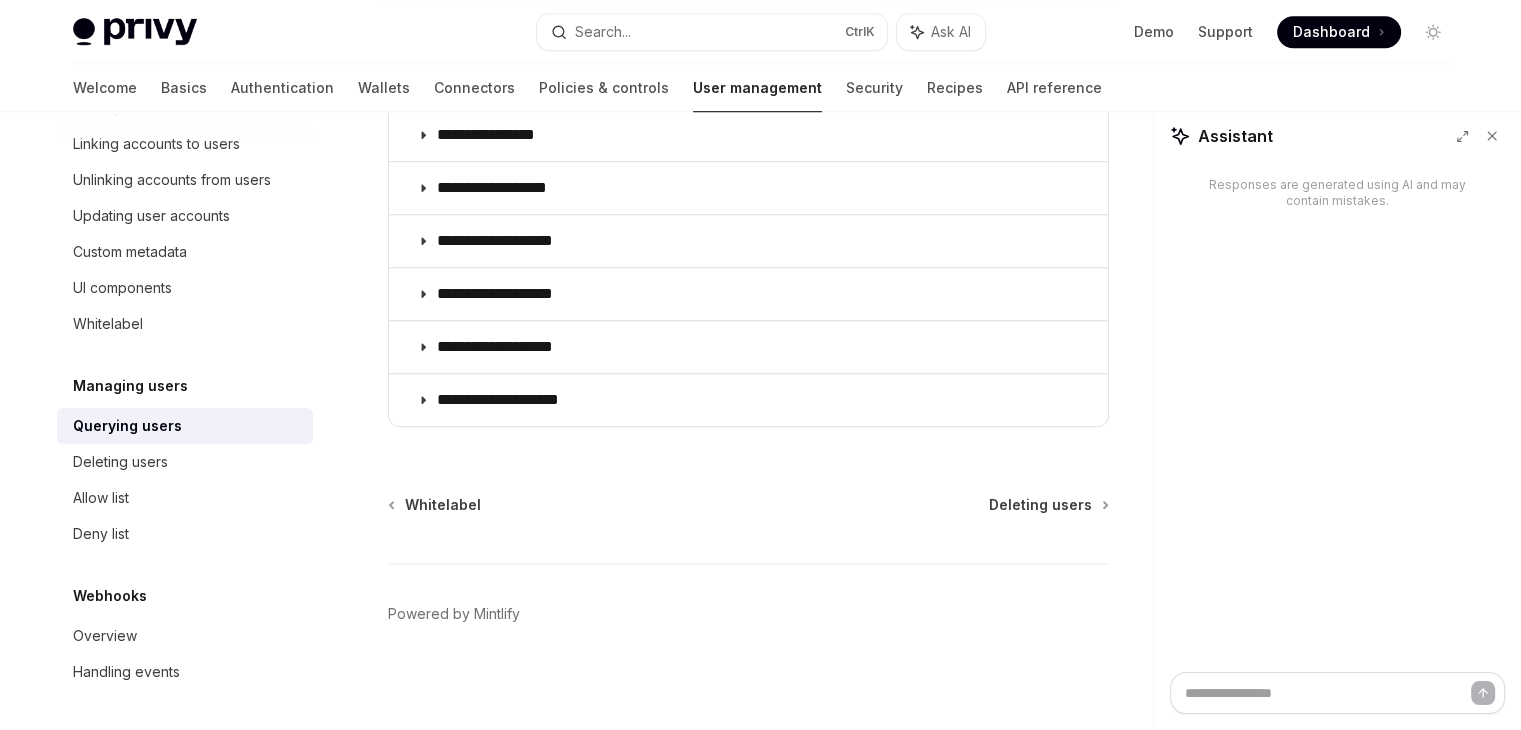 click on "**********" at bounding box center (748, 188) 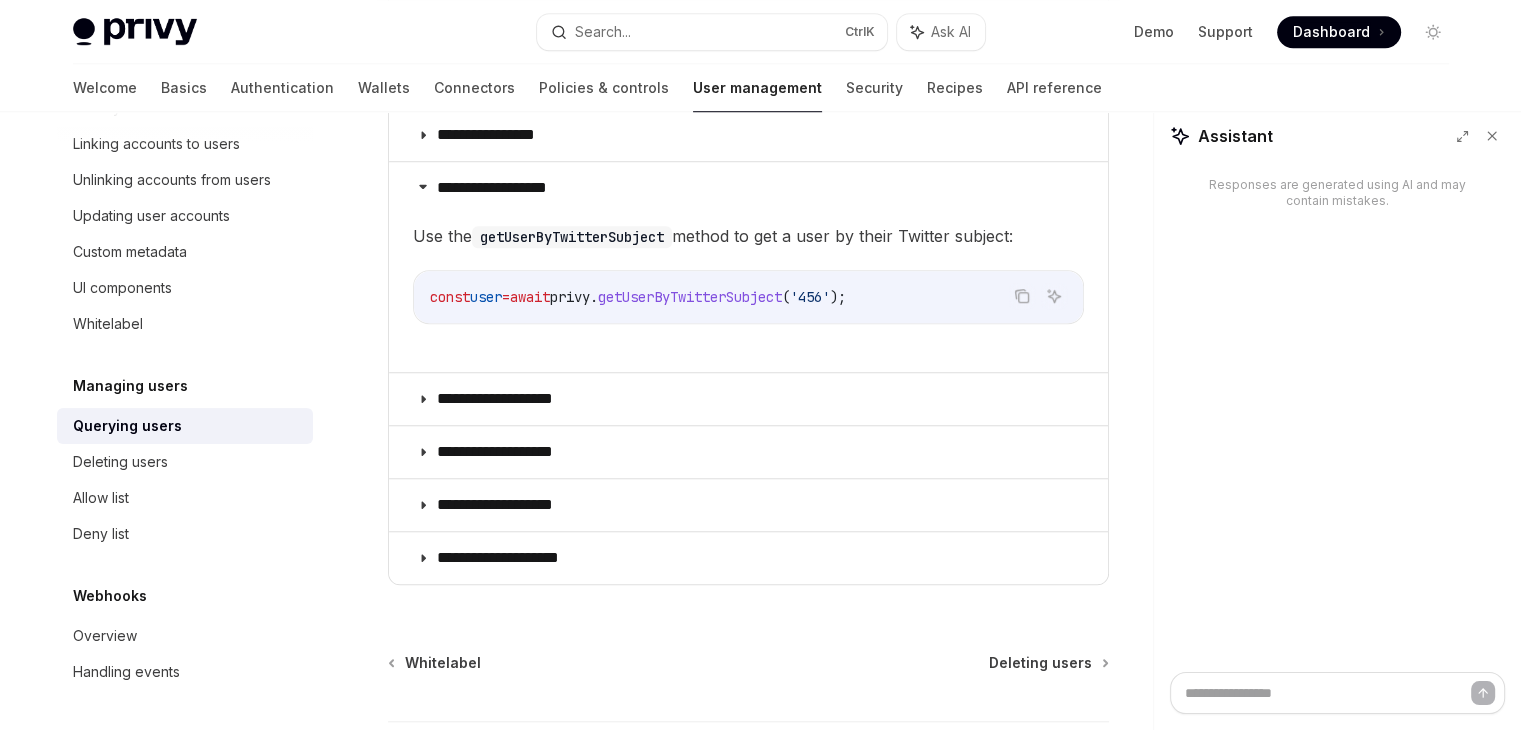 click on "Responses are generated using AI and may contain mistakes." at bounding box center [1337, 416] 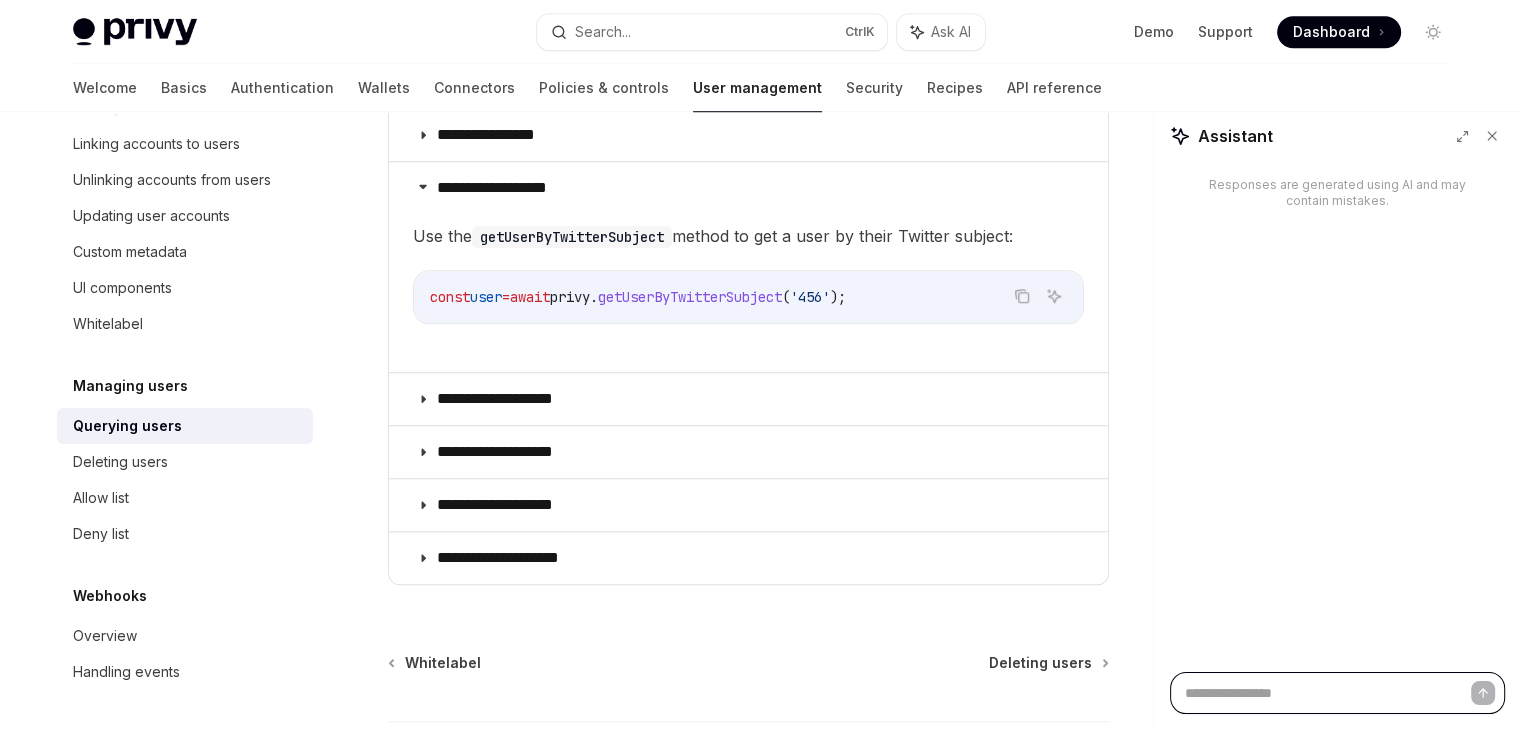click at bounding box center [1337, 693] 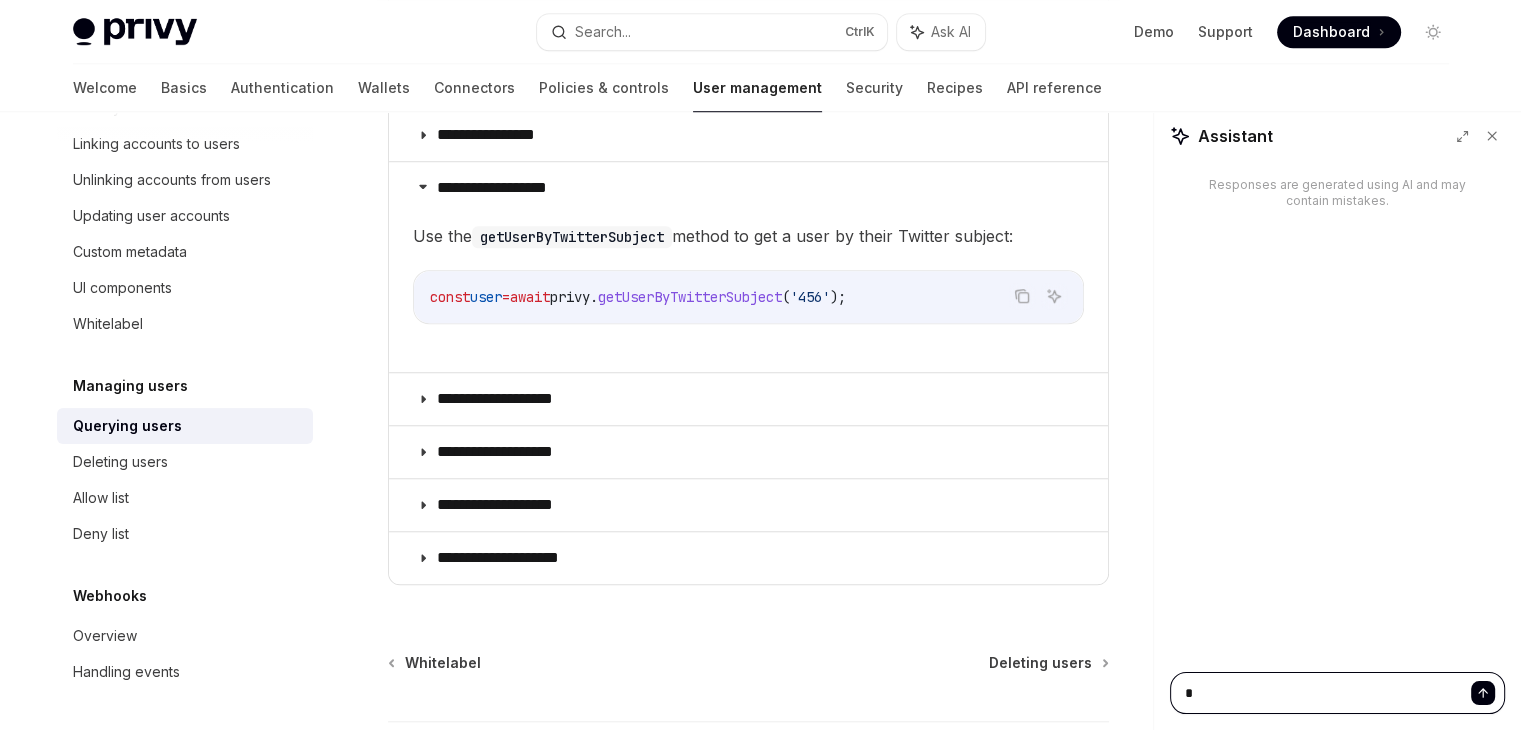 type on "*" 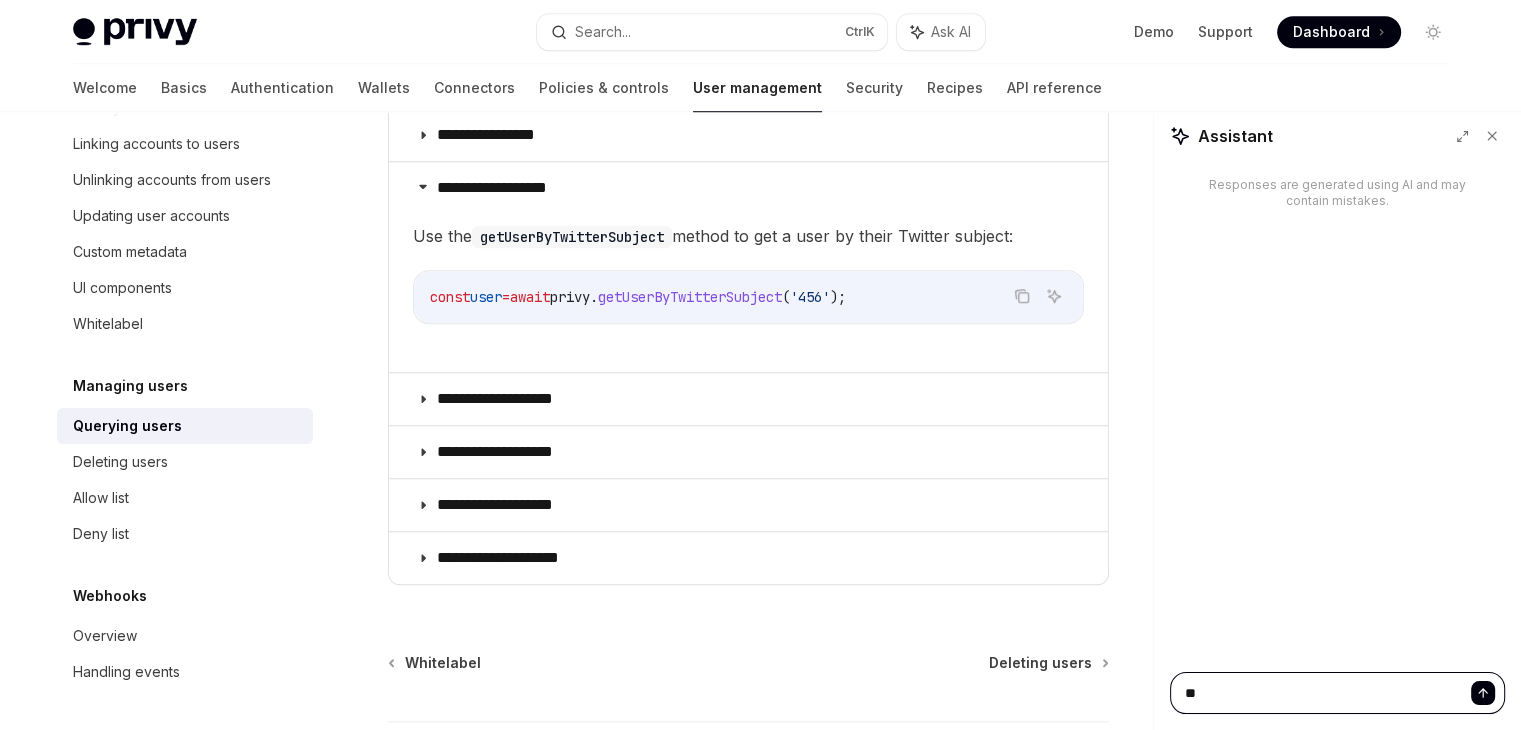 type on "*" 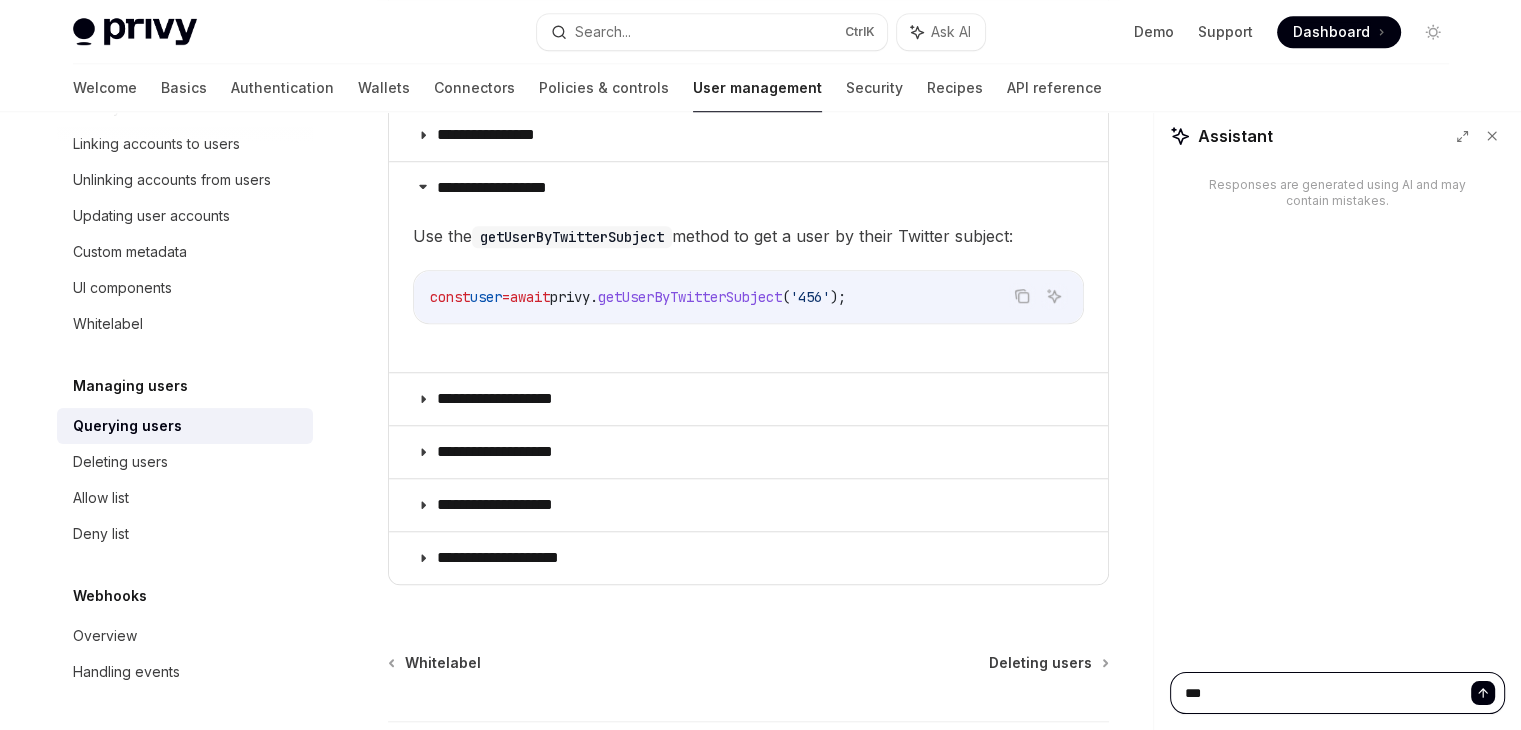 type on "*" 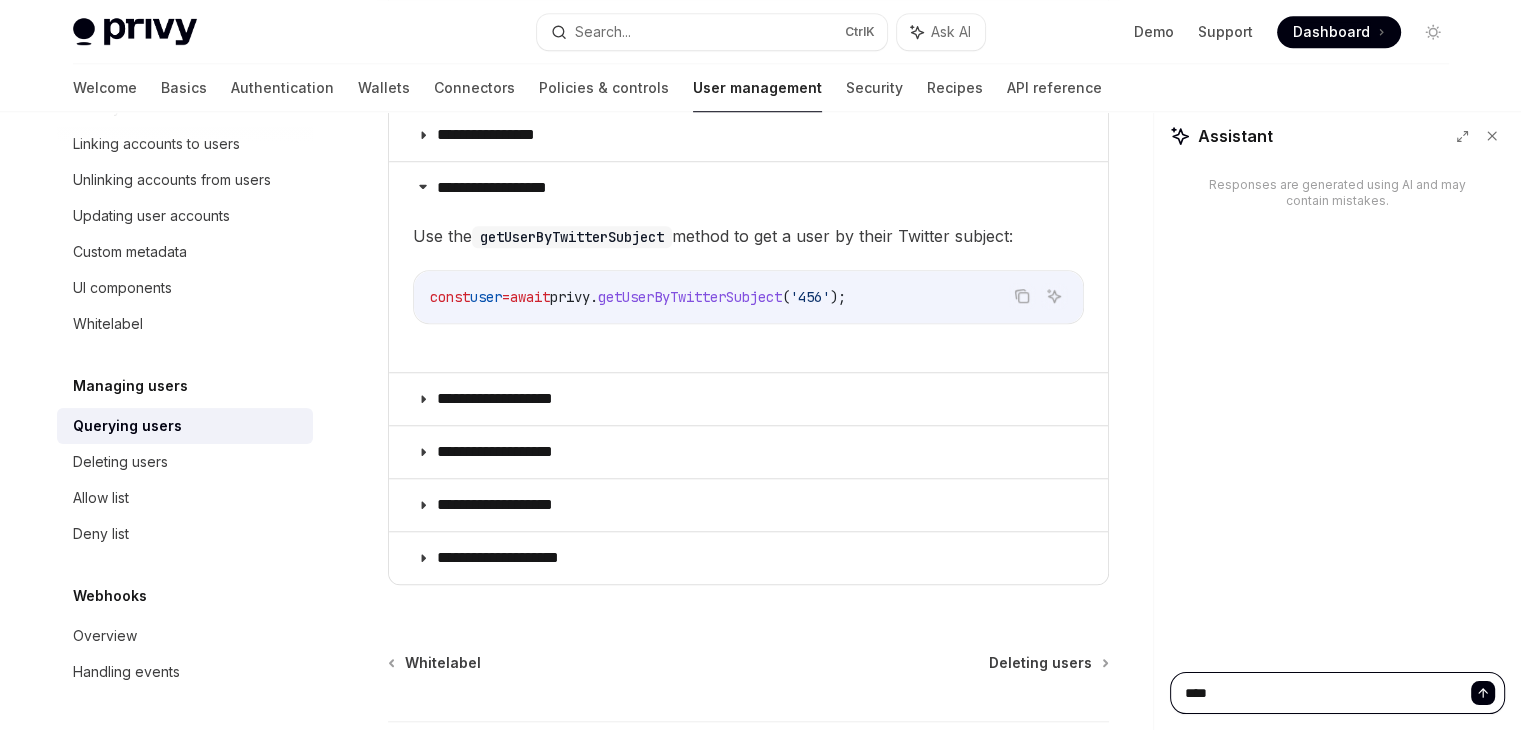 type on "*" 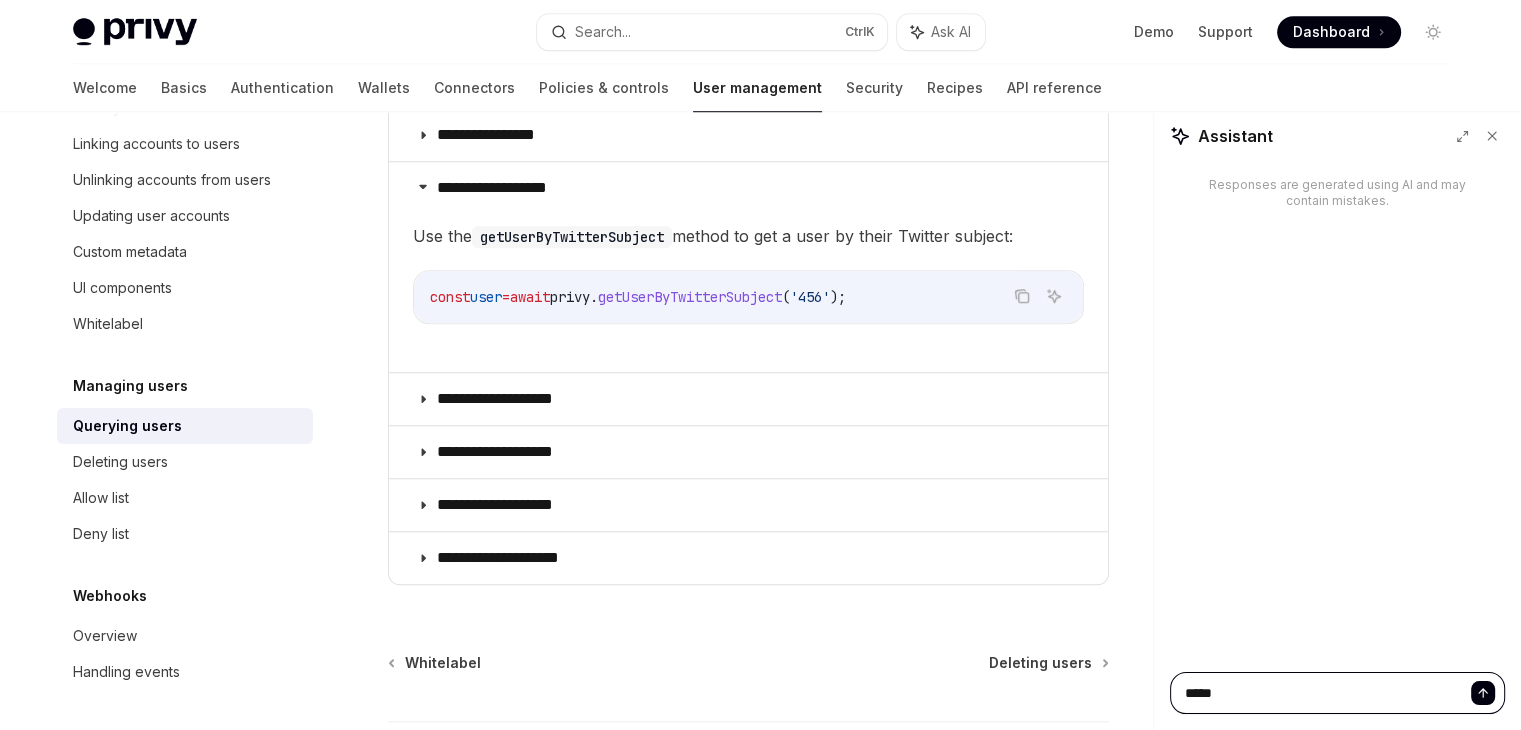 type on "*" 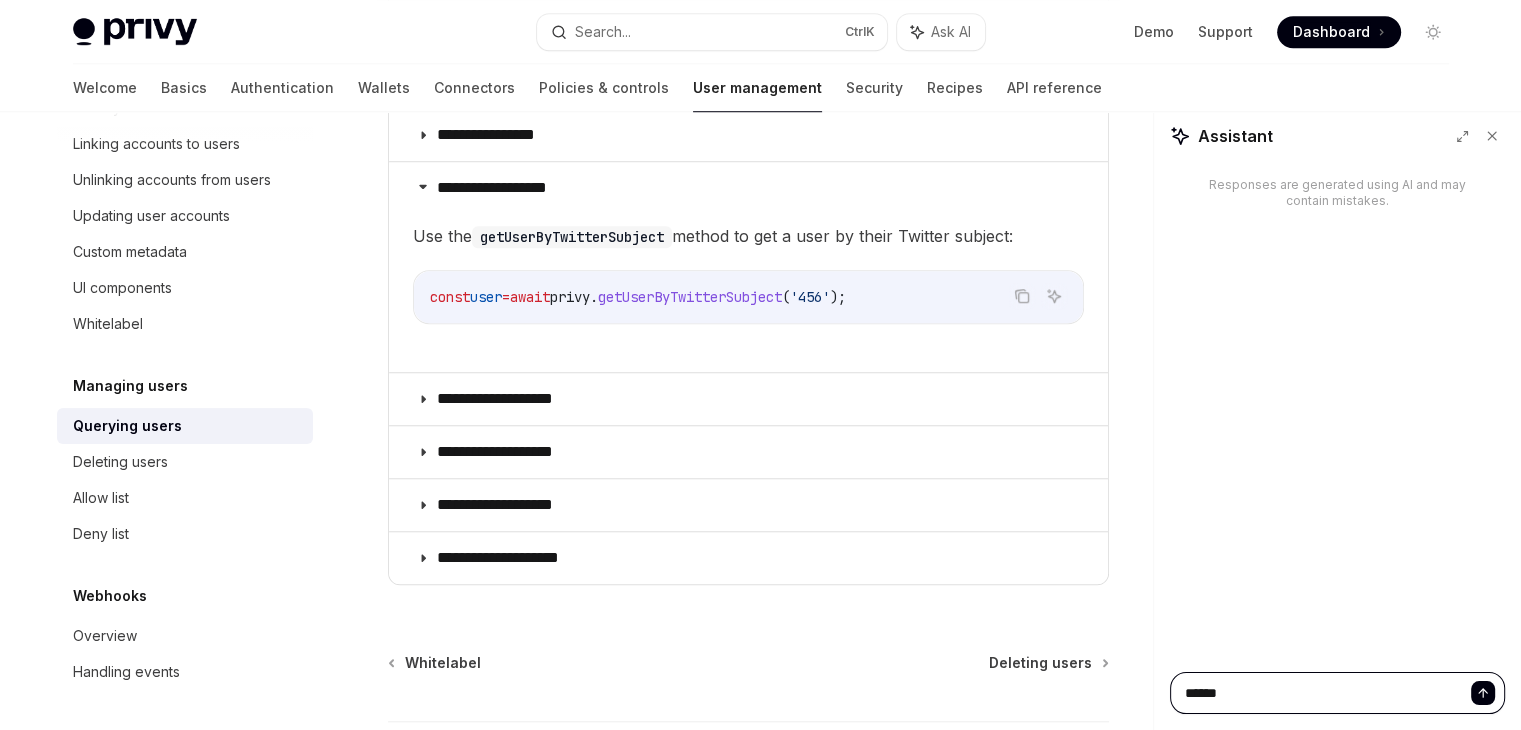 type on "*" 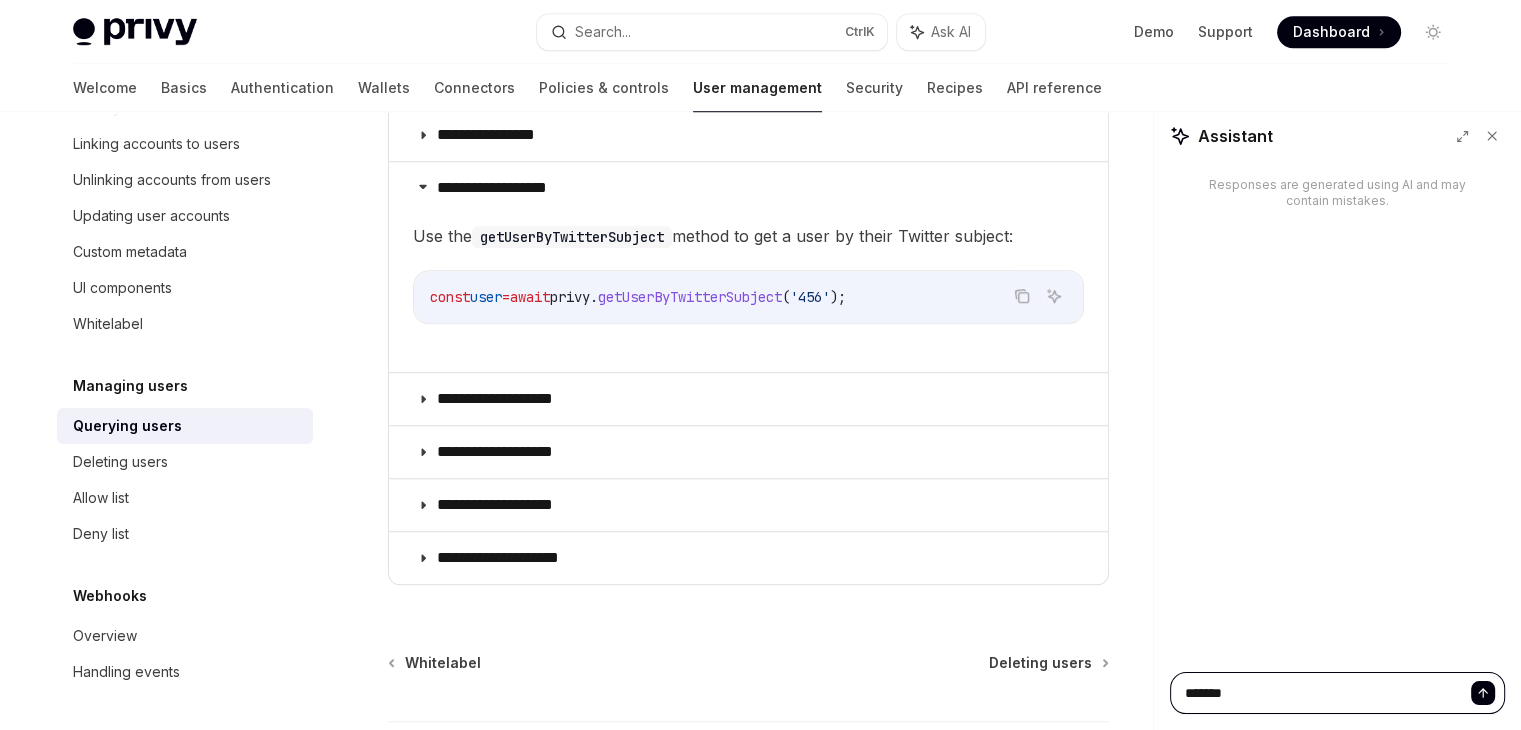 type on "*" 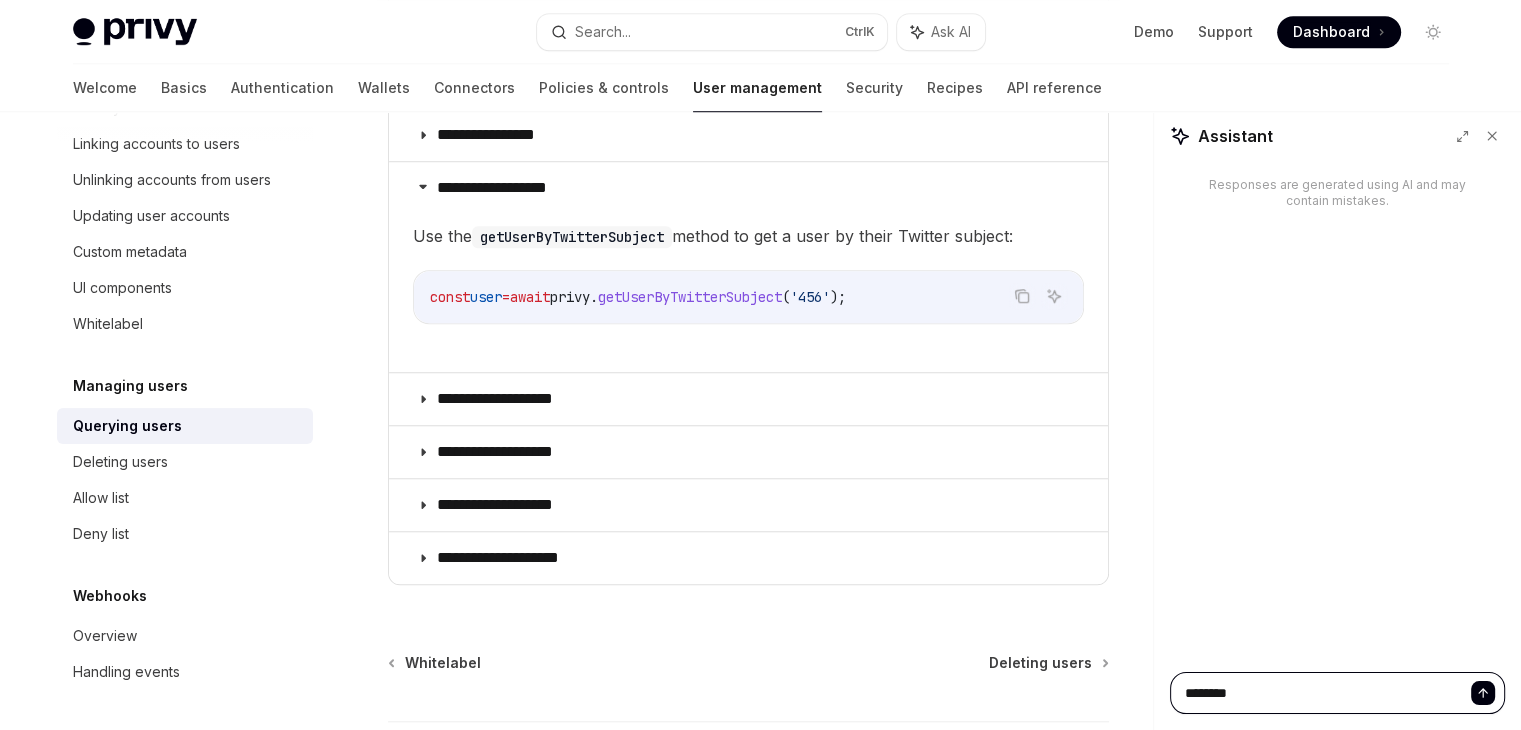 type on "*" 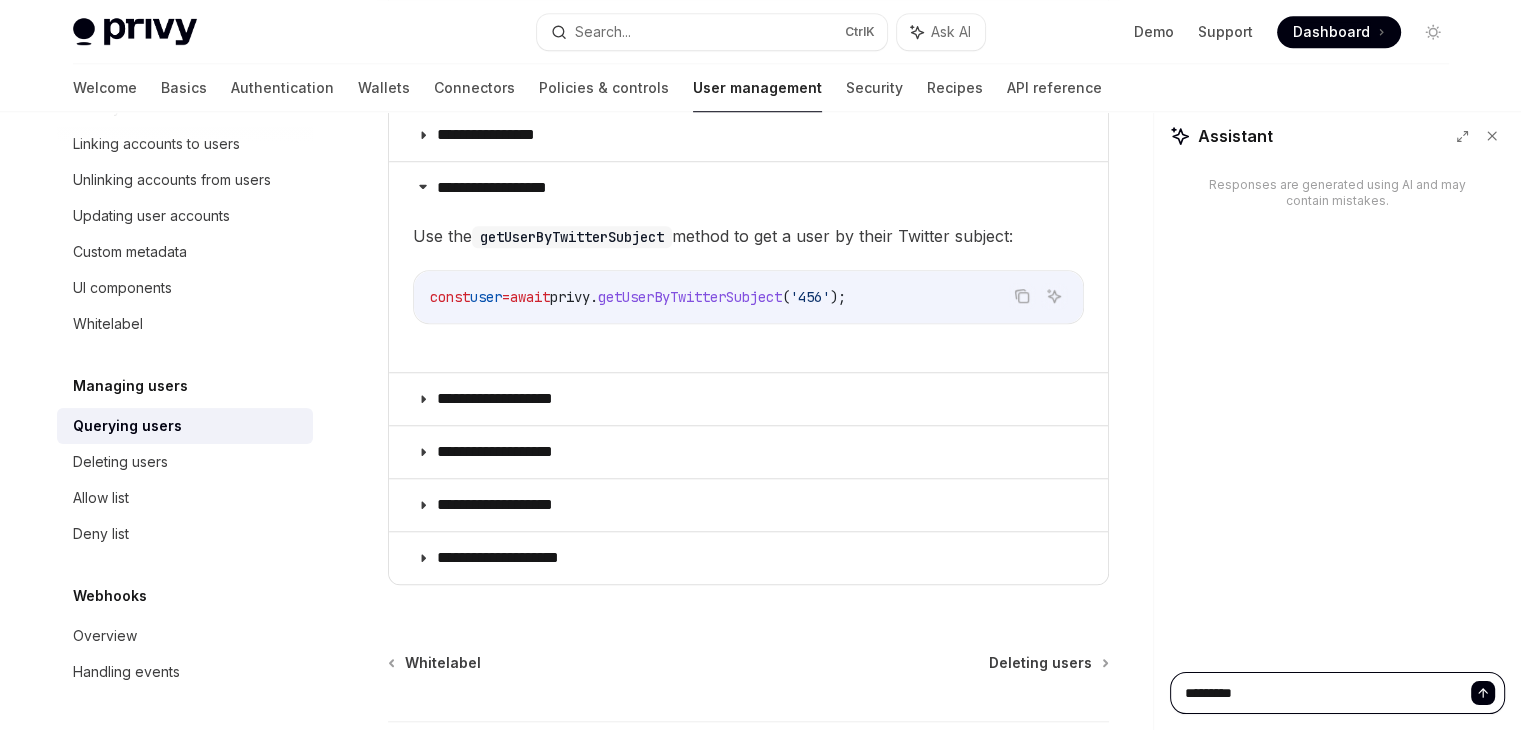 type on "*" 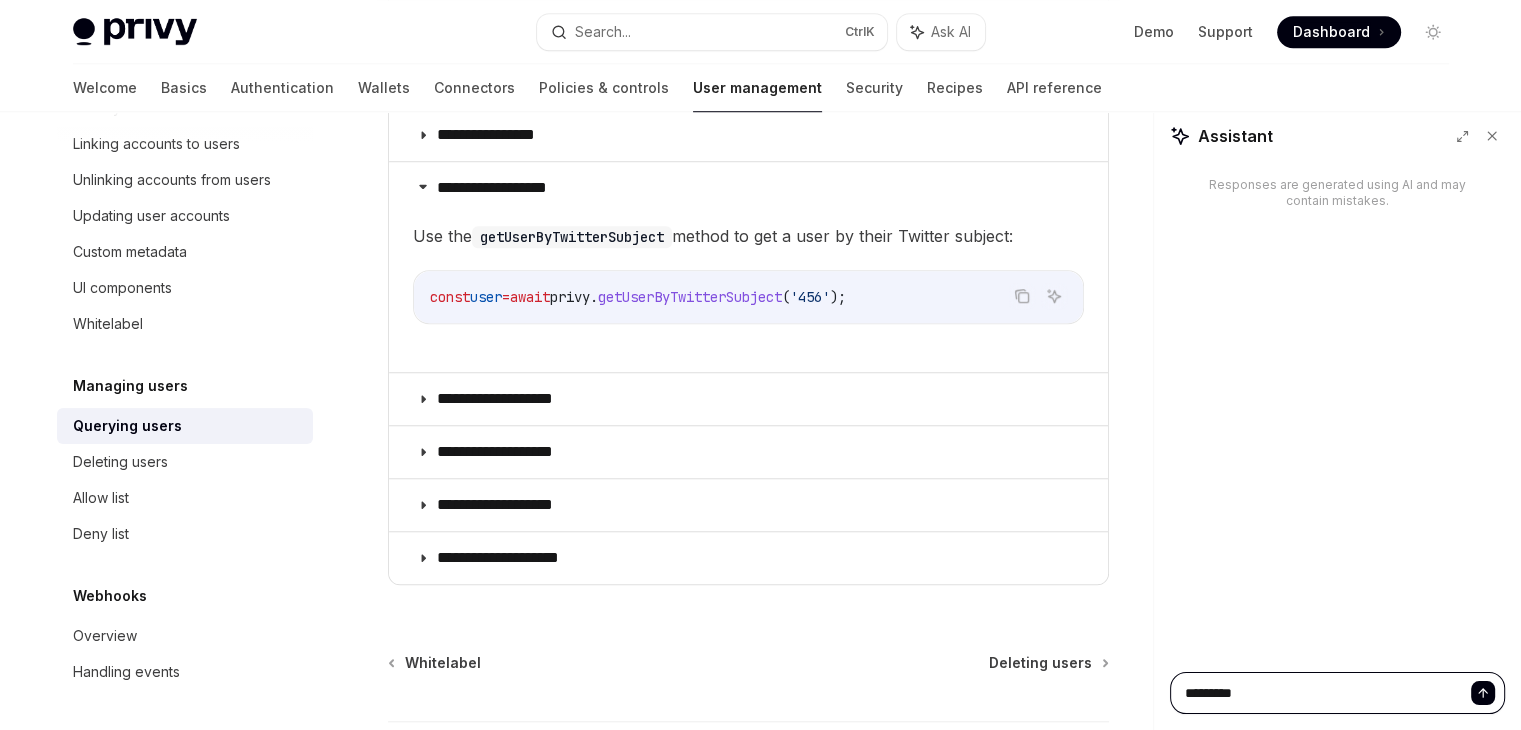 type on "**********" 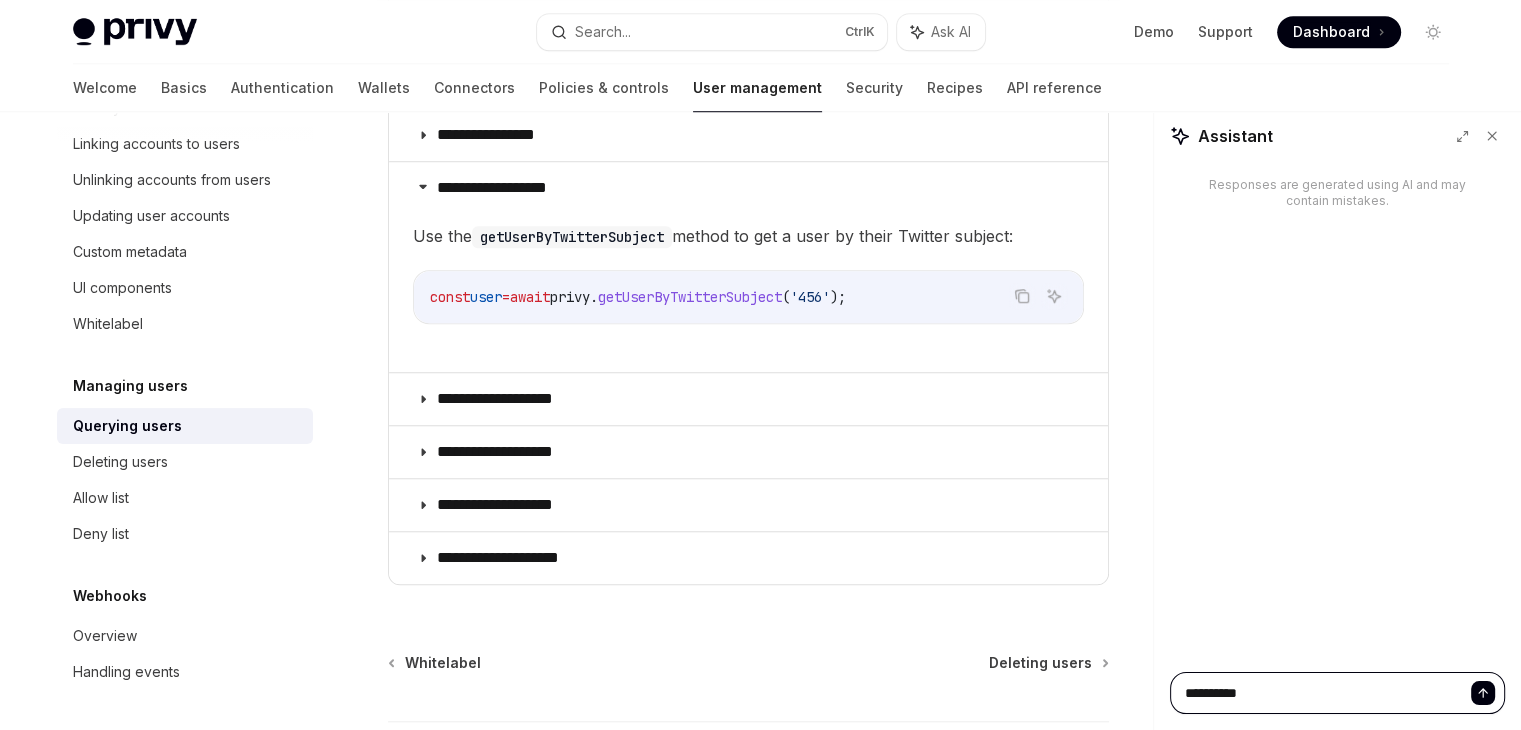 type on "*" 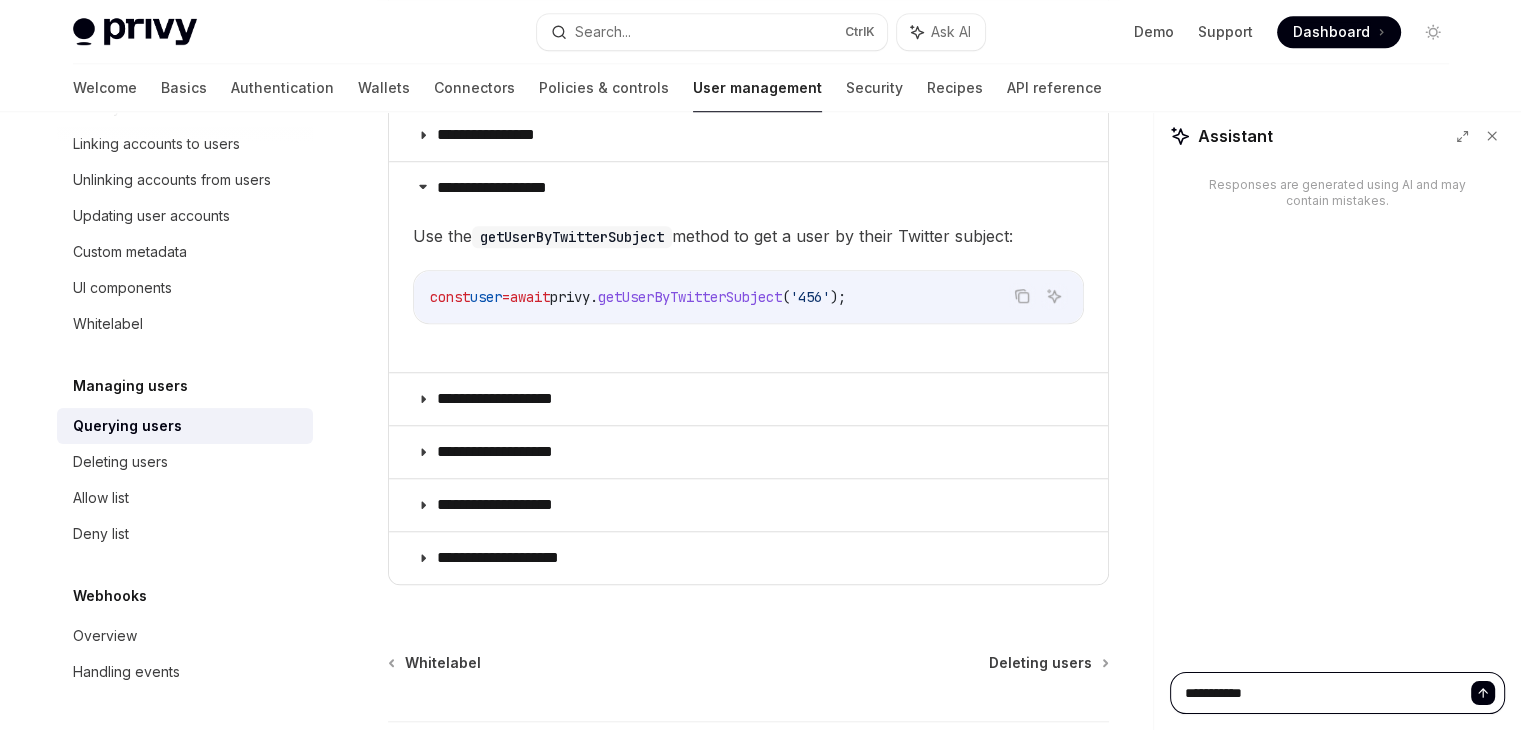 type on "*" 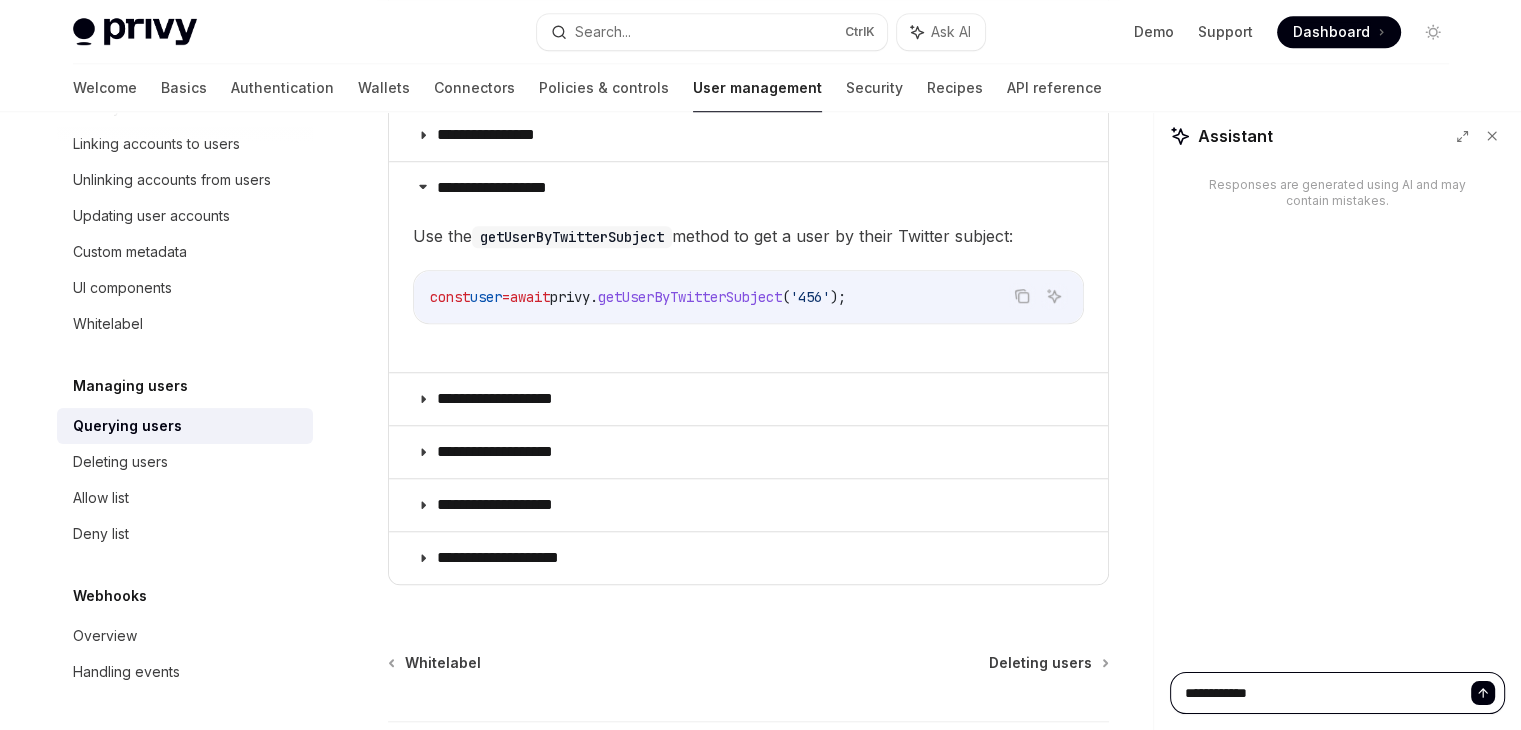 type on "*" 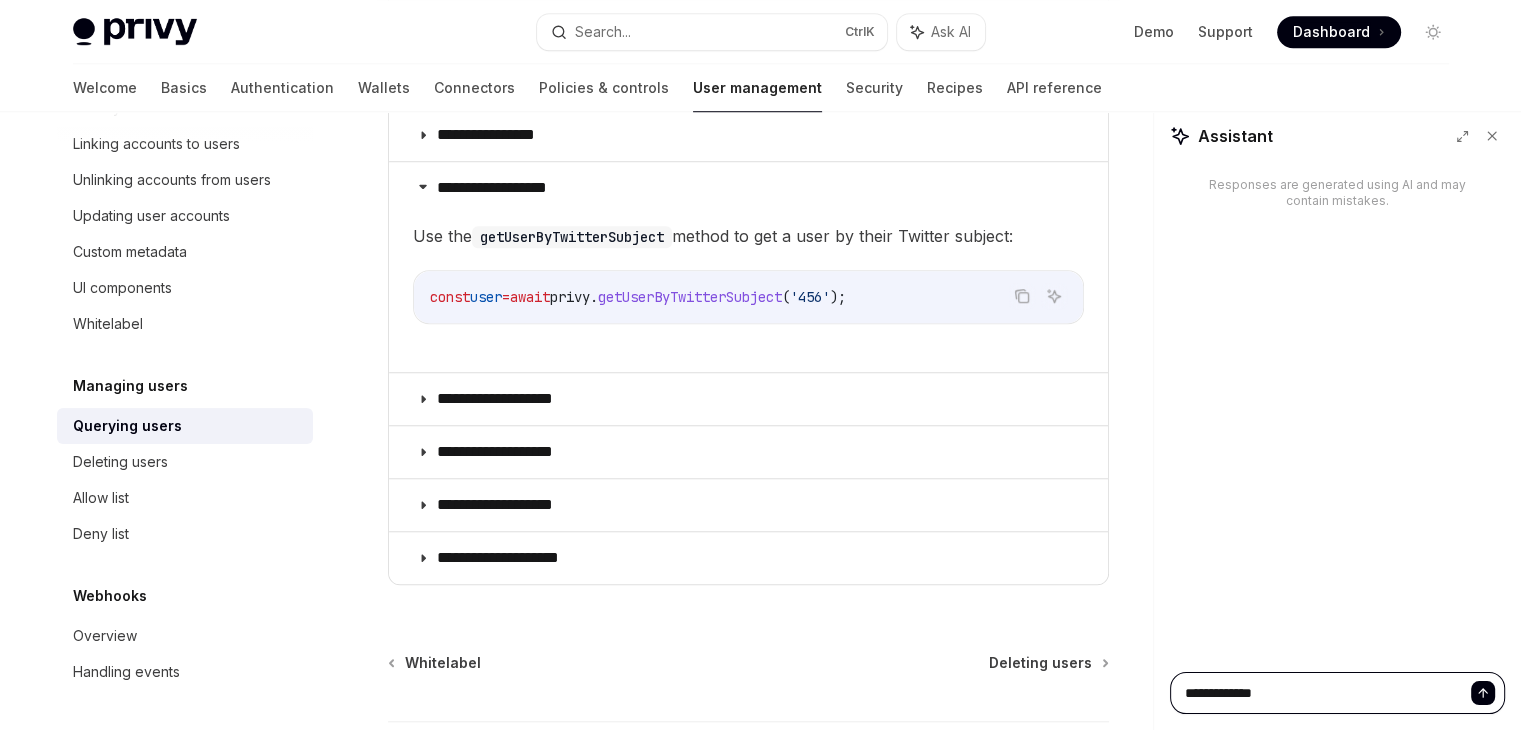type on "*" 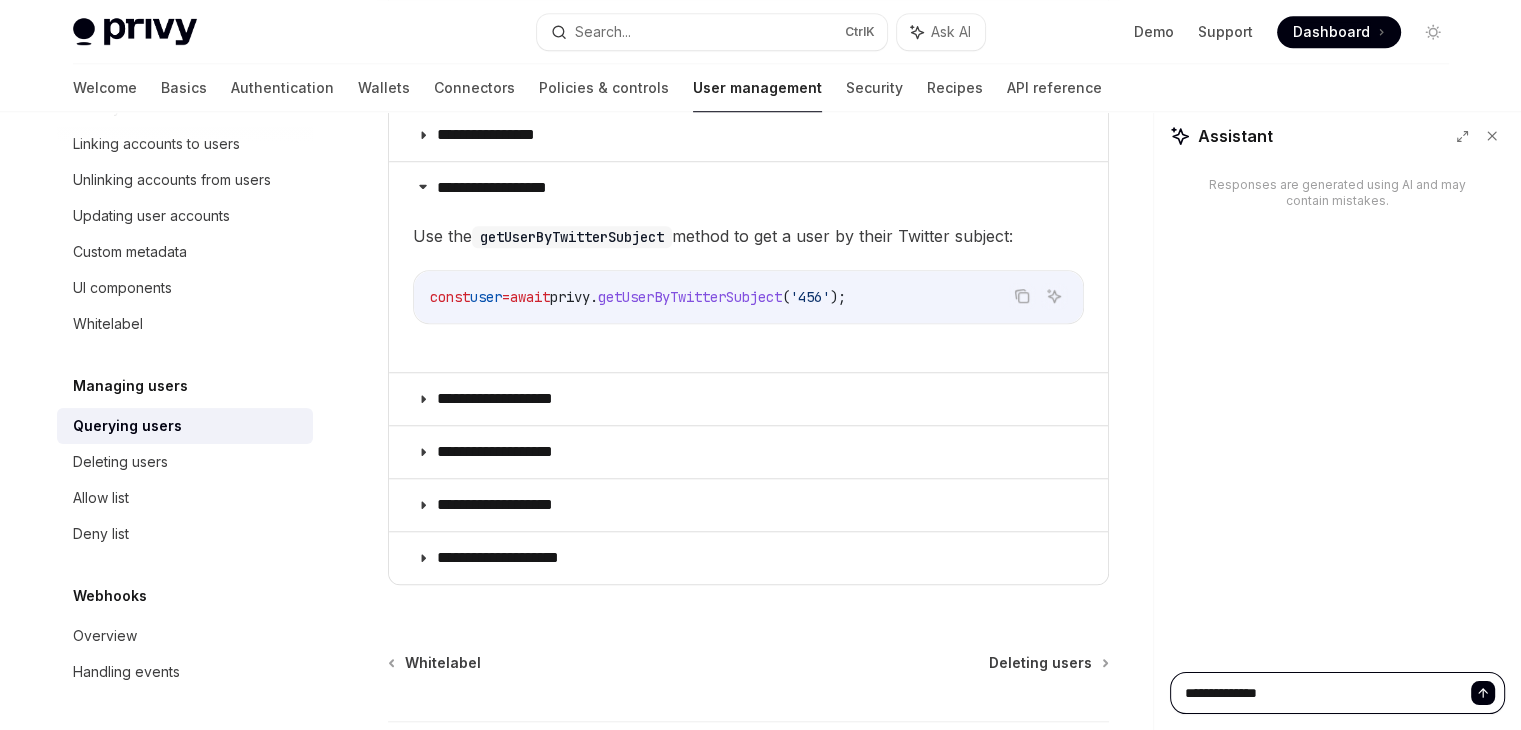 type on "*" 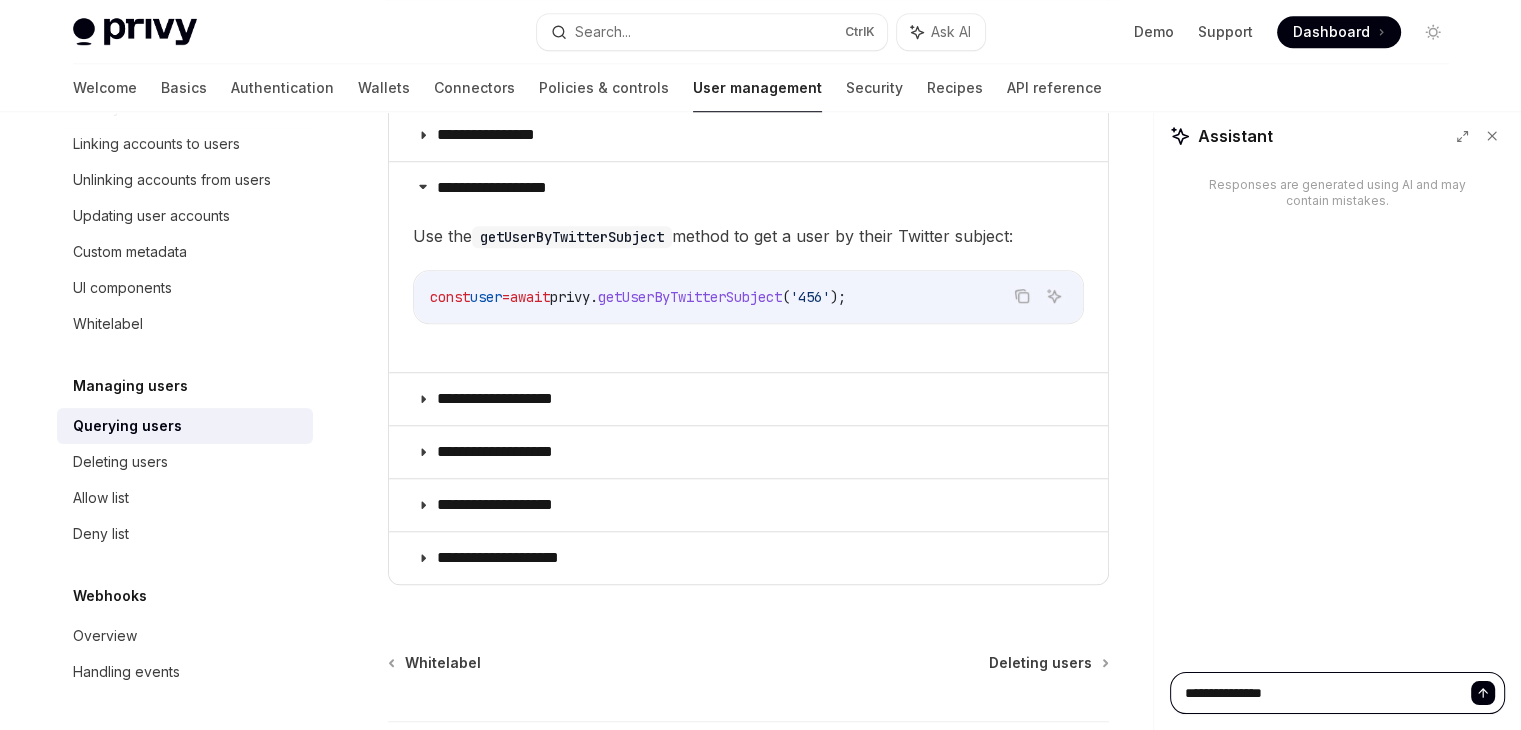 type on "*" 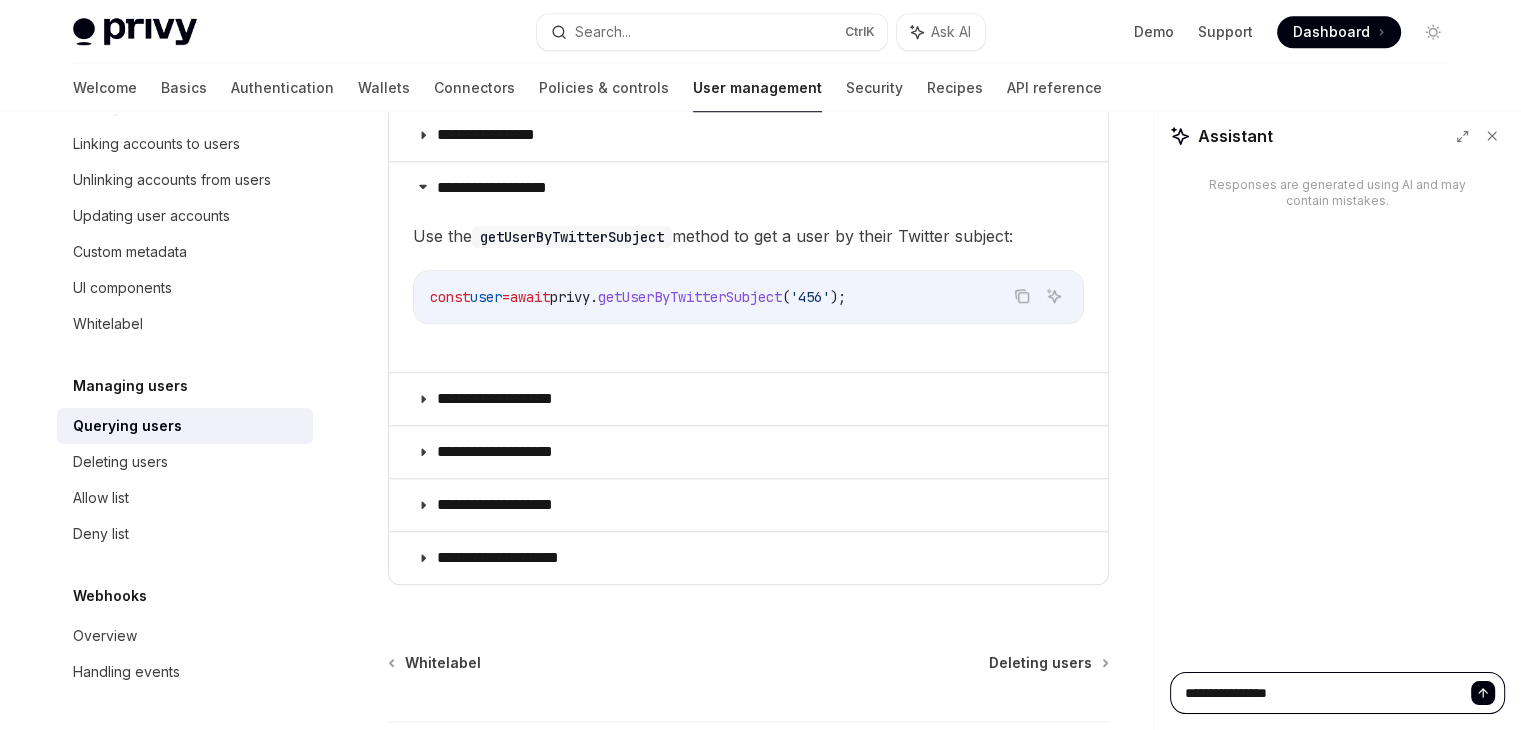 type on "*" 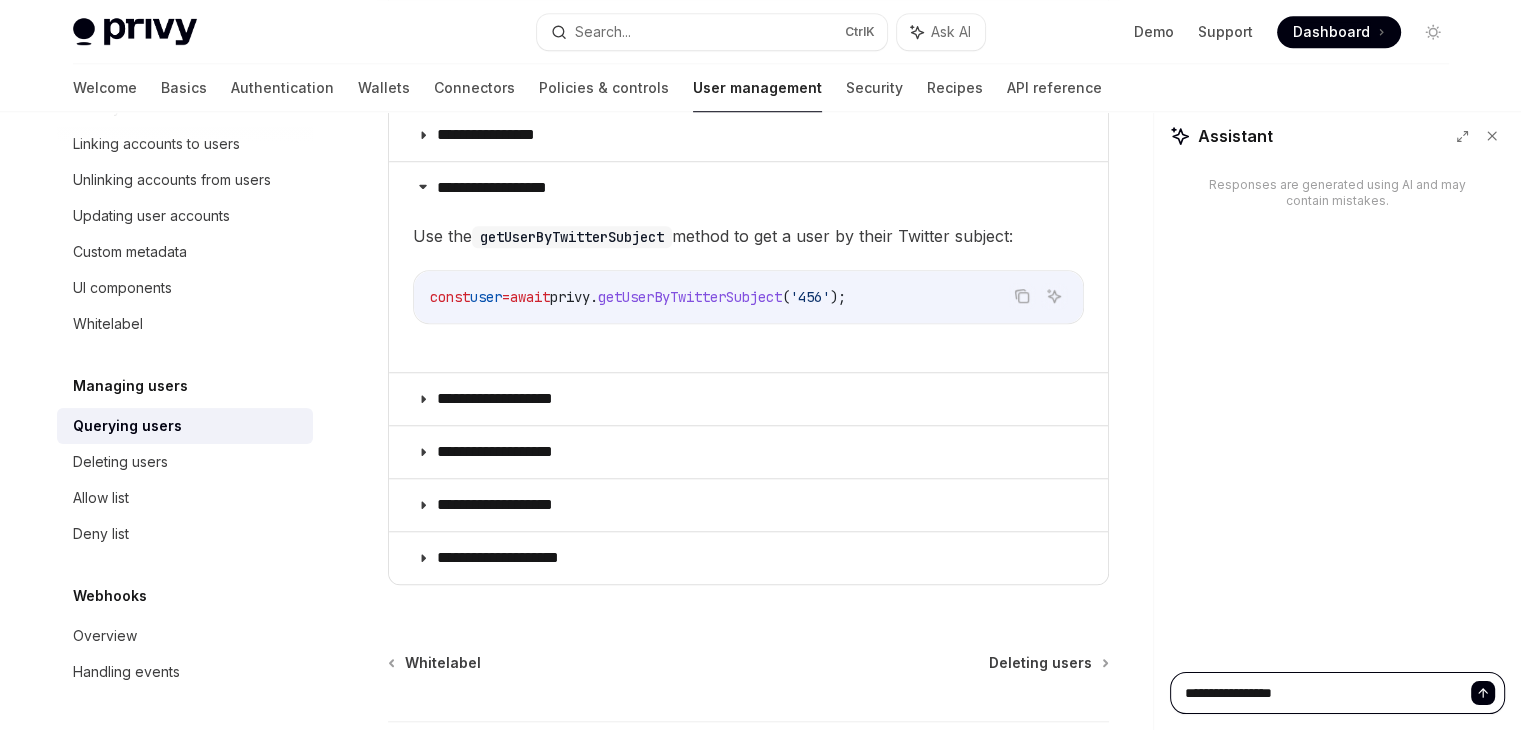 type on "*" 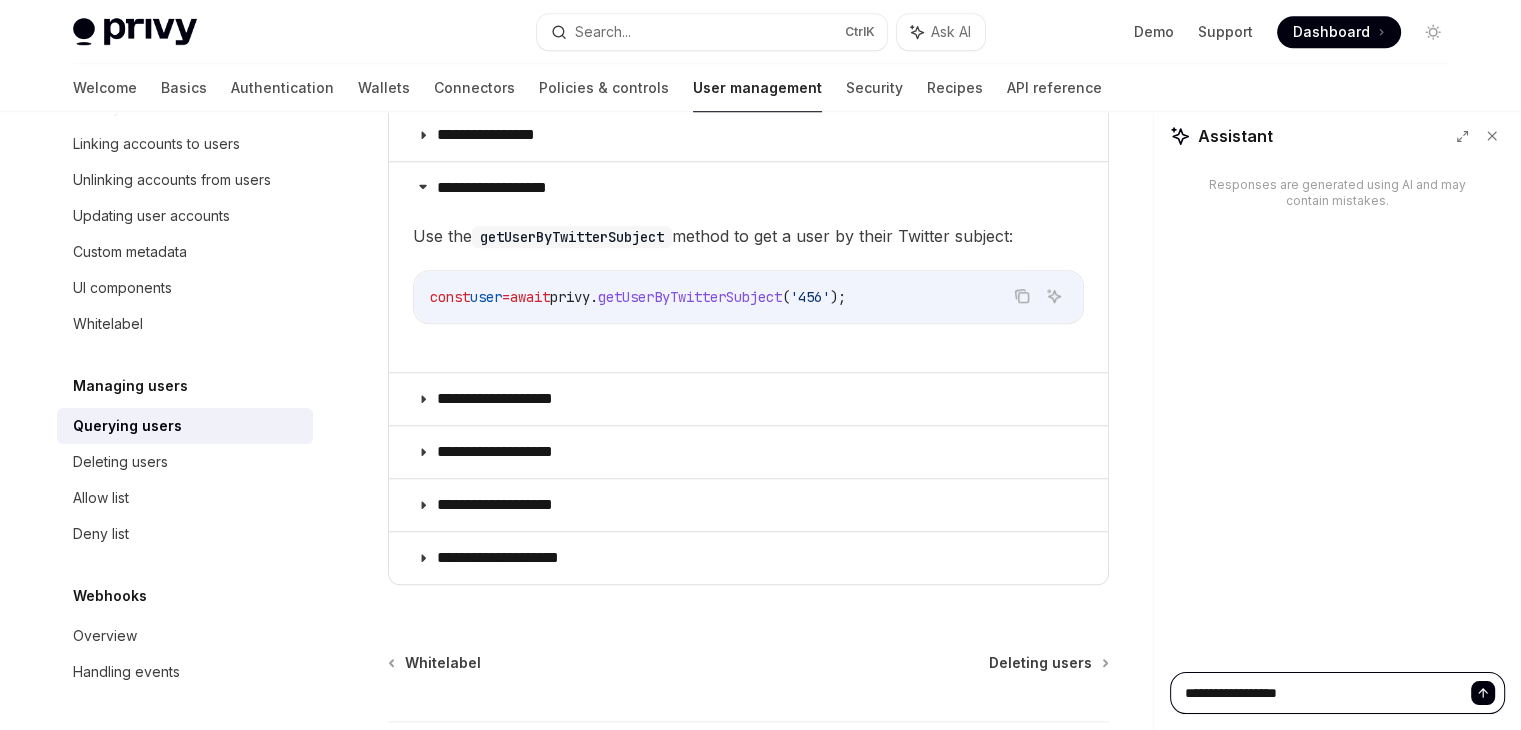 type on "*" 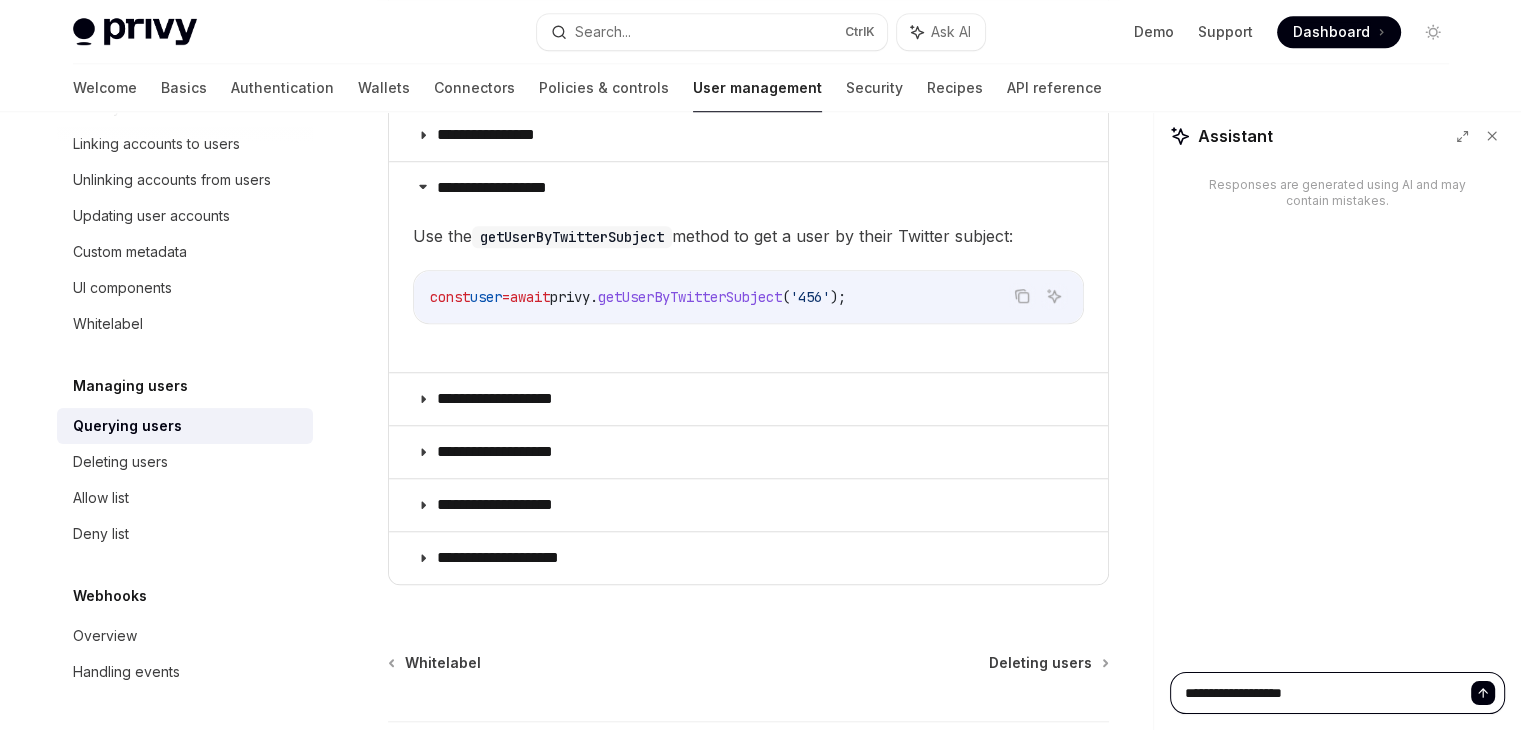 type on "*" 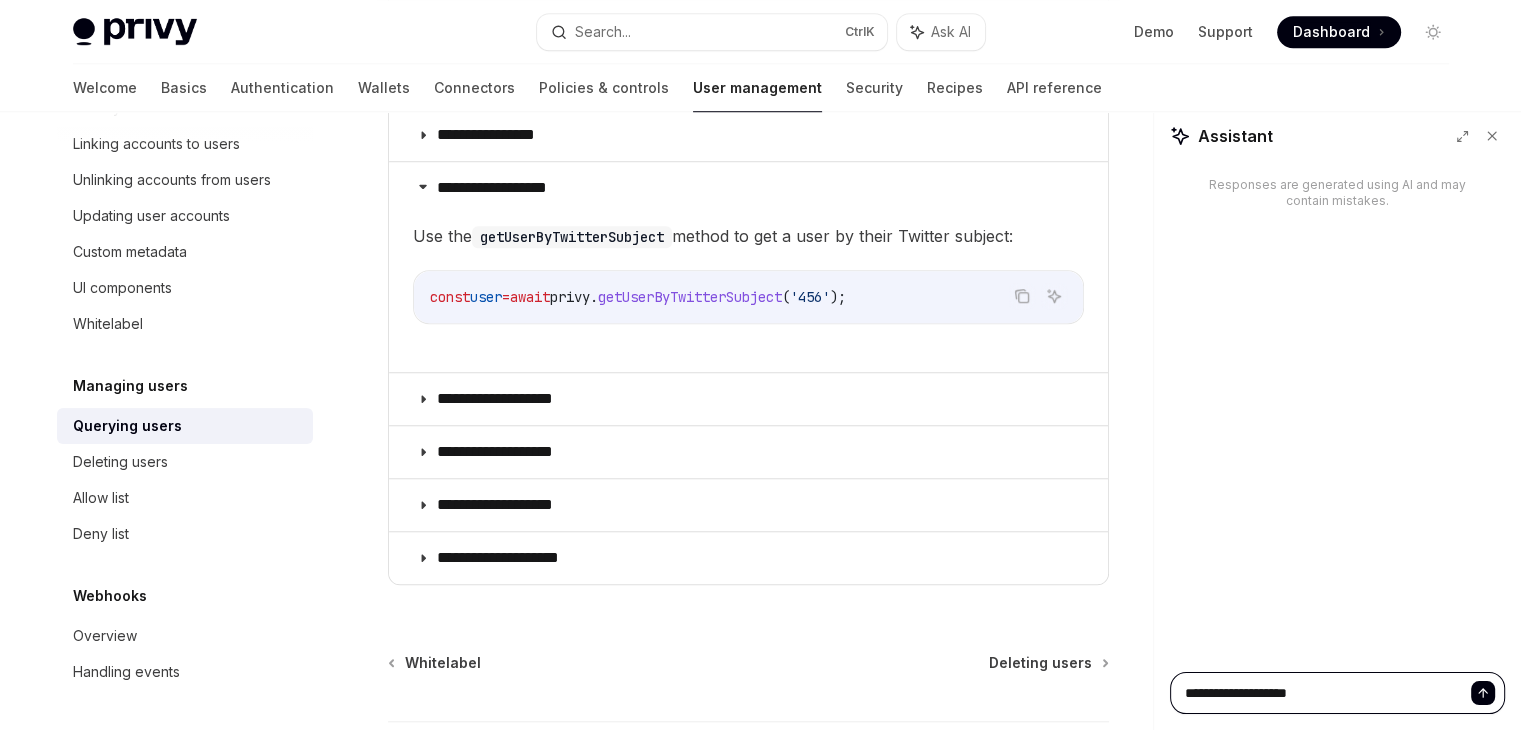 type on "*" 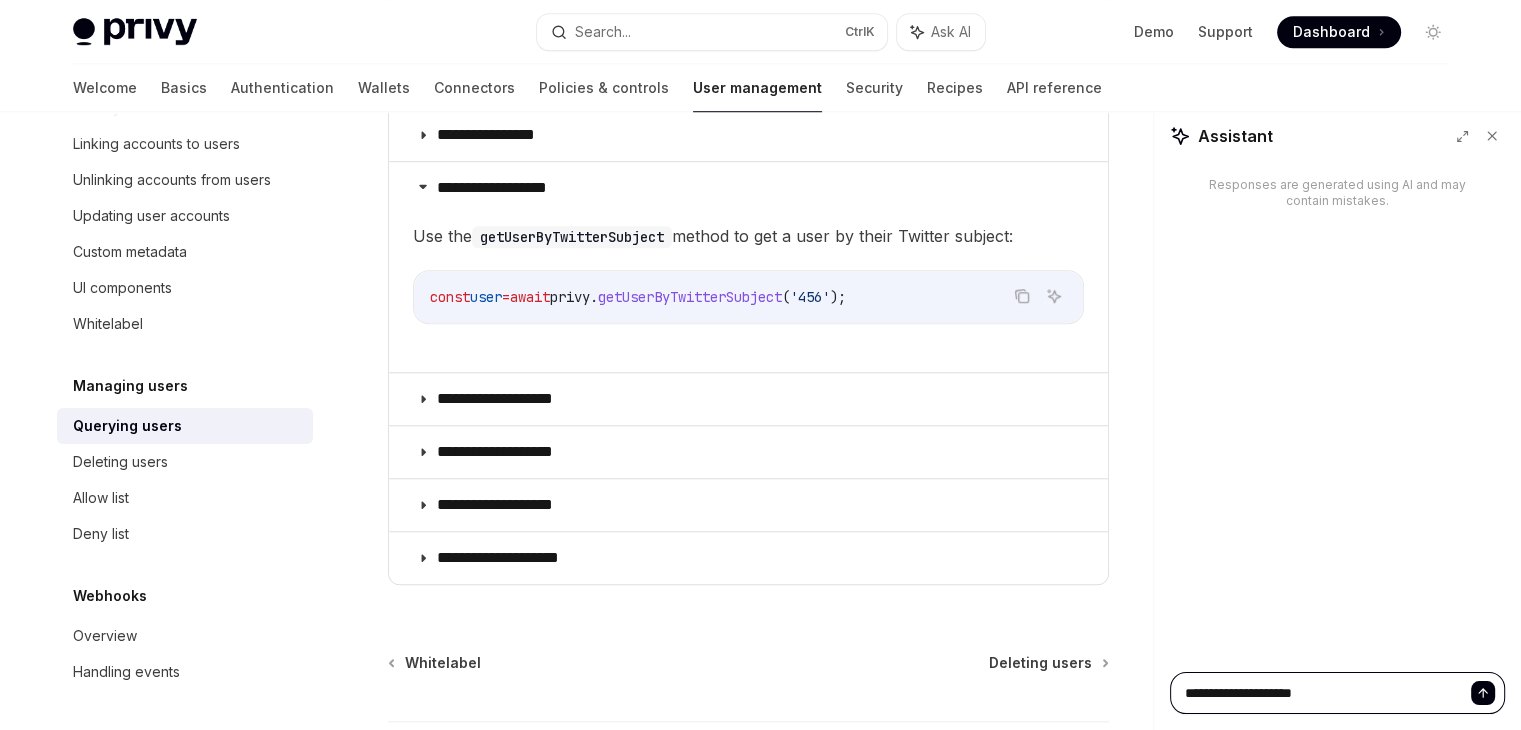 type on "*" 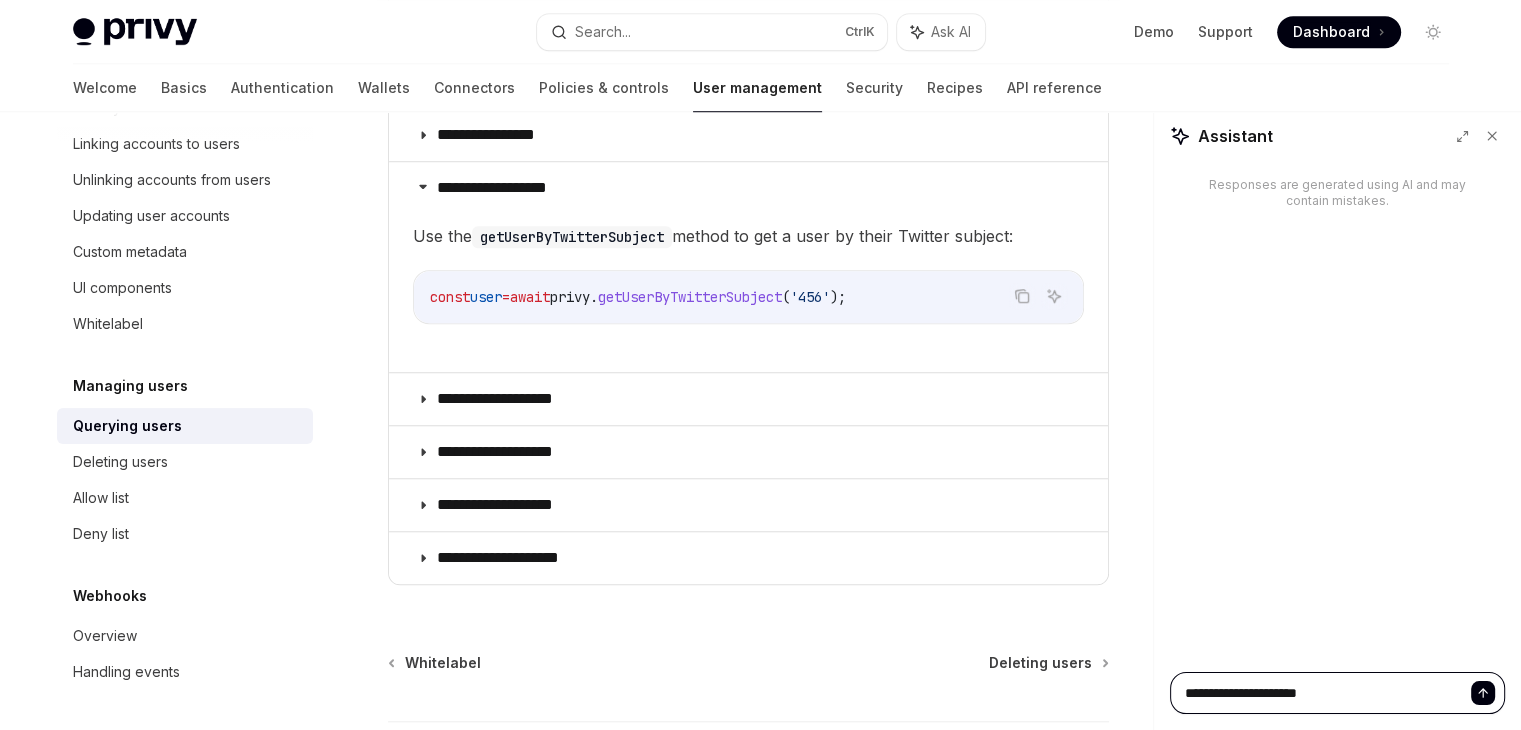 type on "*" 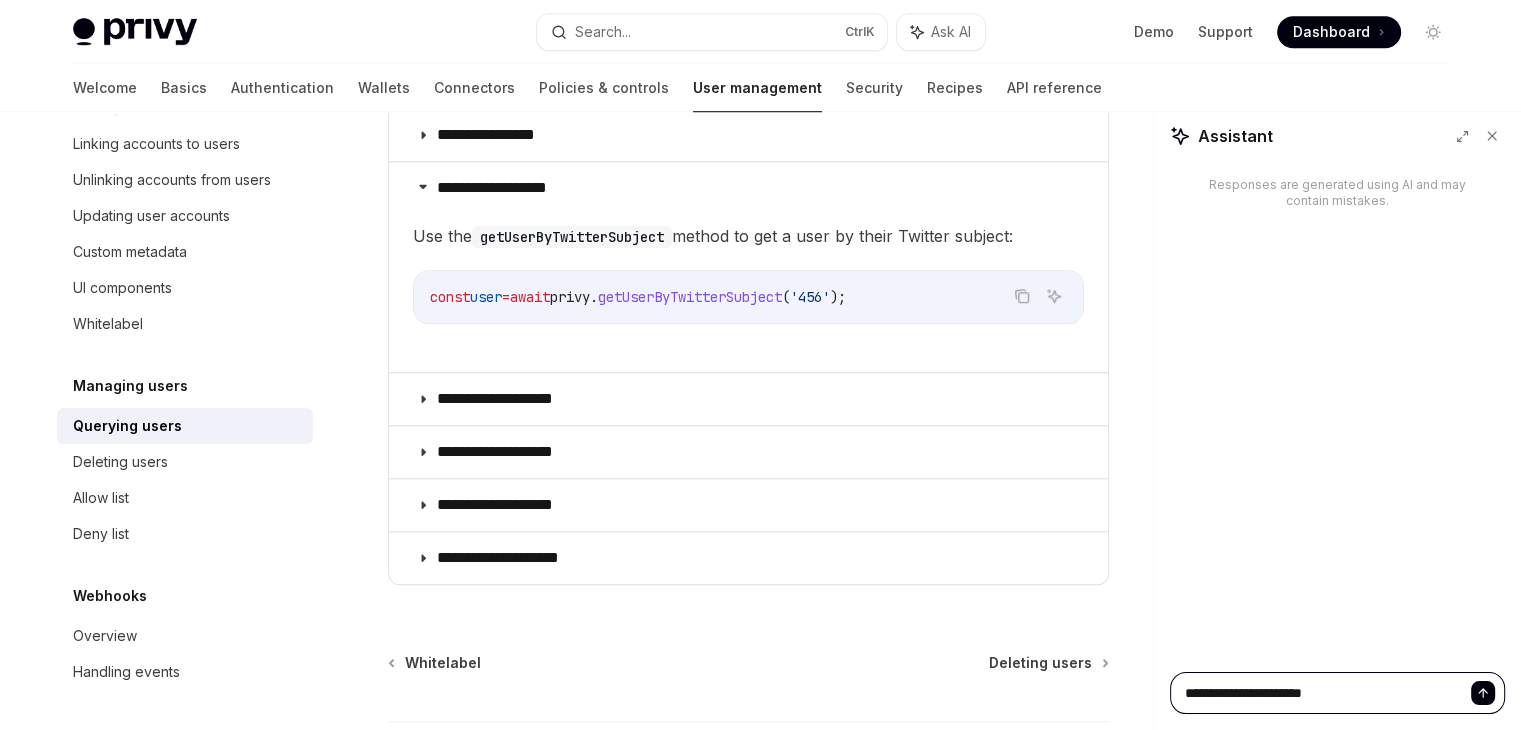 type on "*" 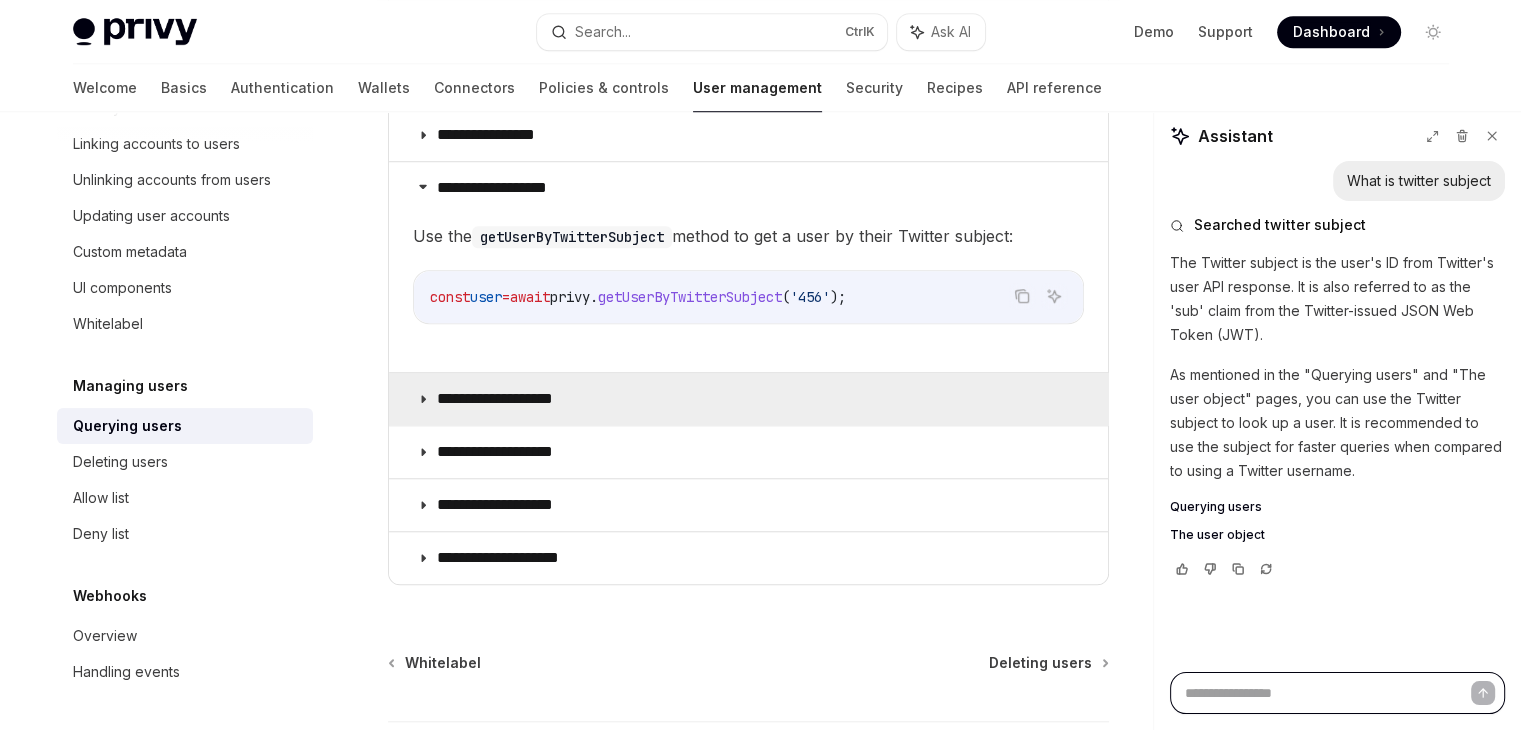 type on "*" 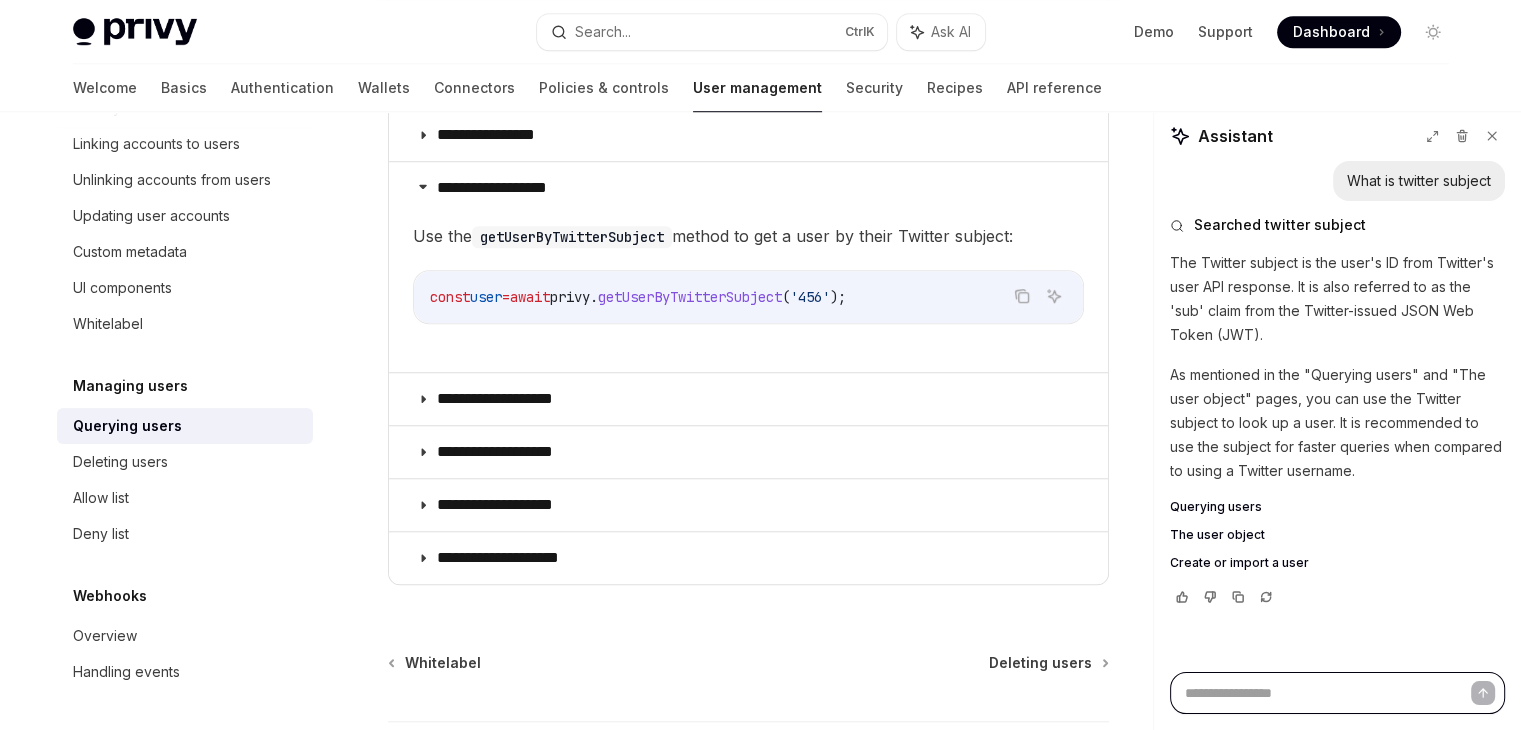 click at bounding box center [1337, 693] 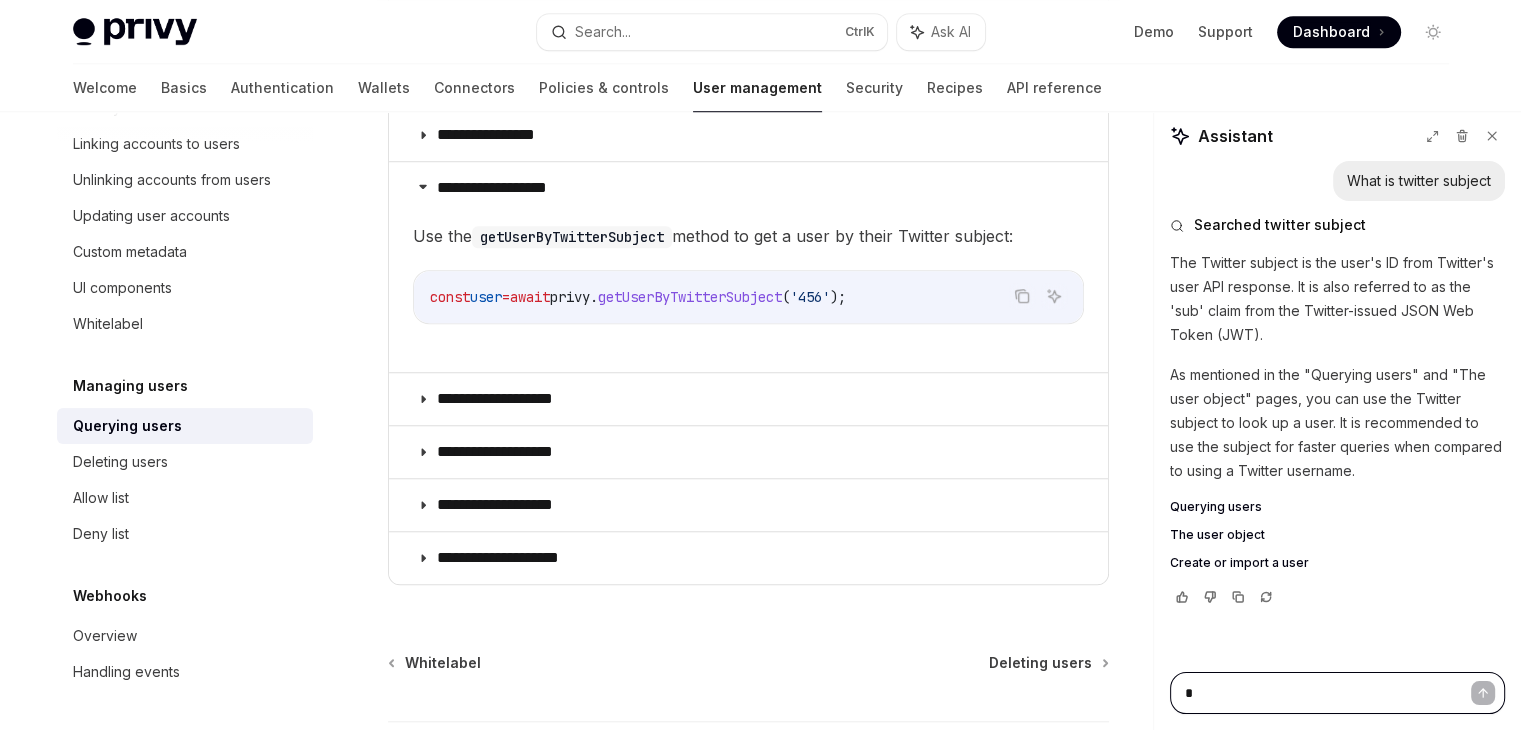type on "*" 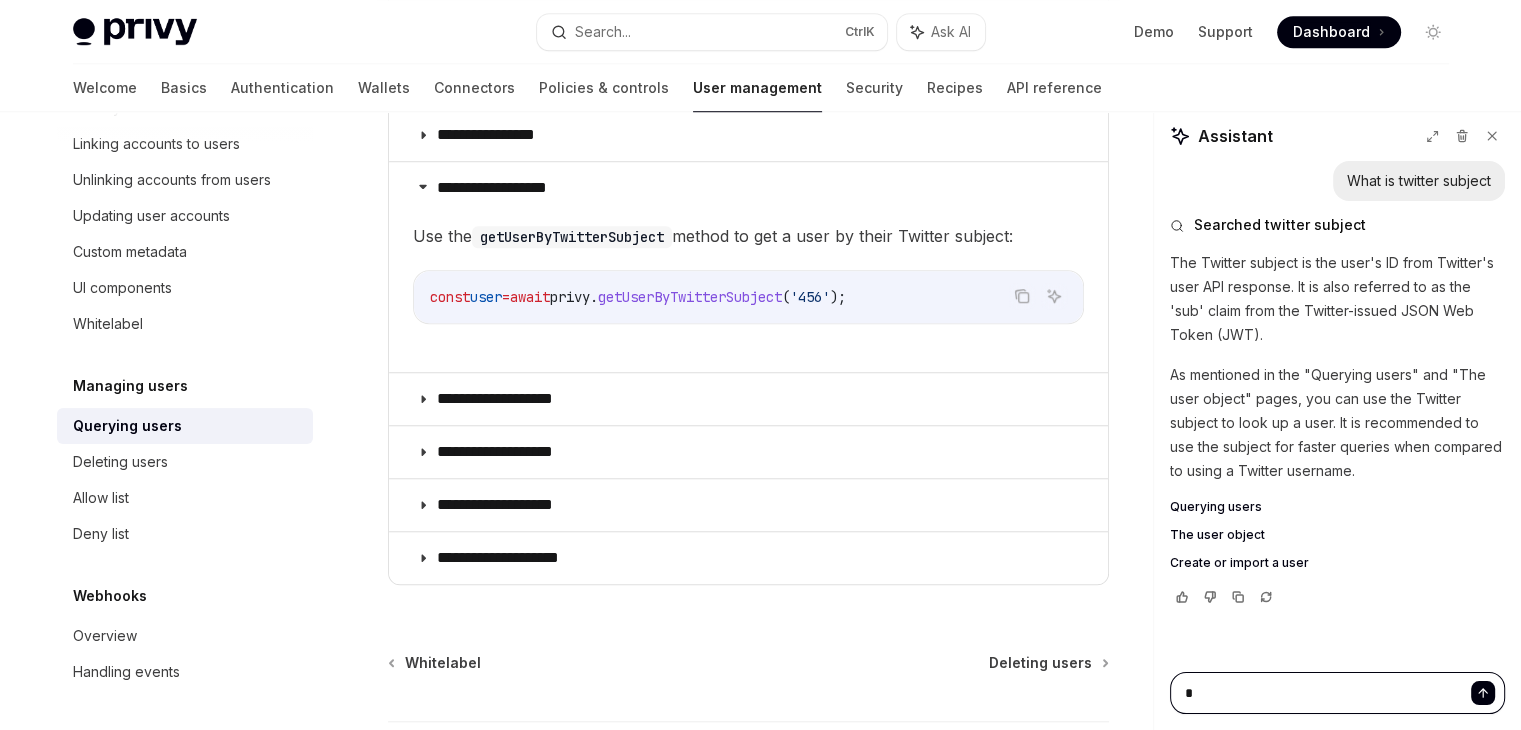 type on "**" 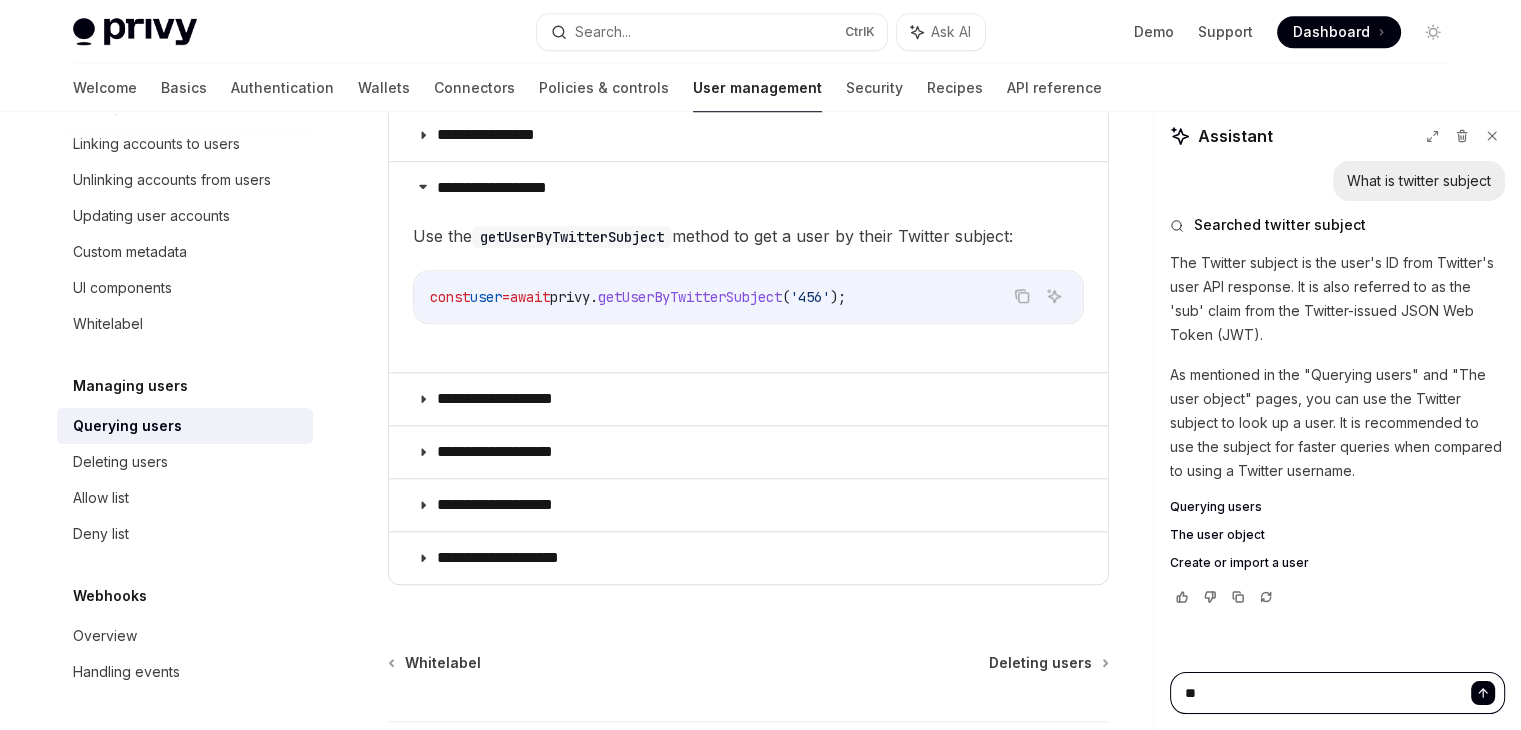 type on "*" 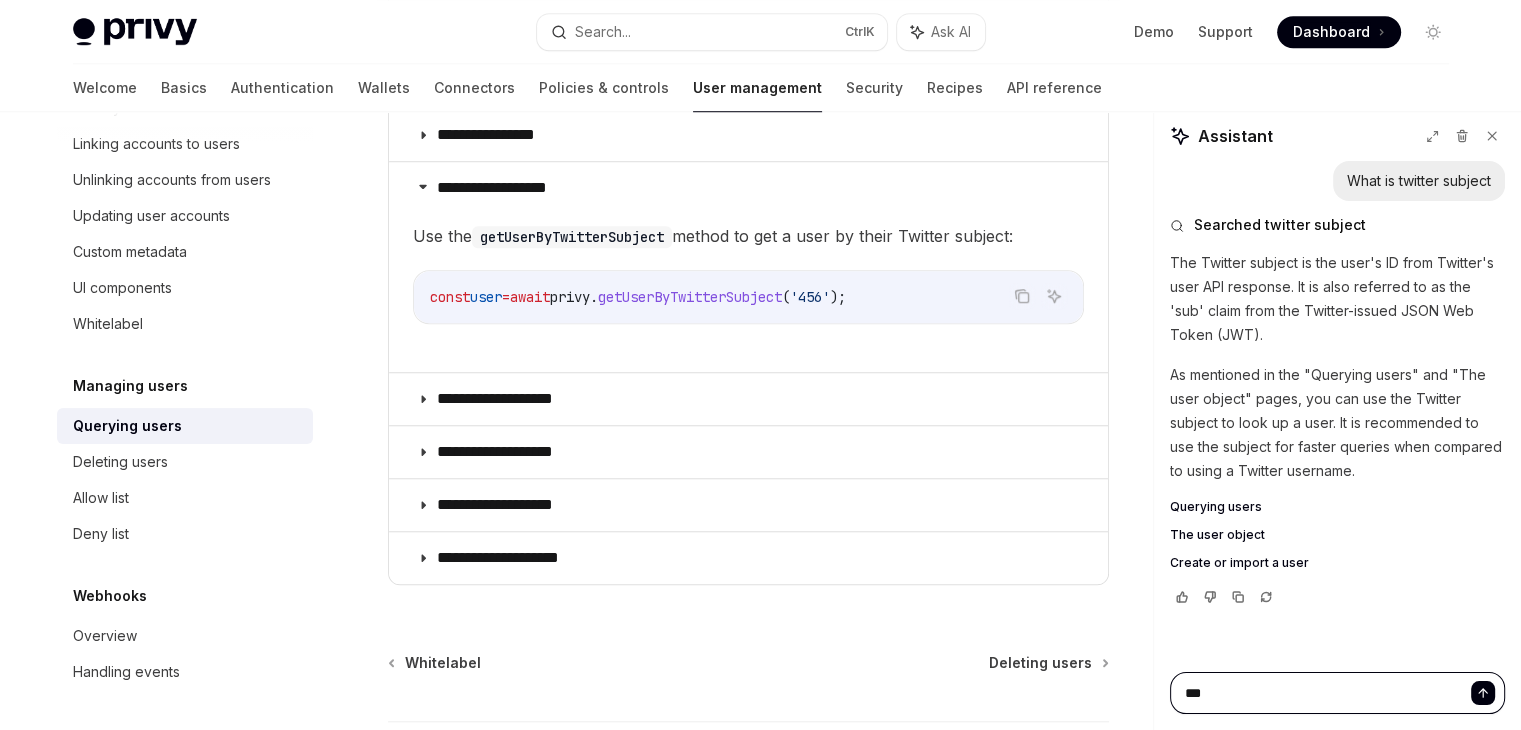 type on "*" 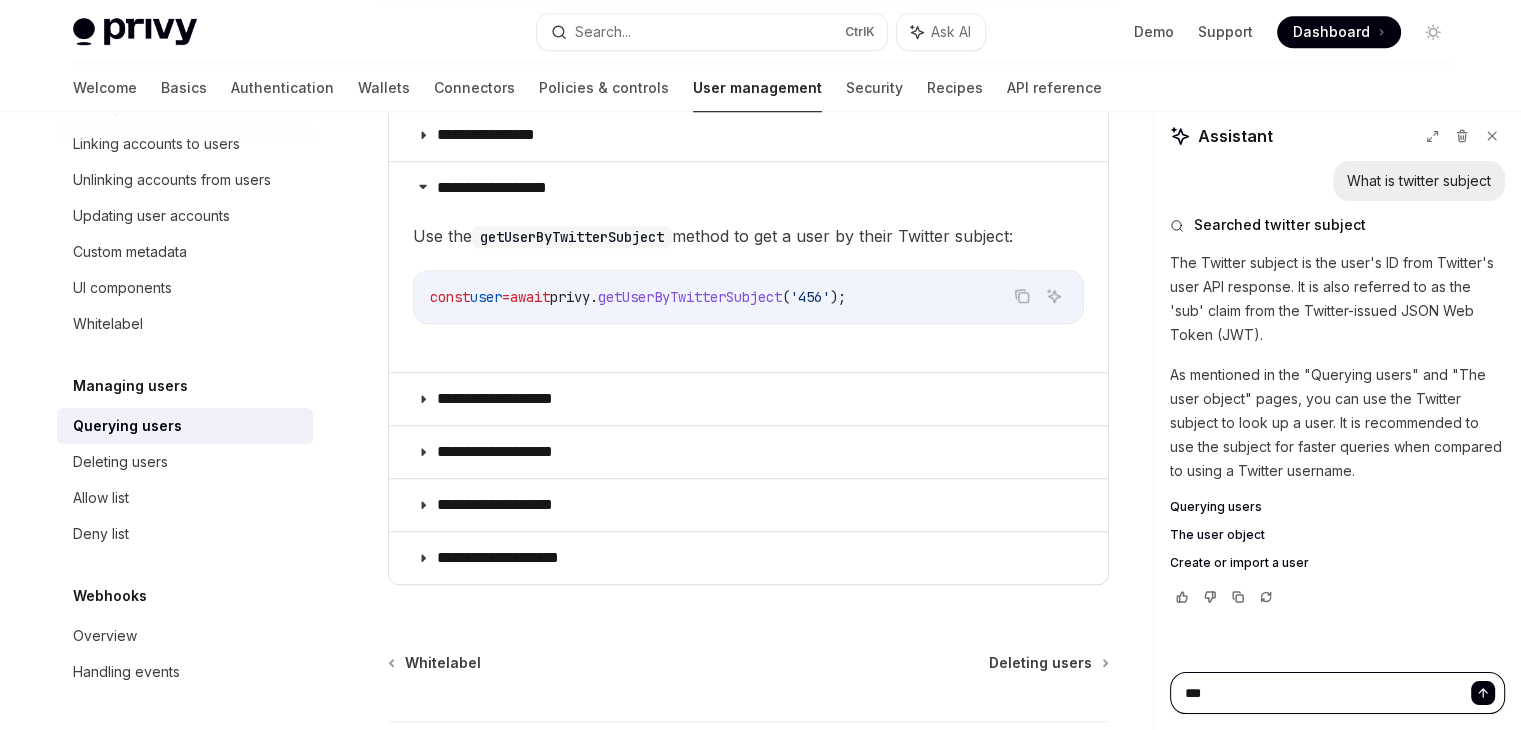 type on "****" 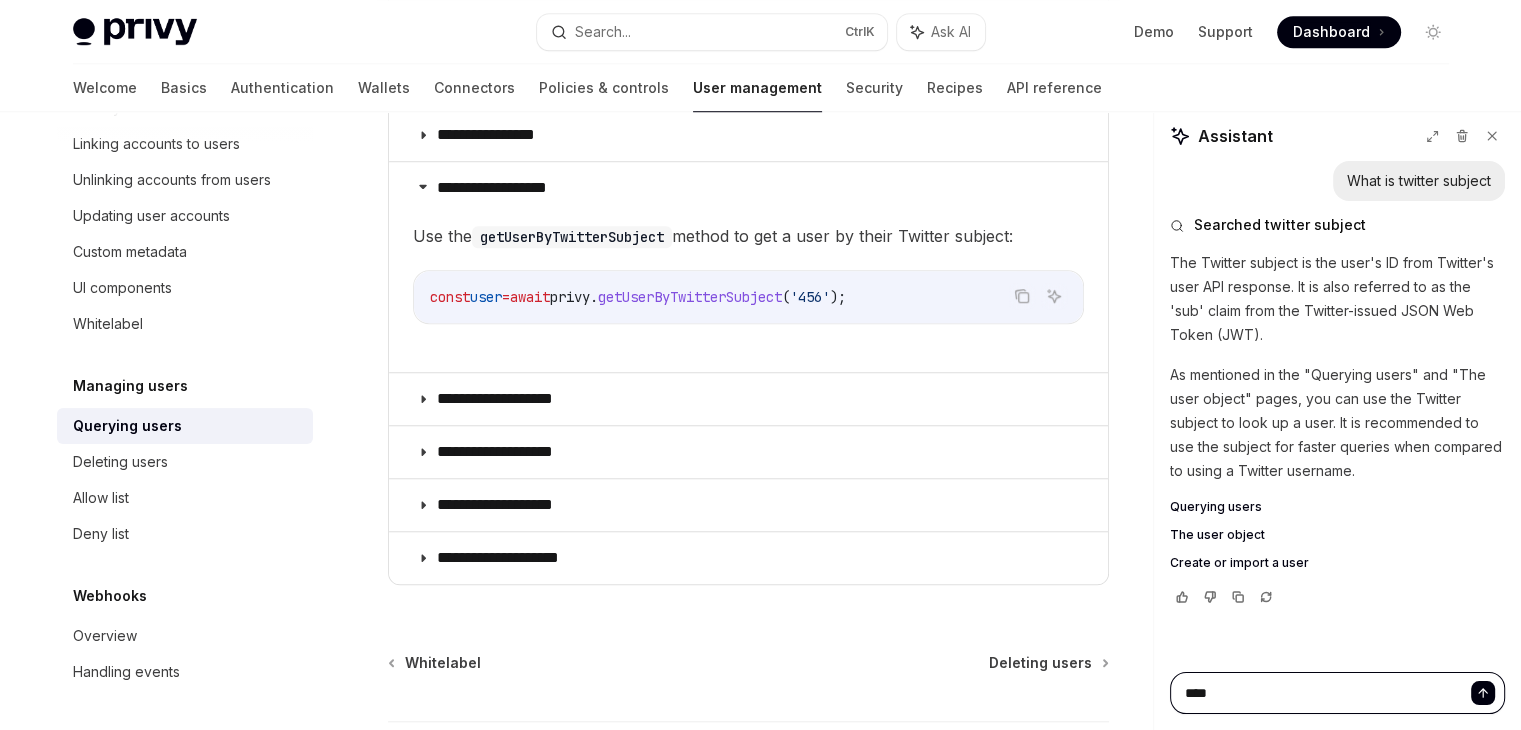type on "*" 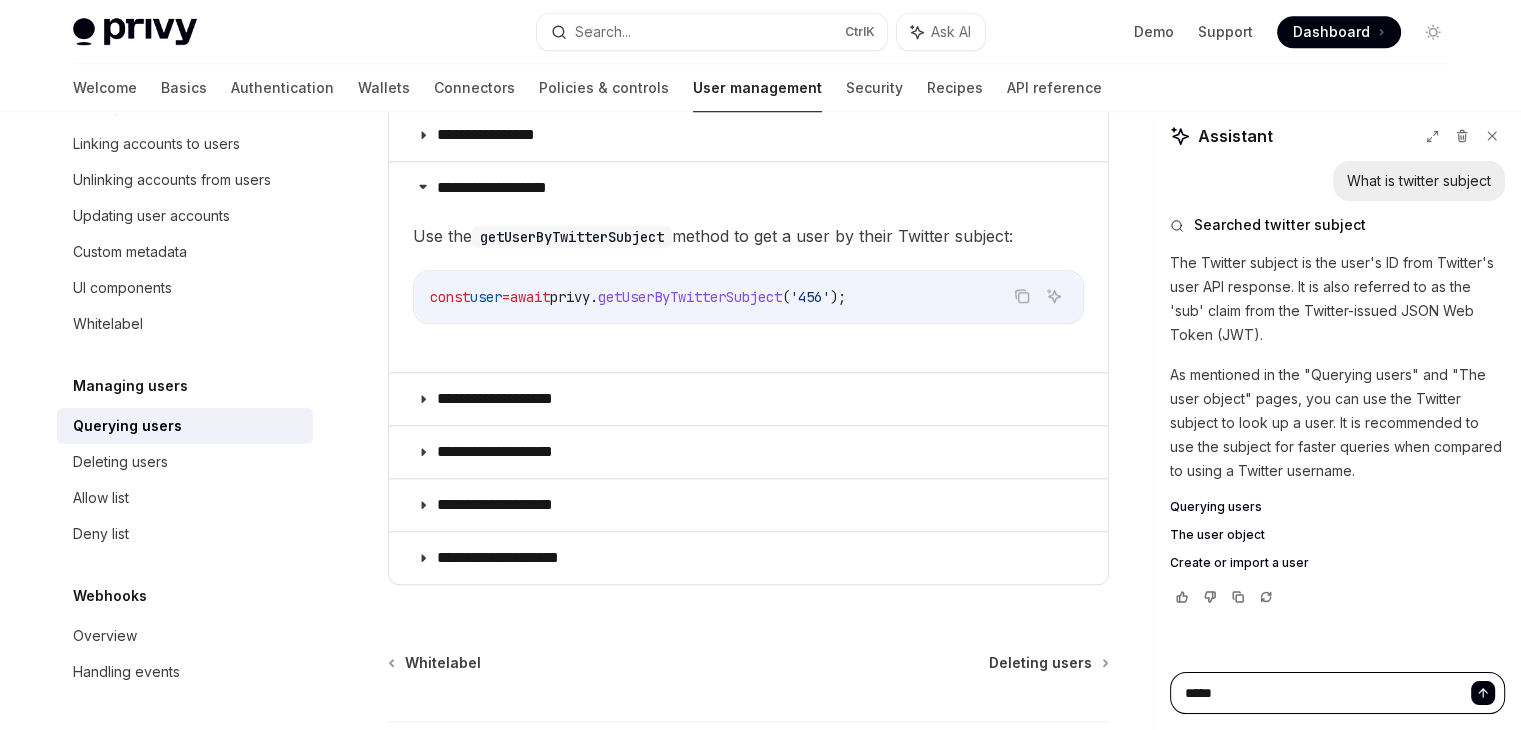 type on "*" 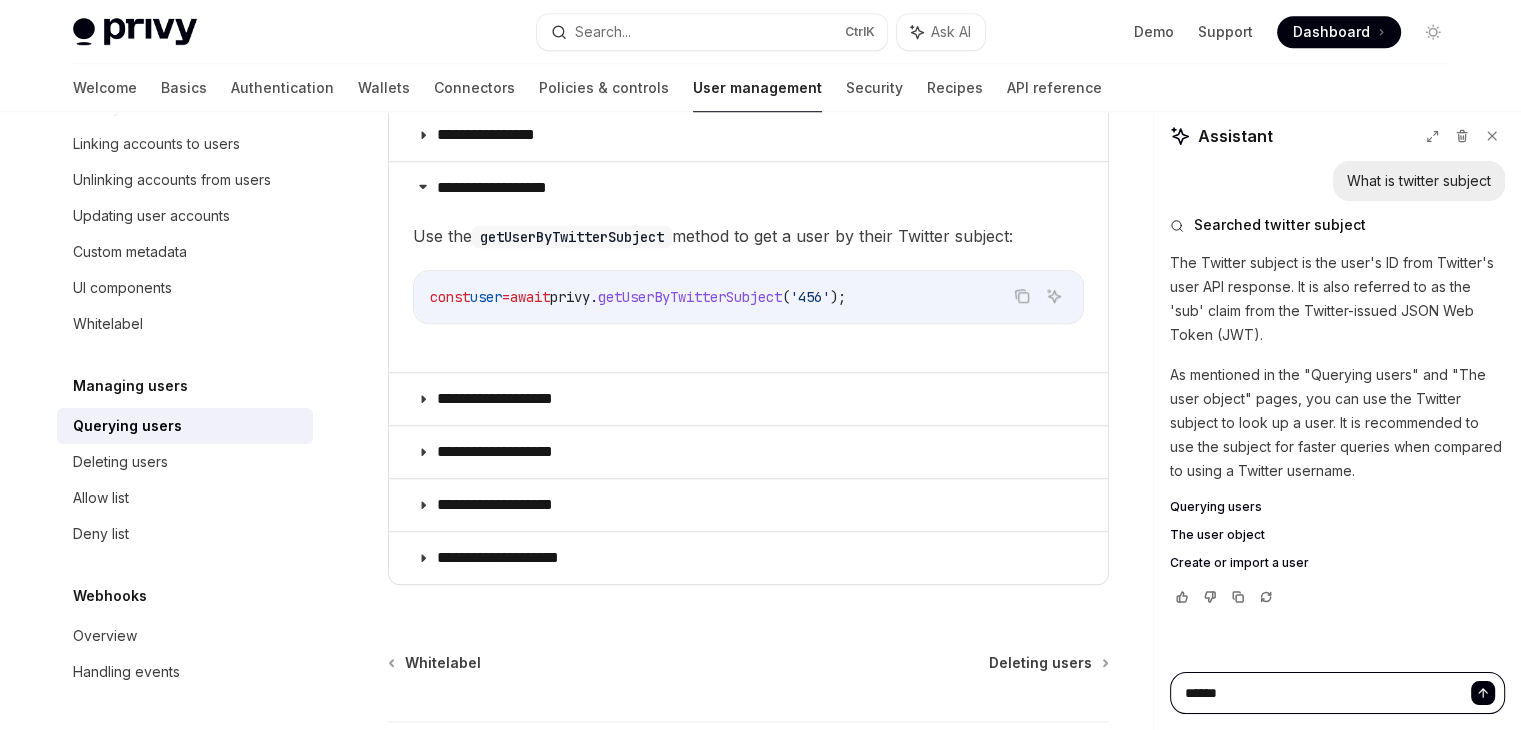 type on "*" 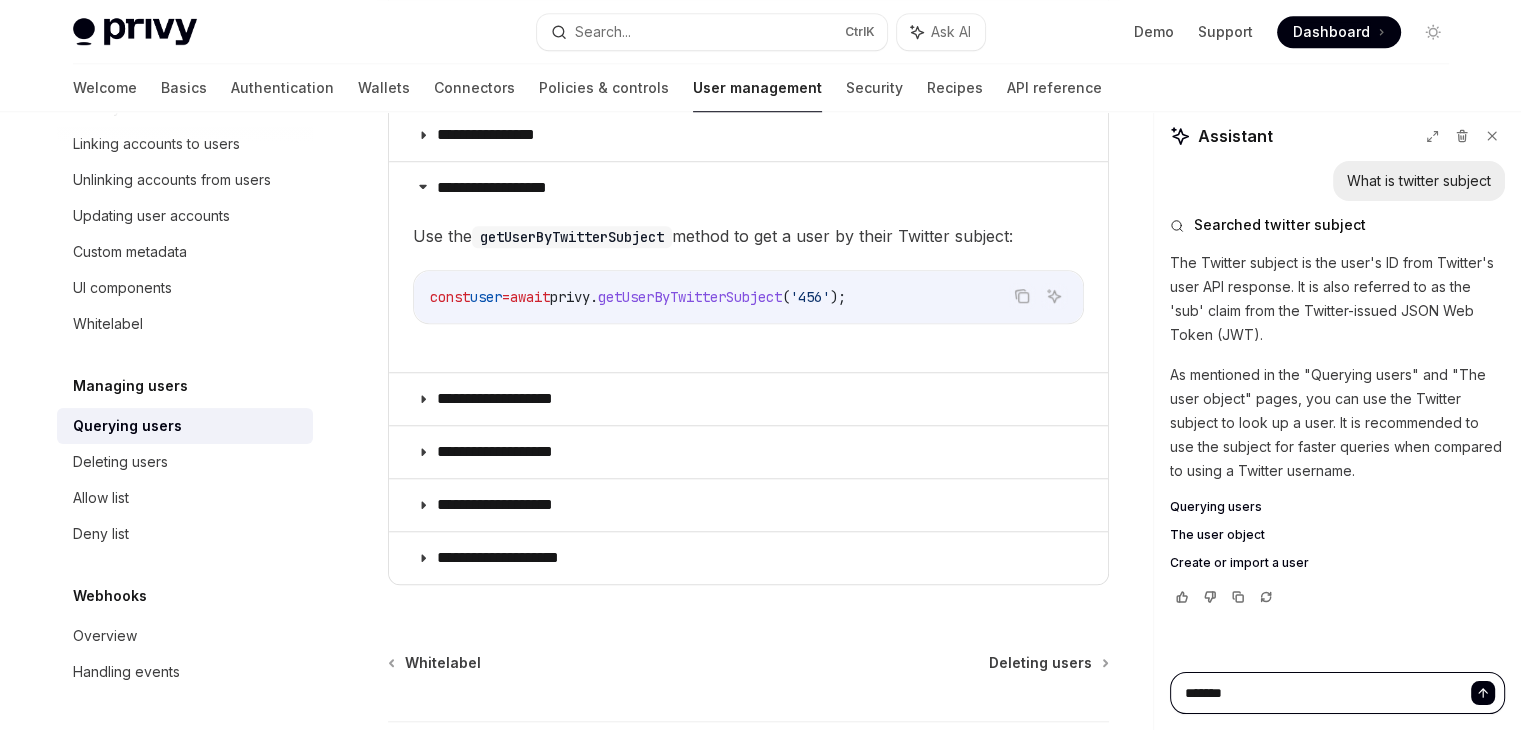 type on "*" 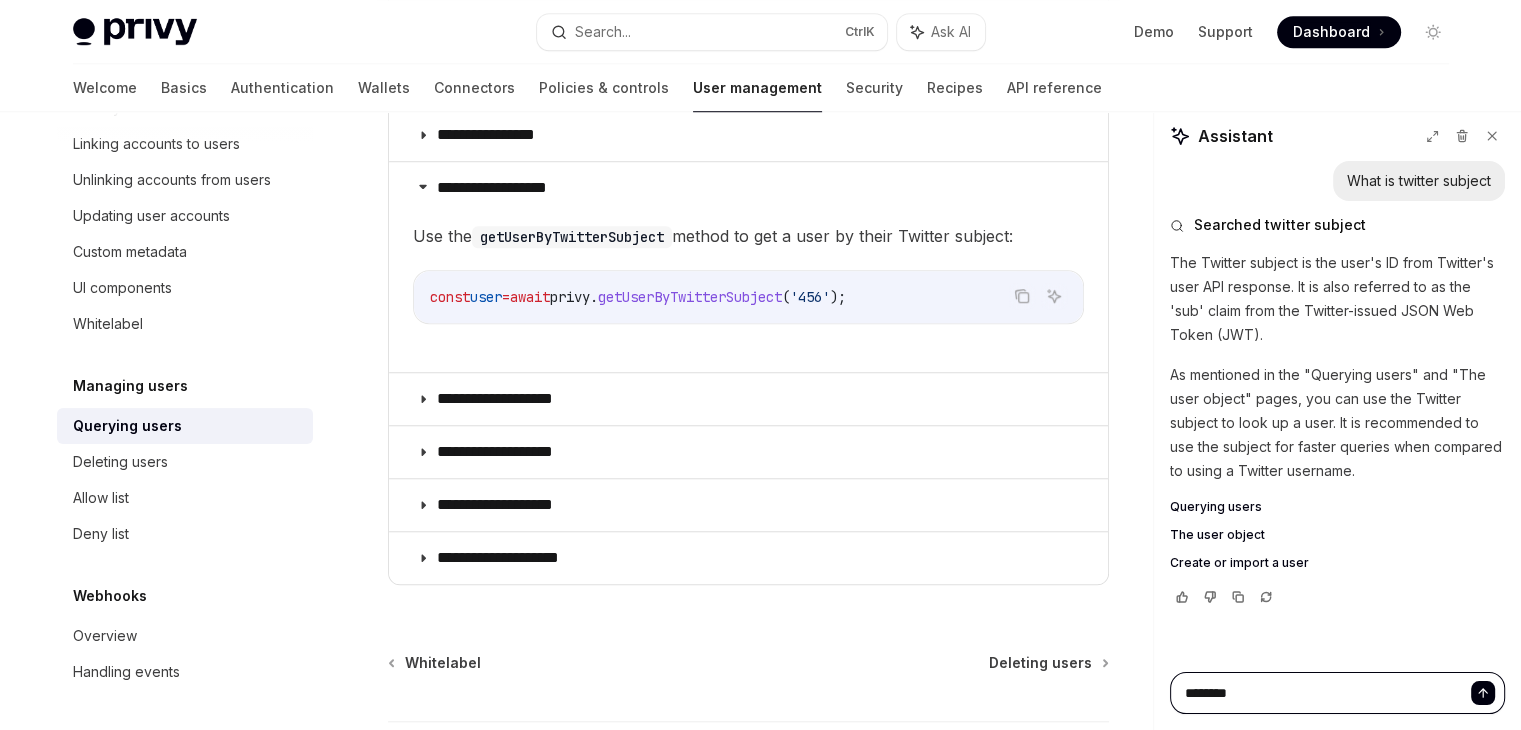 type on "*" 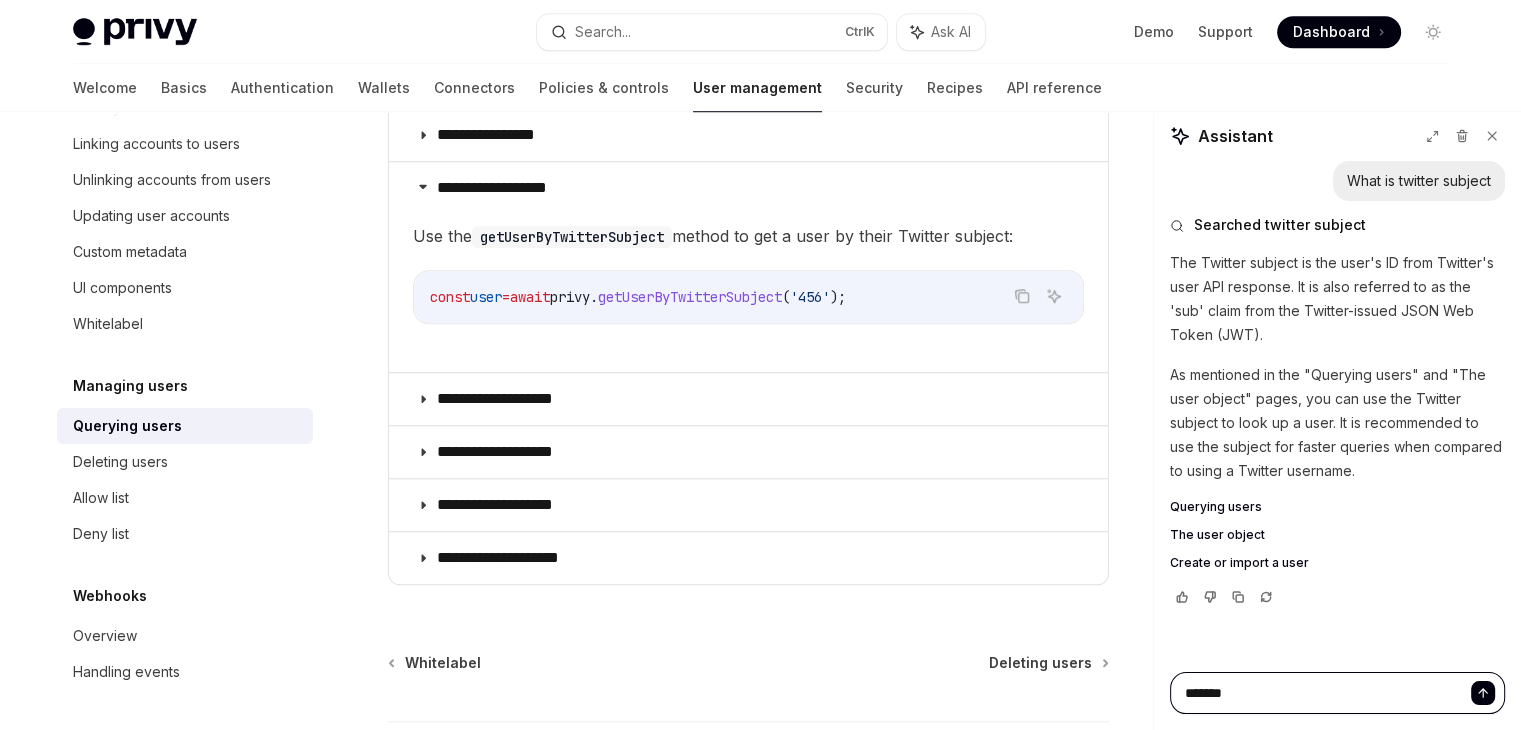 type on "*" 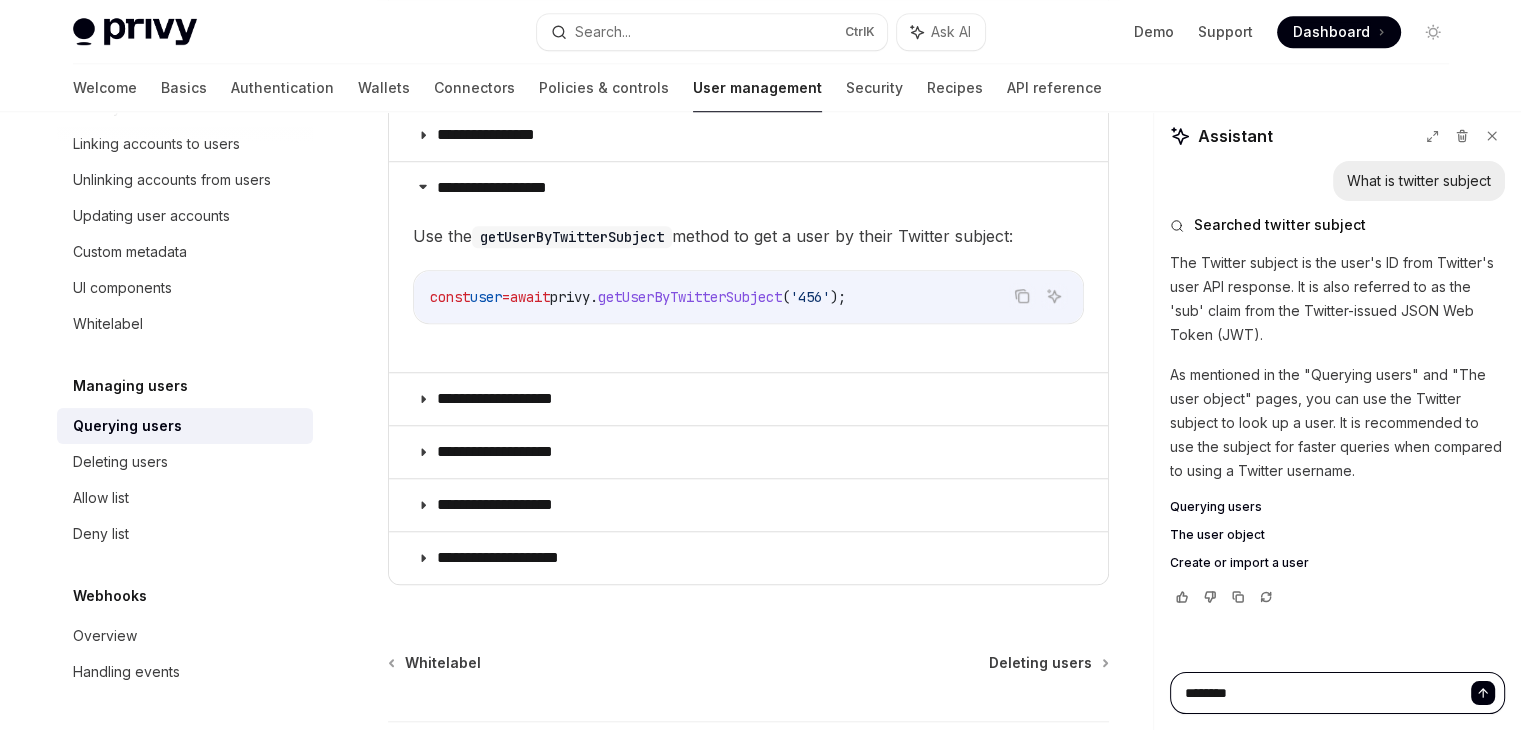 type on "*" 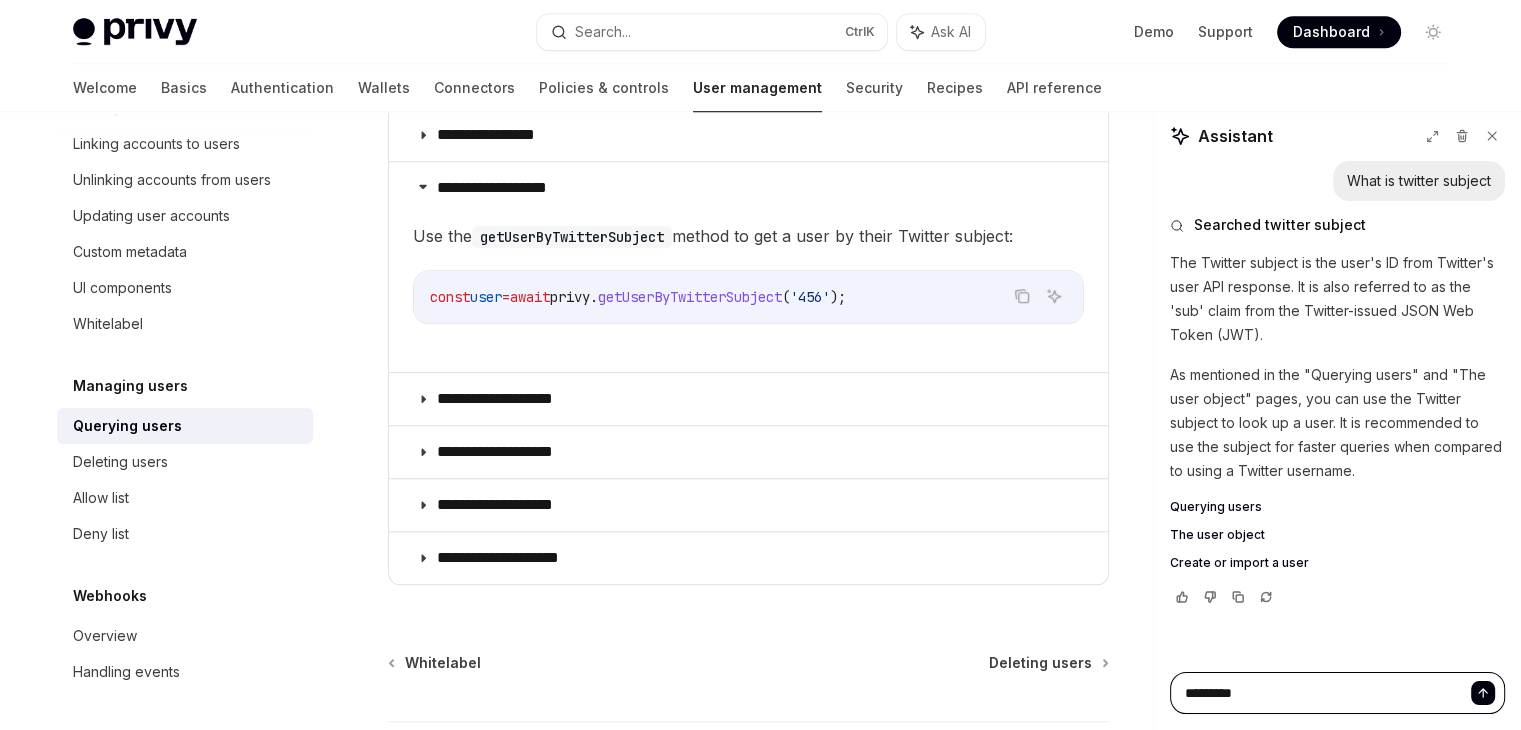 type on "*" 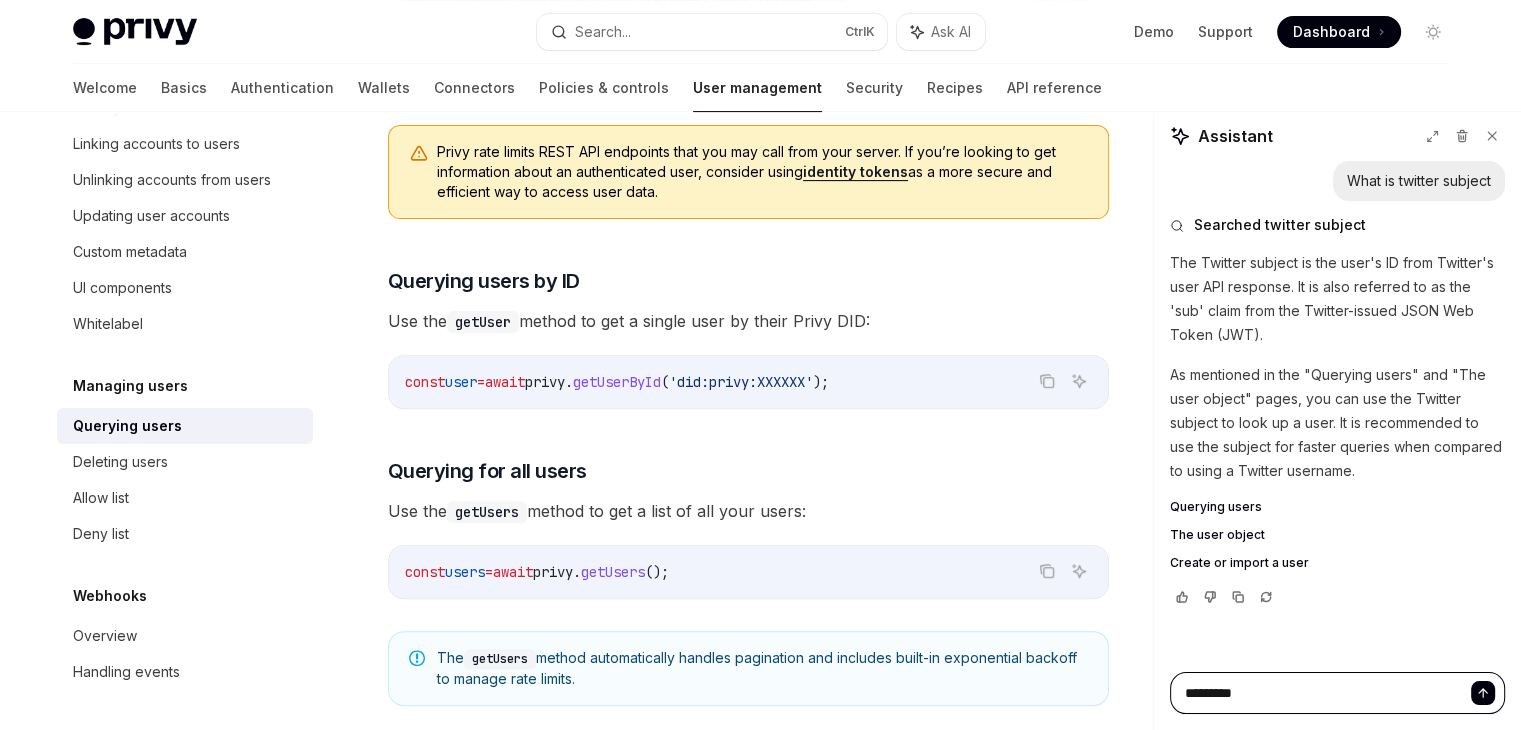 scroll, scrollTop: 556, scrollLeft: 0, axis: vertical 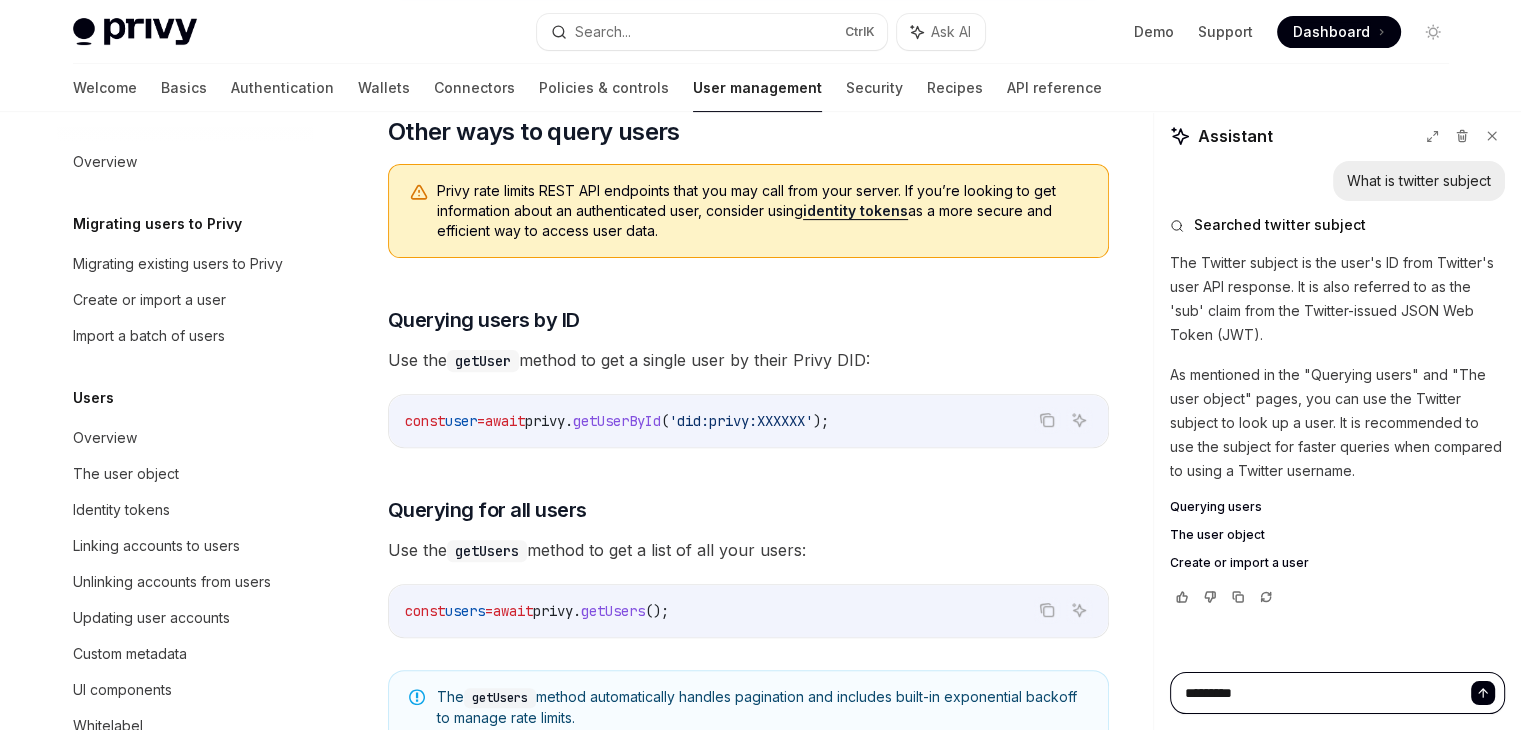 click on "********" at bounding box center (1337, 693) 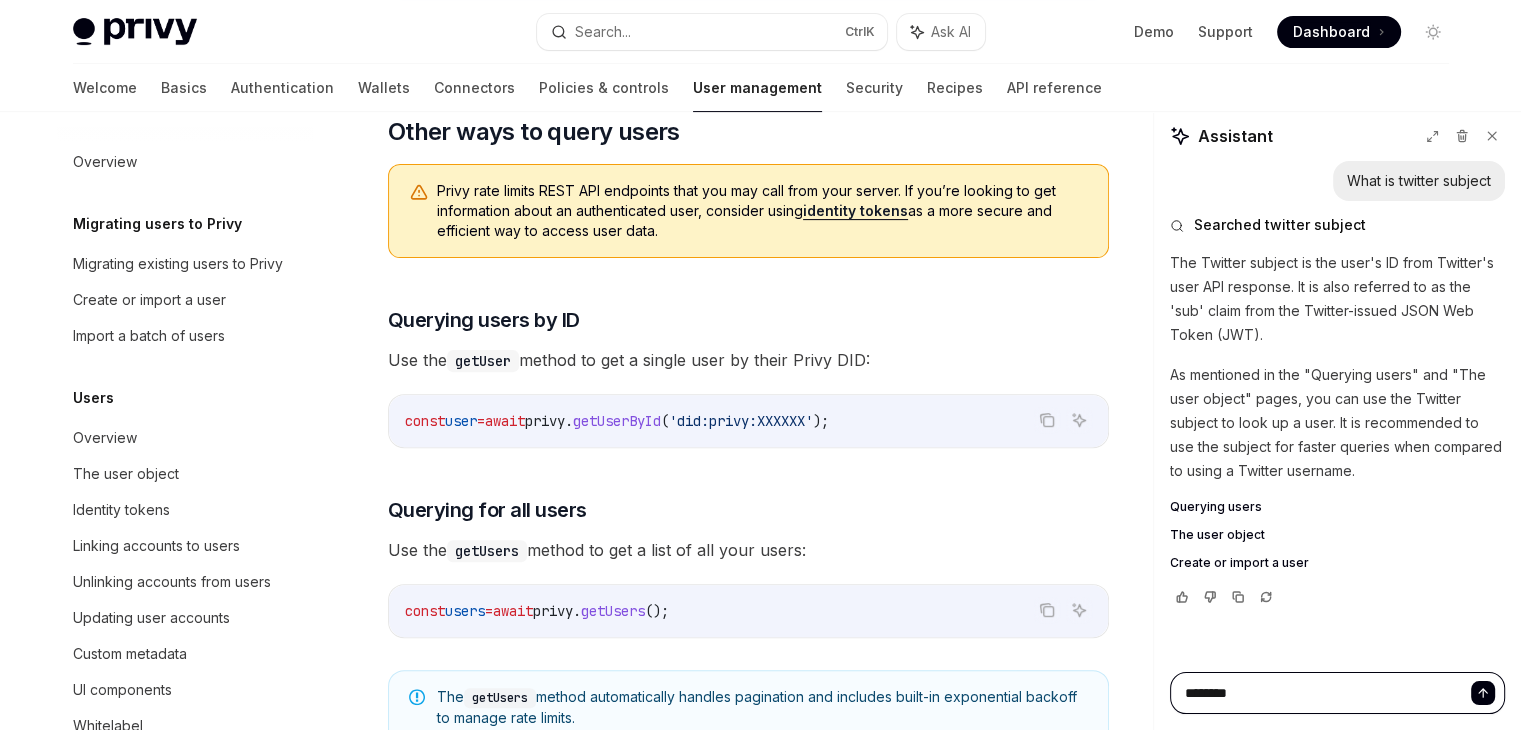 type on "*" 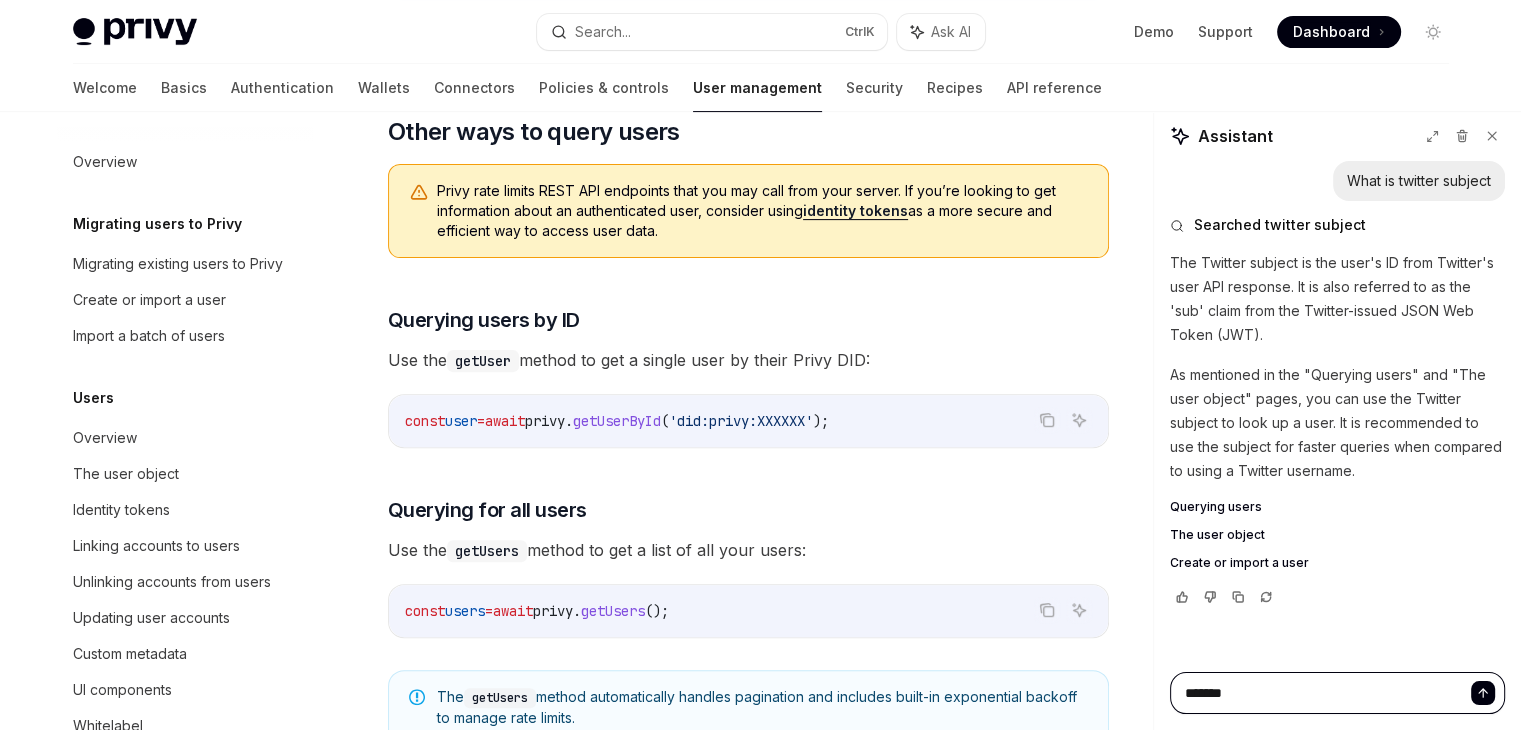 type on "*" 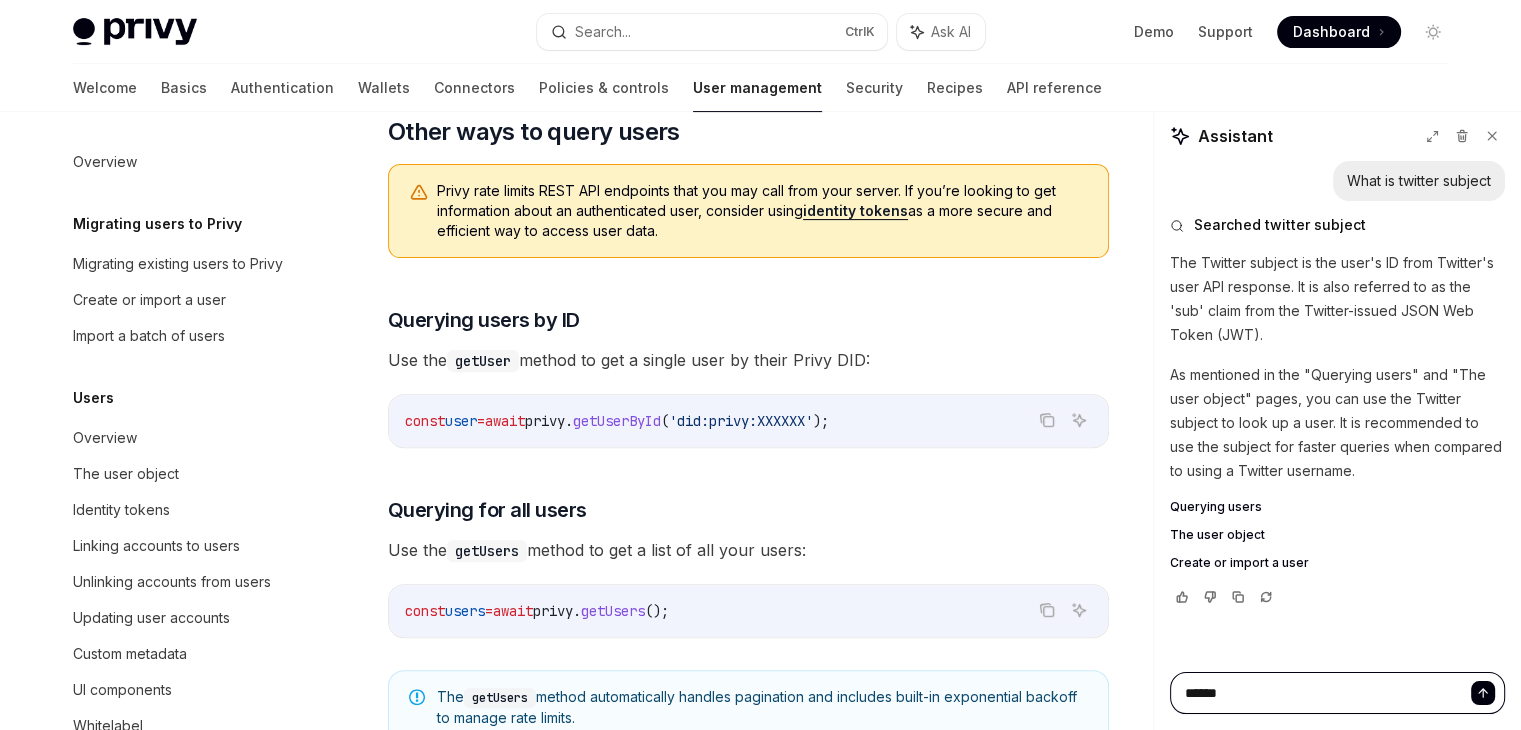 type on "*" 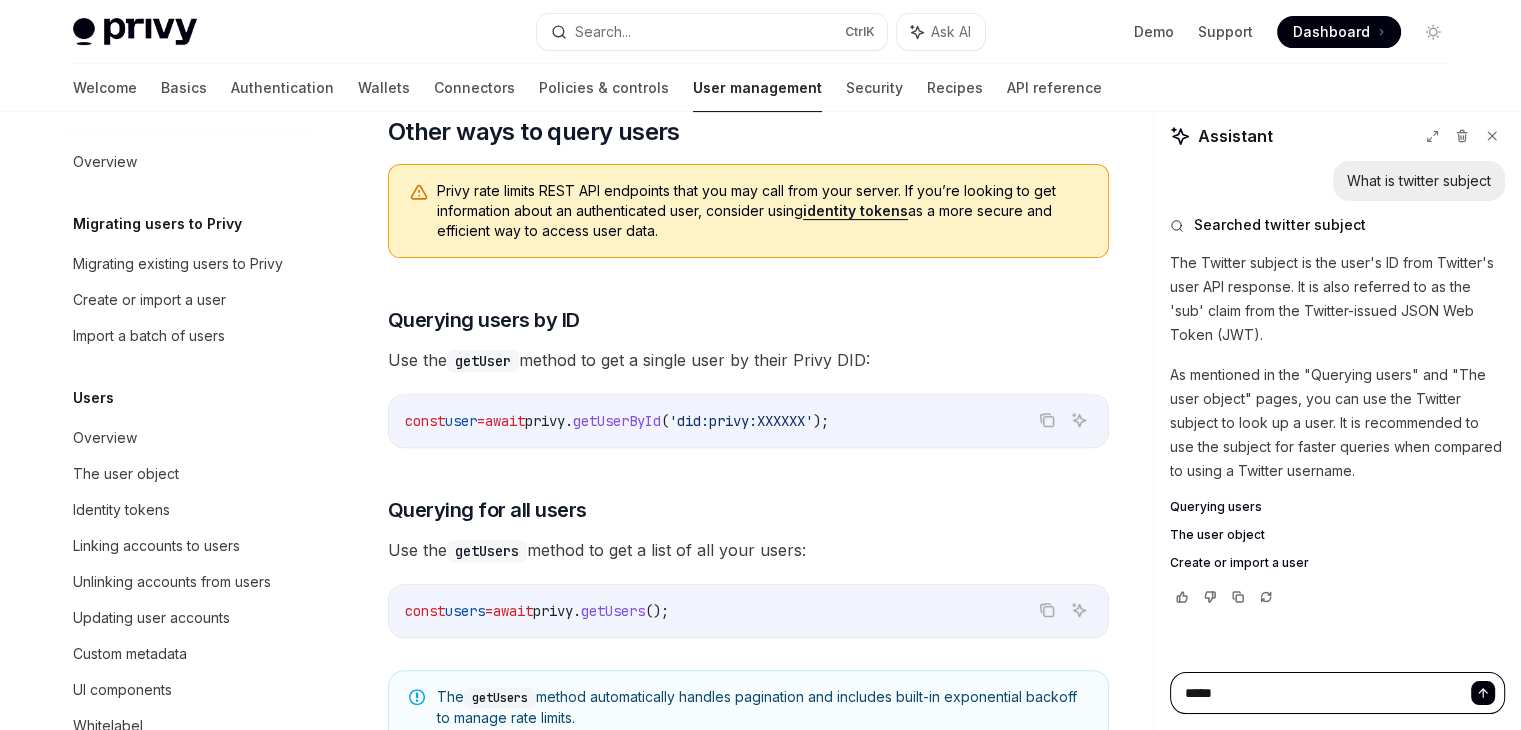 type on "*" 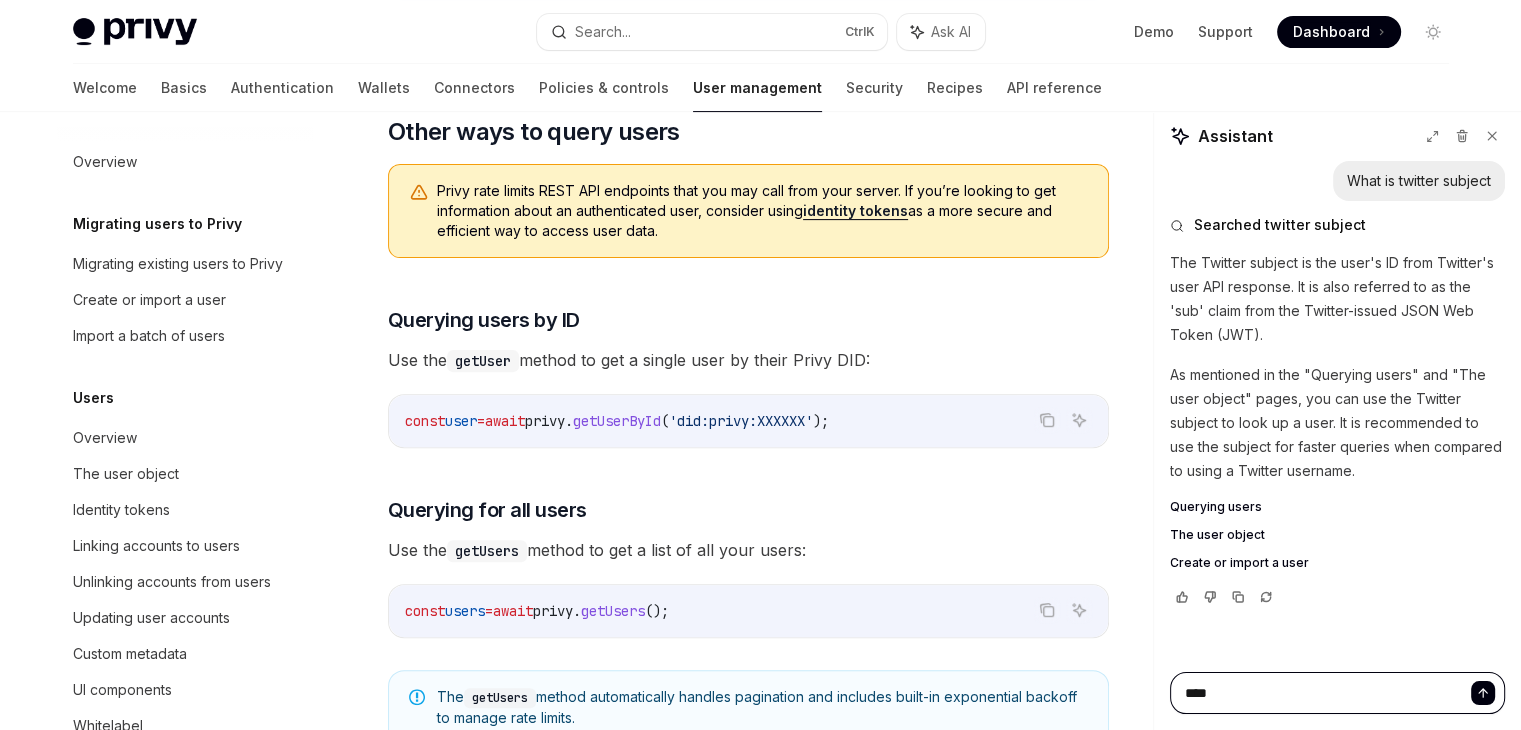 type on "*" 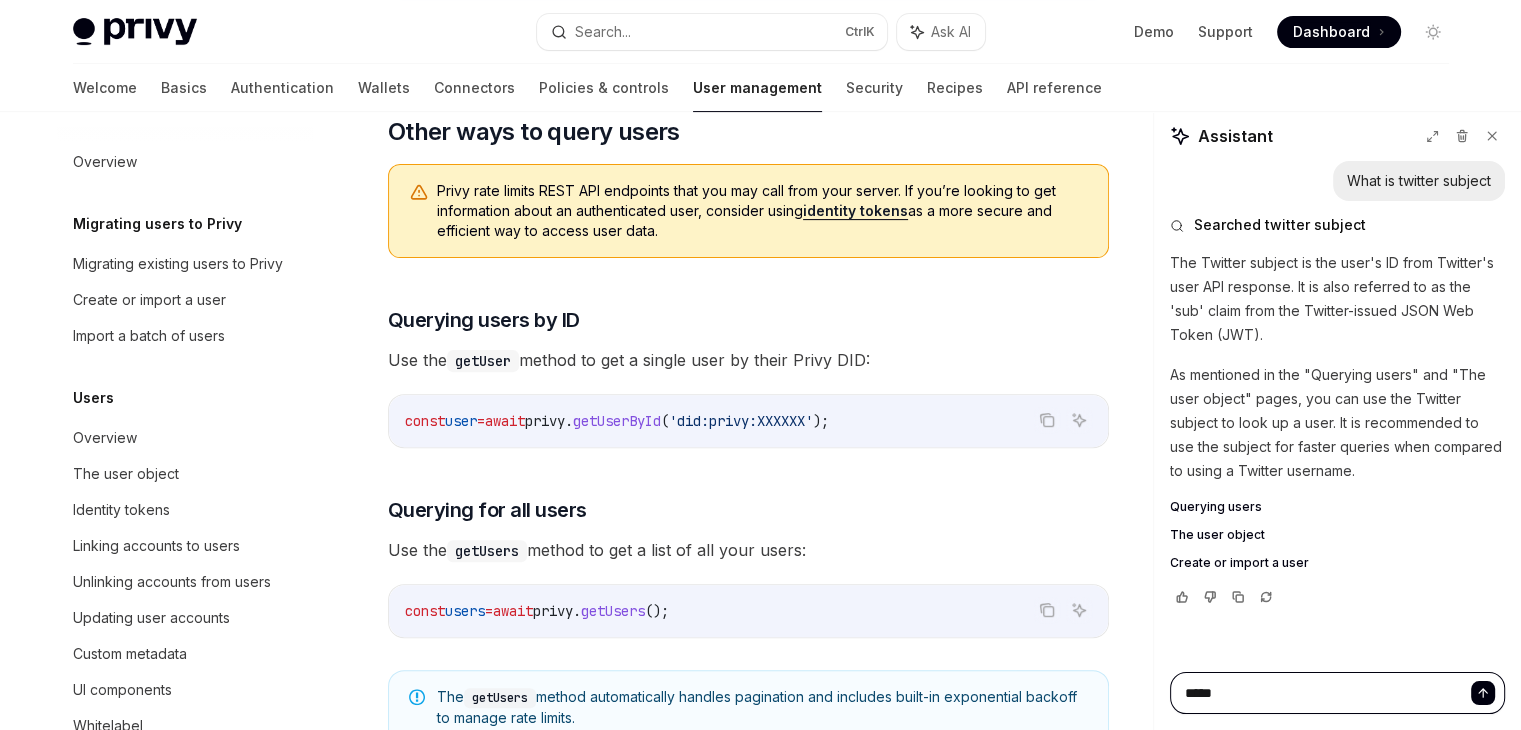 type on "*" 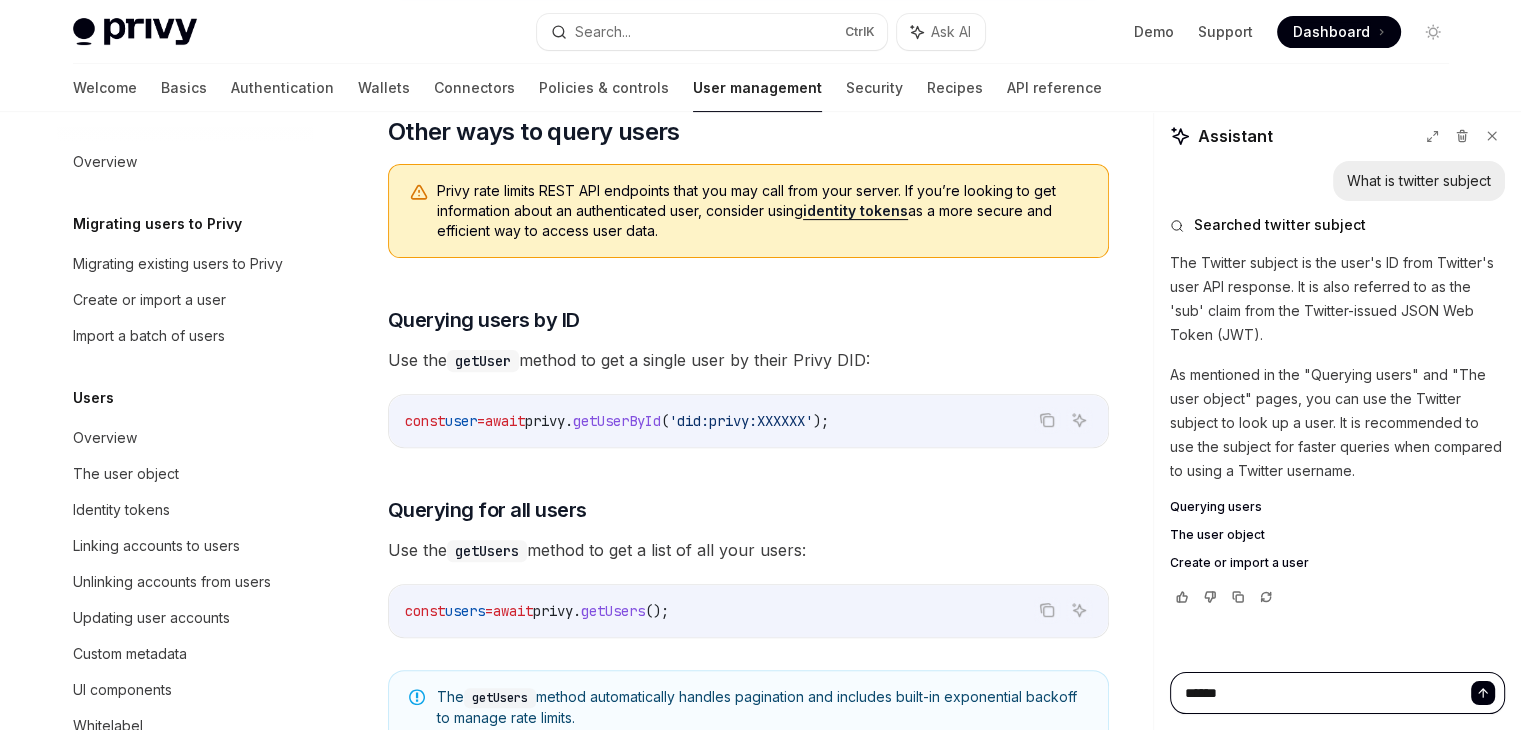 type on "*" 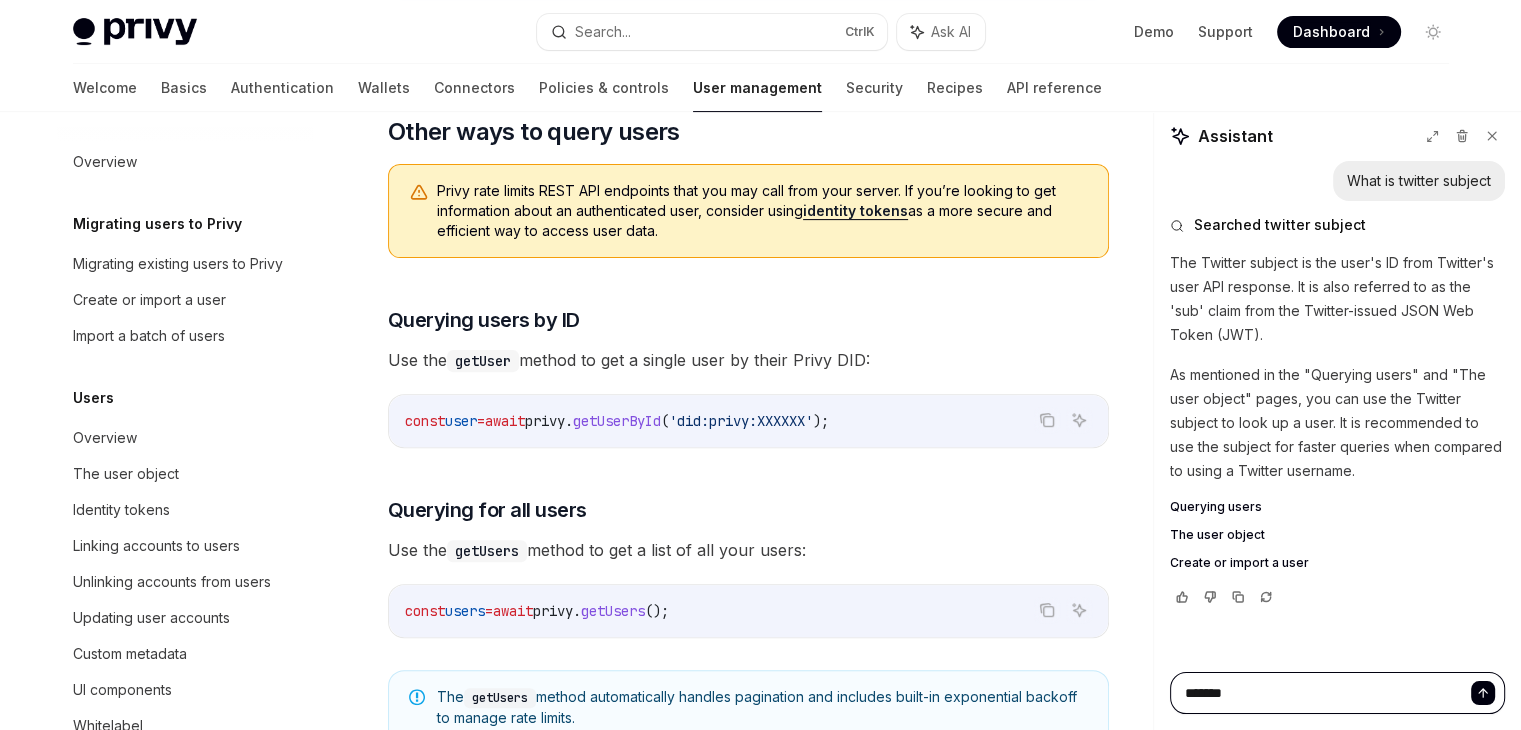 type on "*" 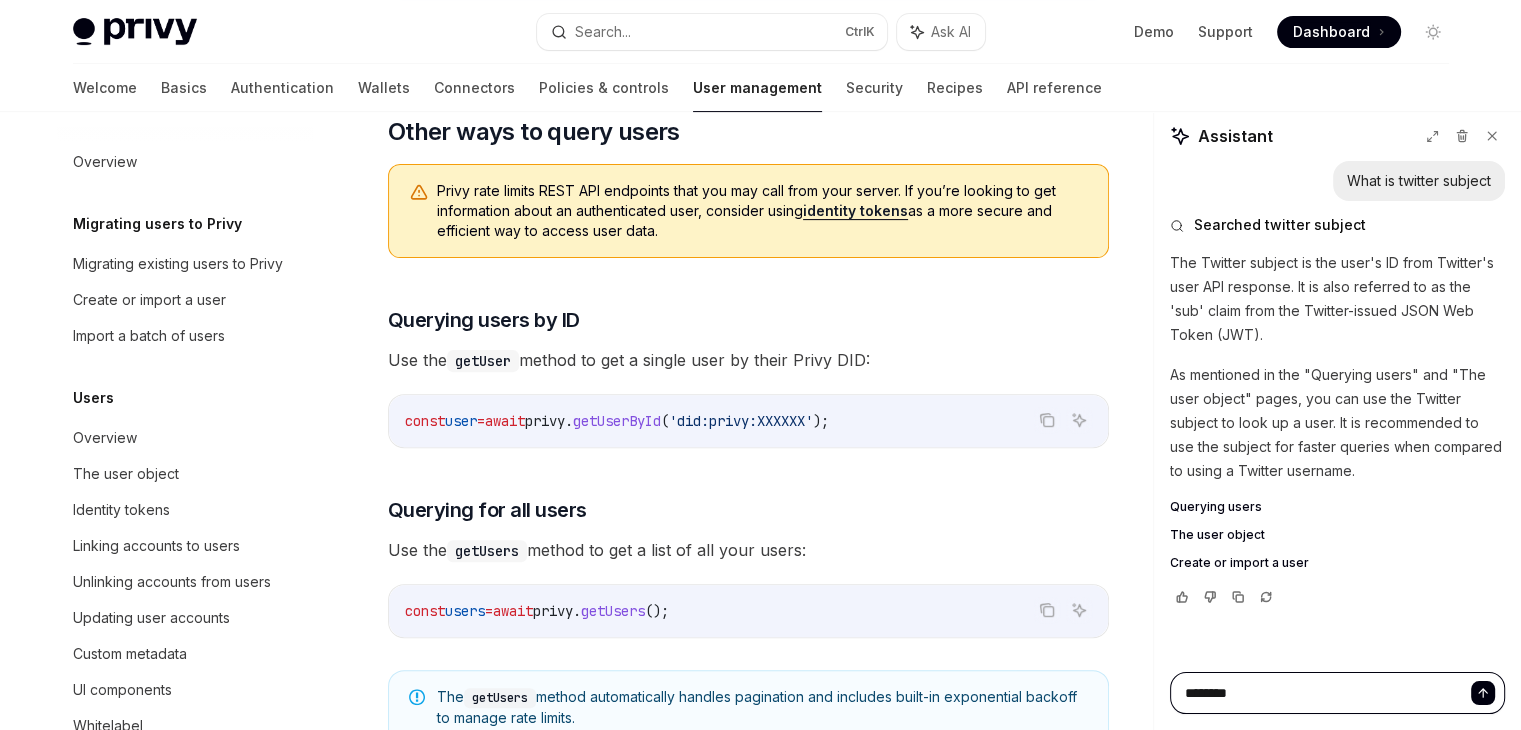 type on "*" 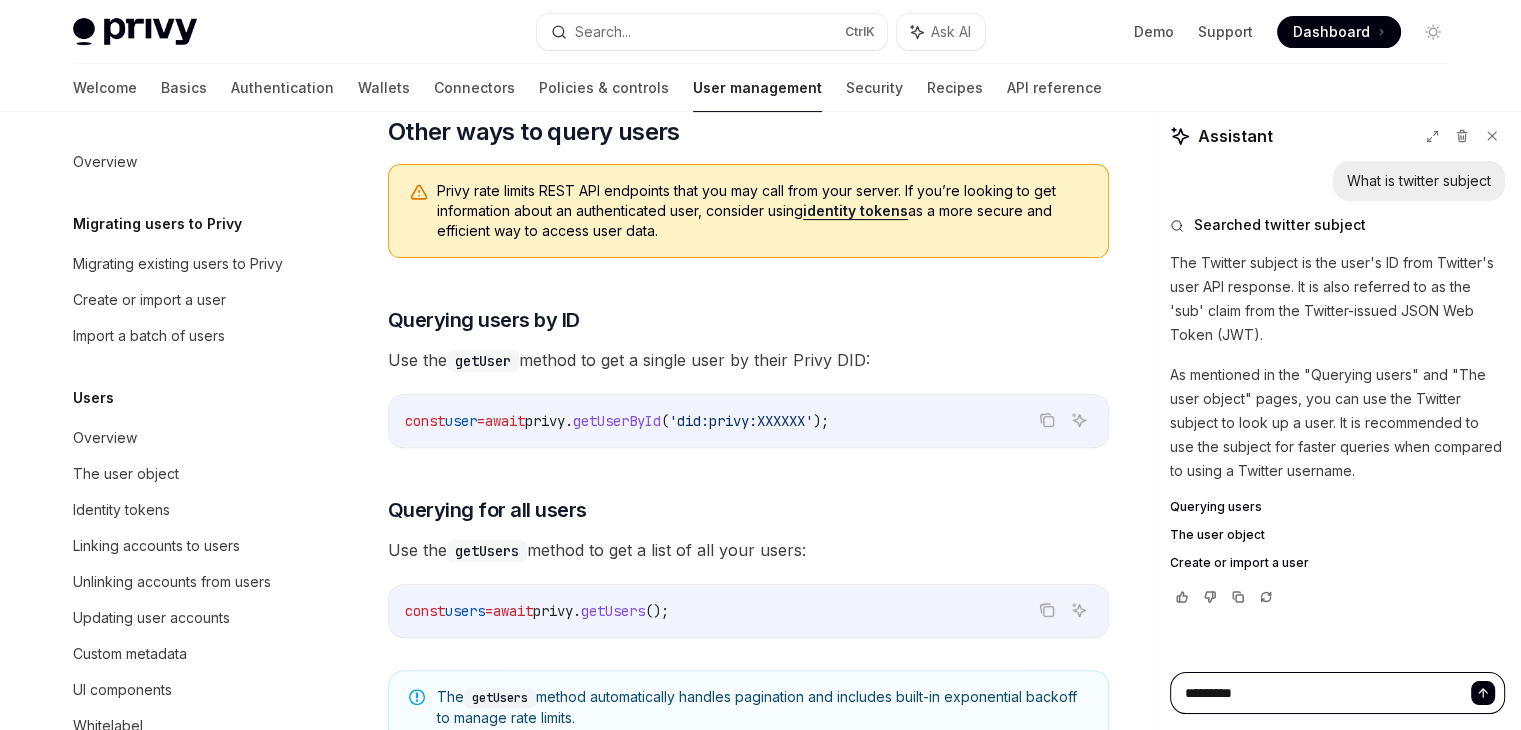 type on "*" 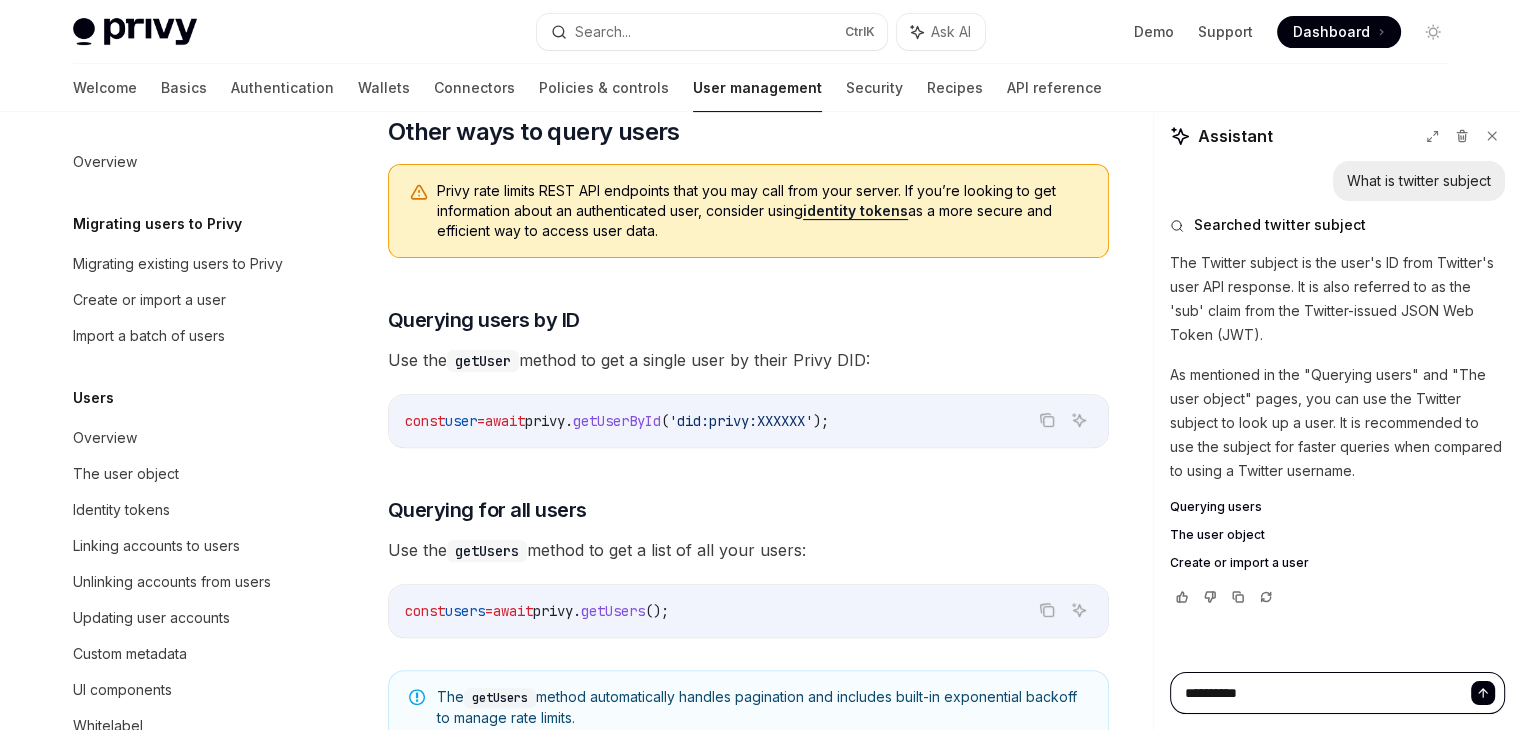 type on "*" 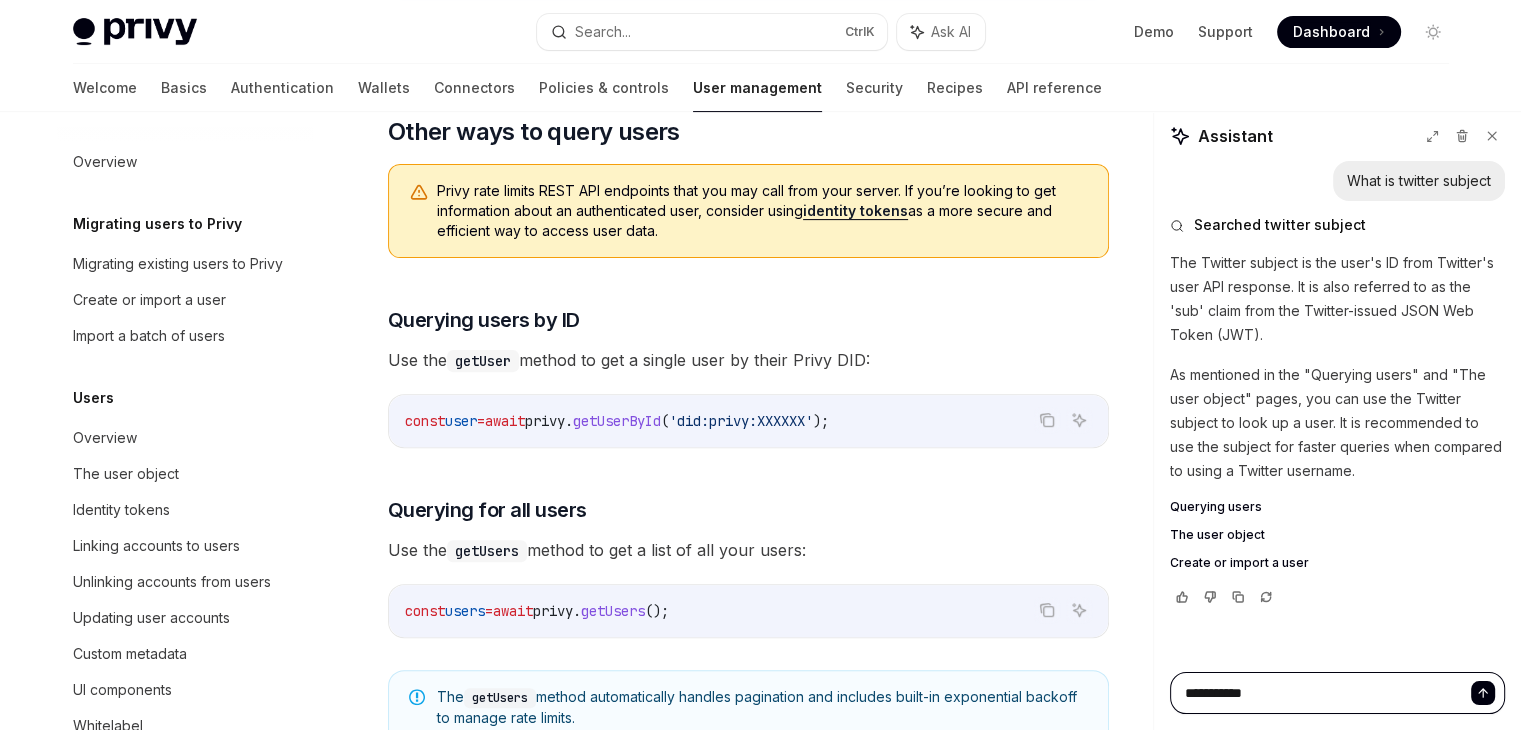 type on "*" 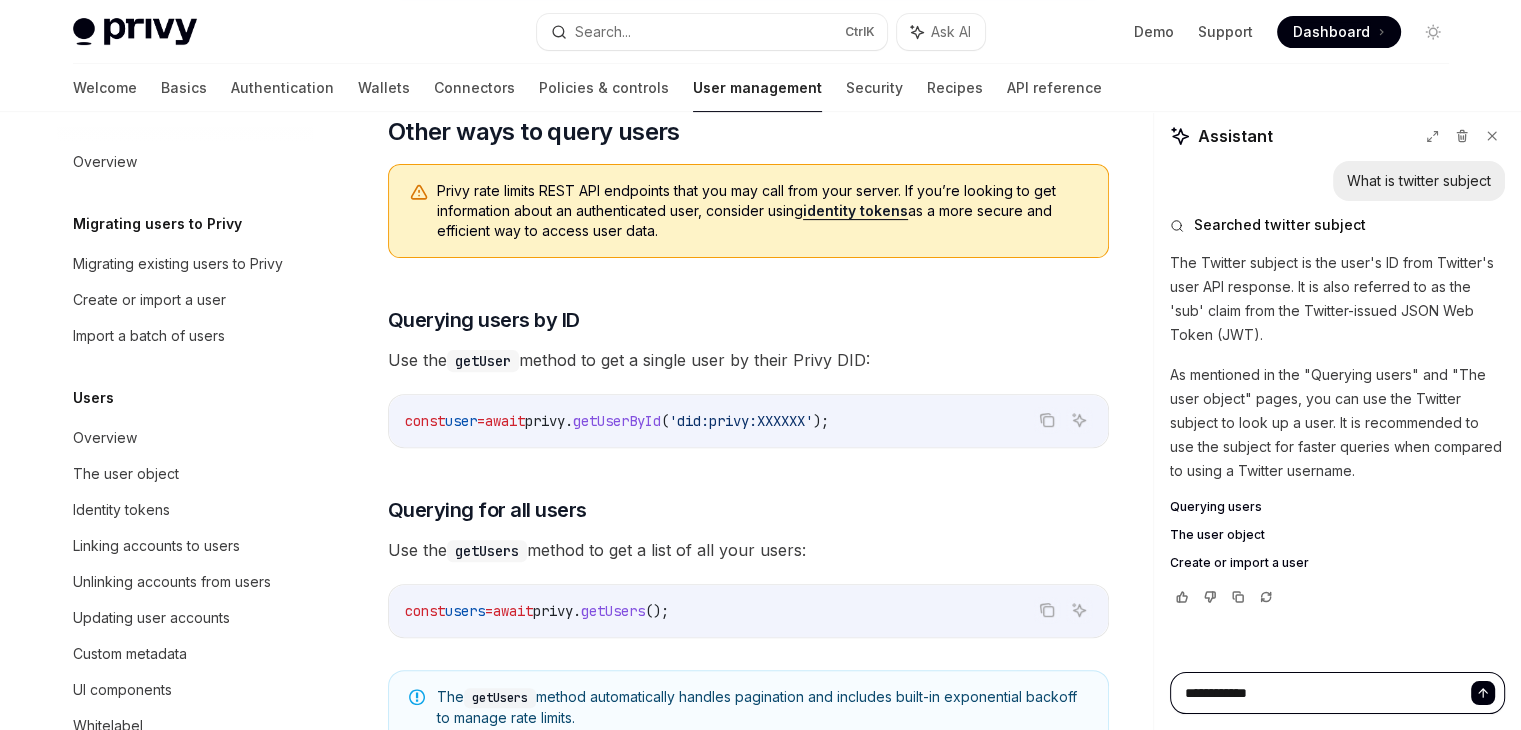 type on "*" 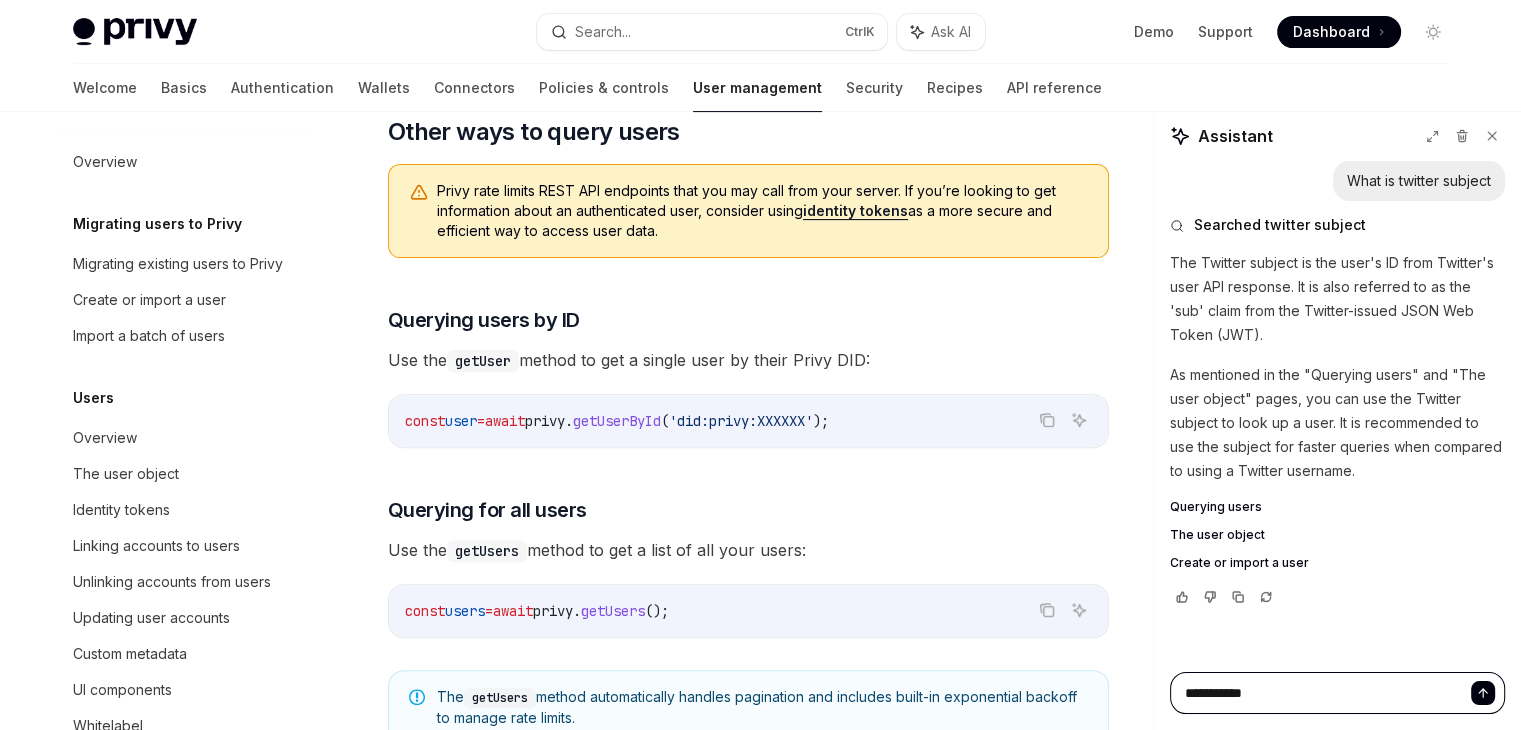 type on "*" 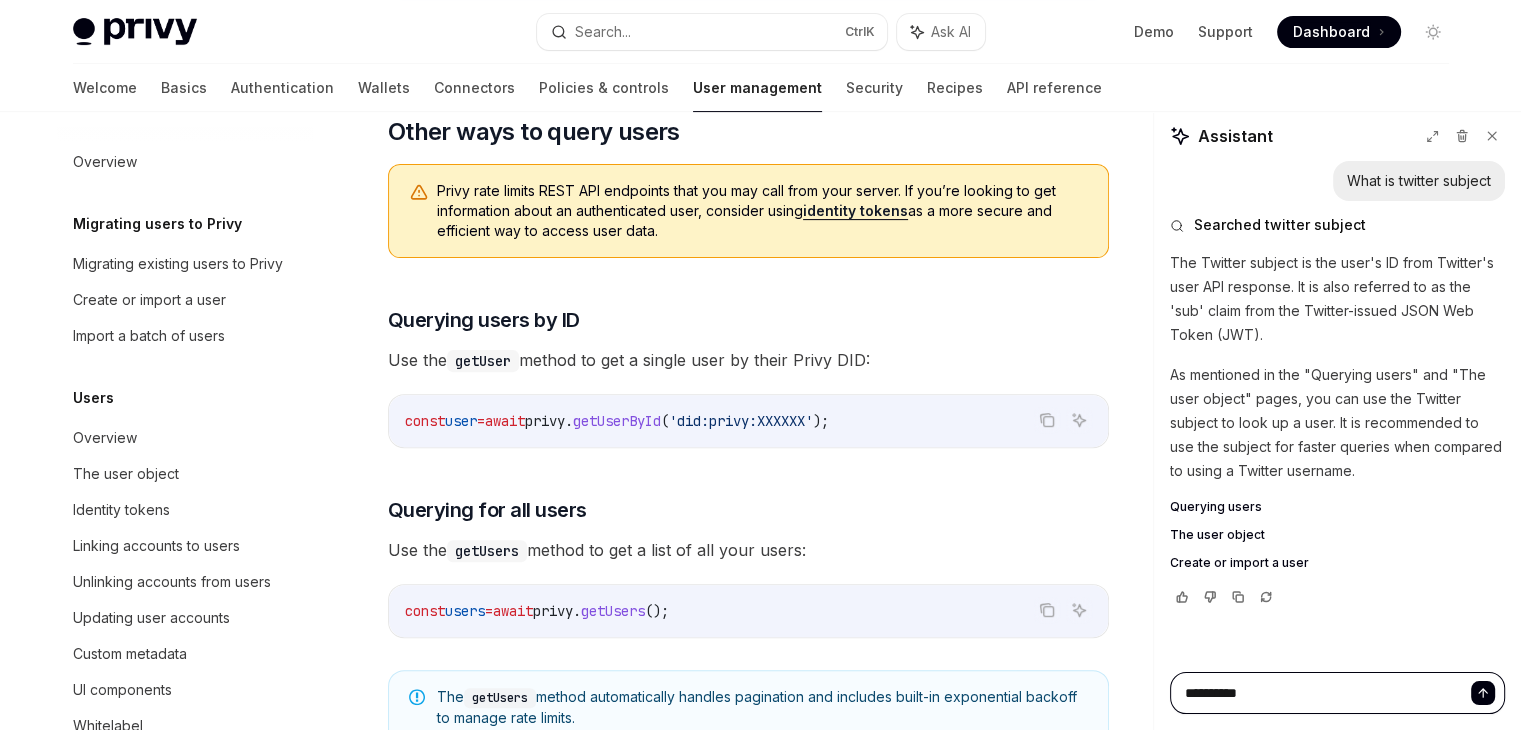 type on "*" 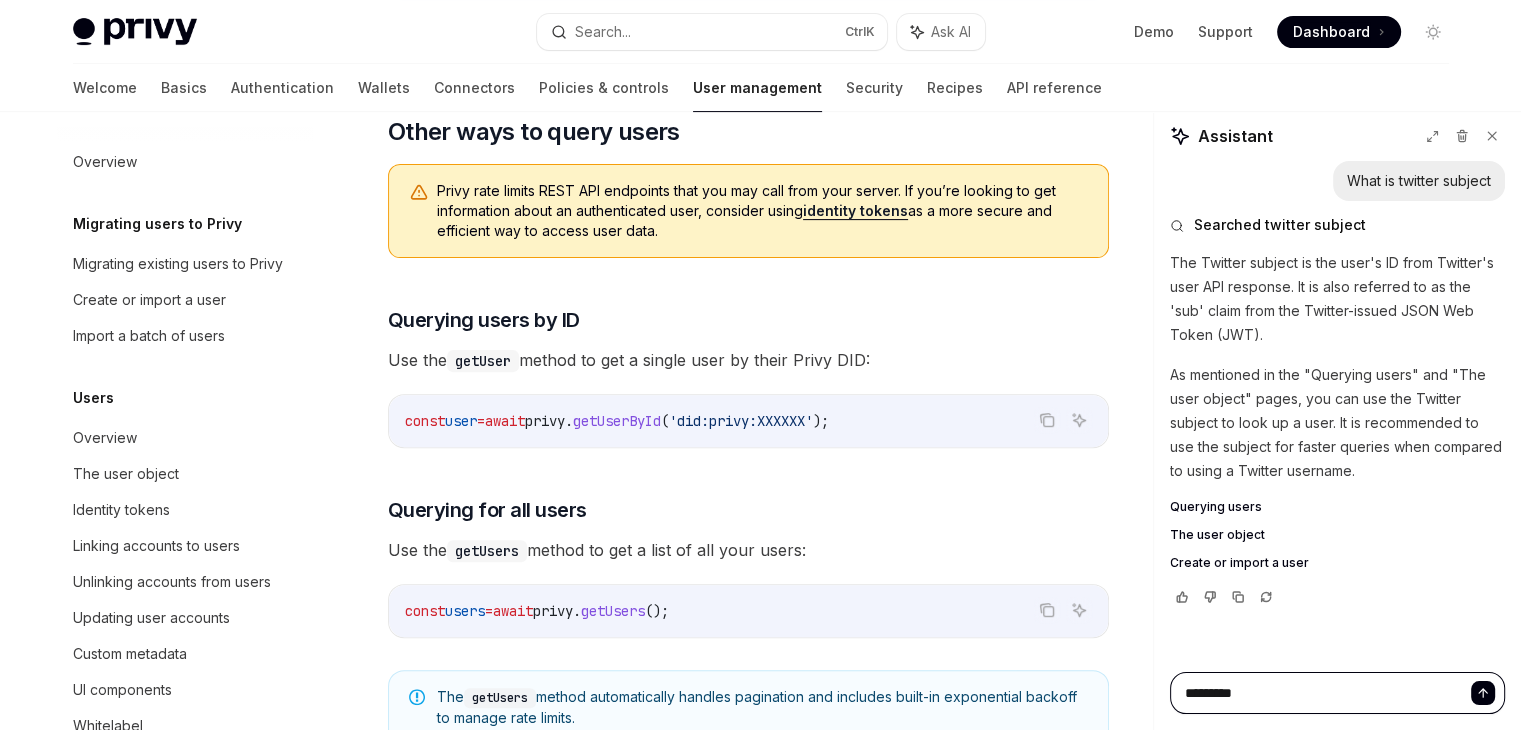 type on "*" 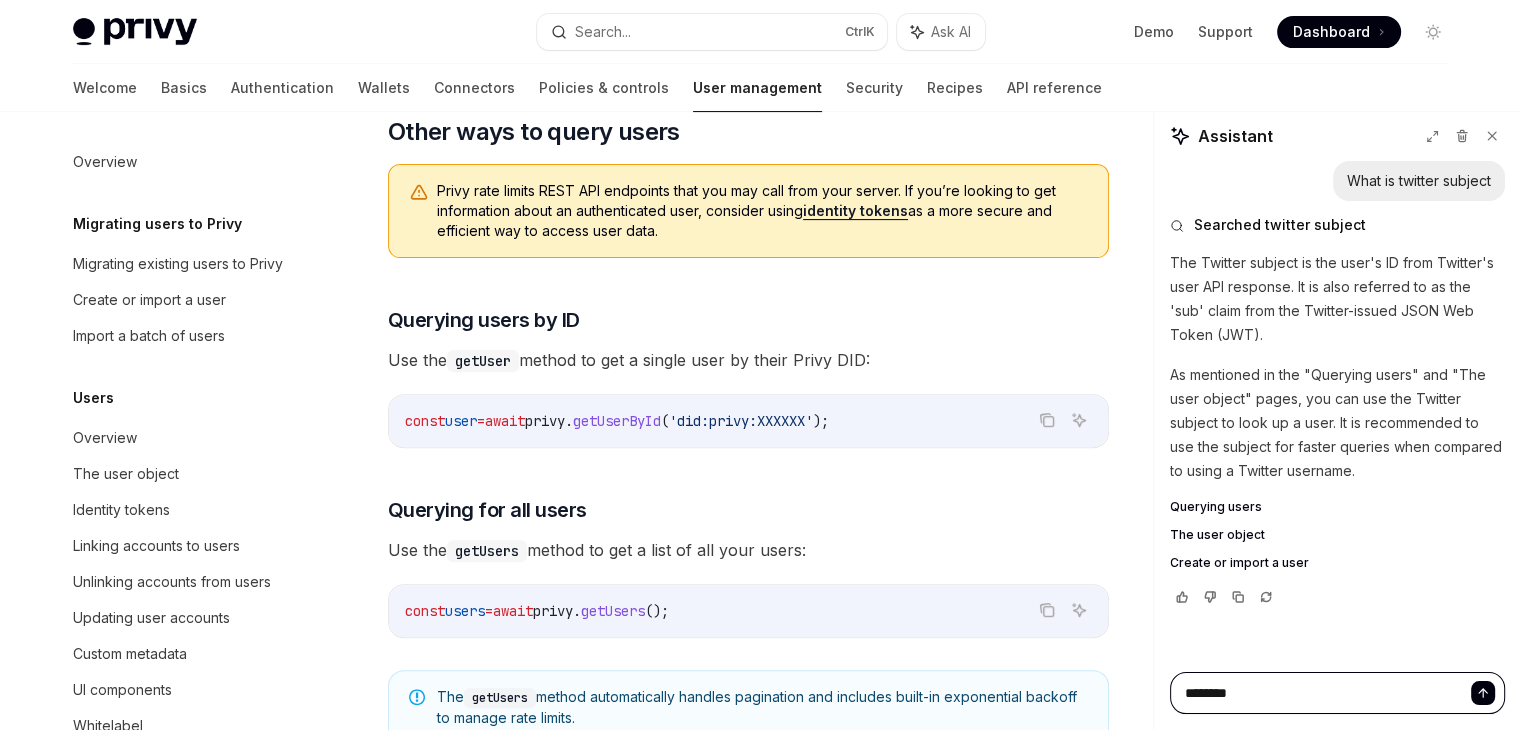 type on "*" 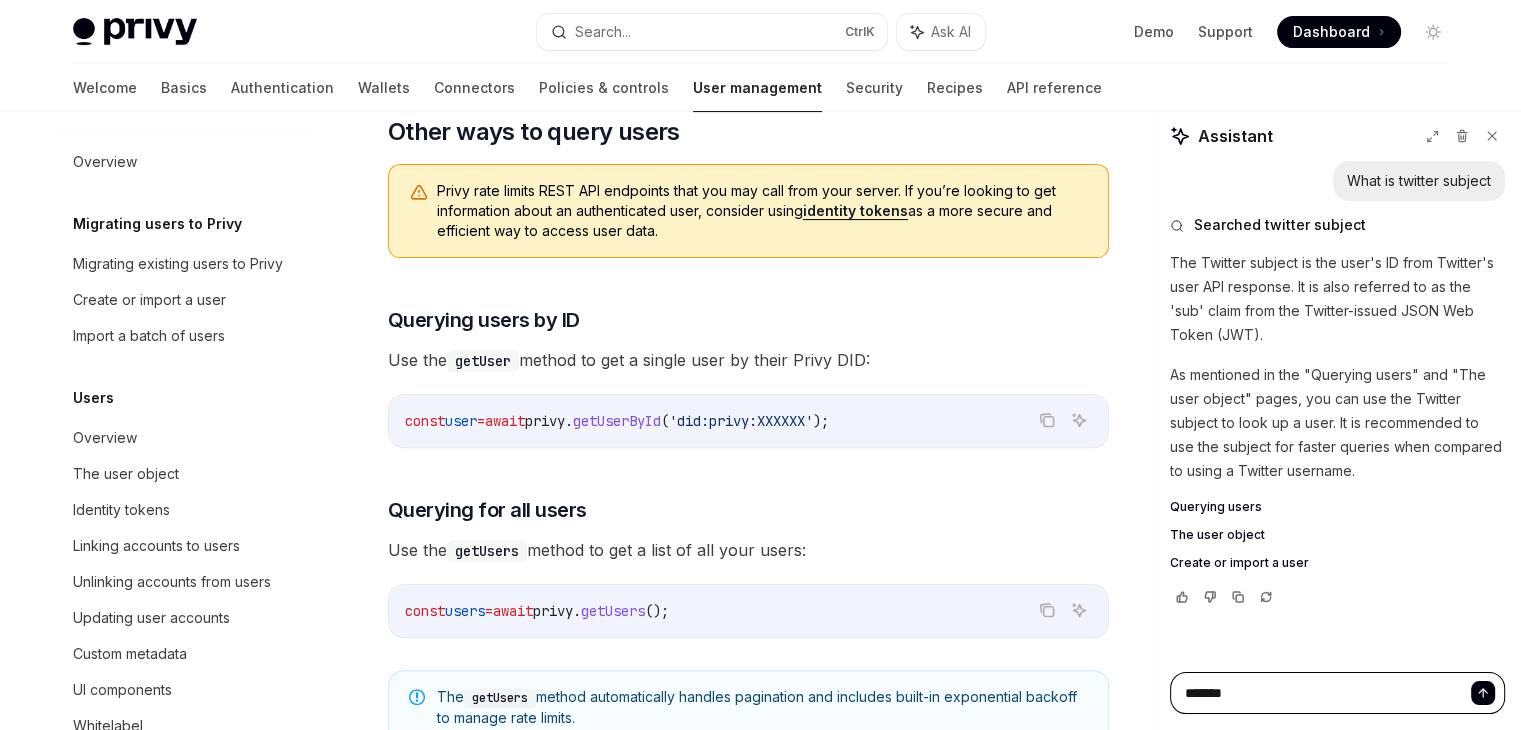 type on "*" 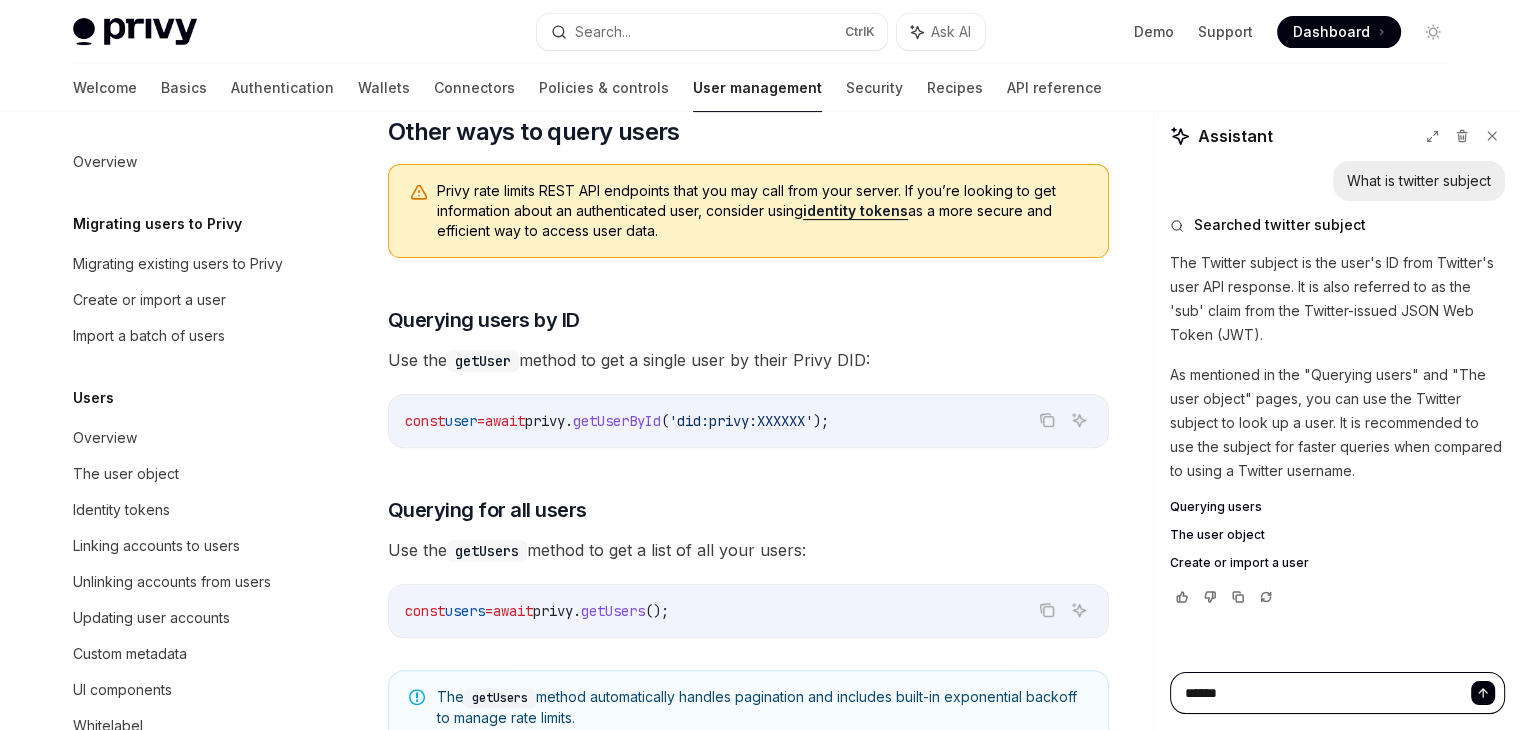 type on "*" 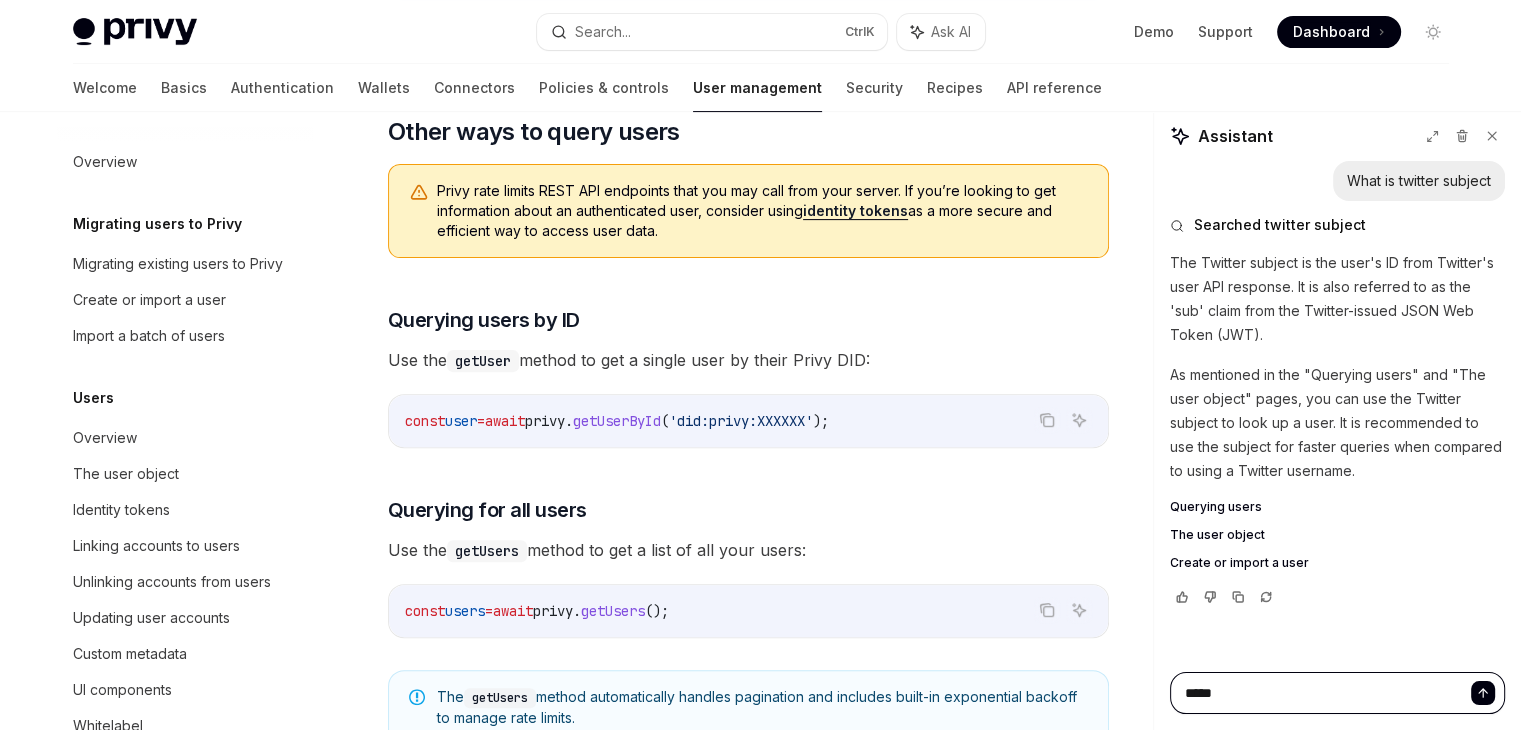 type on "*" 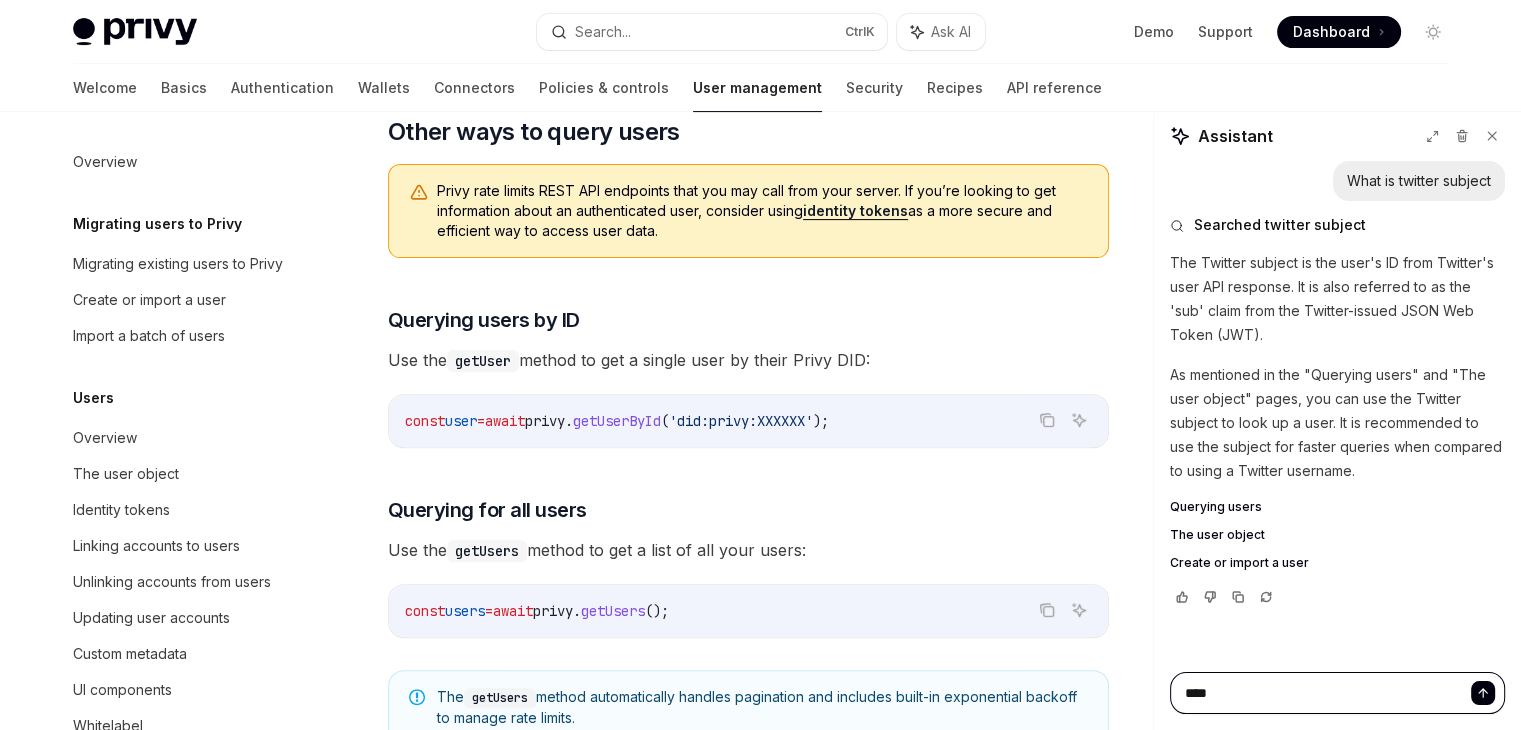 type on "*" 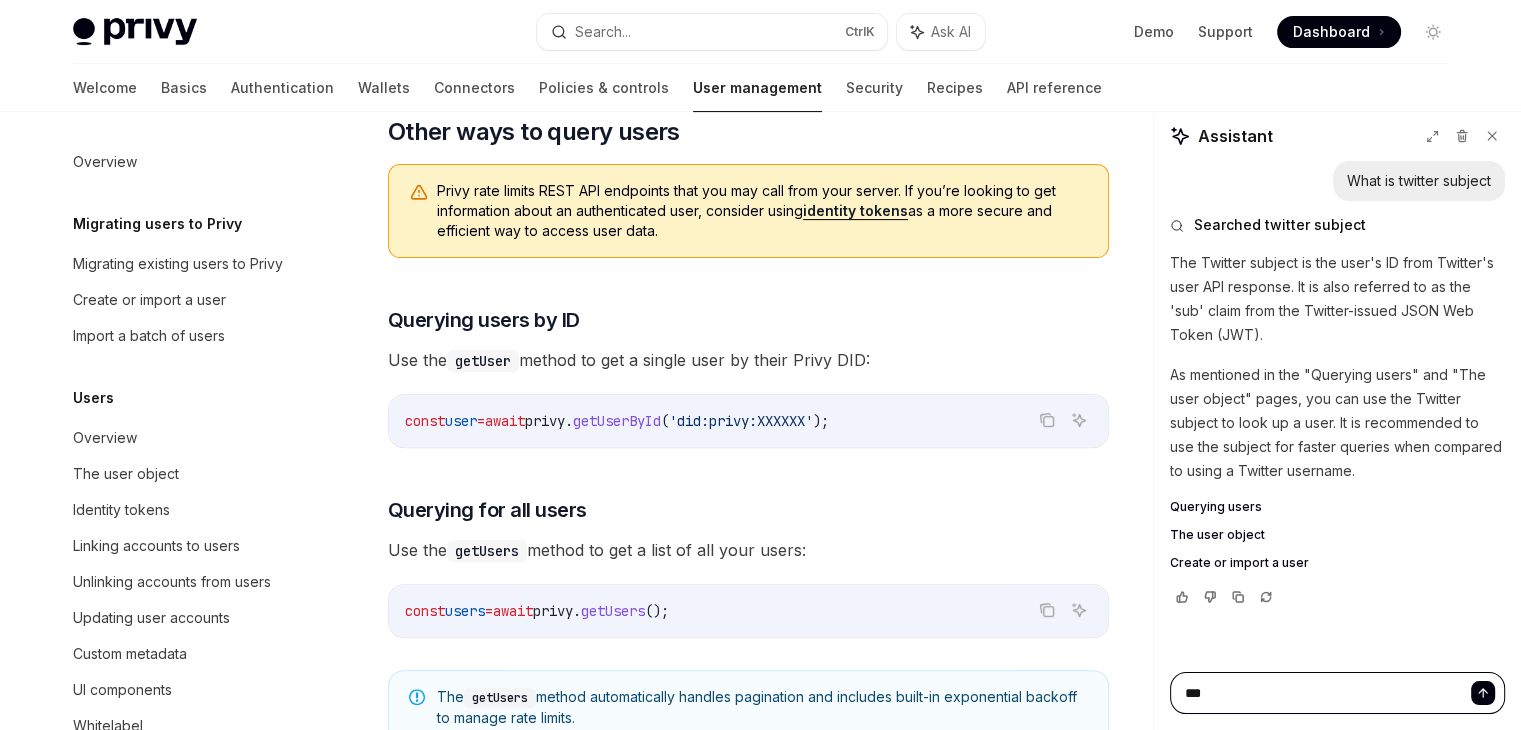 type on "*" 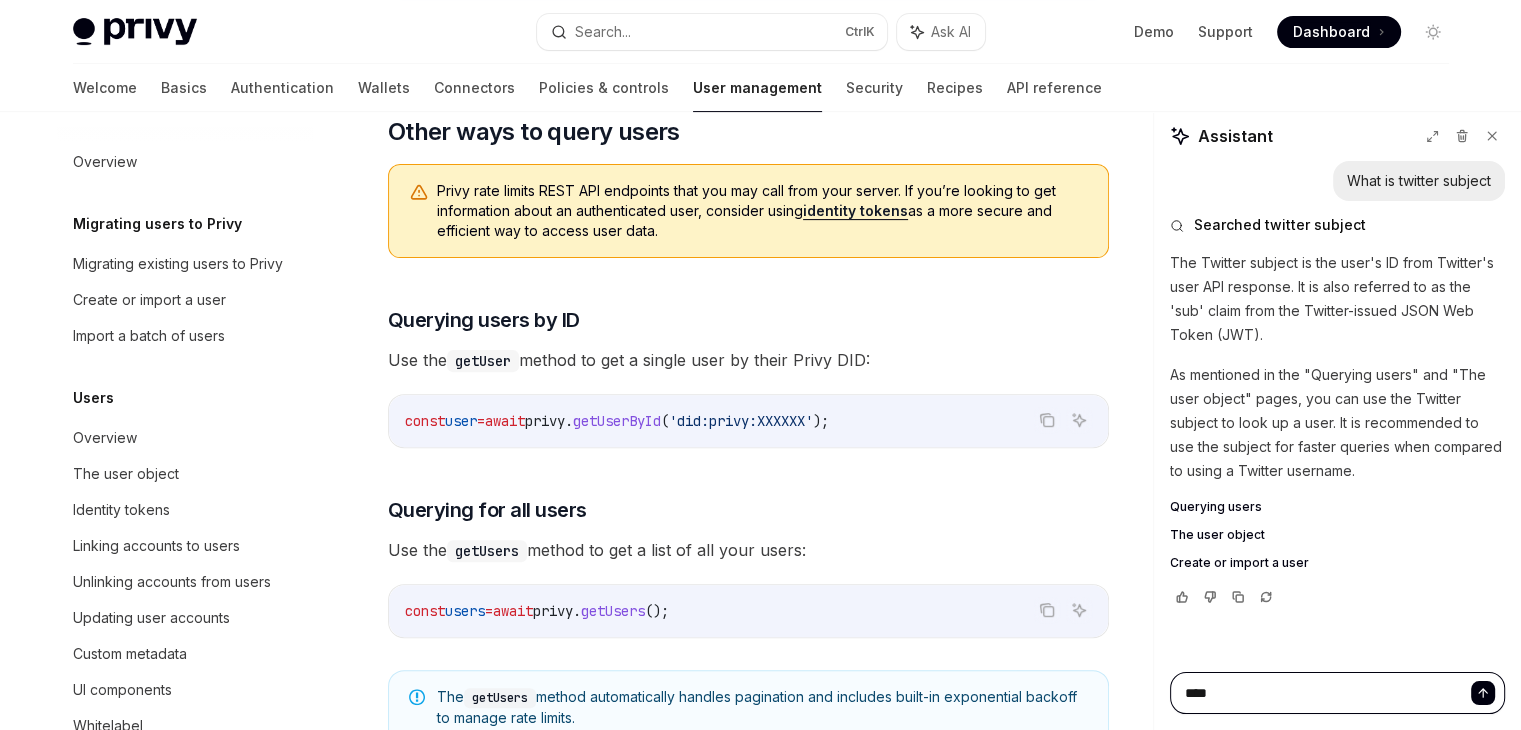 type on "*" 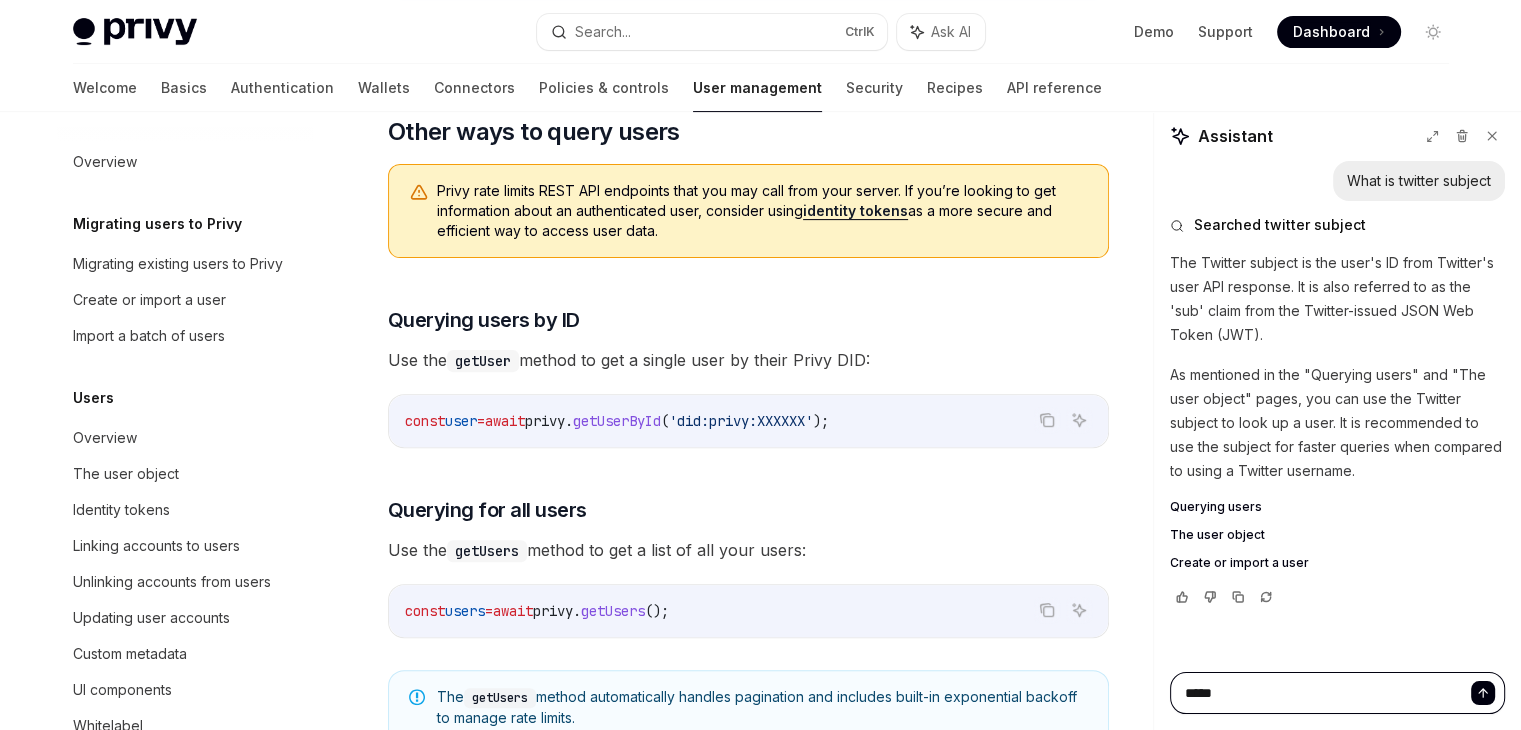 type on "*" 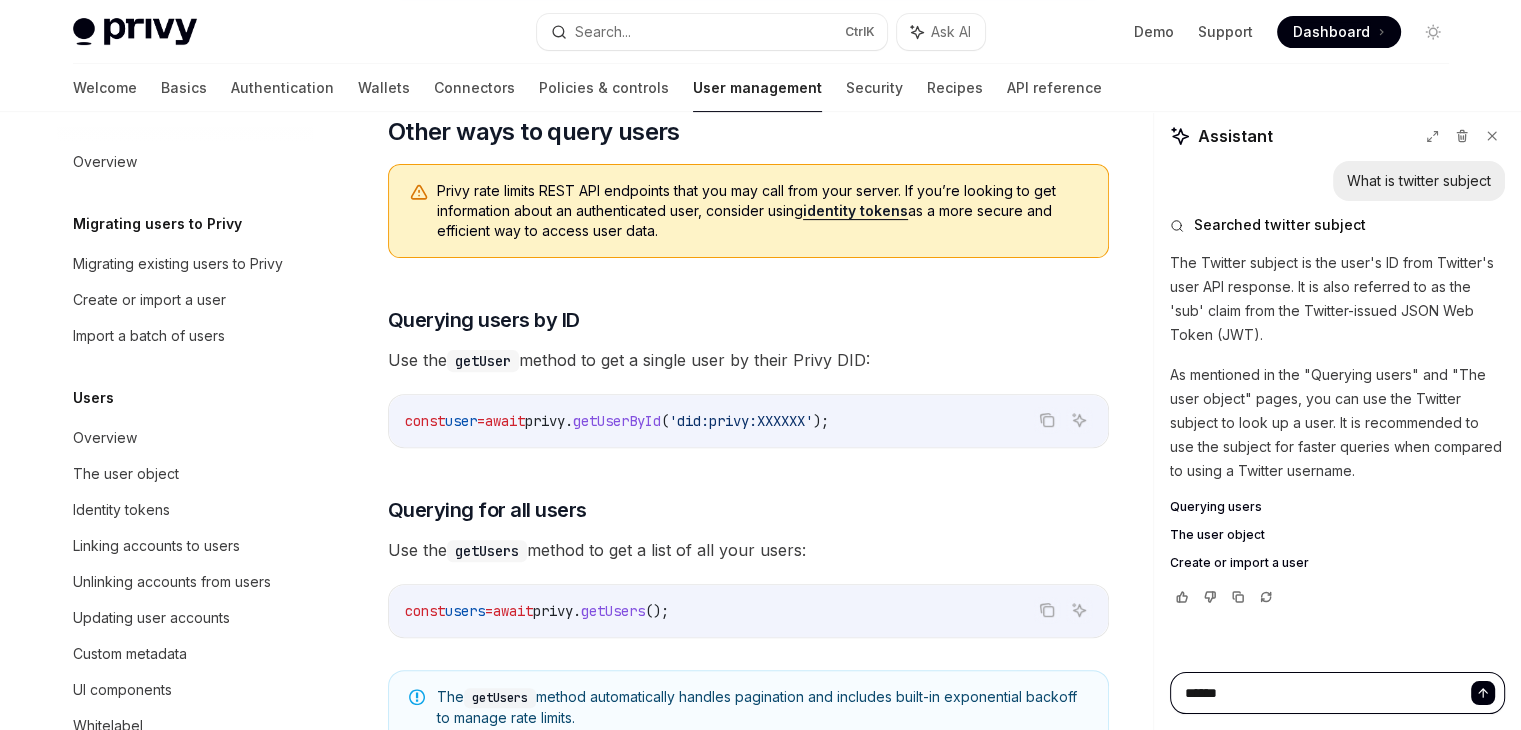 type on "*" 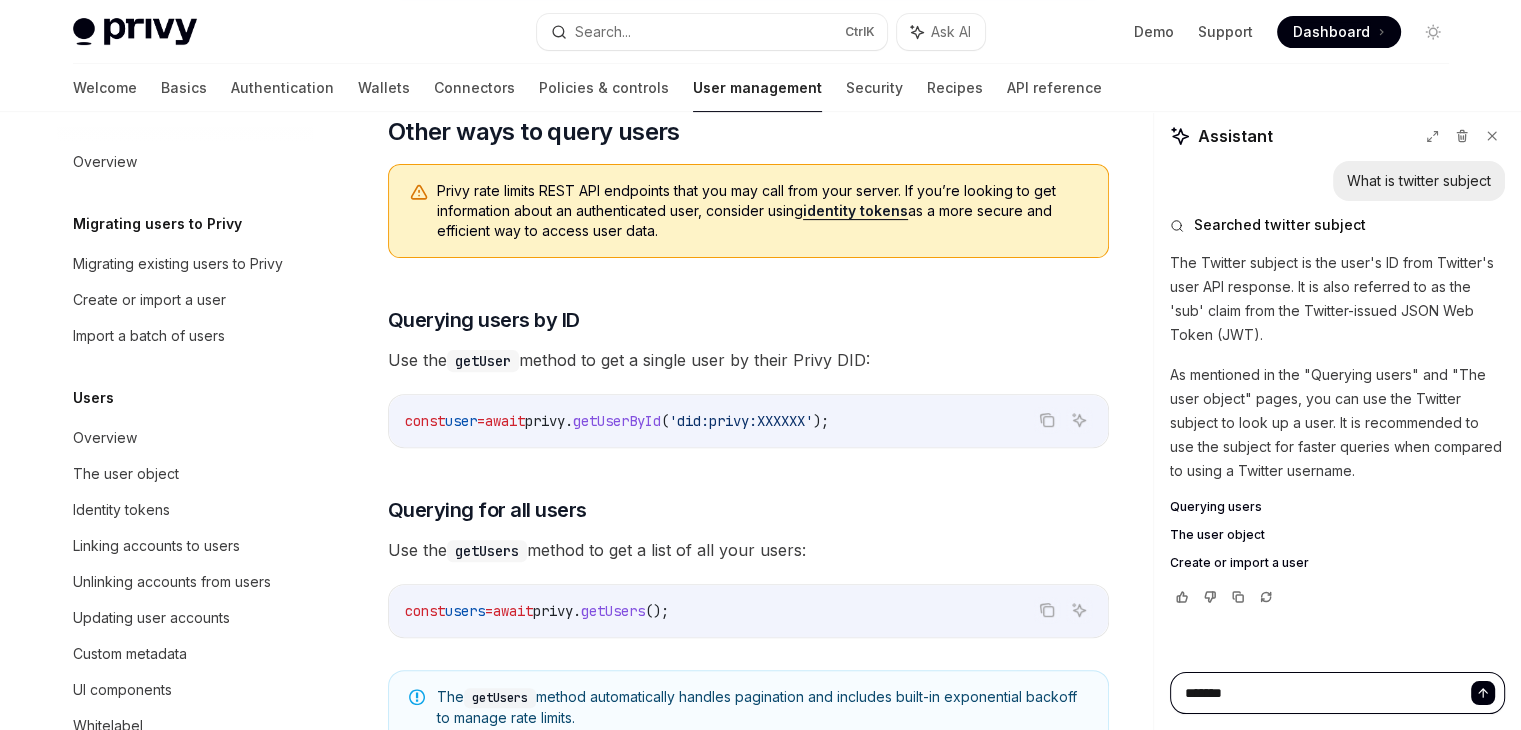 type on "*" 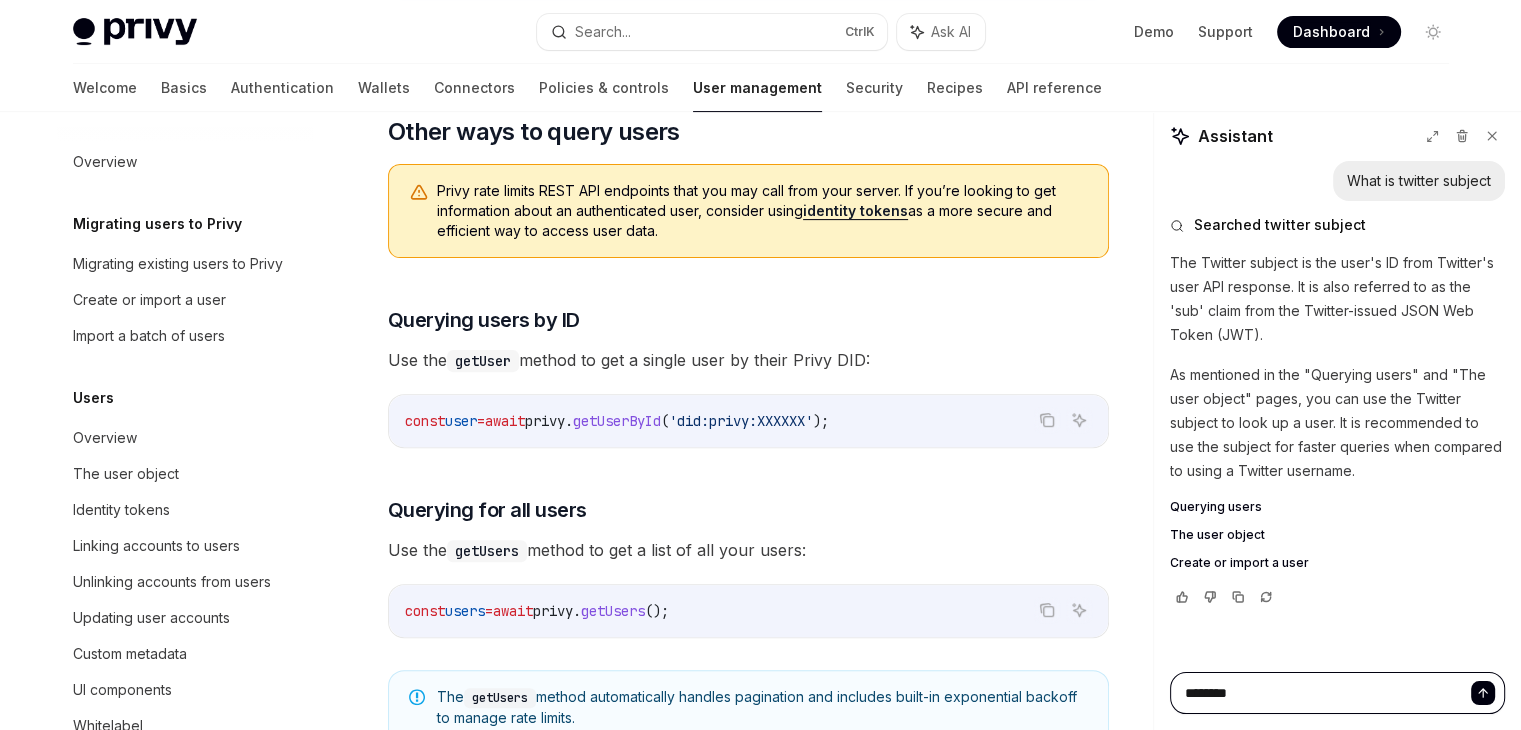 type on "*" 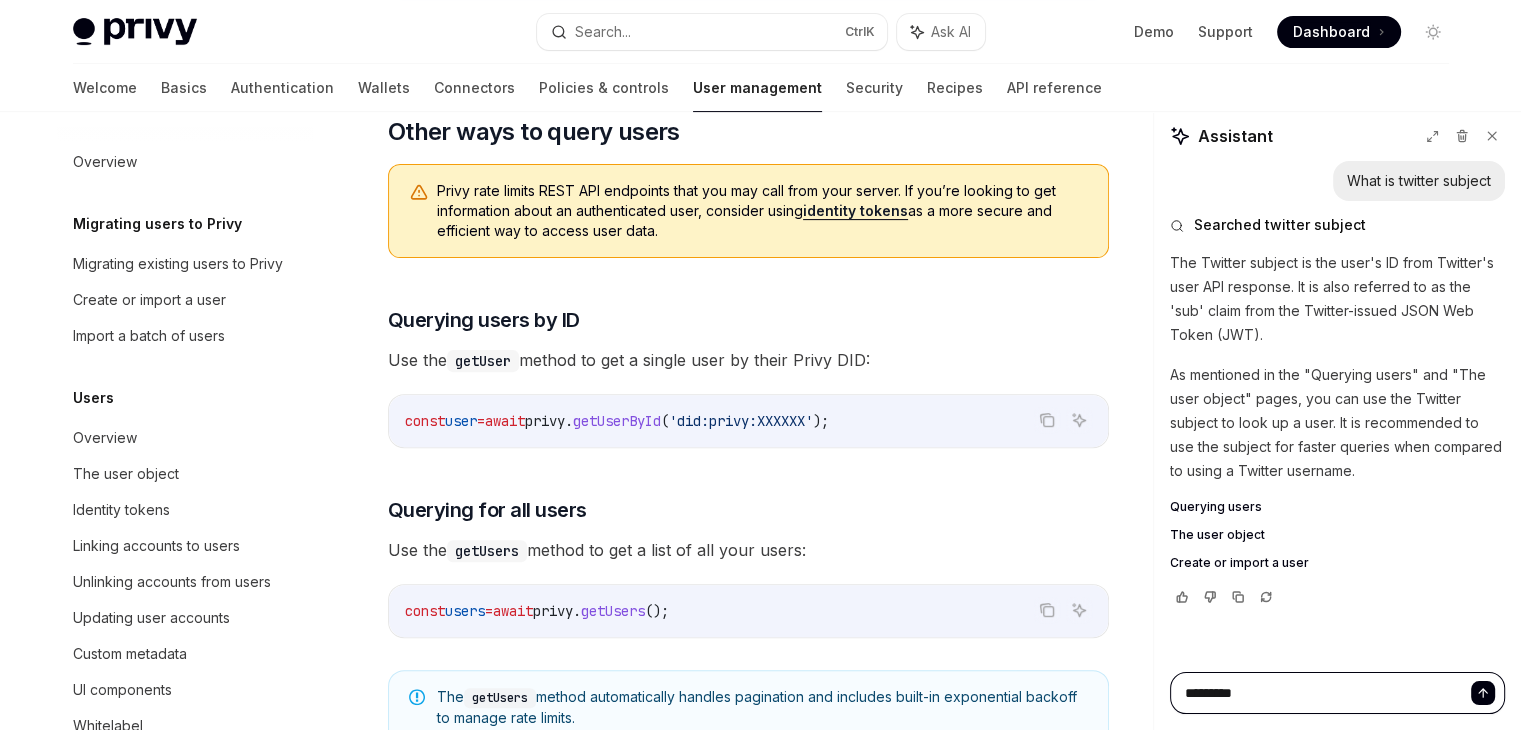 type on "*" 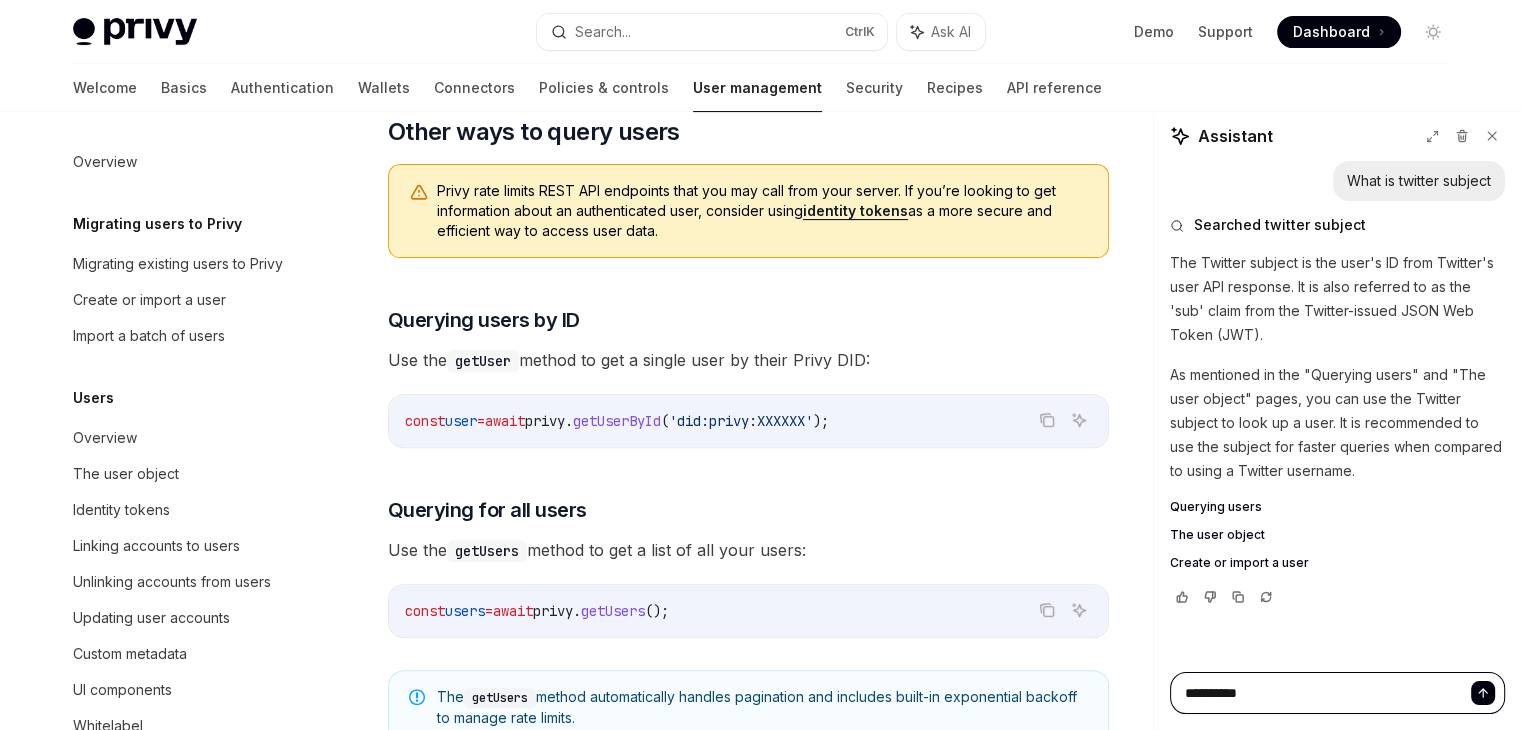 type on "*" 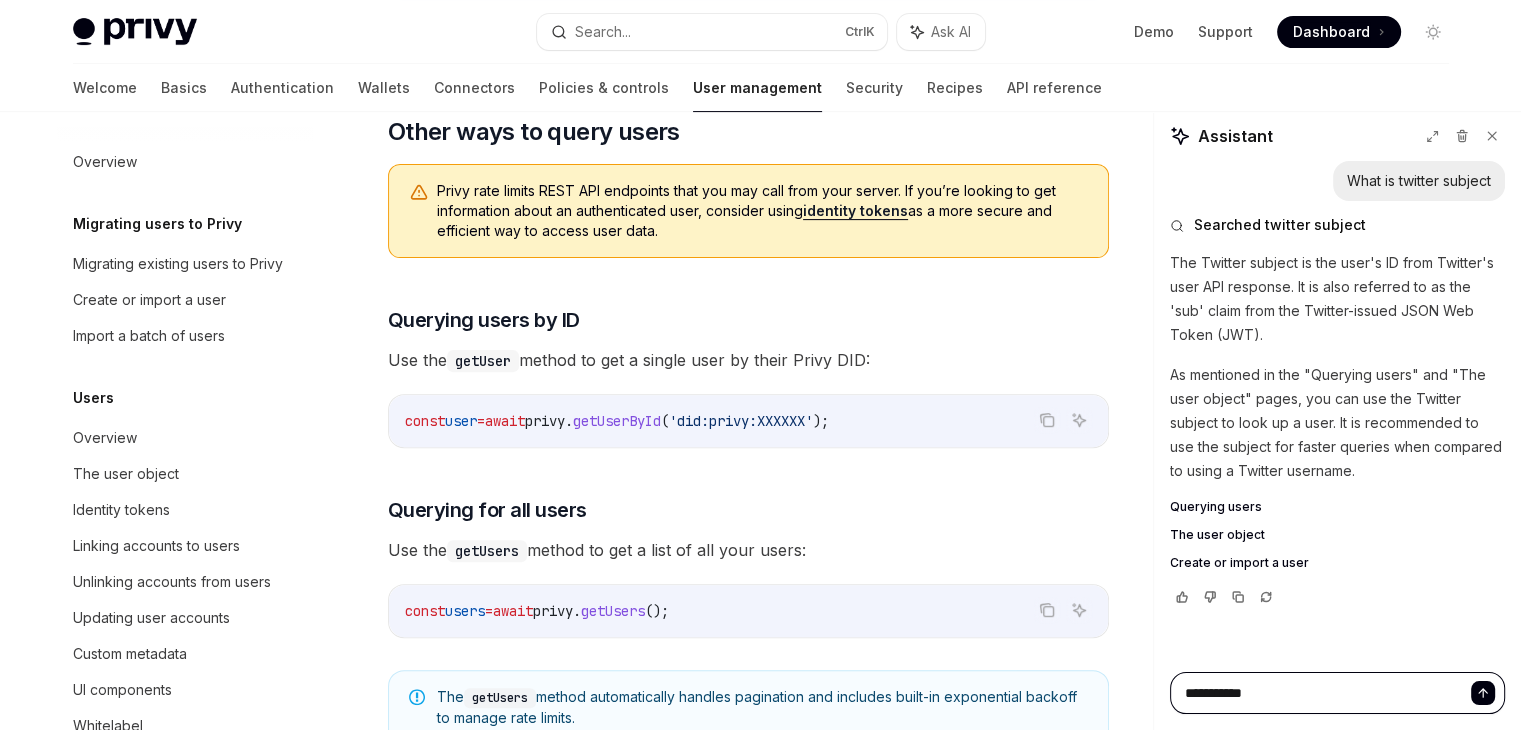 type on "*" 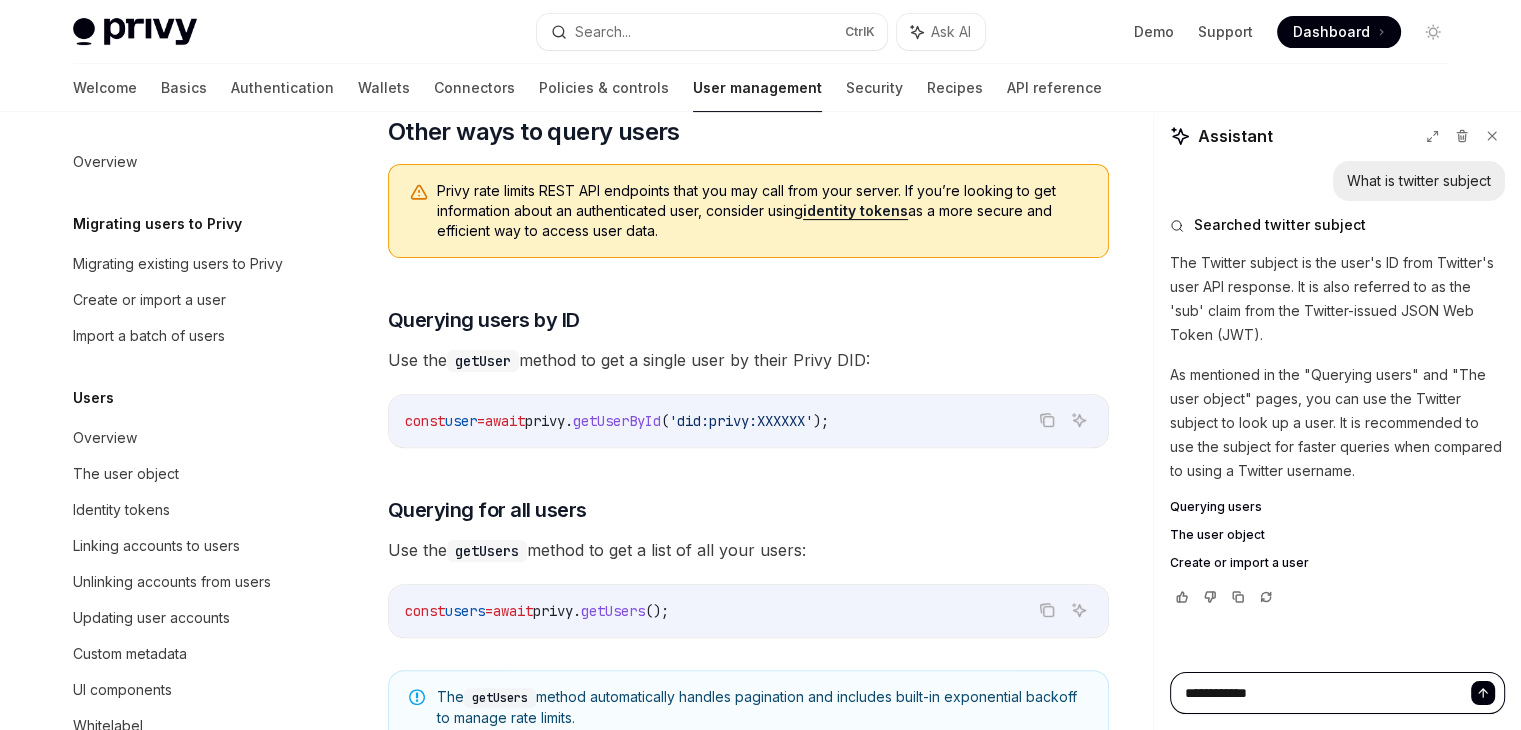 type on "*" 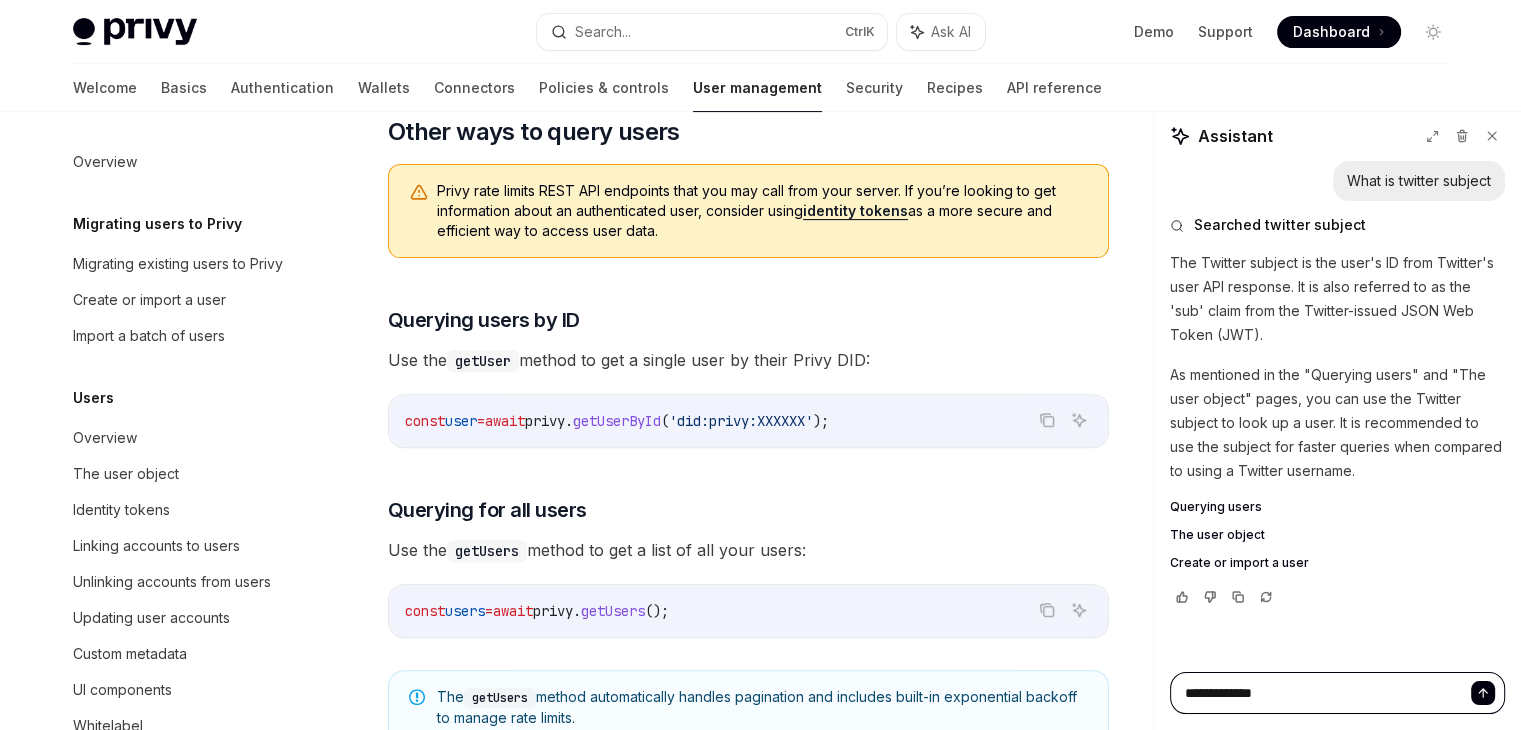 type on "*" 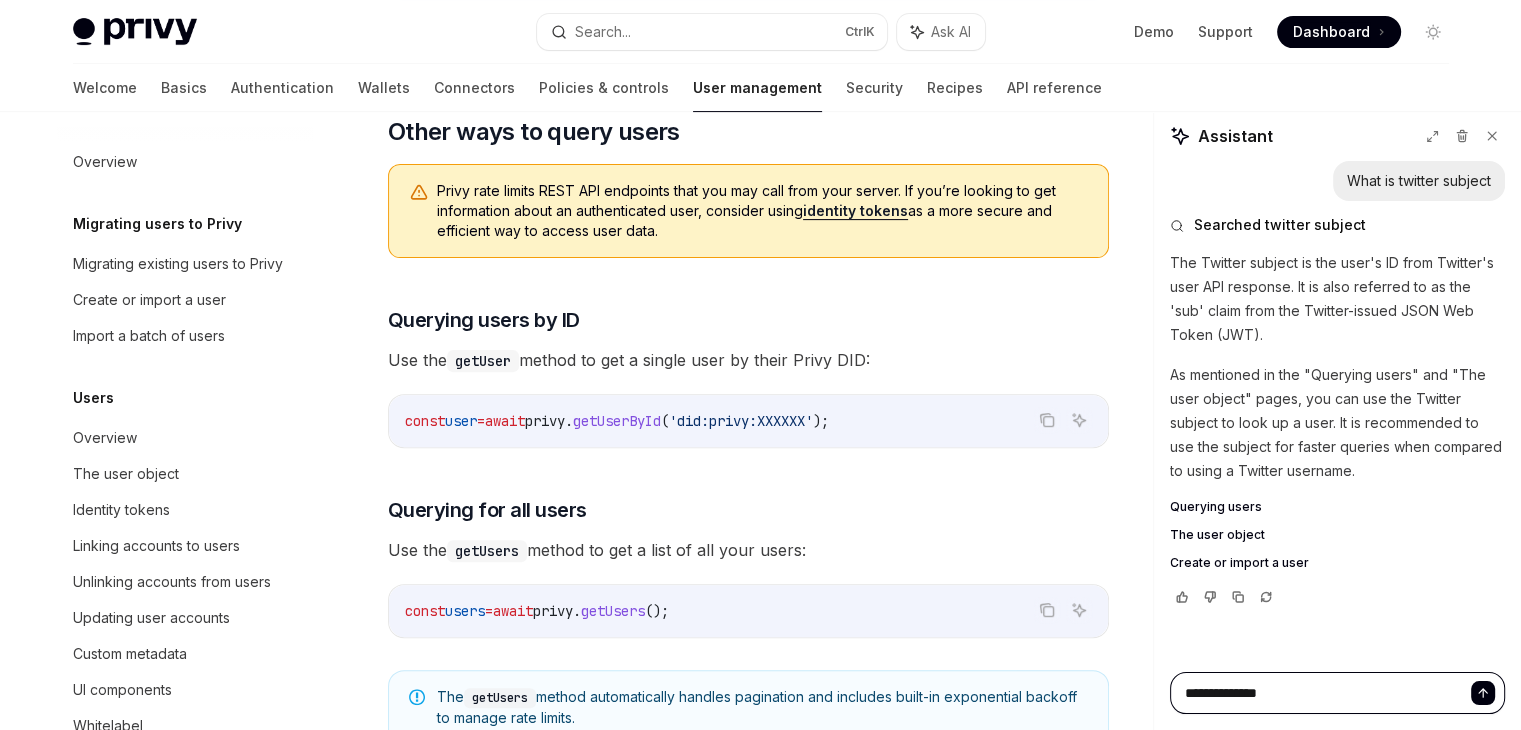 type on "*" 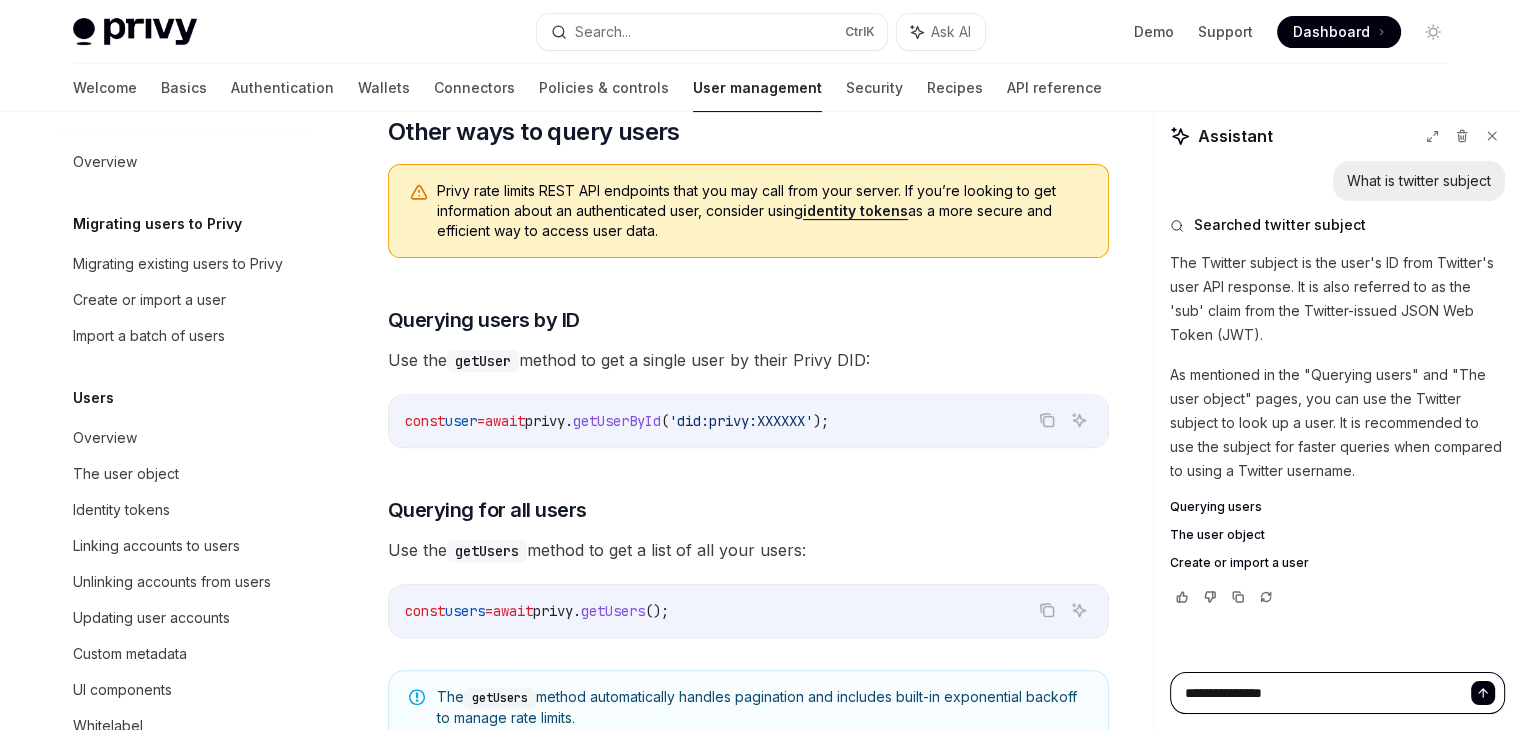 type on "*" 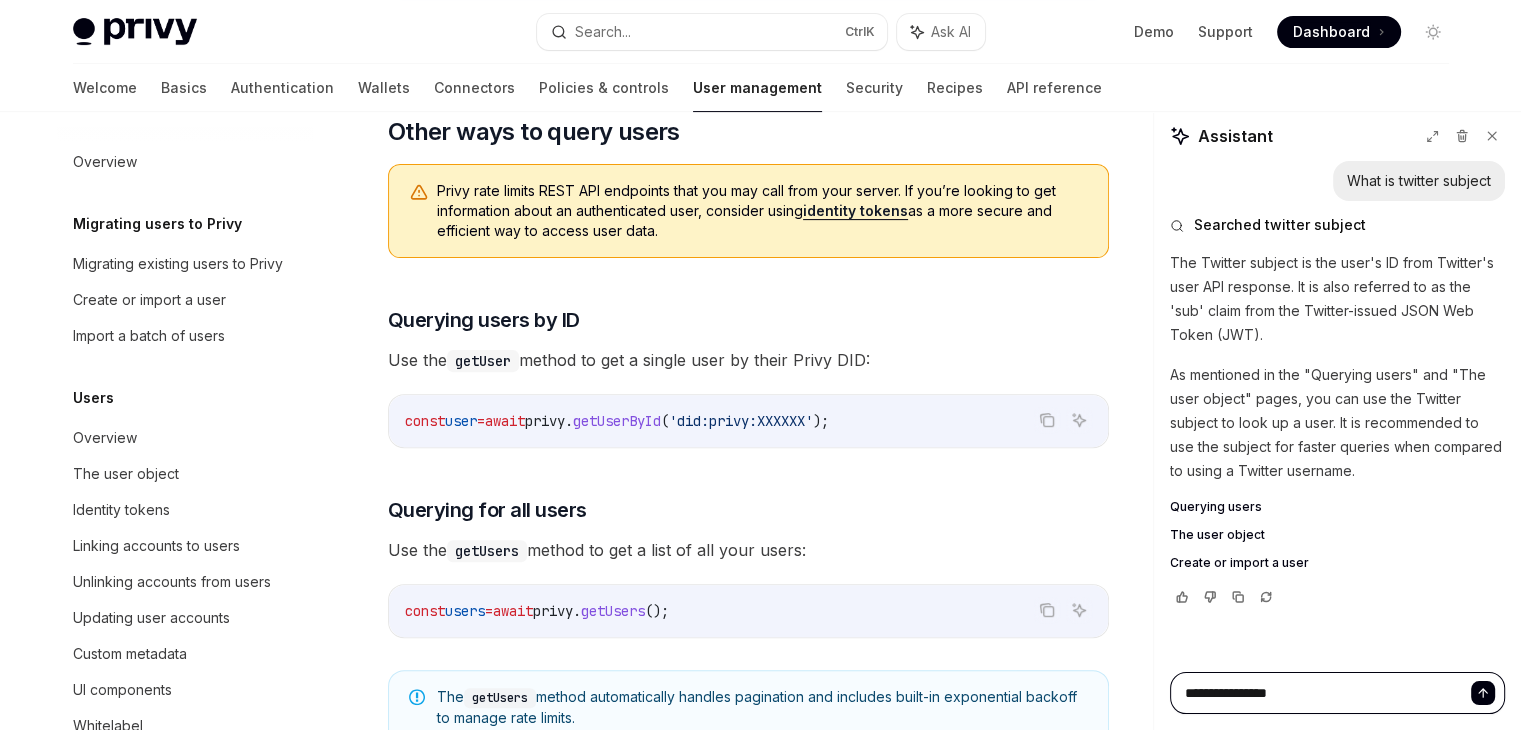 type on "*" 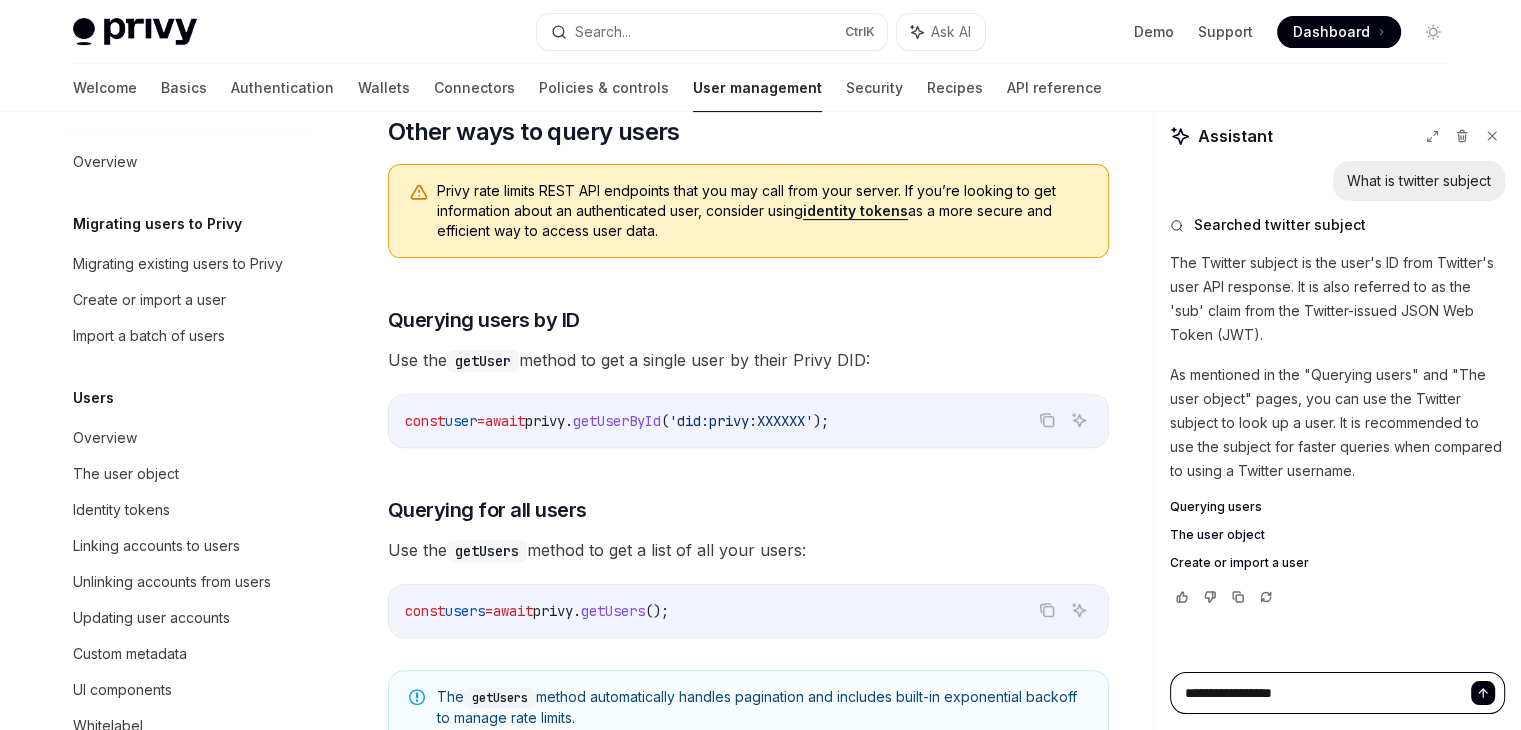 type on "*" 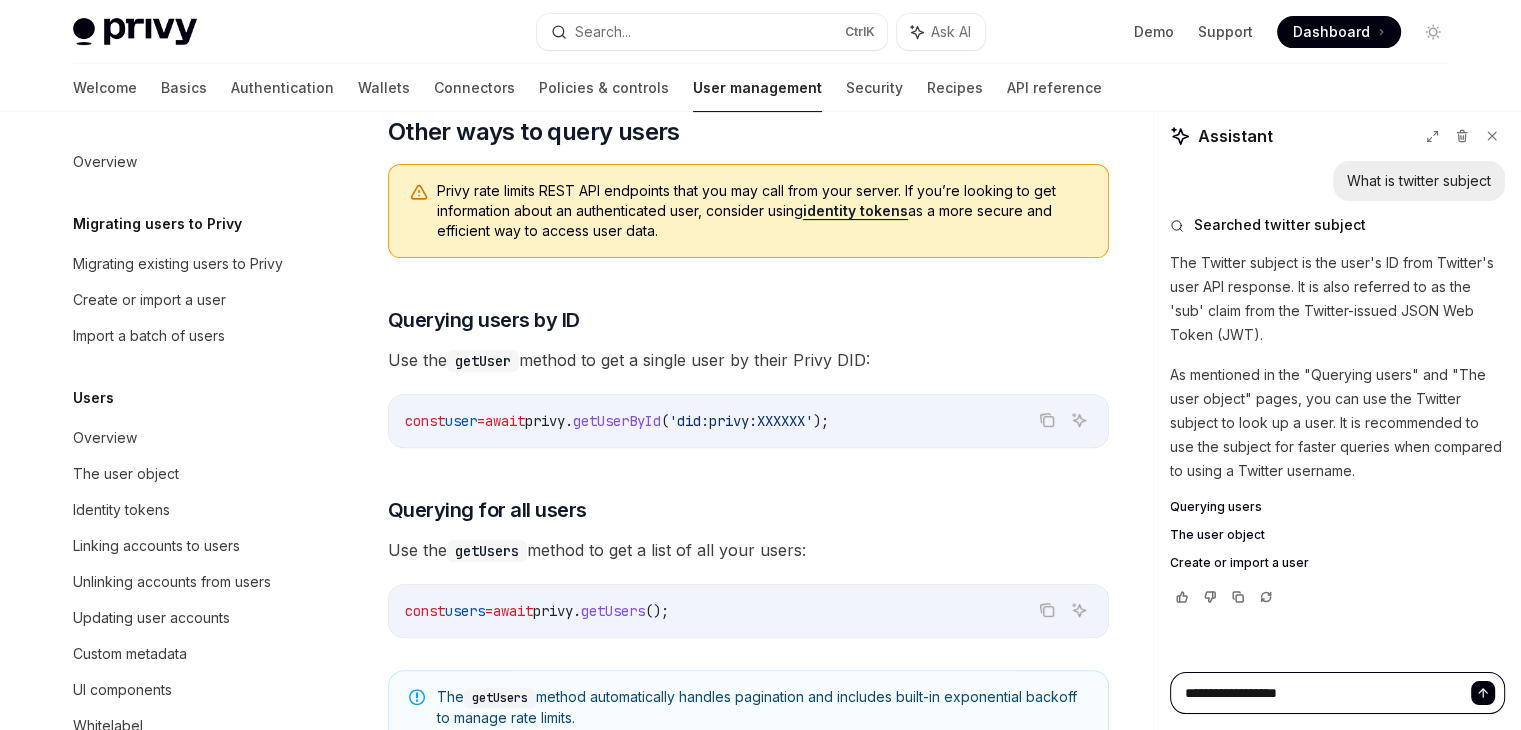type on "*" 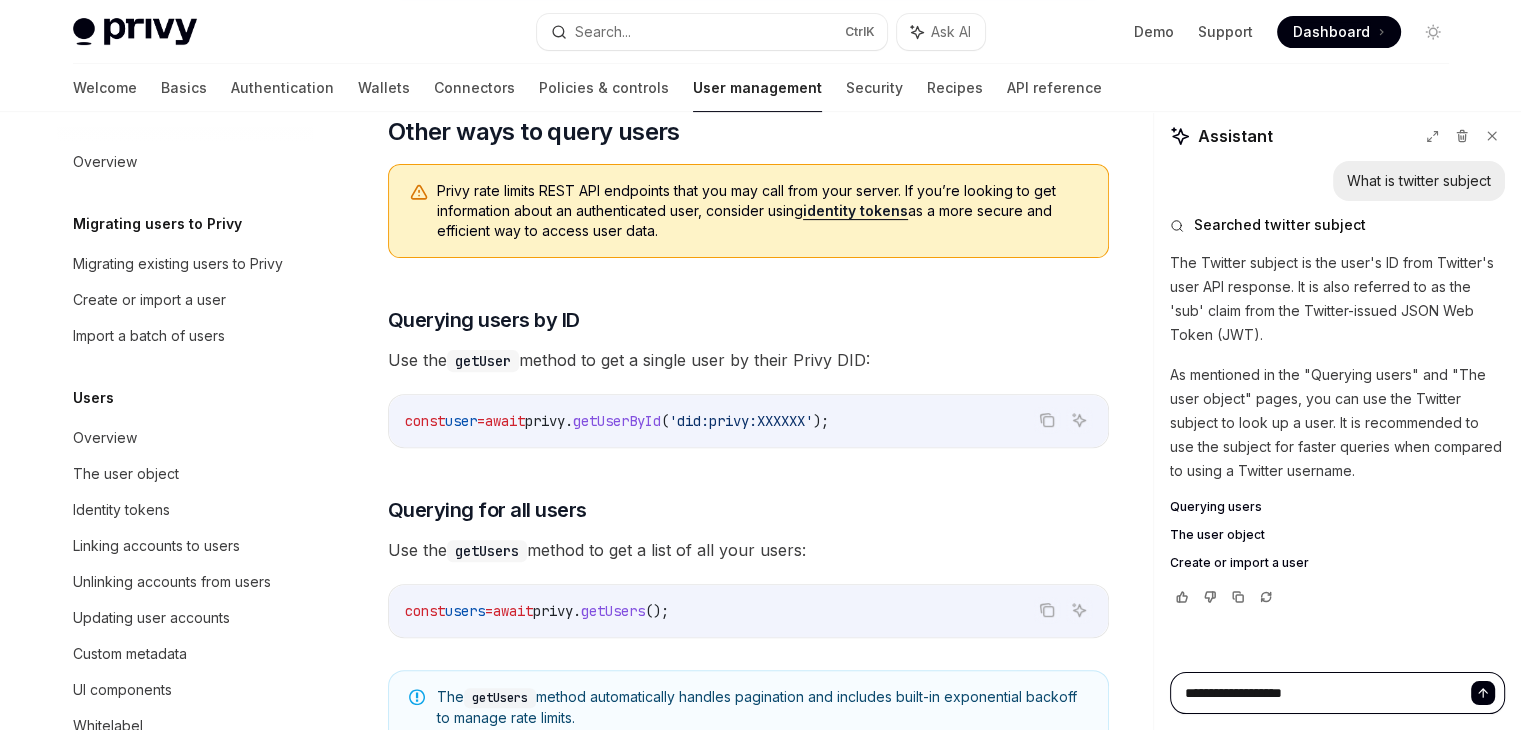 type on "*" 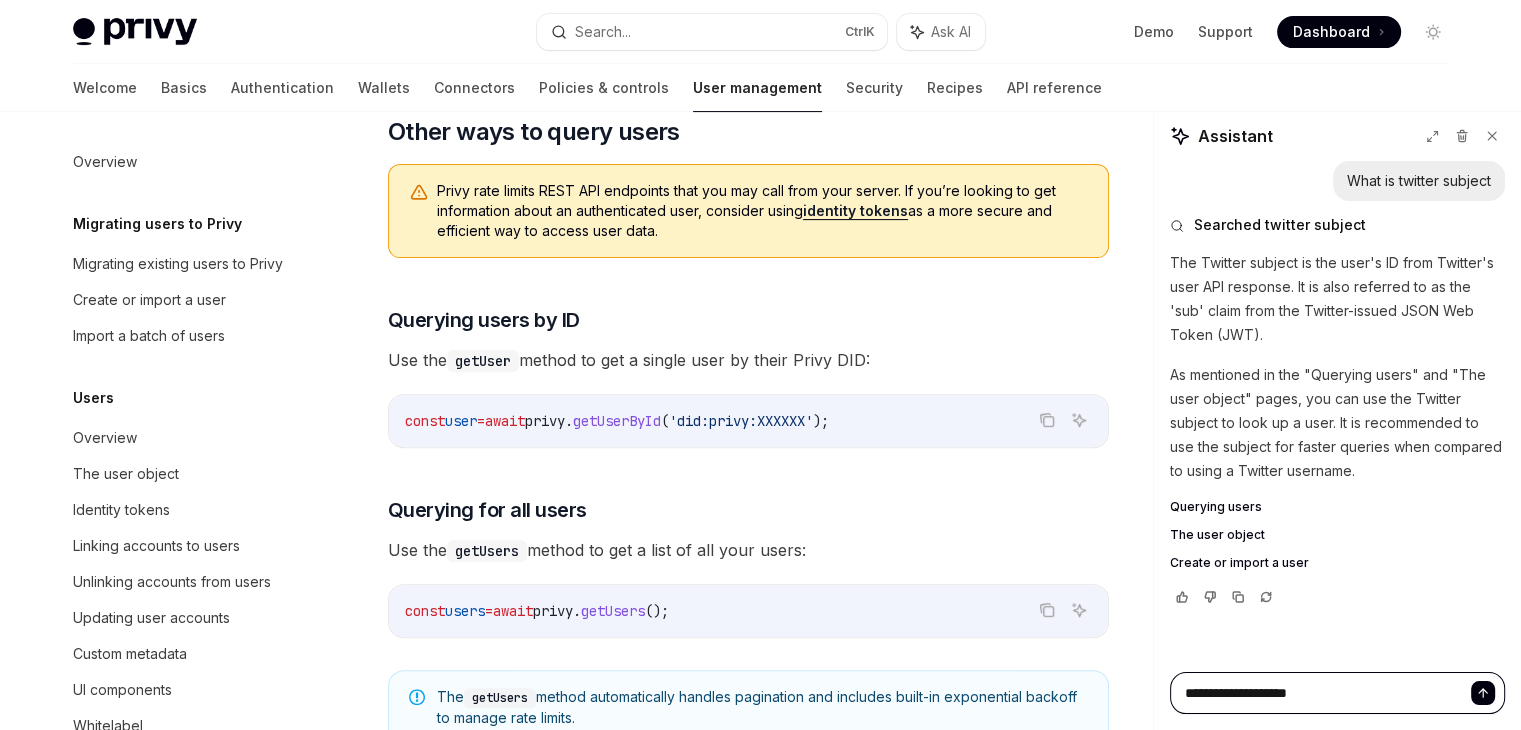 type on "*" 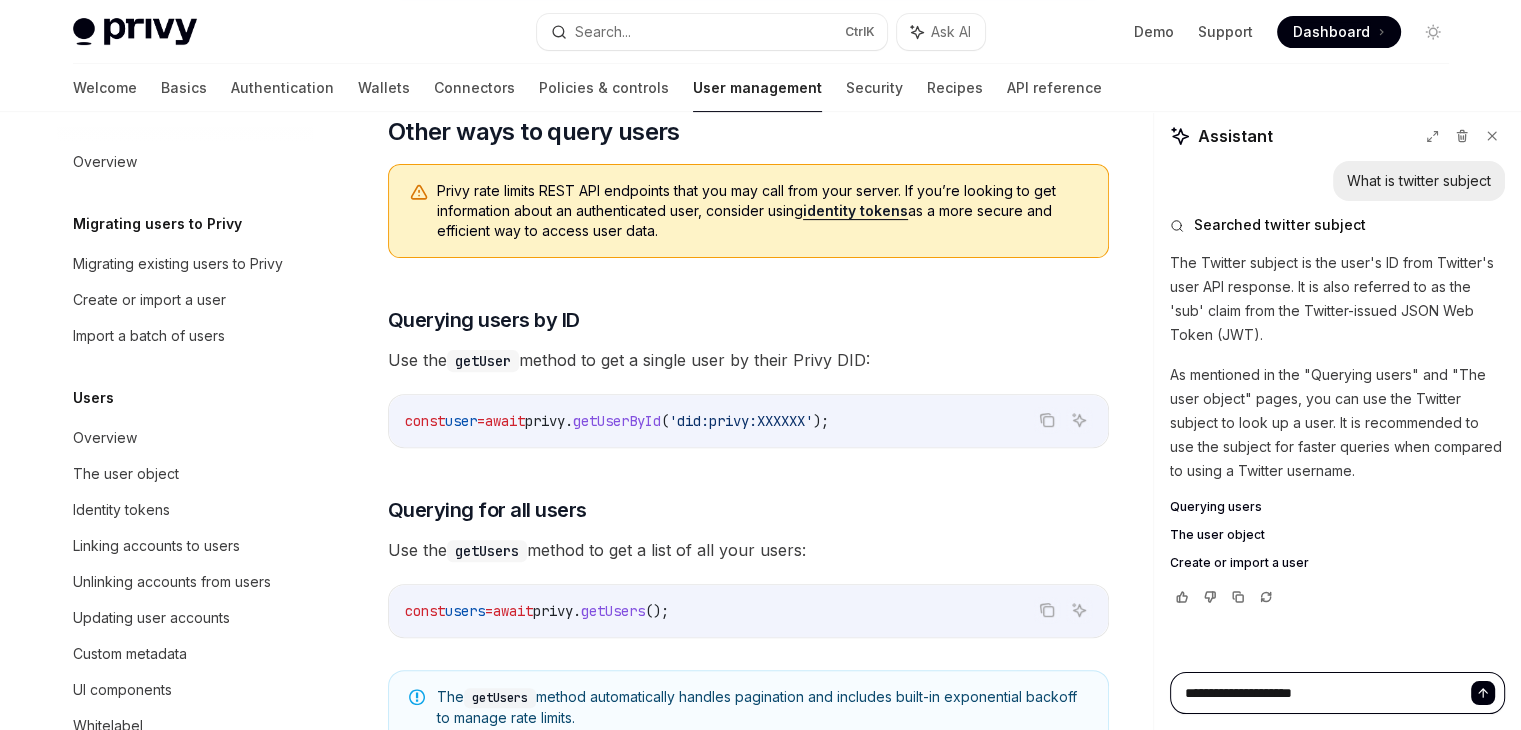 type on "*" 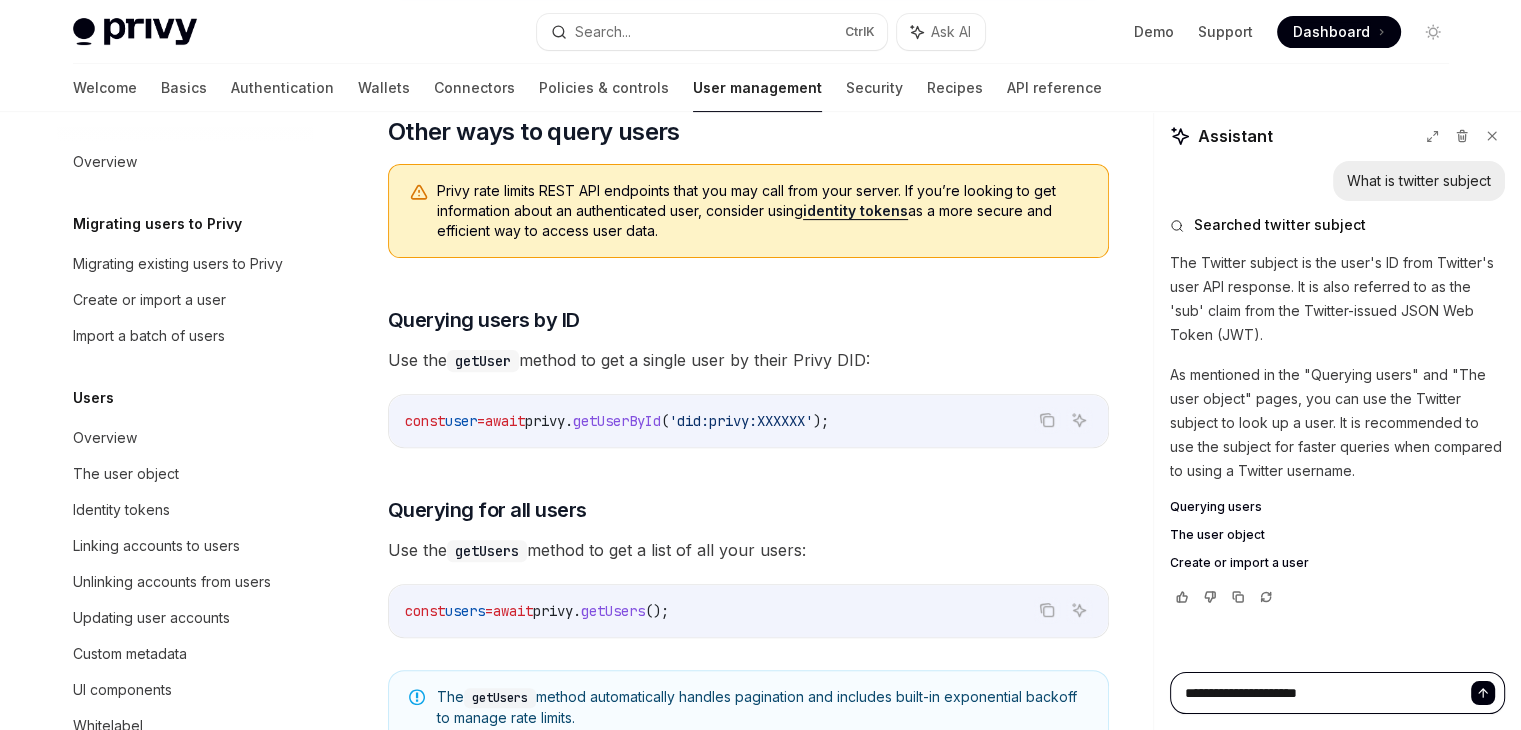 type on "*" 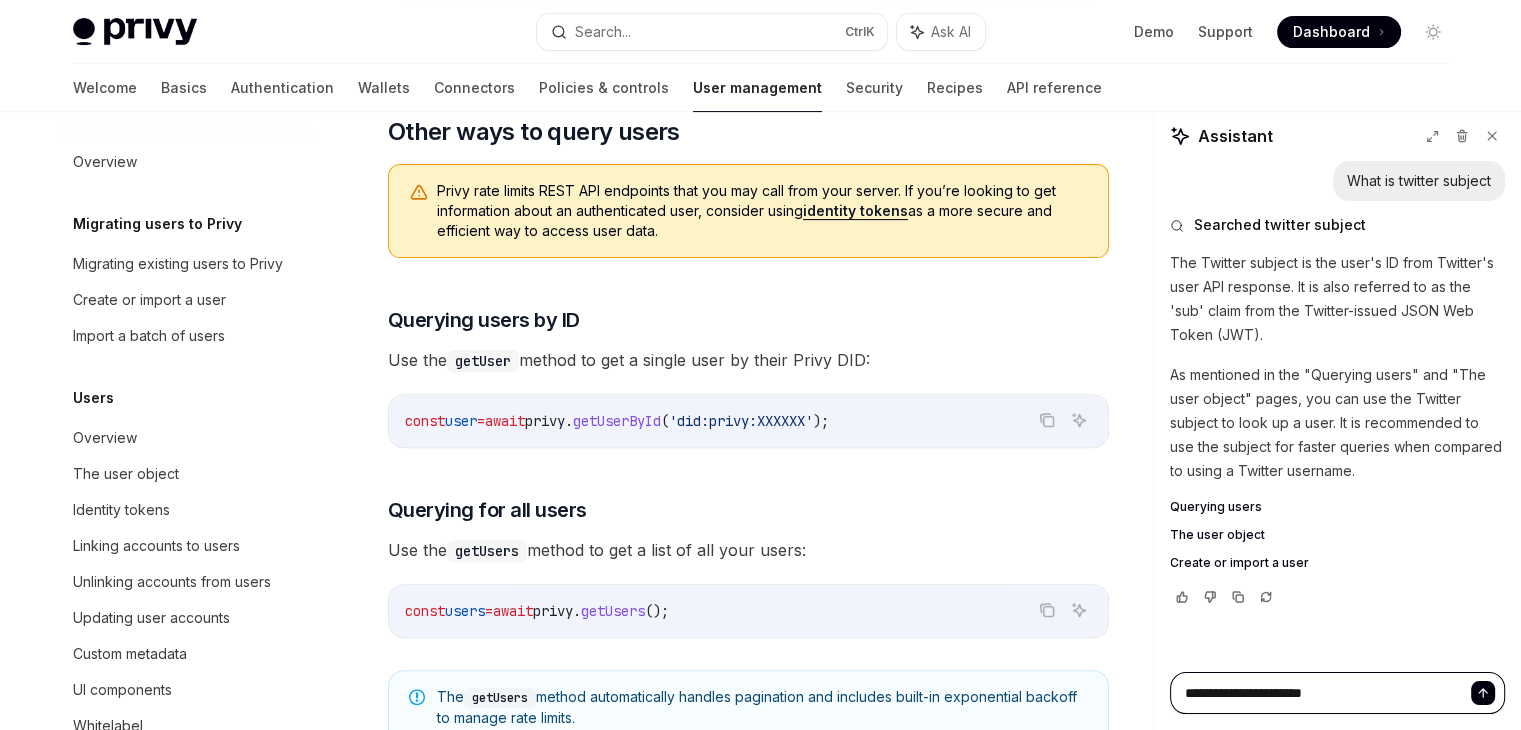 type on "*" 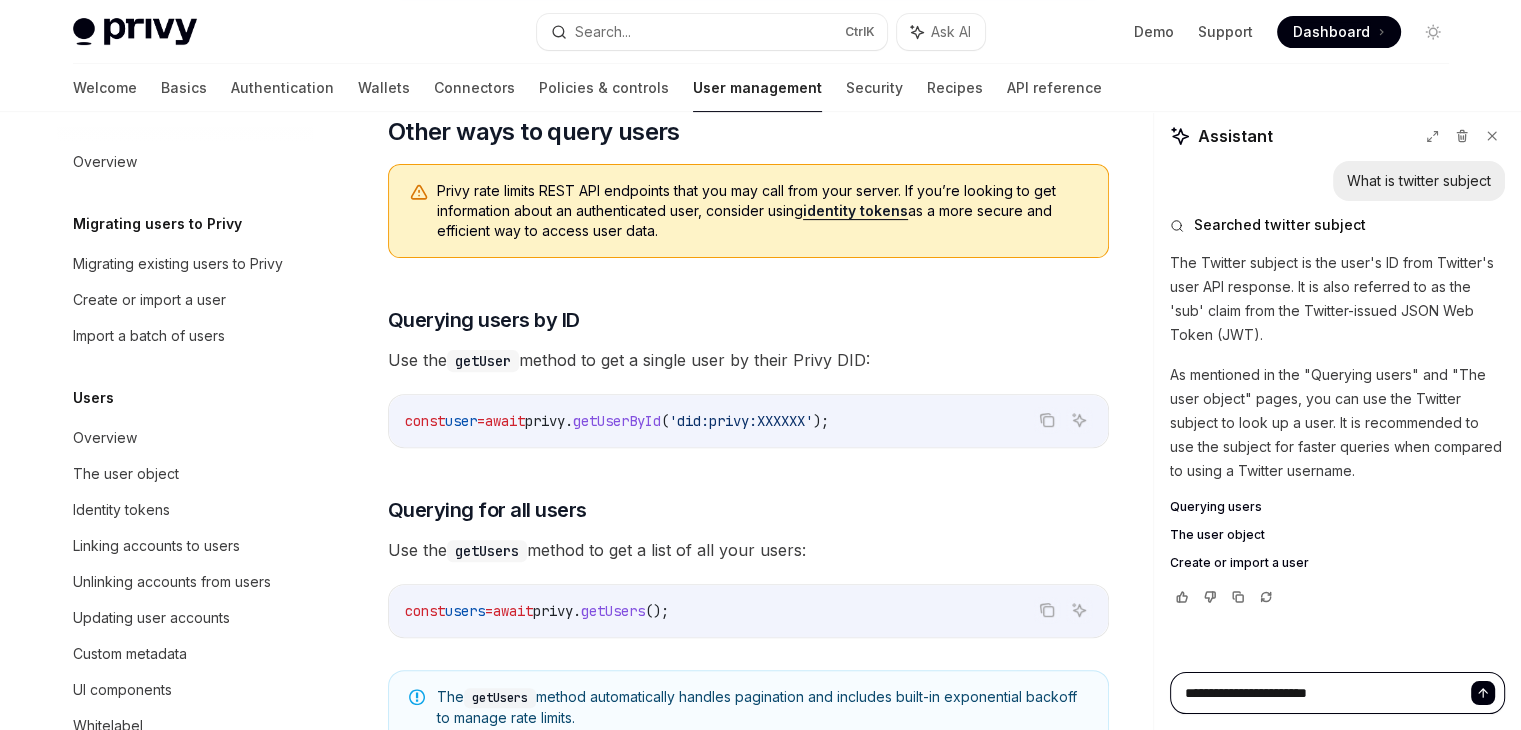 type on "*" 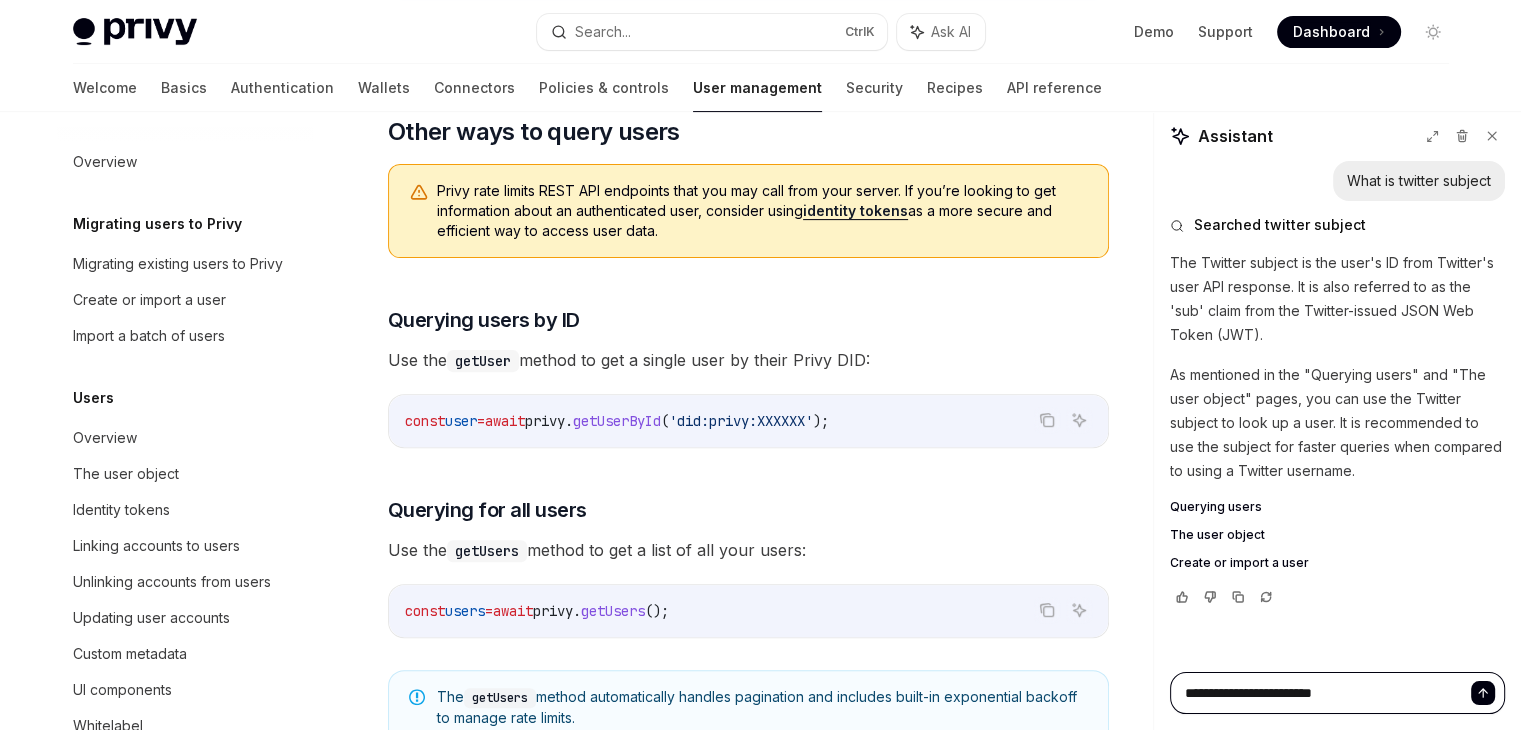 type on "*" 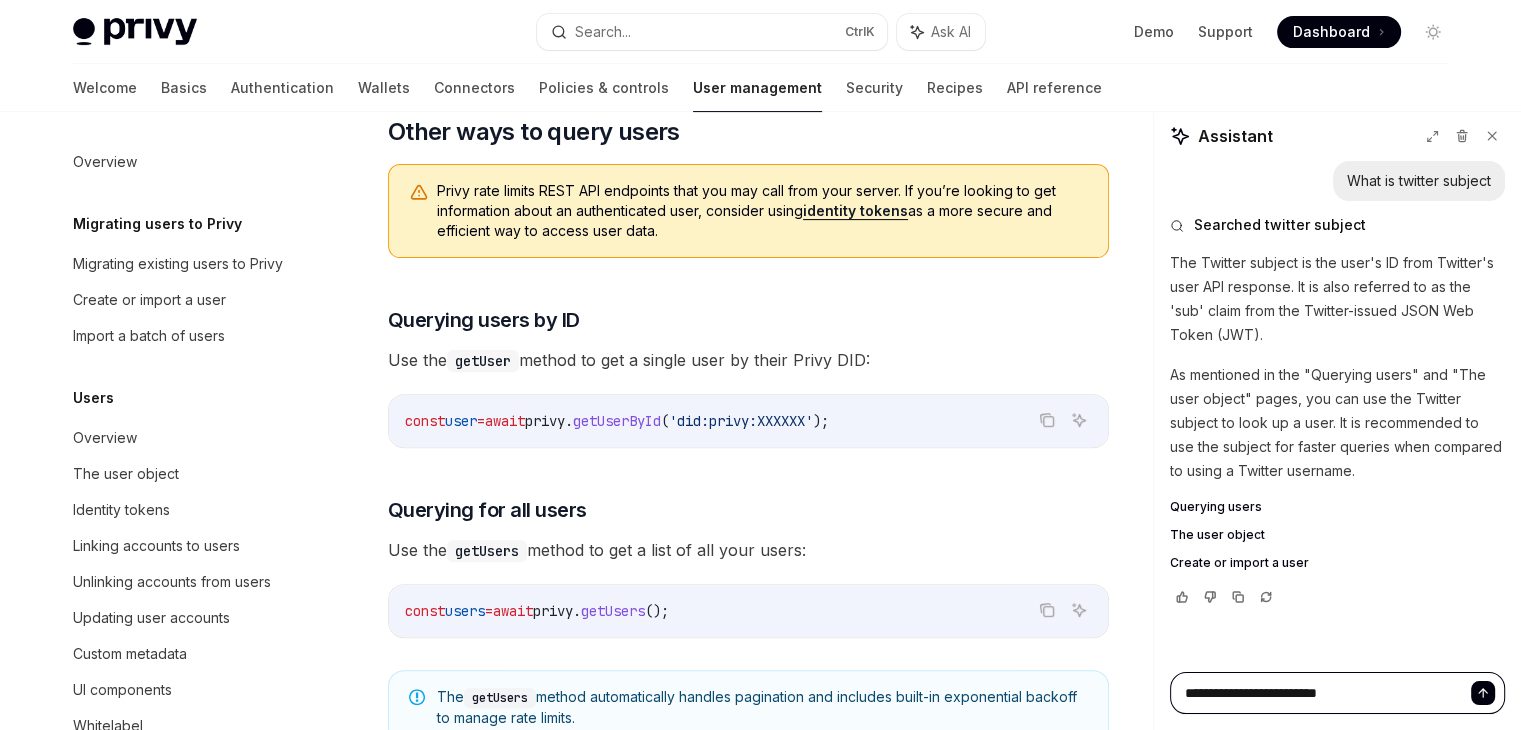 type on "*" 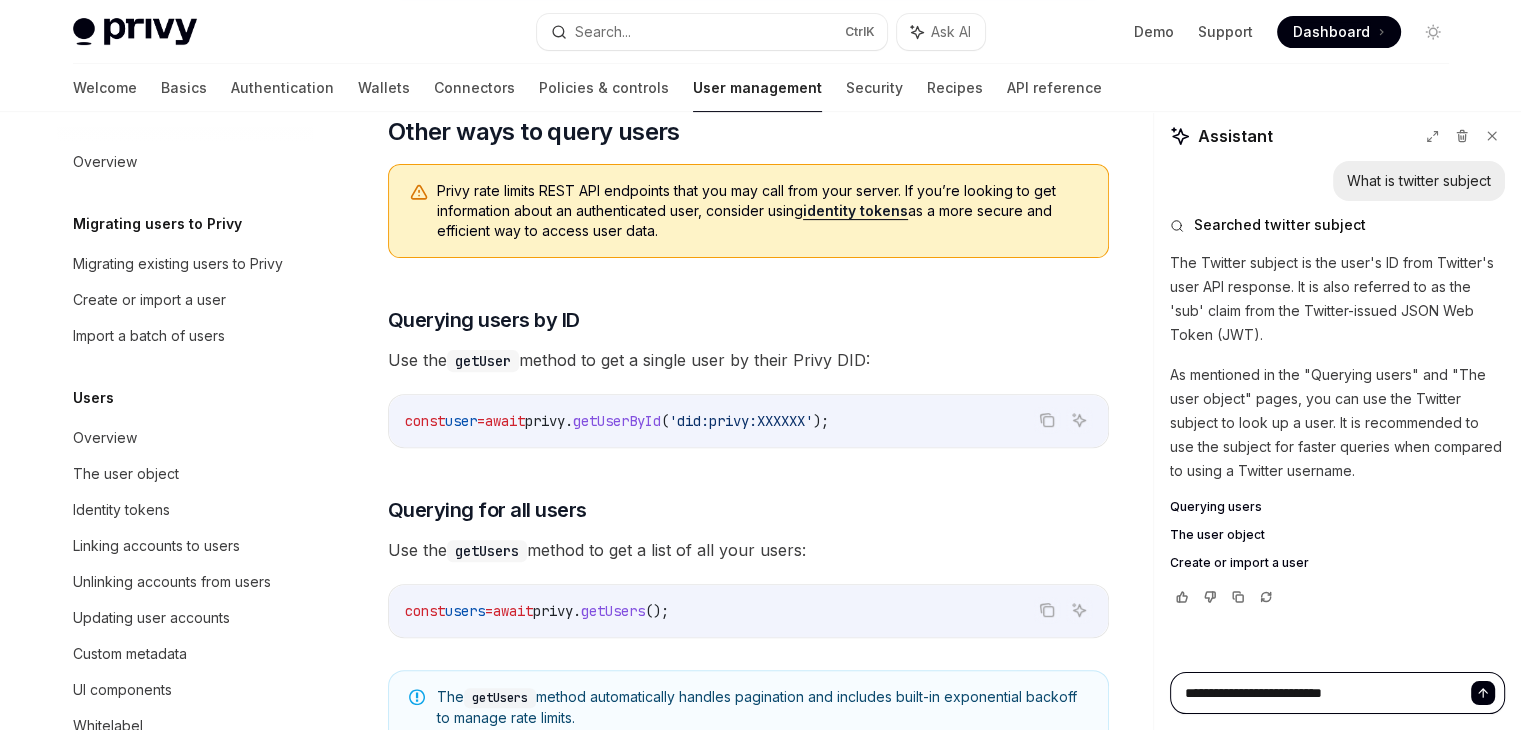 type on "*" 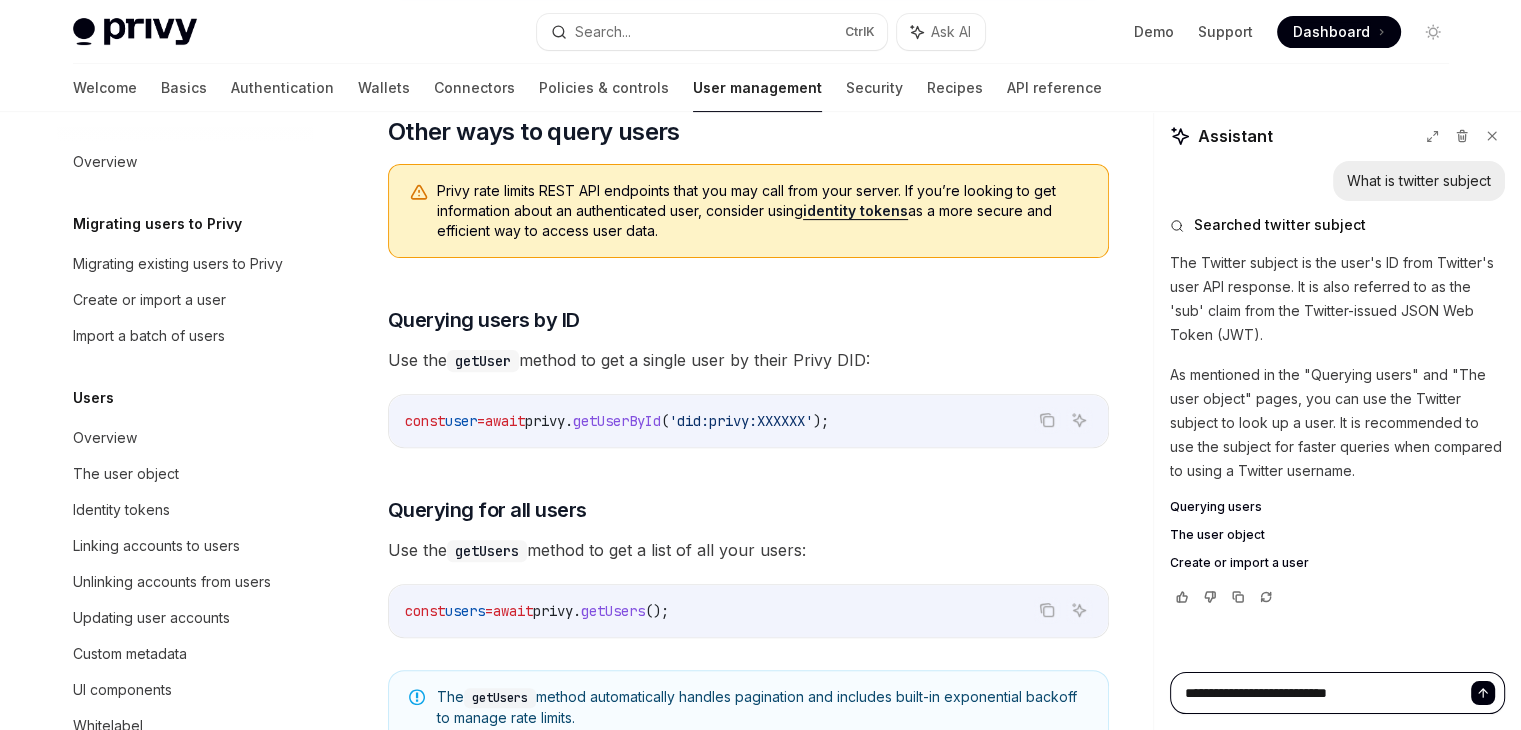 type on "*" 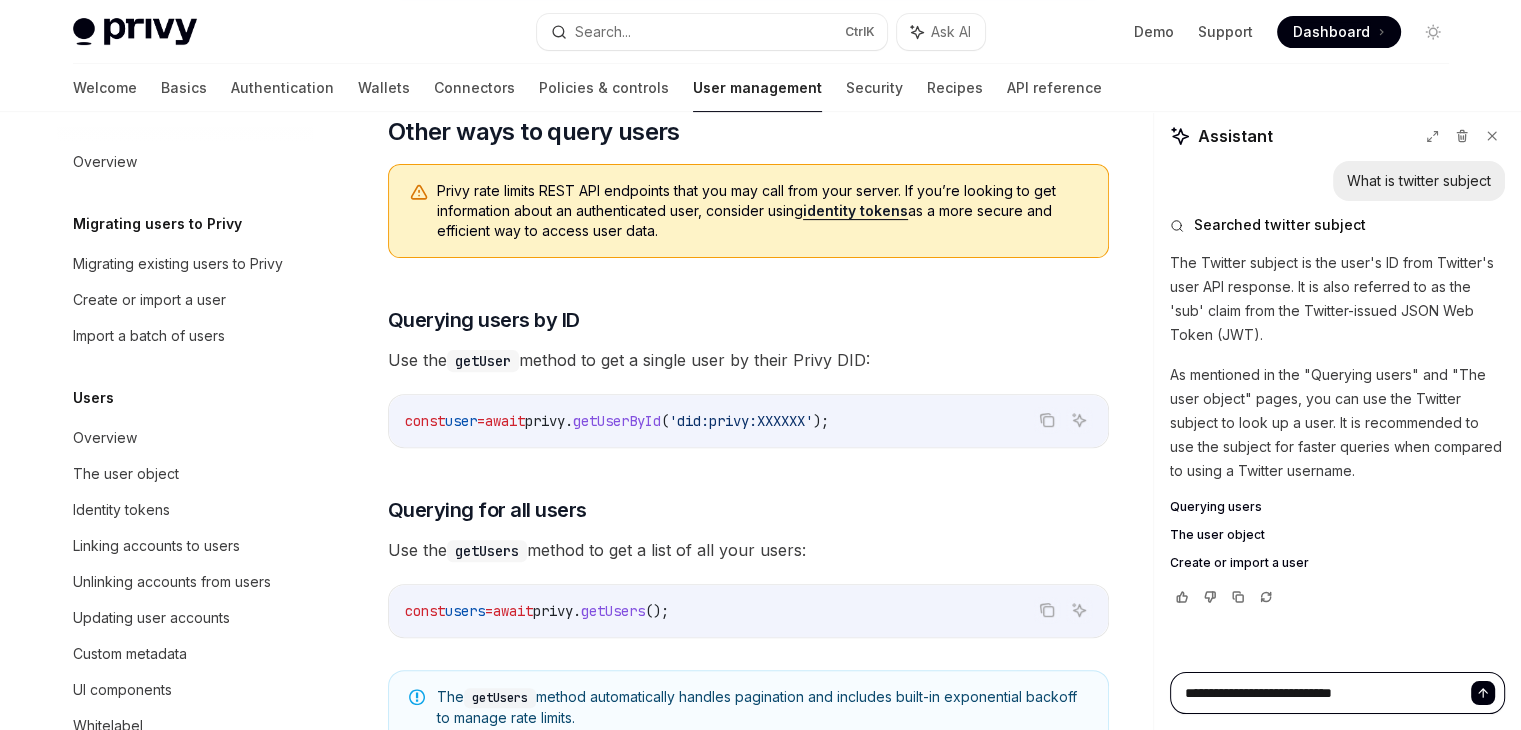 type on "*" 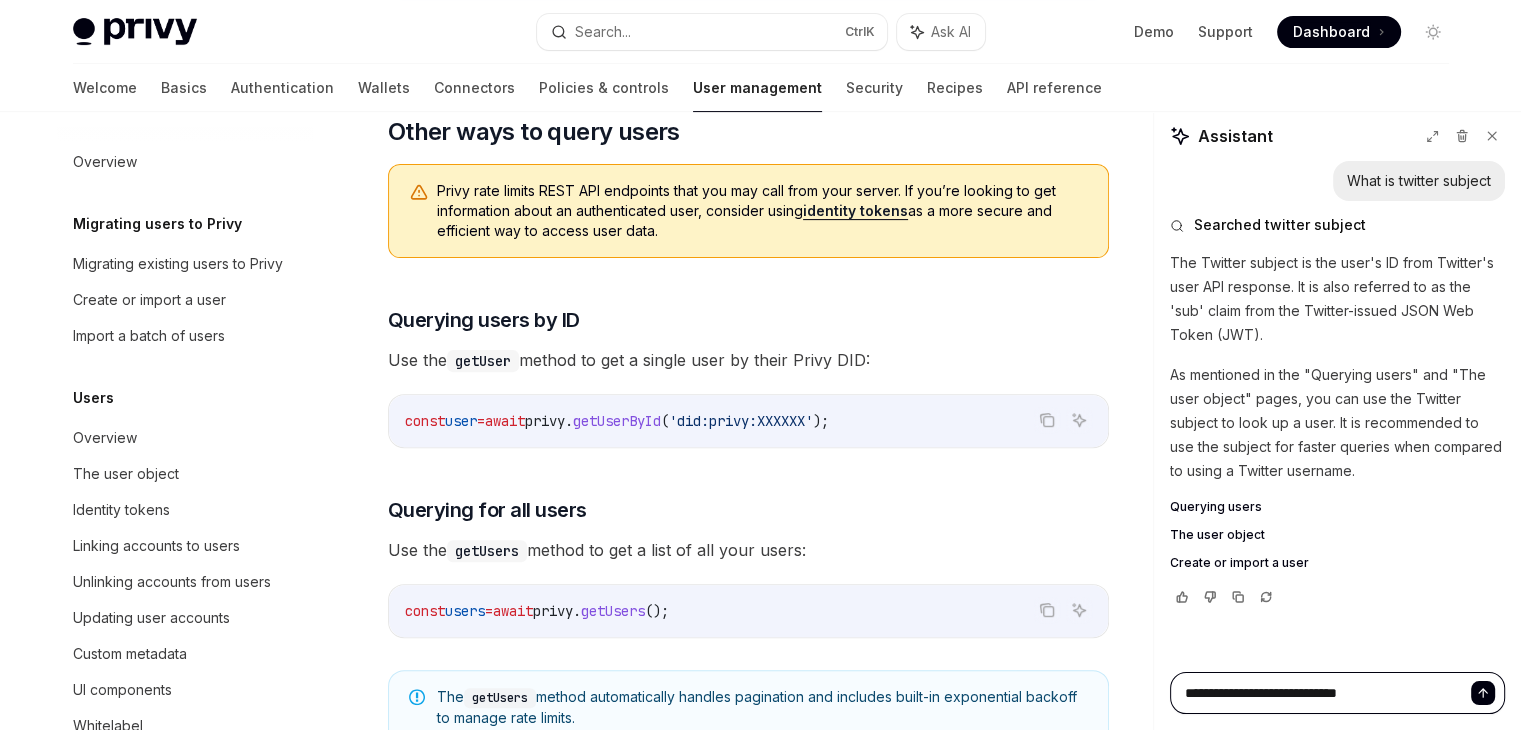type on "*" 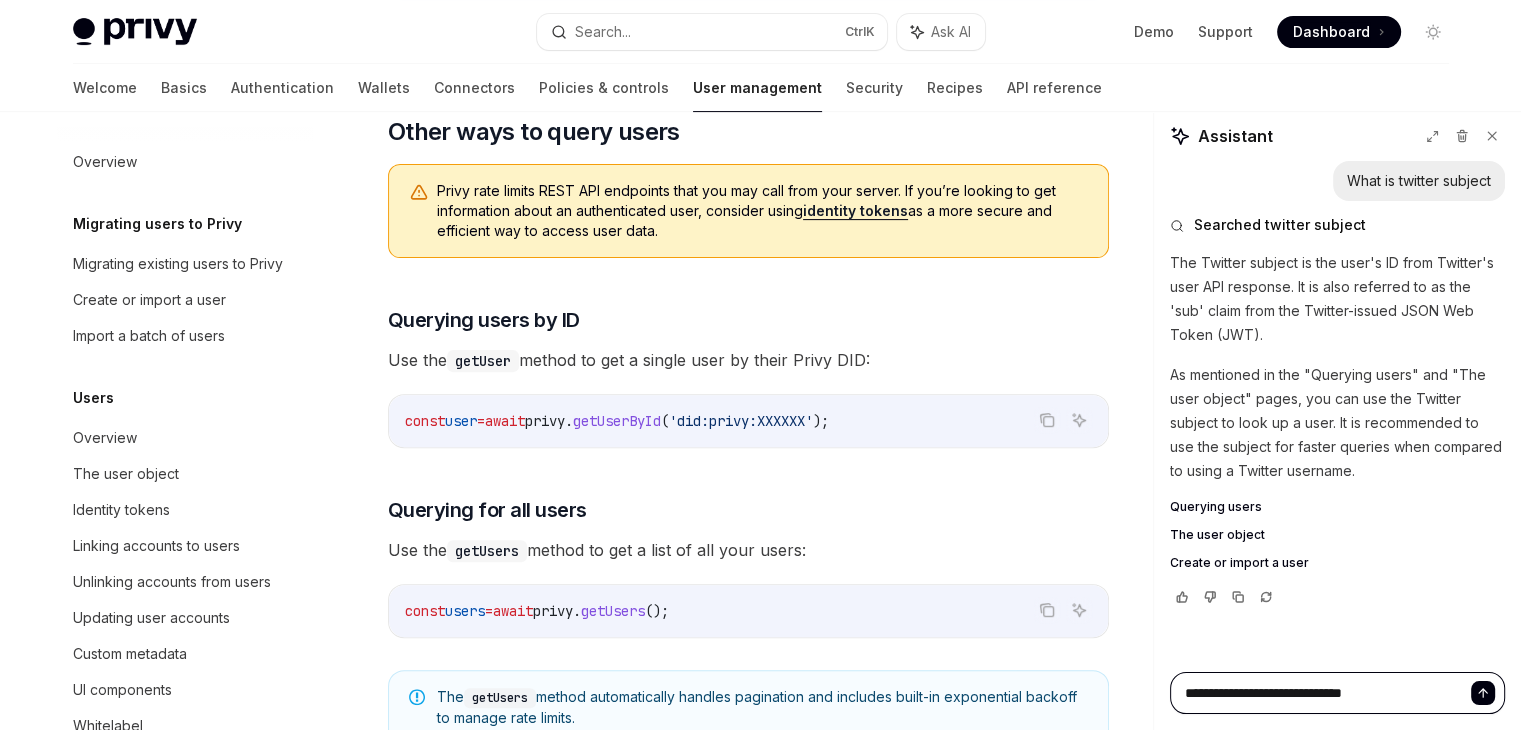 type on "*" 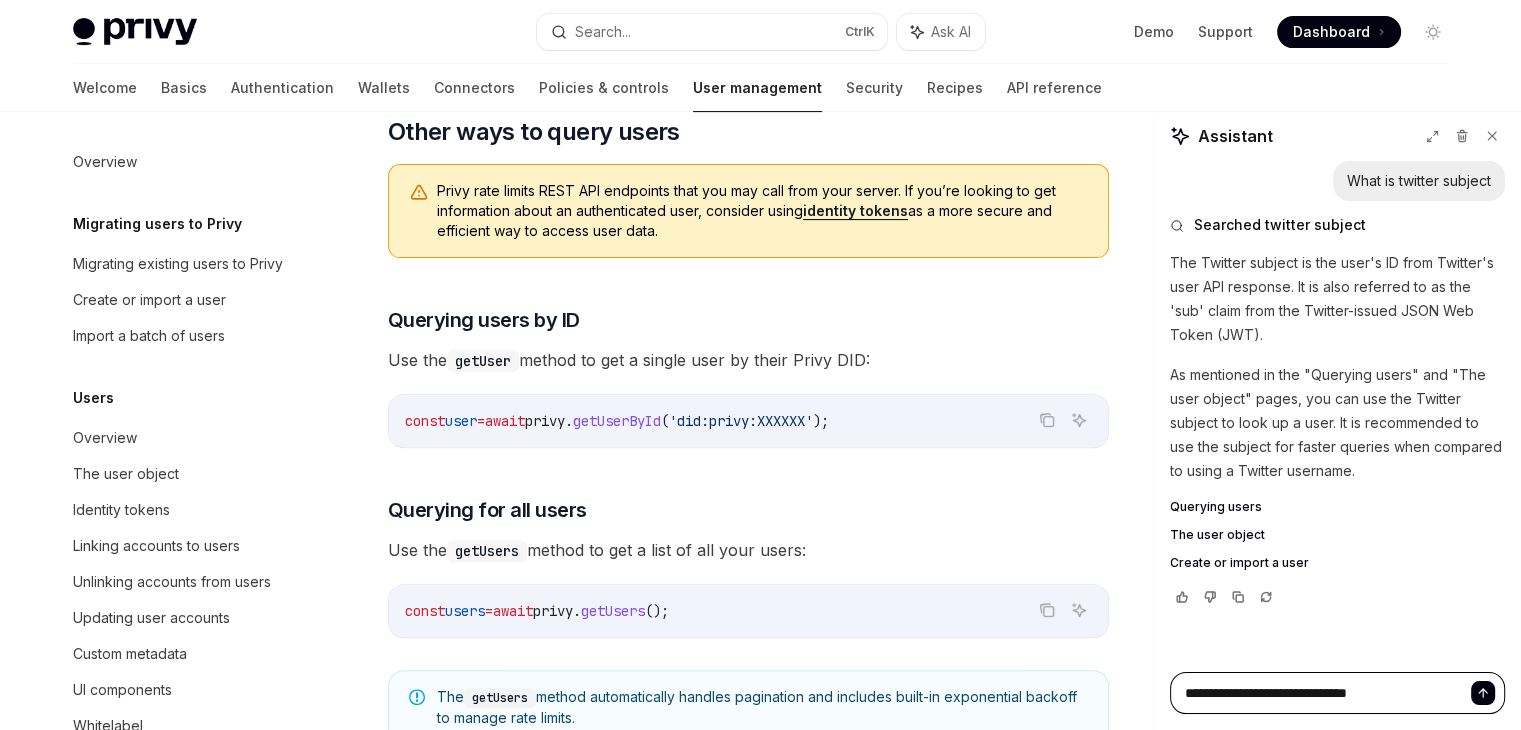 type on "*" 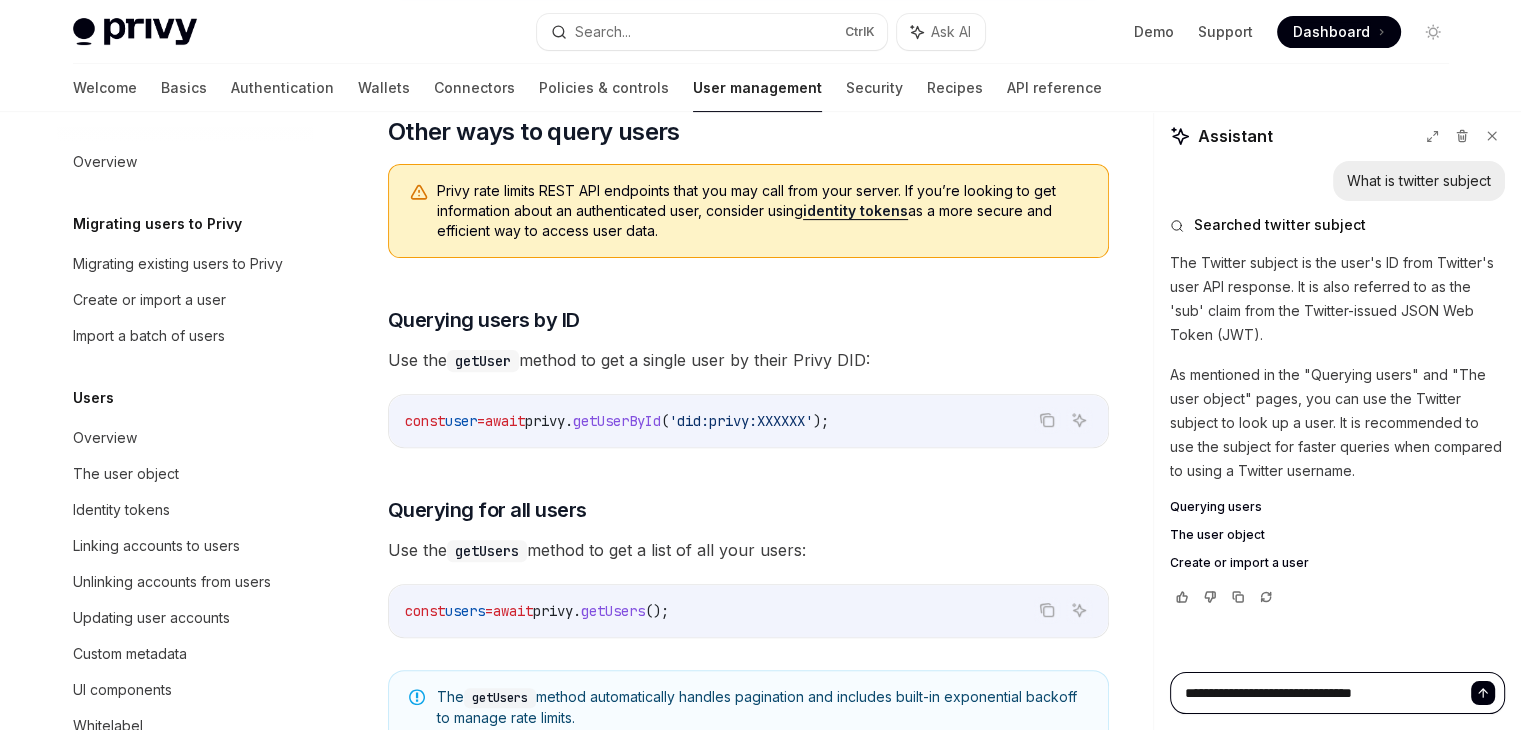 type on "*" 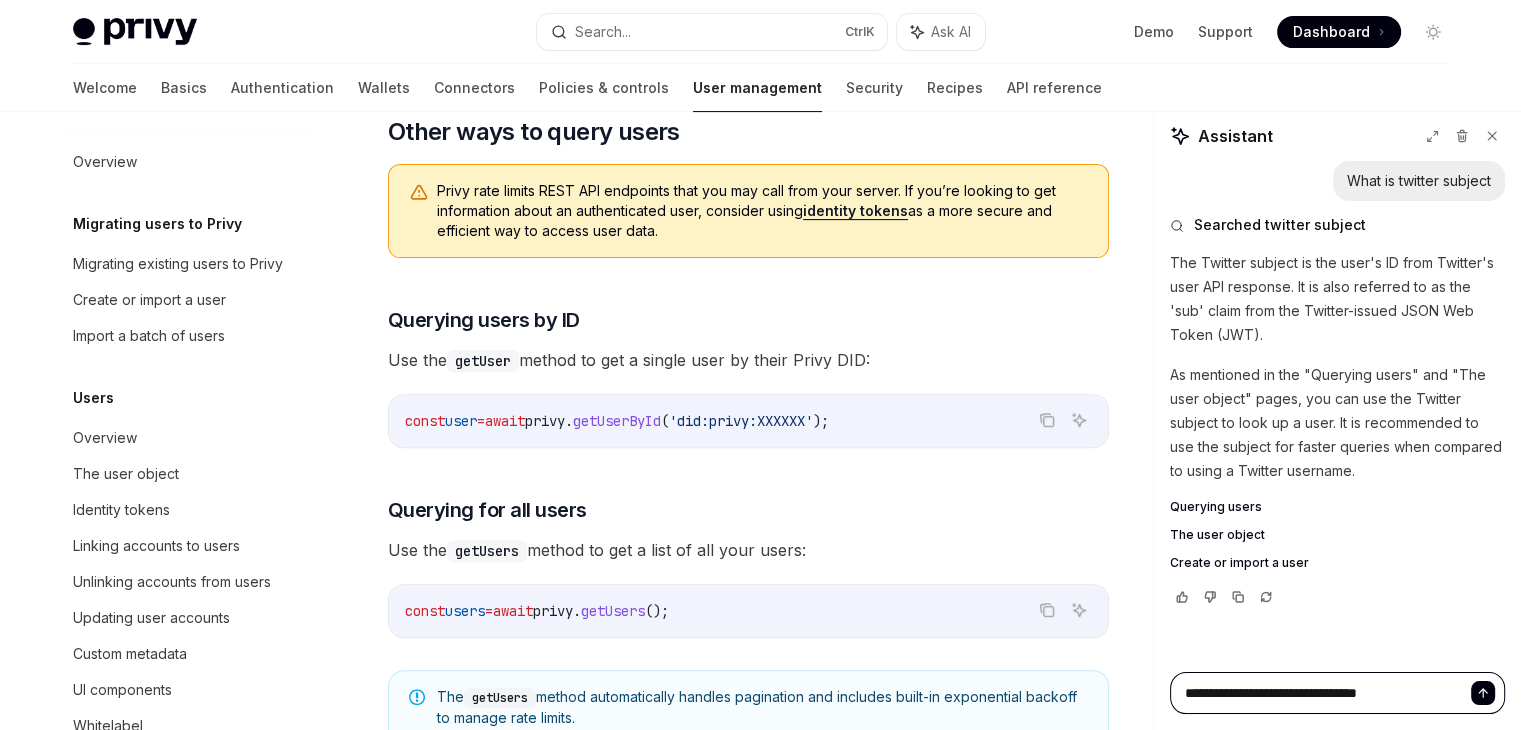 type on "*" 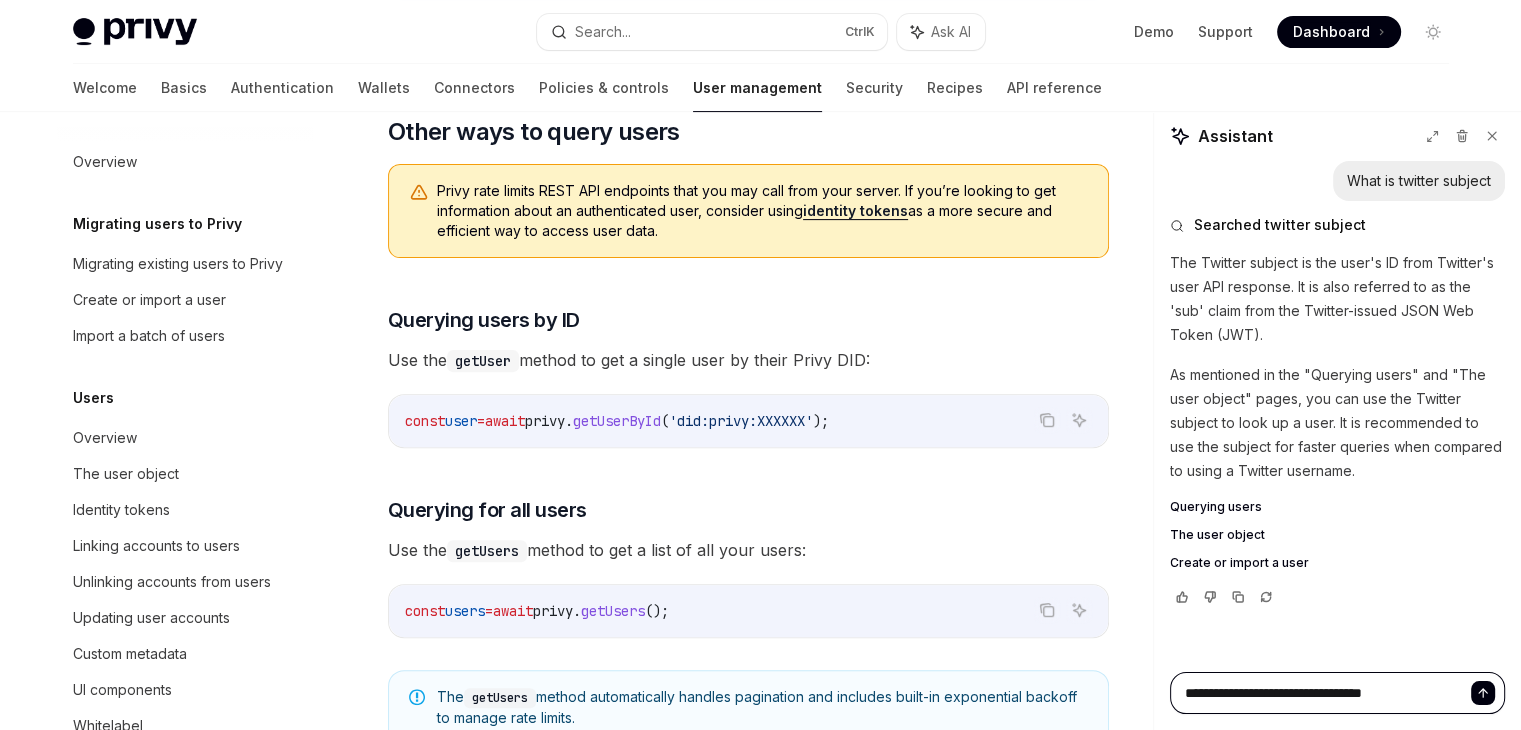 type on "*" 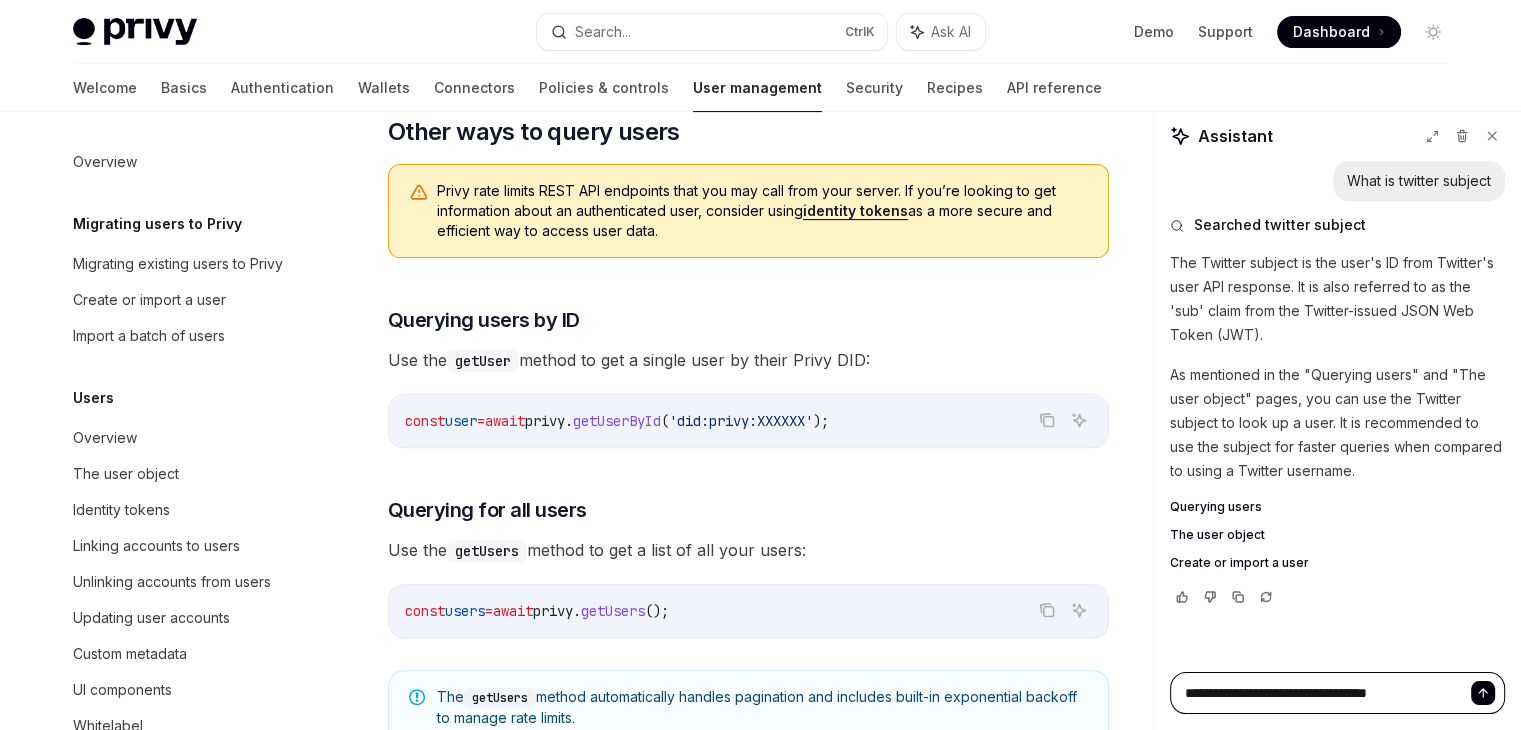 type on "*" 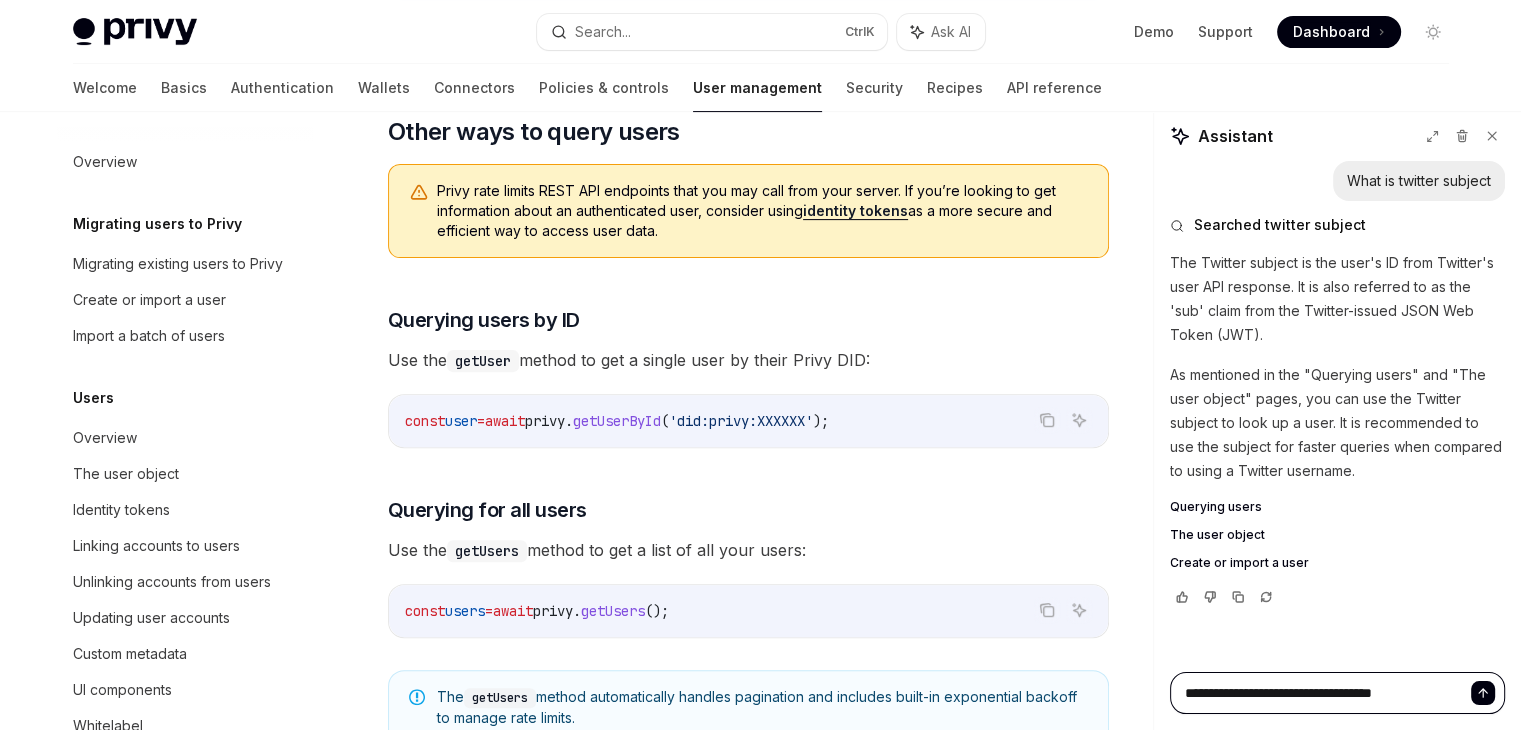 type on "*" 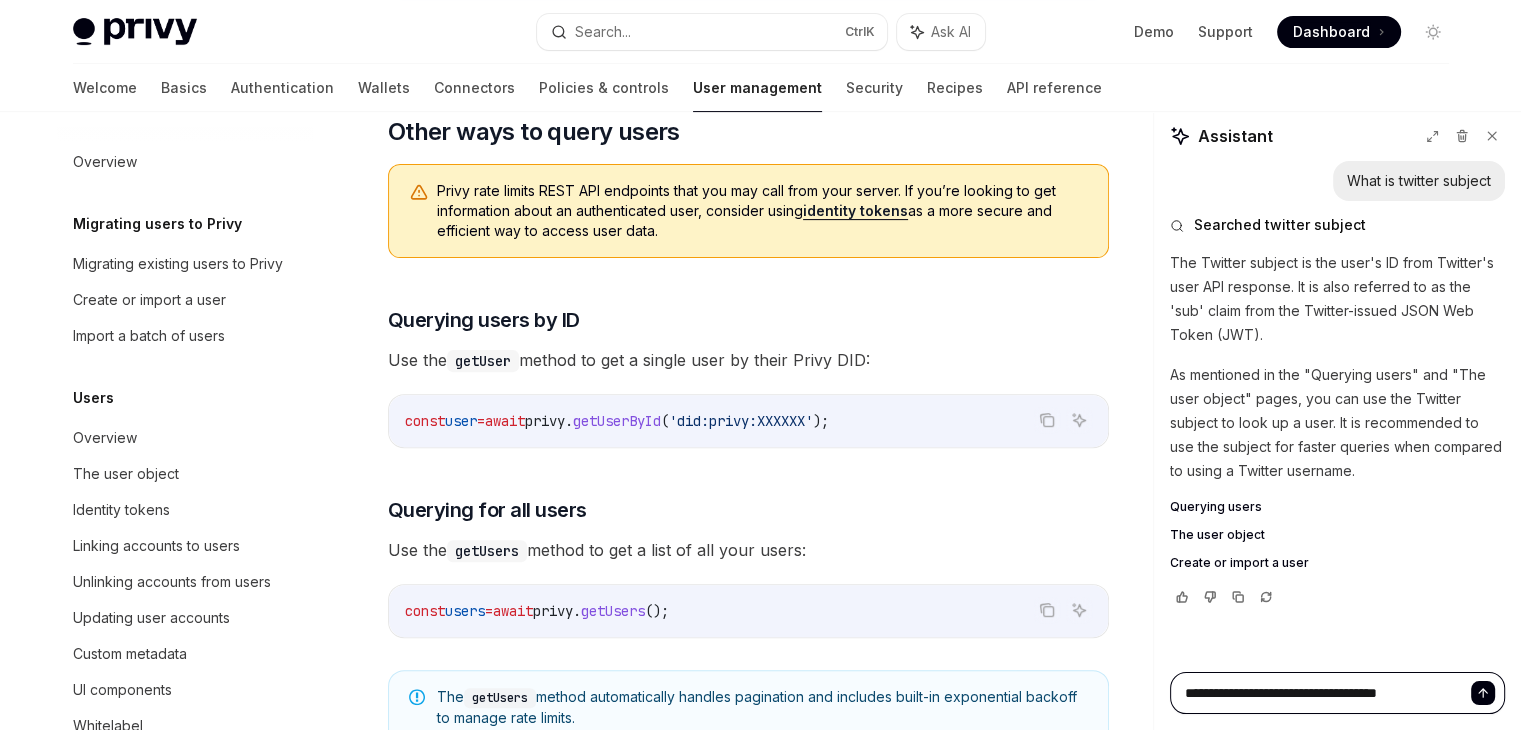 type on "*" 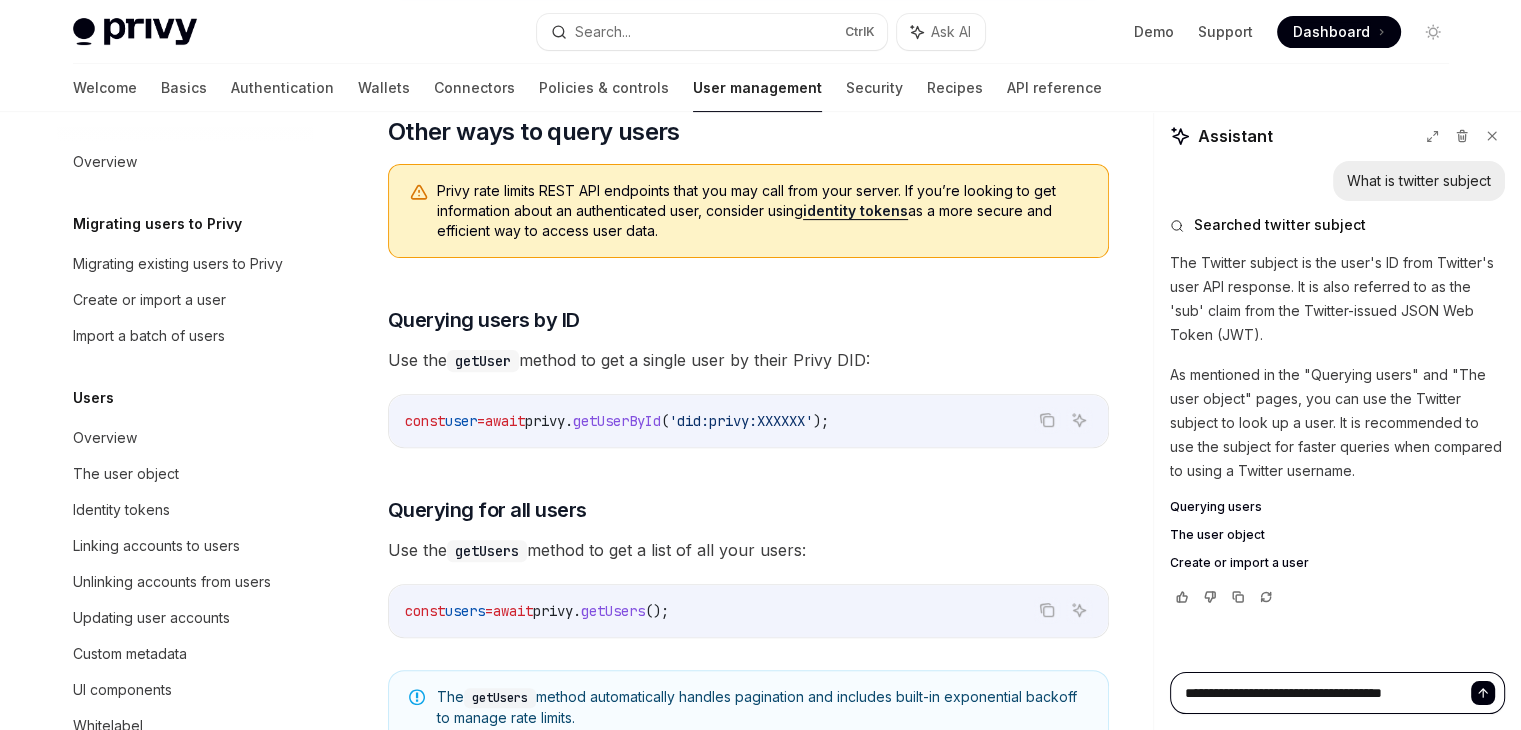 type on "*" 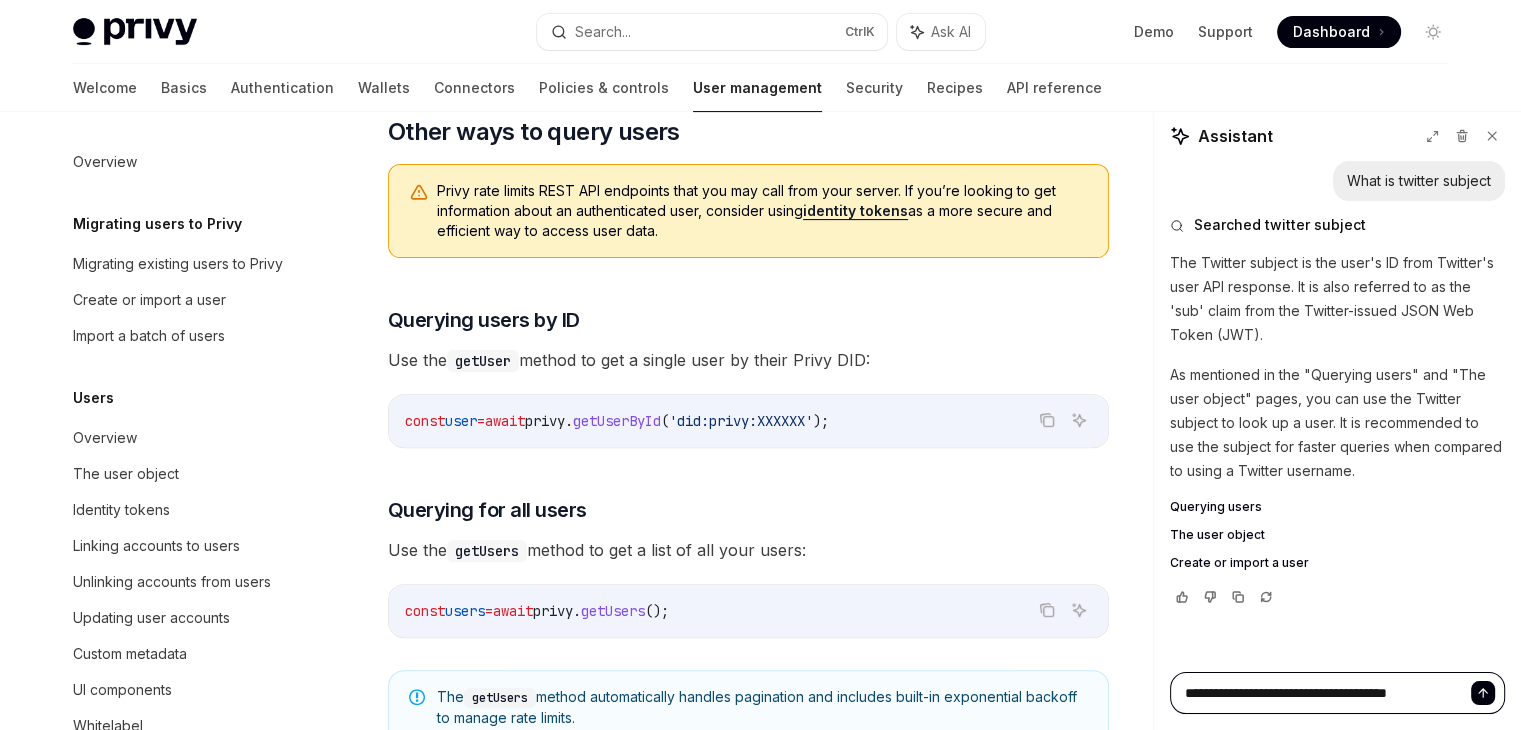 type on "*" 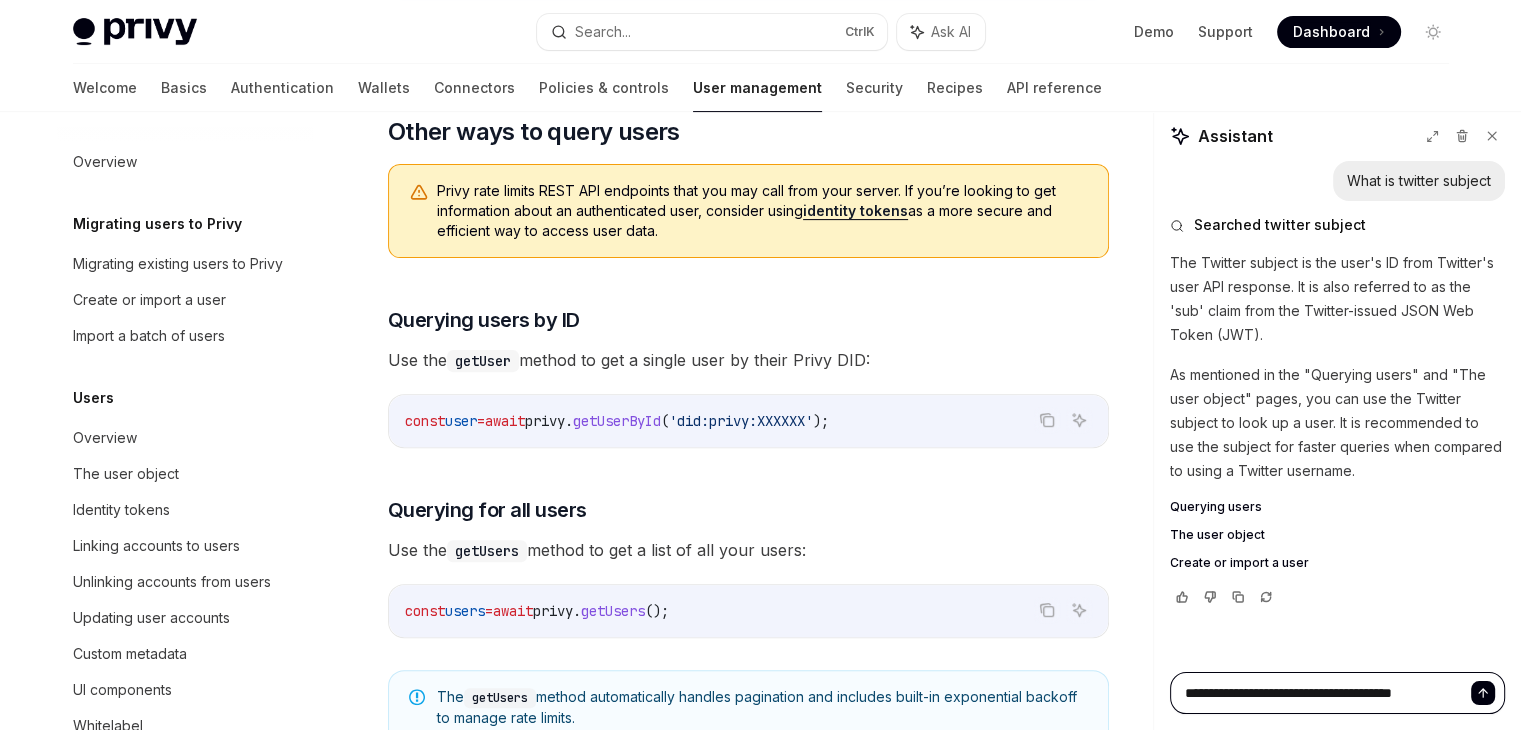 type on "*" 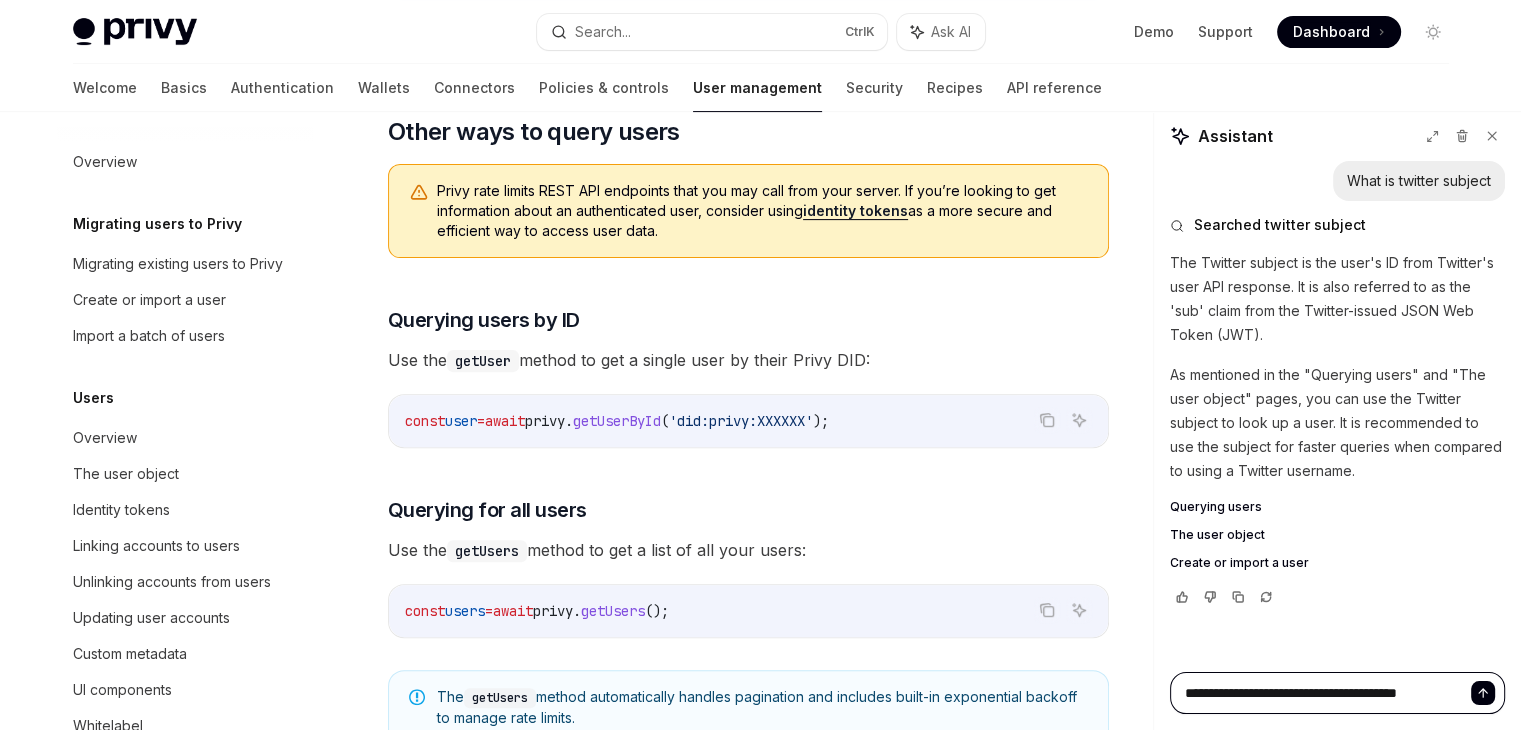 type on "*" 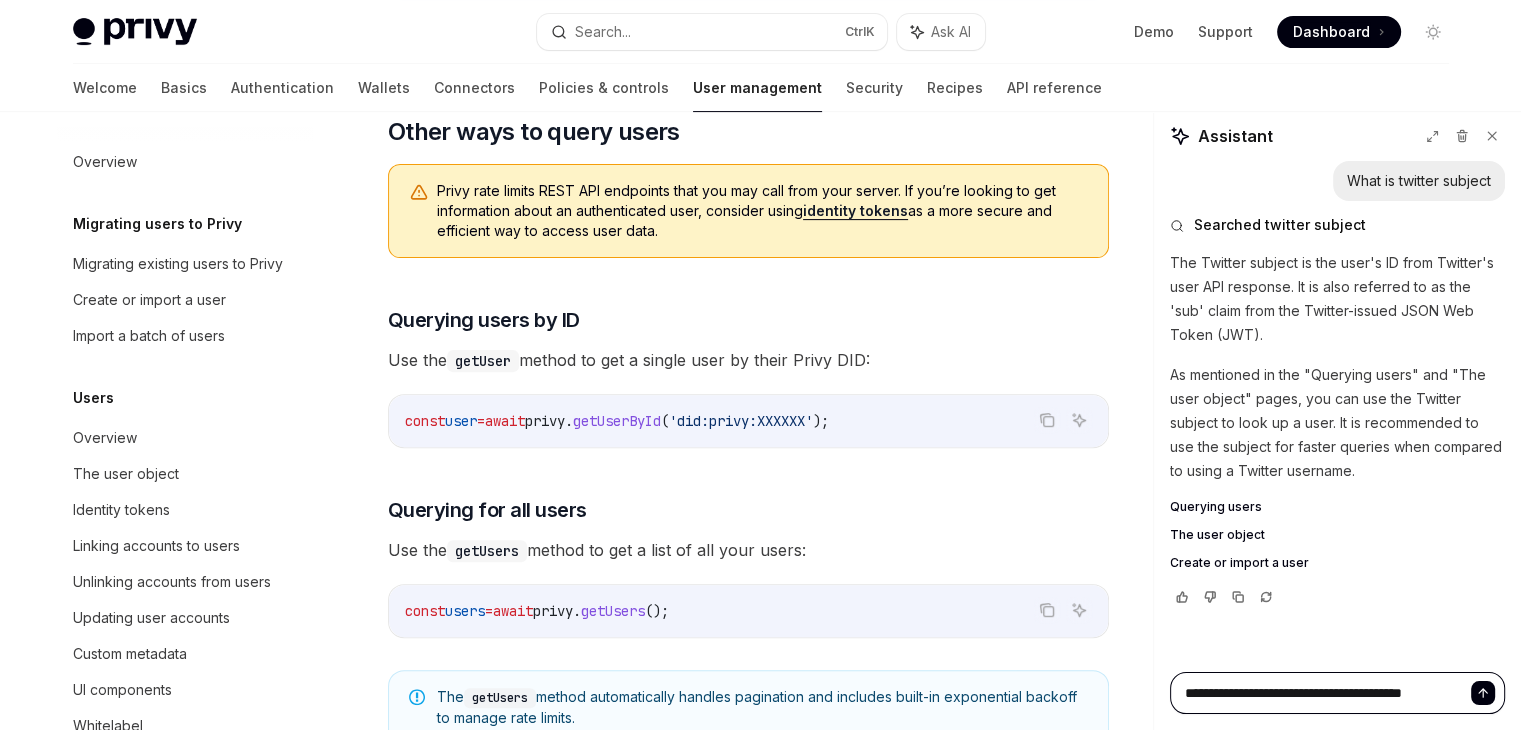 type on "*" 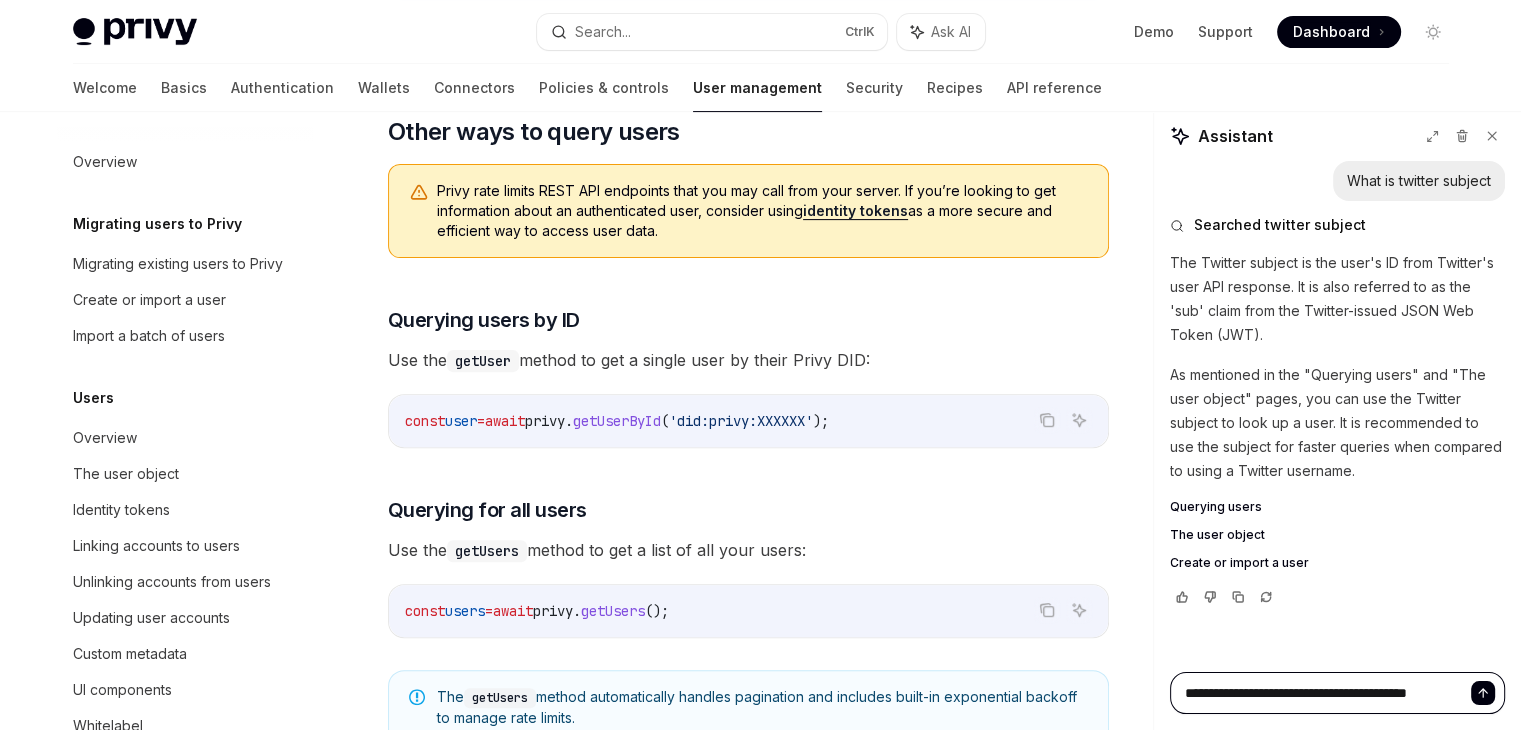 type on "*" 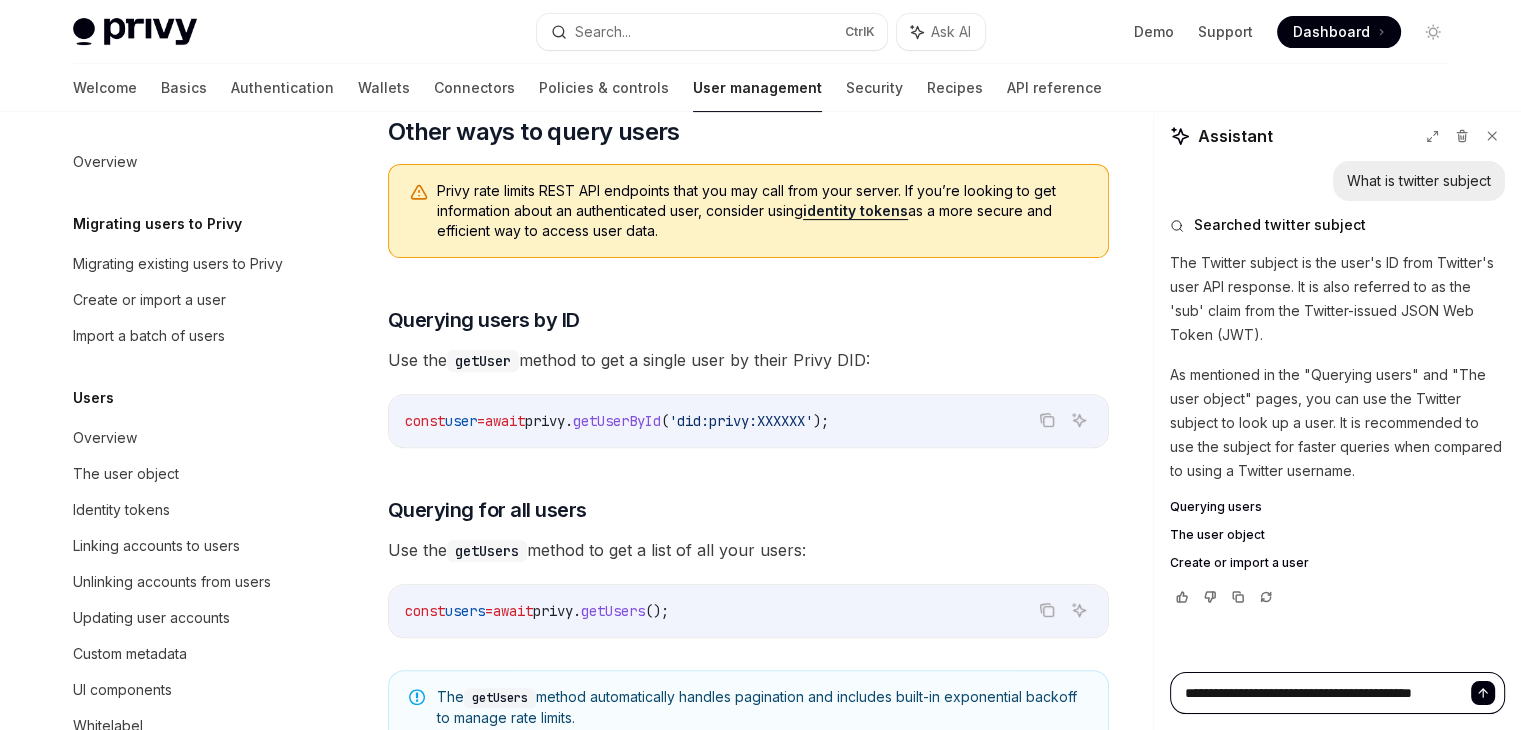 type 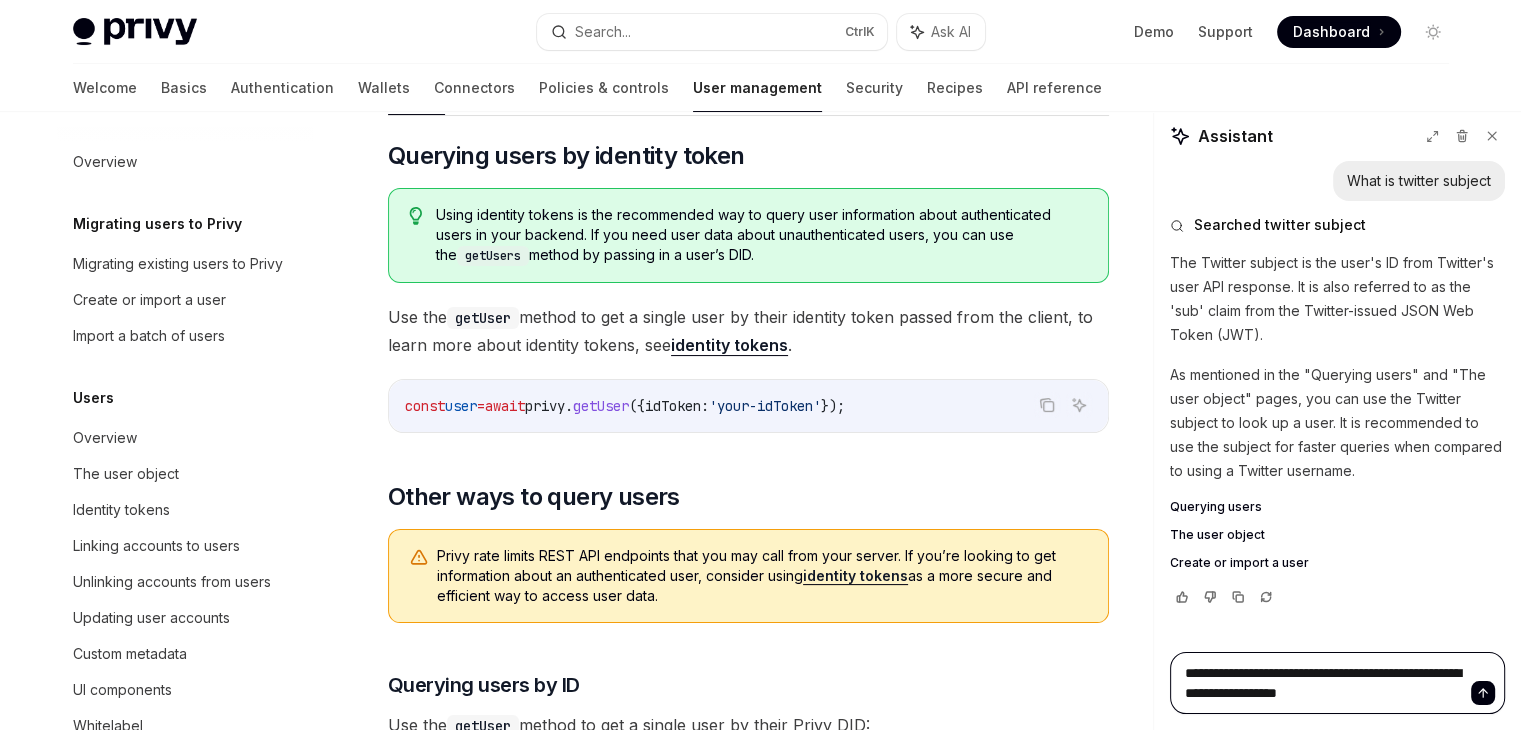 scroll, scrollTop: 0, scrollLeft: 0, axis: both 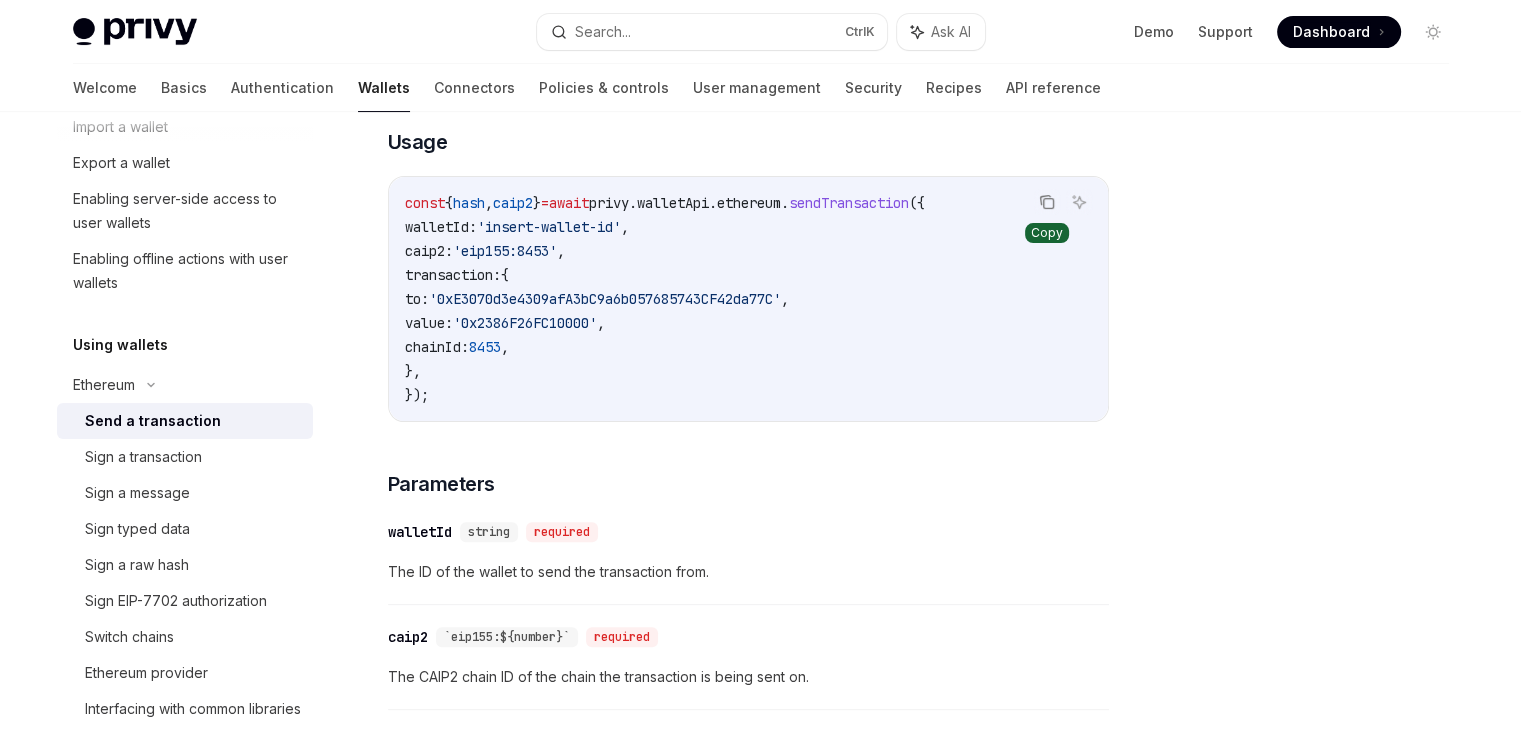 click 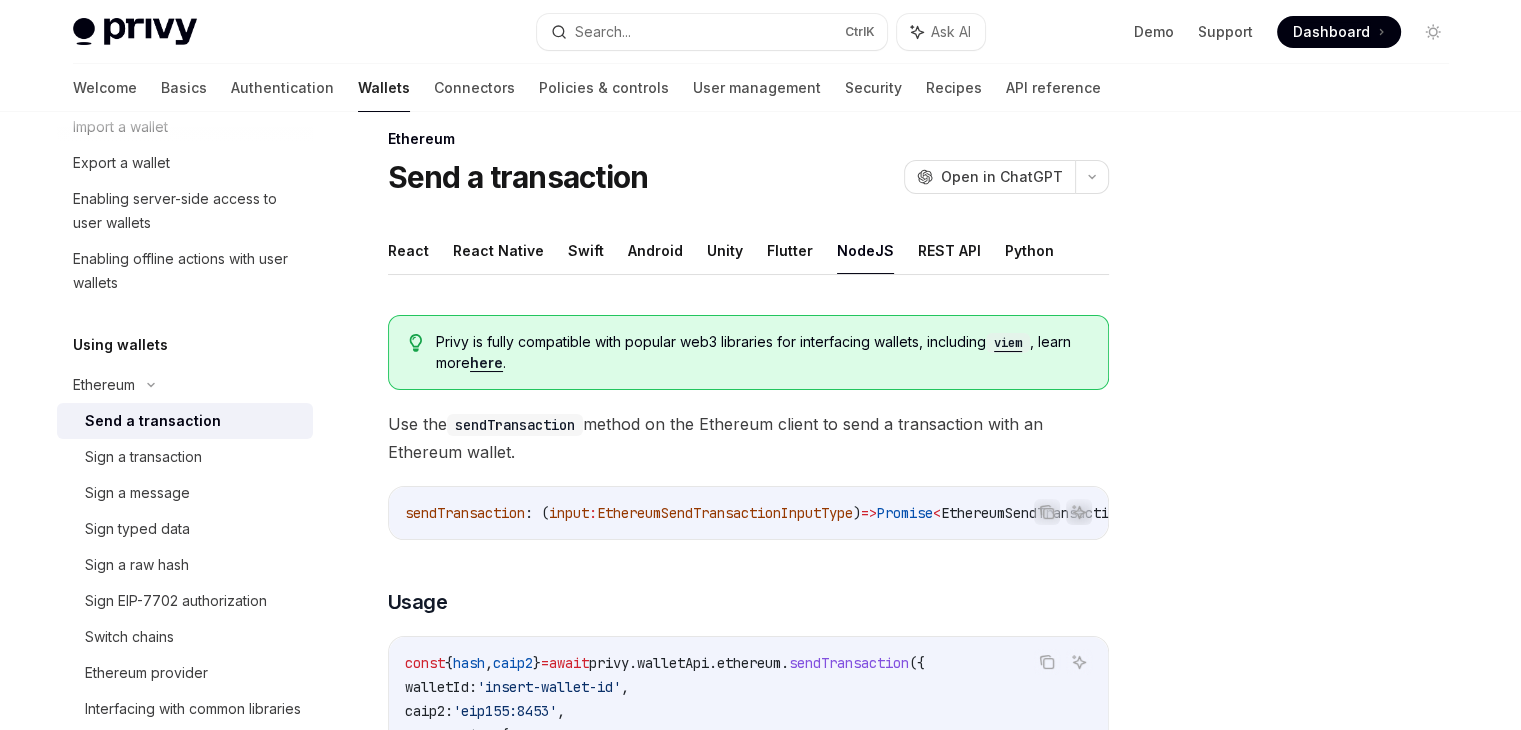 scroll, scrollTop: 0, scrollLeft: 0, axis: both 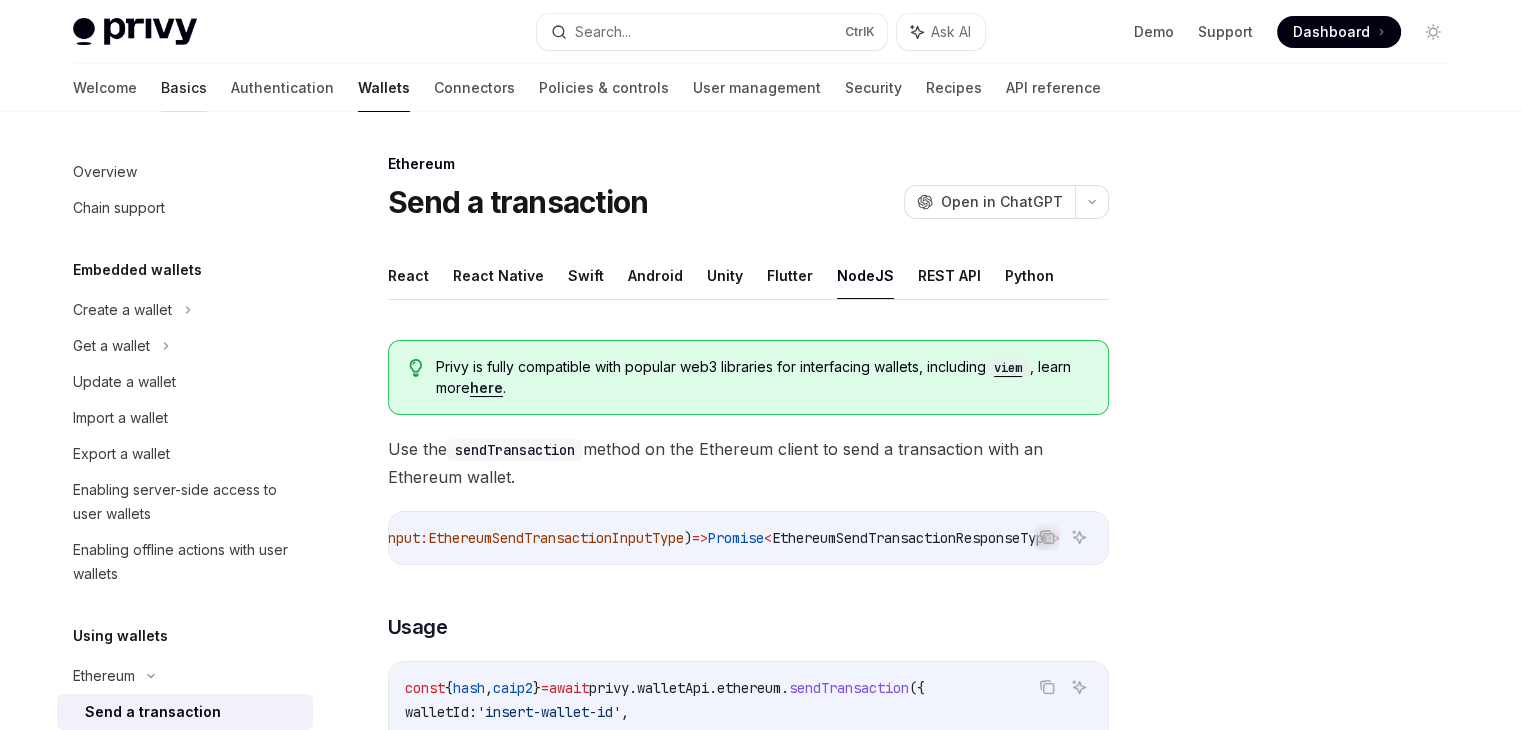 click on "Basics" at bounding box center (184, 88) 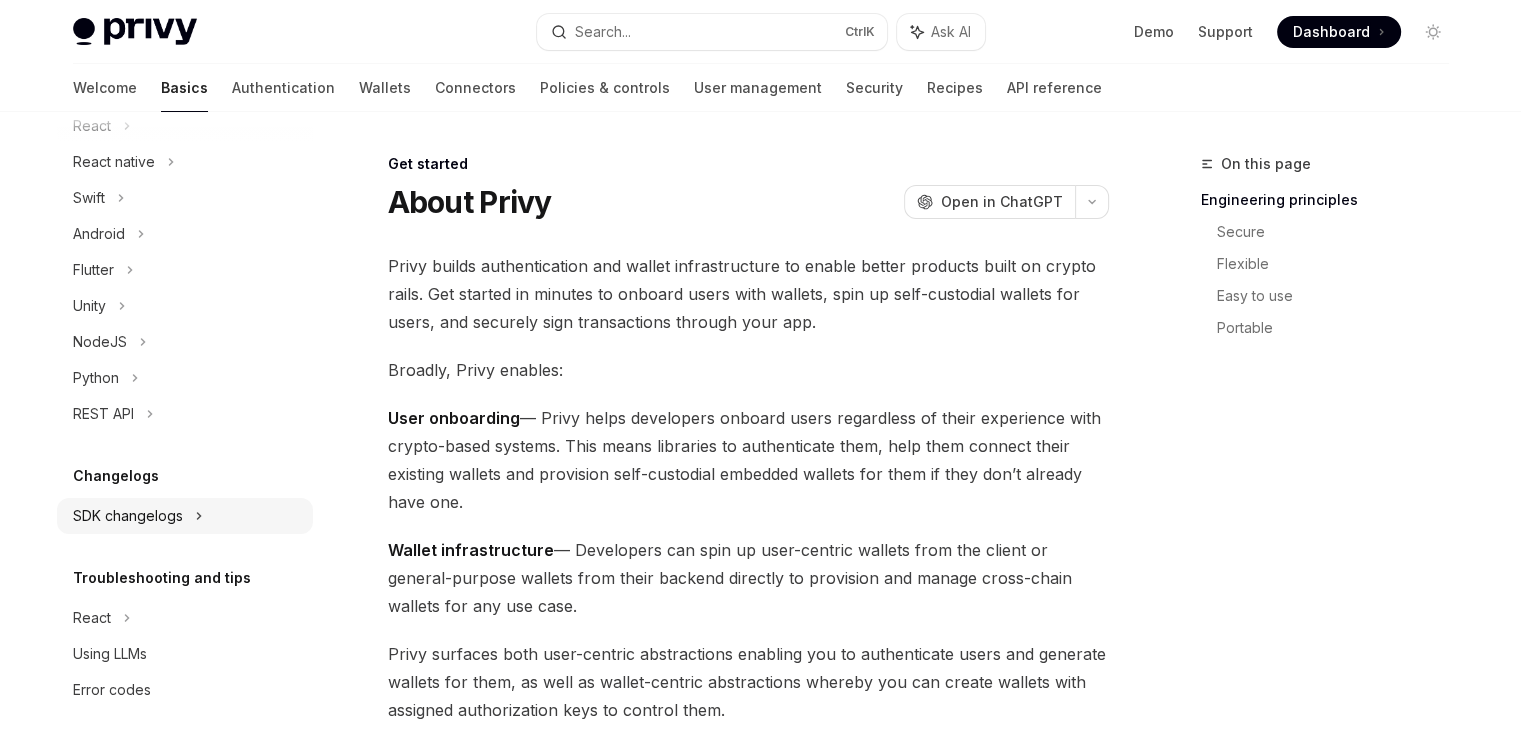 scroll, scrollTop: 280, scrollLeft: 0, axis: vertical 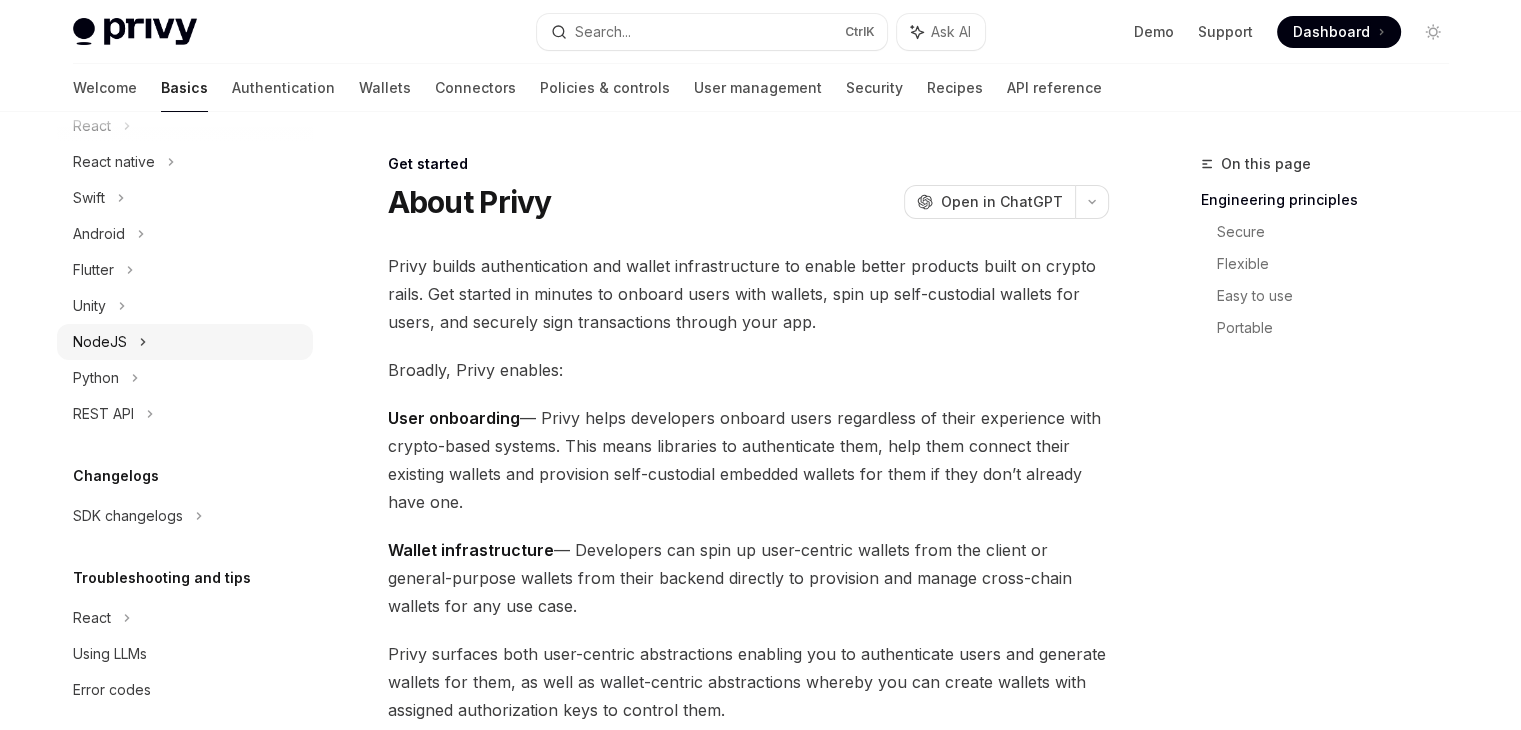 click on "NodeJS" at bounding box center (100, 342) 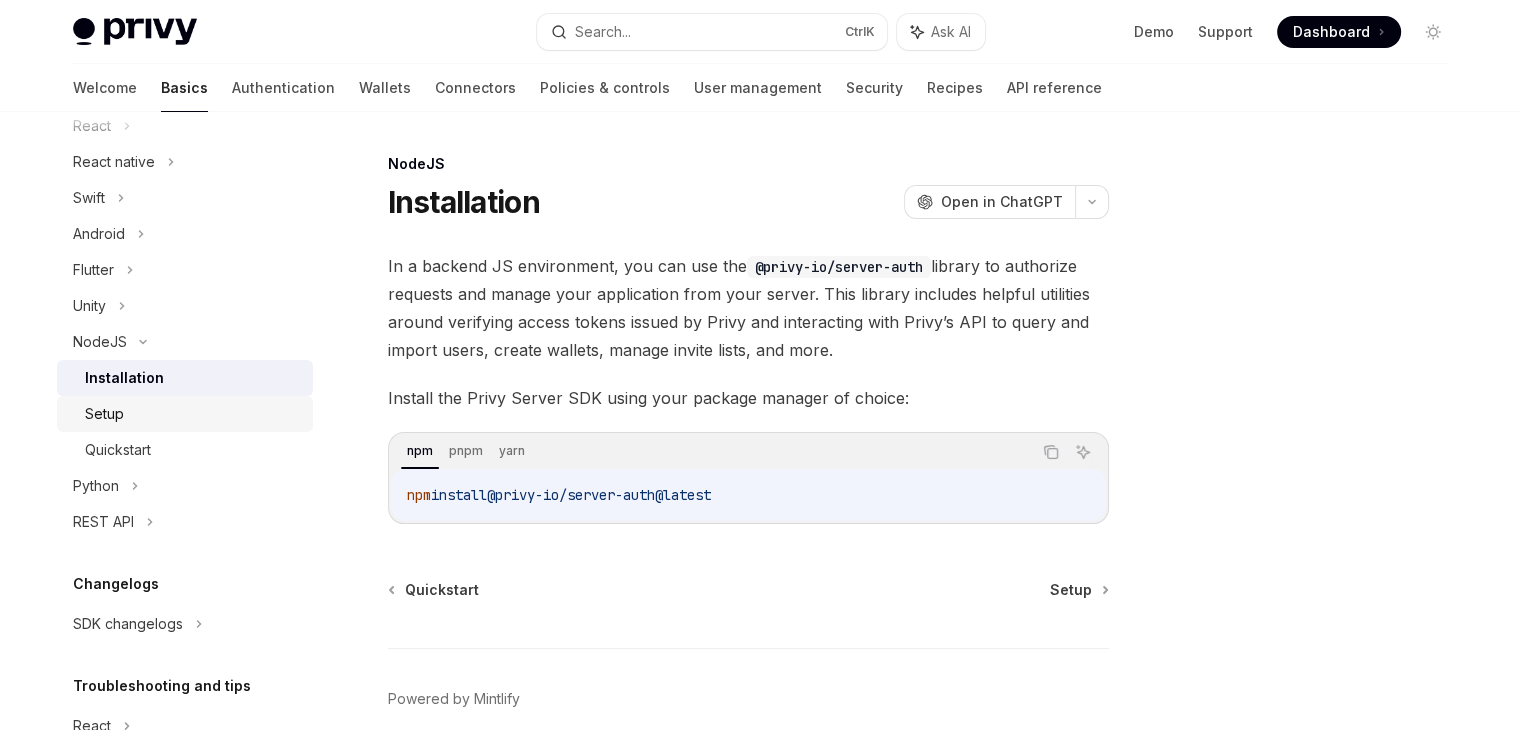 click on "Setup" at bounding box center [185, 414] 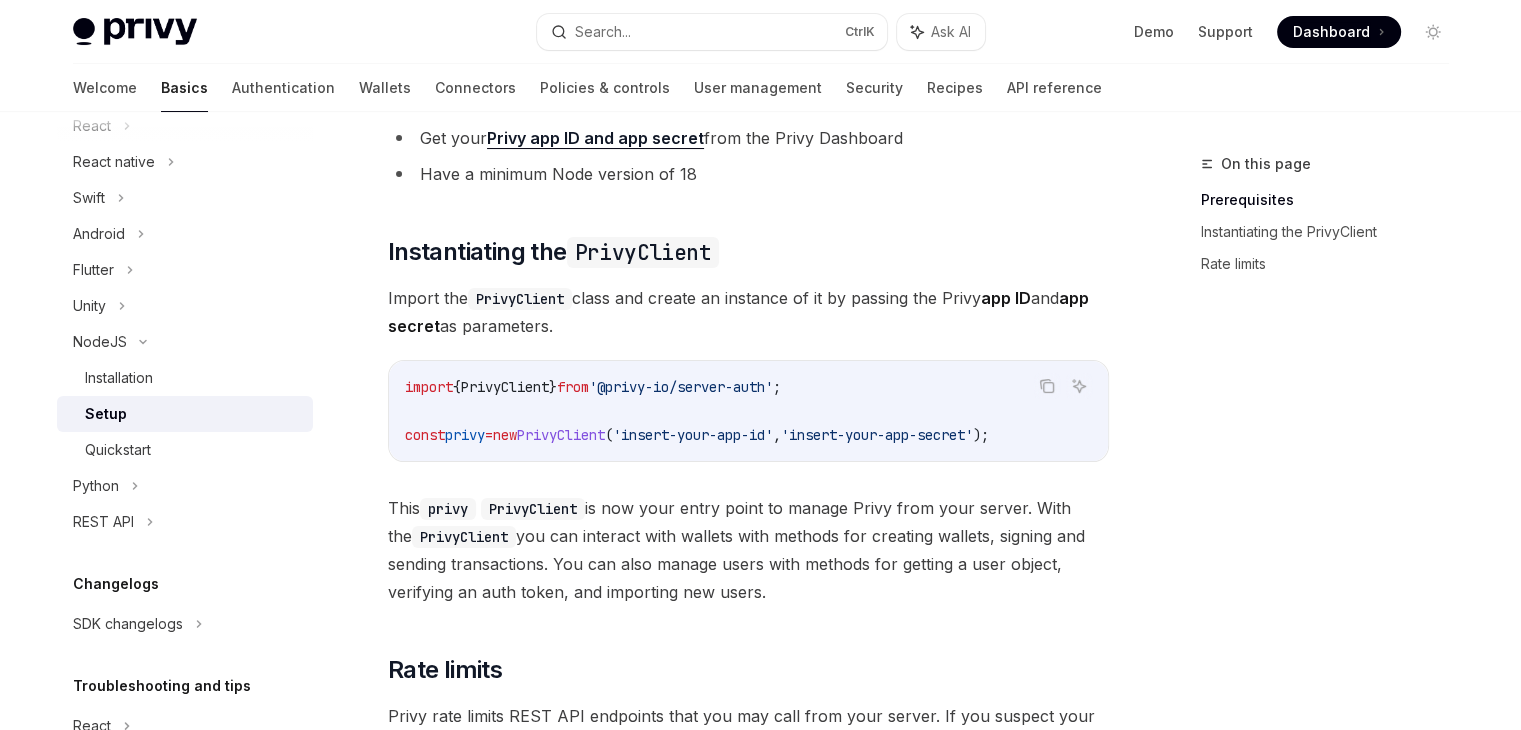 scroll, scrollTop: 192, scrollLeft: 0, axis: vertical 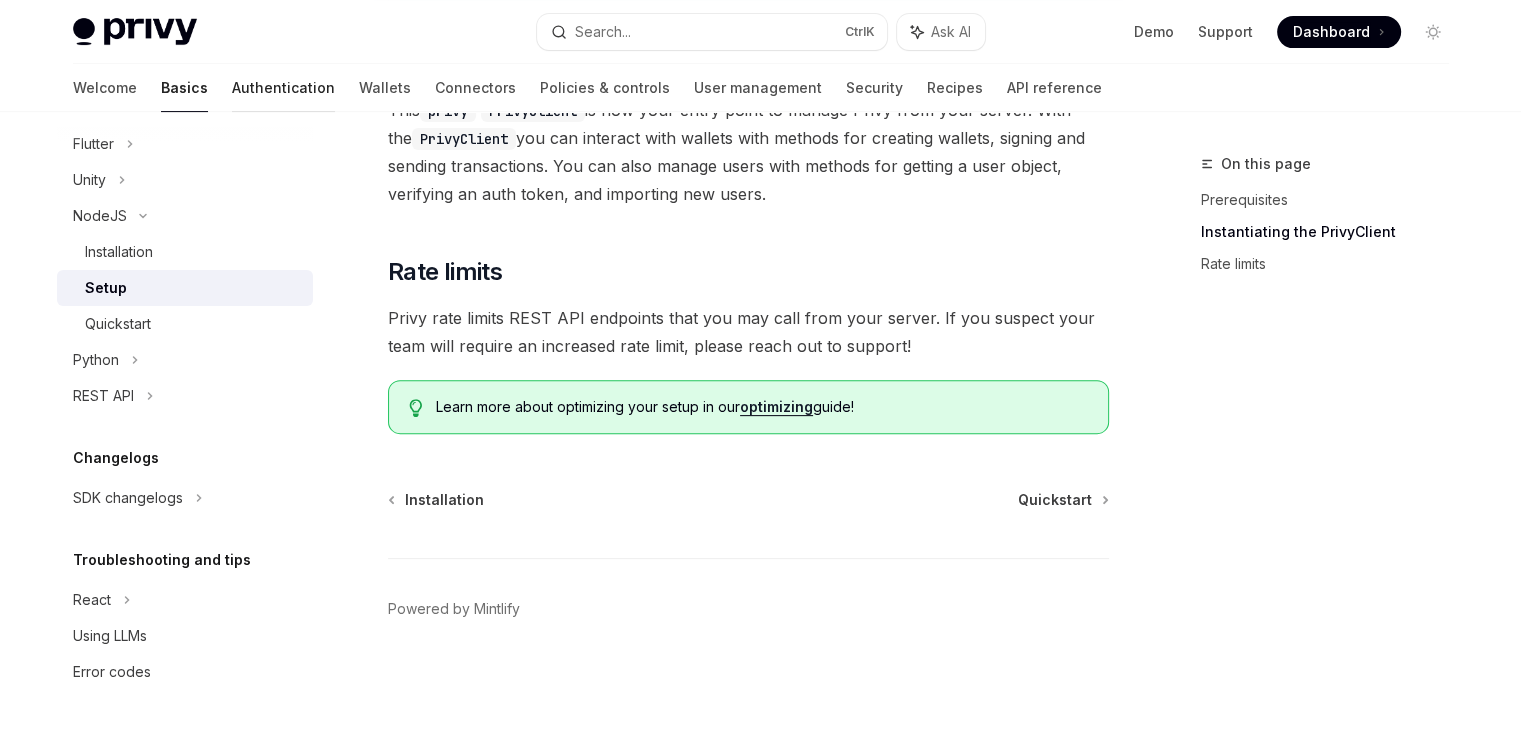 click on "Authentication" at bounding box center [283, 88] 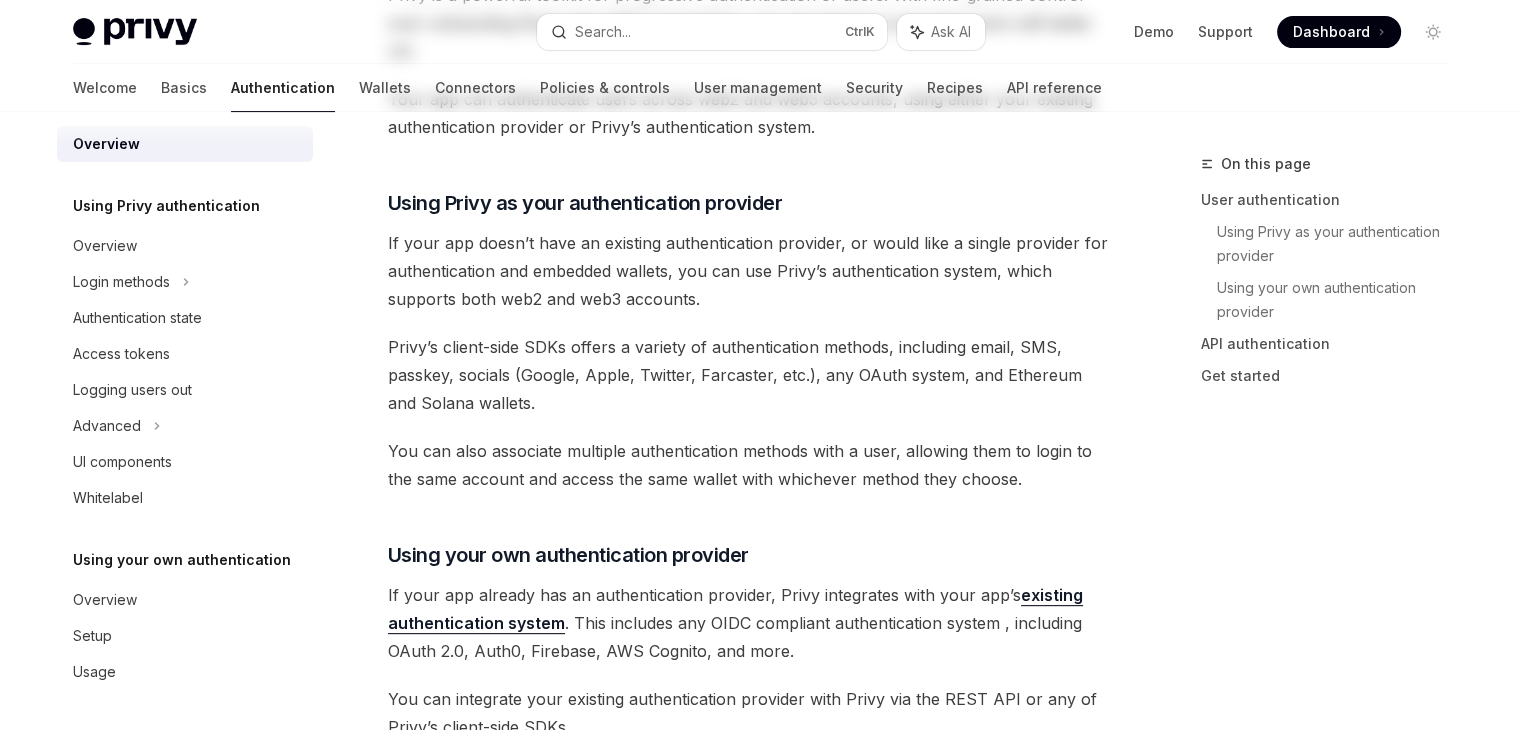 scroll, scrollTop: 0, scrollLeft: 0, axis: both 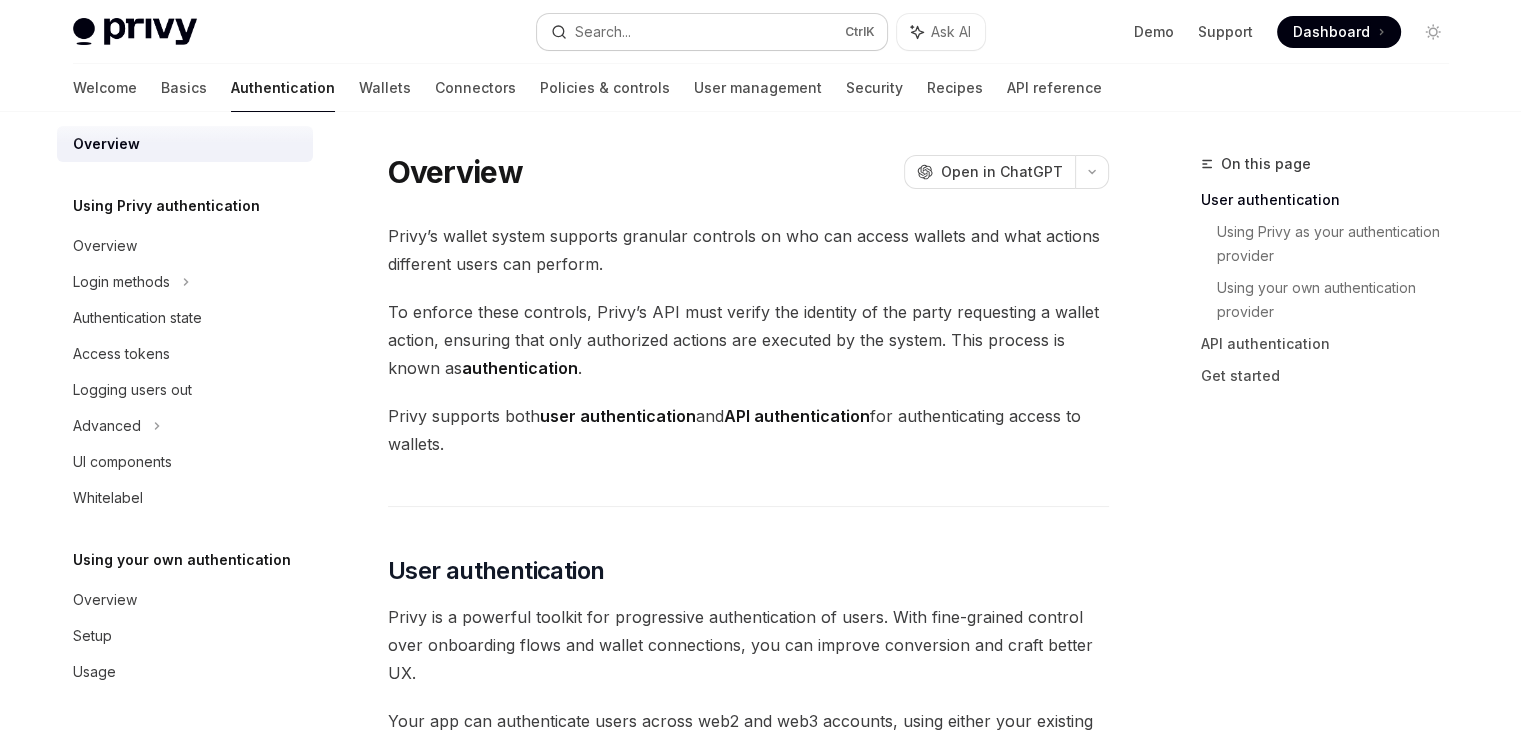 click on "Search... Ctrl  K" at bounding box center [712, 32] 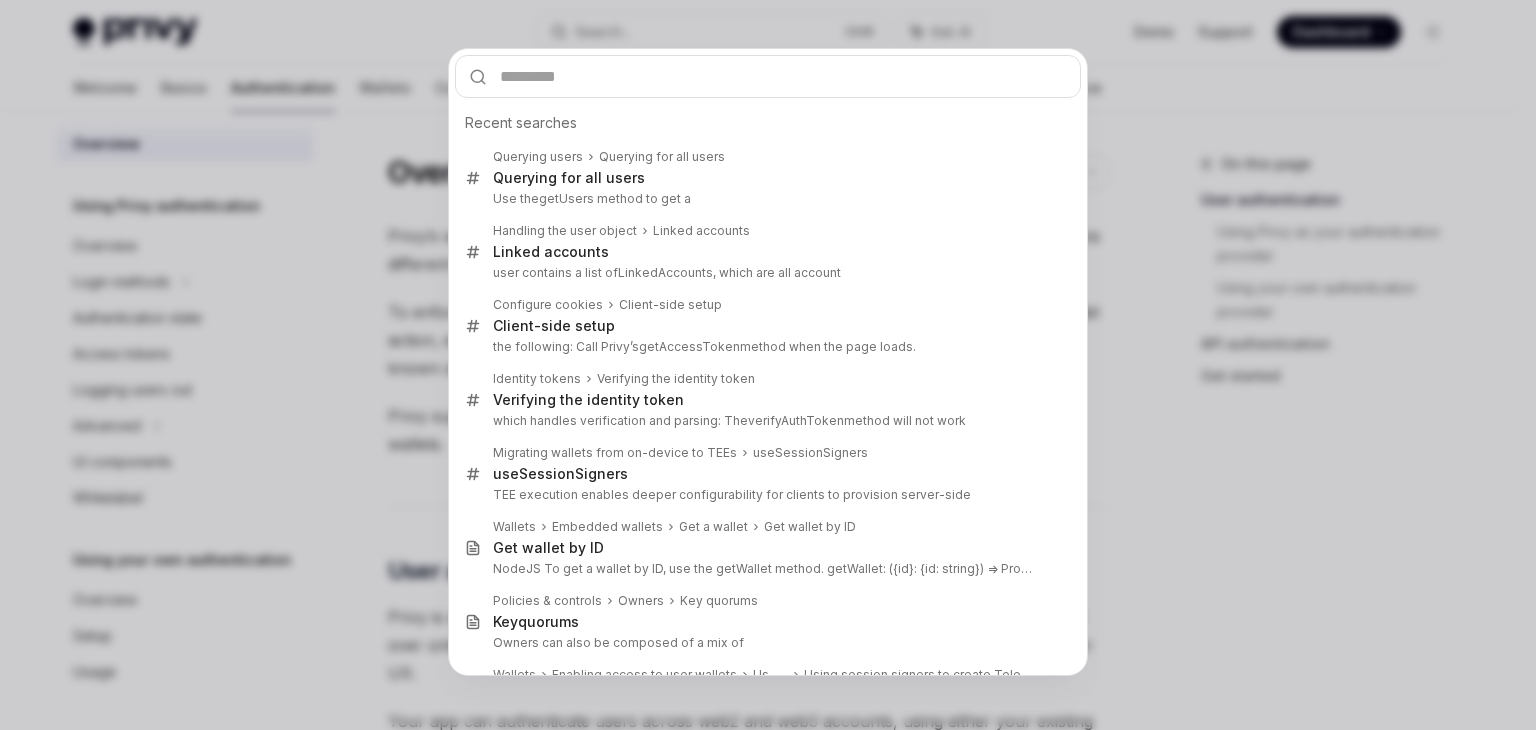 click on "Recent searches Querying users Querying for all users Querying for all users
Use the  getUser s method to get a  Handling the user object Linked accounts Linked accounts user contains a list of  LinkedAccounts , which are all account  Configure cookies Client-side setup Client-side setup the following: Call Privy’s  getAccessToken  method when the page loads.  Identity tokens Verifying the identity token Verifying the identity token which handles verification and parsing: The  verifyAuthToken  method will not work Migrating wallets from on-device to TEEs useSessionSigners useSessionSigners
TEE execution enables deeper configurability for clients to provision server-side  Wallets Embedded wallets Get a wallet Get wallet by ID Get wallet by ID NodeJS
To get a wallet by ID, use the  getWallet  method. getWallet: ({id}: {id: string}) => Promise Policies & controls Owners Key quorums Key  quo rums
Owners can also be composed of a mix of  Wallets Enabling access to user wallets Use cases Telegram Telegram" at bounding box center [768, 365] 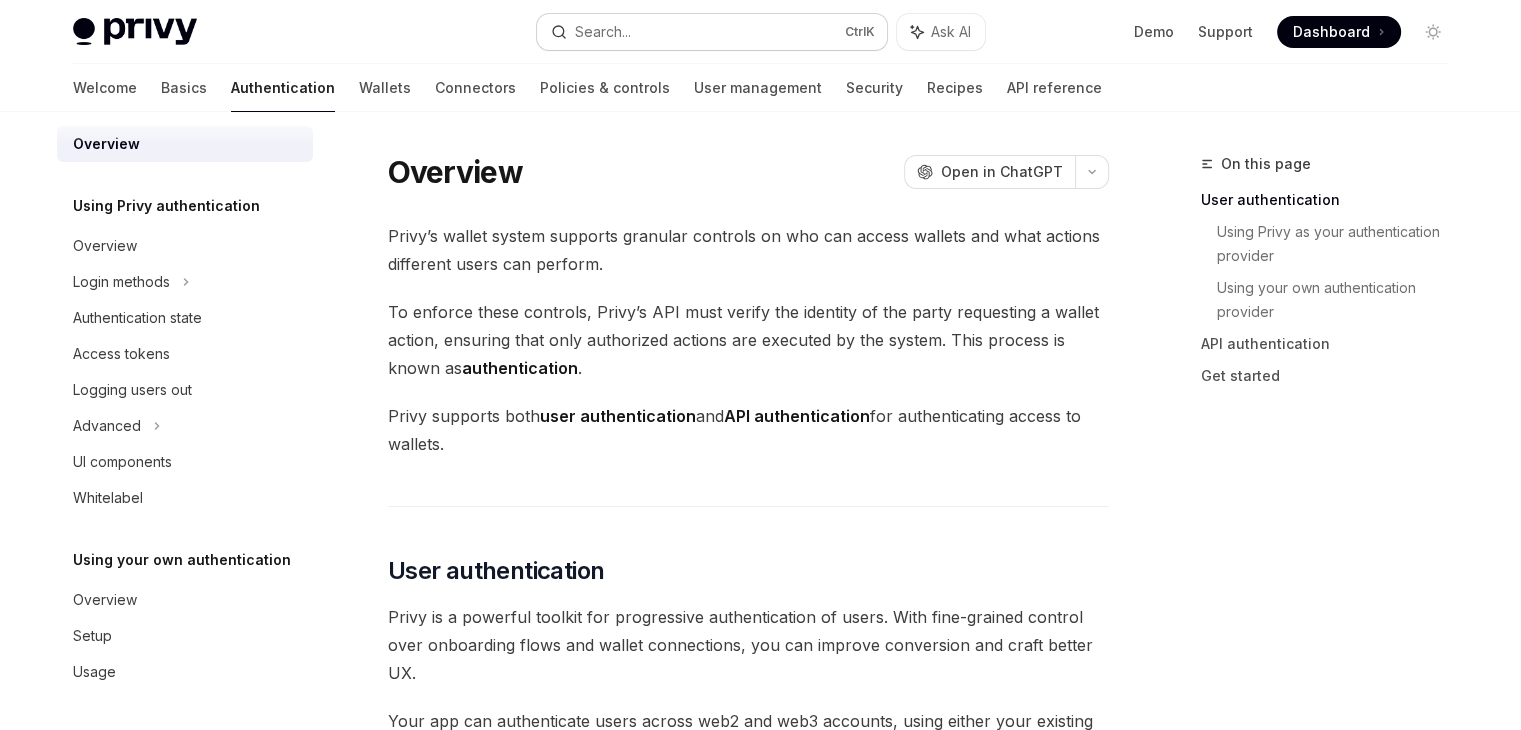 click on "Search... Ctrl  K" at bounding box center (712, 32) 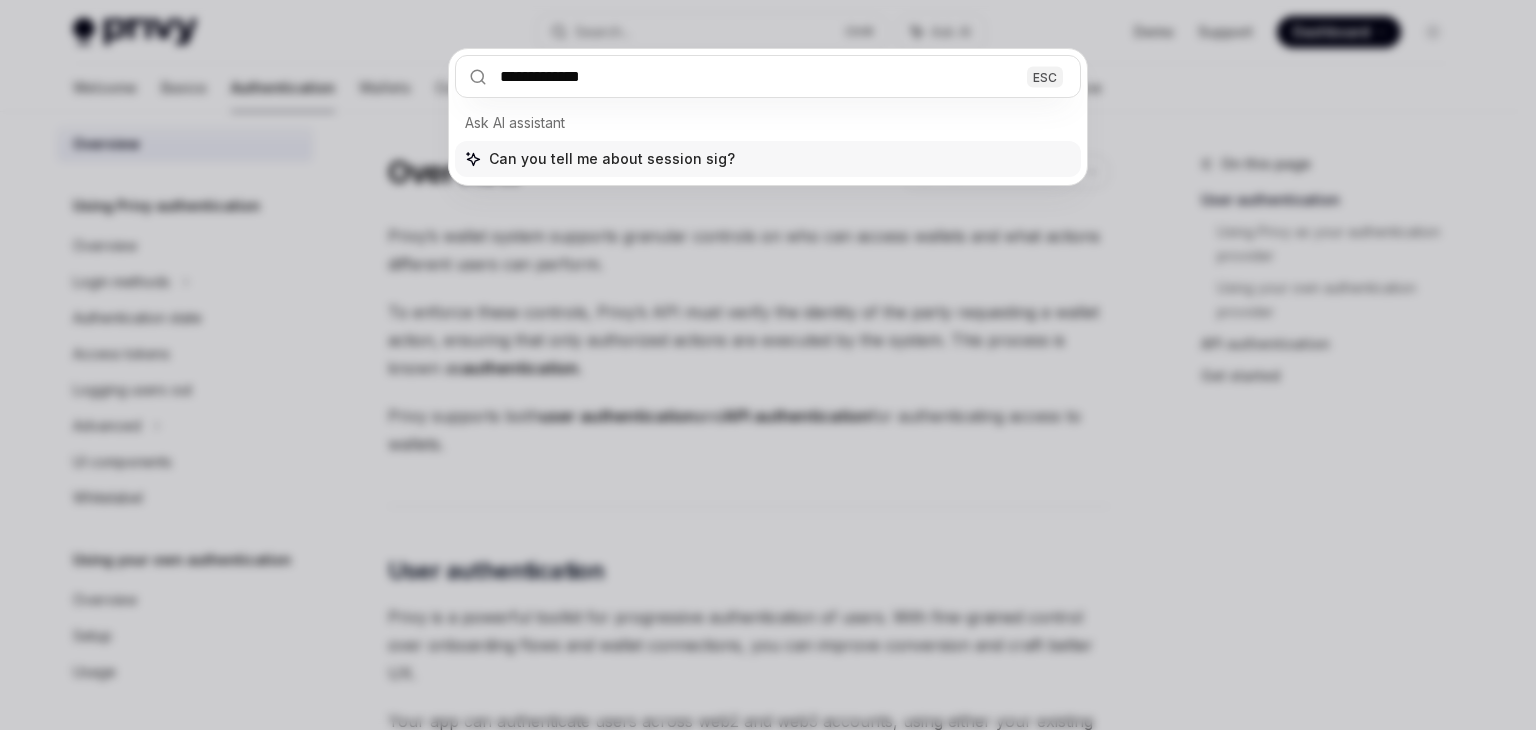 type on "**********" 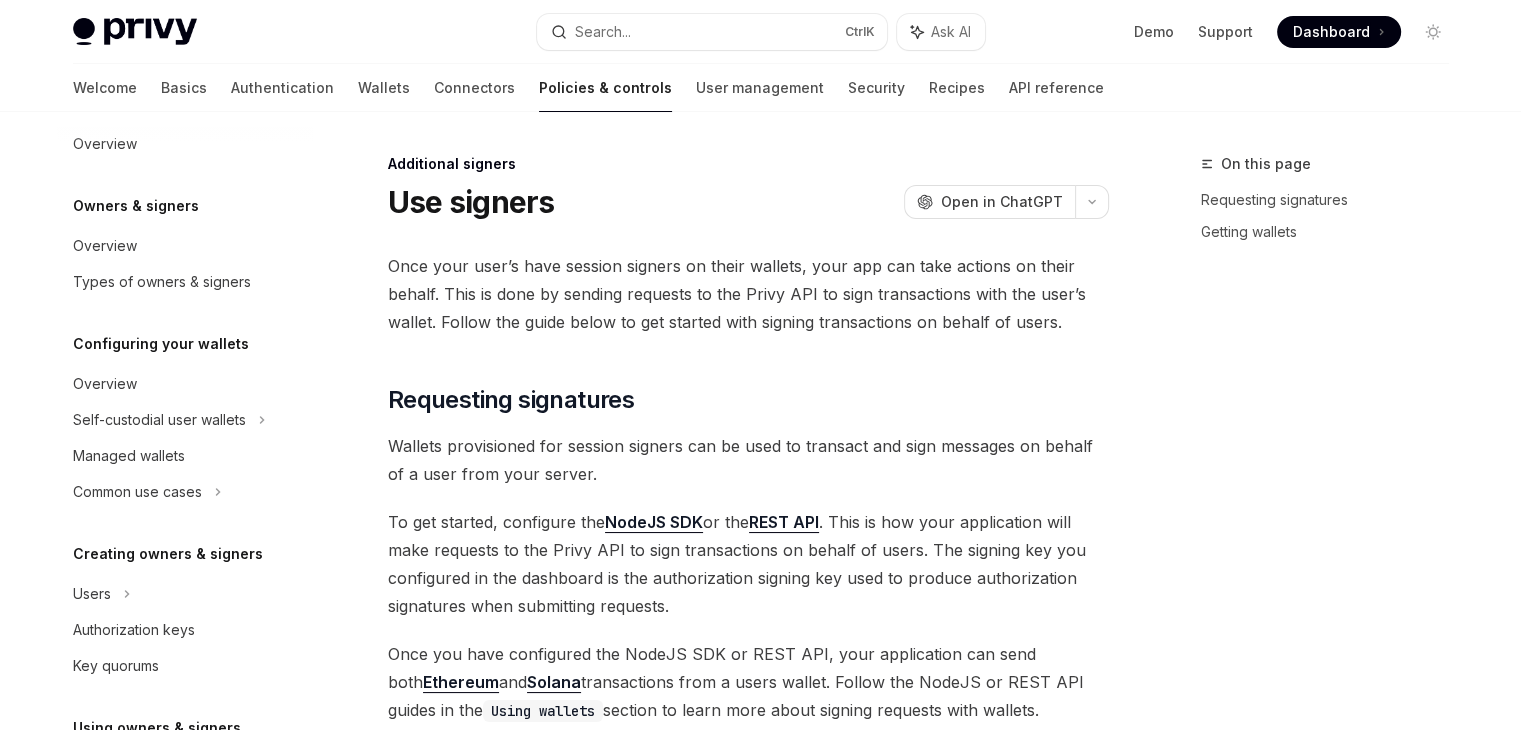 scroll, scrollTop: 112, scrollLeft: 0, axis: vertical 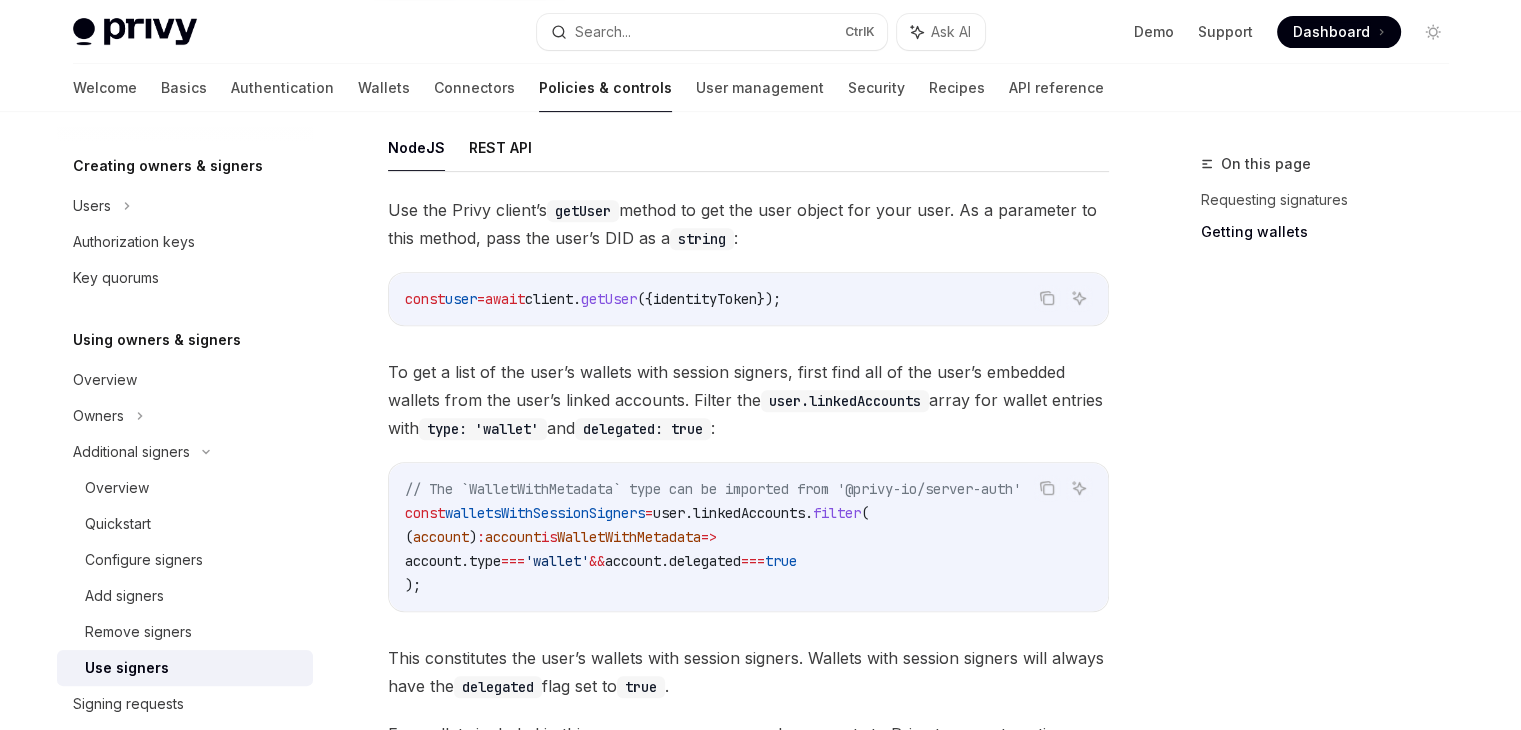 click on "identityToken" at bounding box center [705, 299] 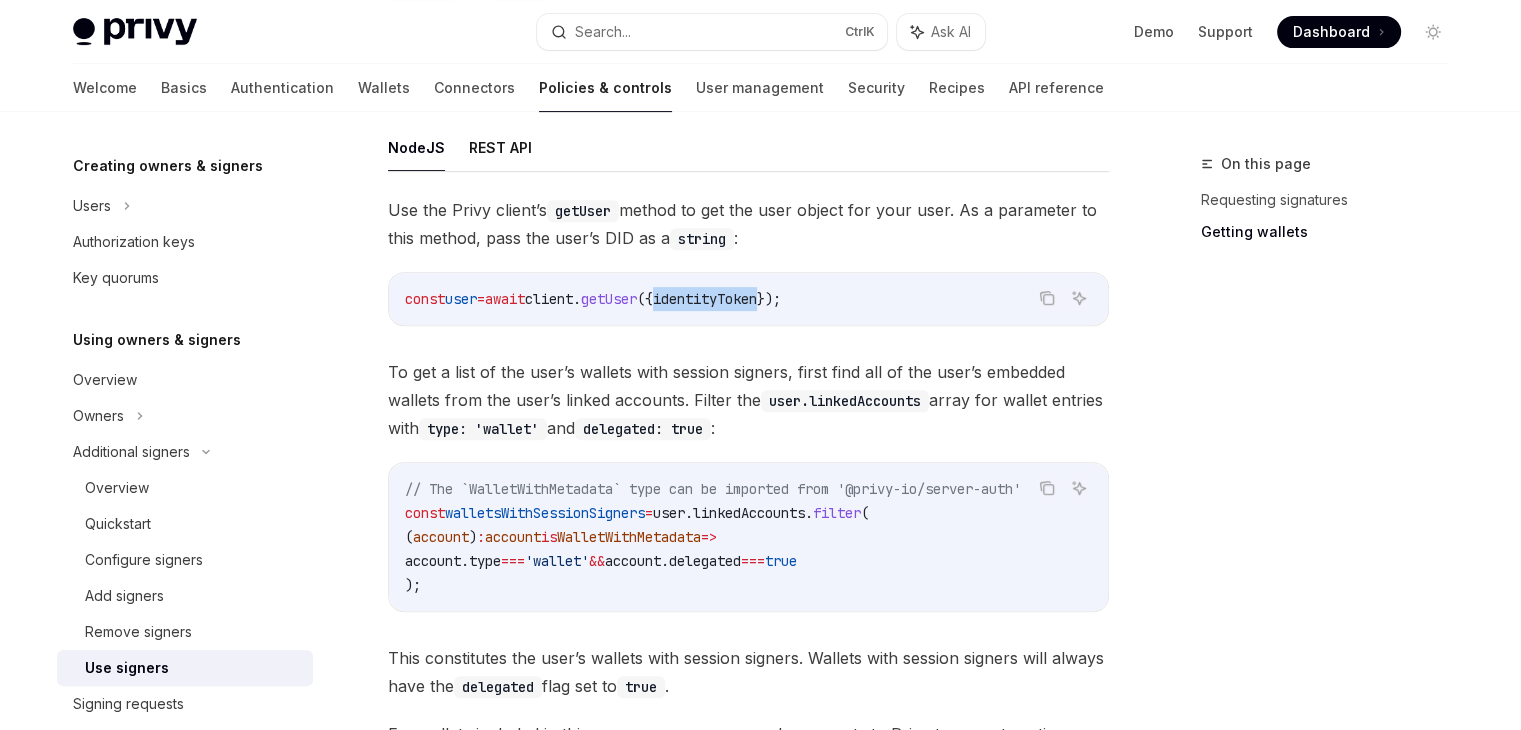 click on "identityToken" at bounding box center (705, 299) 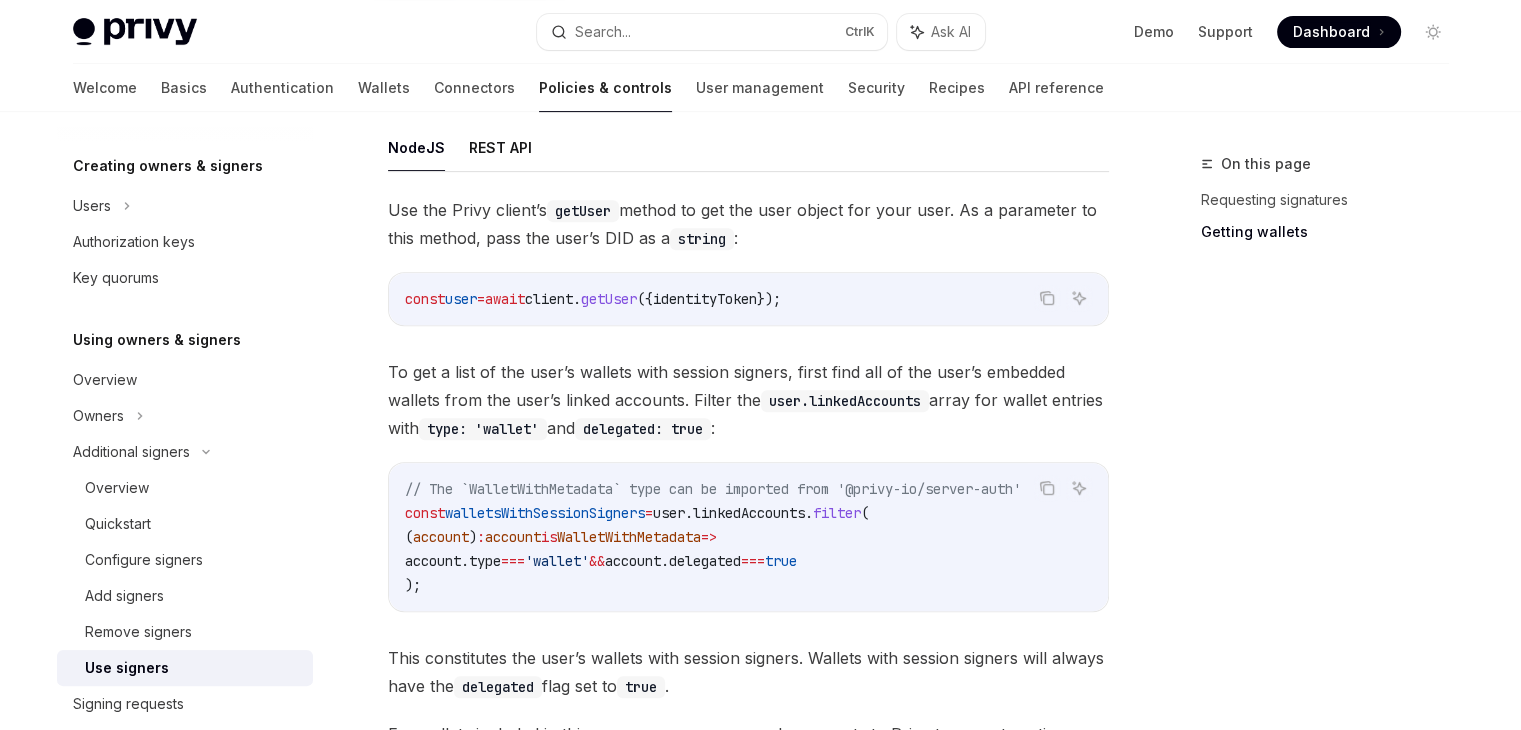 click on "walletsWithSessionSigners" at bounding box center [545, 513] 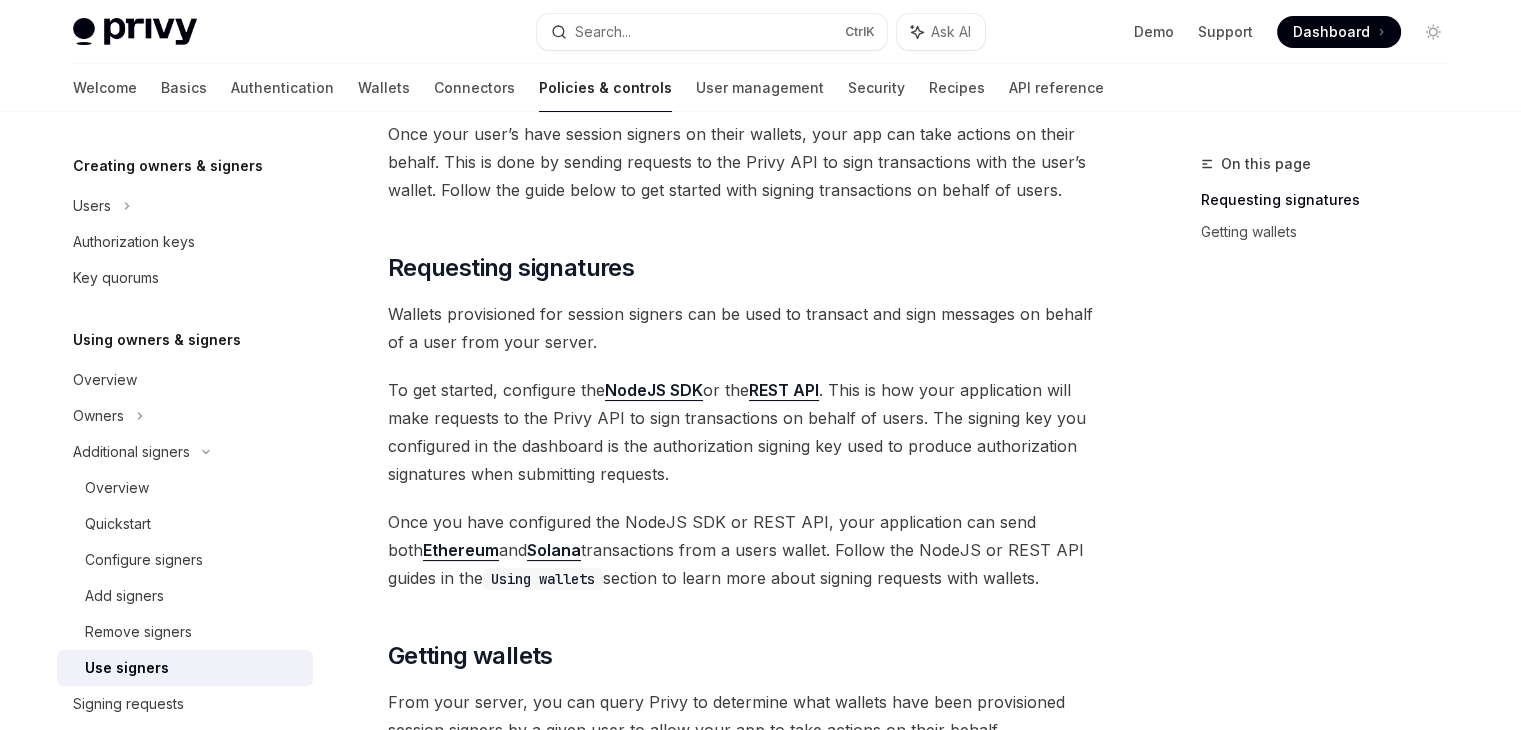 scroll, scrollTop: 132, scrollLeft: 0, axis: vertical 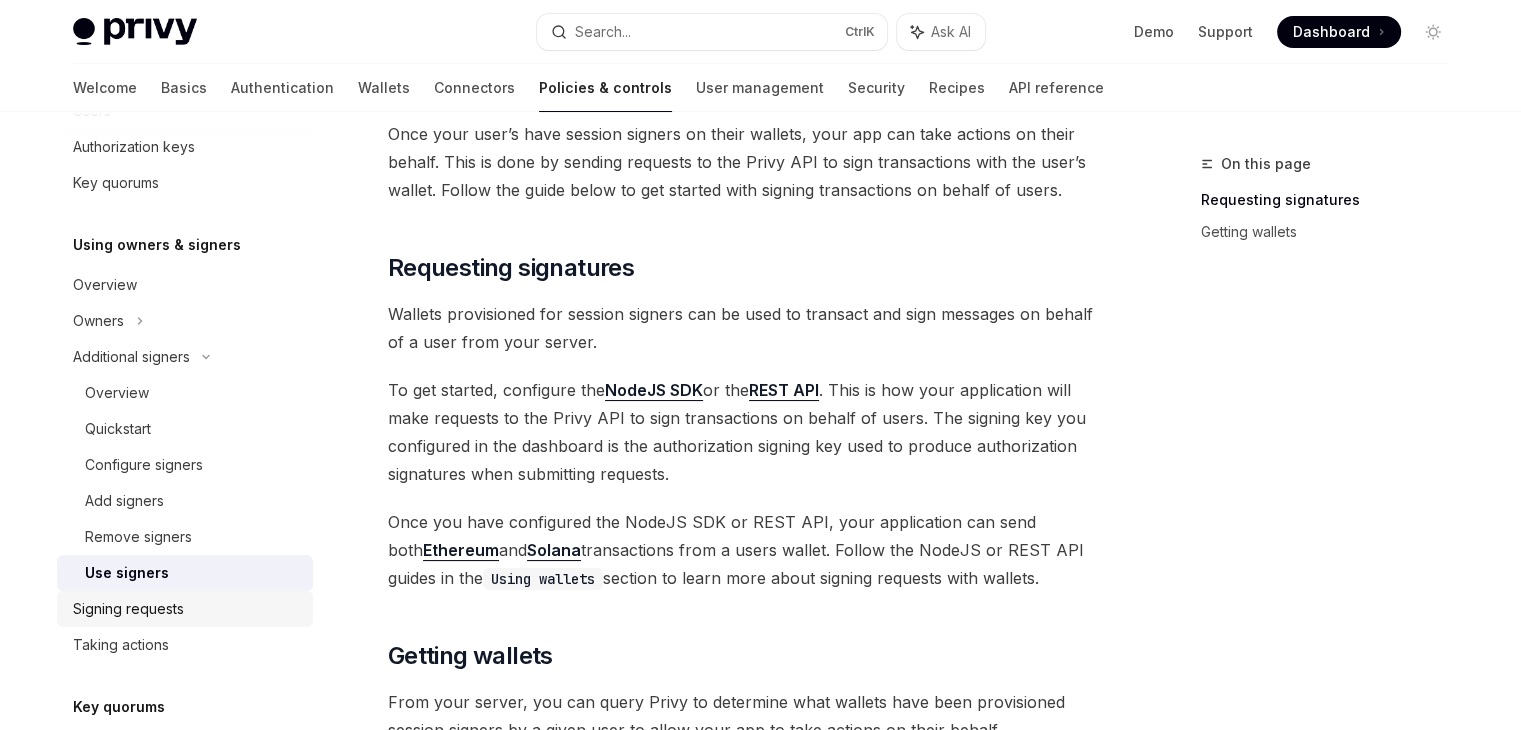 click on "Signing requests" at bounding box center (187, 609) 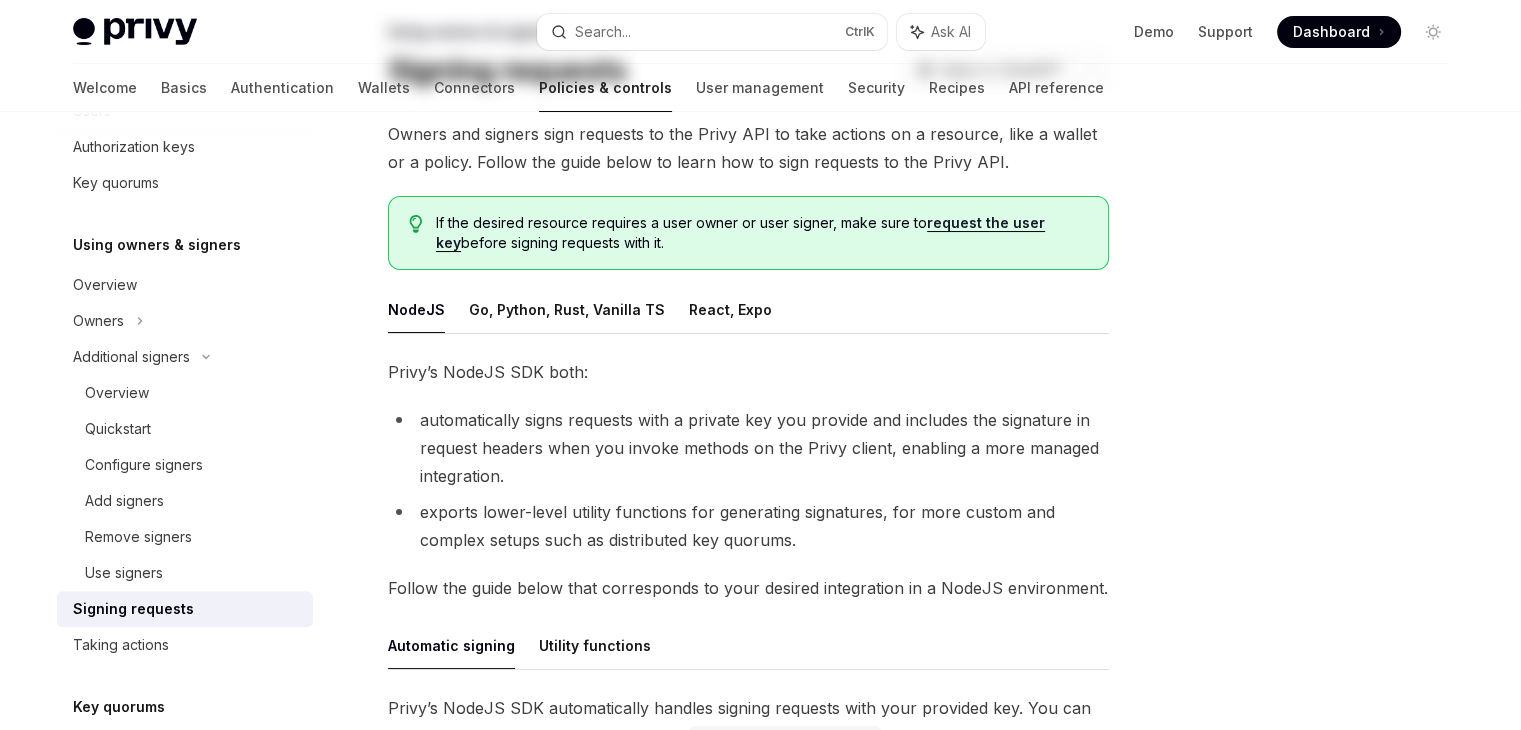 scroll, scrollTop: 0, scrollLeft: 0, axis: both 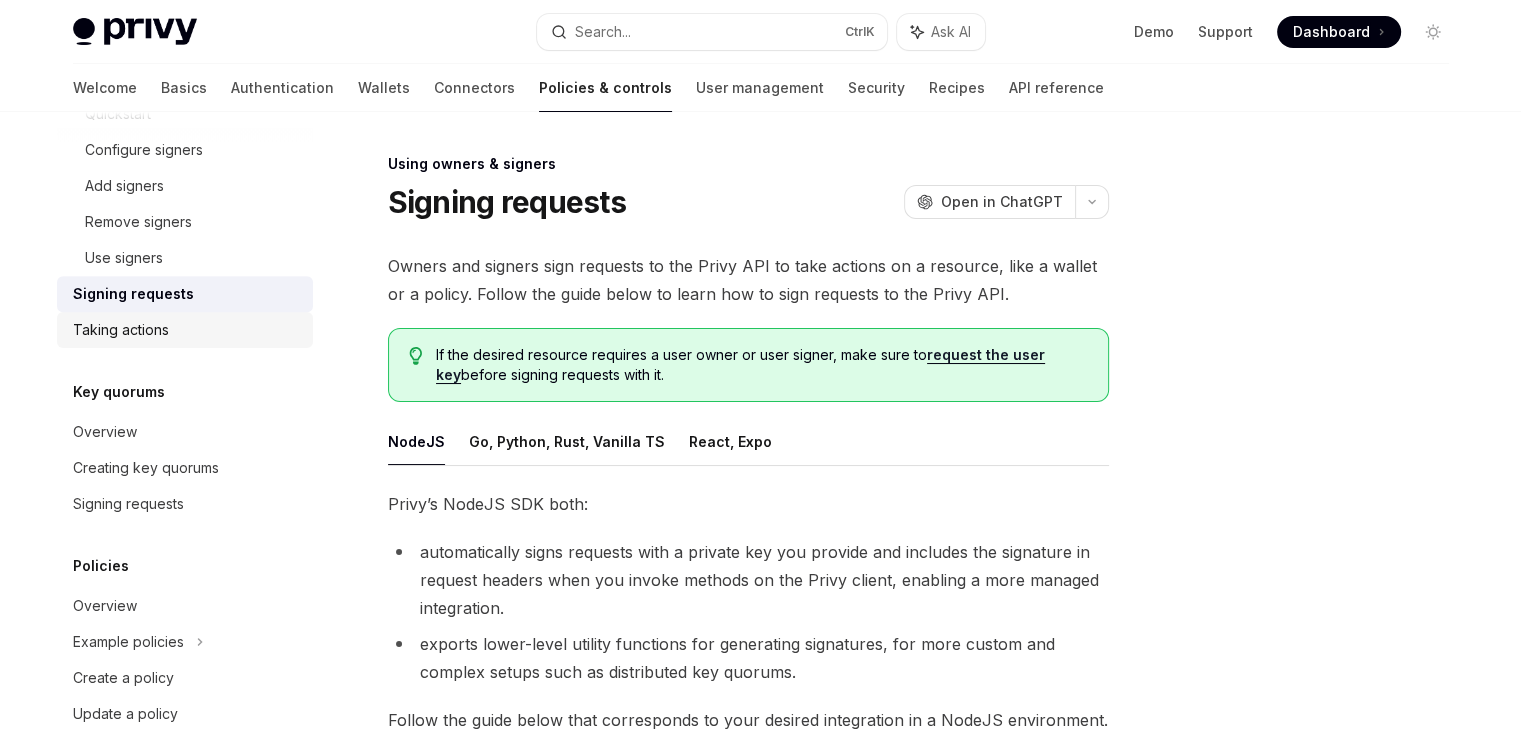 click on "Taking actions" at bounding box center [187, 330] 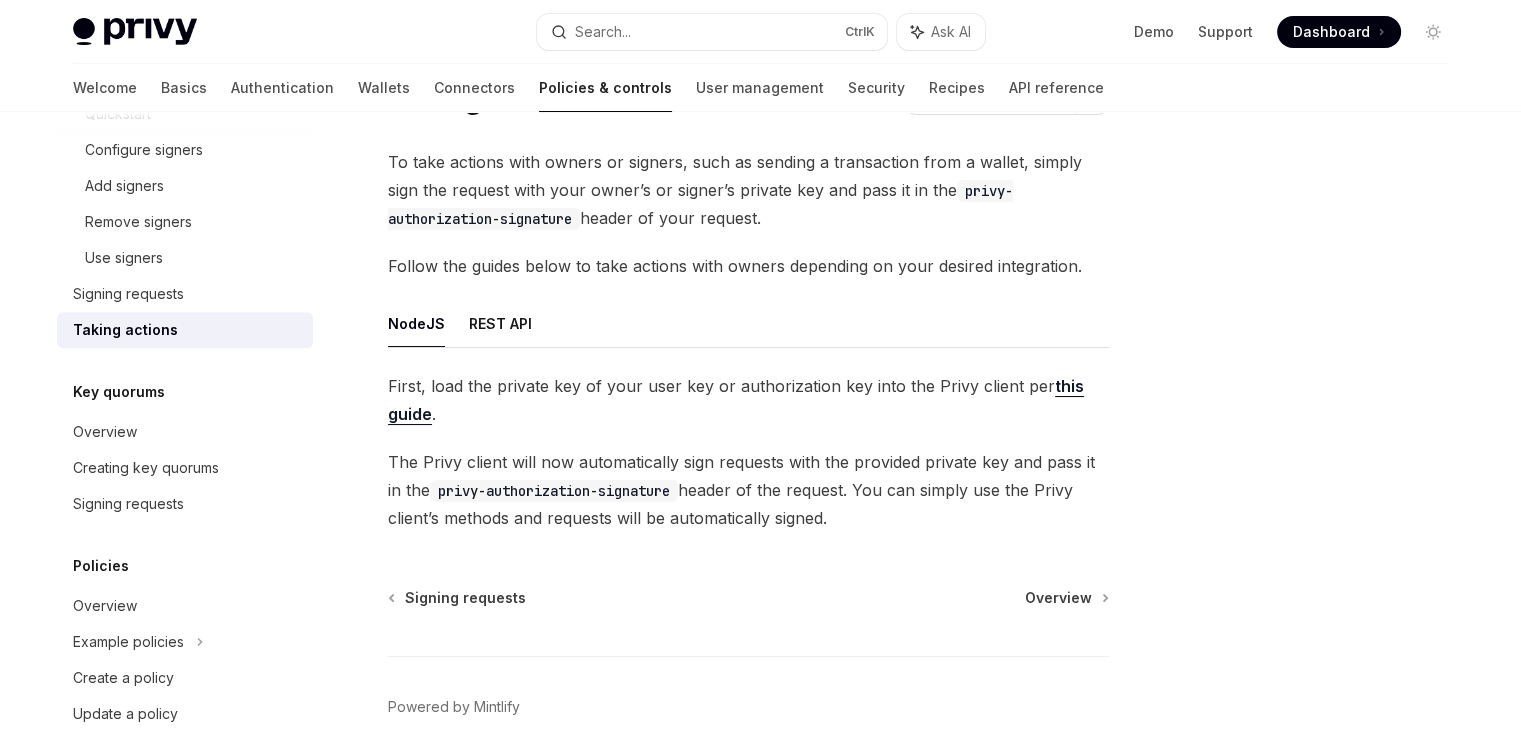 scroll, scrollTop: 0, scrollLeft: 0, axis: both 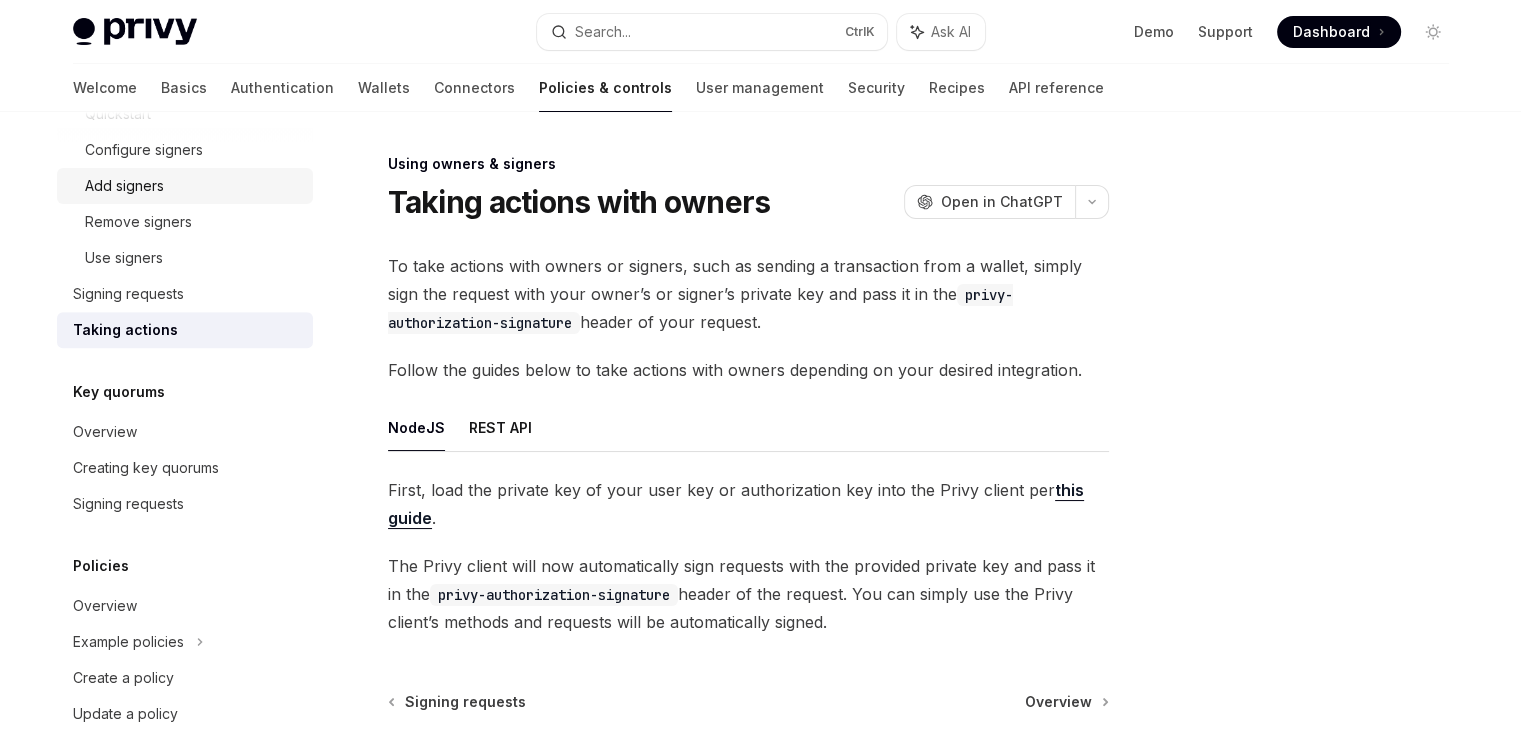 click on "Add signers" at bounding box center (193, 186) 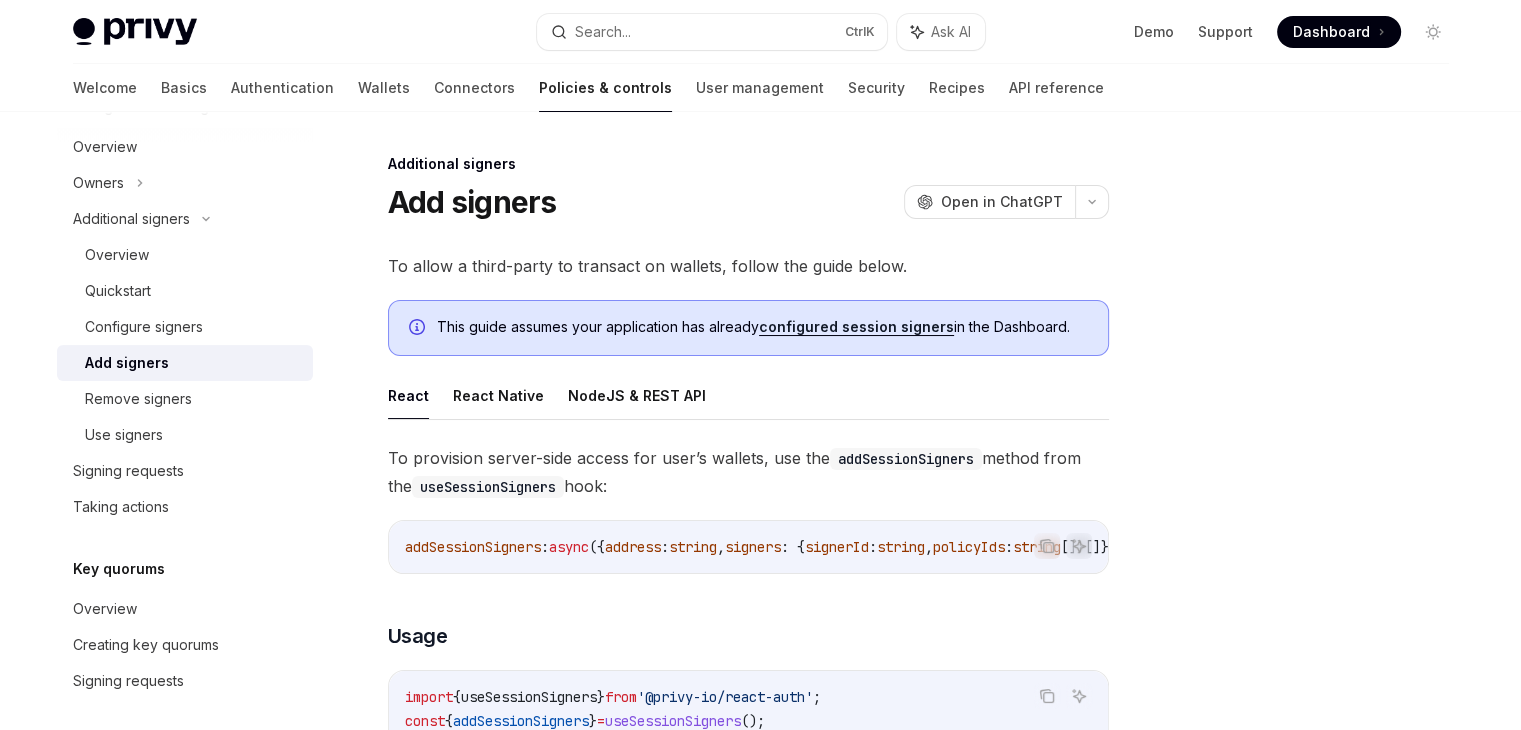 scroll, scrollTop: 629, scrollLeft: 0, axis: vertical 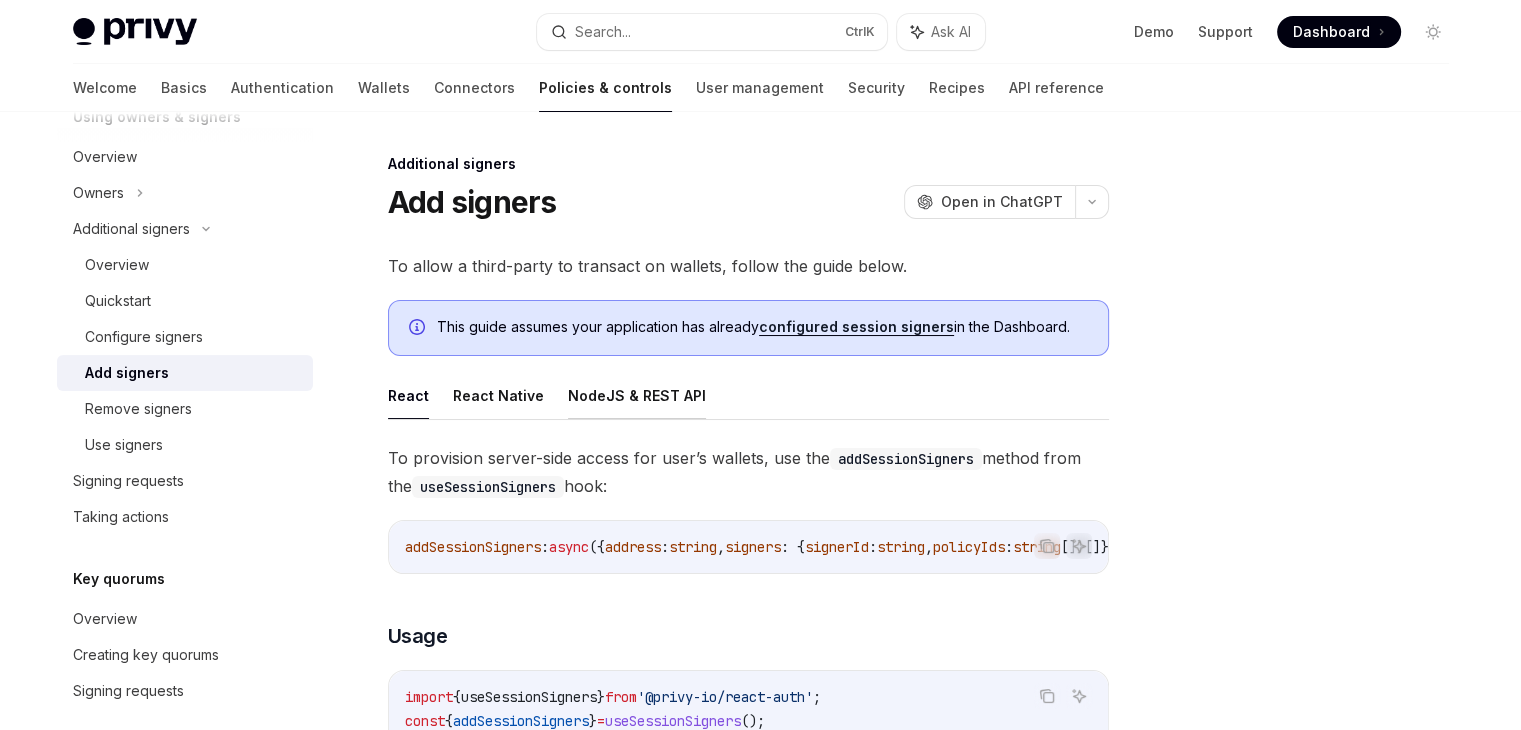 click on "NodeJS & REST API" at bounding box center [637, 395] 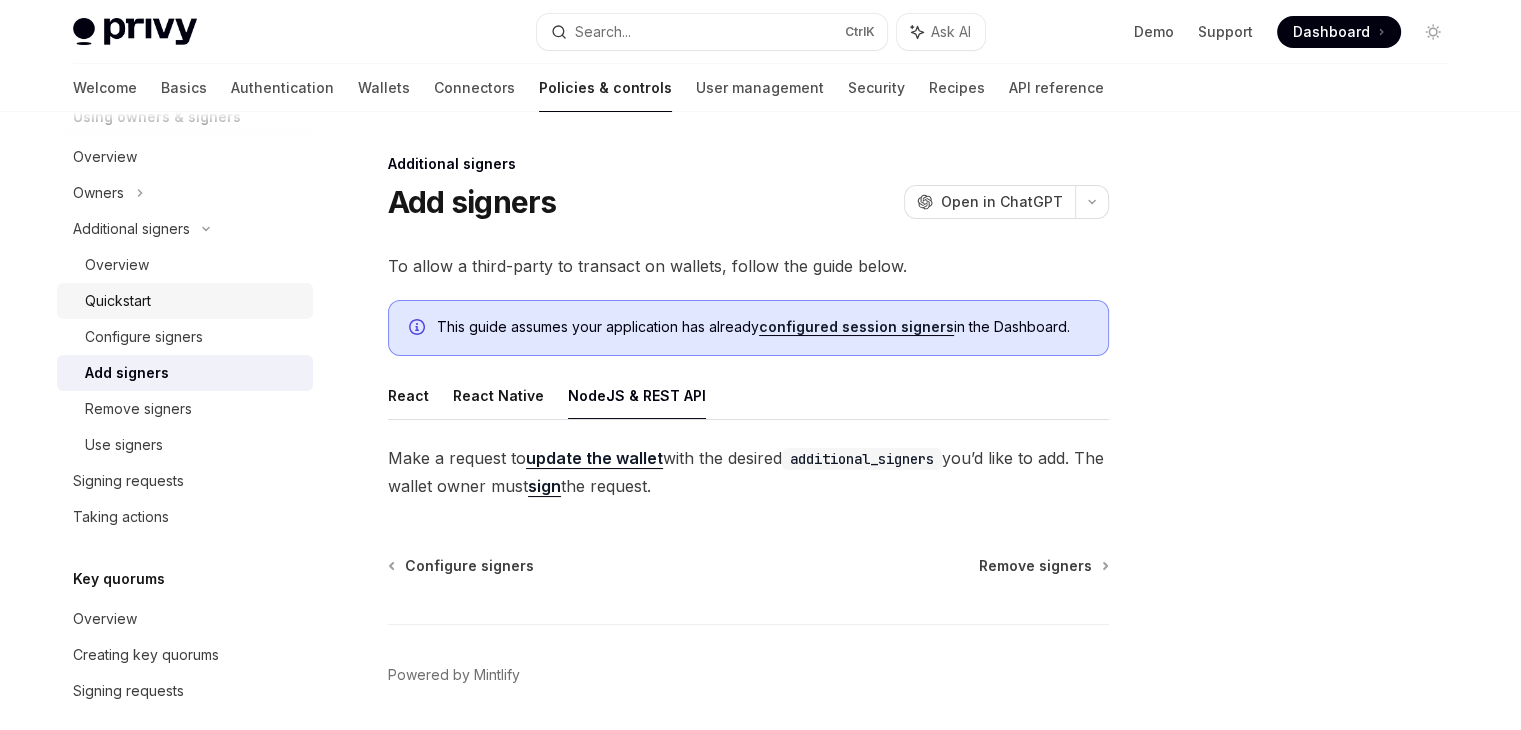 click on "Quickstart" at bounding box center [193, 301] 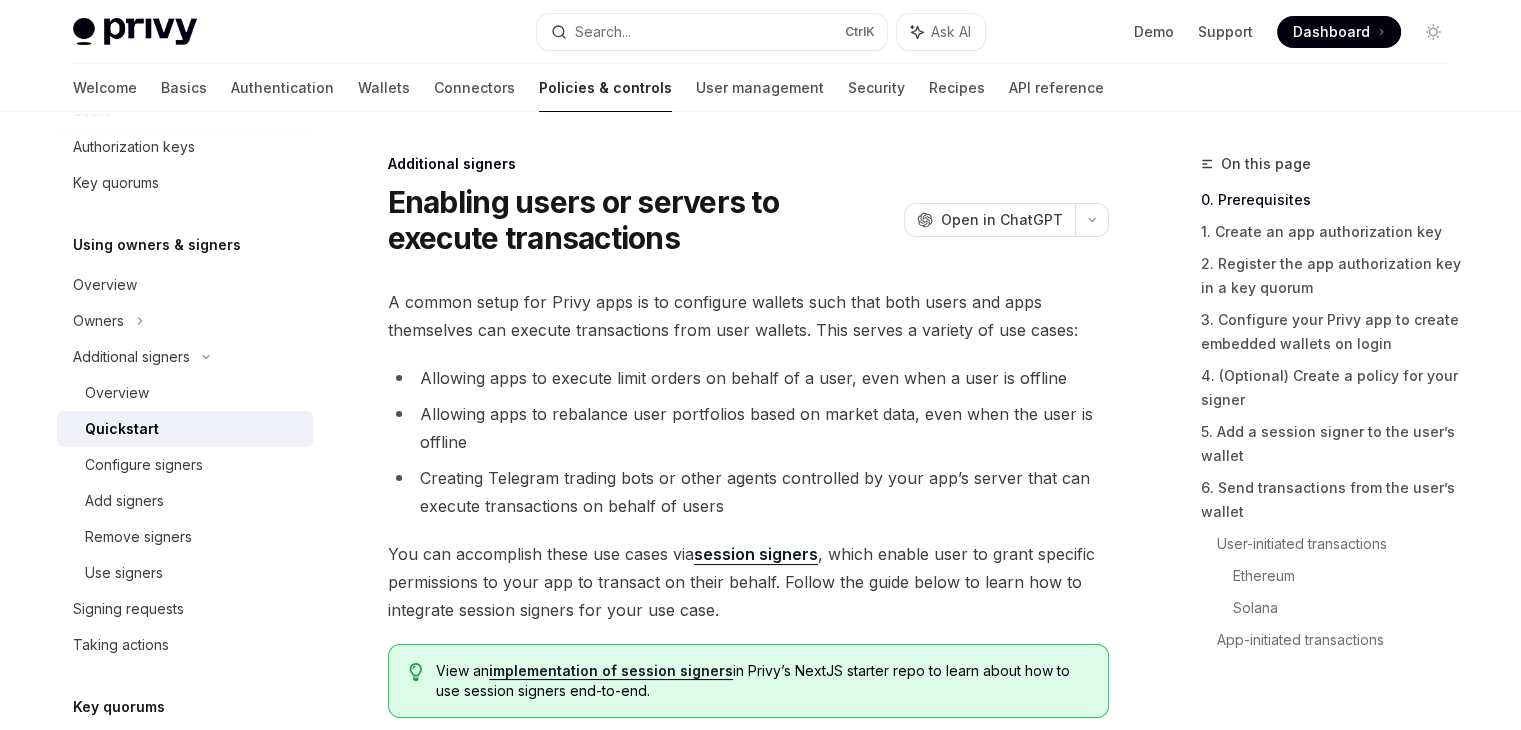 scroll, scrollTop: 501, scrollLeft: 0, axis: vertical 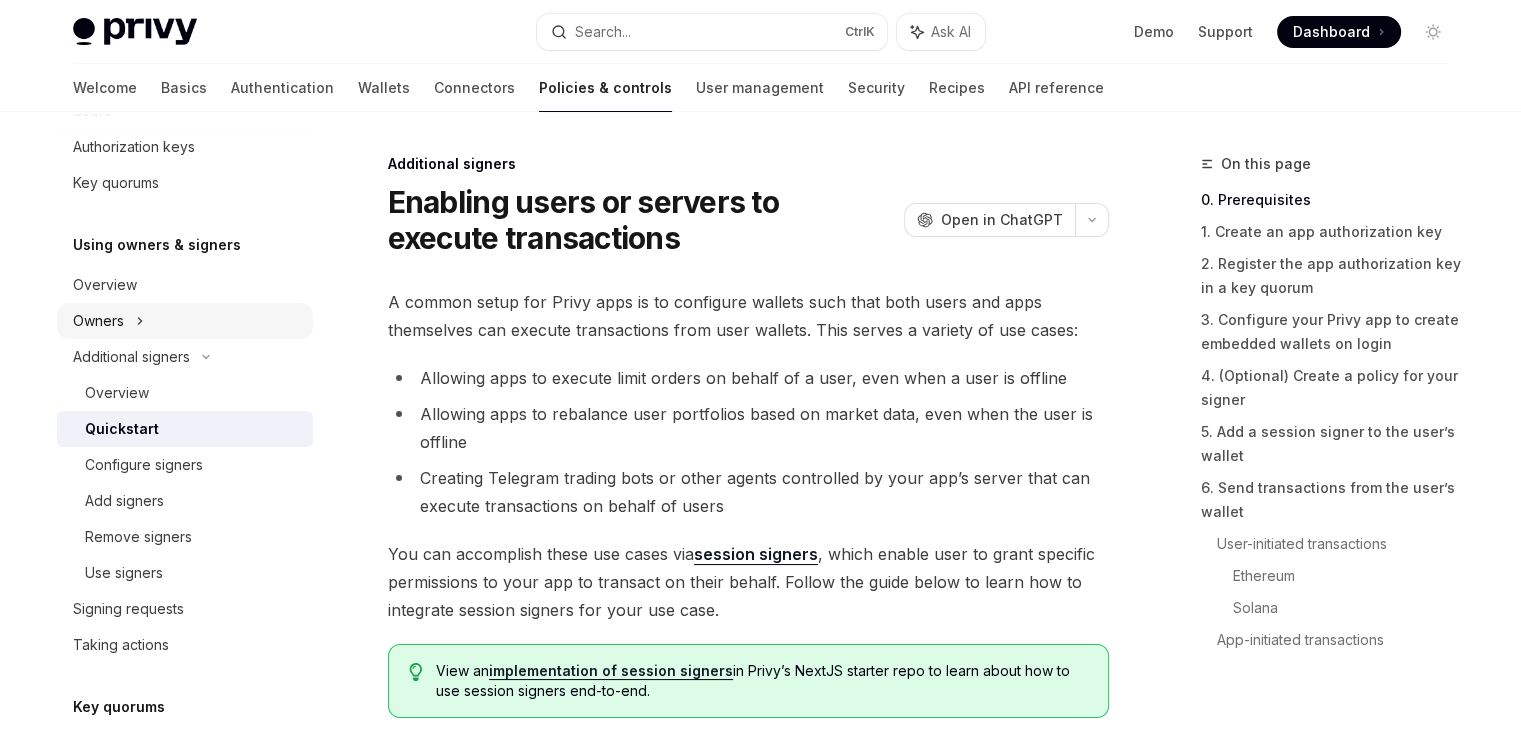 click on "Owners" at bounding box center [185, -63] 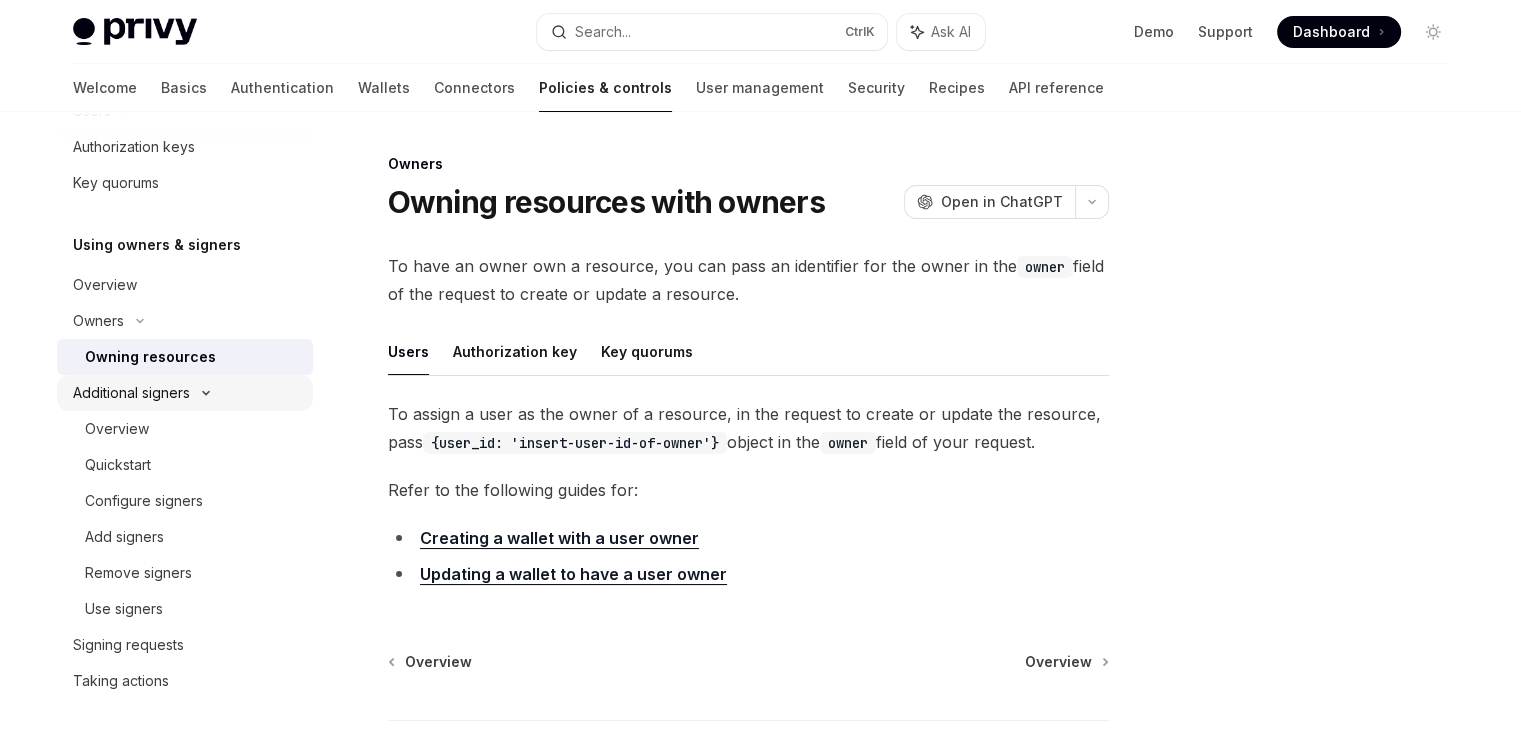 click on "Additional signers" at bounding box center [131, 393] 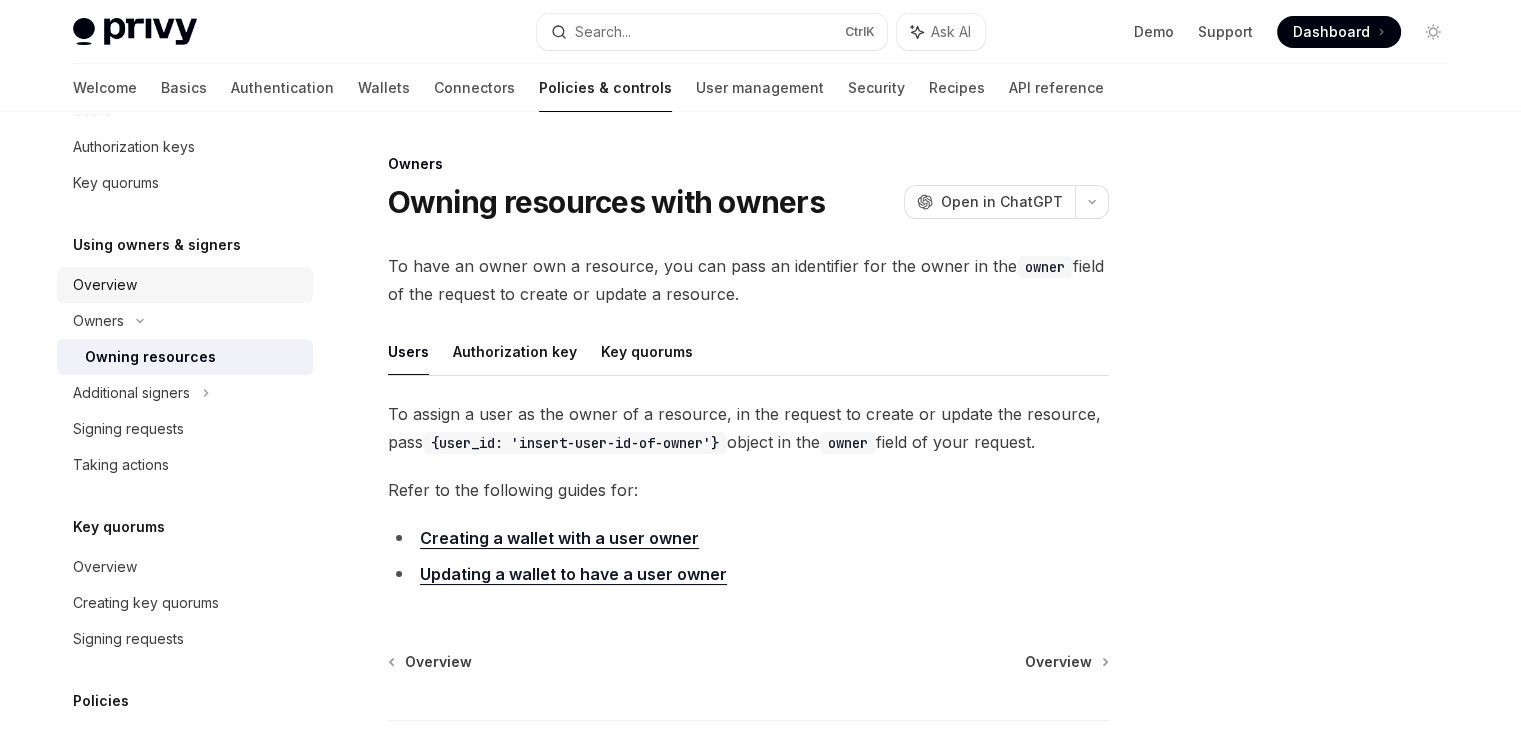 click on "Overview" at bounding box center [187, 285] 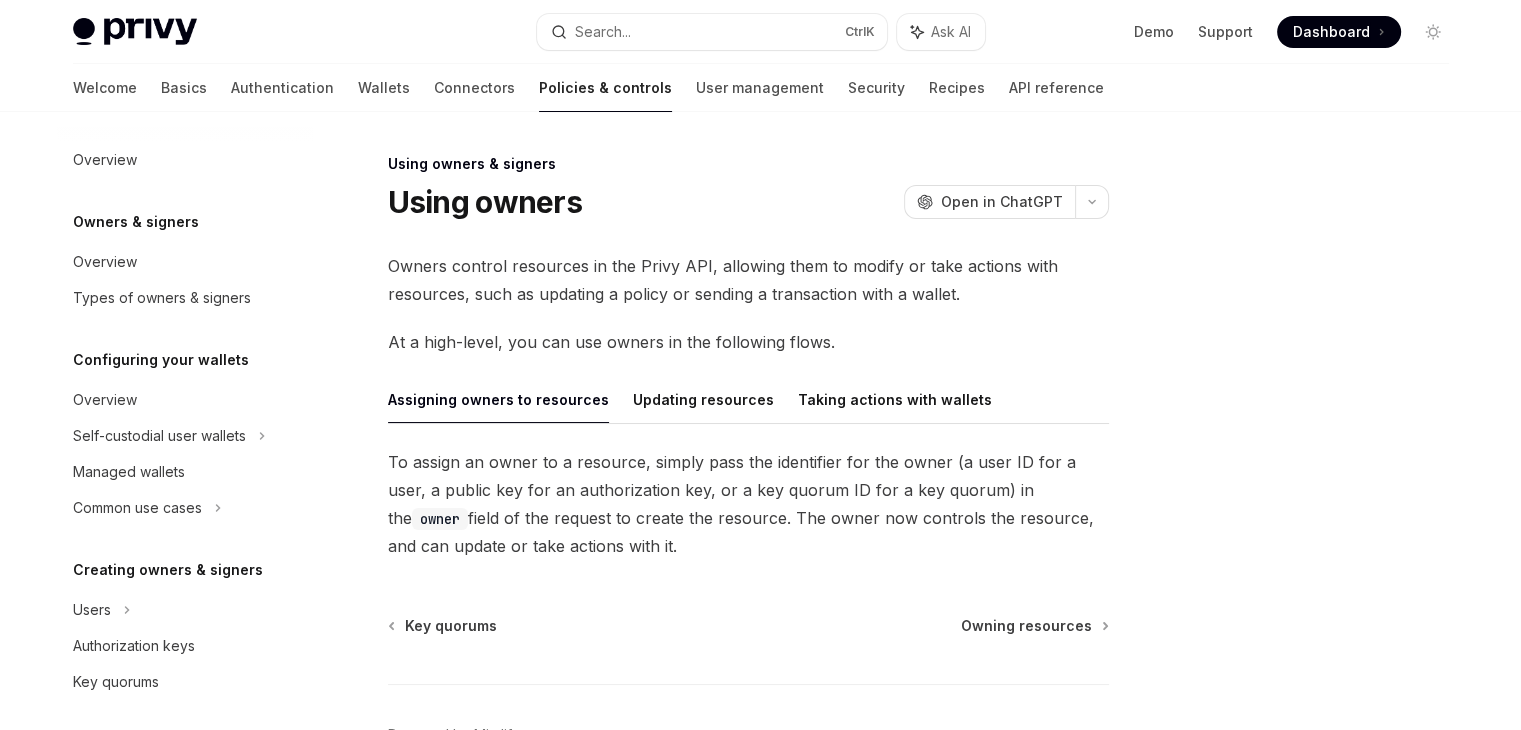 scroll, scrollTop: 1, scrollLeft: 0, axis: vertical 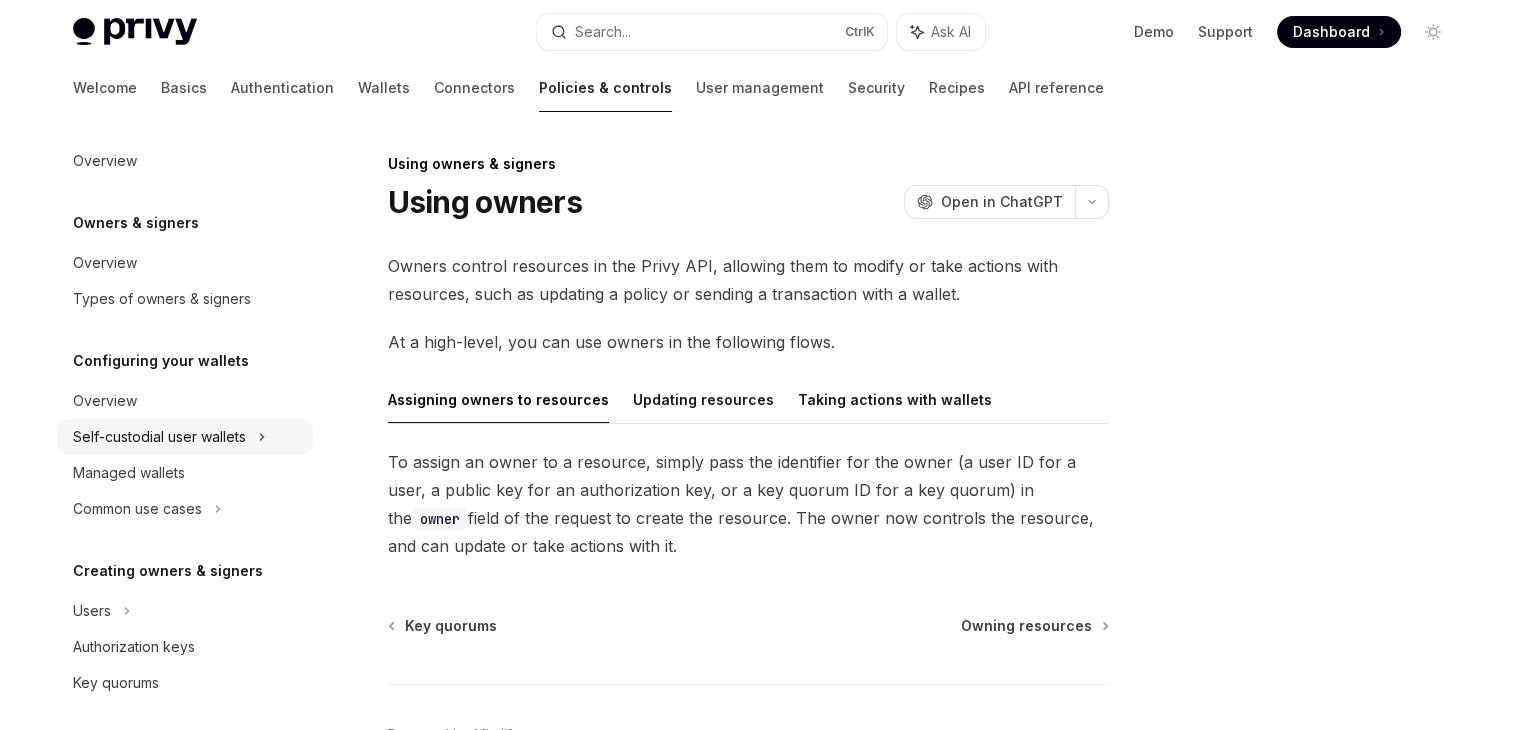 click on "Self-custodial user wallets" at bounding box center (159, 437) 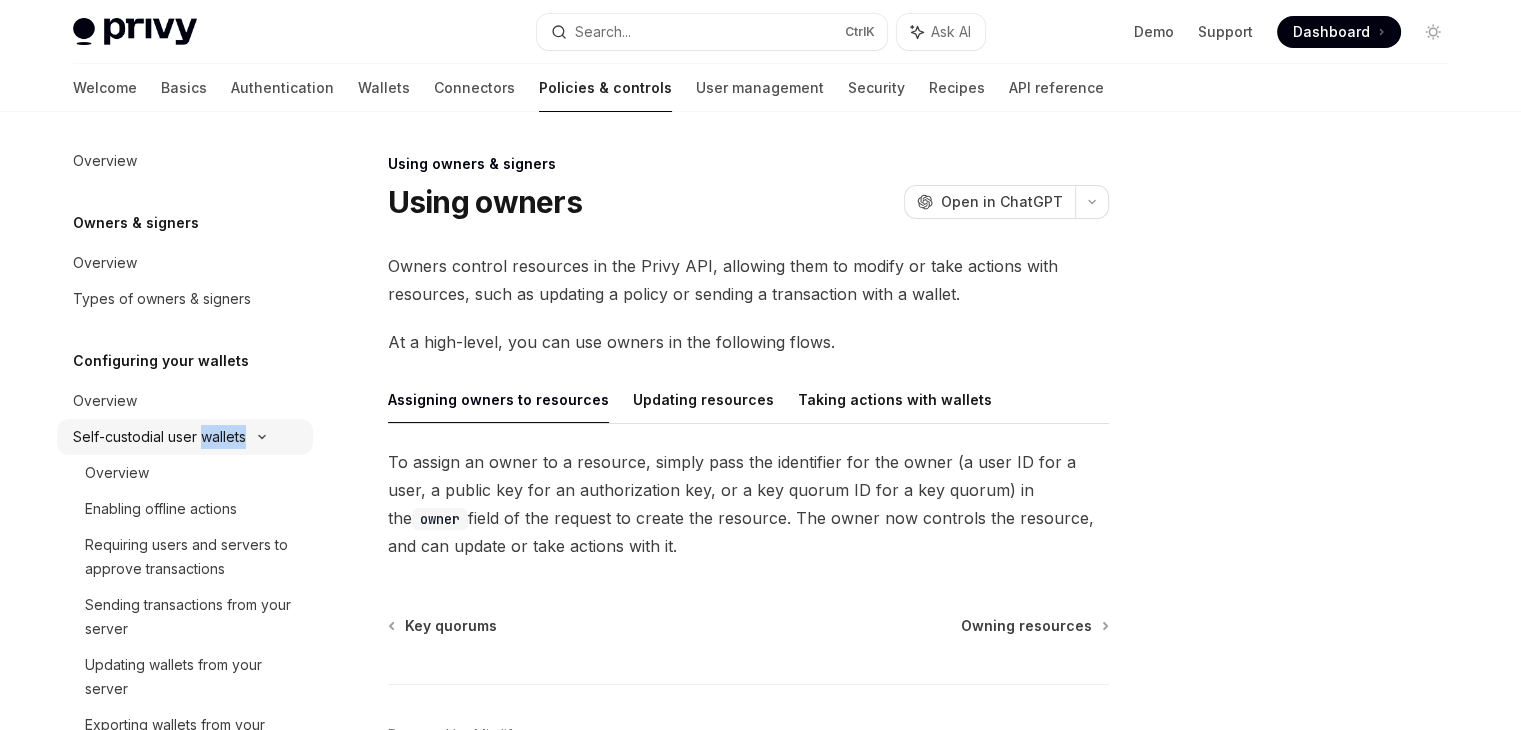 click on "Self-custodial user wallets" at bounding box center (159, 437) 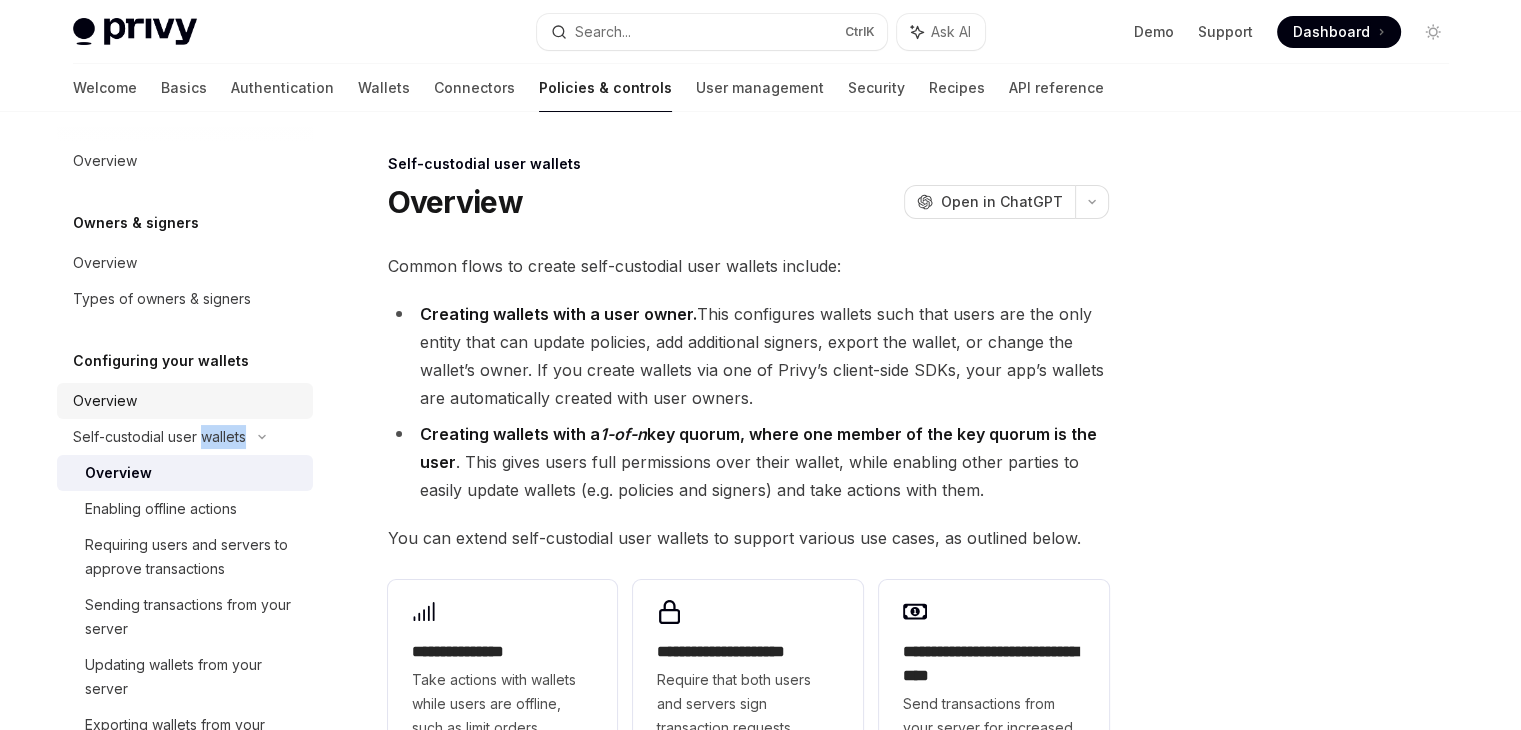 click on "Overview" at bounding box center [187, 401] 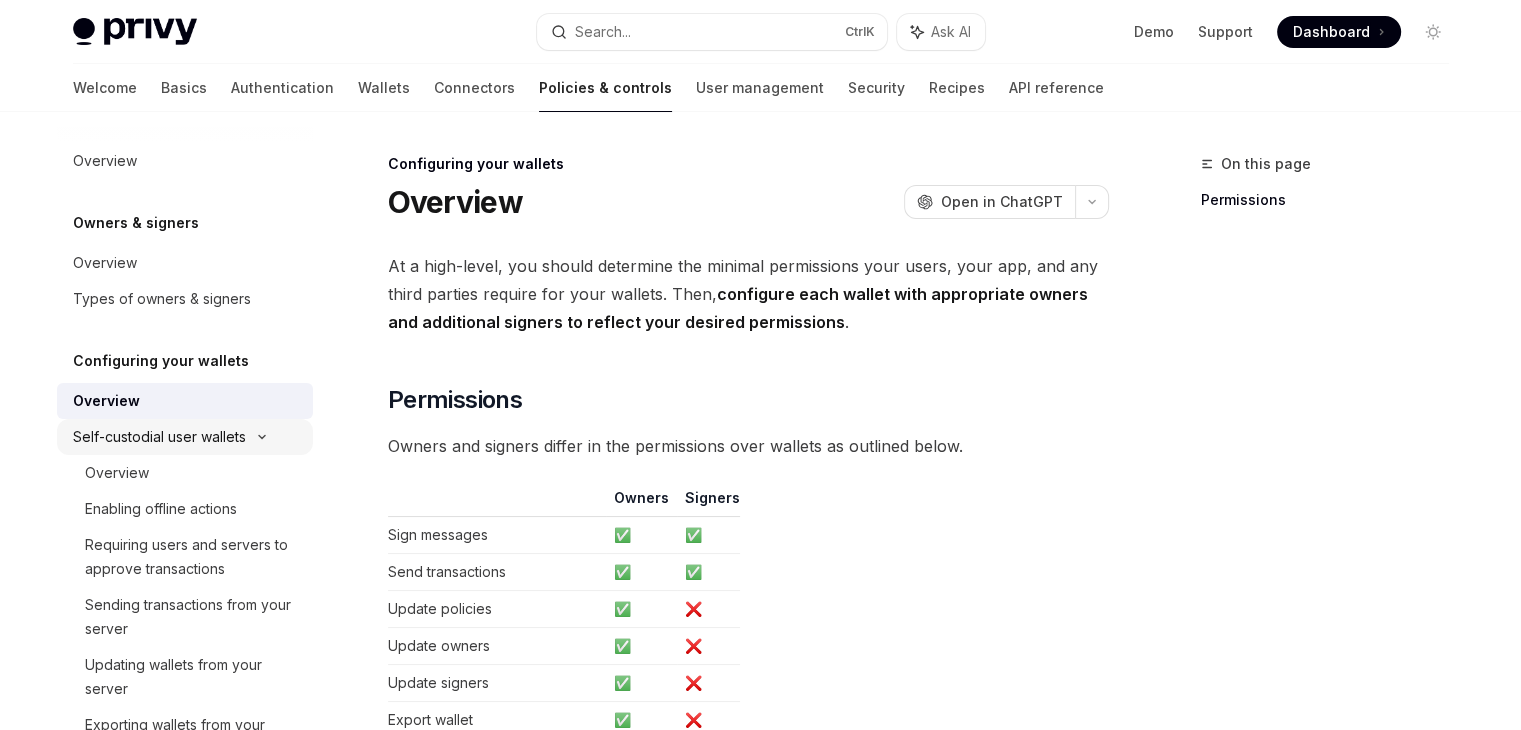 click 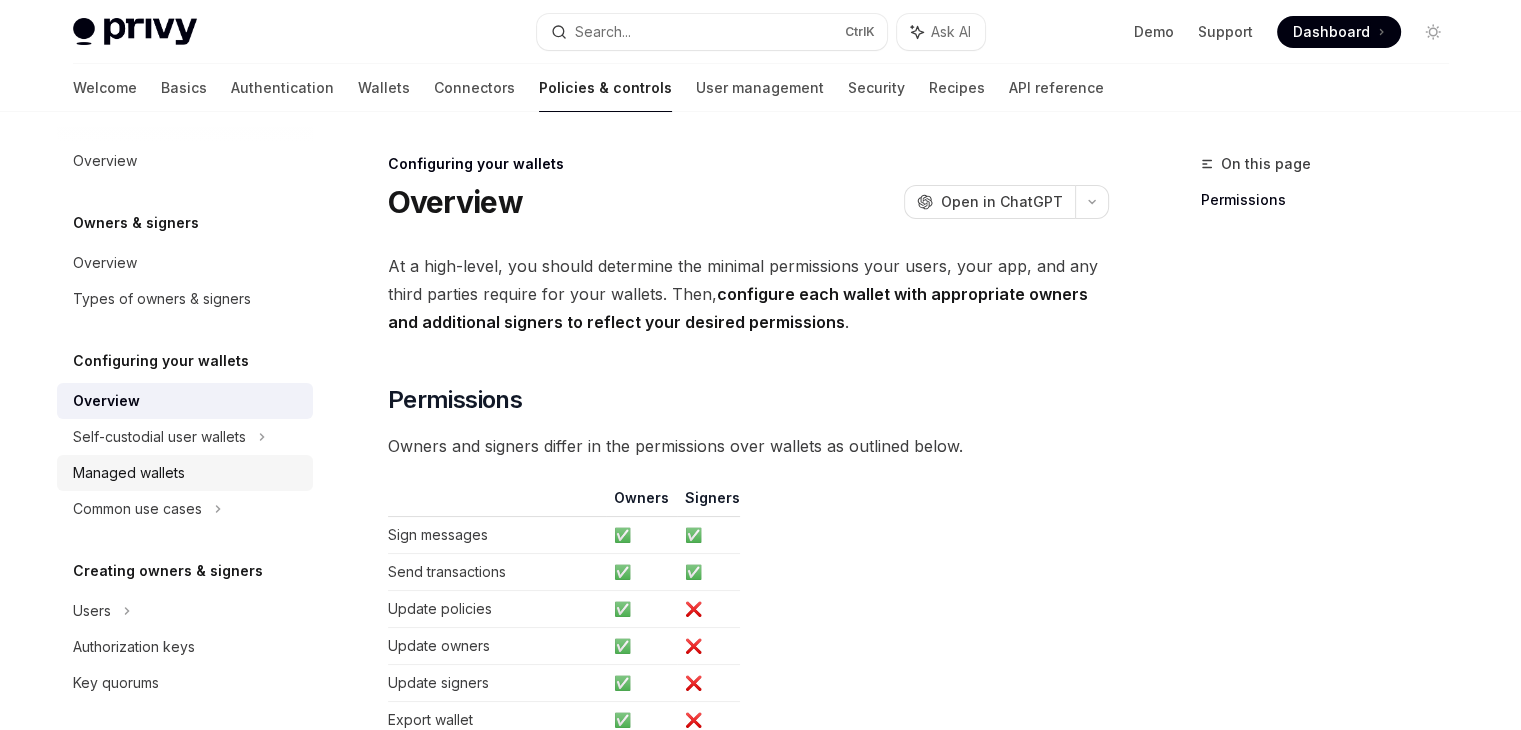 click on "Managed wallets" at bounding box center (187, 473) 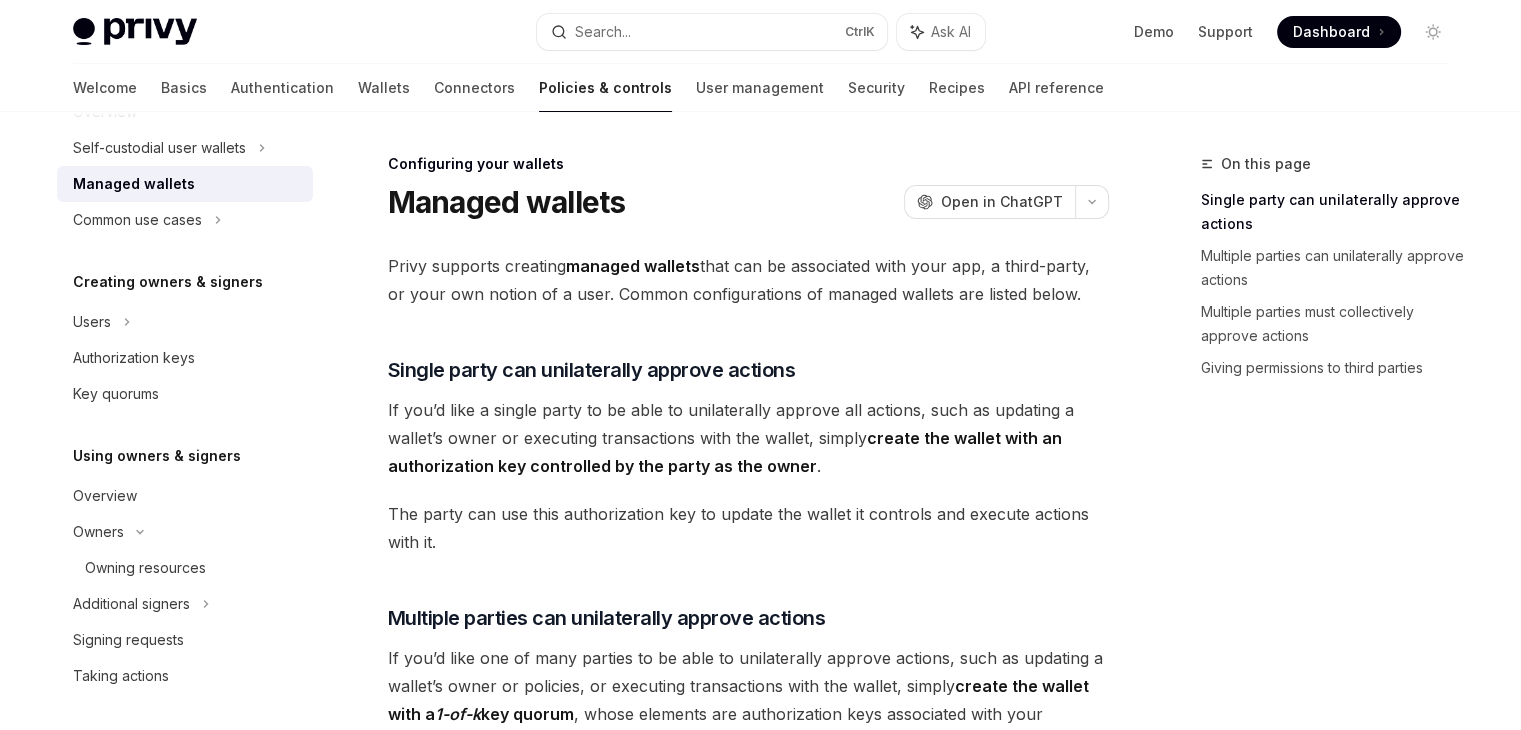 scroll, scrollTop: 296, scrollLeft: 0, axis: vertical 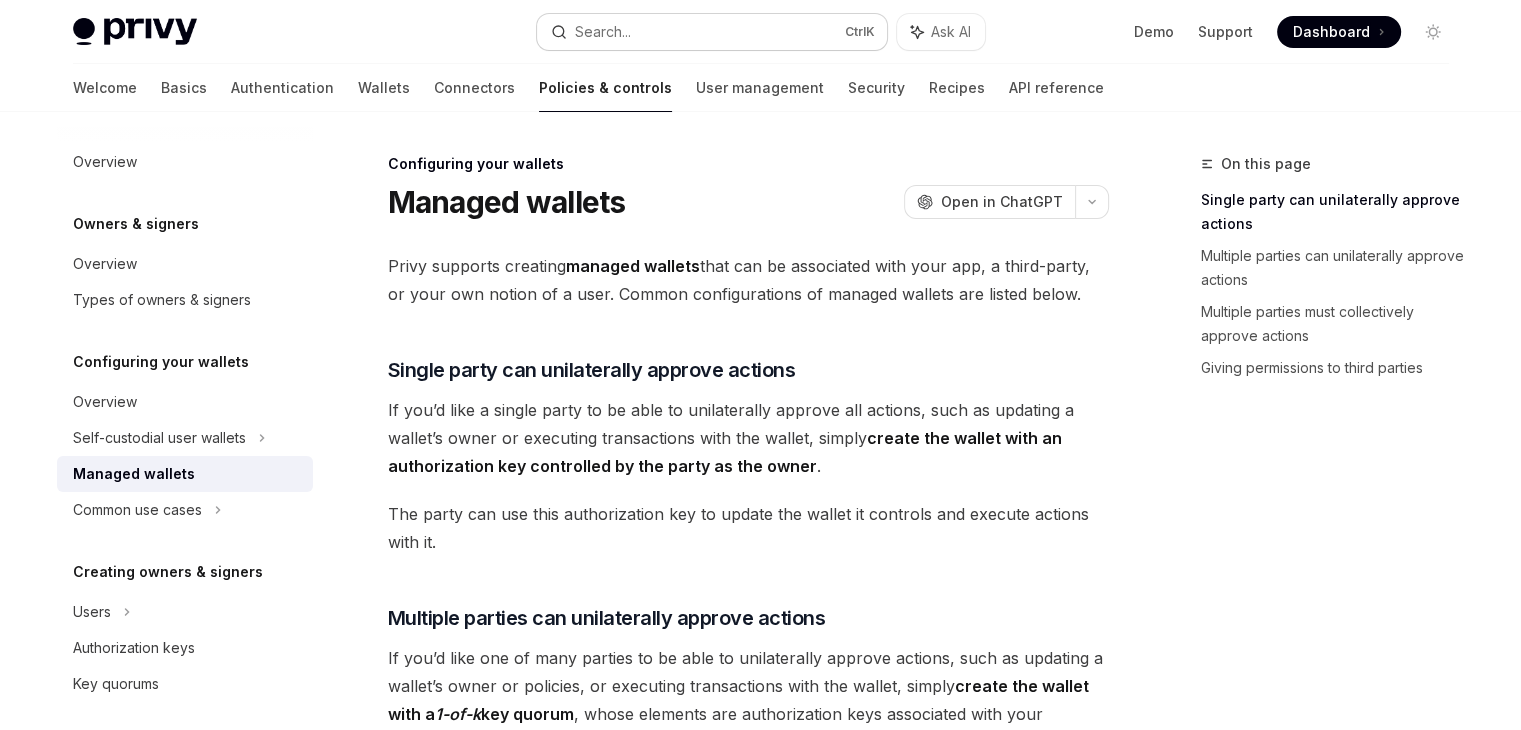 click on "Search..." at bounding box center [603, 32] 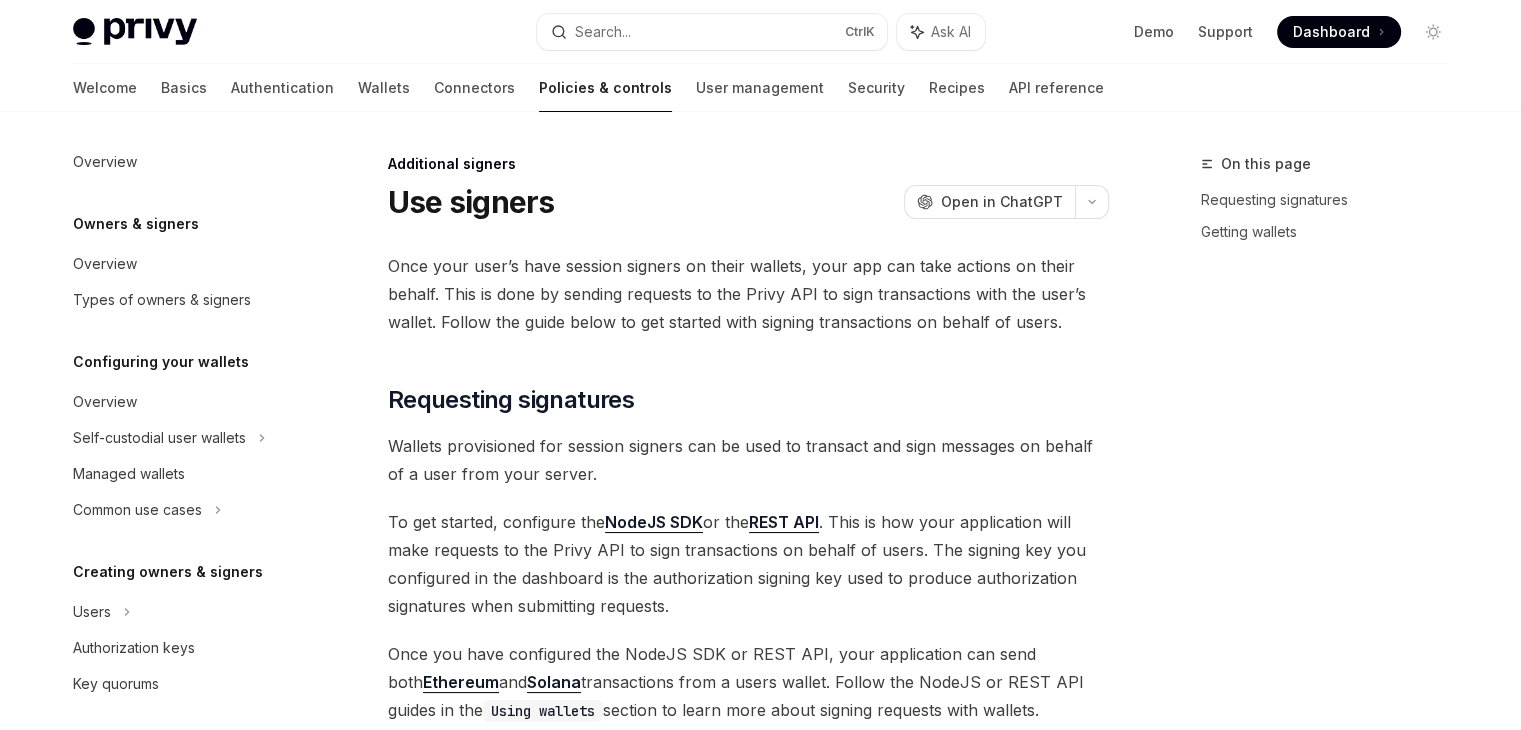 scroll, scrollTop: 112, scrollLeft: 0, axis: vertical 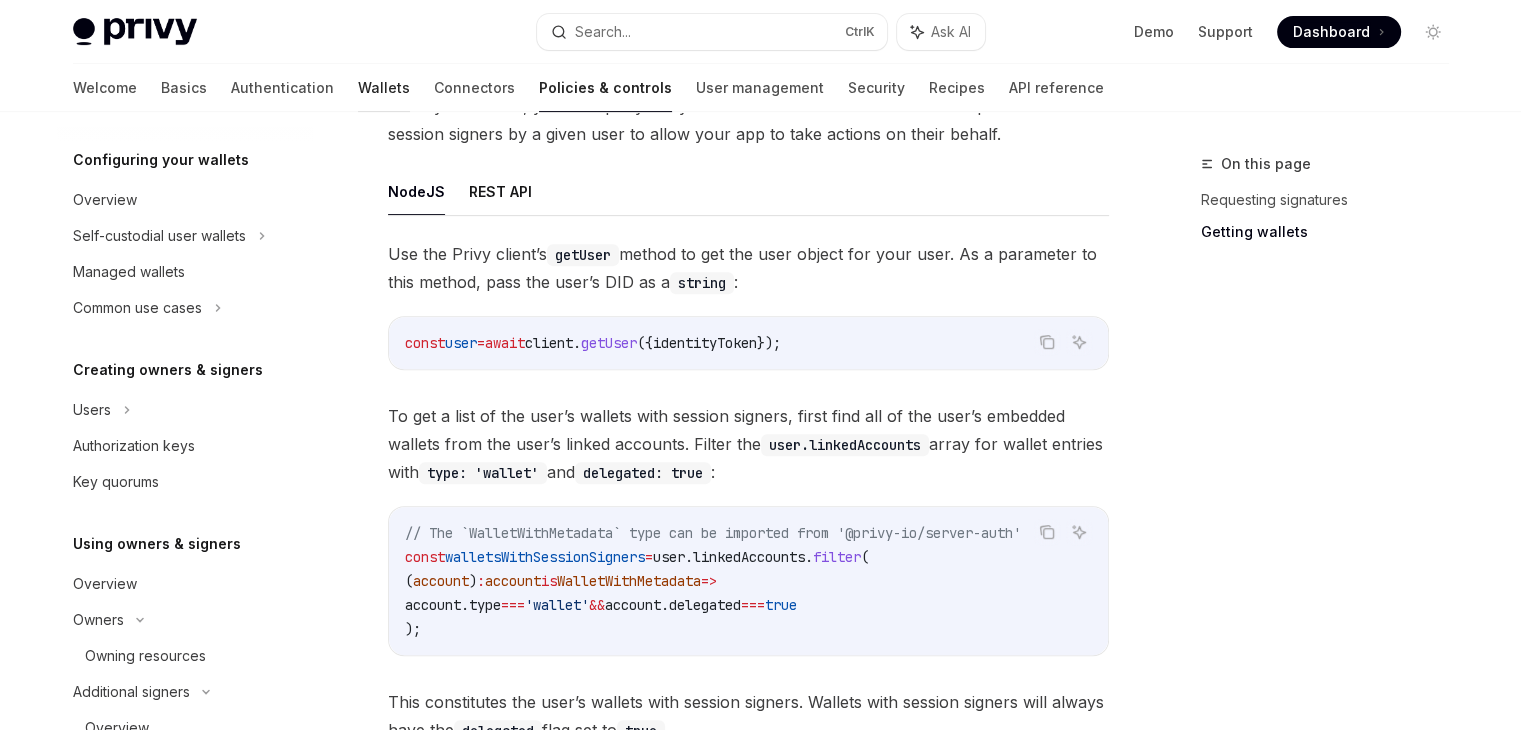 click on "Wallets" at bounding box center (384, 88) 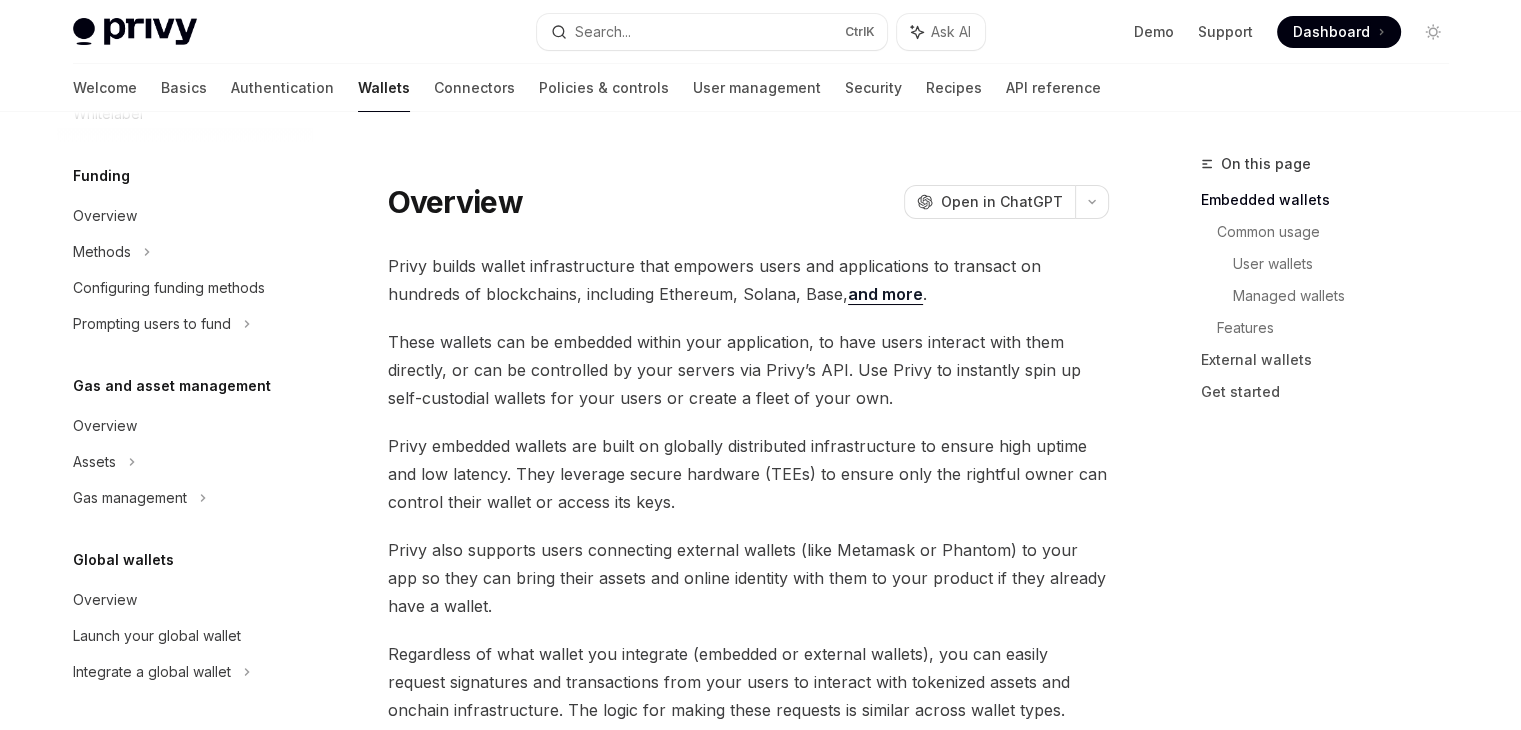 scroll, scrollTop: 0, scrollLeft: 0, axis: both 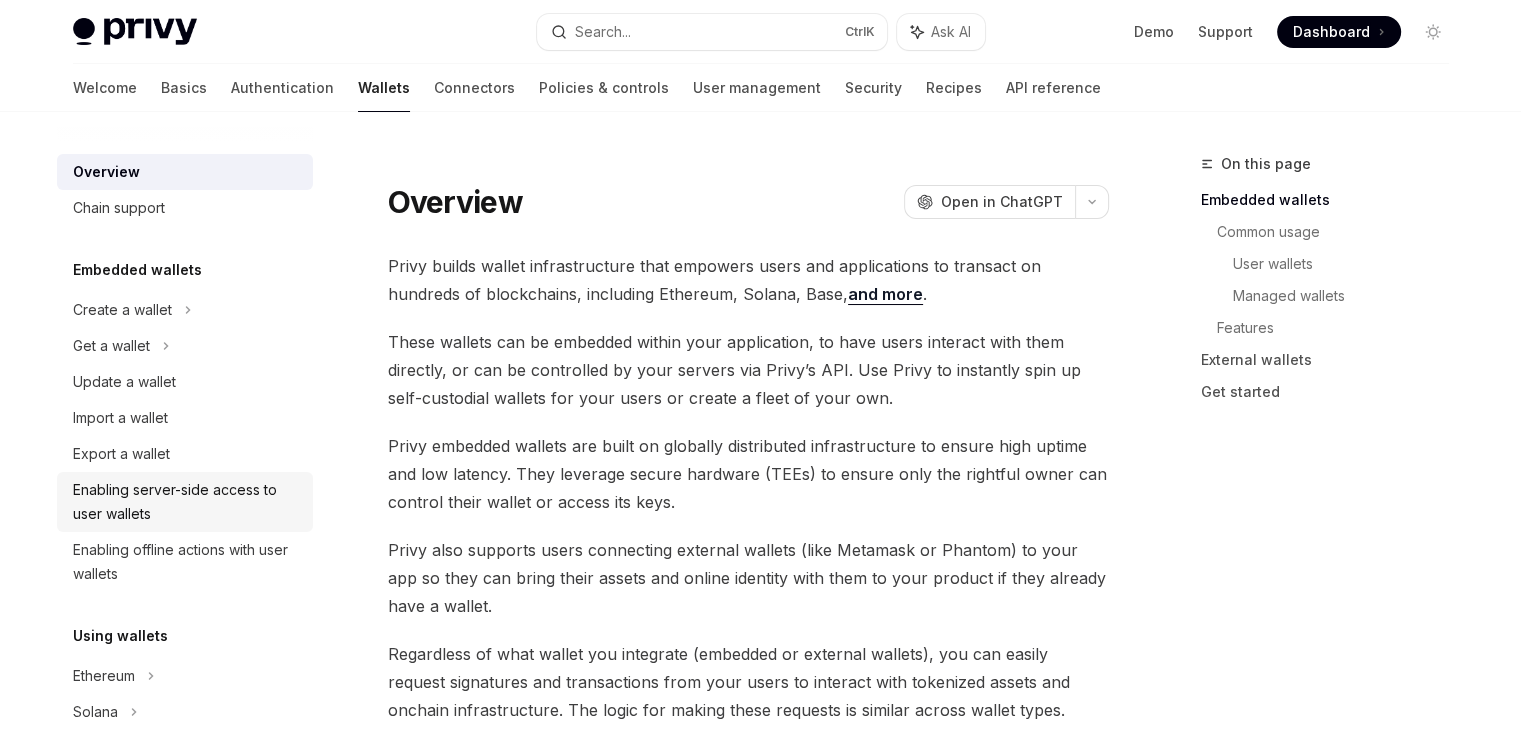 click on "Enabling server-side access to user wallets" at bounding box center [187, 502] 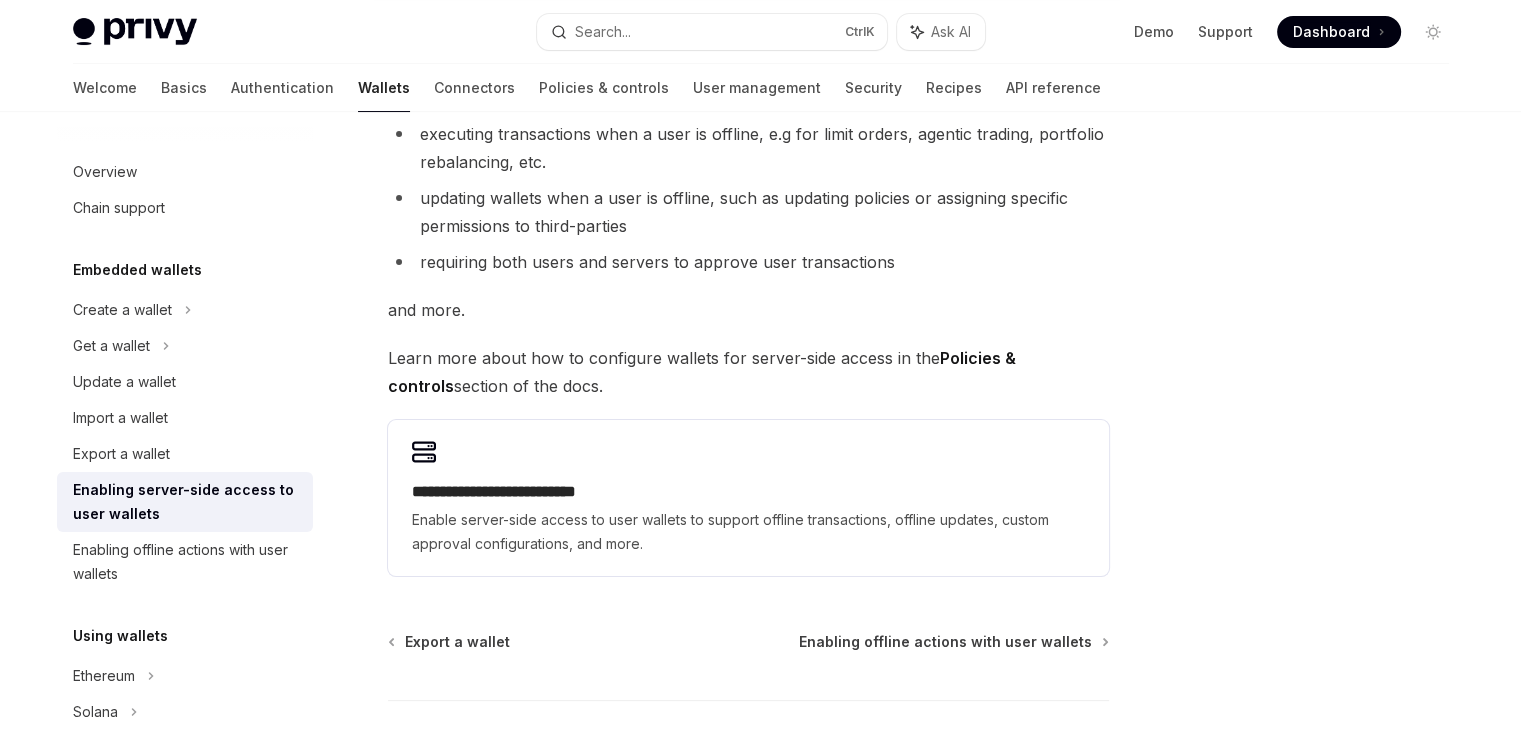 scroll, scrollTop: 324, scrollLeft: 0, axis: vertical 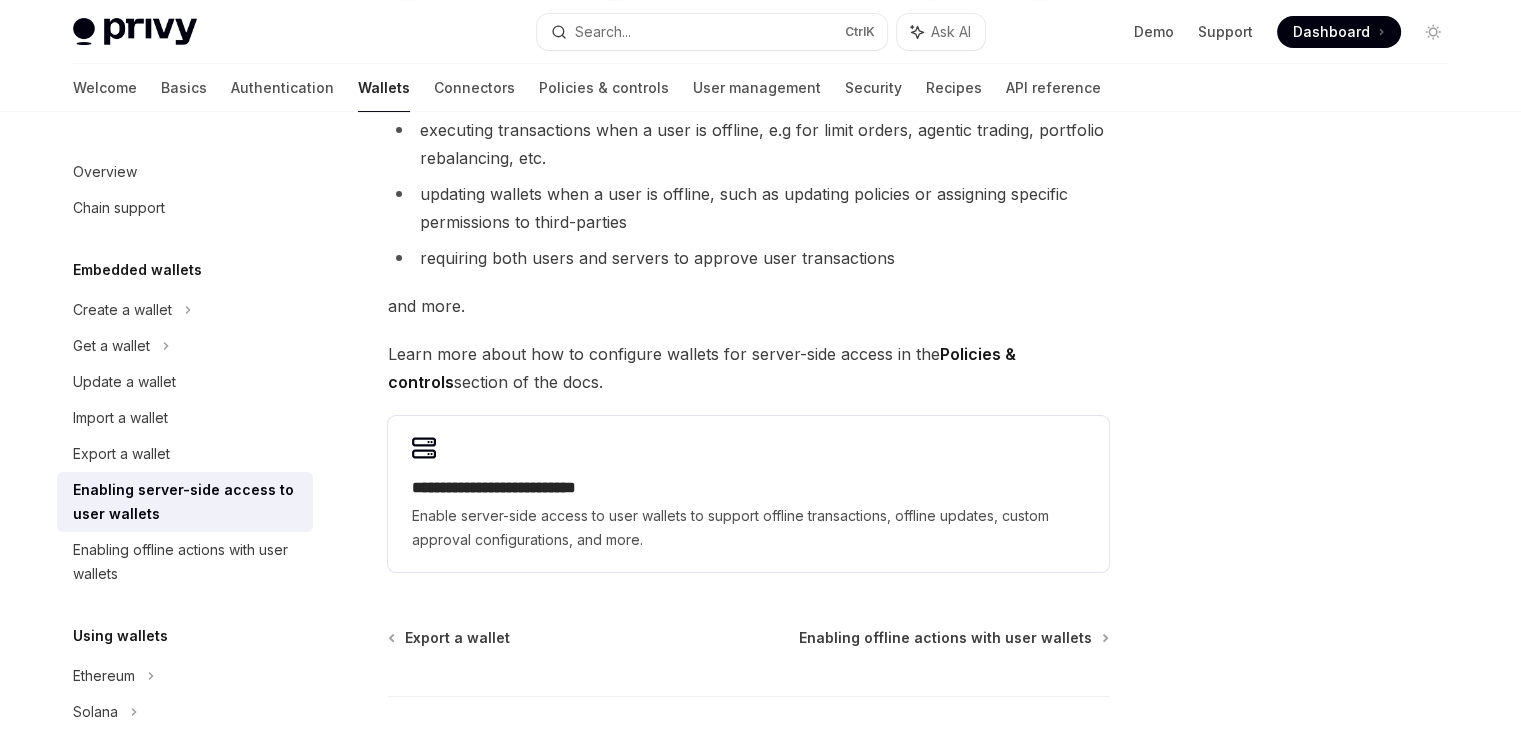 click on "Enable server-side access to user wallets to support offline transactions, offline updates, custom
approval configurations, and more." at bounding box center (748, 528) 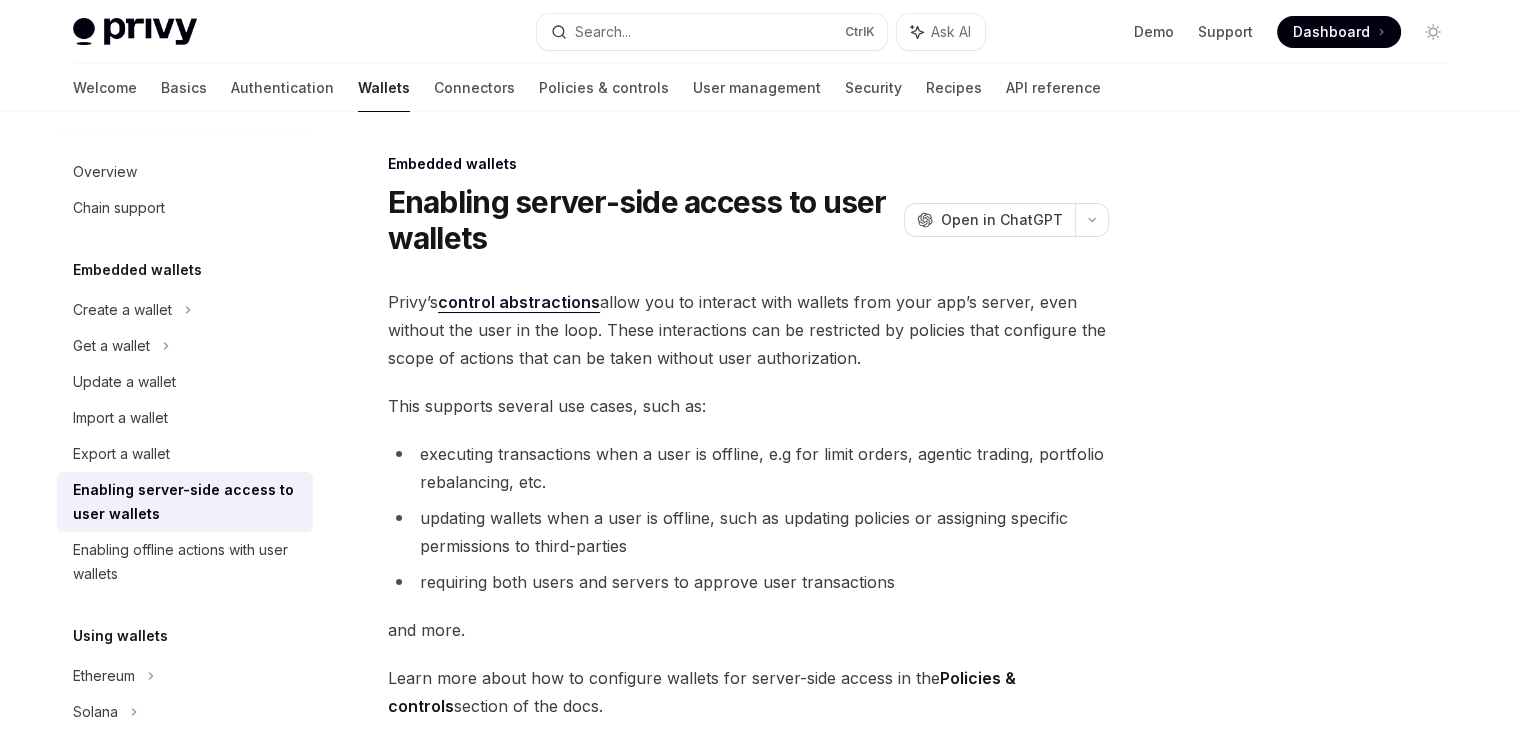 scroll, scrollTop: 473, scrollLeft: 0, axis: vertical 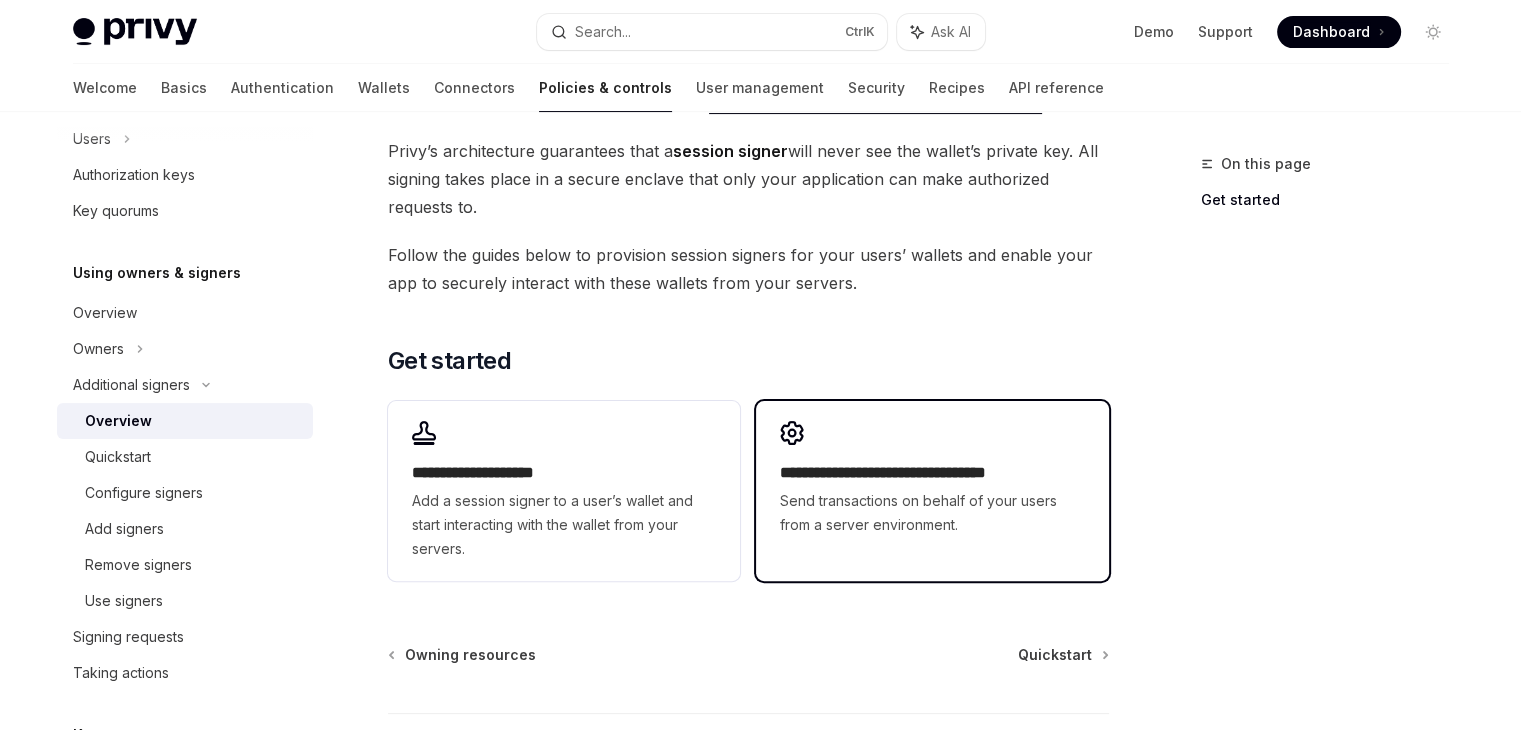 click on "**********" at bounding box center [932, 473] 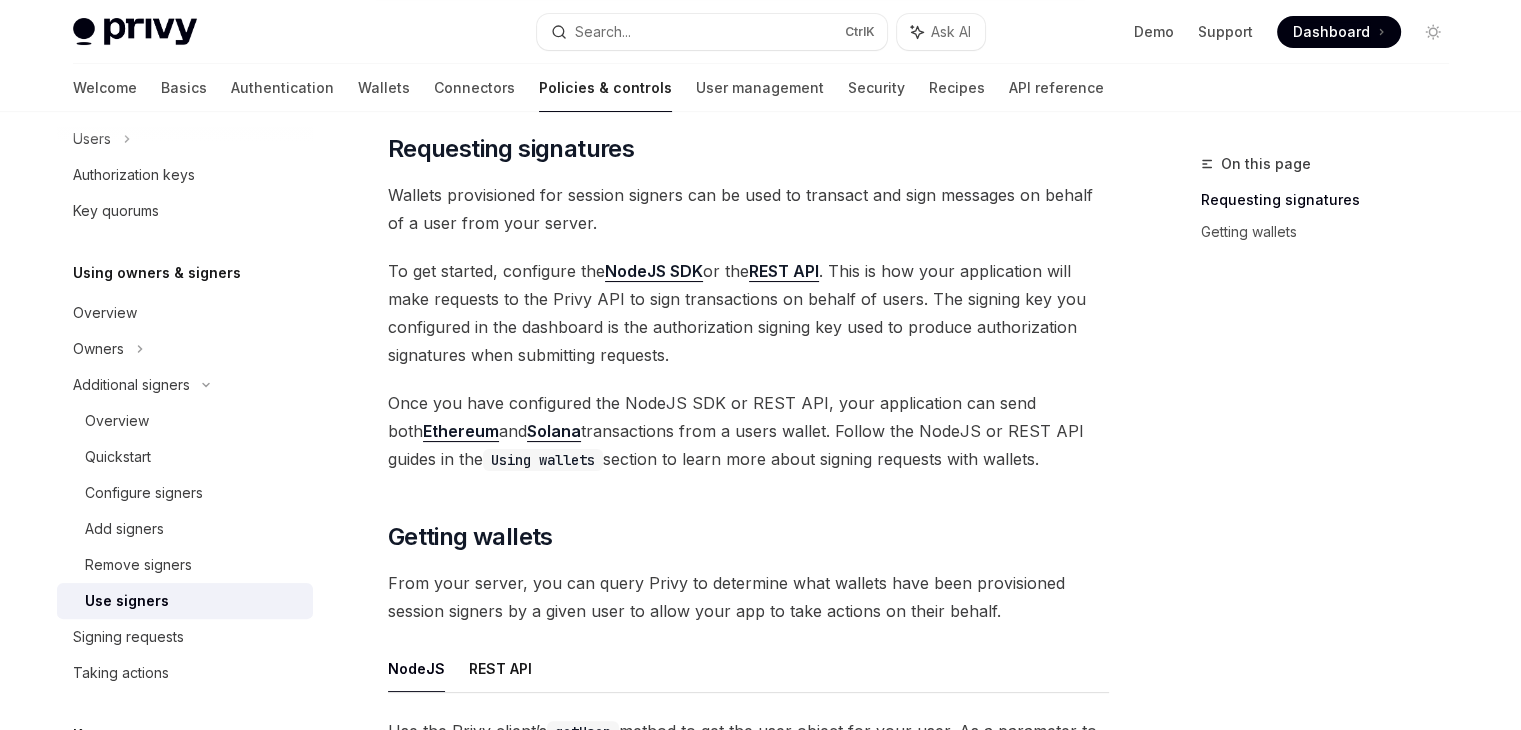 scroll, scrollTop: 252, scrollLeft: 0, axis: vertical 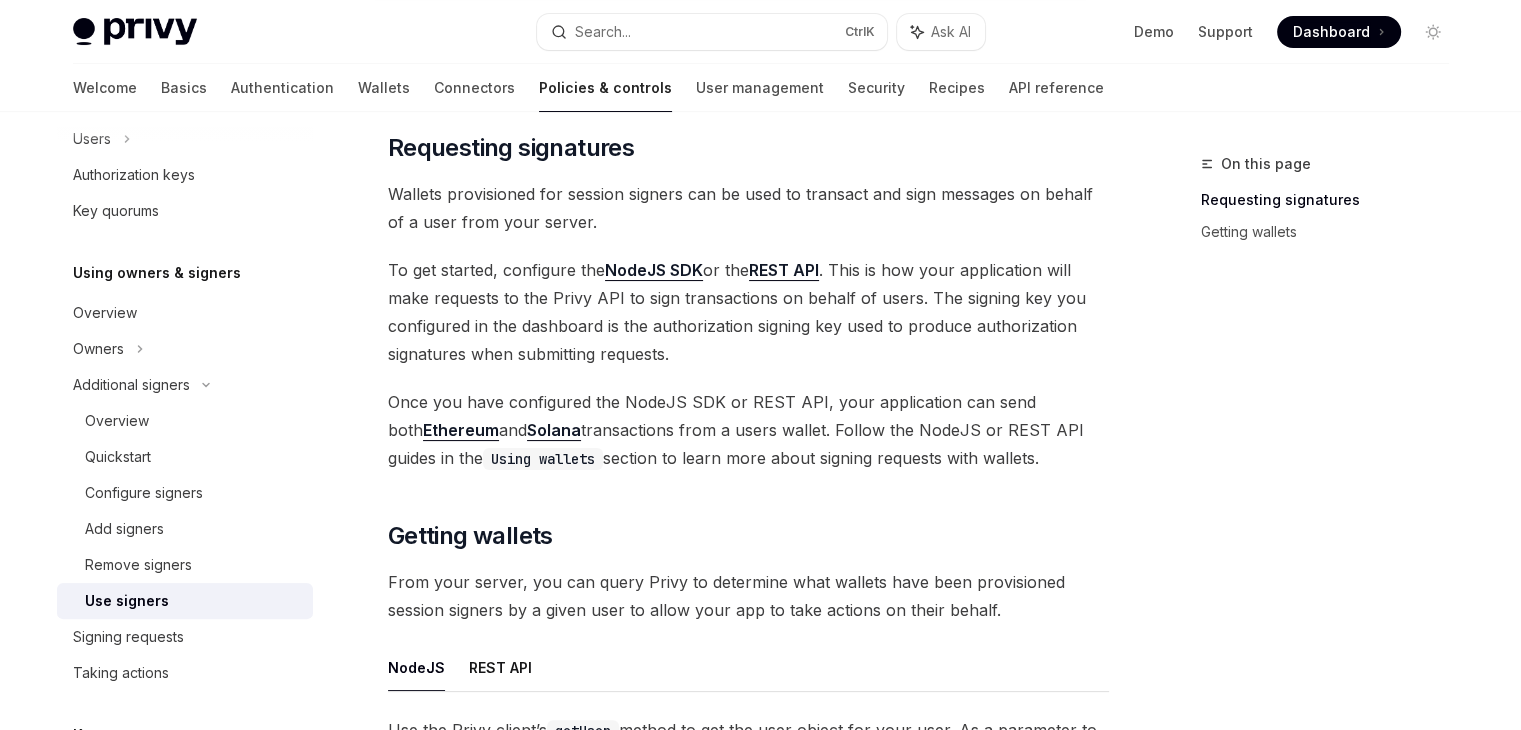click on "NodeJS SDK" at bounding box center [654, 270] 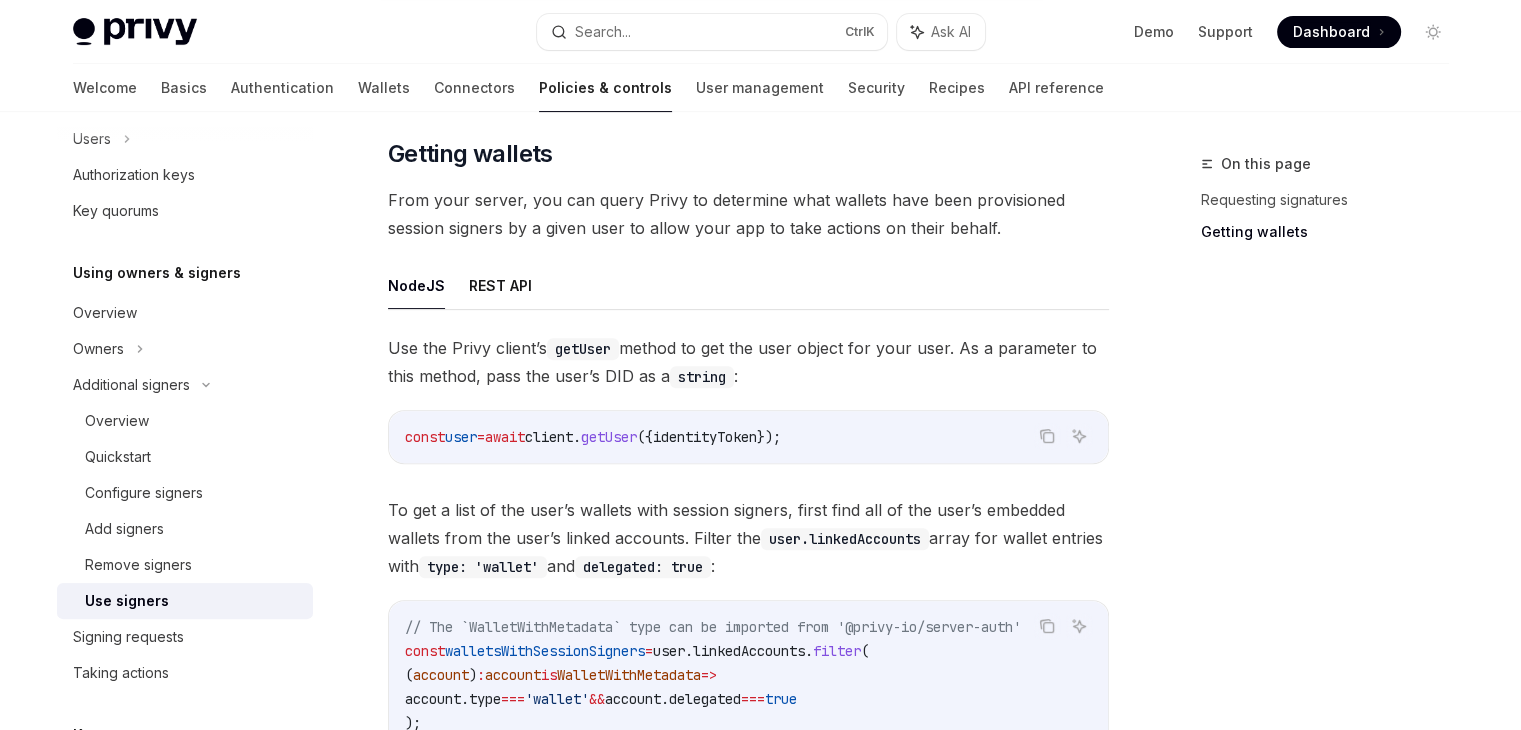 scroll, scrollTop: 636, scrollLeft: 0, axis: vertical 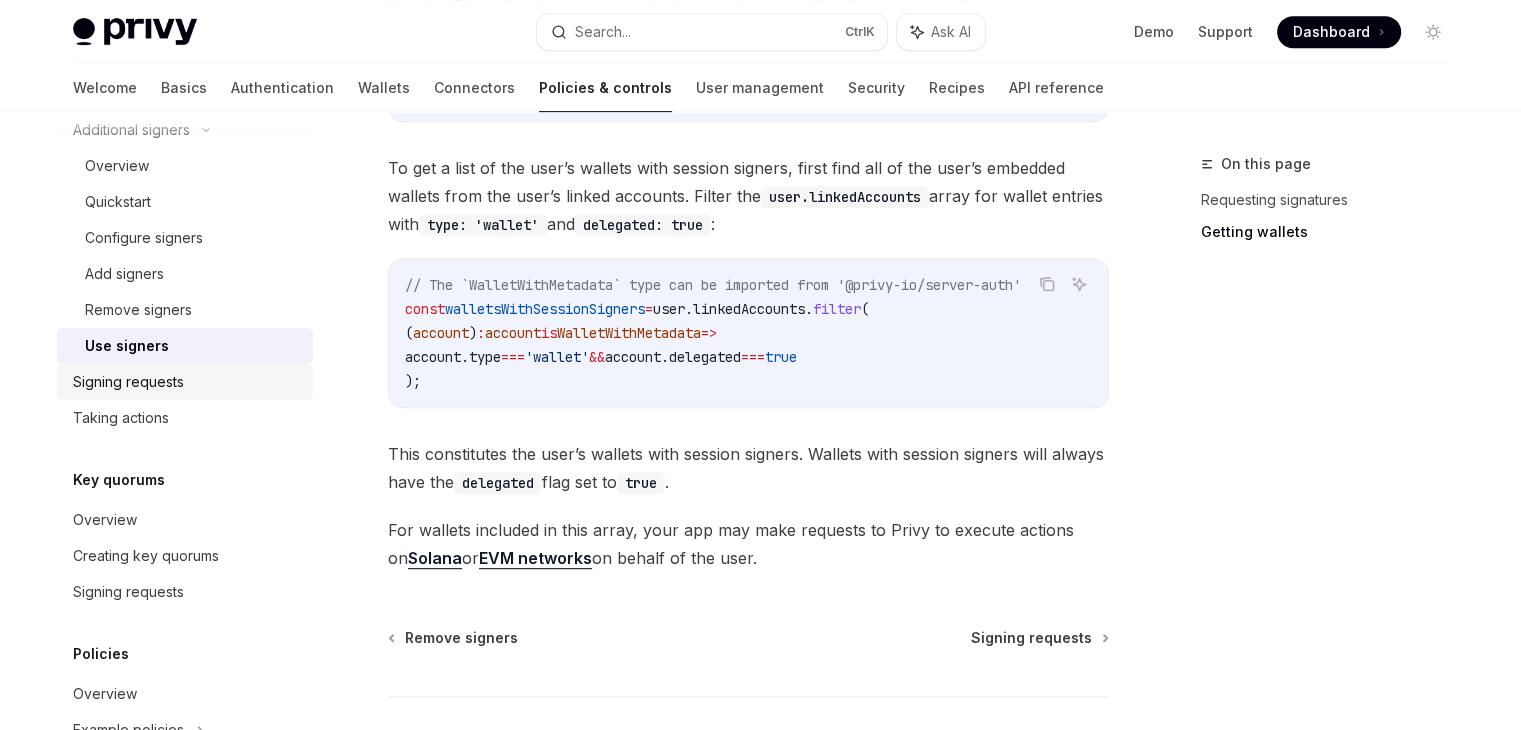 click on "Signing requests" at bounding box center (187, 382) 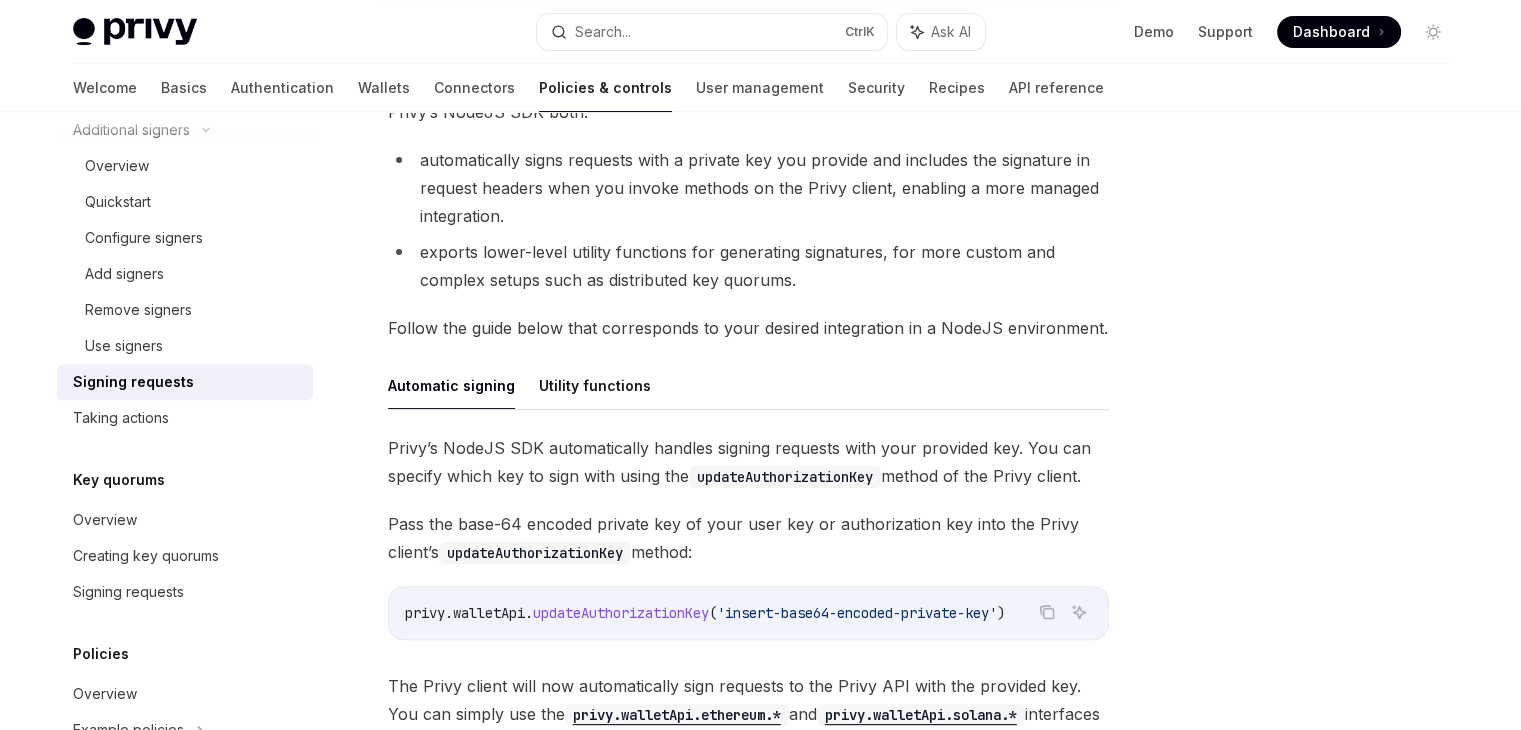 scroll, scrollTop: 411, scrollLeft: 0, axis: vertical 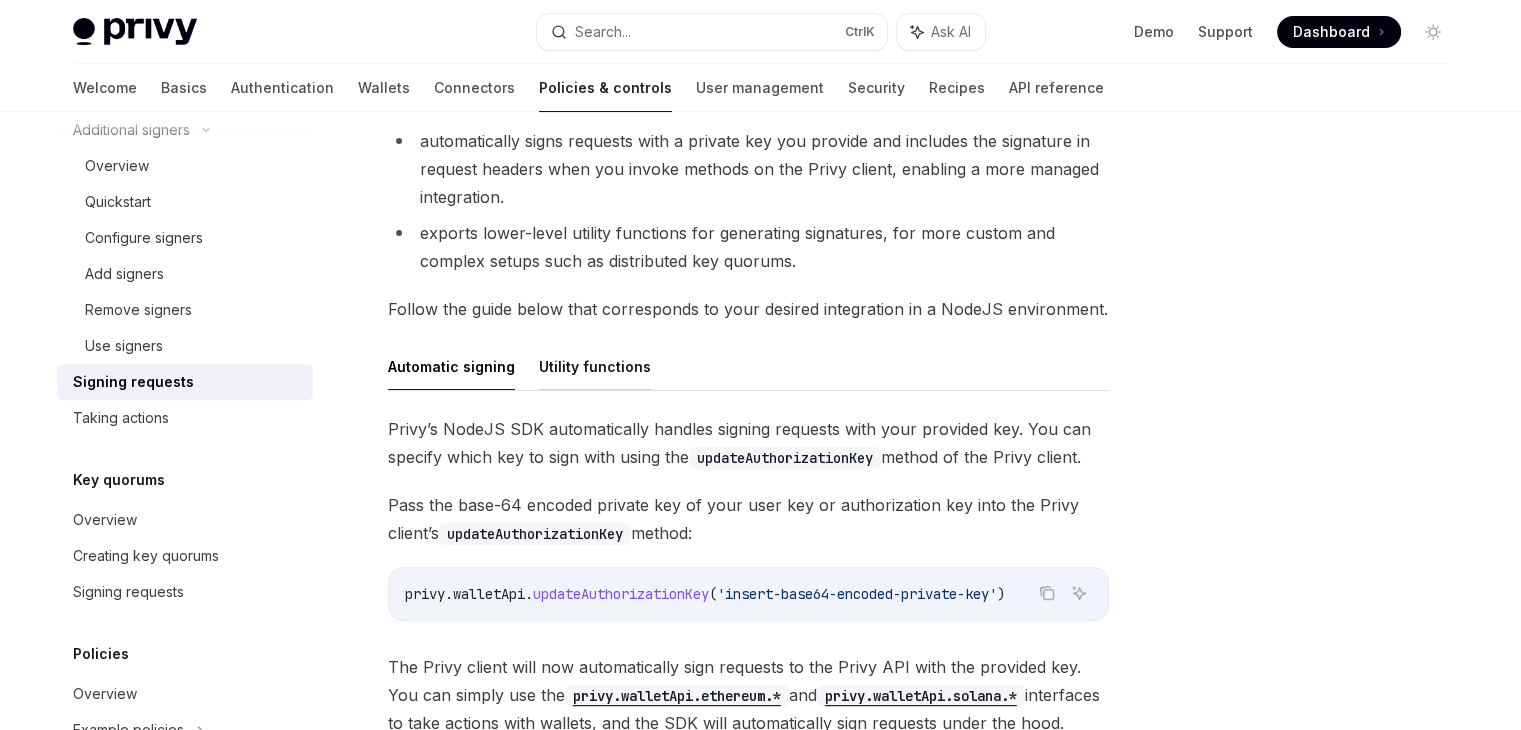 click on "Utility functions" at bounding box center (595, 366) 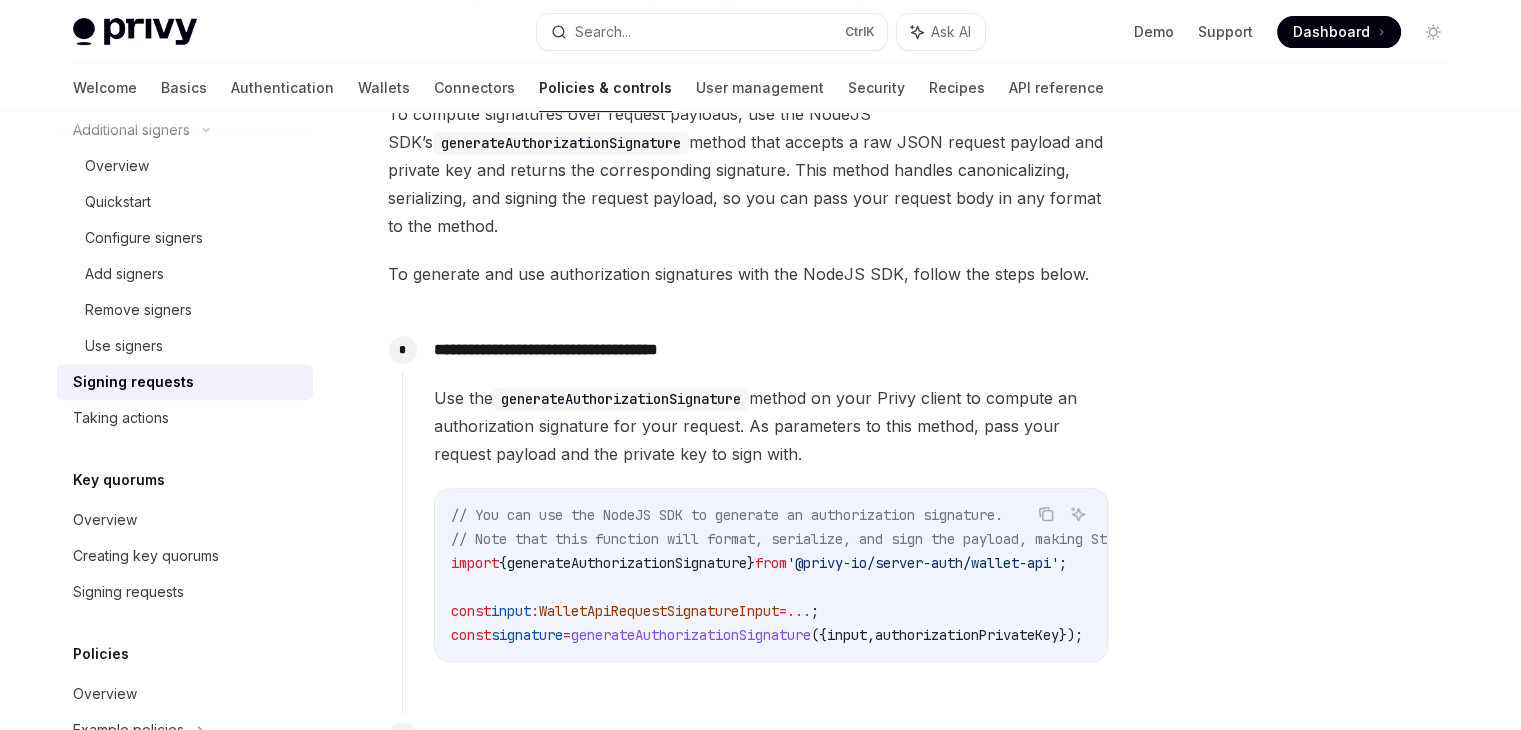 scroll, scrollTop: 728, scrollLeft: 0, axis: vertical 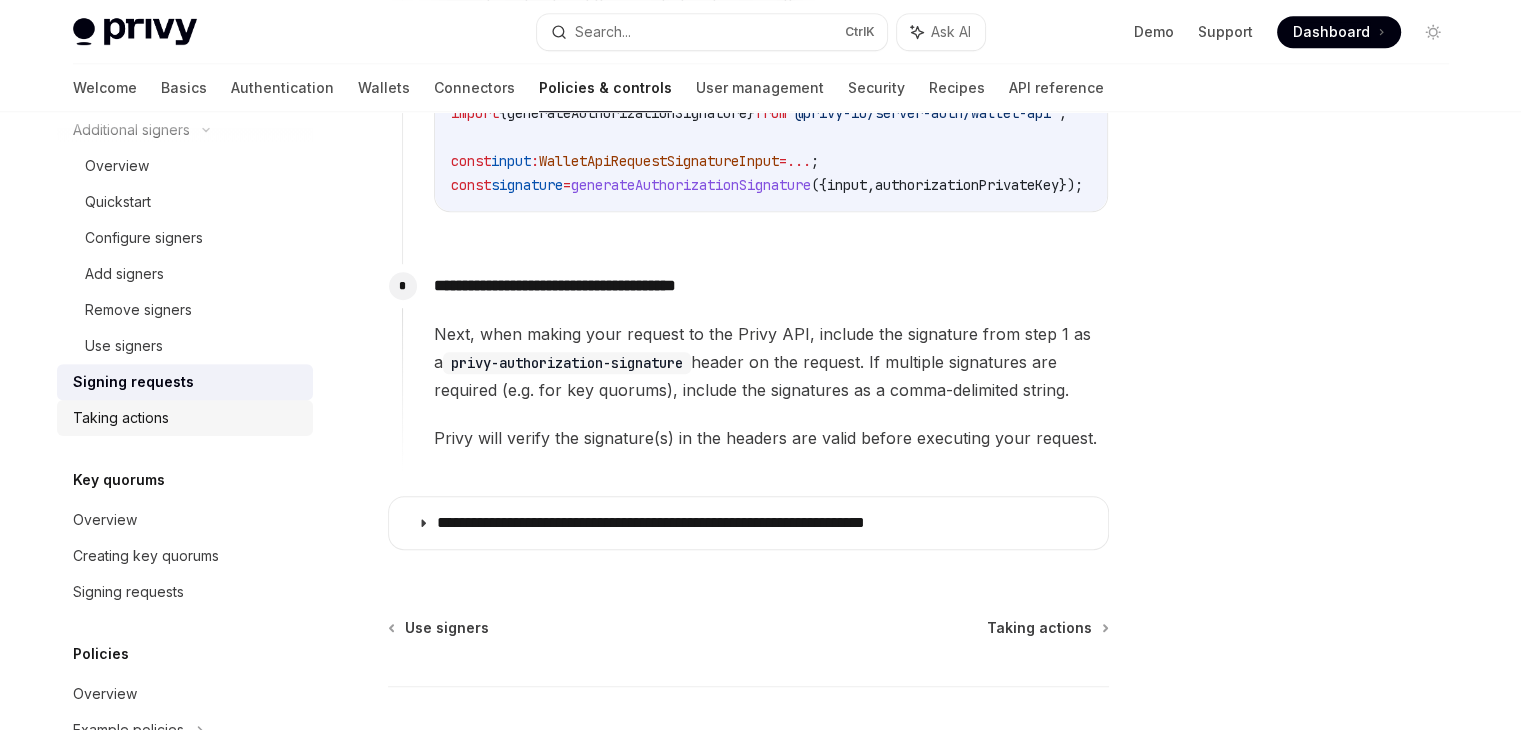 click on "Taking actions" at bounding box center [185, 418] 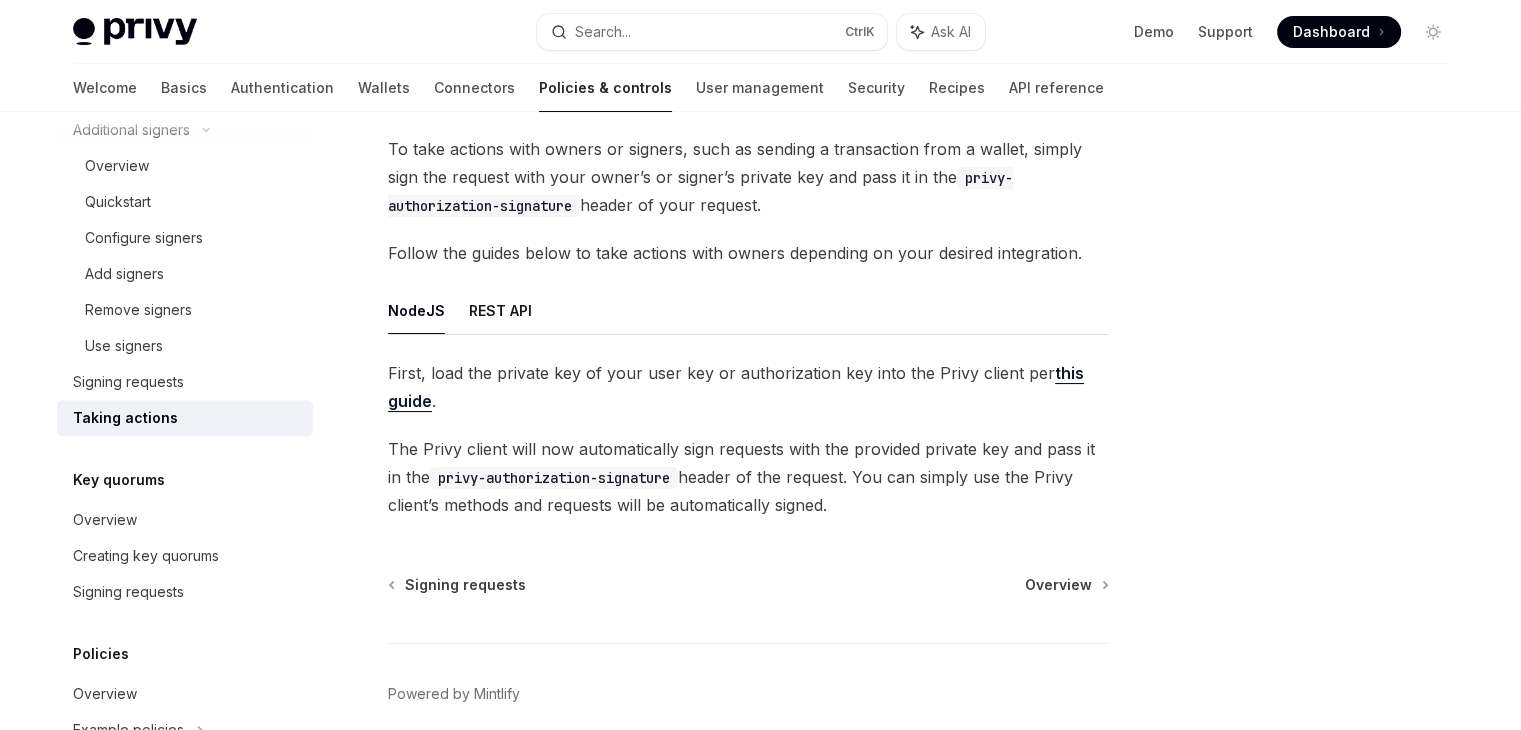 scroll, scrollTop: 116, scrollLeft: 0, axis: vertical 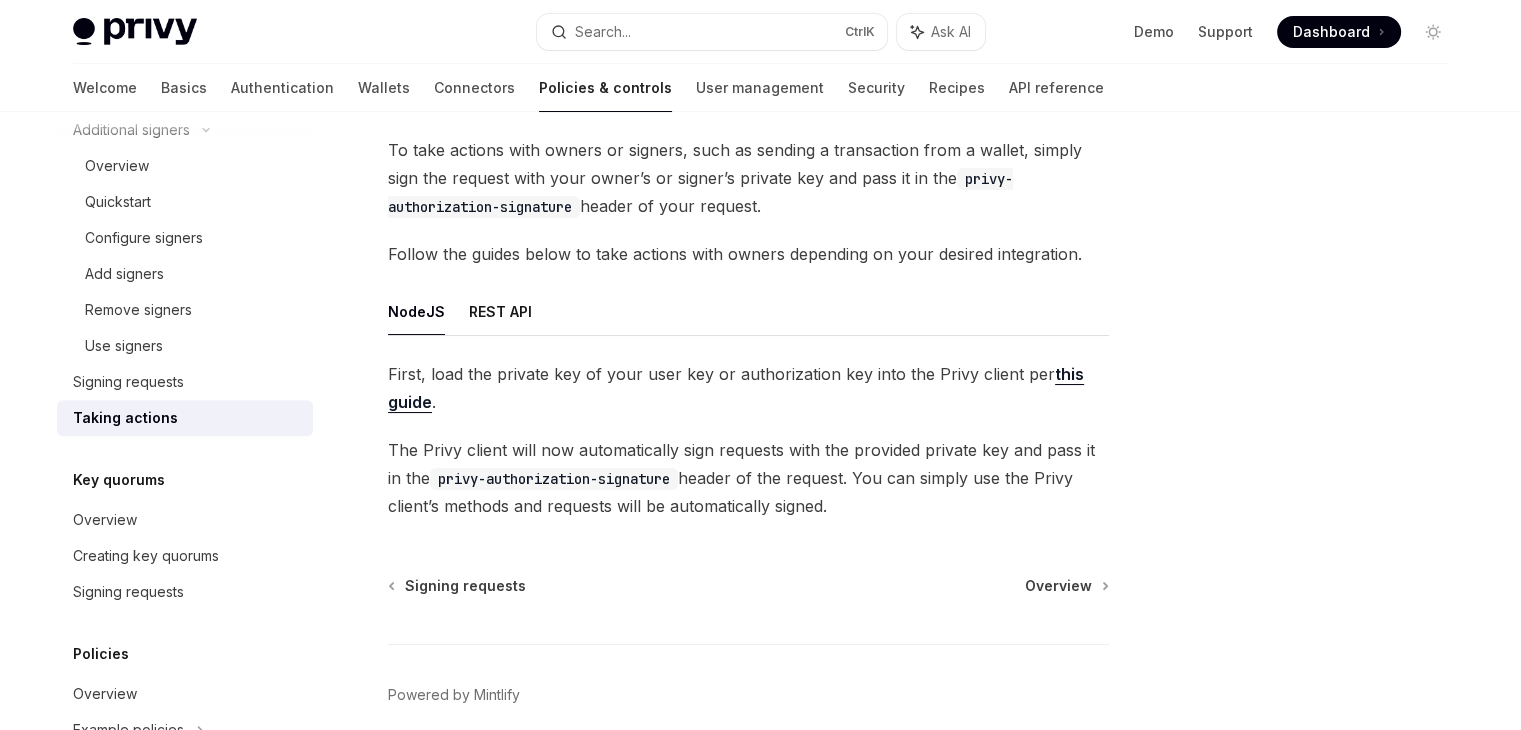 click on "Using owners & signers Taking actions with owners OpenAI Open in ChatGPT OpenAI Open in ChatGPT To take actions with owners or signers, such as sending a transaction from a wallet, simply sign the request with your owner’s or signer’s private key and pass it in the  privy-authorization-signature  header of your request.
Follow the guides below to take actions with owners depending on your desired integration.
NodeJS   REST API First, load the private key of your user key or authorization key into the Privy client per  this guide . The Privy client will now automatically sign requests with the provided private key and pass it in the  privy-authorization-signature  header of the request. You can simply use the Privy client’s methods and requests will be automatically signed. Signing requests Overview Powered by Mintlify" at bounding box center [561, 426] 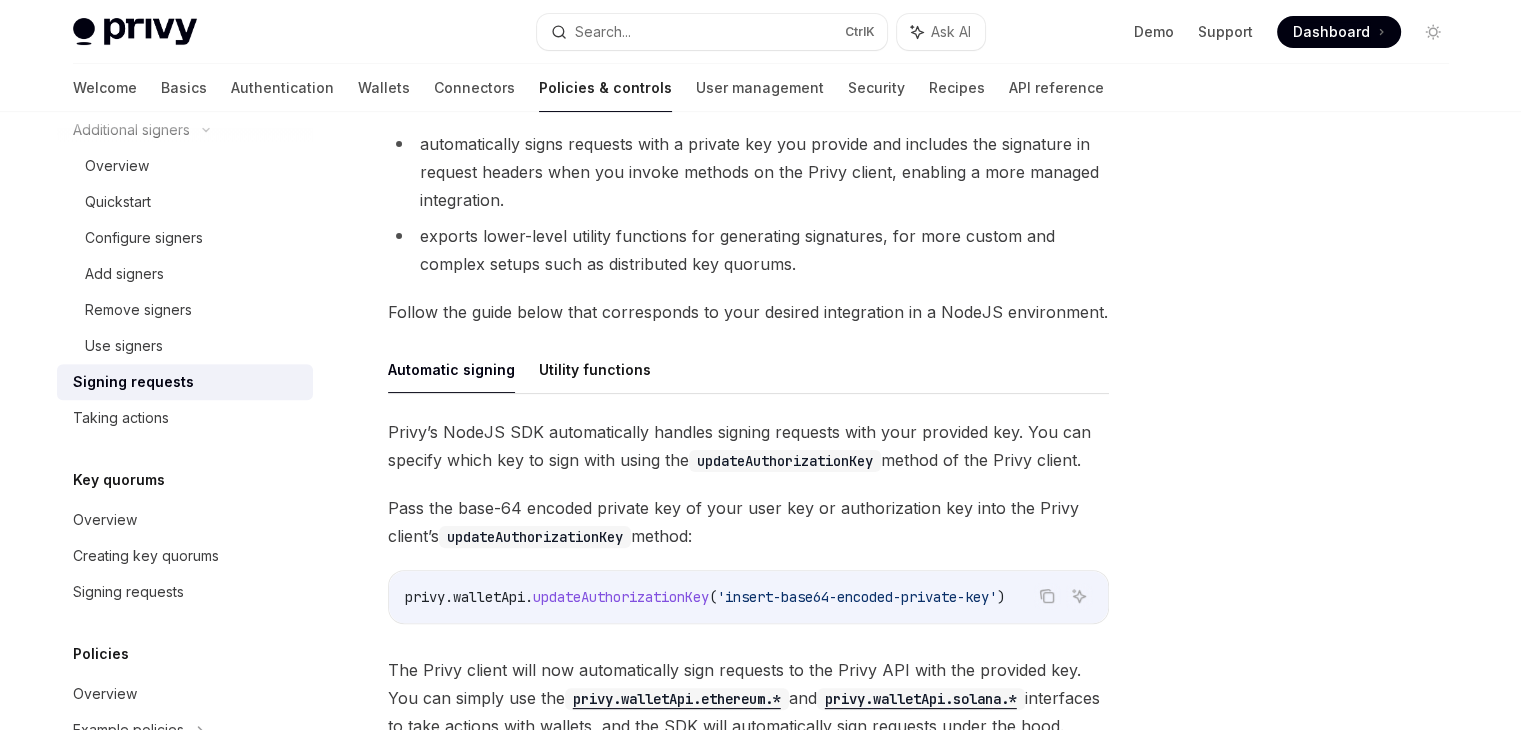 scroll, scrollTop: 366, scrollLeft: 0, axis: vertical 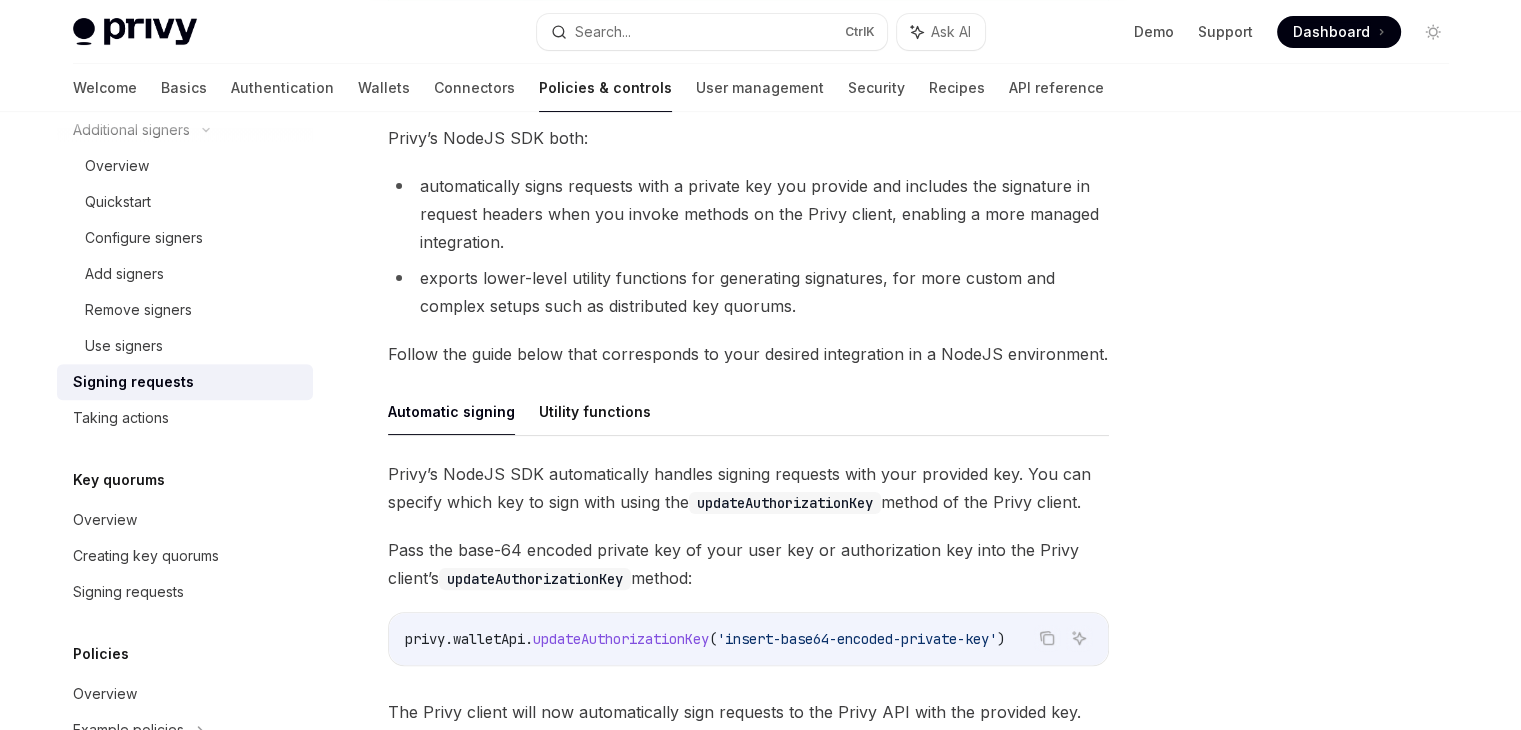 click on "updateAuthorizationKey" at bounding box center [621, 639] 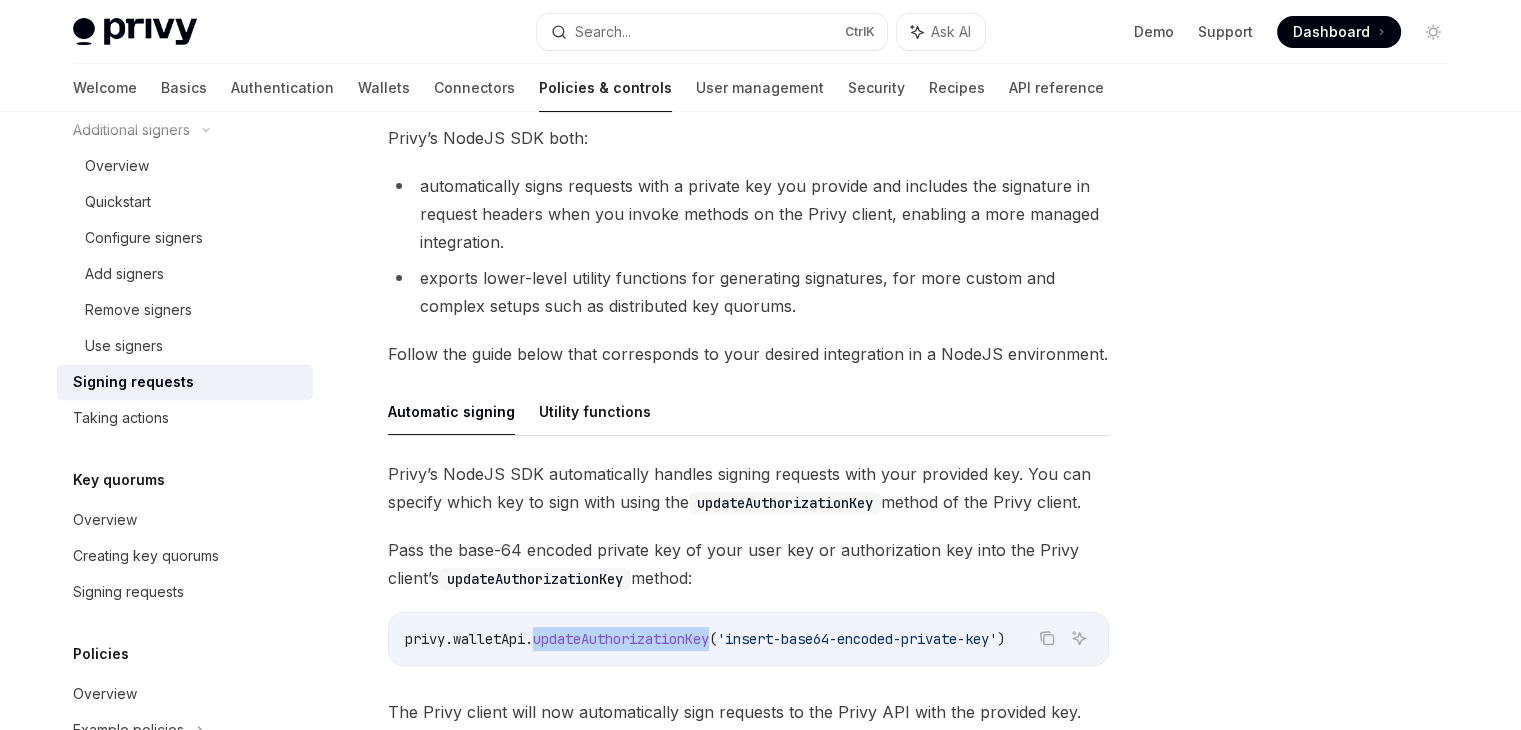 click on "updateAuthorizationKey" at bounding box center (621, 639) 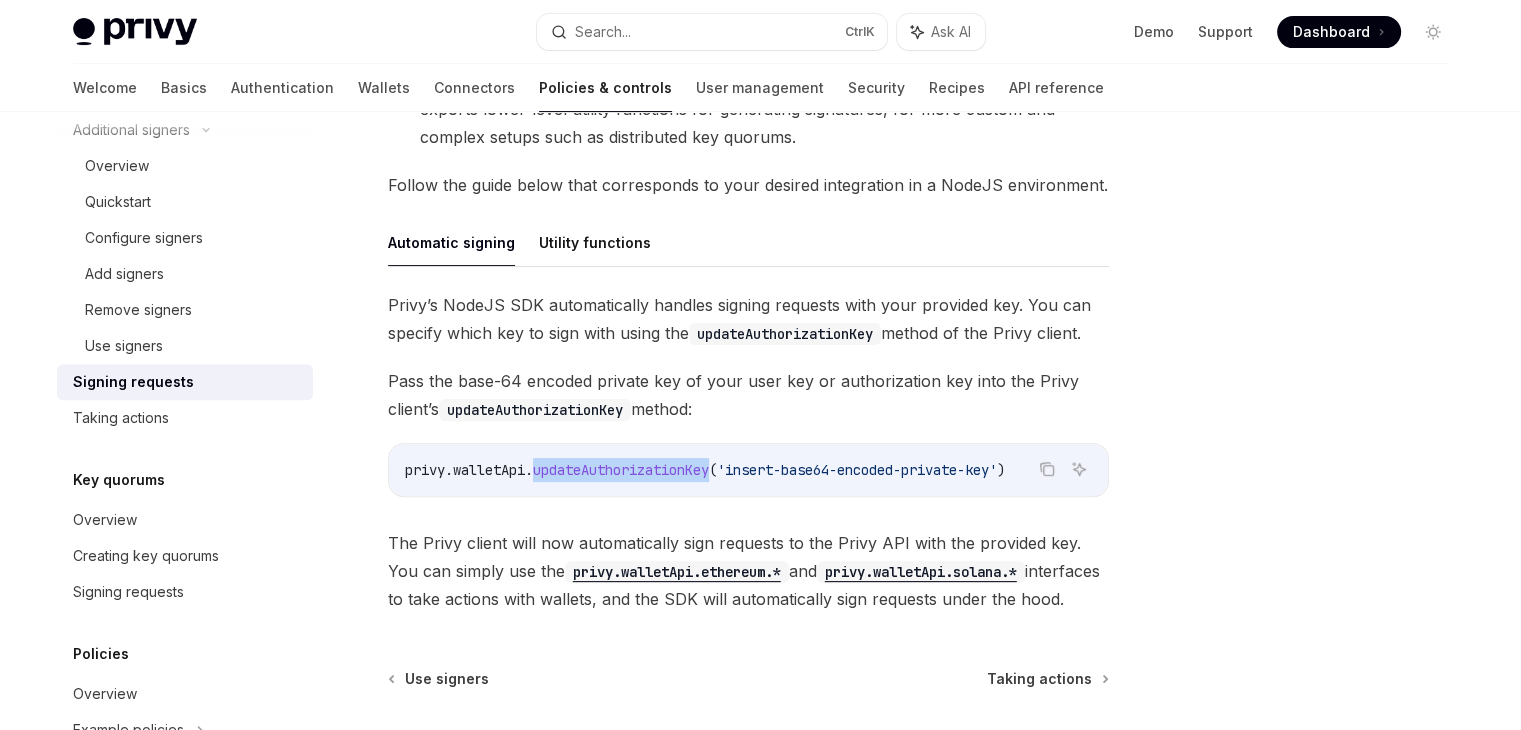 scroll, scrollTop: 536, scrollLeft: 0, axis: vertical 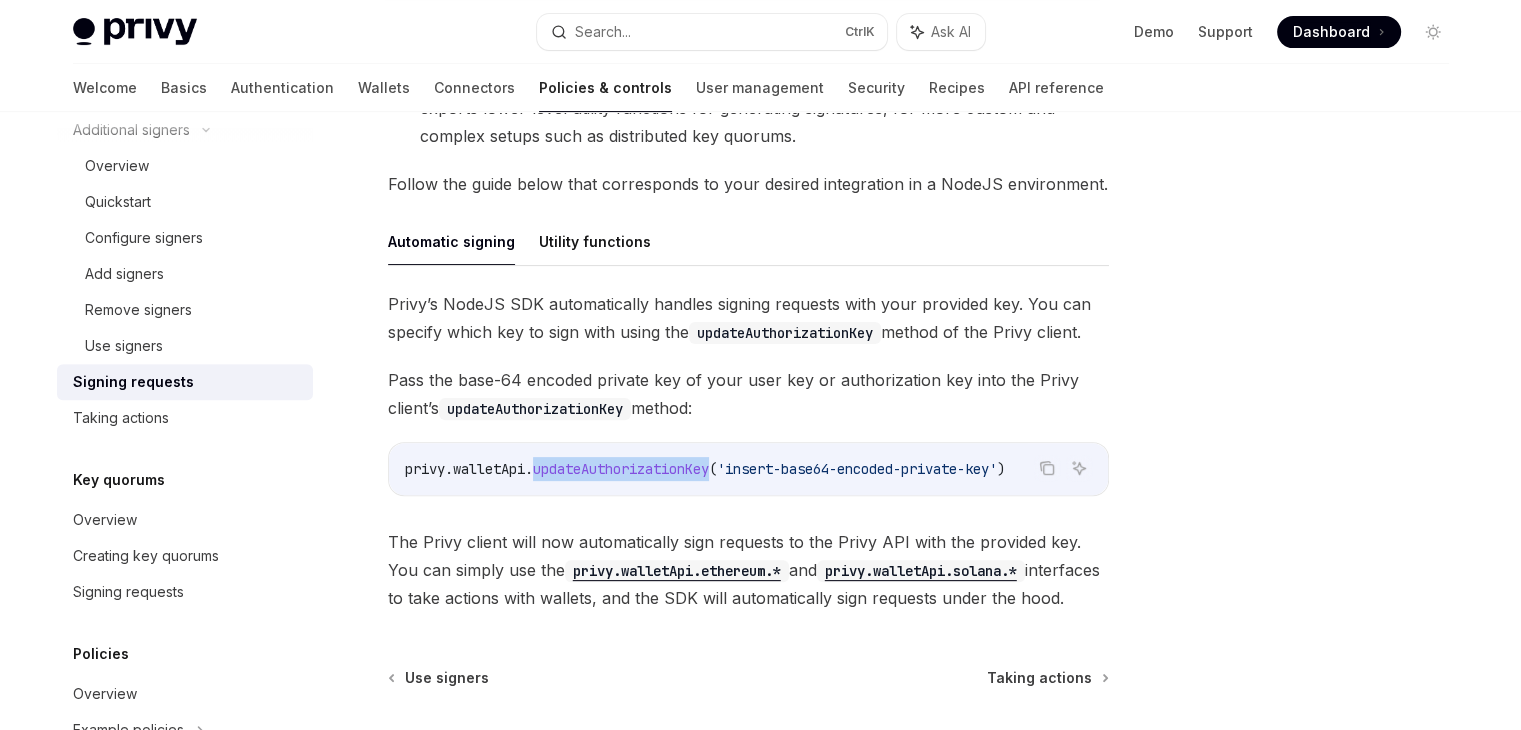 click on "updateAuthorizationKey" at bounding box center [621, 469] 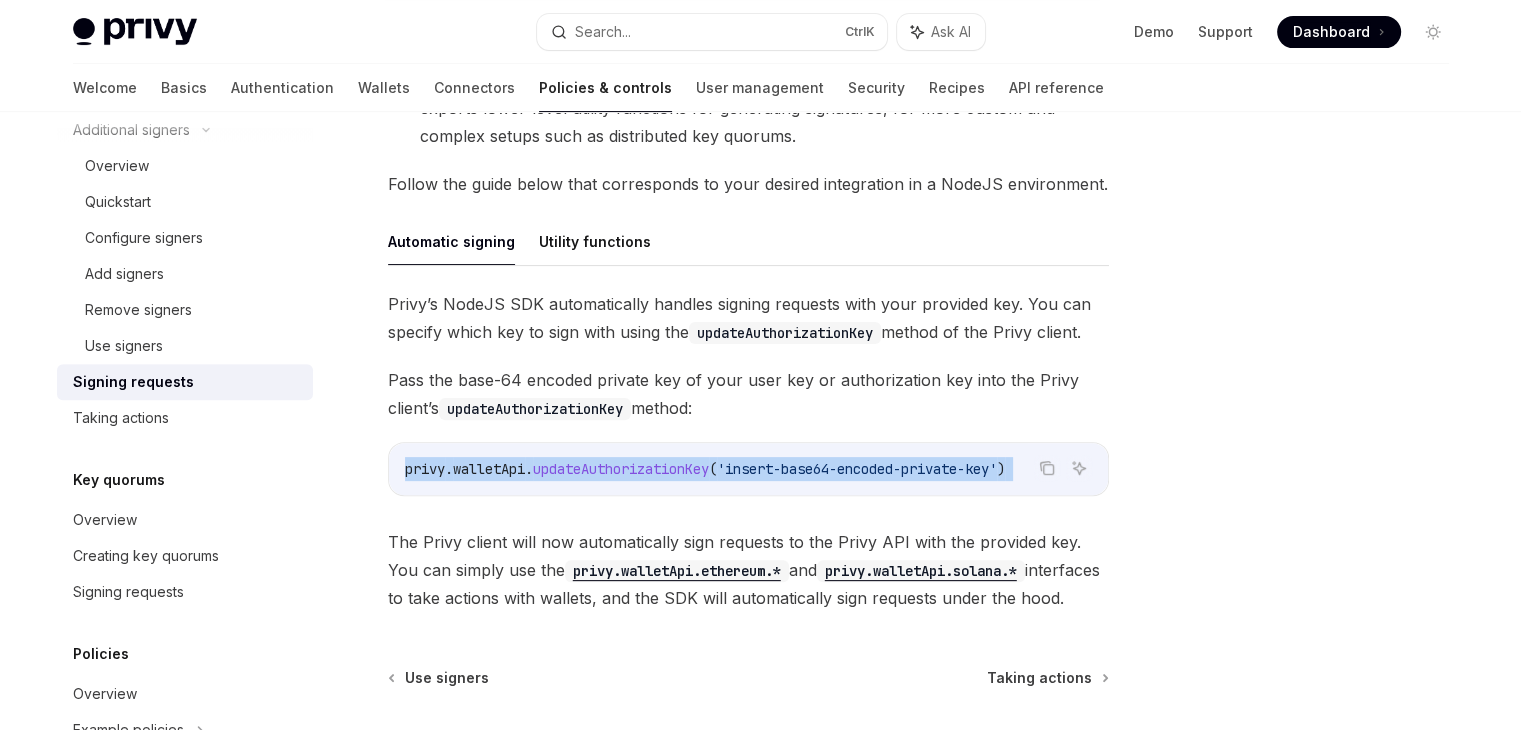click on "updateAuthorizationKey" at bounding box center [621, 469] 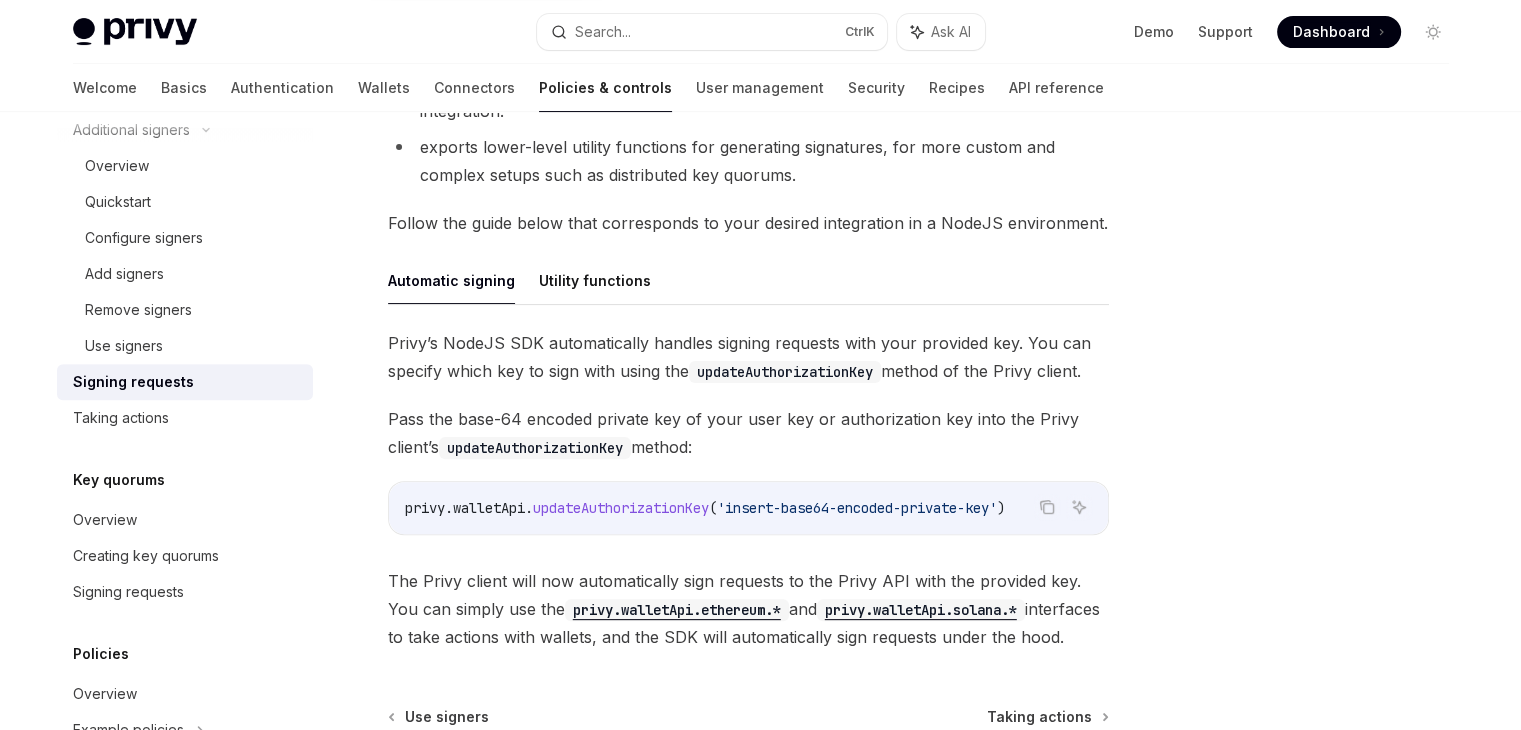 scroll, scrollTop: 496, scrollLeft: 0, axis: vertical 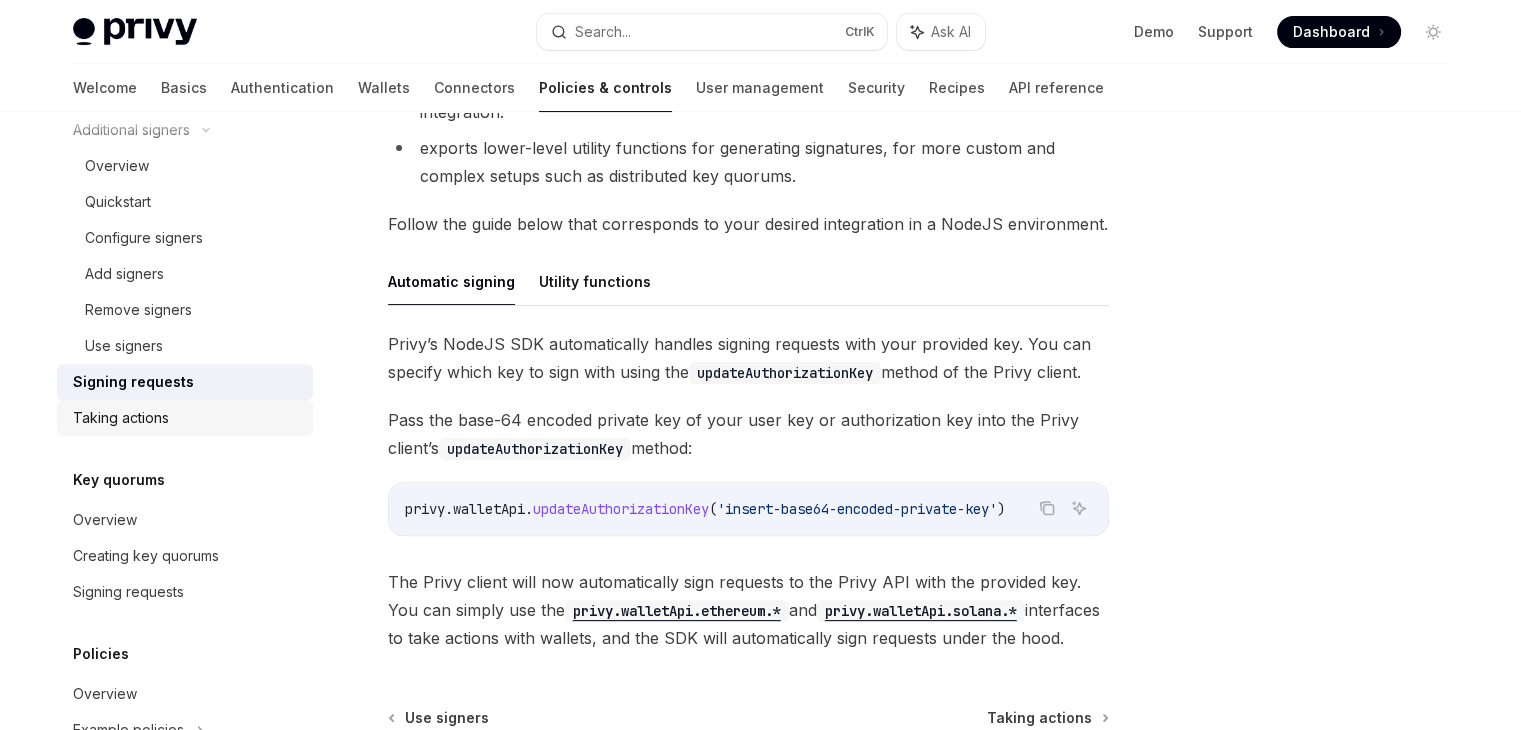 click on "Taking actions" at bounding box center [187, 418] 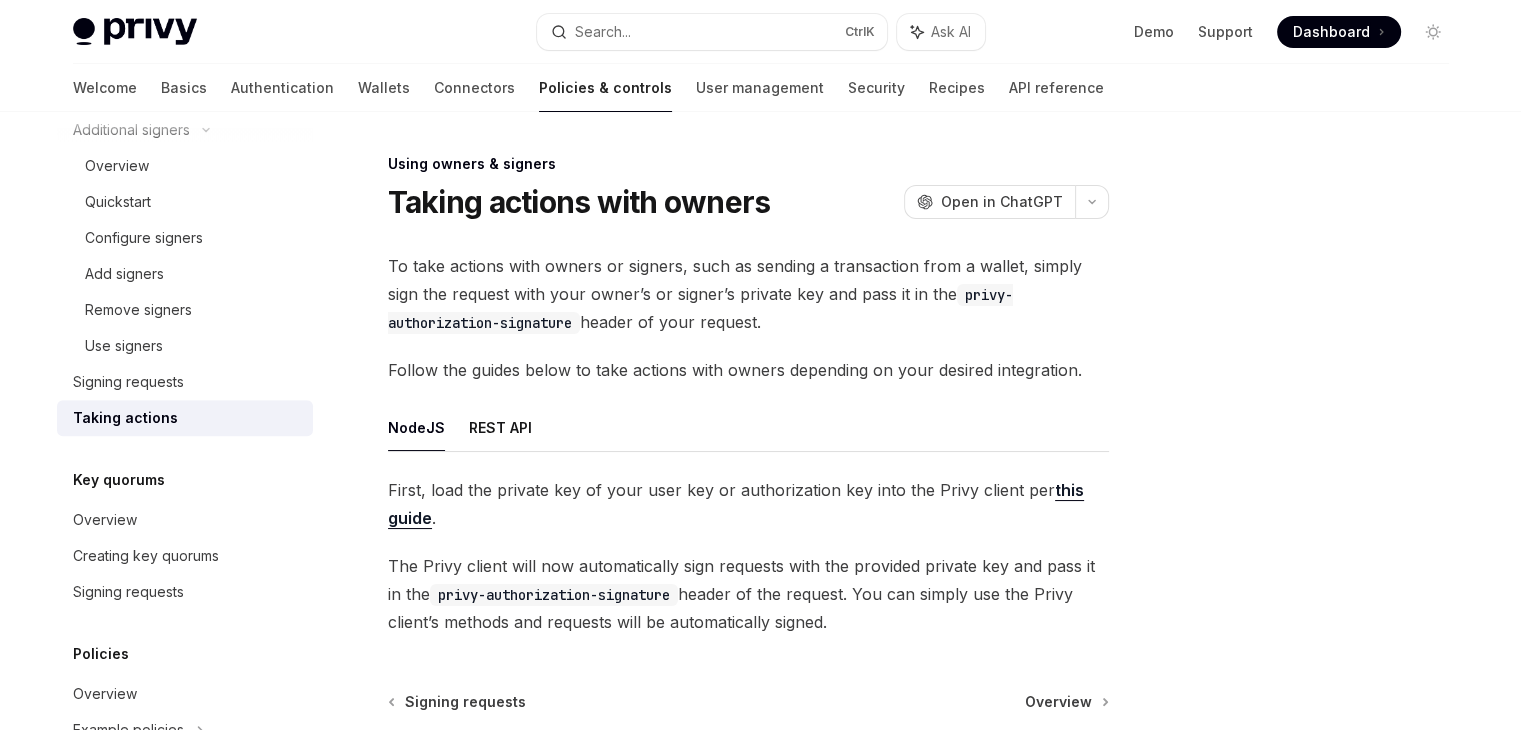 scroll, scrollTop: 203, scrollLeft: 0, axis: vertical 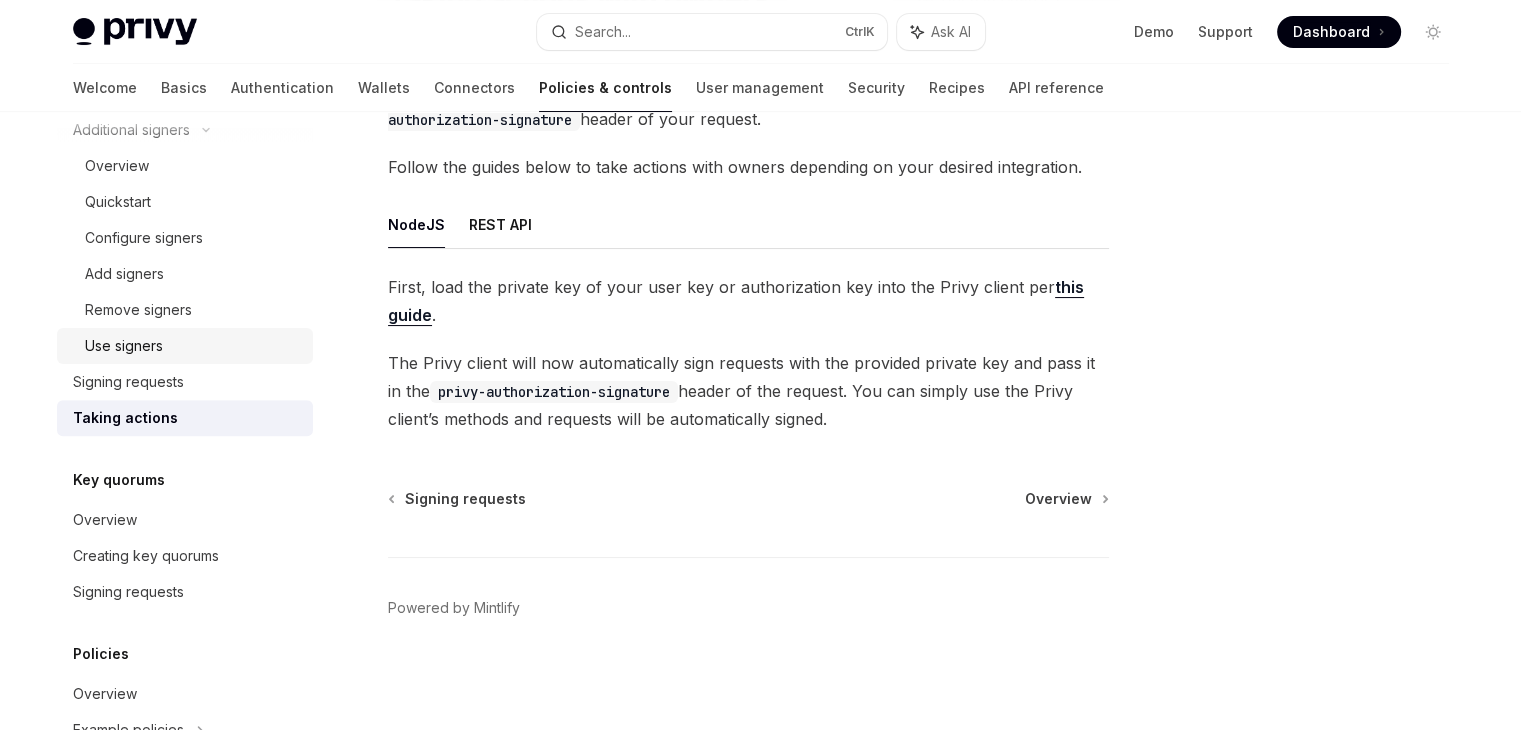 click on "Use signers" at bounding box center (124, 346) 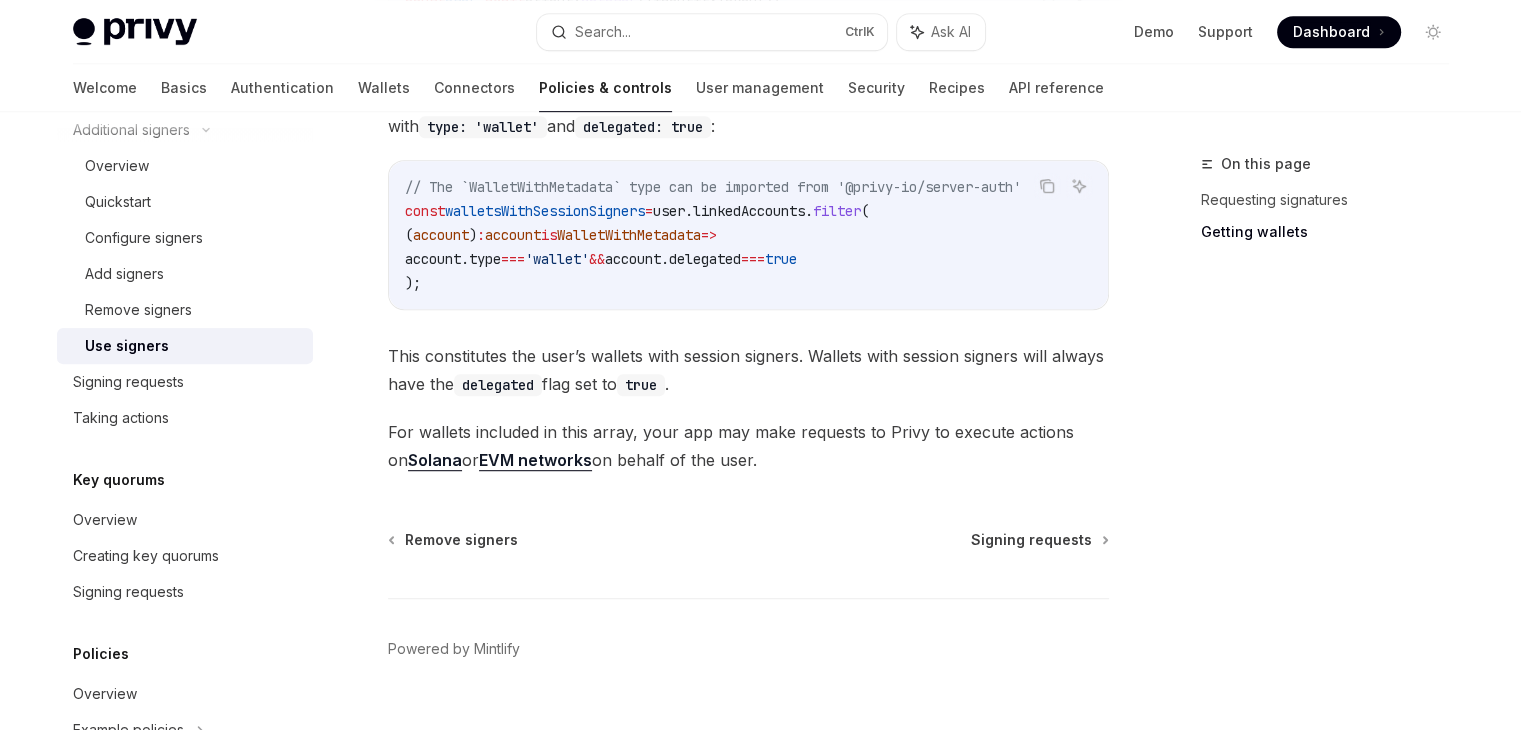 scroll, scrollTop: 1113, scrollLeft: 0, axis: vertical 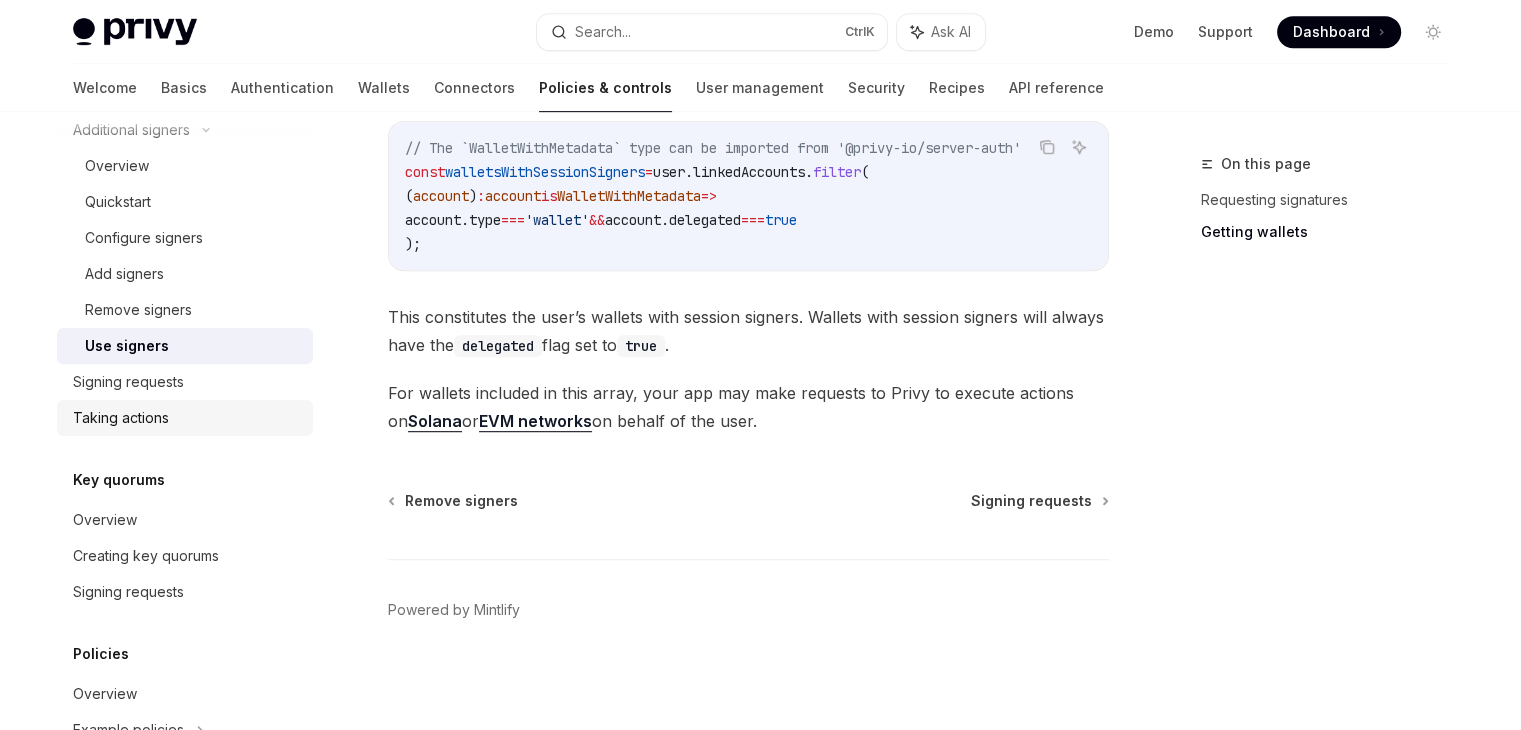 click on "Taking actions" at bounding box center (121, 418) 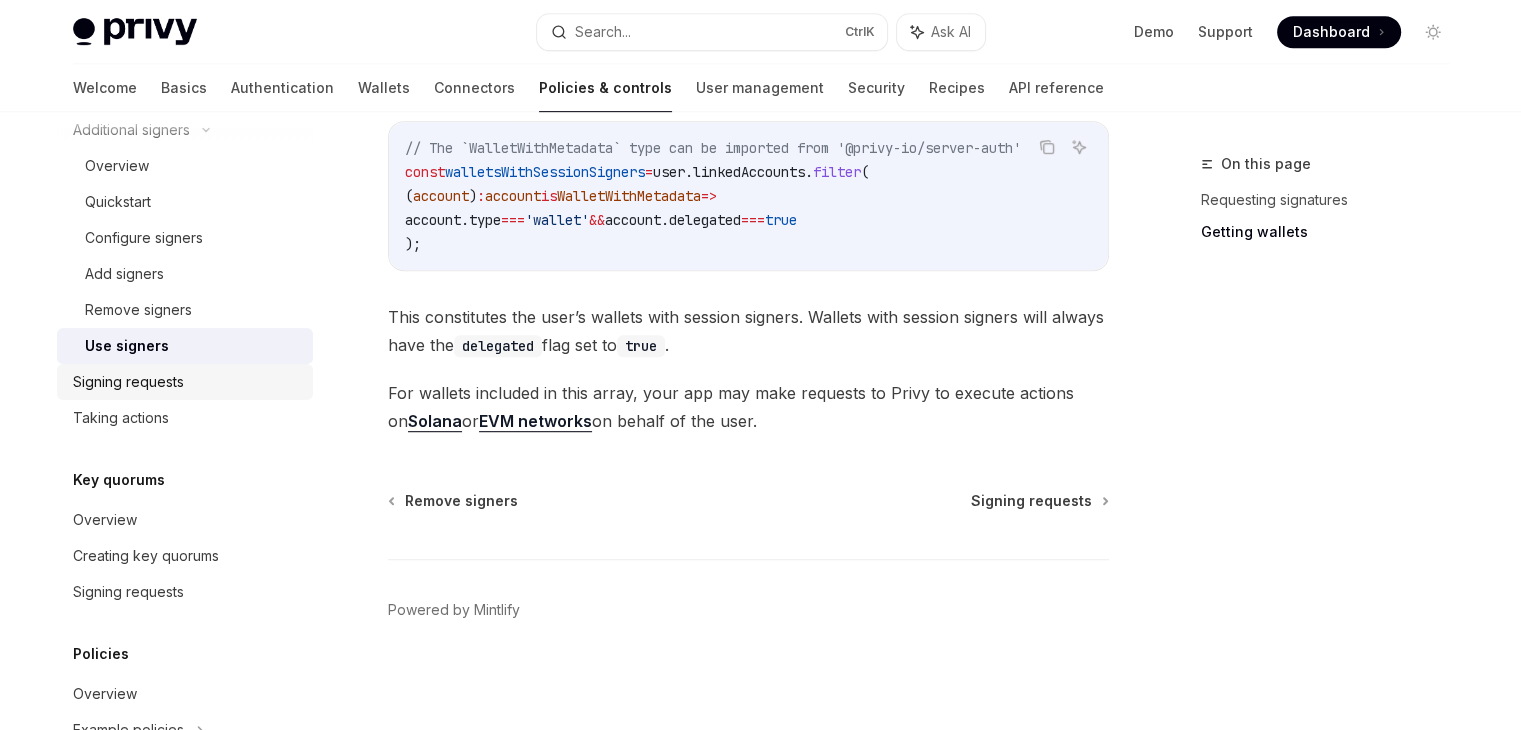 click on "Signing requests" at bounding box center [128, 382] 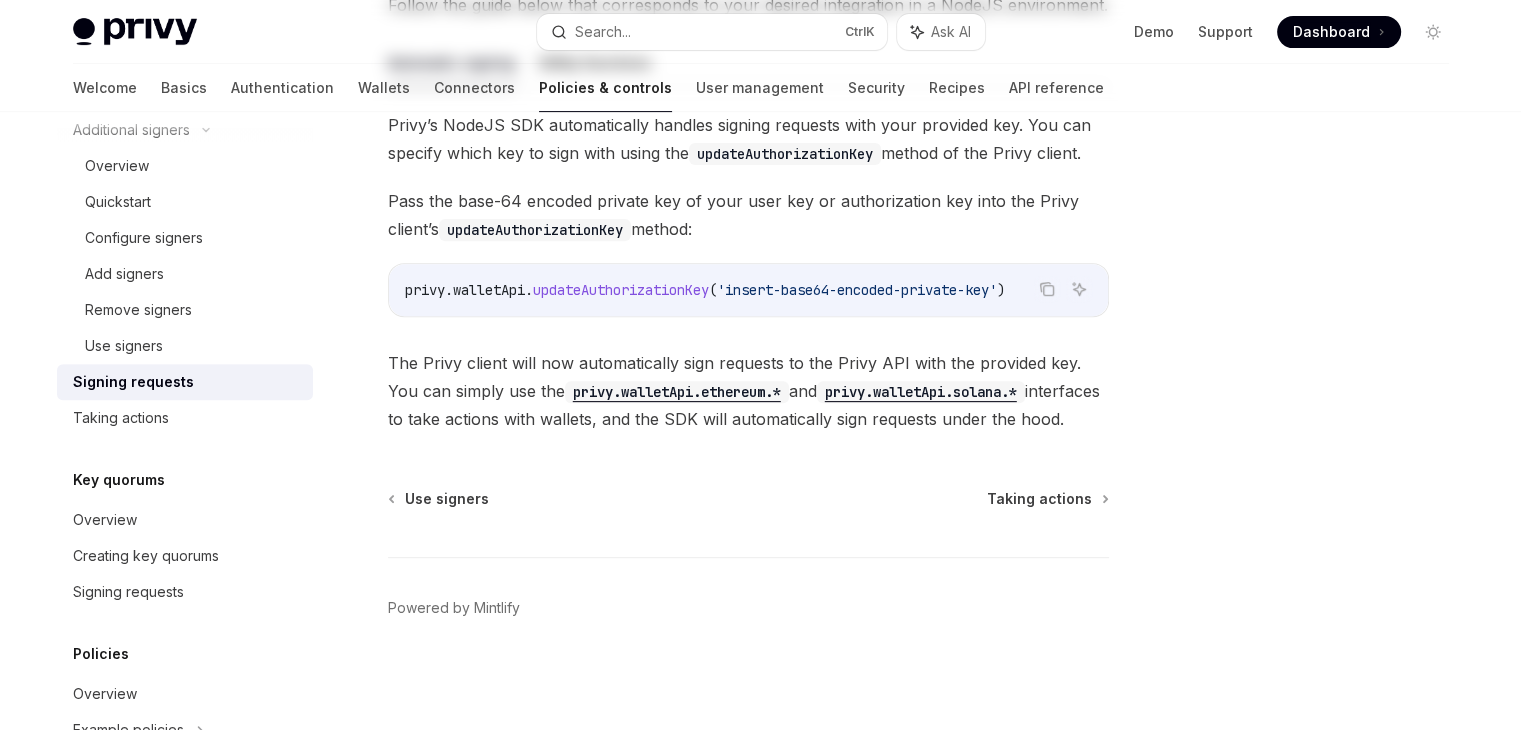 scroll, scrollTop: 0, scrollLeft: 0, axis: both 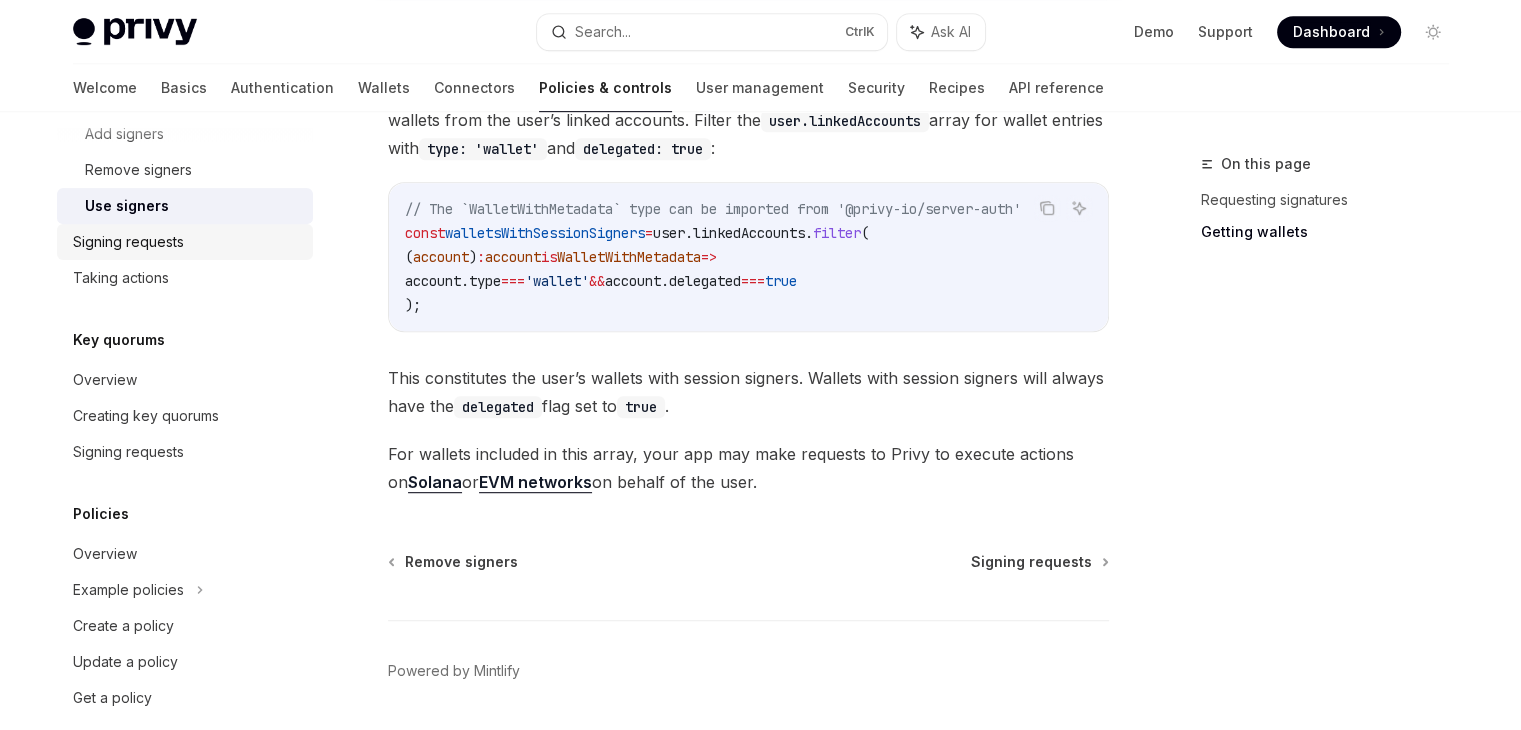 click on "Signing requests" at bounding box center [128, 242] 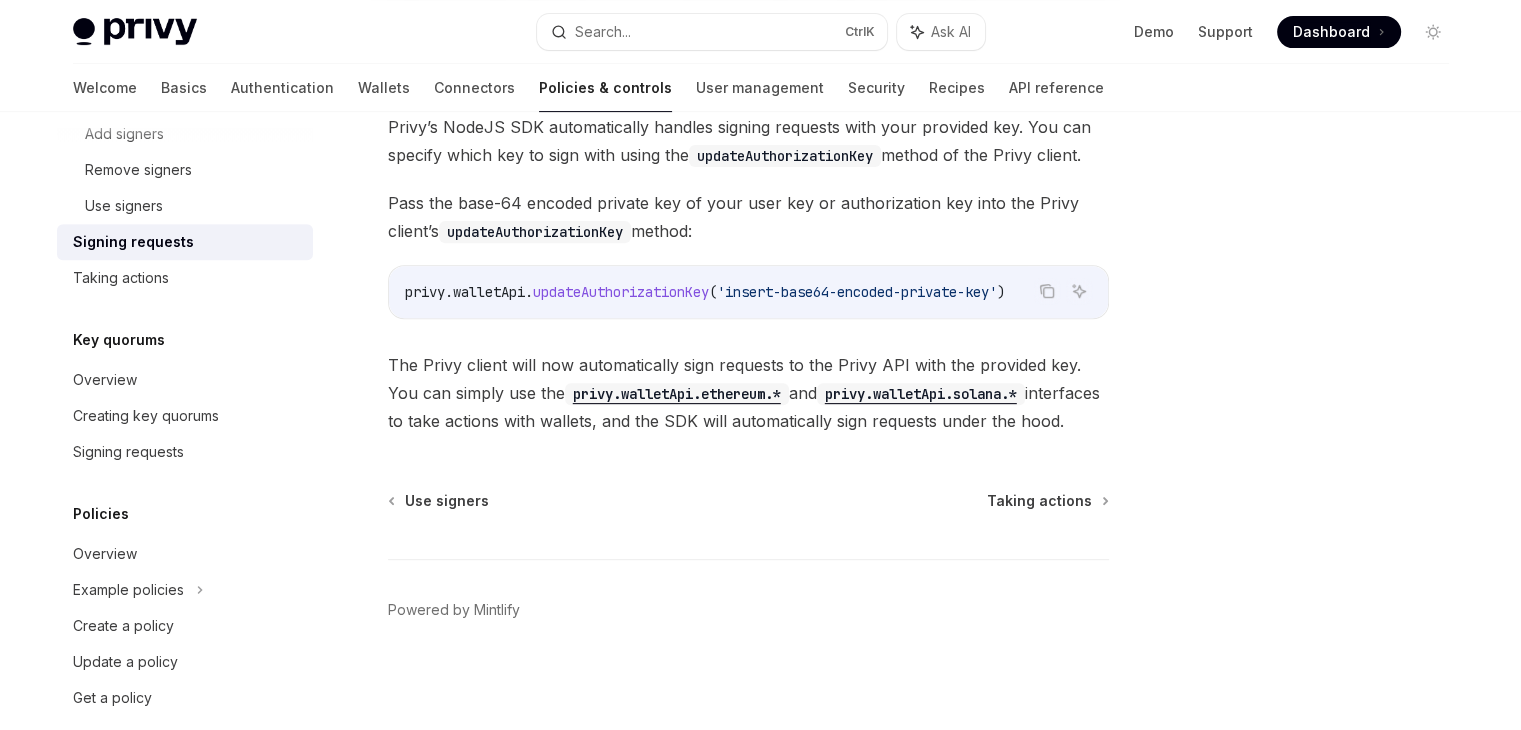 scroll, scrollTop: 712, scrollLeft: 0, axis: vertical 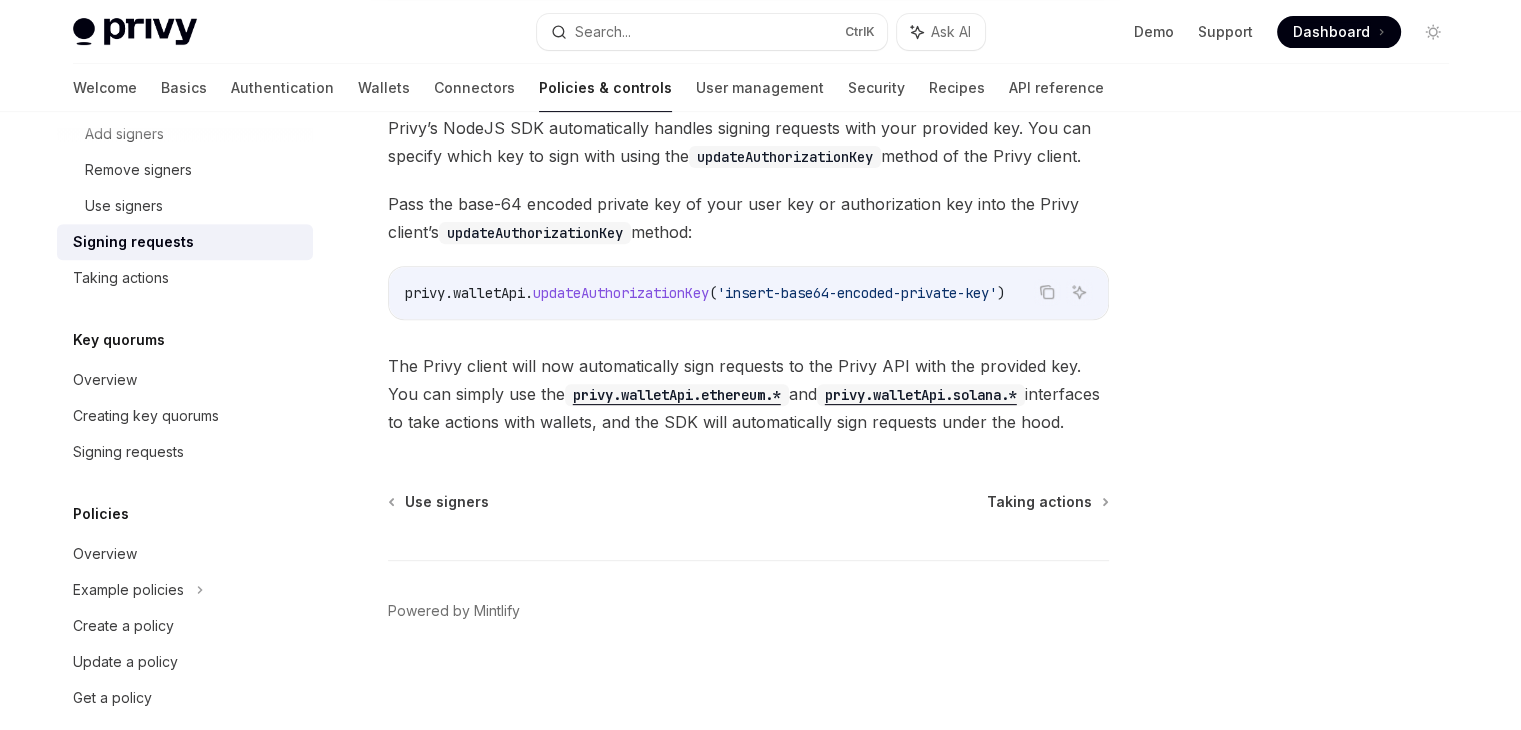click on "privy.walletApi.ethereum.*" at bounding box center (677, 395) 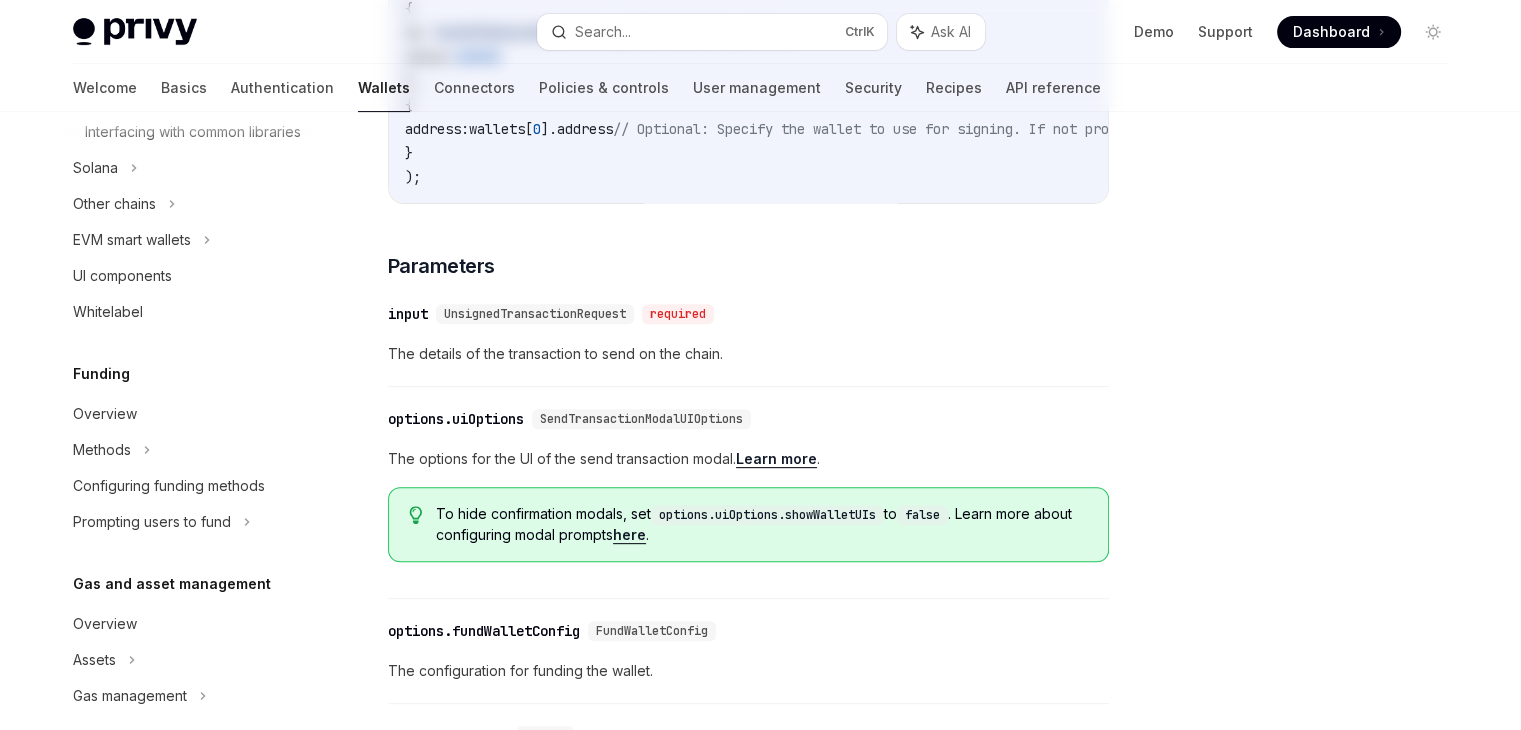 scroll, scrollTop: 0, scrollLeft: 0, axis: both 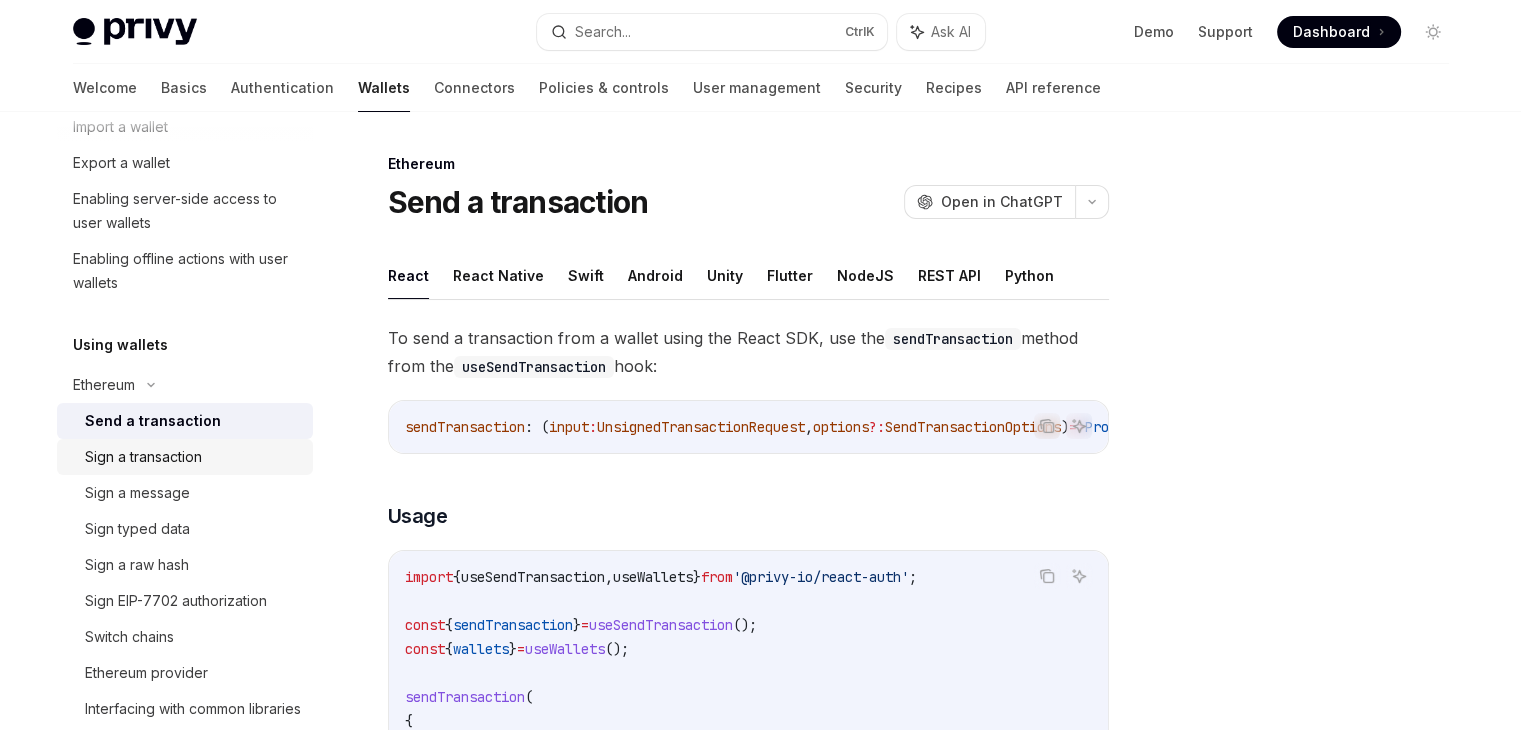 click on "Sign a transaction" at bounding box center (143, 457) 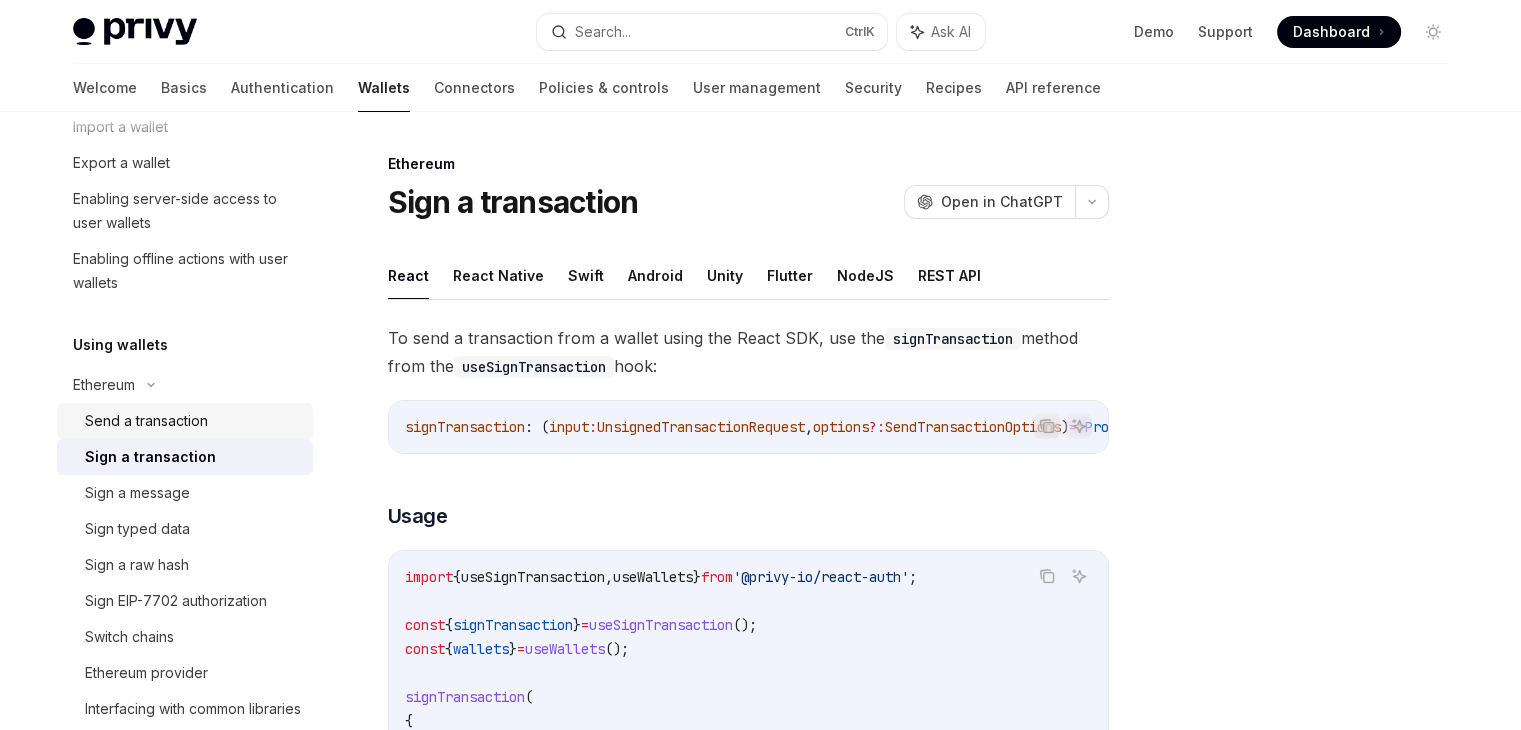 click on "Send a transaction" at bounding box center (146, 421) 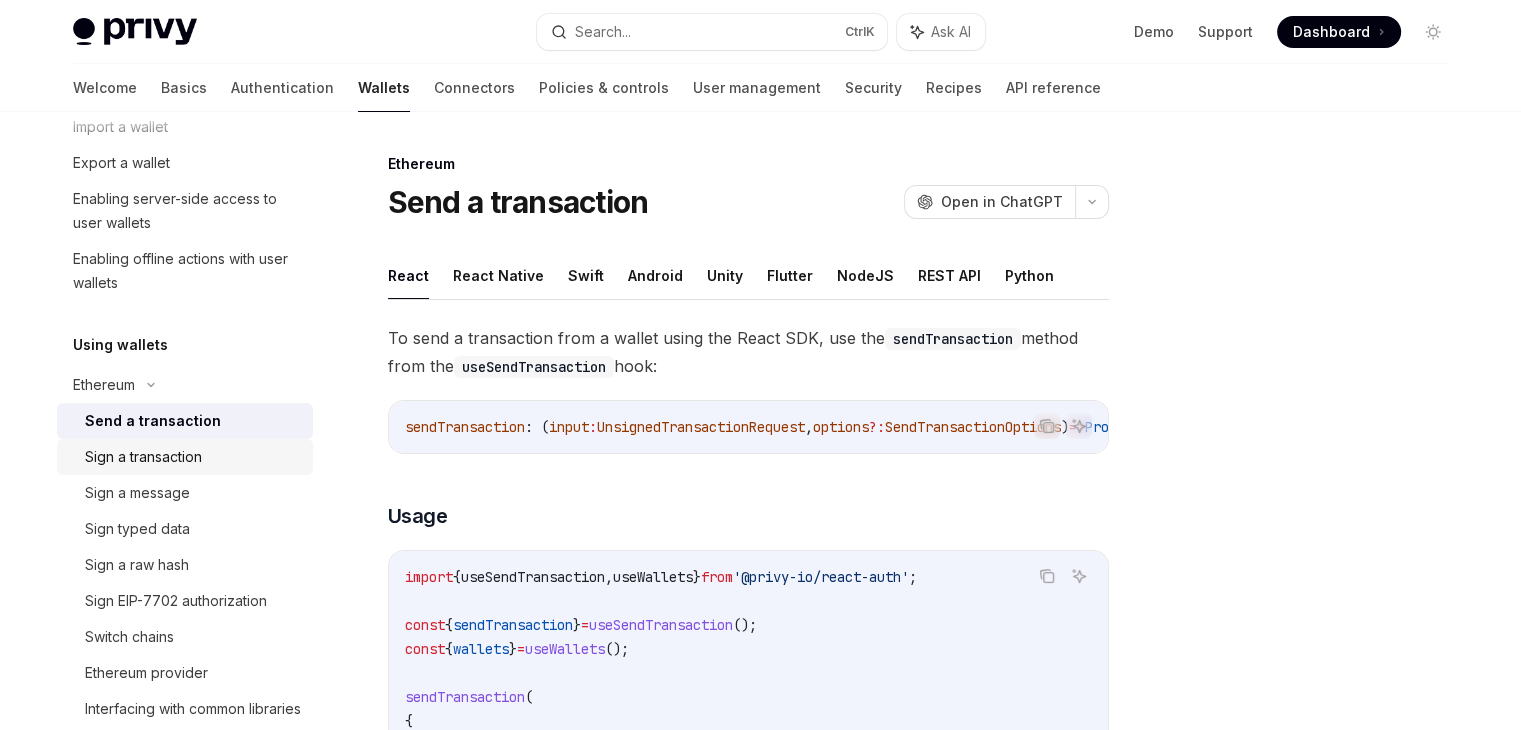 click on "Sign a transaction" at bounding box center [143, 457] 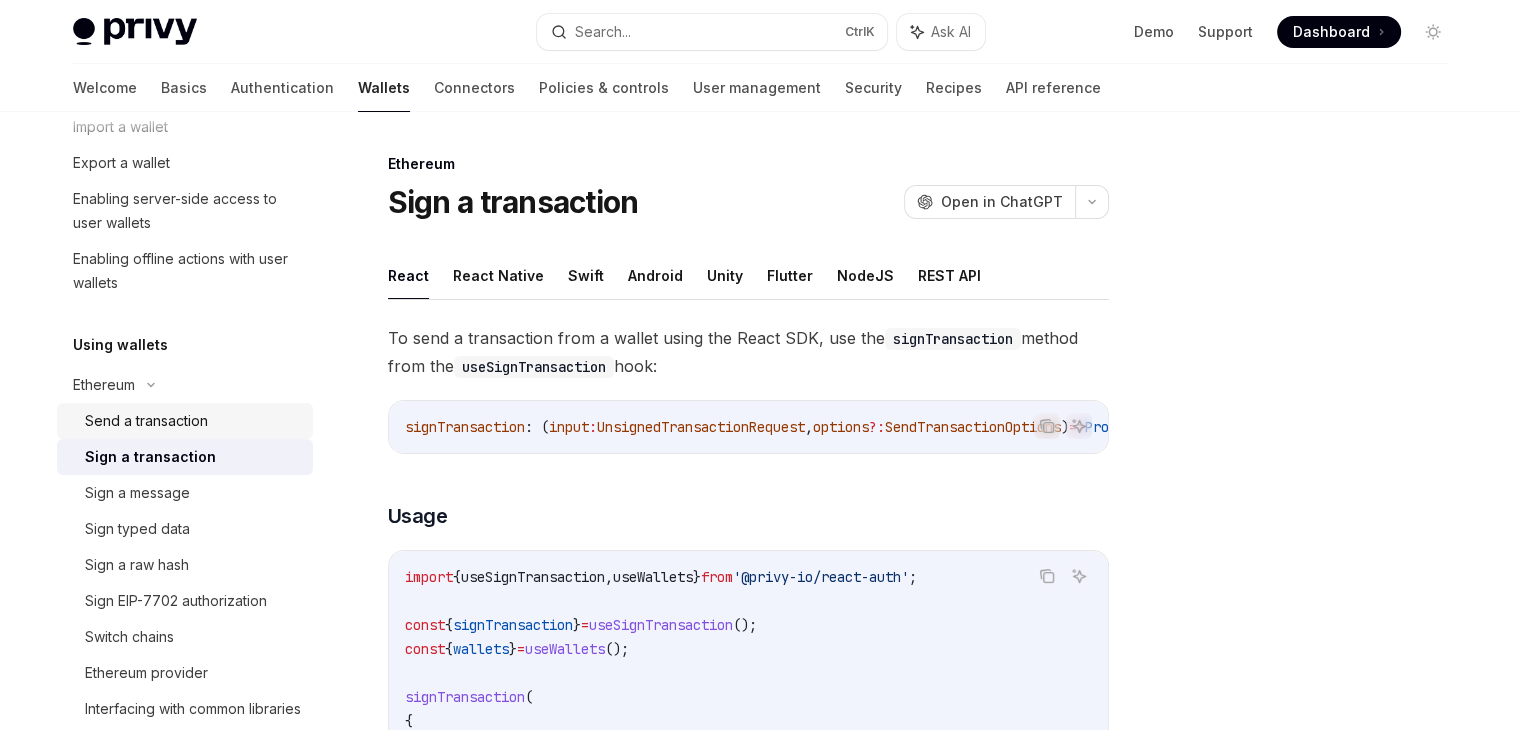 click on "Send a transaction" at bounding box center [146, 421] 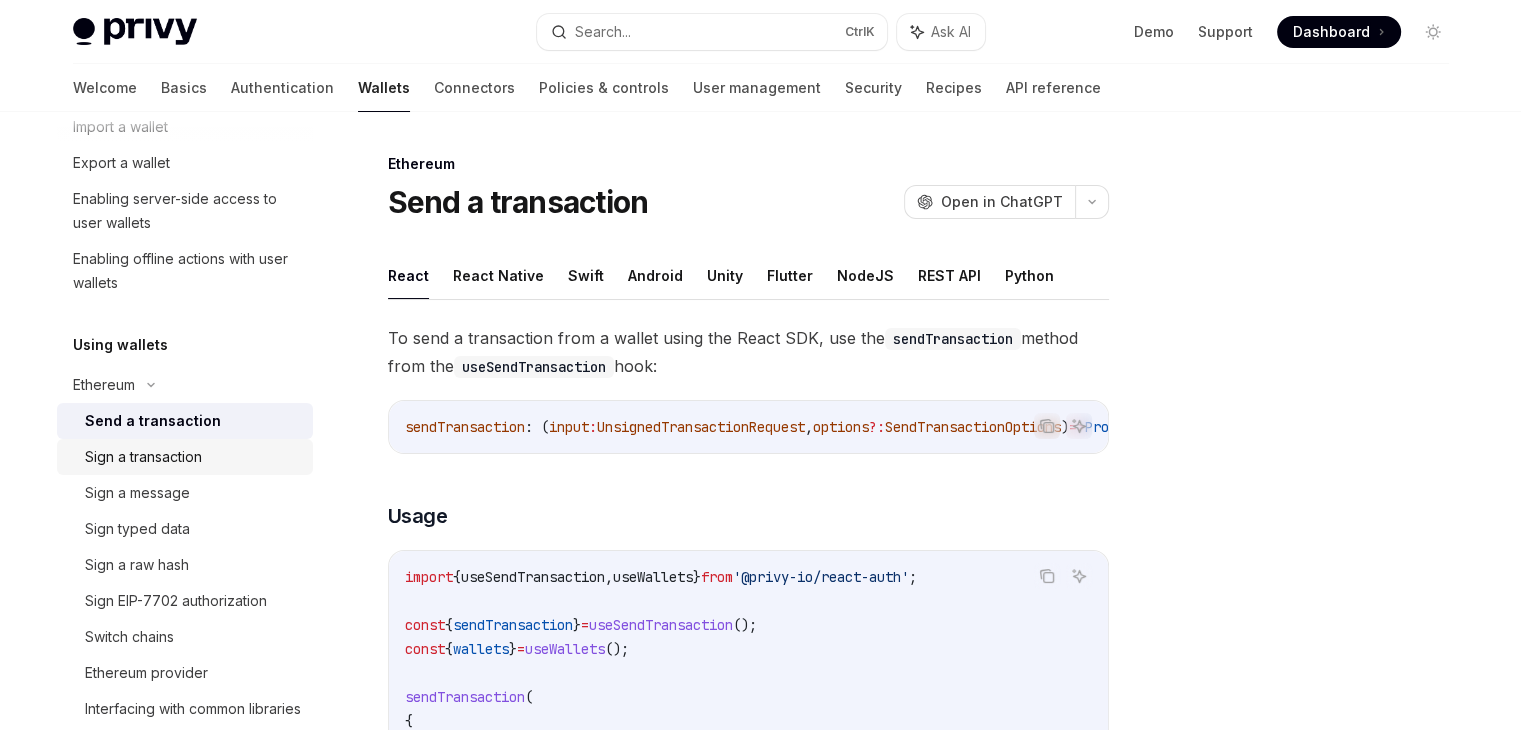 click on "Sign a transaction" at bounding box center [143, 457] 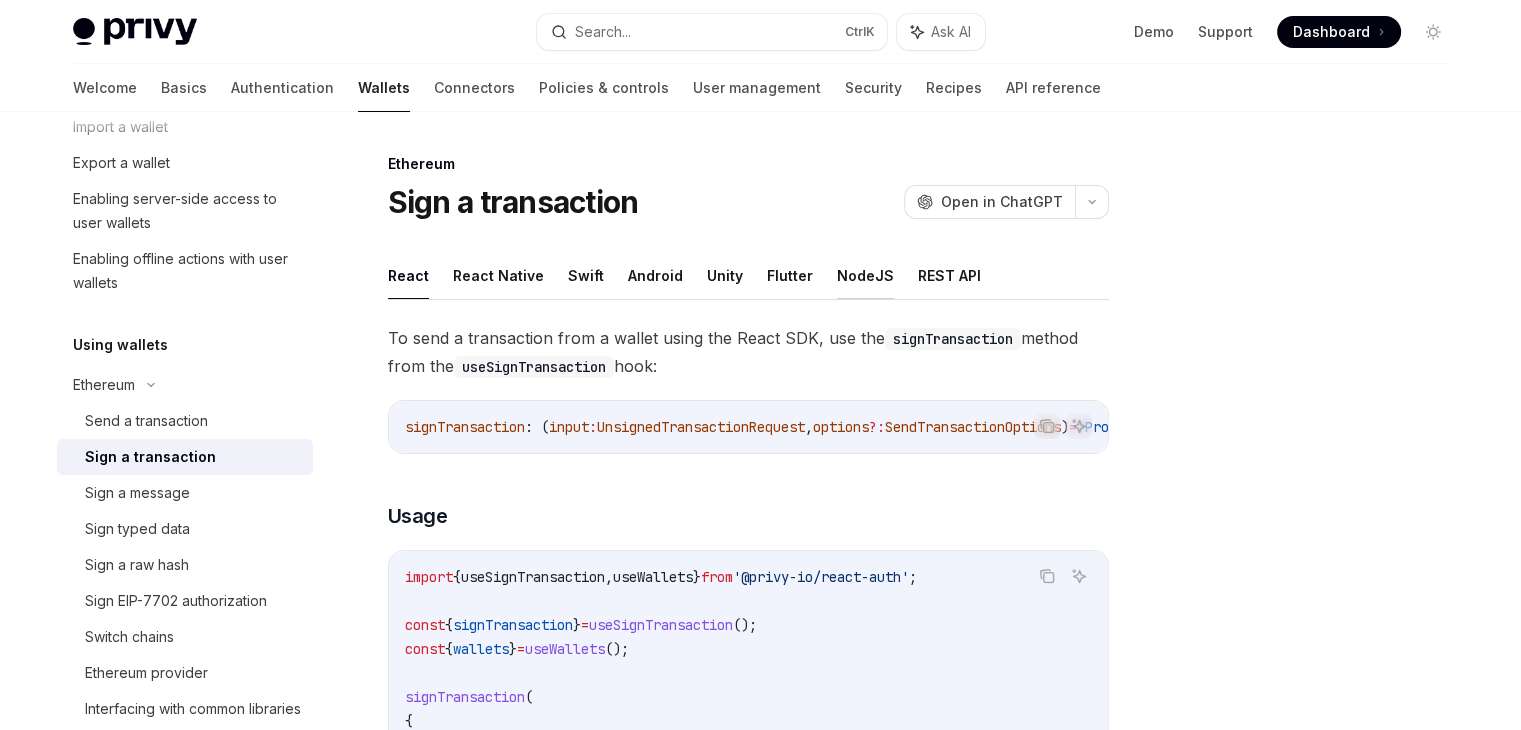 click on "NodeJS" at bounding box center (865, 275) 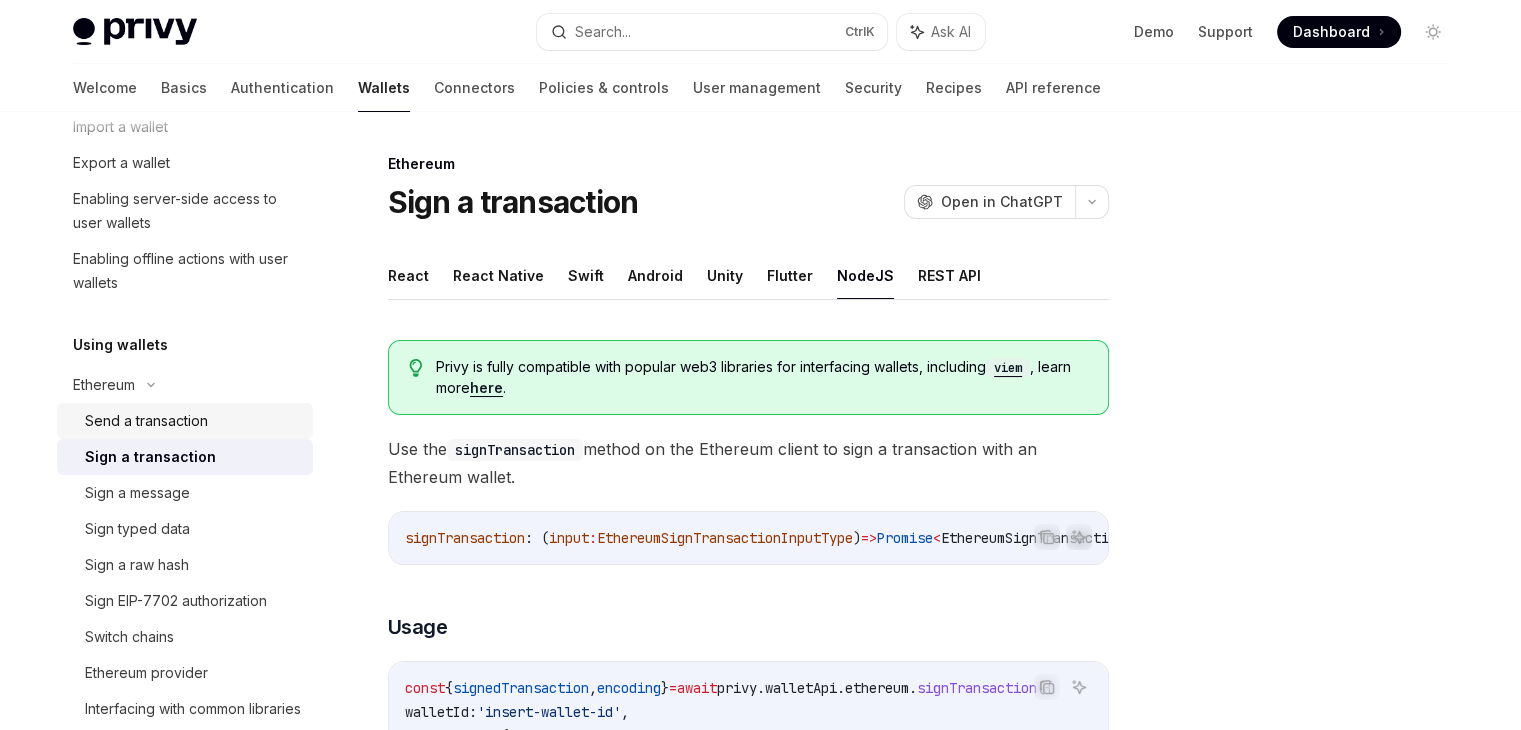 click on "Send a transaction" at bounding box center (193, 421) 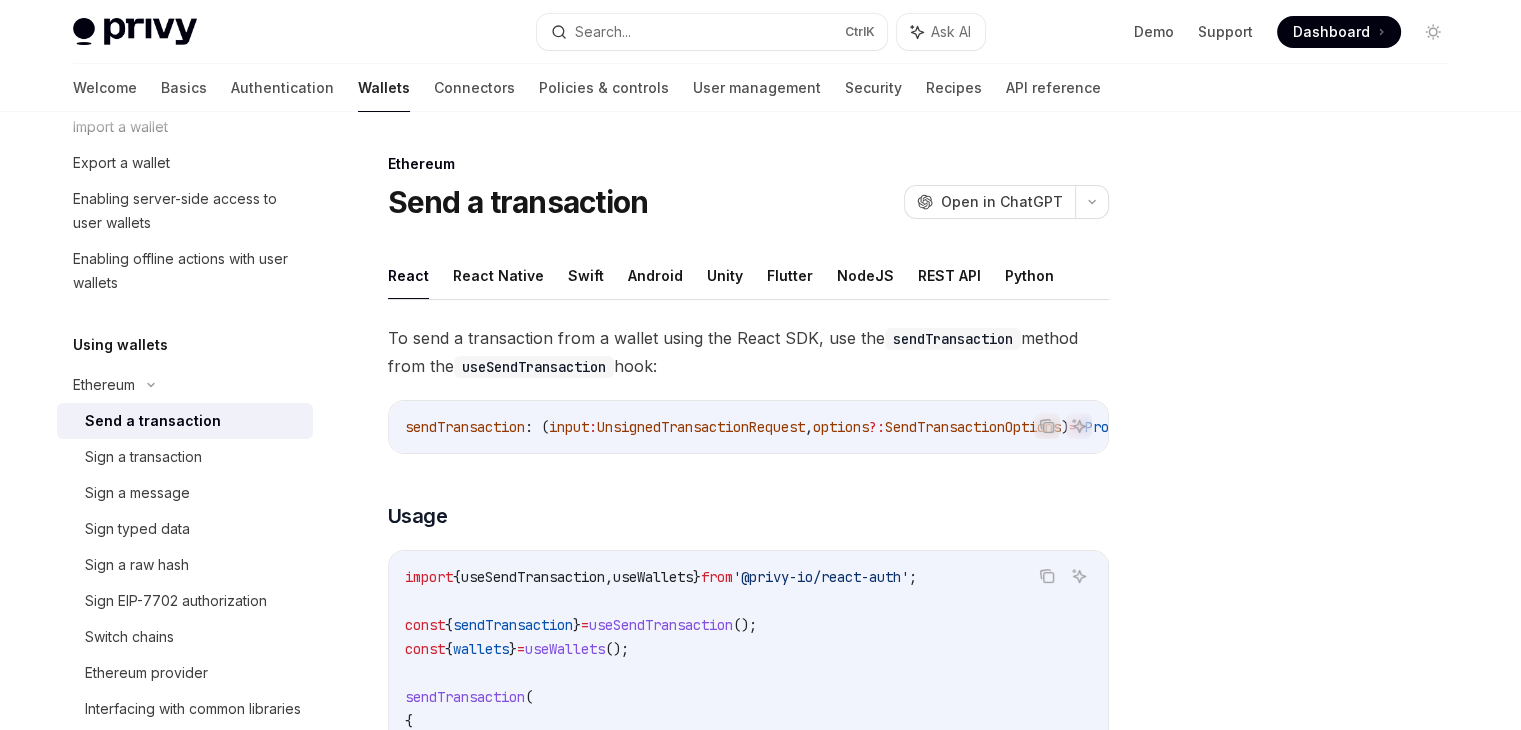 click on "React   React Native   Swift   Android   Unity   Flutter   NodeJS   REST API   Python" at bounding box center (748, 276) 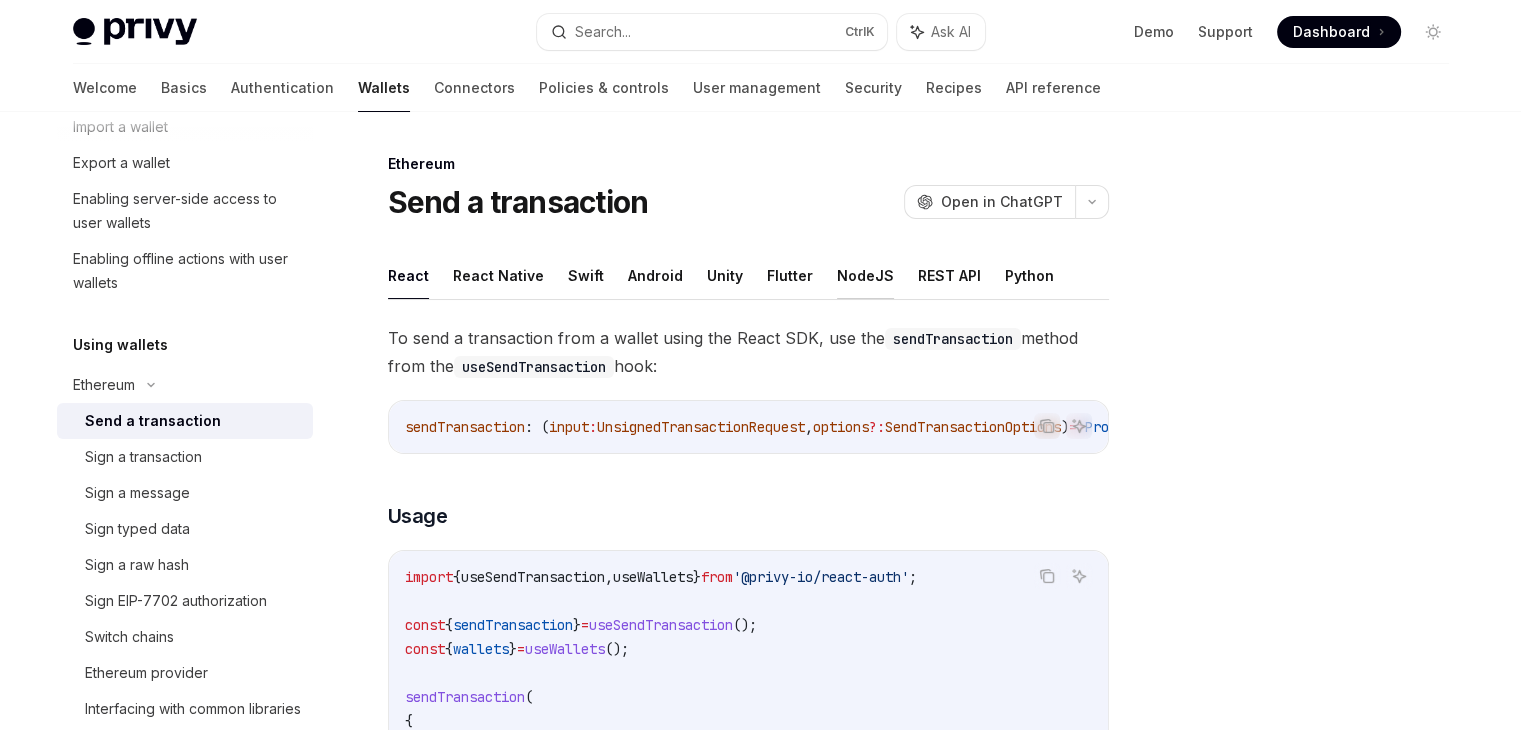 click on "NodeJS" at bounding box center (865, 275) 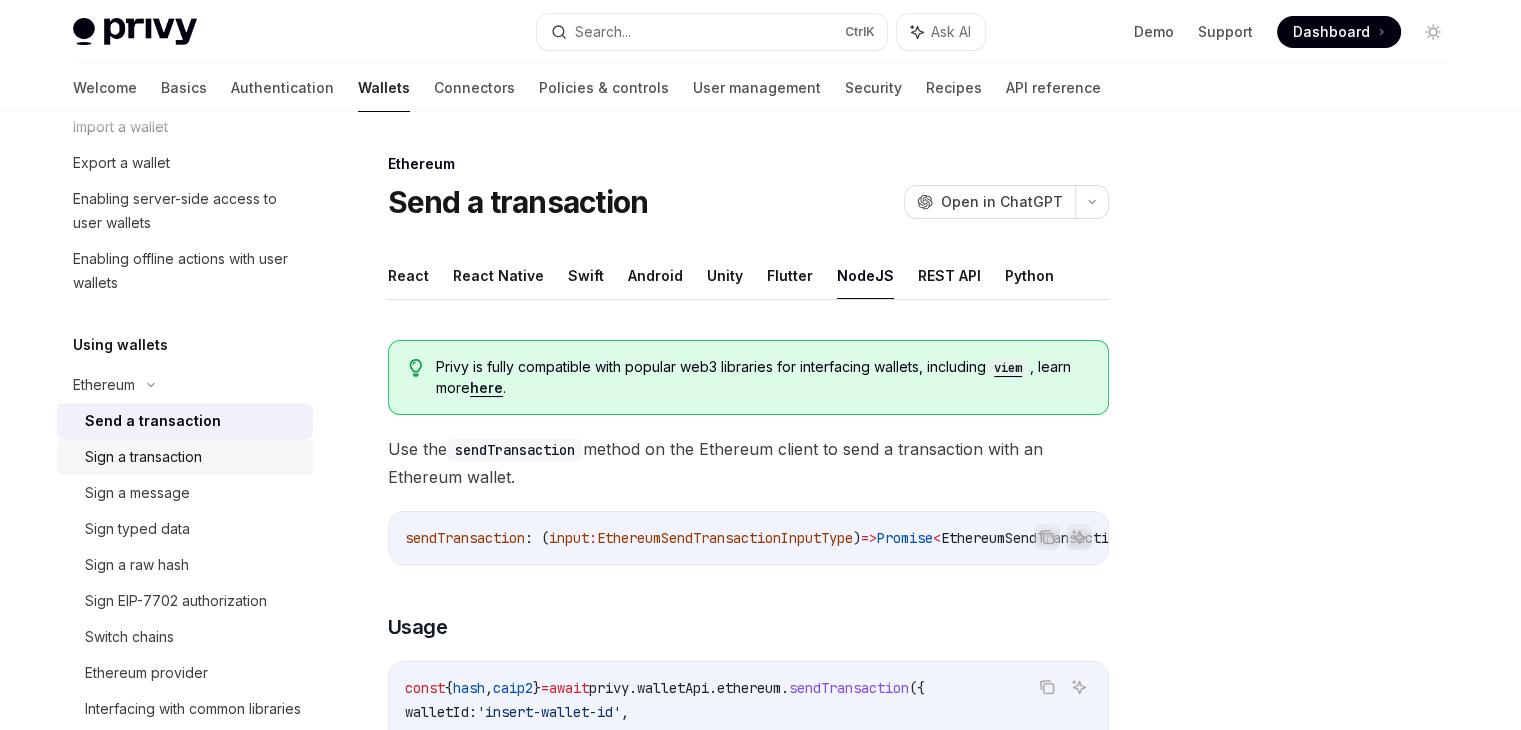 click on "Sign a transaction" at bounding box center [193, 457] 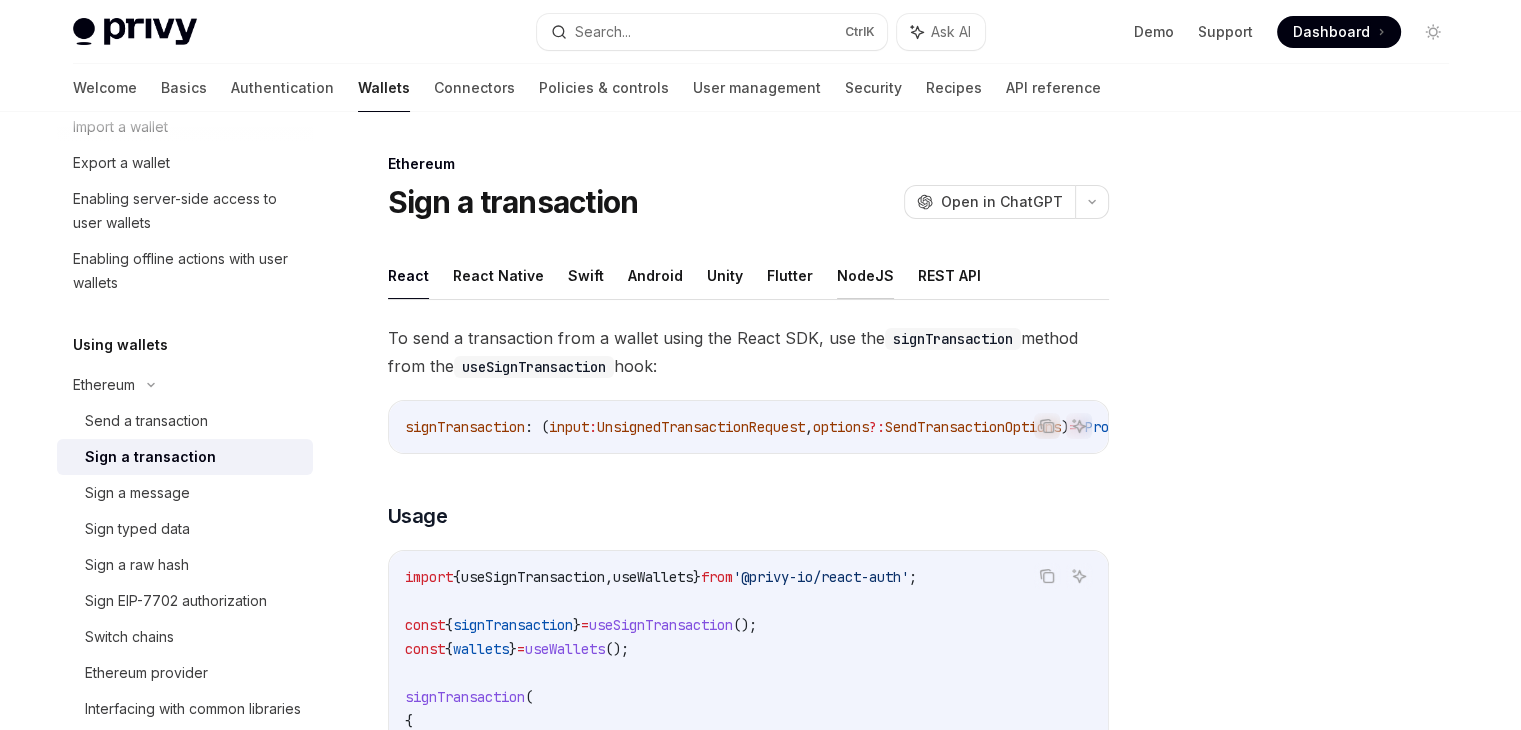 click on "NodeJS" at bounding box center [865, 275] 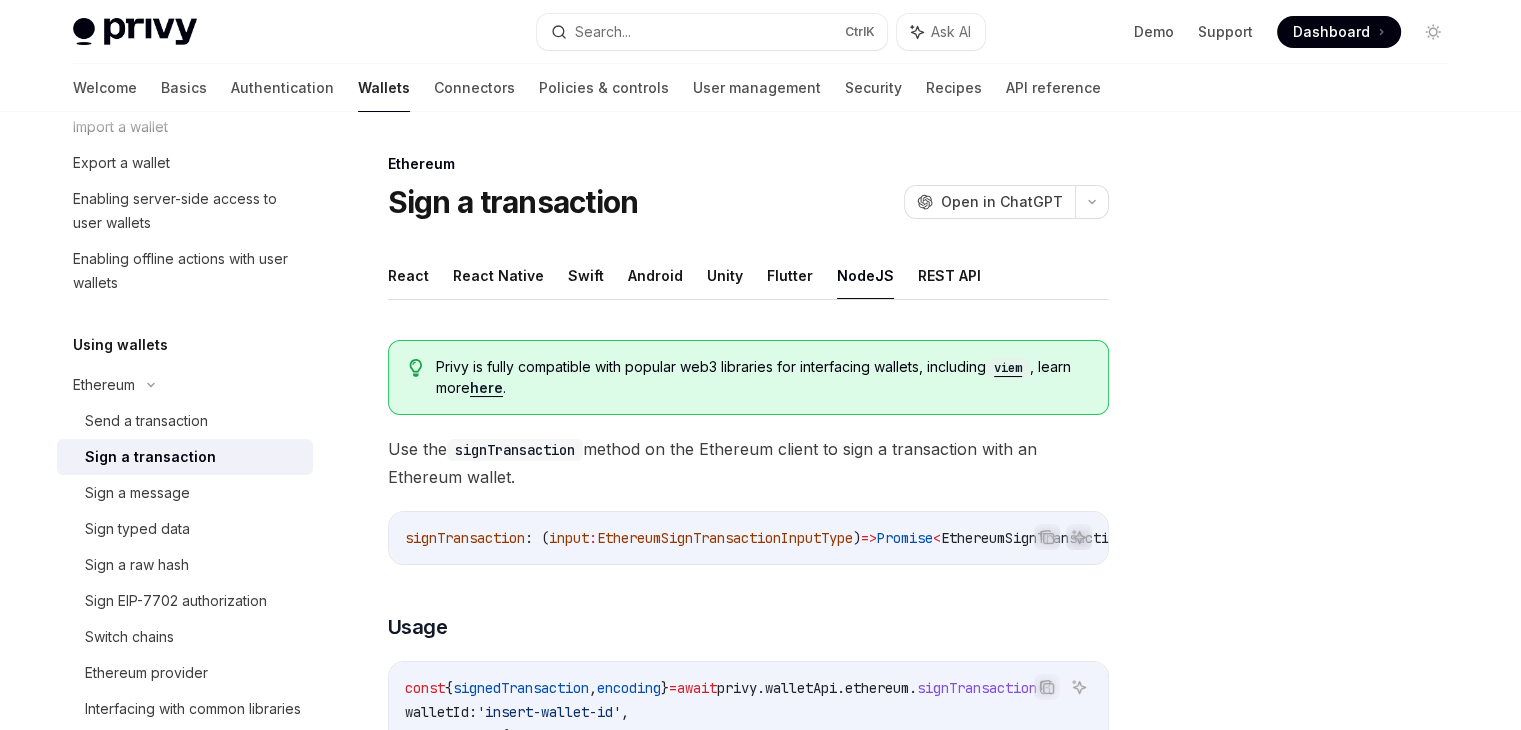 scroll, scrollTop: 146, scrollLeft: 0, axis: vertical 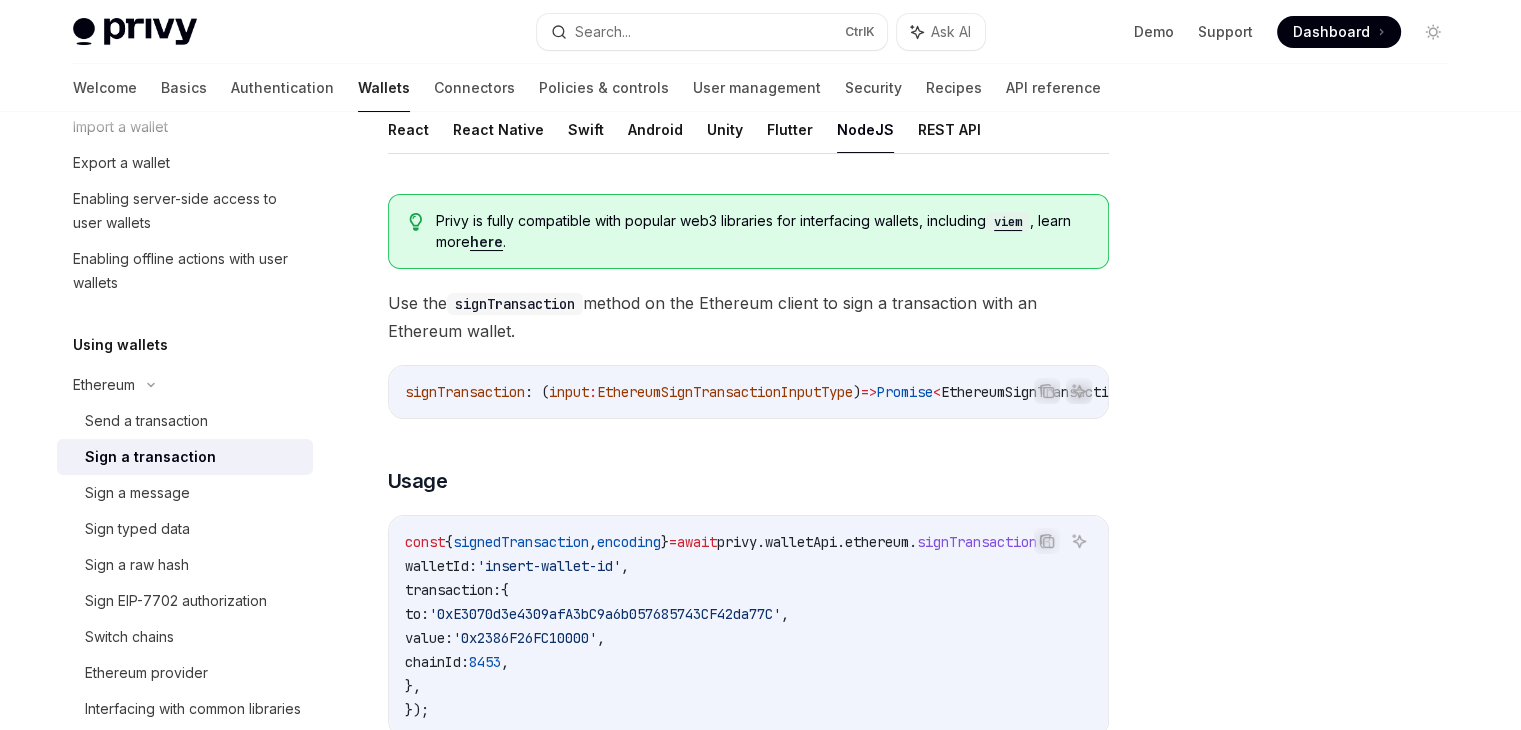 click on "const  { signedTransaction ,  encoding }  =  await  privy . walletApi . ethereum . signTransaction ({
walletId:  'insert-wallet-id' ,
transaction:  {
to:  '0xE3070d3e4309afA3bC9a6b057685743CF42da77C' ,
value:  '0x2386F26FC10000' ,
chainId:  8453 ,
},
});" at bounding box center [753, 626] 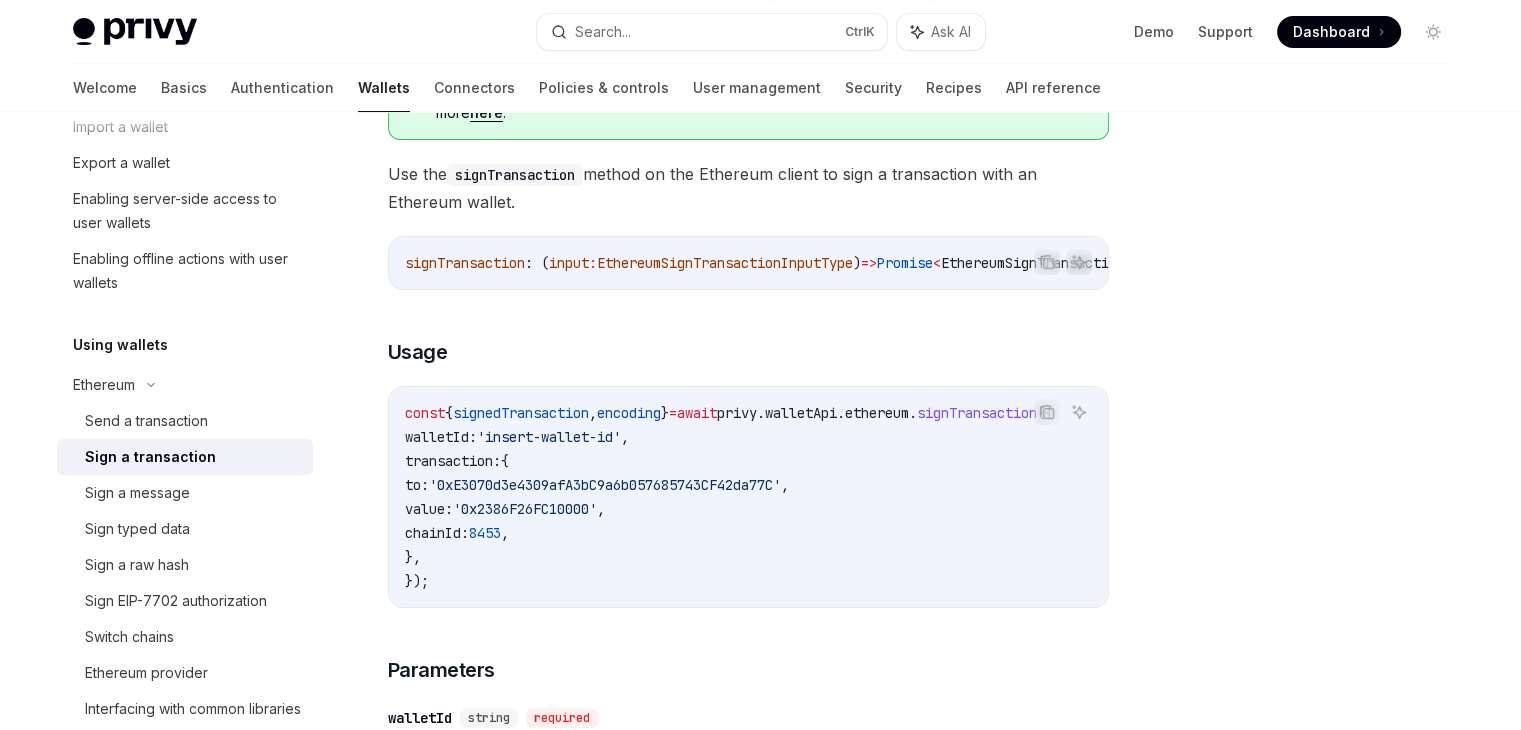 scroll, scrollTop: 276, scrollLeft: 0, axis: vertical 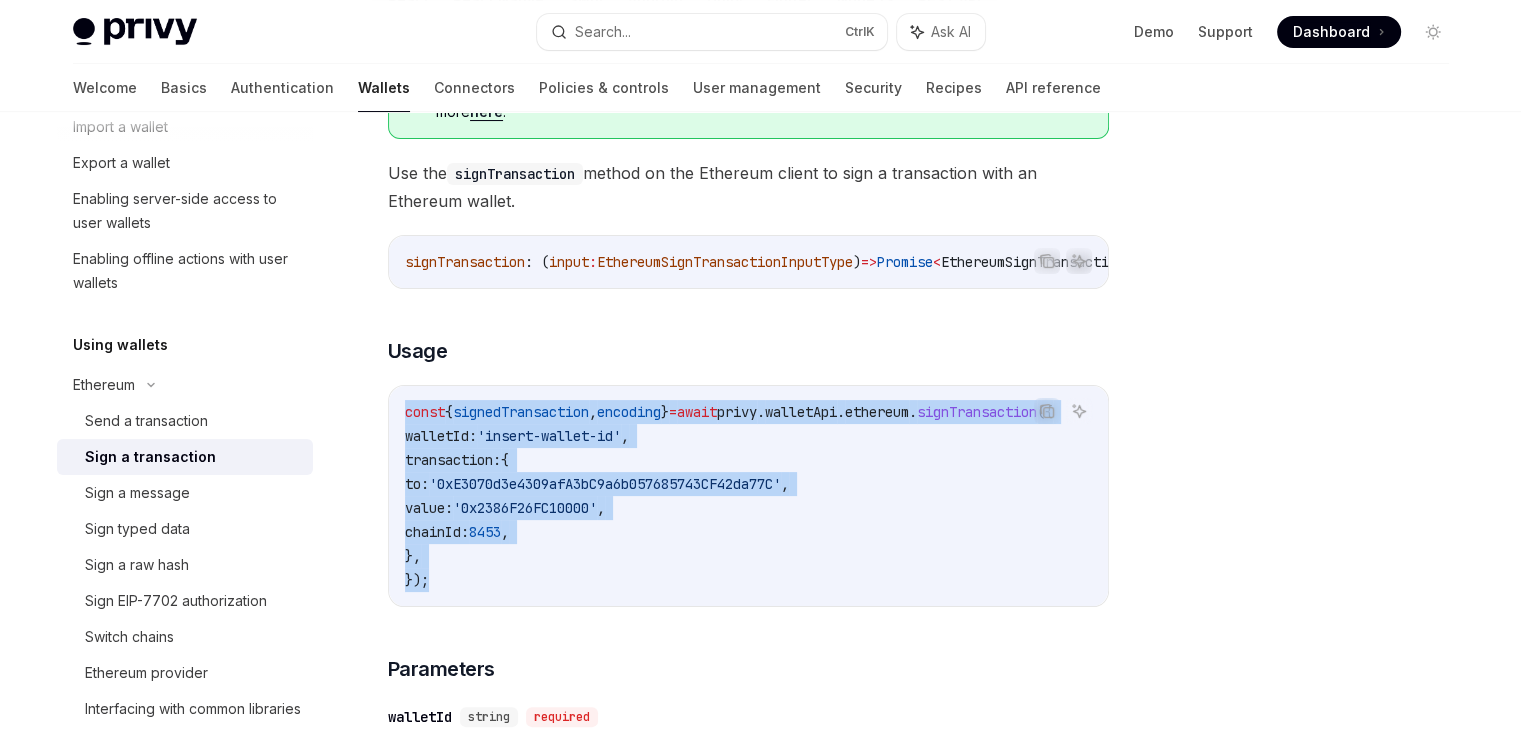 drag, startPoint x: 540, startPoint y: 602, endPoint x: 377, endPoint y: 426, distance: 239.88539 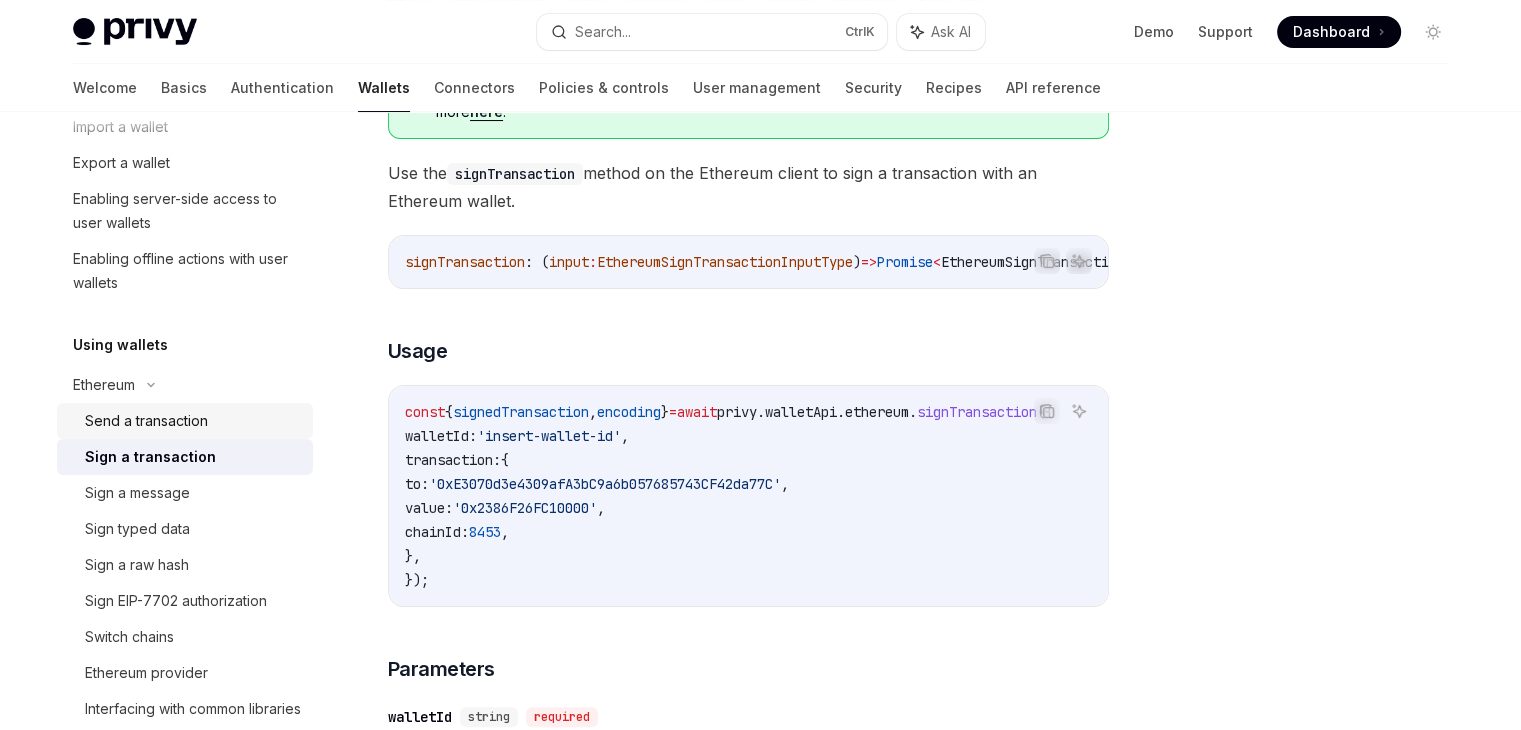 click on "Send a transaction" at bounding box center [146, 421] 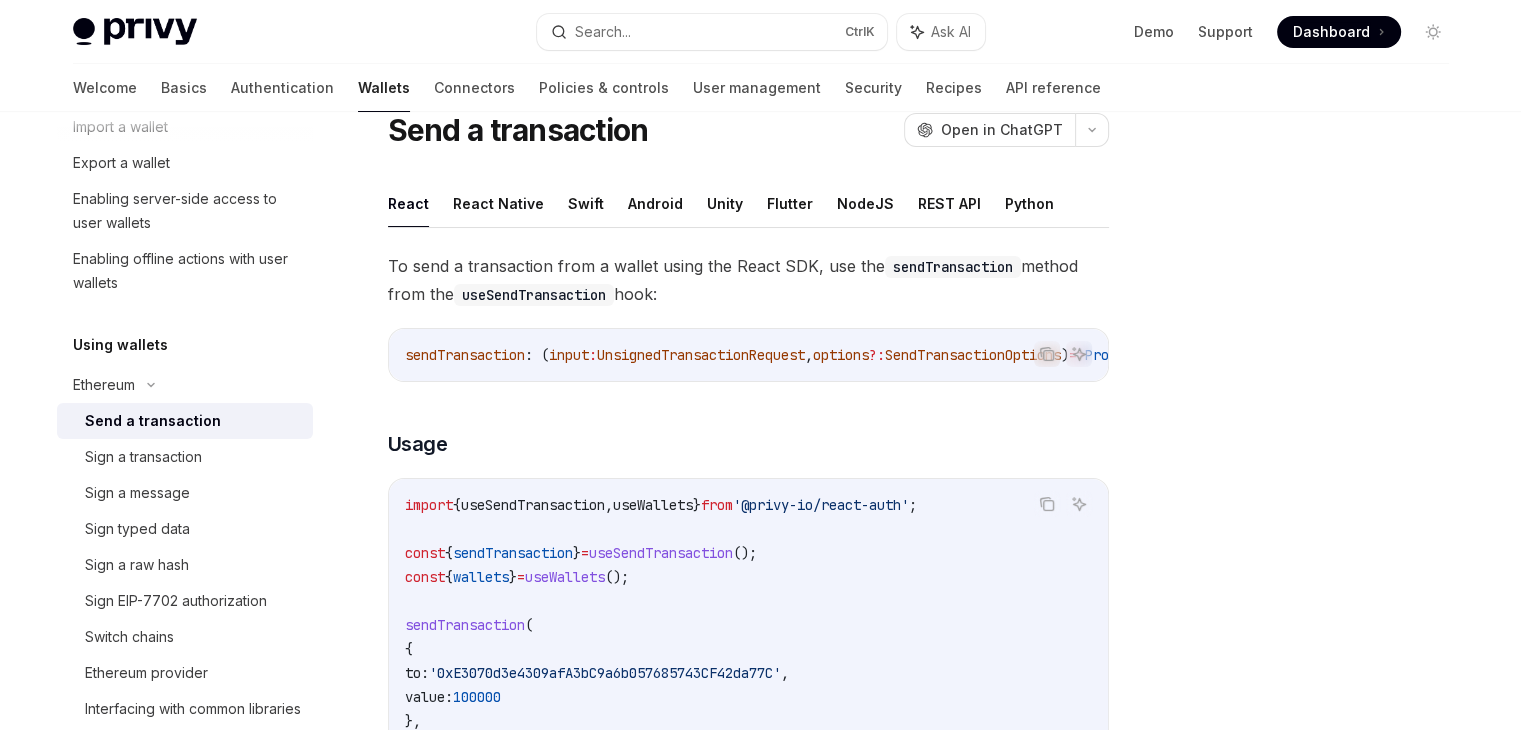 scroll, scrollTop: 71, scrollLeft: 0, axis: vertical 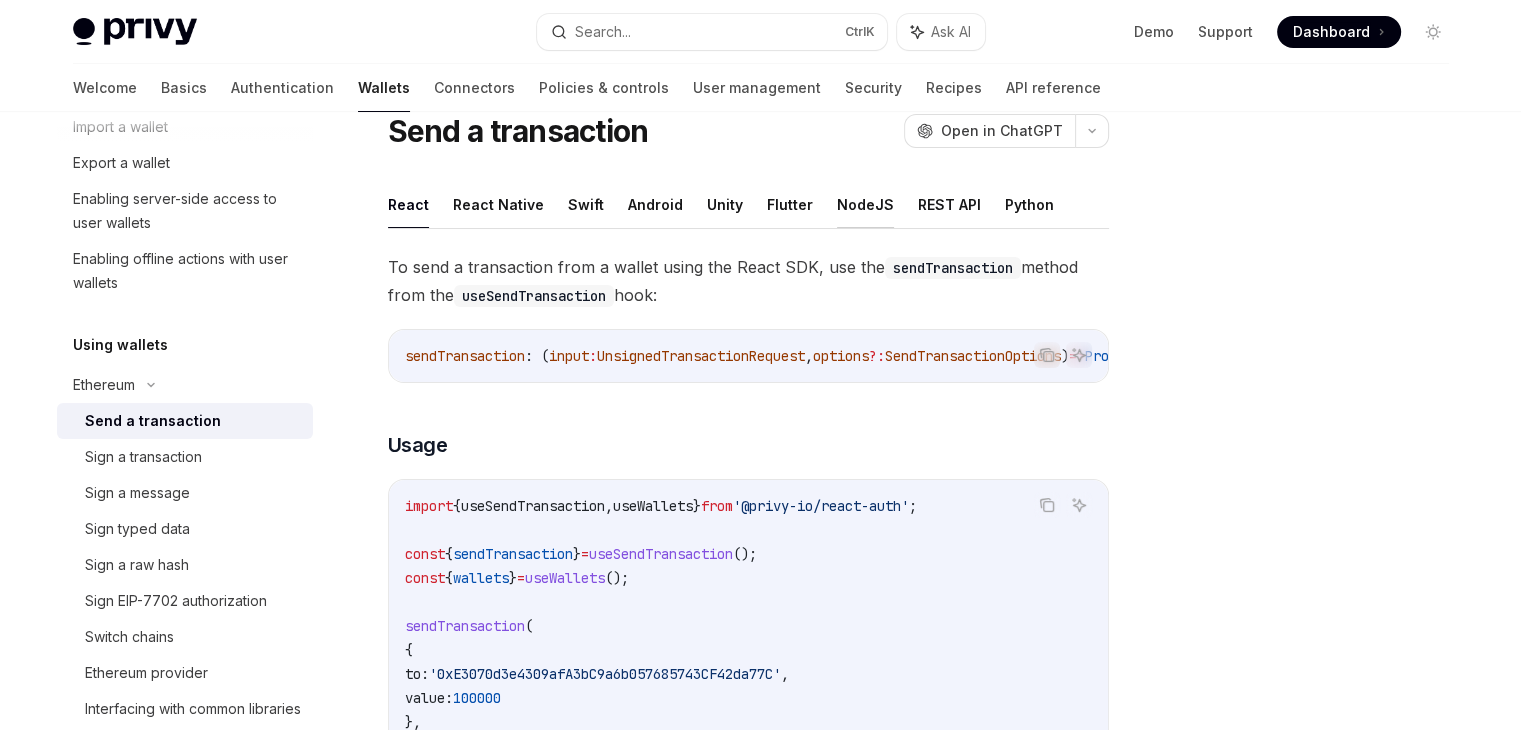 click on "NodeJS" at bounding box center (865, 204) 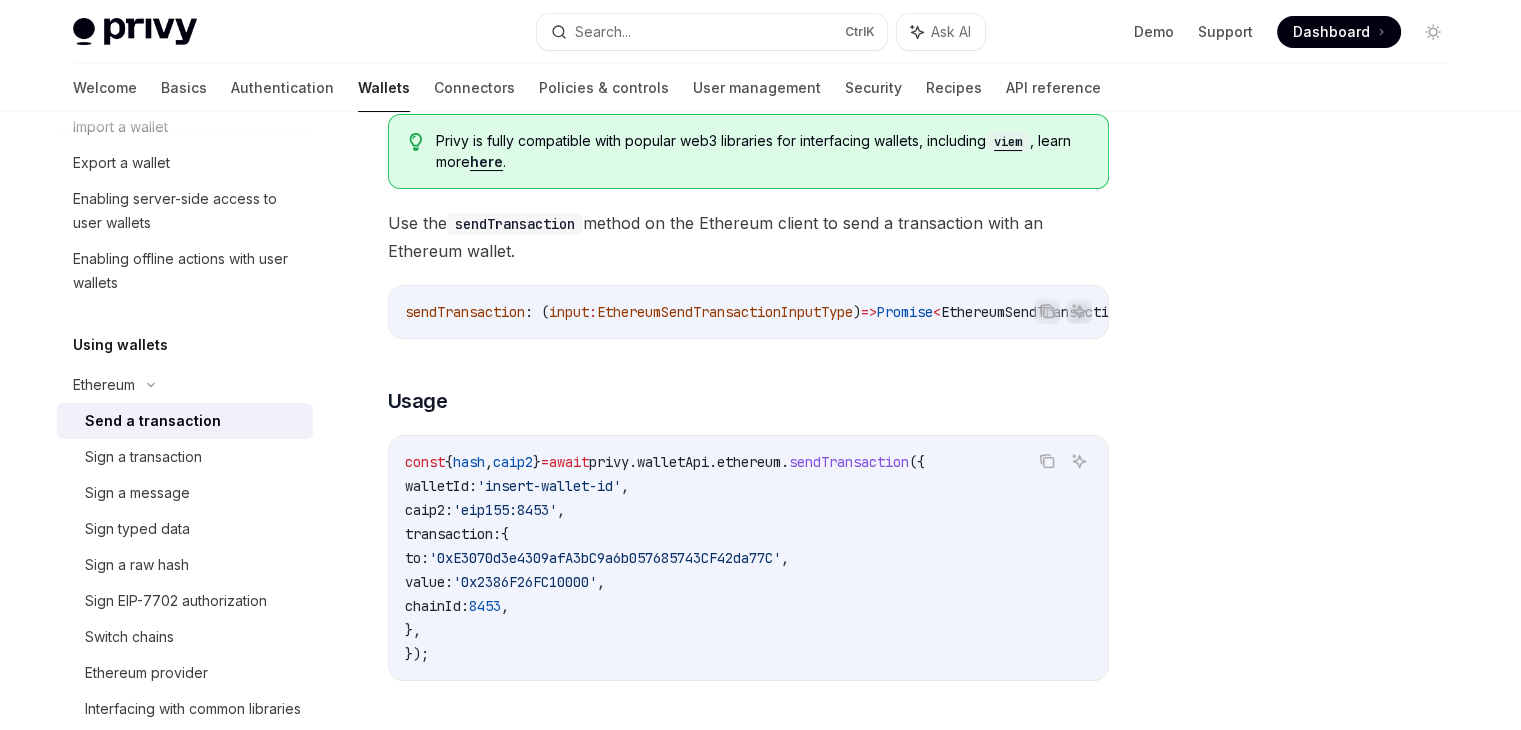 scroll, scrollTop: 228, scrollLeft: 0, axis: vertical 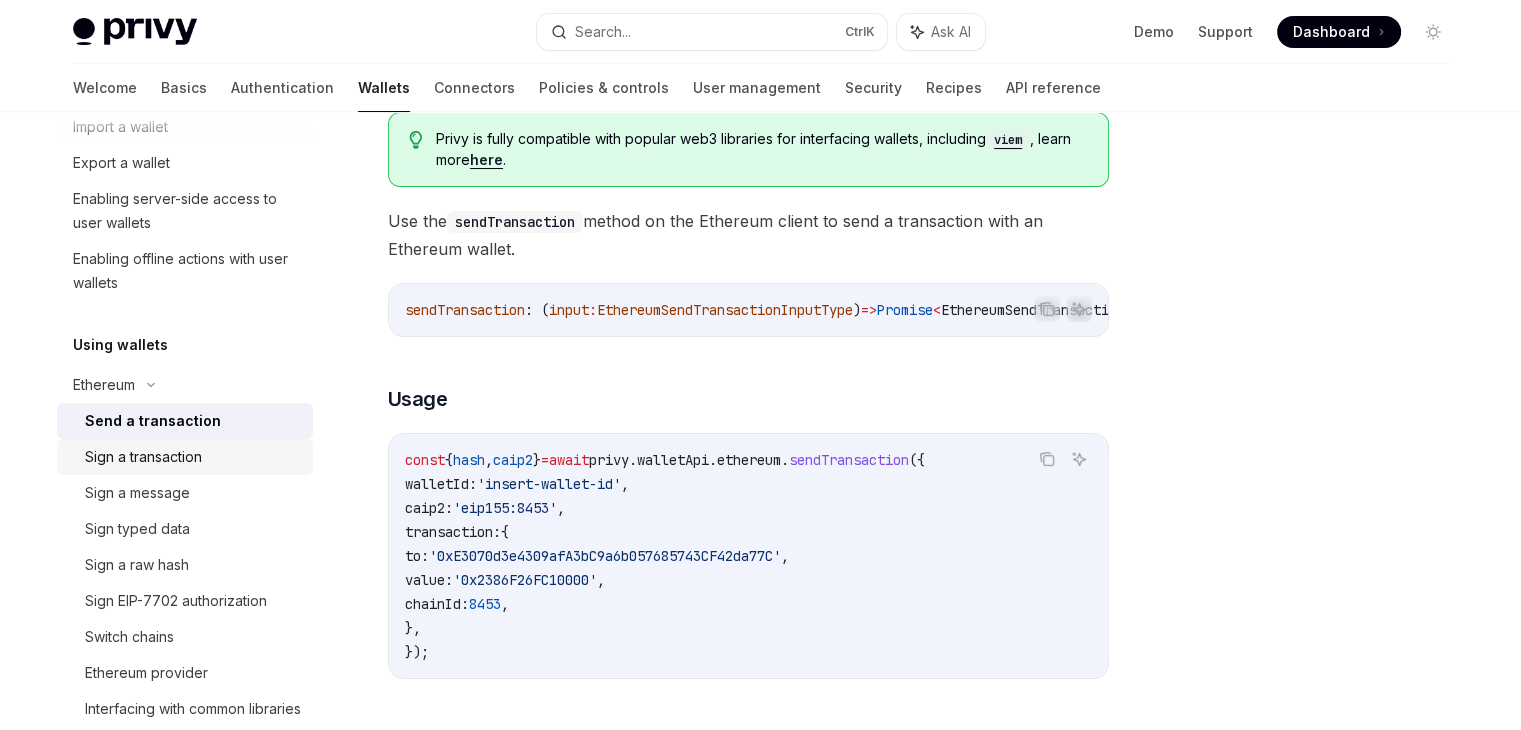 click on "Sign a transaction" at bounding box center [193, 457] 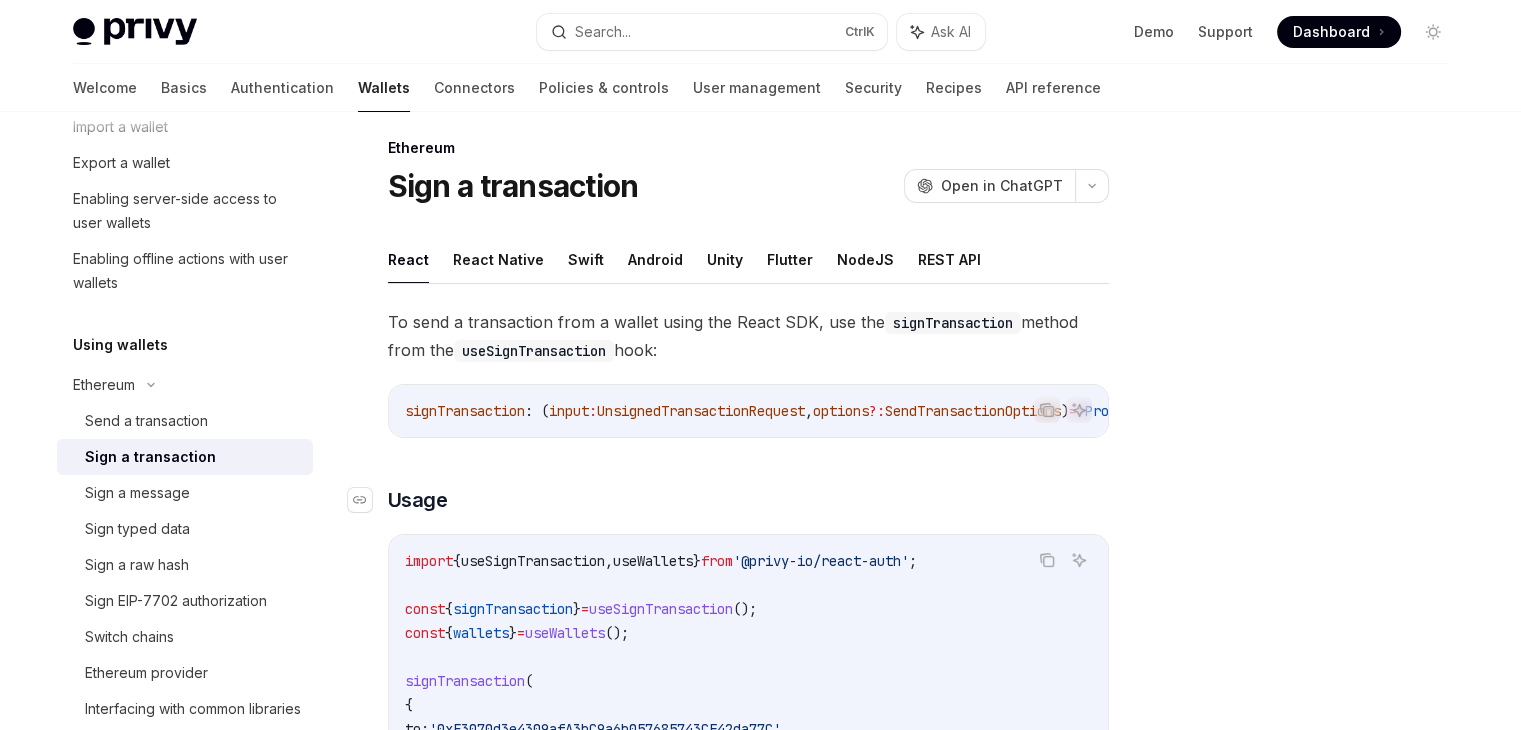 scroll, scrollTop: 11, scrollLeft: 0, axis: vertical 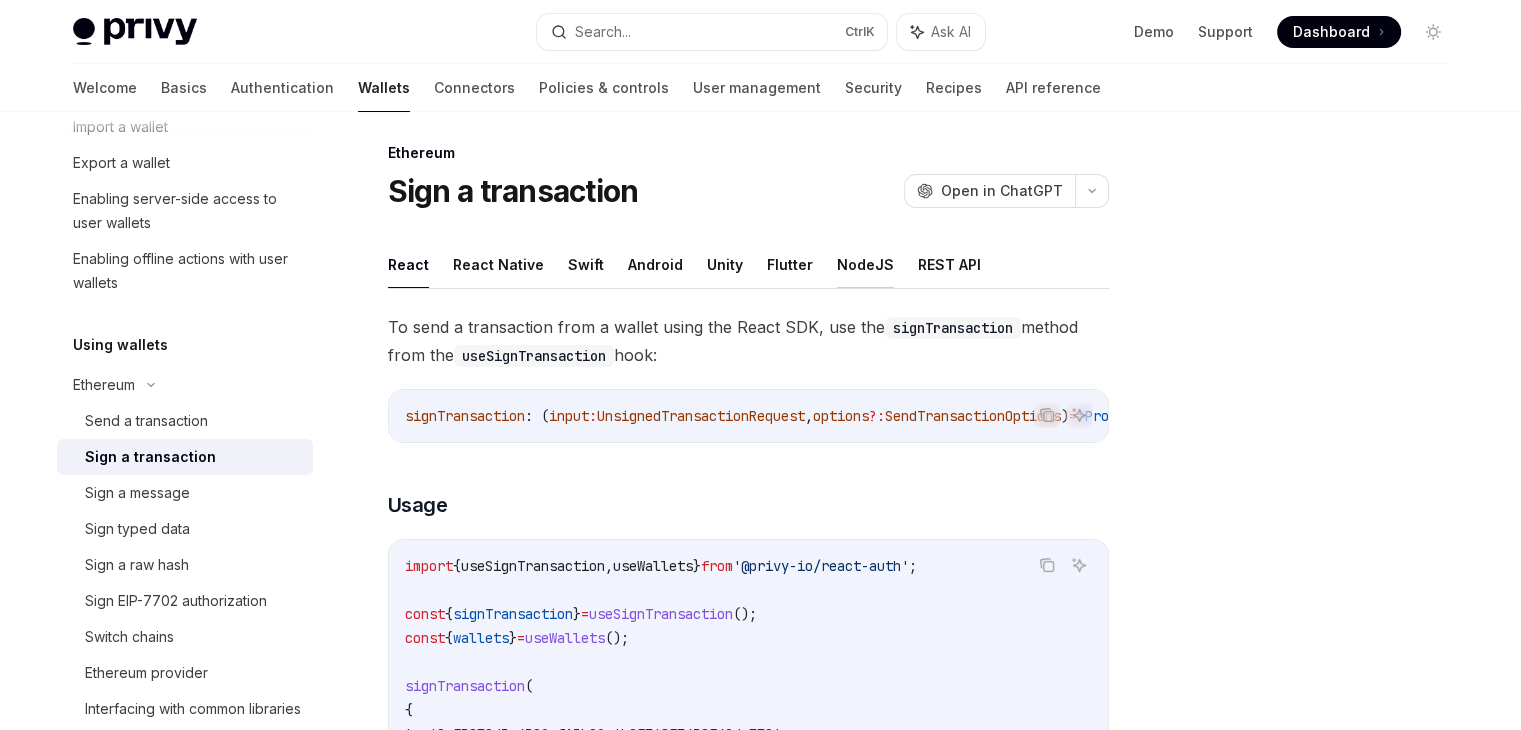 click on "NodeJS" at bounding box center [865, 264] 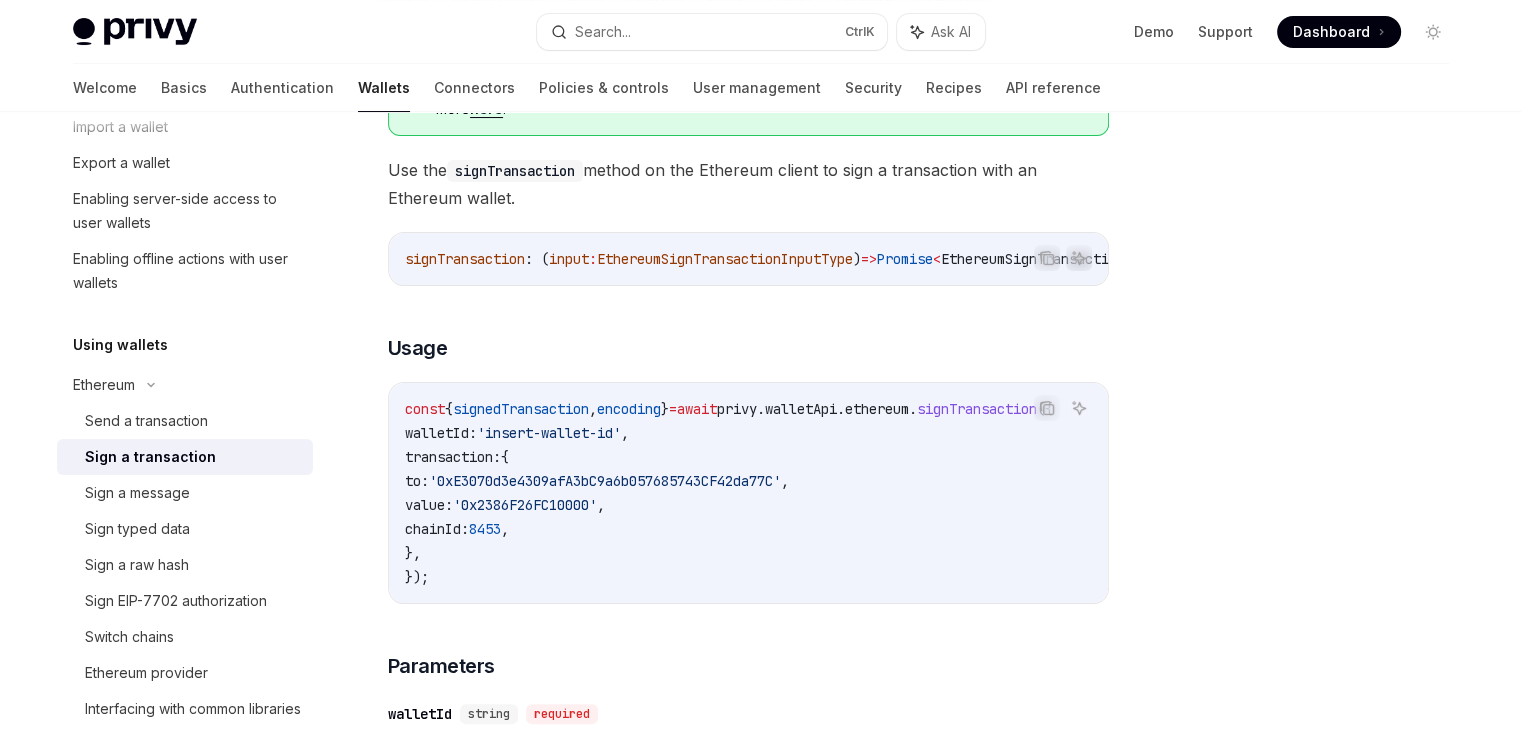scroll, scrollTop: 280, scrollLeft: 0, axis: vertical 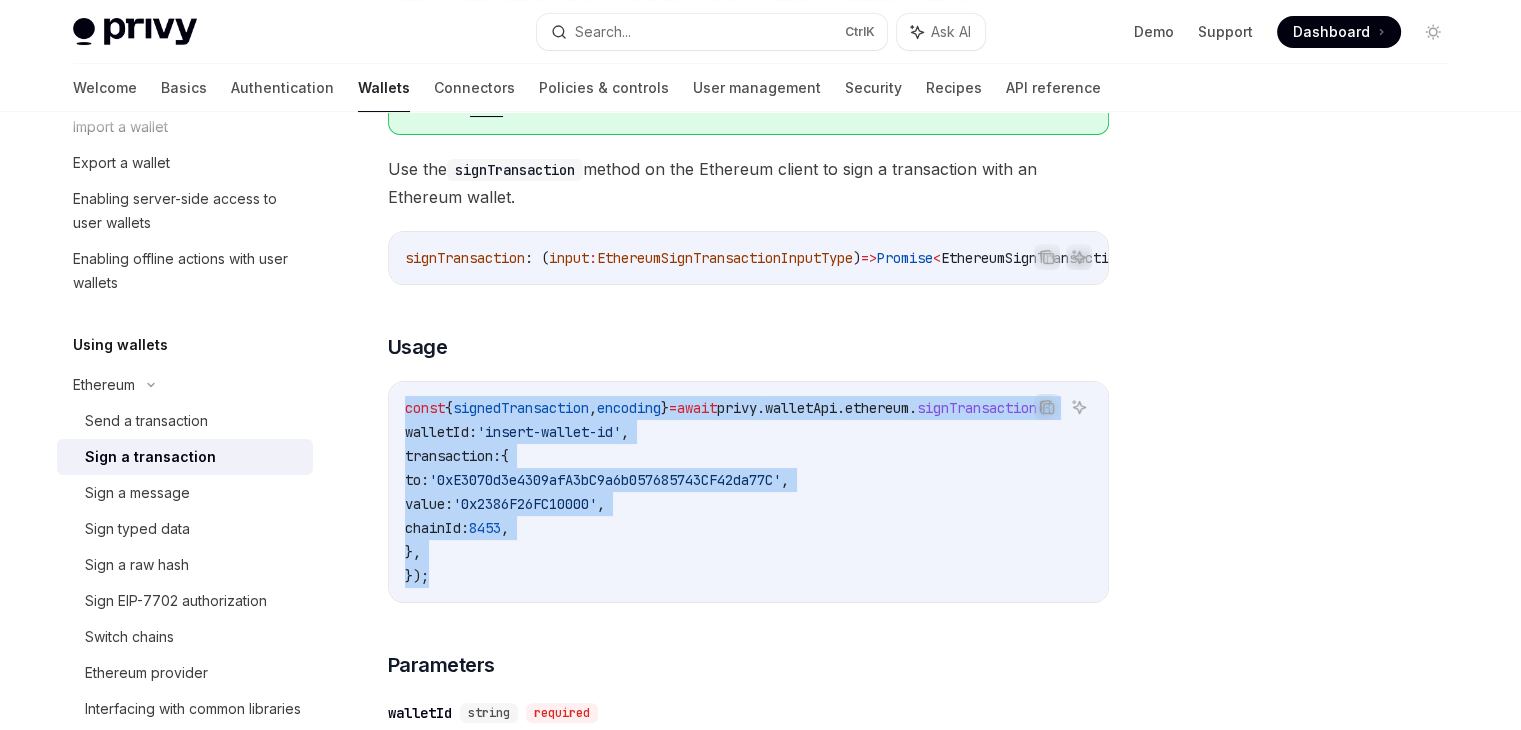 drag, startPoint x: 449, startPoint y: 581, endPoint x: 364, endPoint y: 421, distance: 181.17671 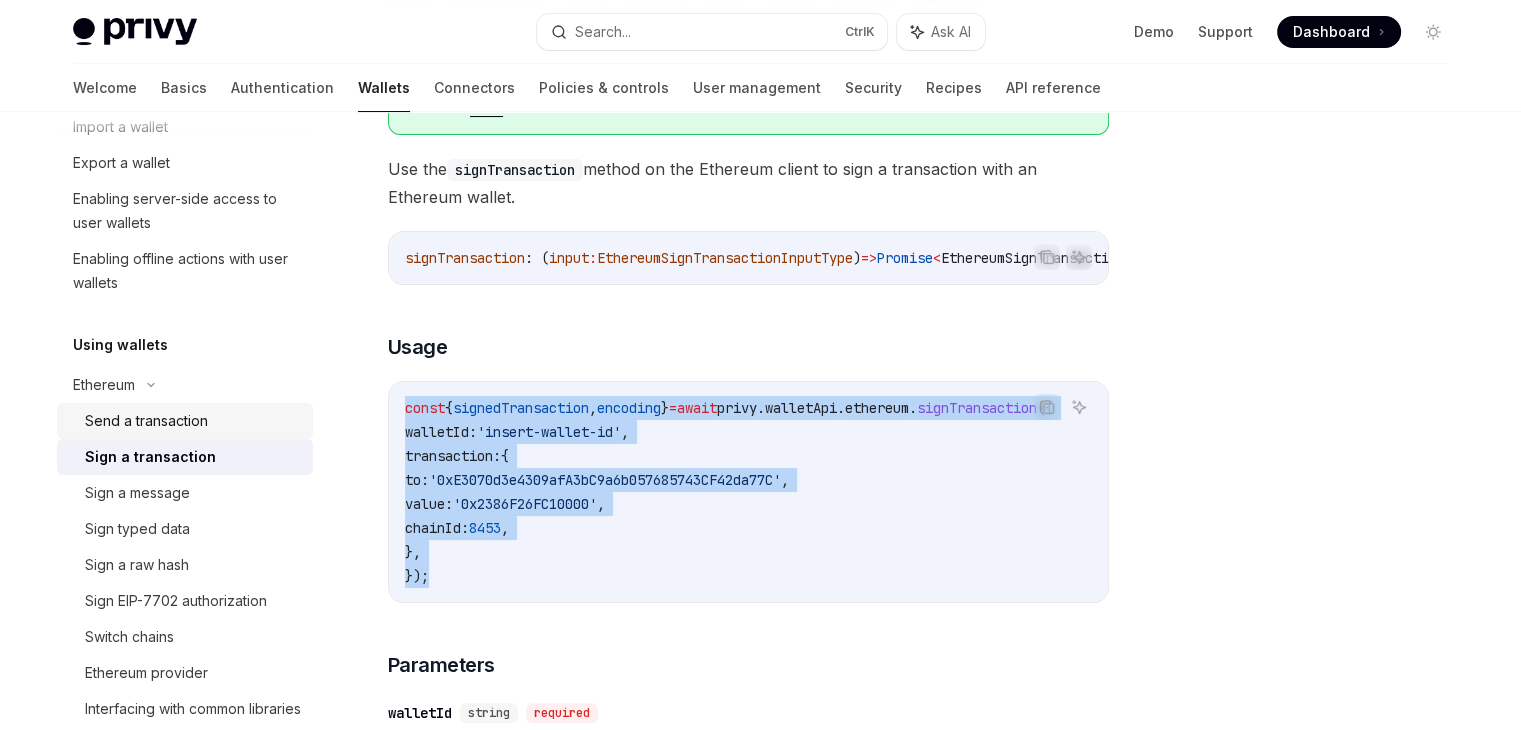 click on "Send a transaction" at bounding box center [146, 421] 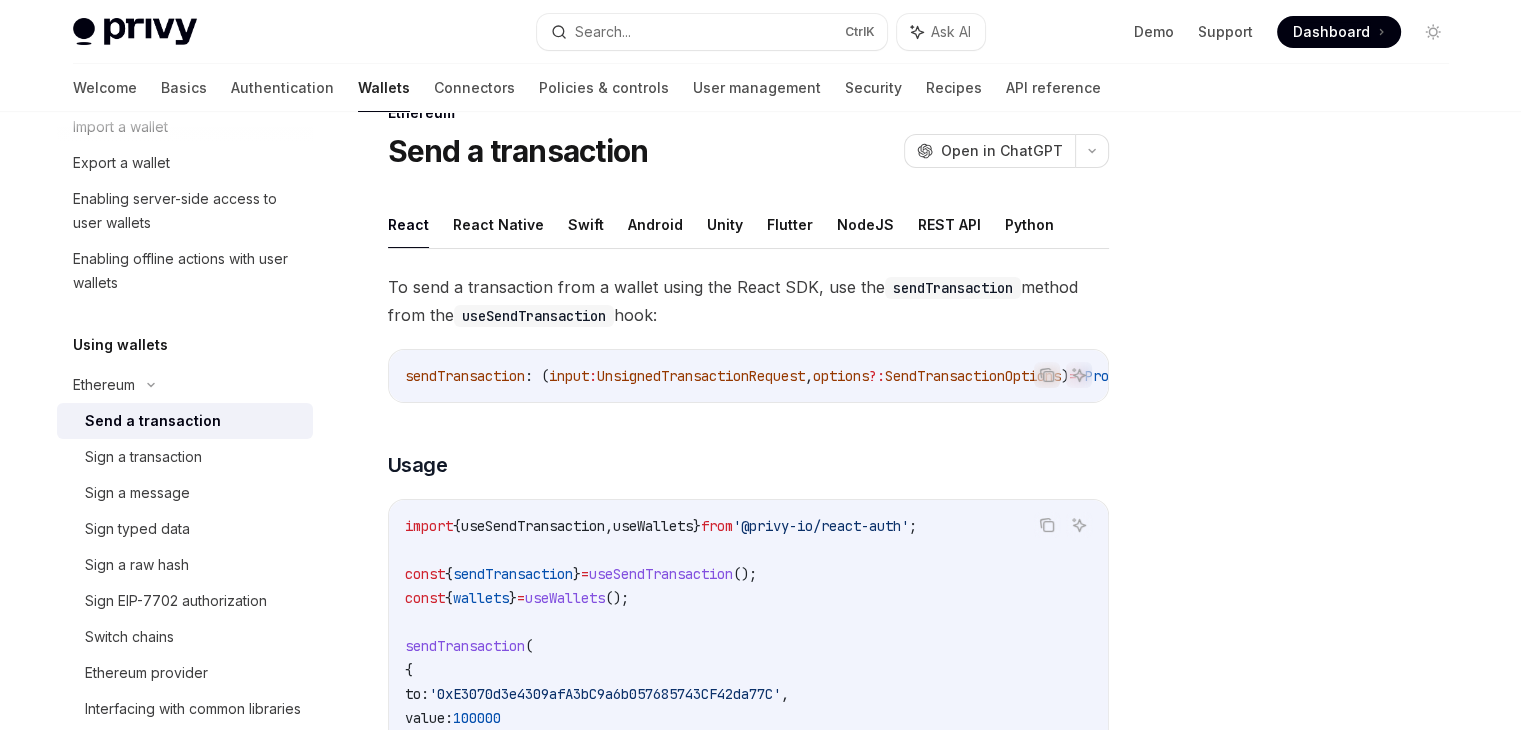 scroll, scrollTop: 0, scrollLeft: 0, axis: both 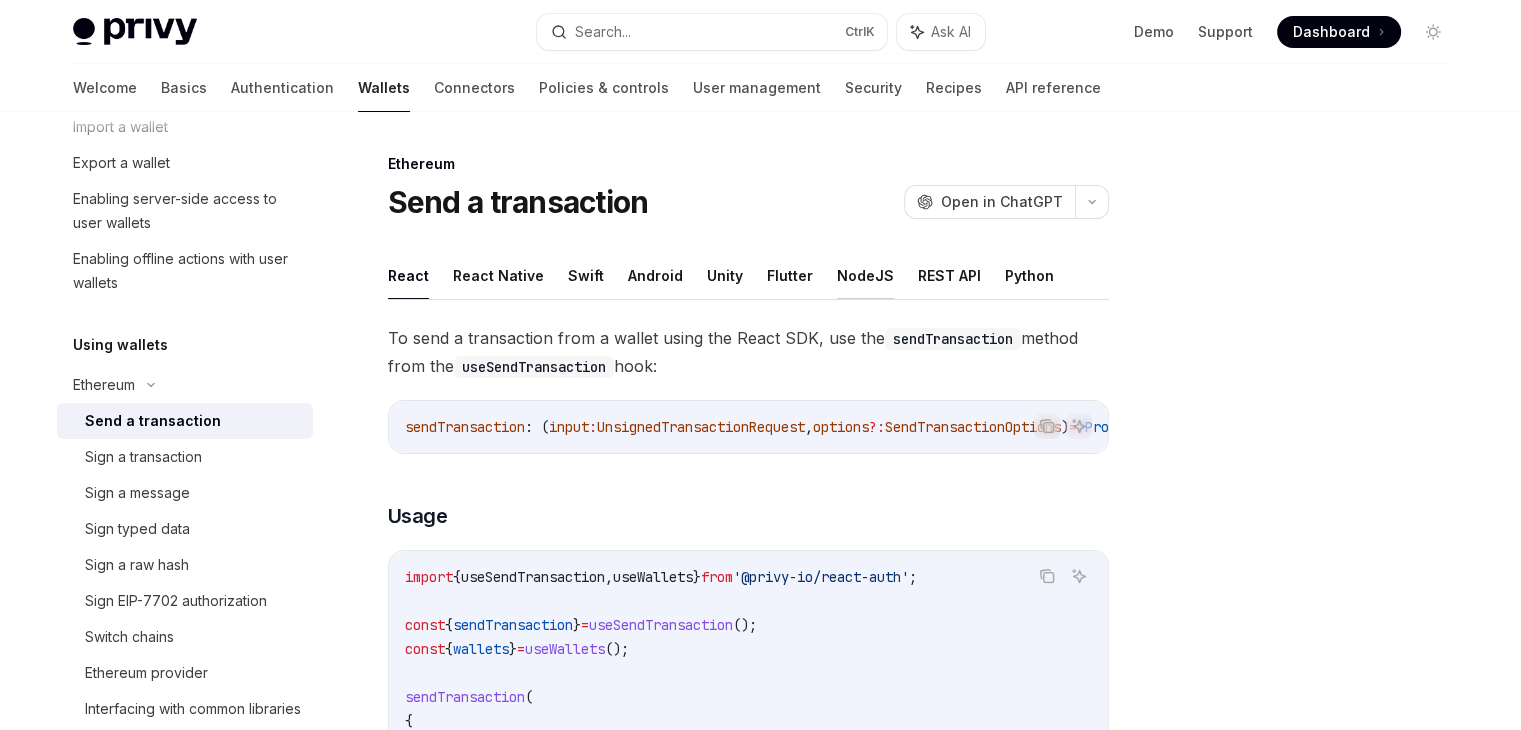click on "NodeJS" at bounding box center (865, 275) 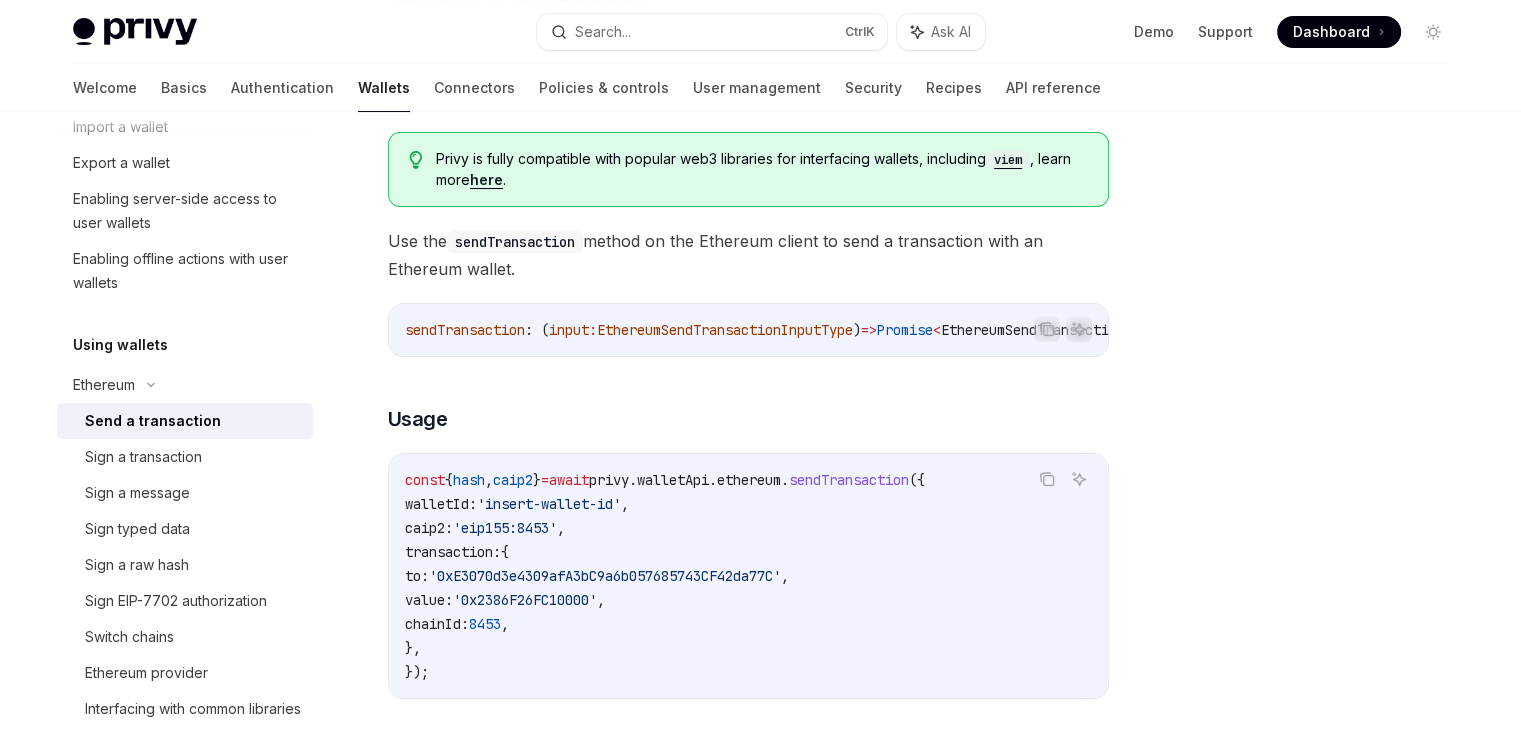 scroll, scrollTop: 296, scrollLeft: 0, axis: vertical 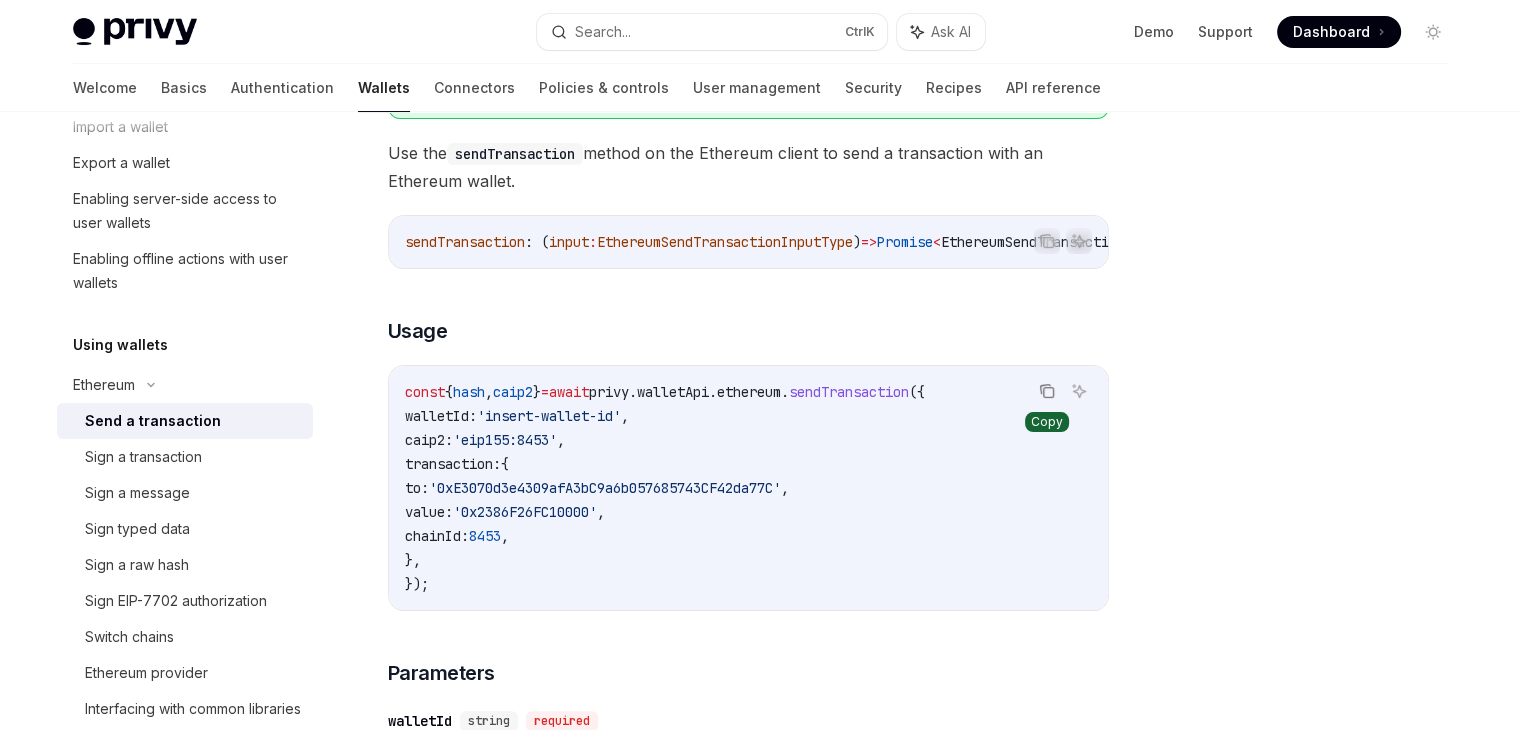 click 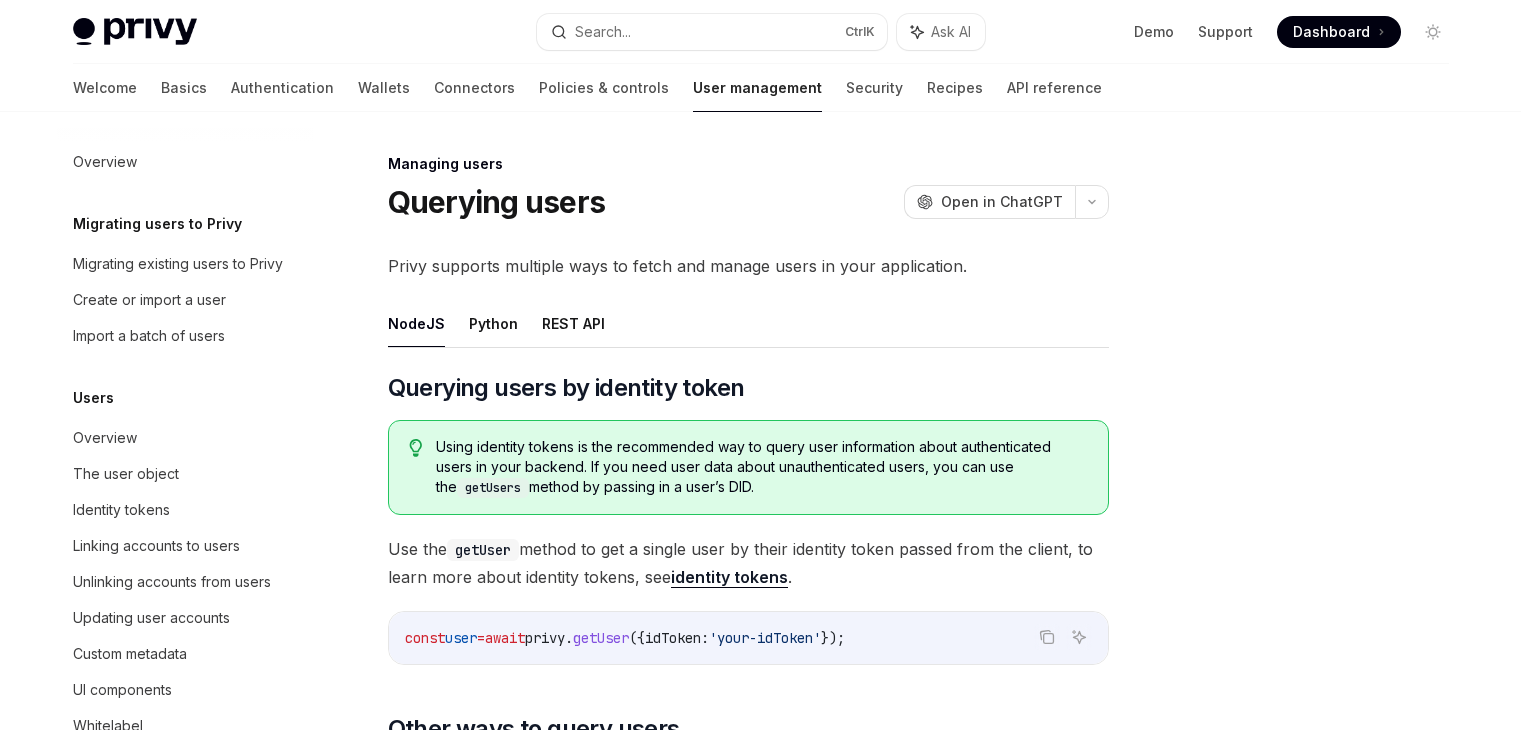 scroll, scrollTop: 1316, scrollLeft: 0, axis: vertical 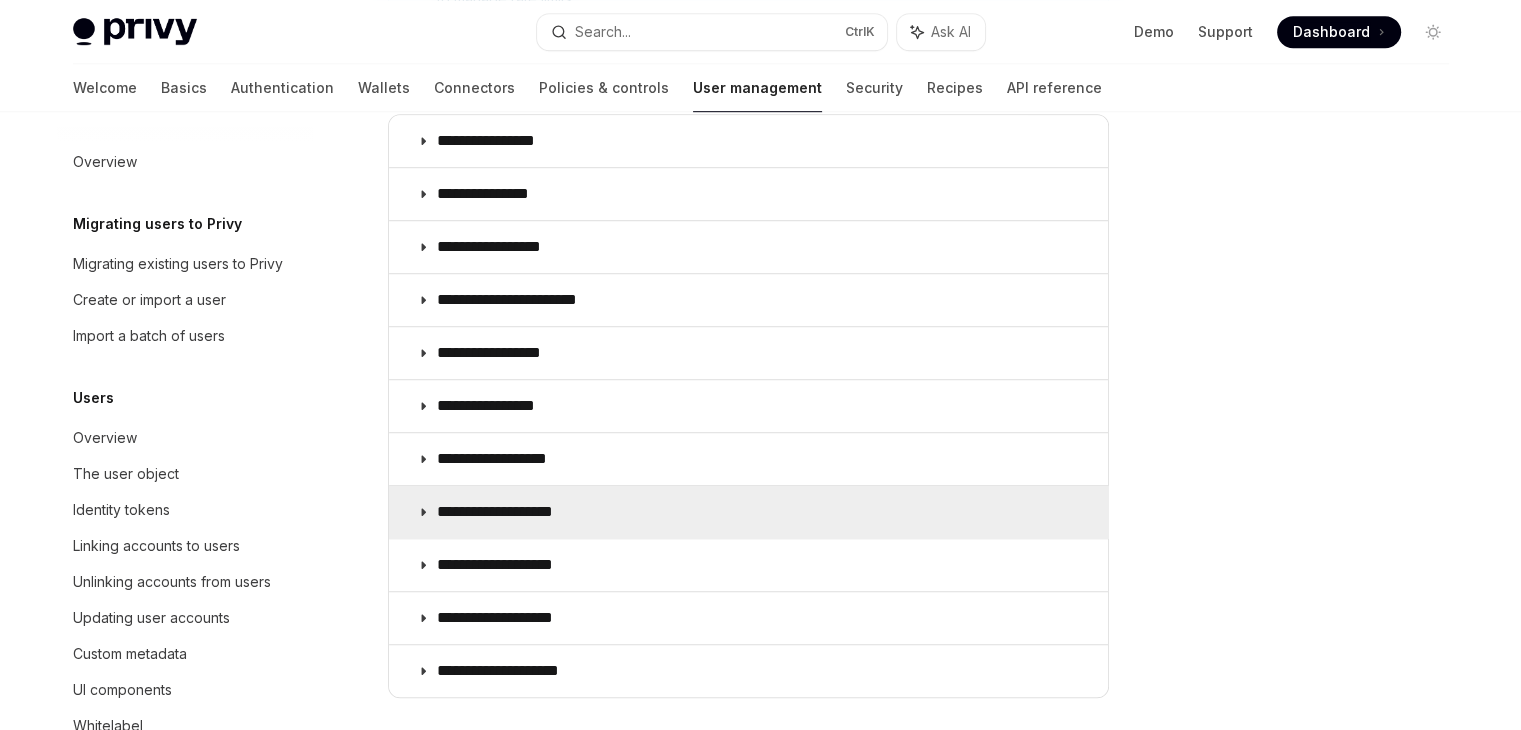 click on "**********" at bounding box center (516, 512) 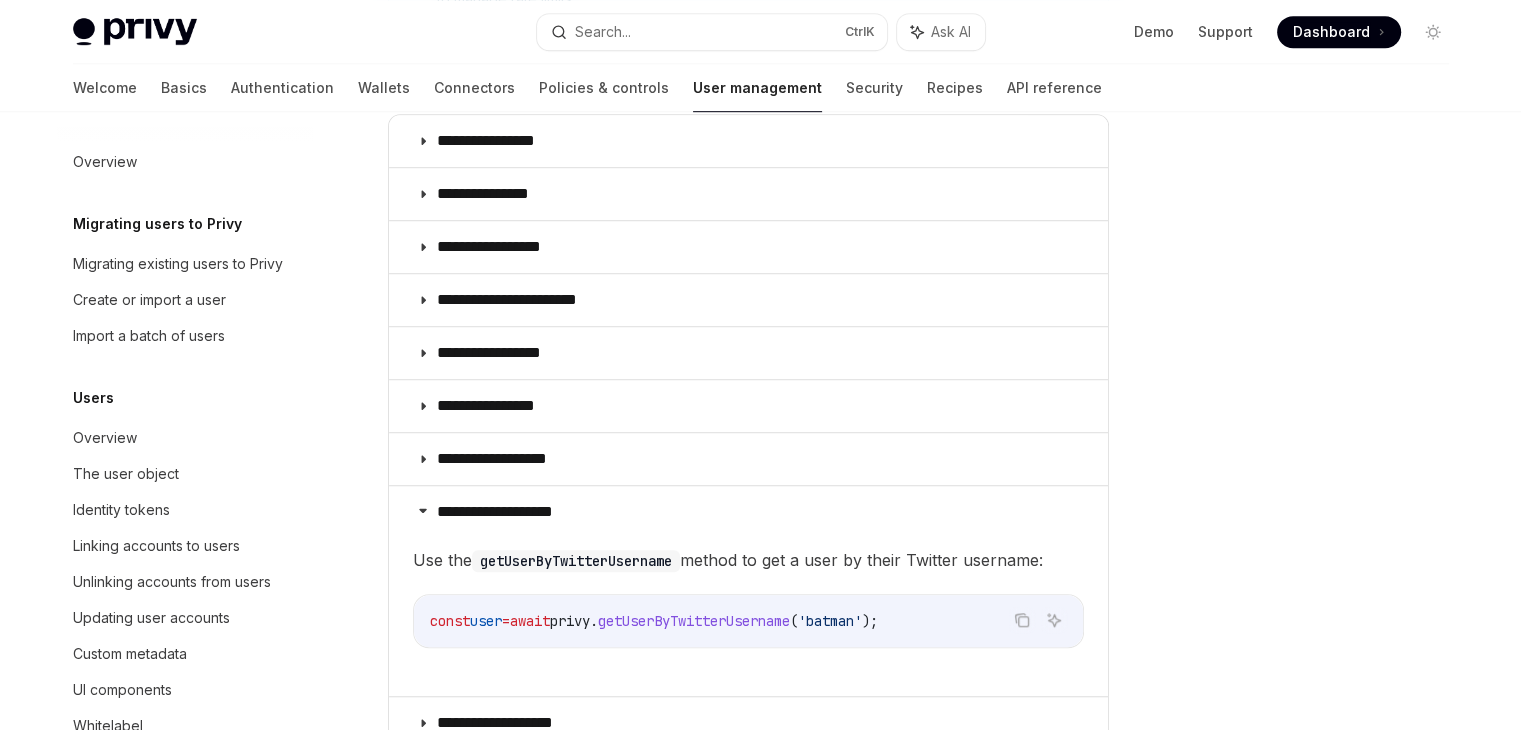 click on "getUserByTwitterUsername" at bounding box center [694, 621] 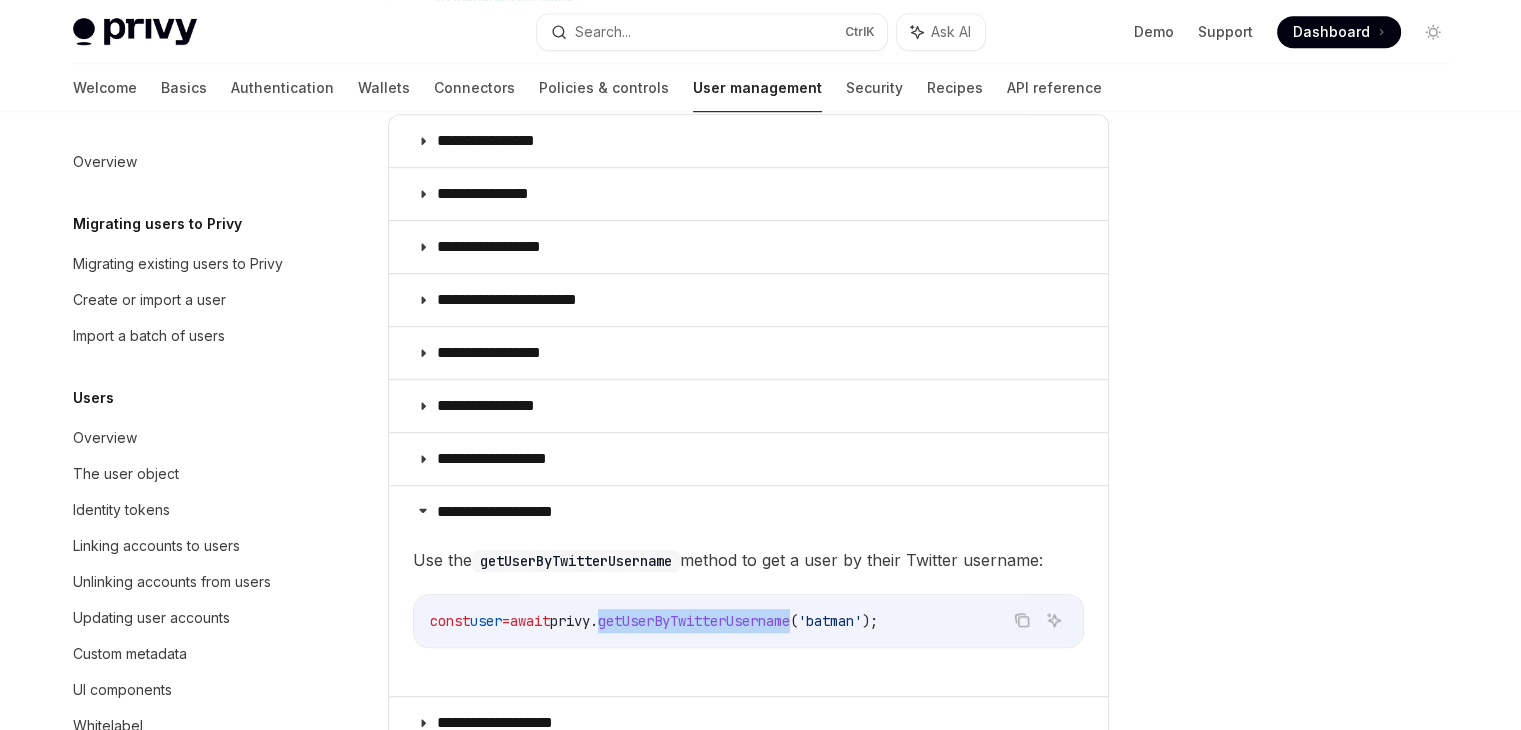 click on "getUserByTwitterUsername" at bounding box center (694, 621) 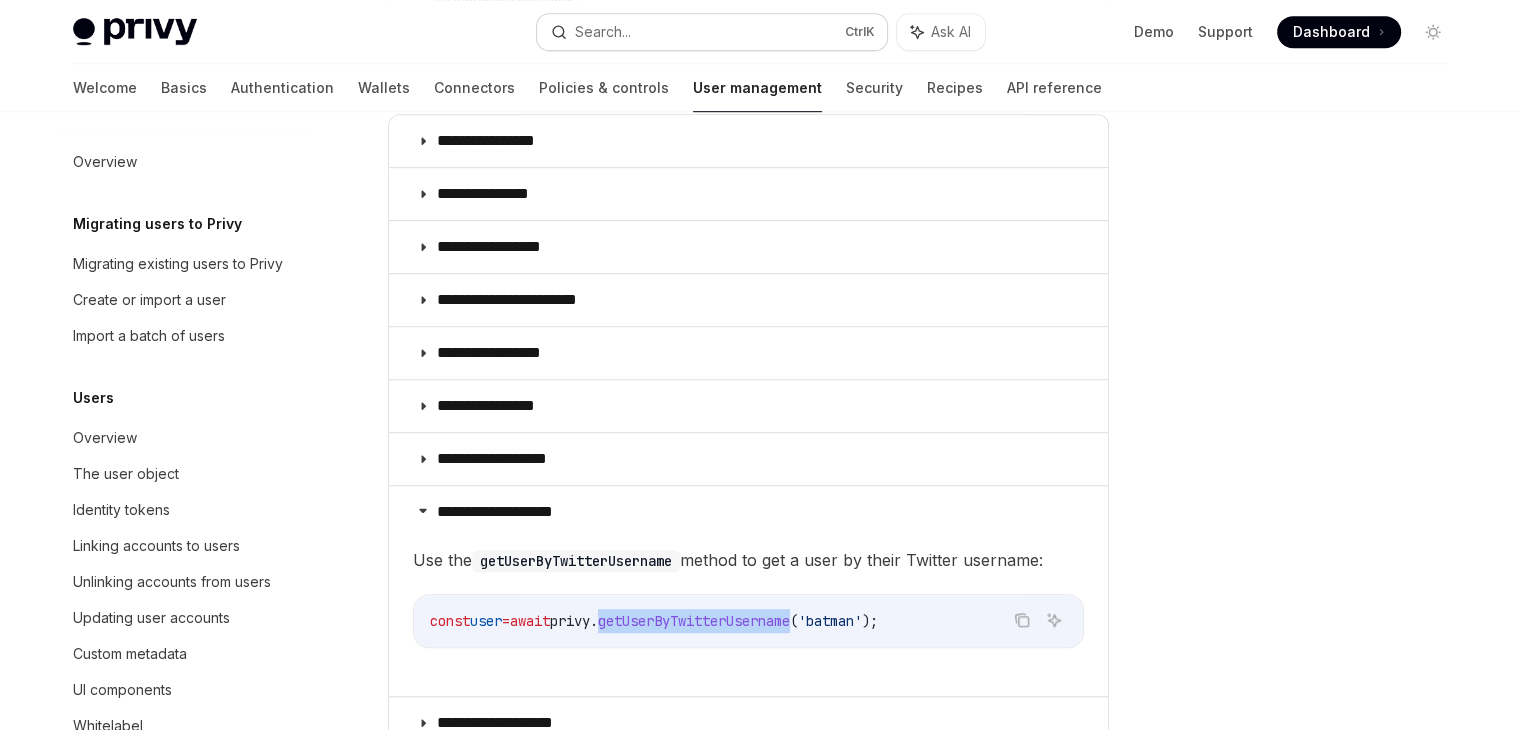 click on "Search..." at bounding box center [603, 32] 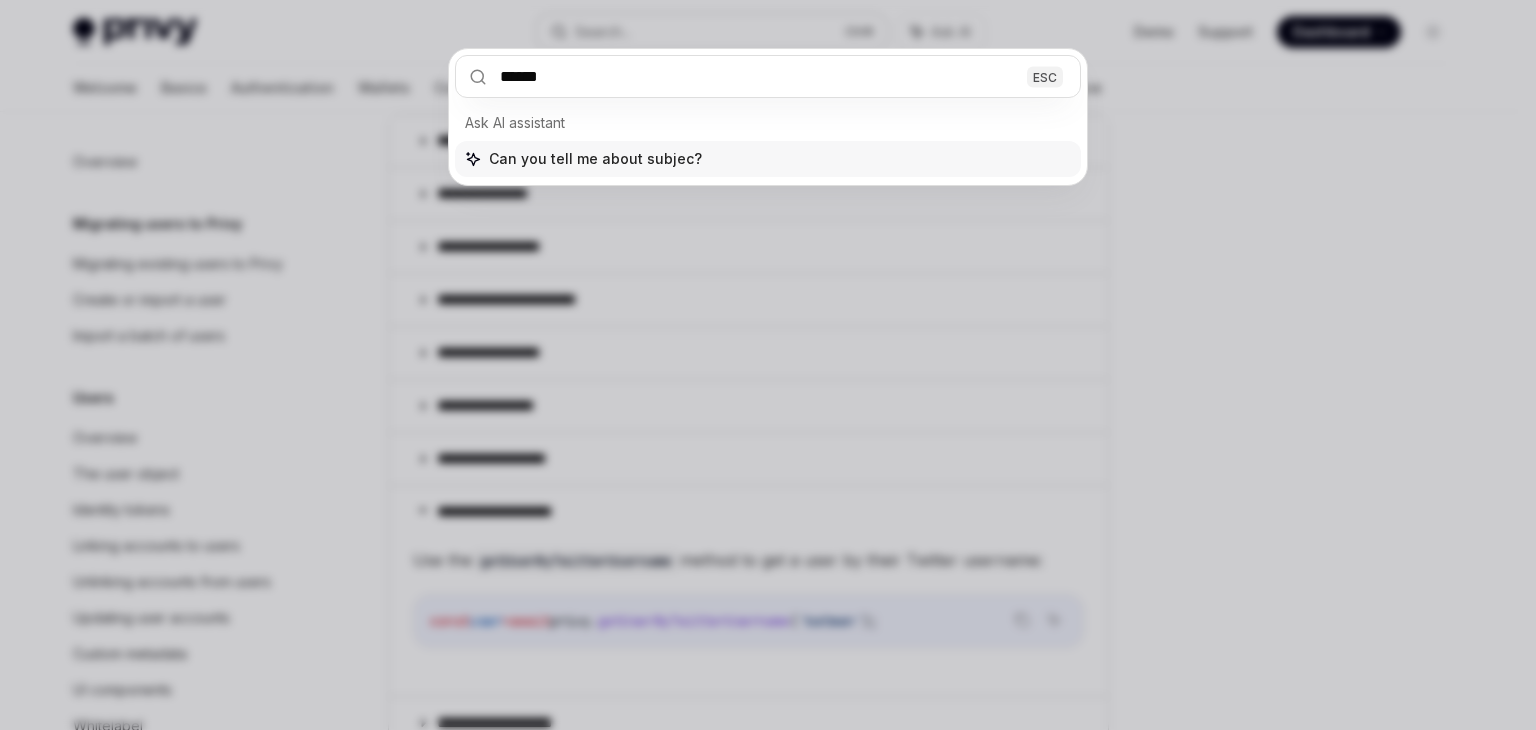 type on "*******" 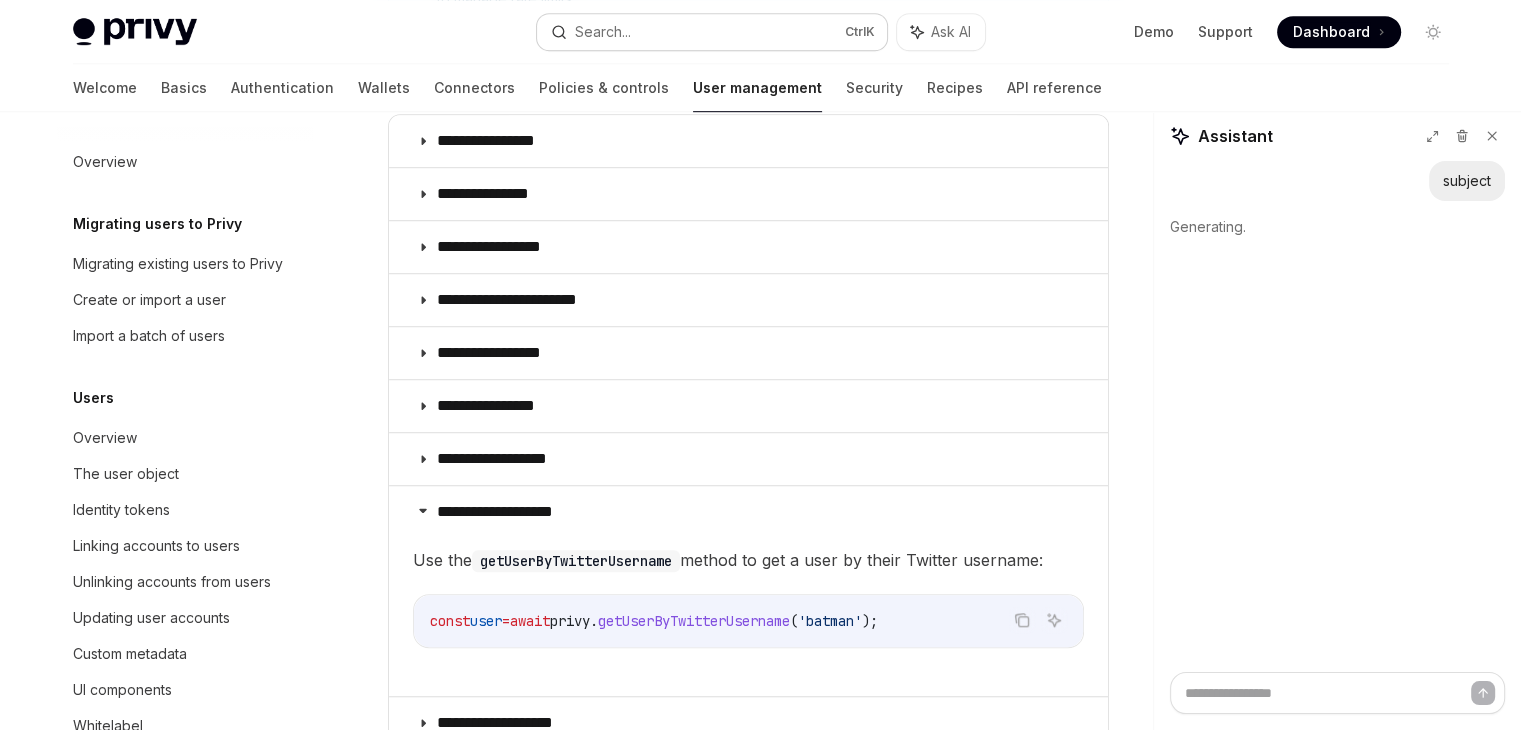 click on "Search..." at bounding box center (603, 32) 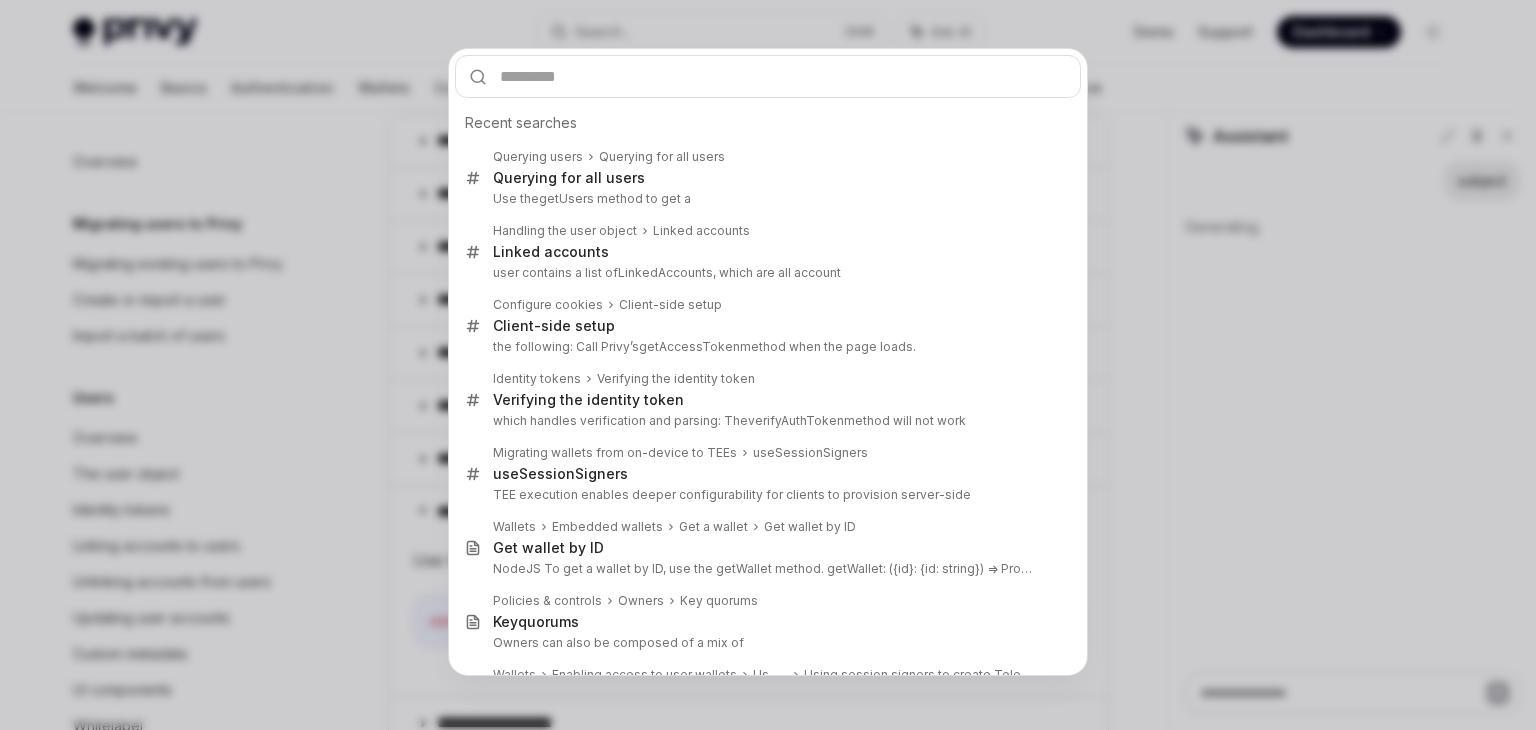 click on "Recent searches Querying users Querying for all users Querying for all users
Use the  getUser s method to get a  Handling the user object Linked accounts Linked accounts user contains a list of  LinkedAccounts , which are all account  Configure cookies Client-side setup Client-side setup the following: Call Privy’s  getAccessToken  method when the page loads.  Identity tokens Verifying the identity token Verifying the identity token which handles verification and parsing: The  verifyAuthToken  method will not work Migrating wallets from on-device to TEEs useSessionSigners useSessionSigners
TEE execution enables deeper configurability for clients to provision server-side  Wallets Embedded wallets Get a wallet Get wallet by ID Get wallet by ID NodeJS
To get a wallet by ID, use the  getWallet  method. getWallet: ({id}: {id: string}) => Promise Policies & controls Owners Key quorums Key  quo rums
Owners can also be composed of a mix of  Wallets Enabling access to user wallets Use cases Telegram Telegram" at bounding box center [768, 365] 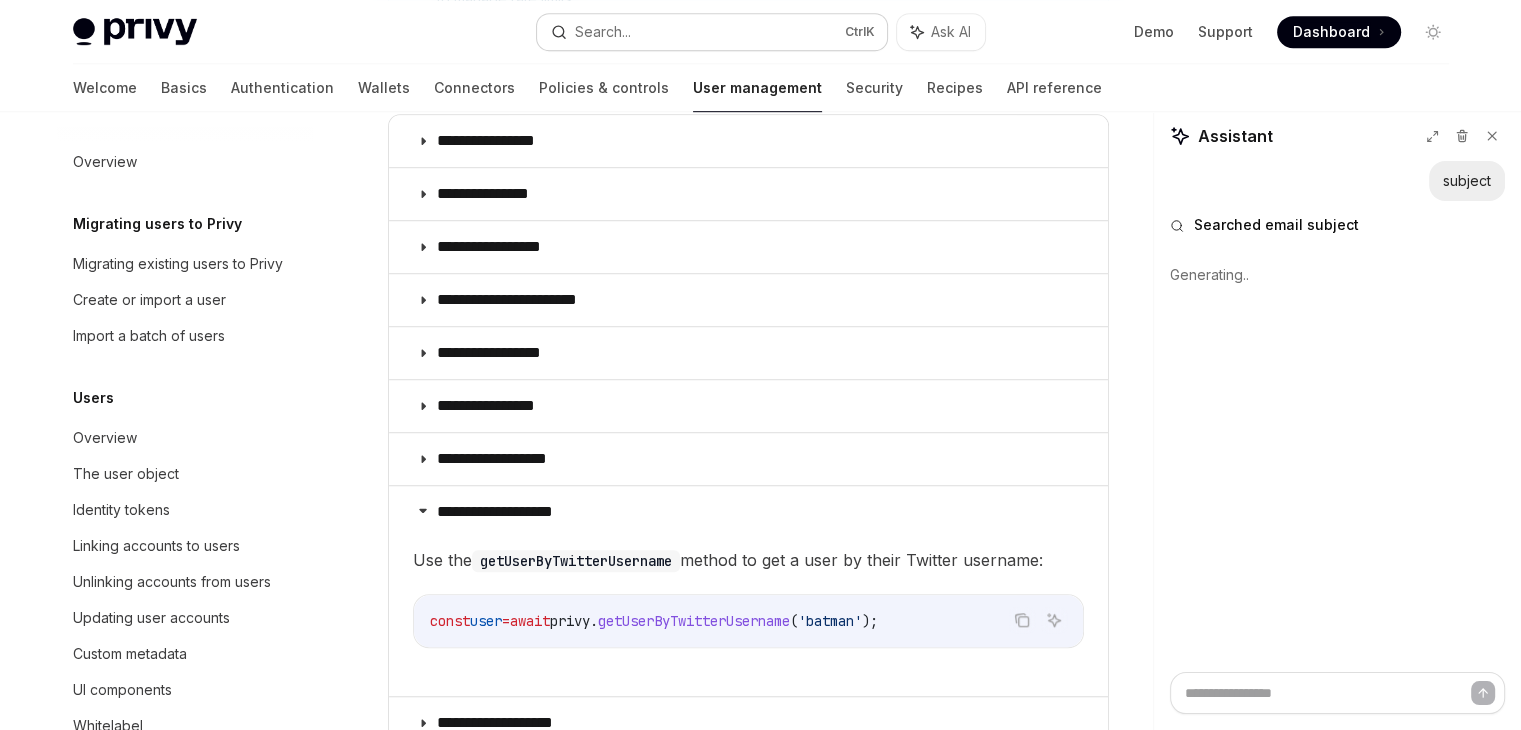 type on "*" 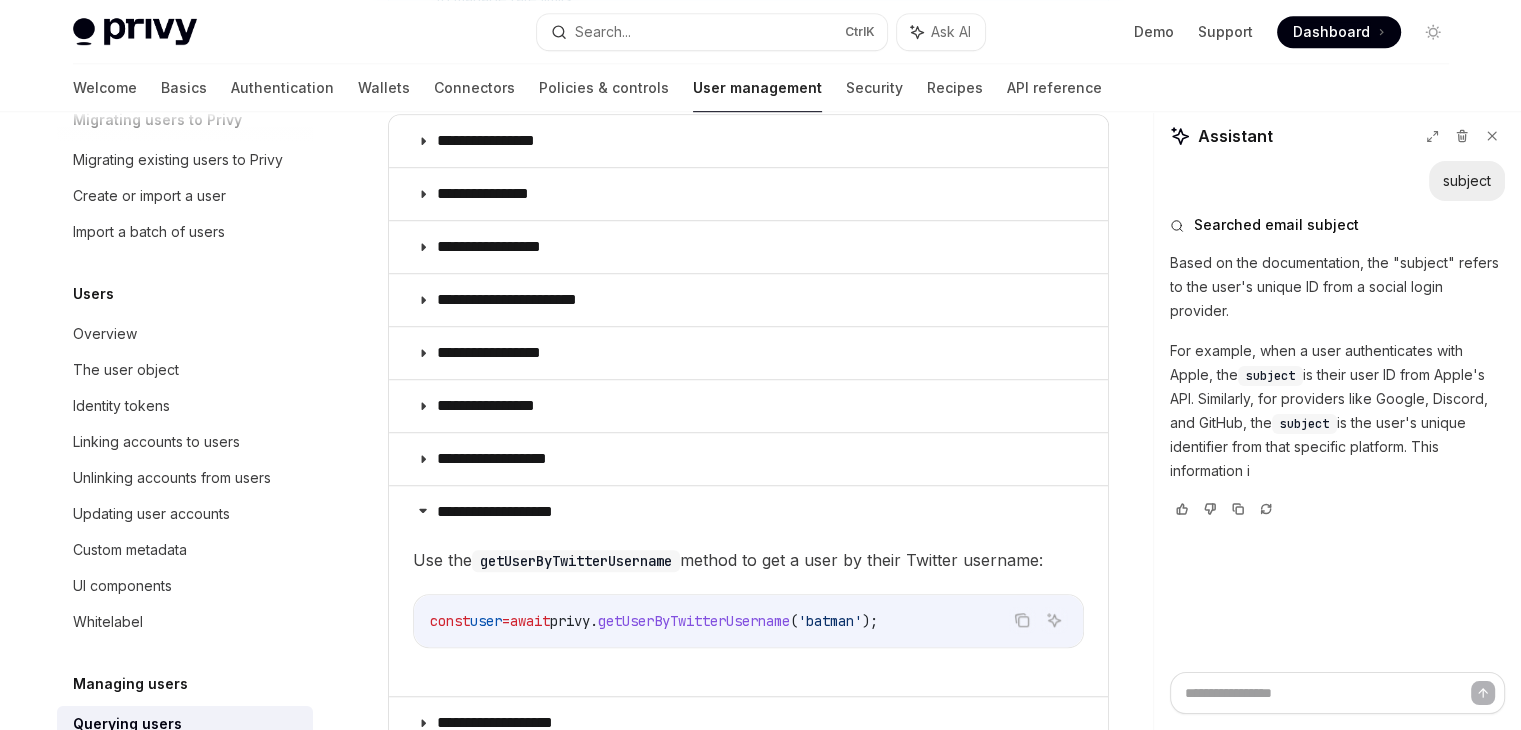 scroll, scrollTop: 104, scrollLeft: 0, axis: vertical 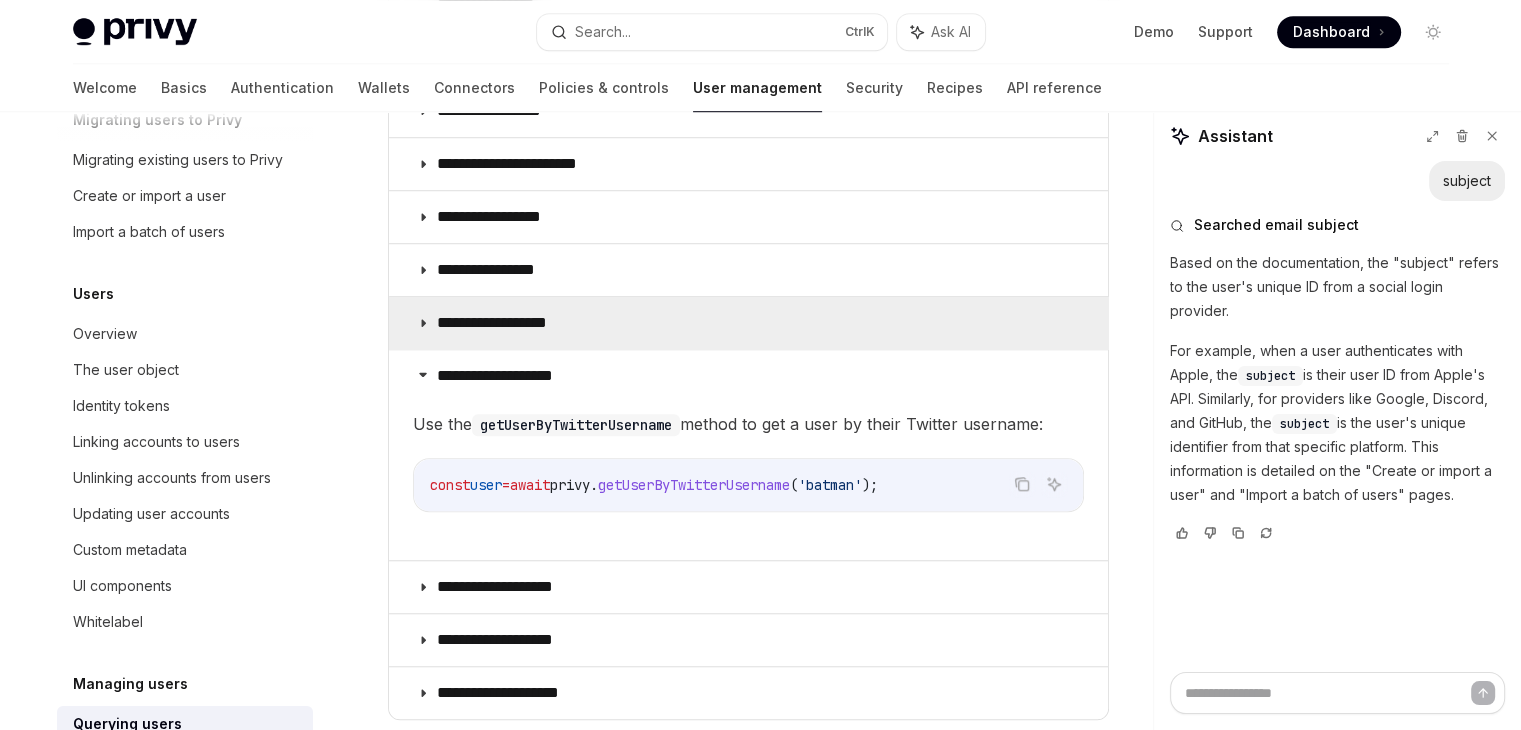 click on "**********" at bounding box center [748, 323] 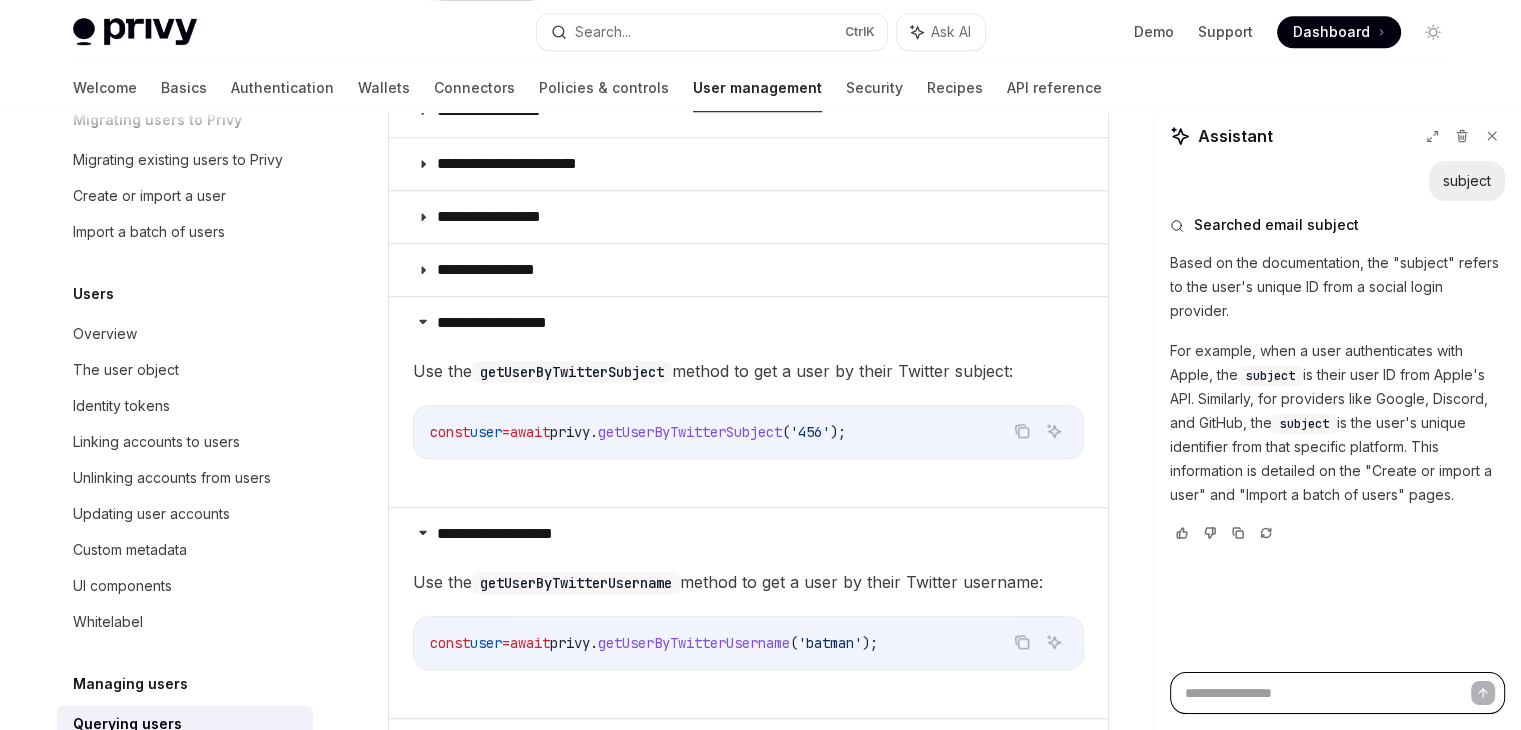click at bounding box center [1337, 693] 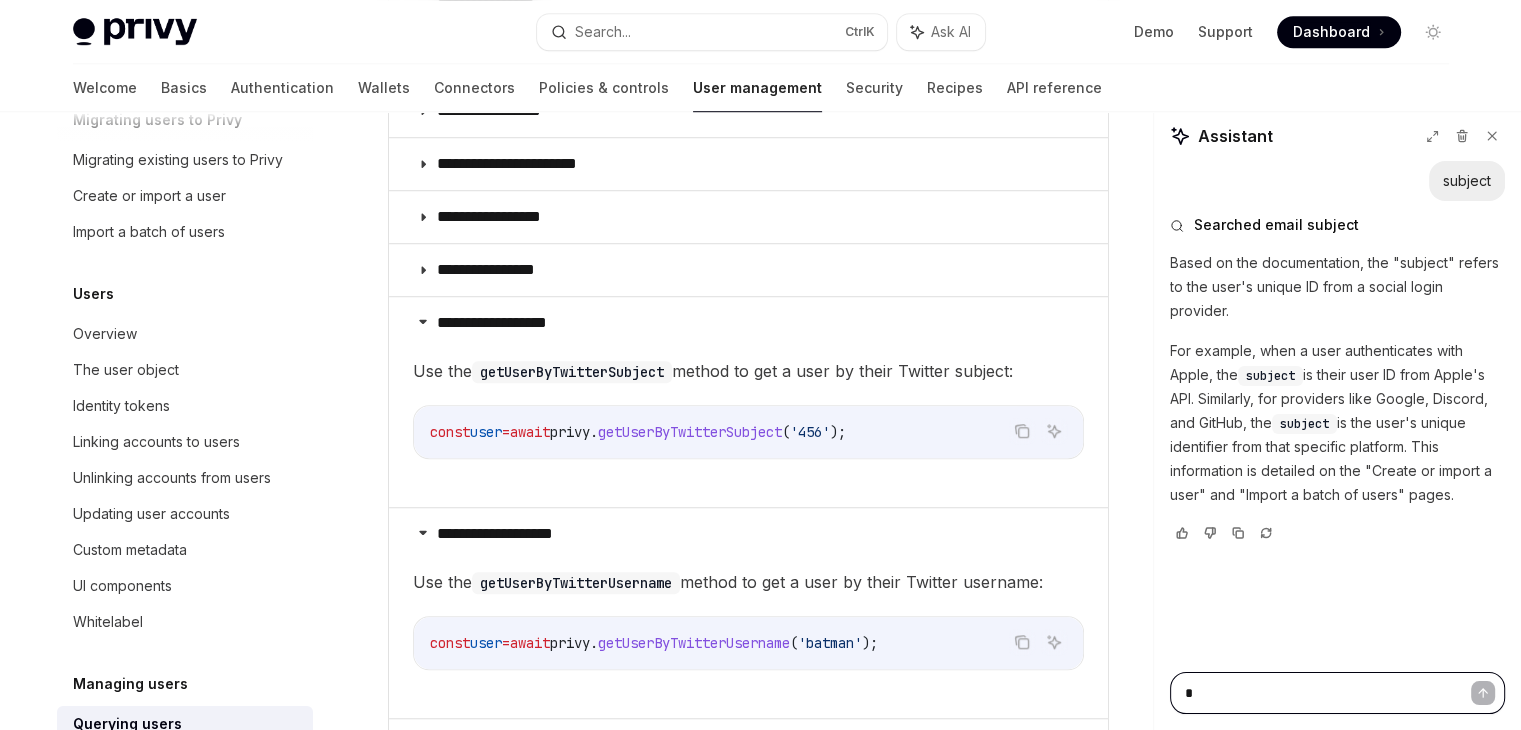 type on "*" 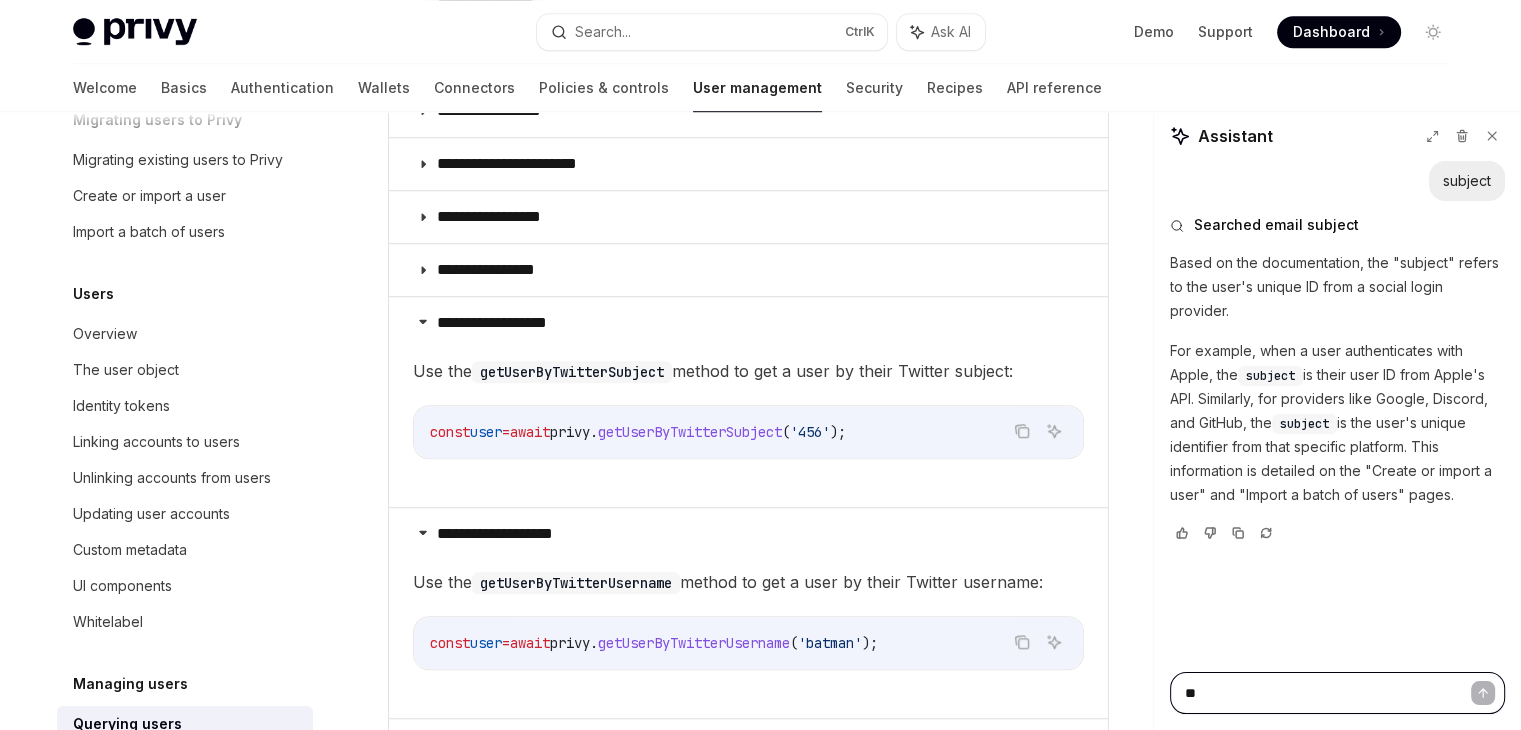 type on "*" 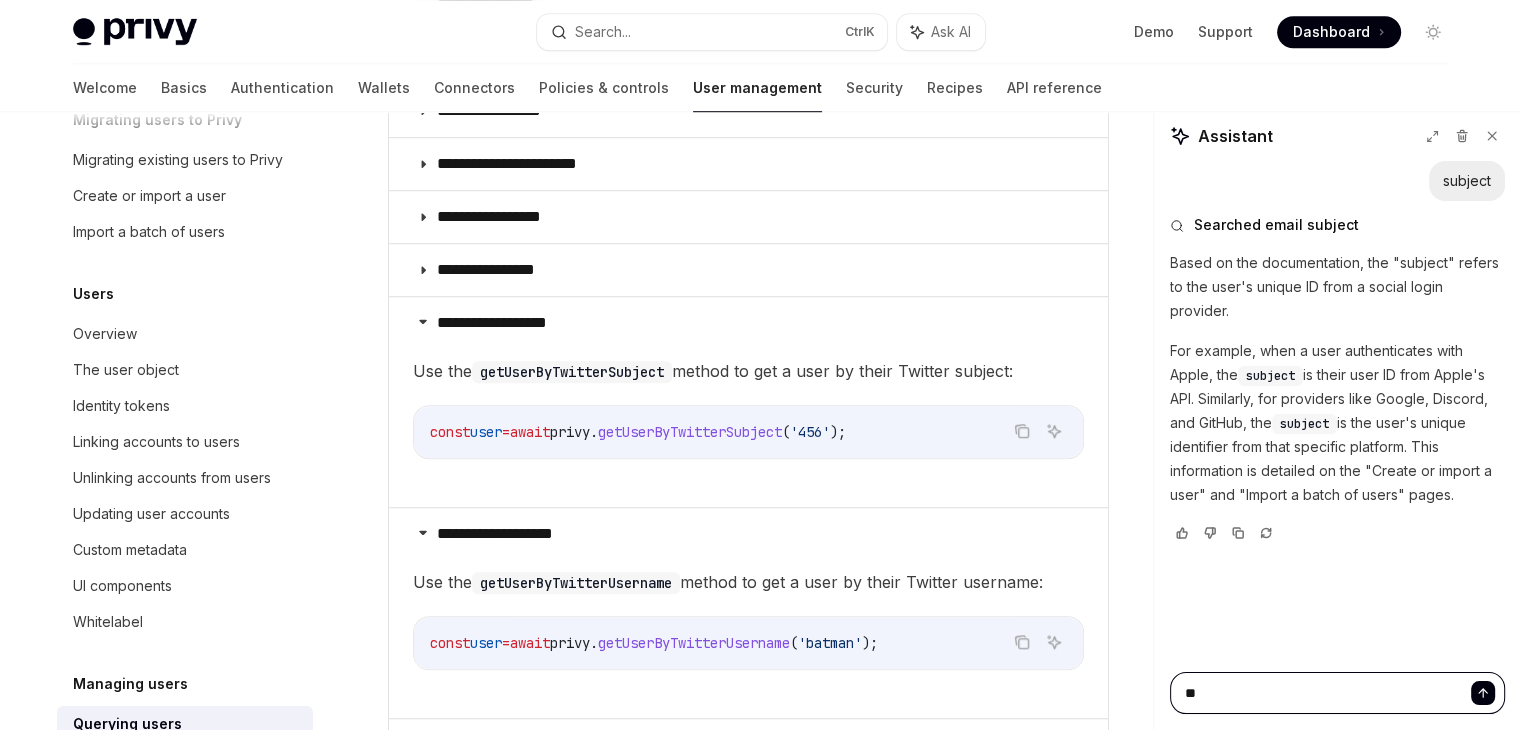 type on "***" 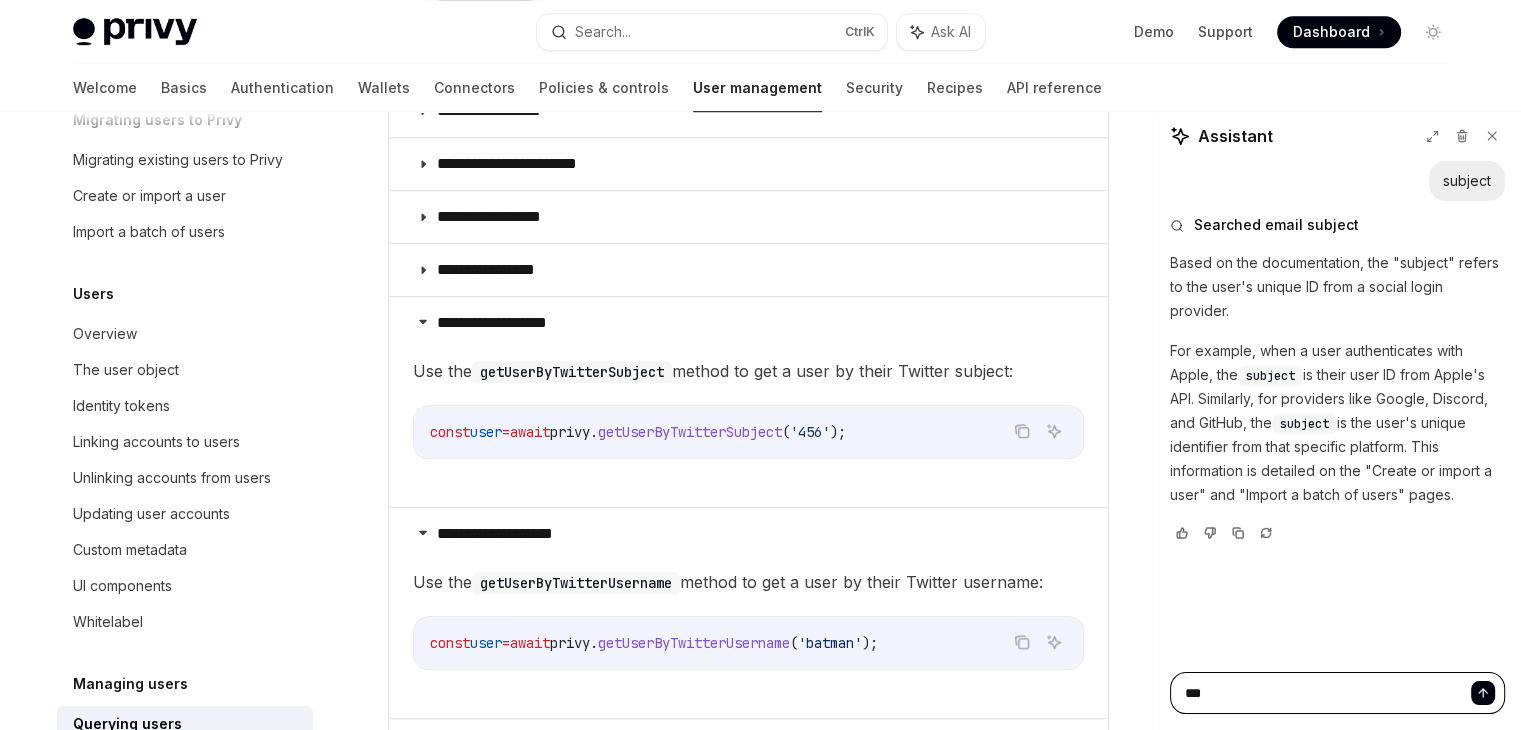 type on "*" 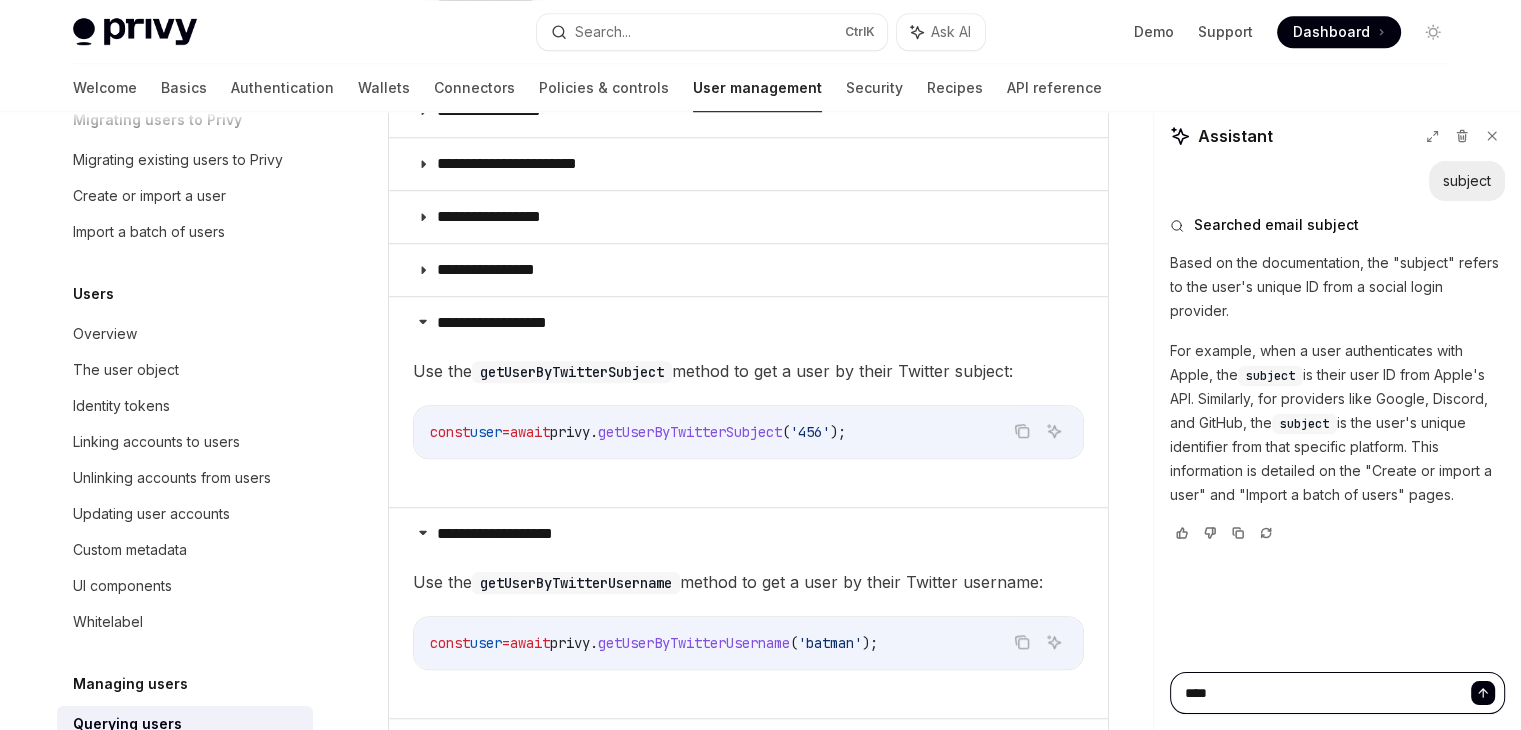 type on "*" 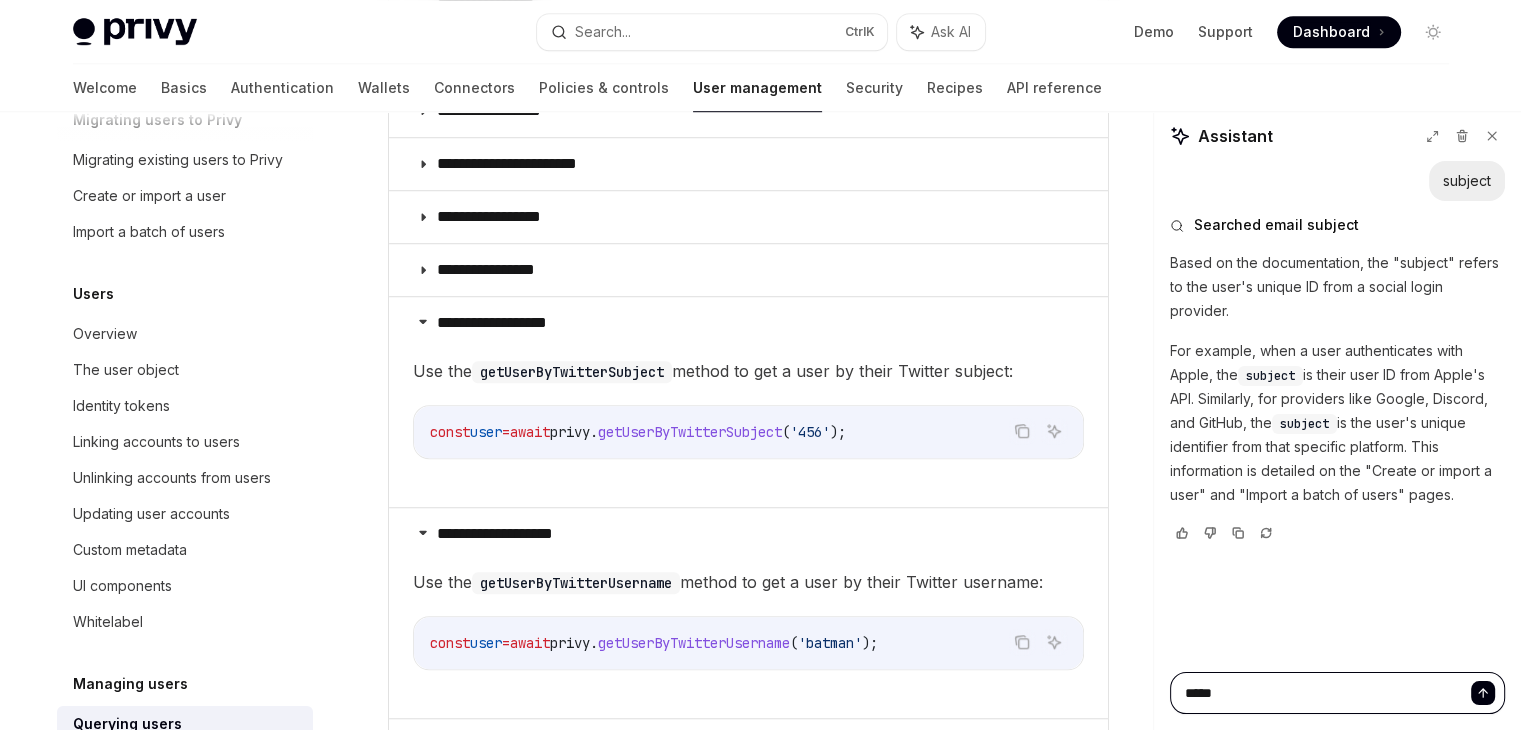 type on "*" 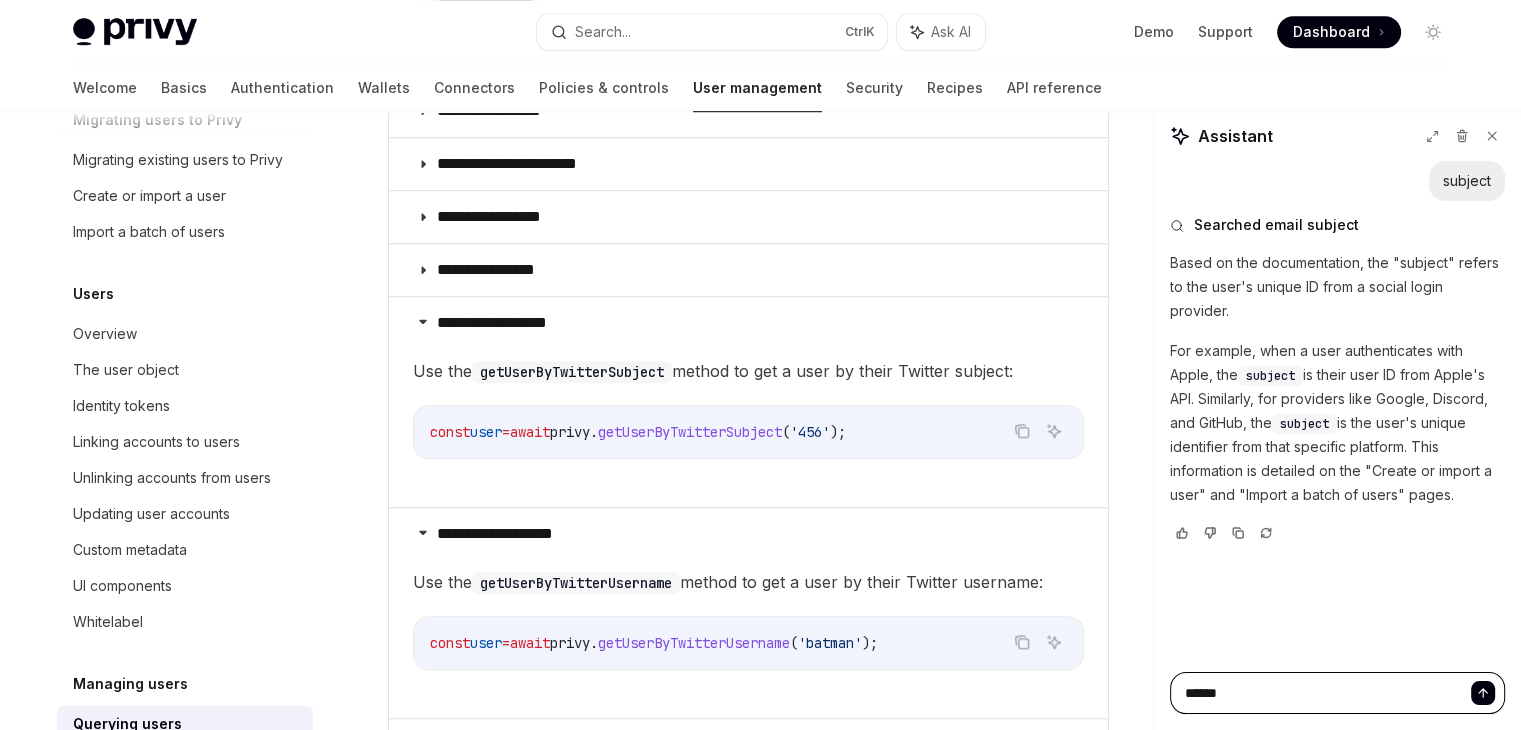 type on "*" 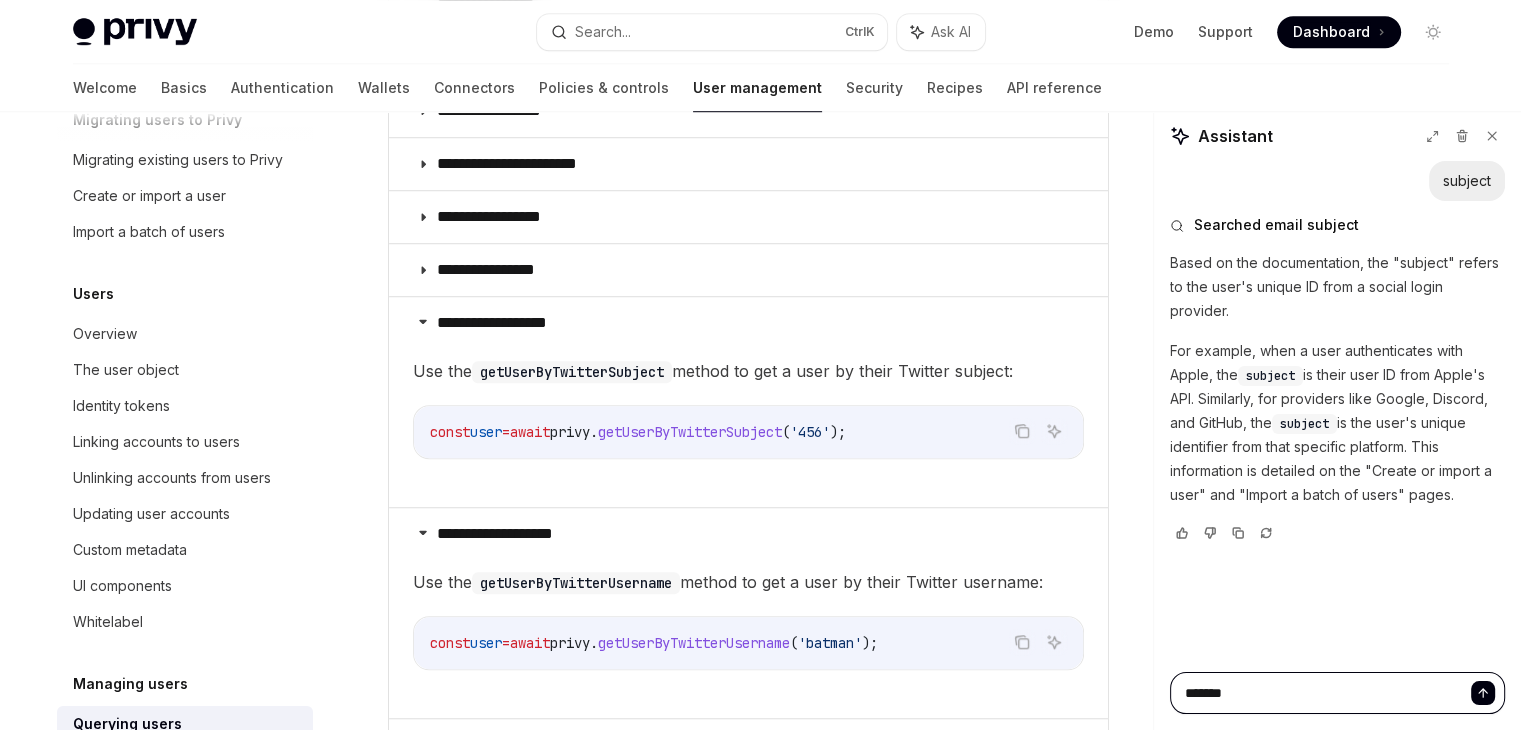 type on "*" 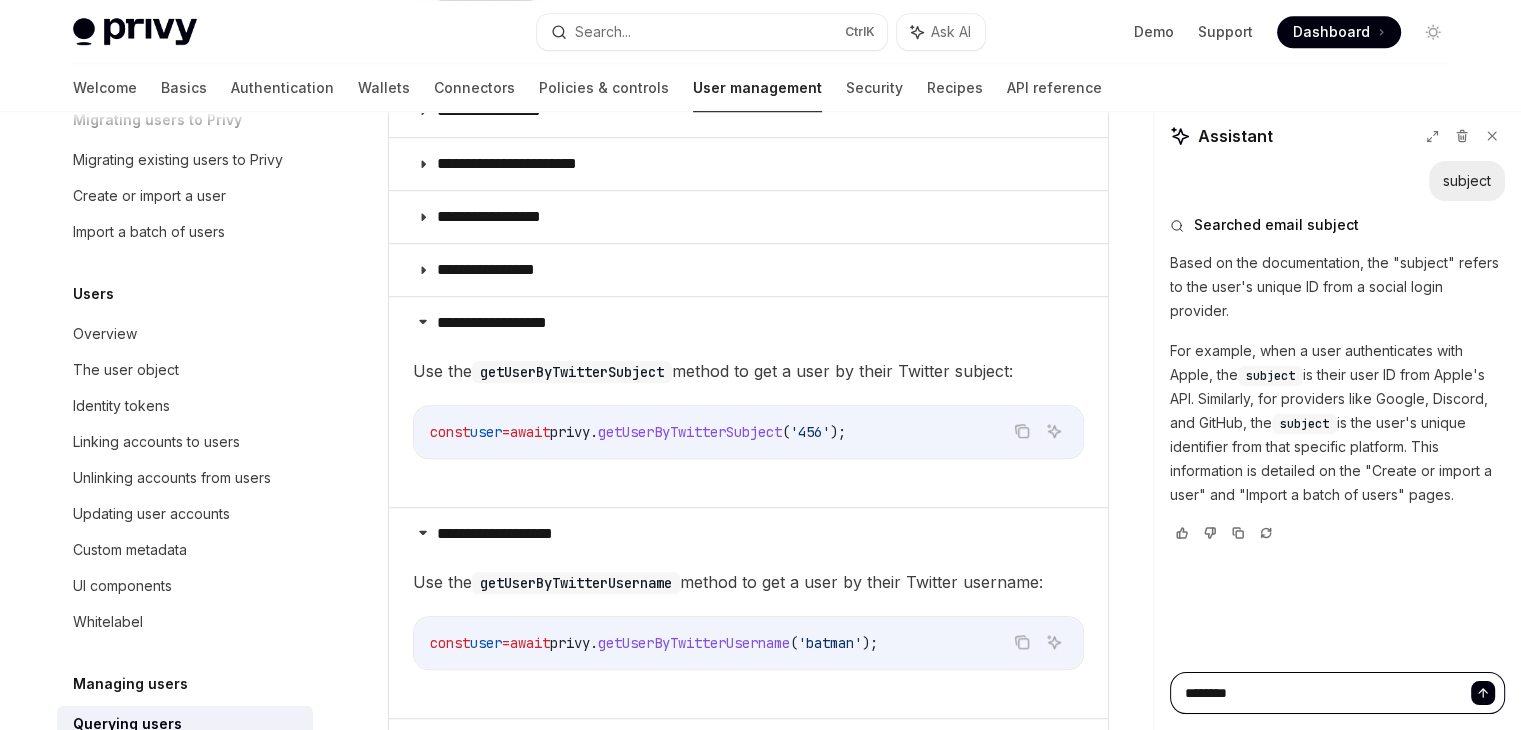 type on "*" 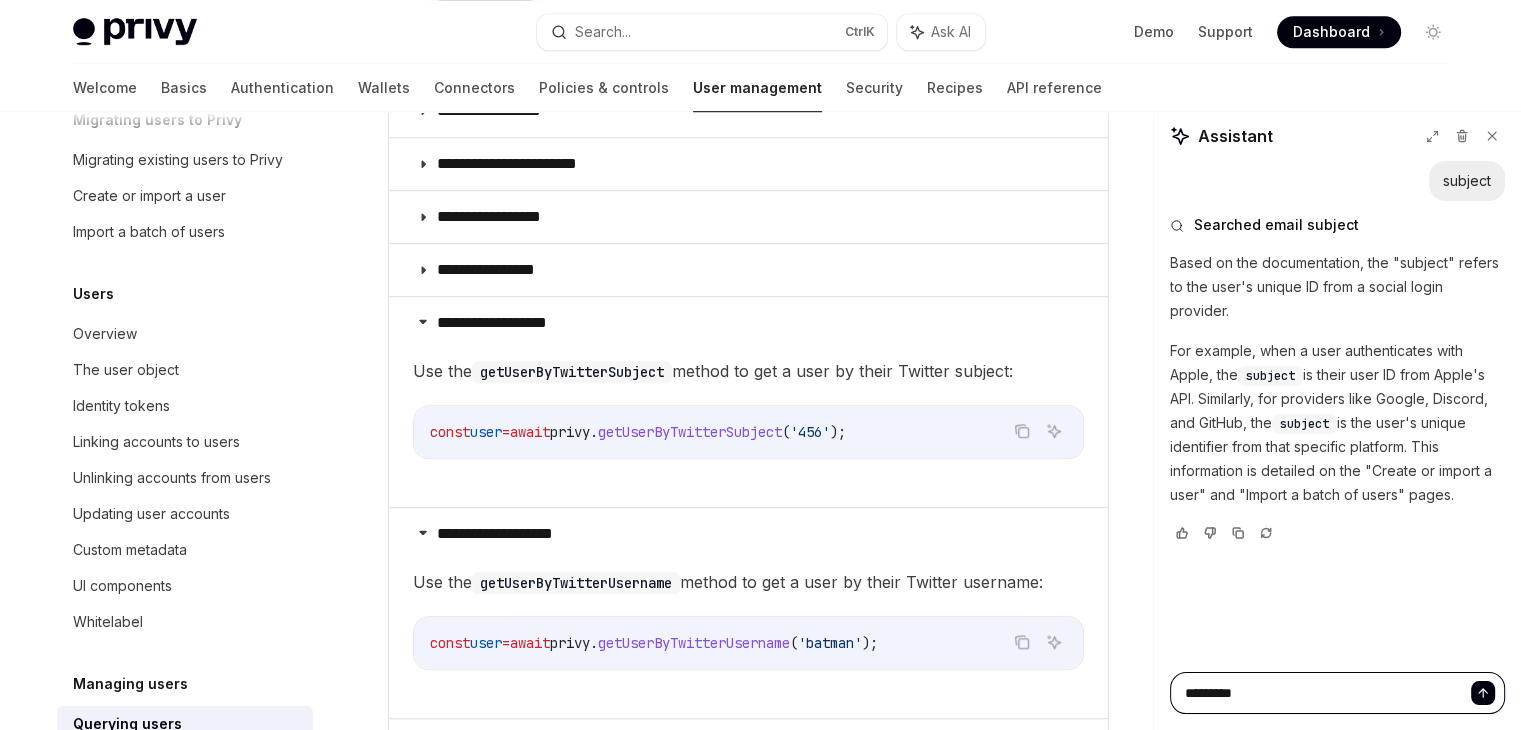 type on "*" 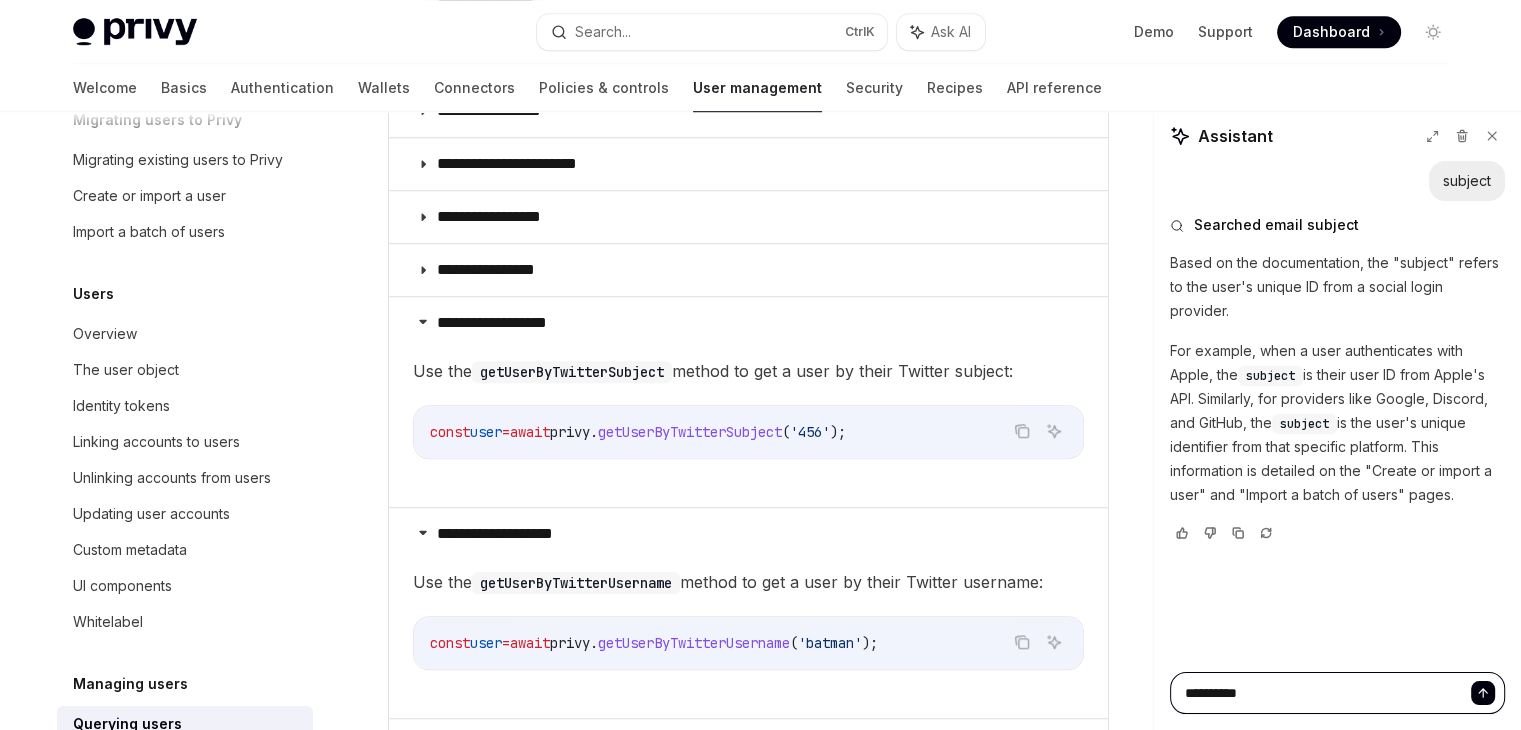 type on "*" 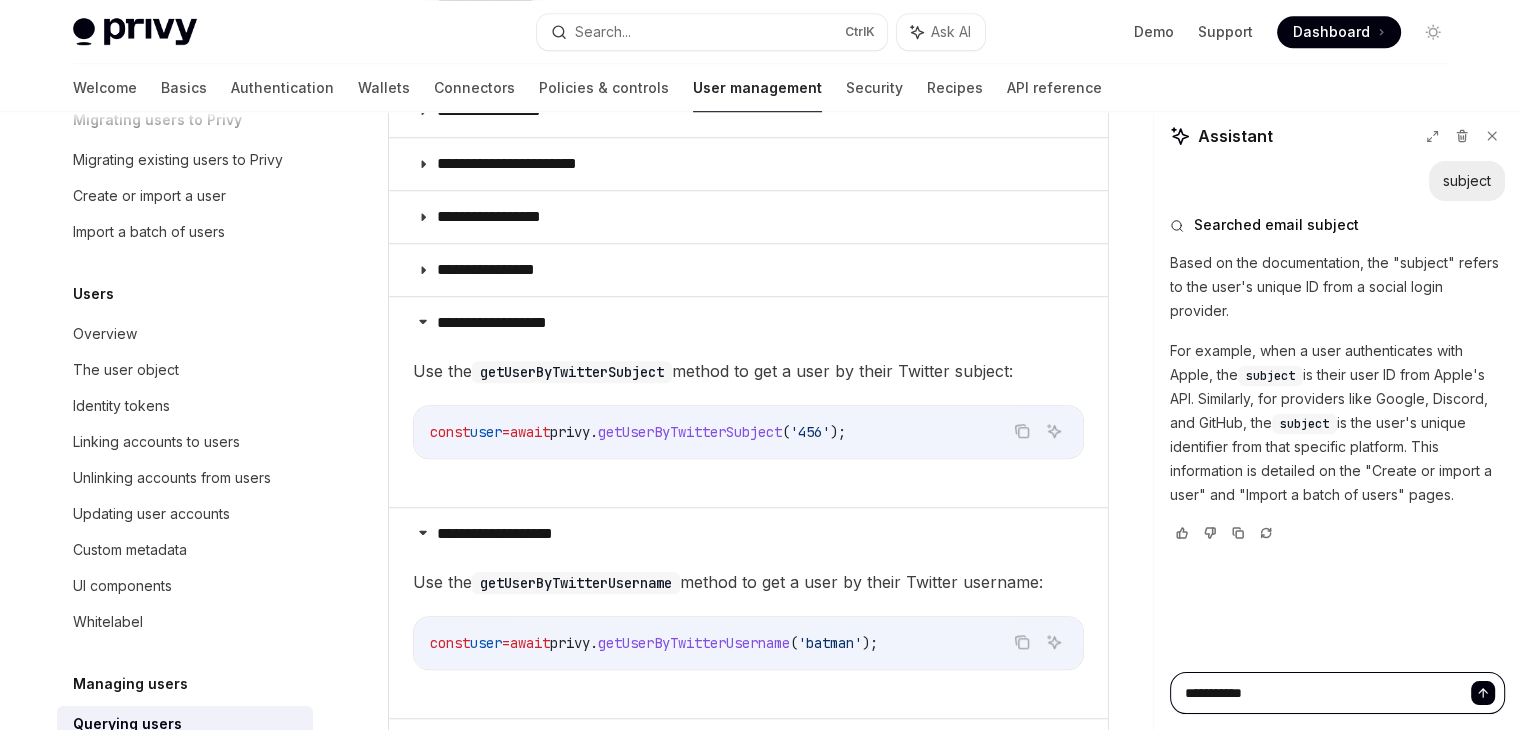 type on "*" 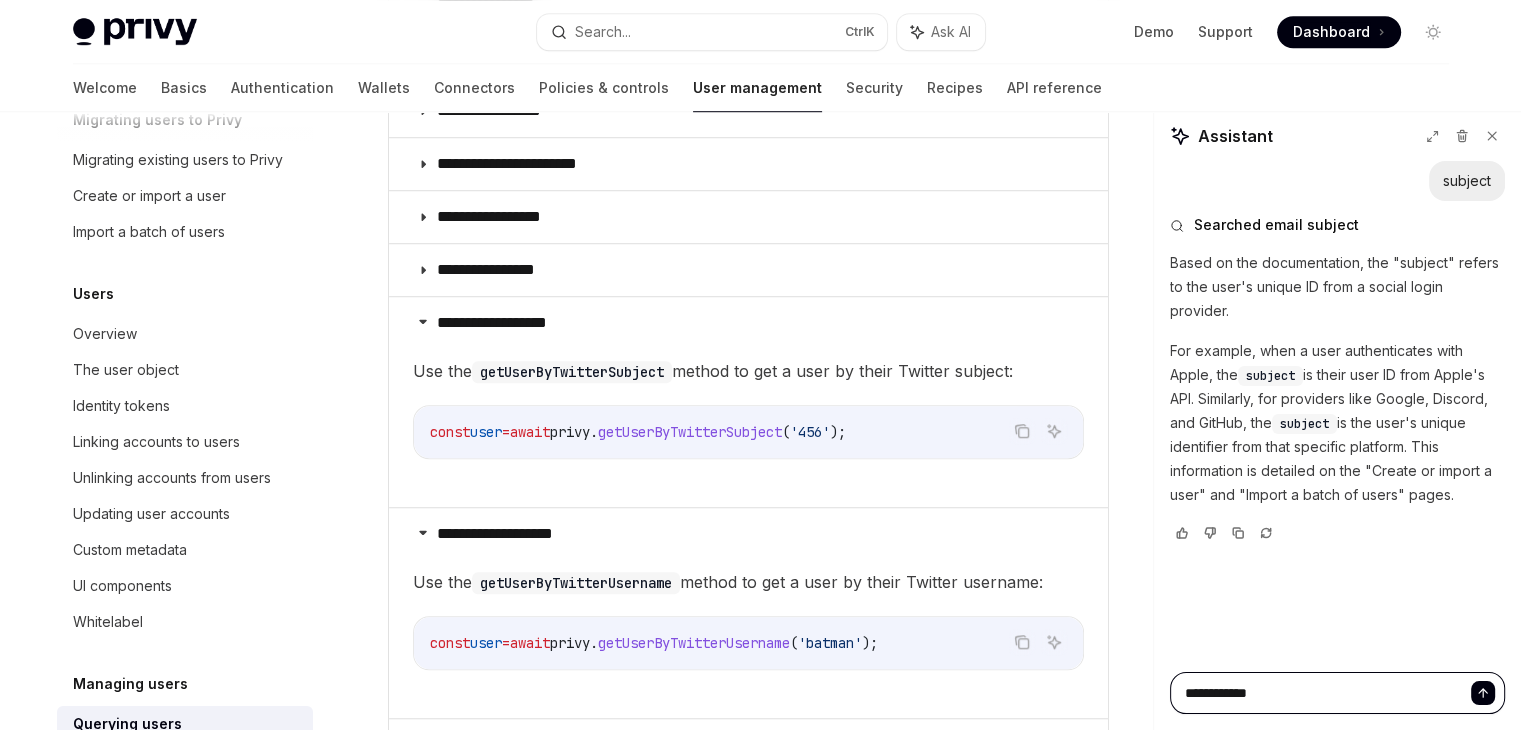 type on "*" 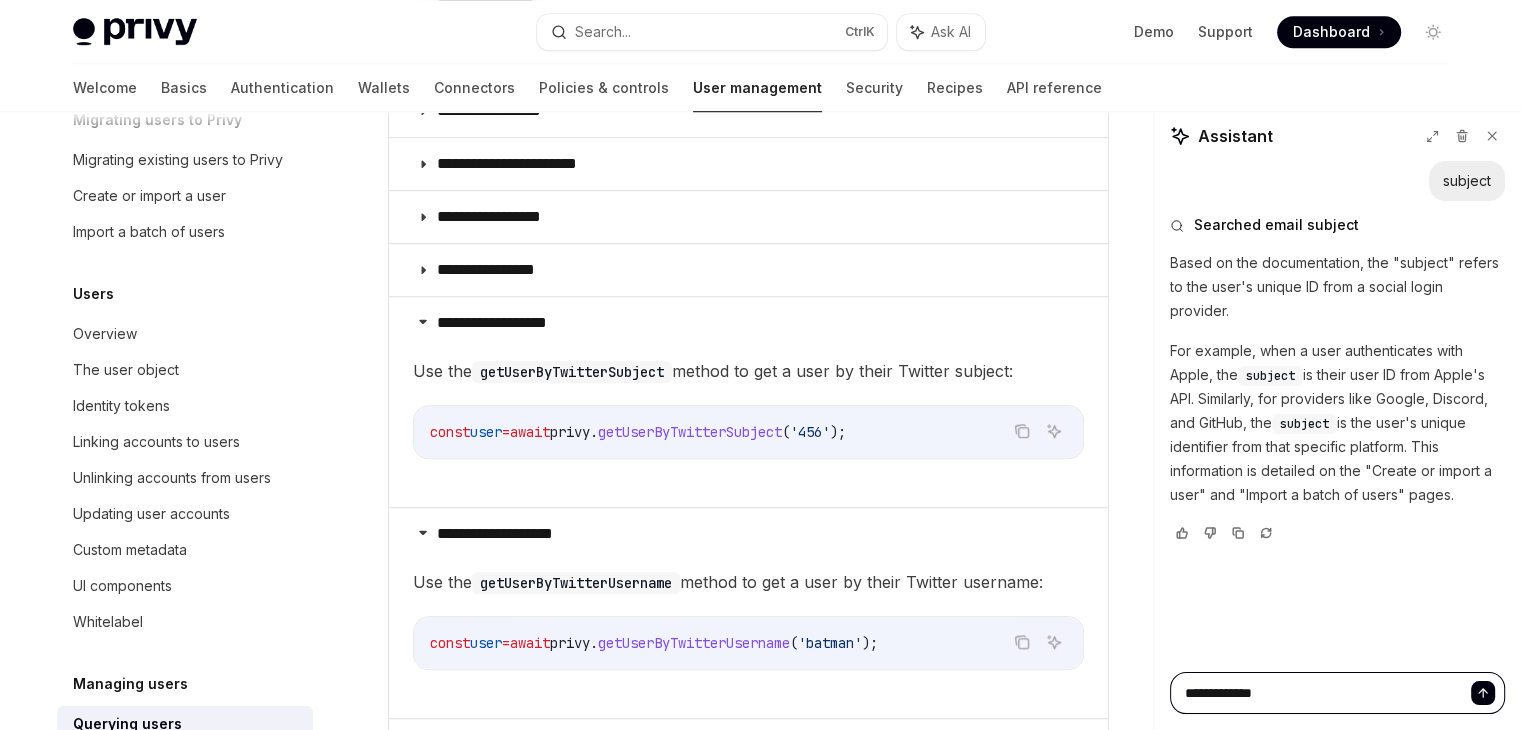 type on "*" 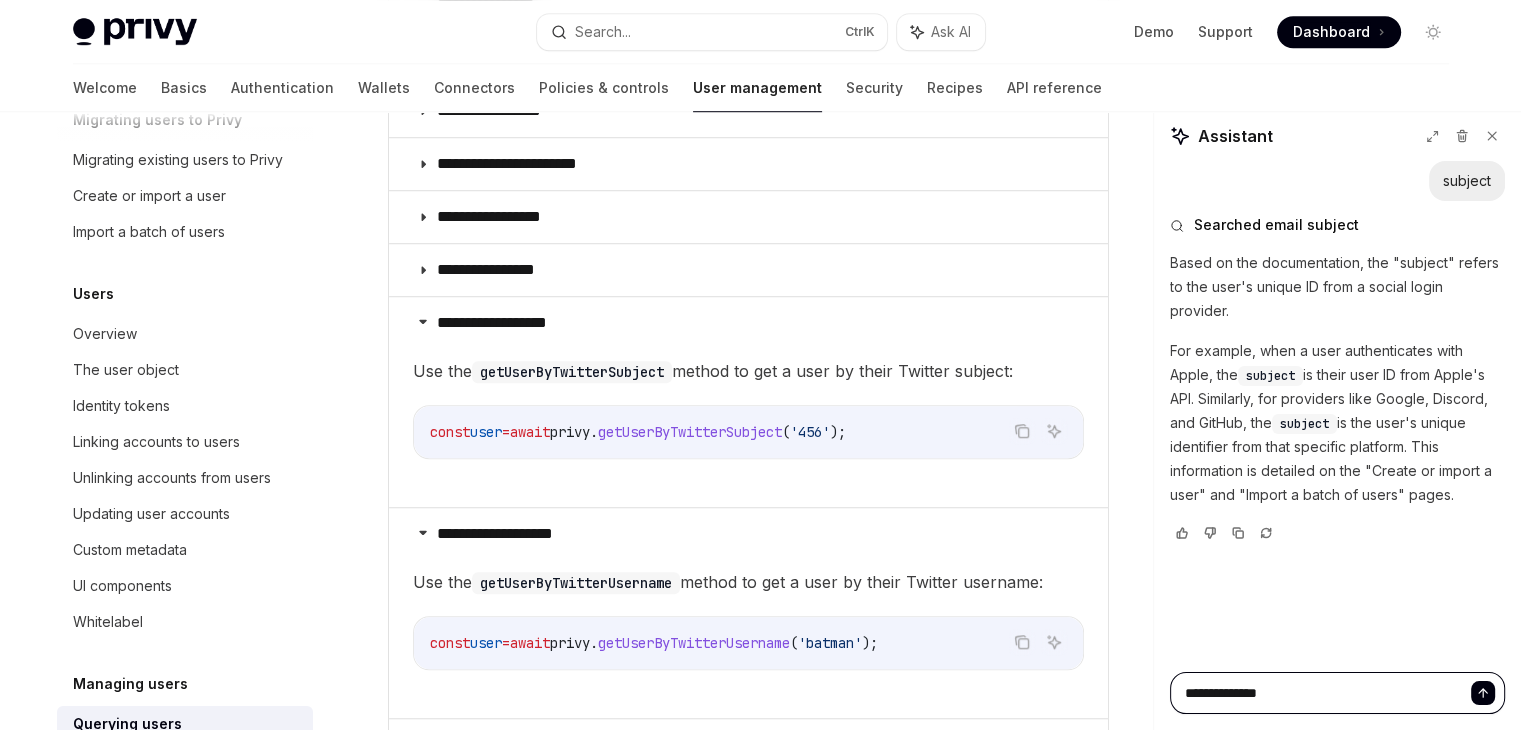 type on "*" 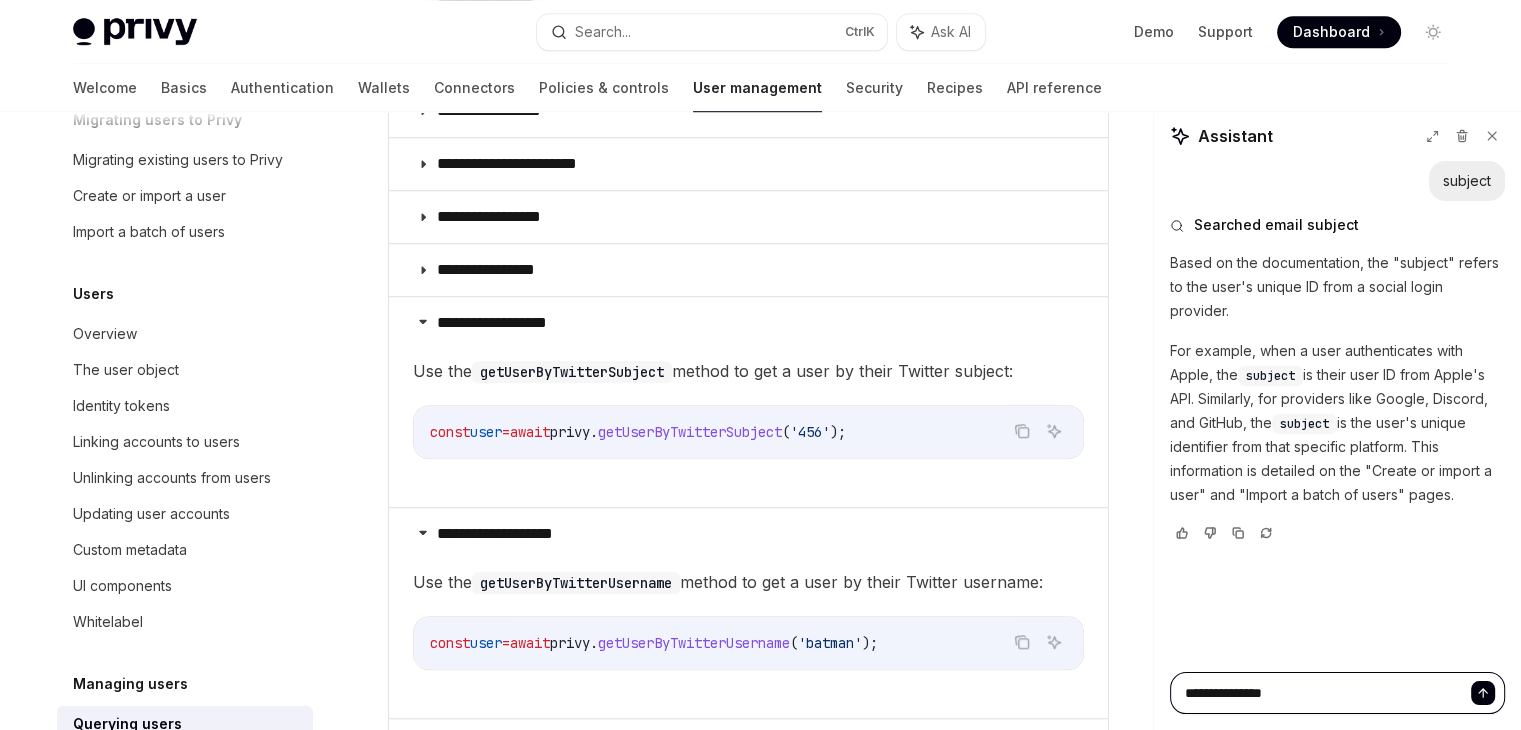 type on "*" 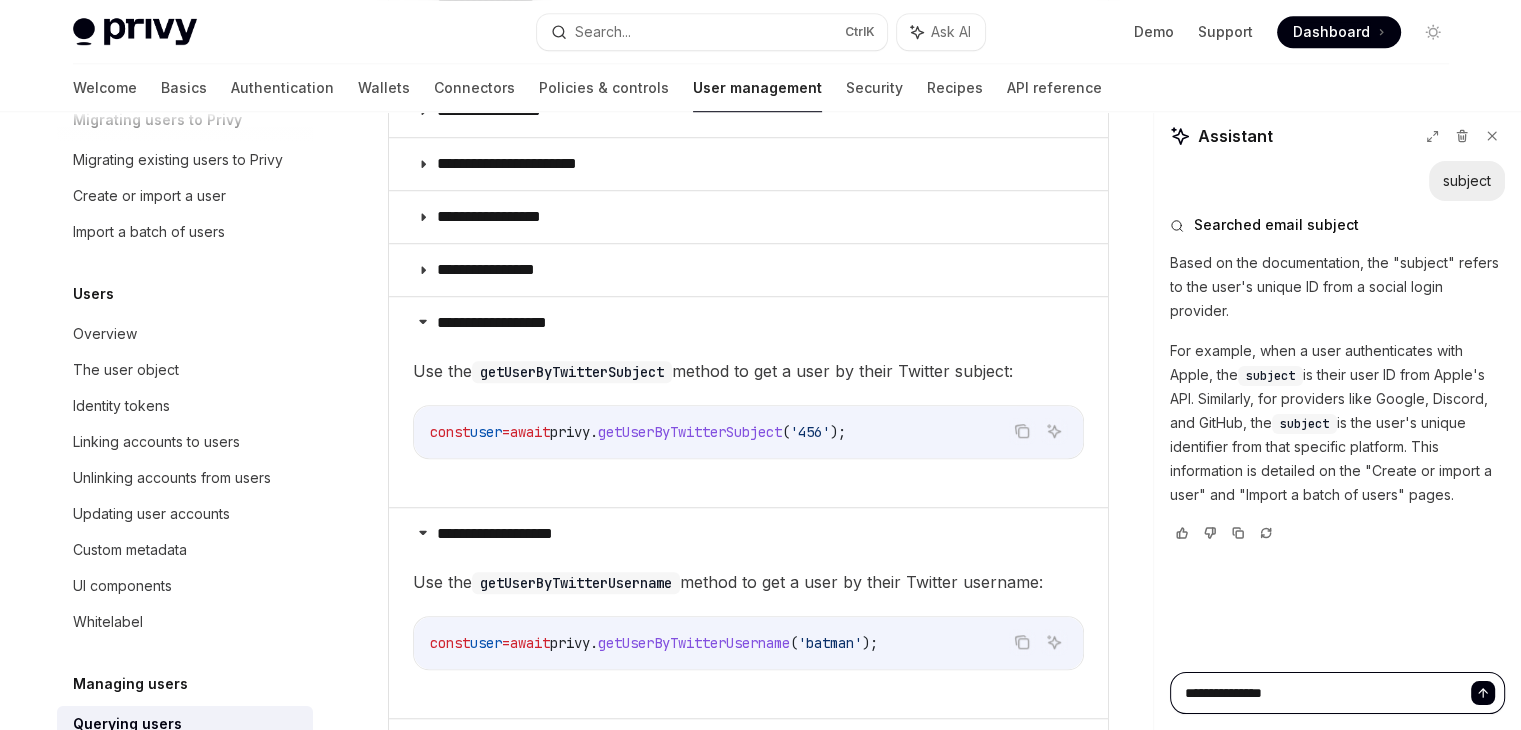 type on "**********" 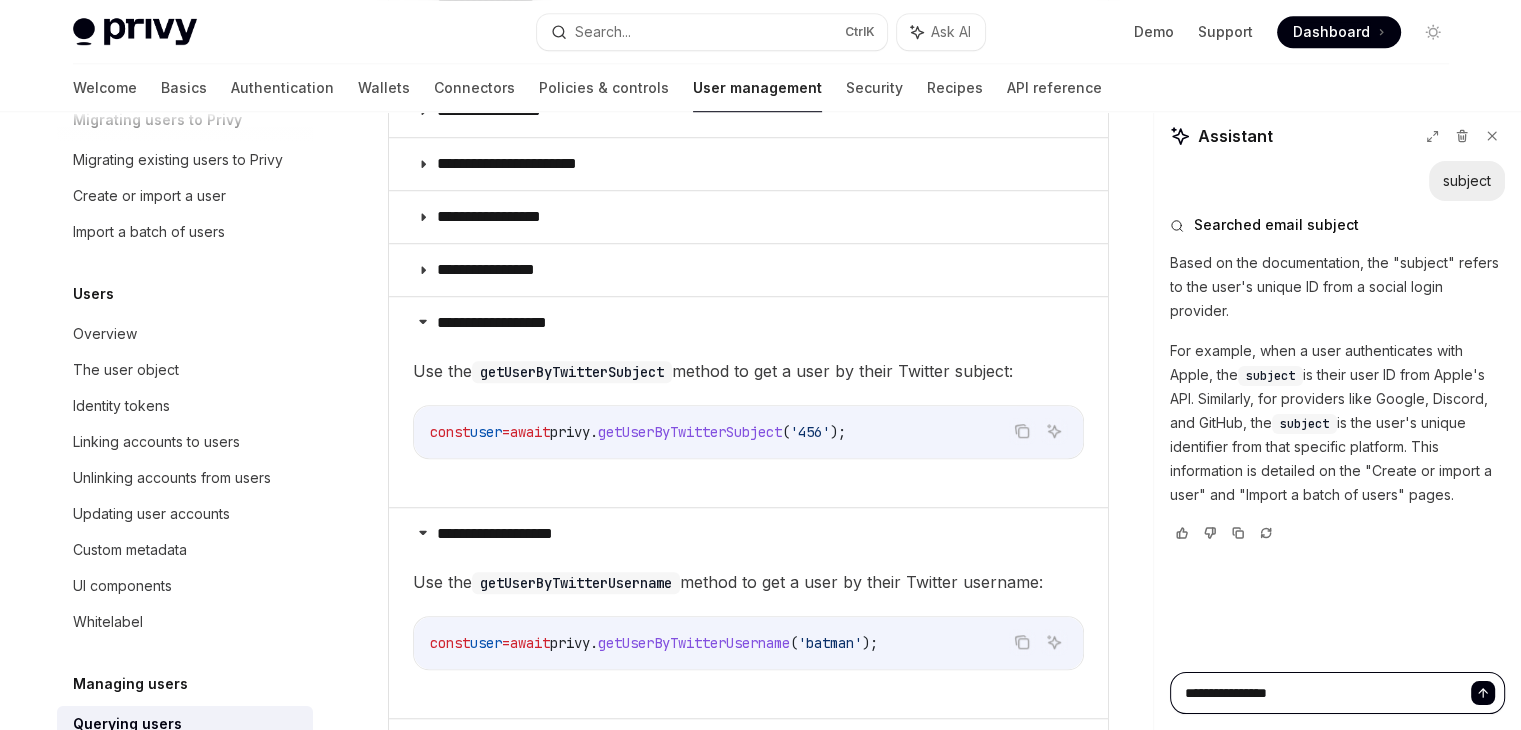 type on "*" 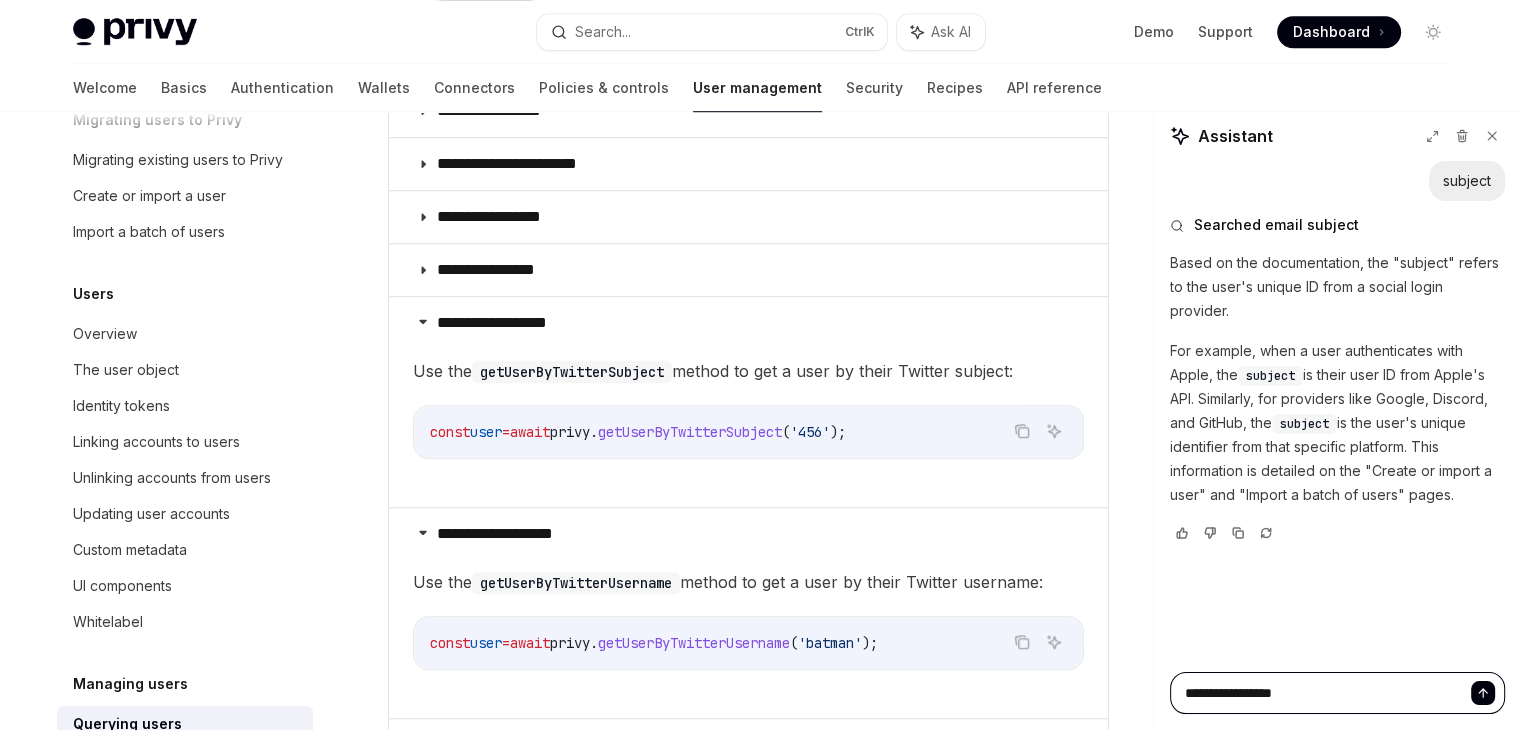 type on "*" 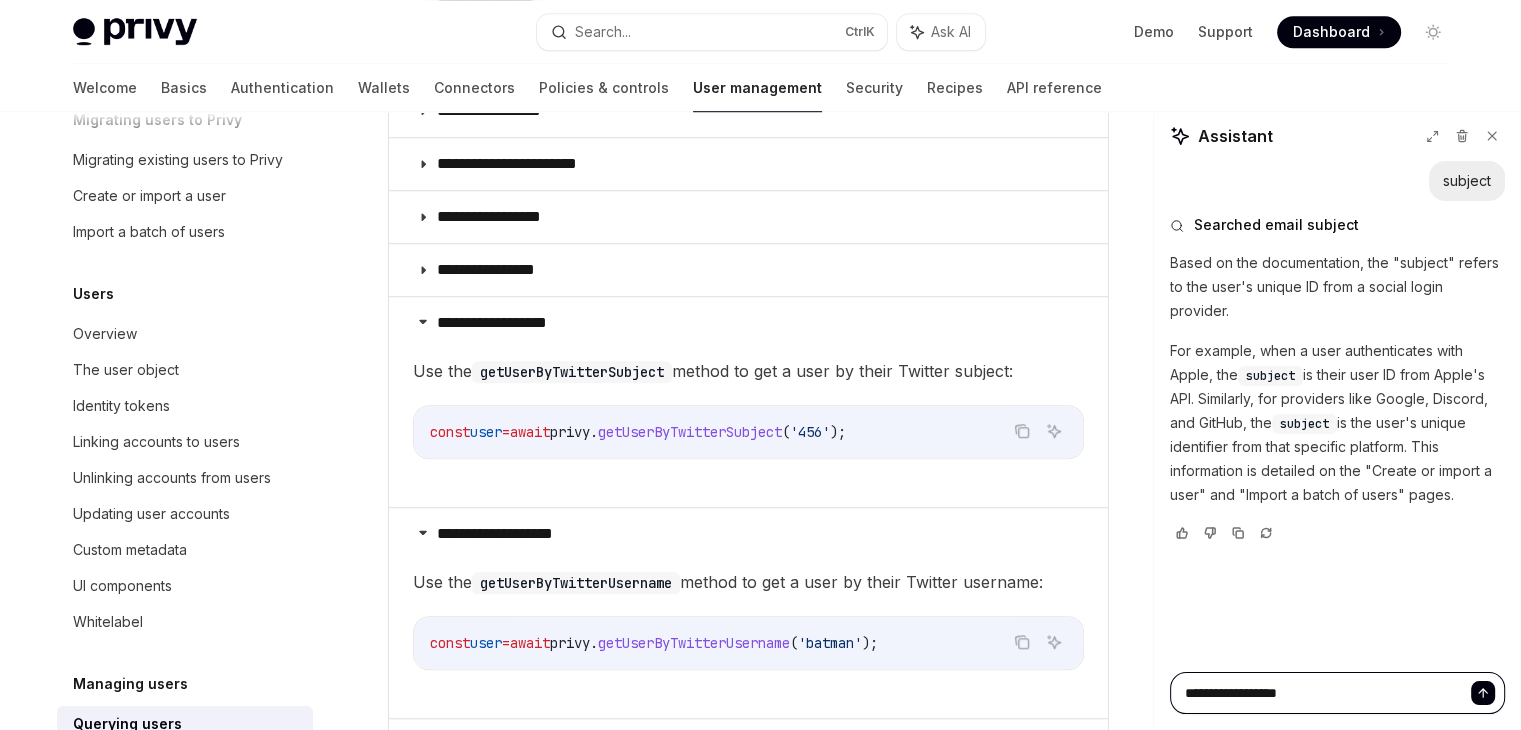 type on "*" 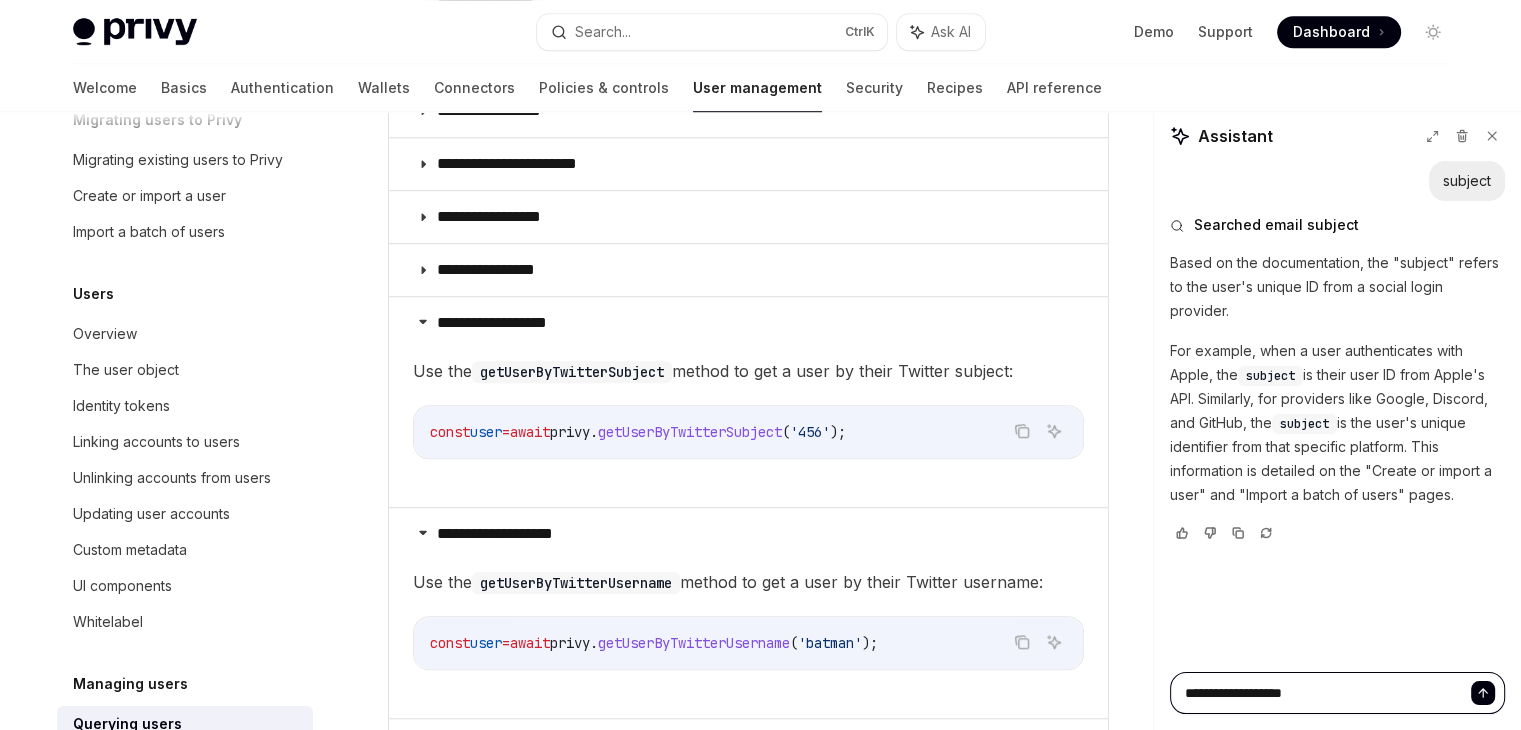 type on "*" 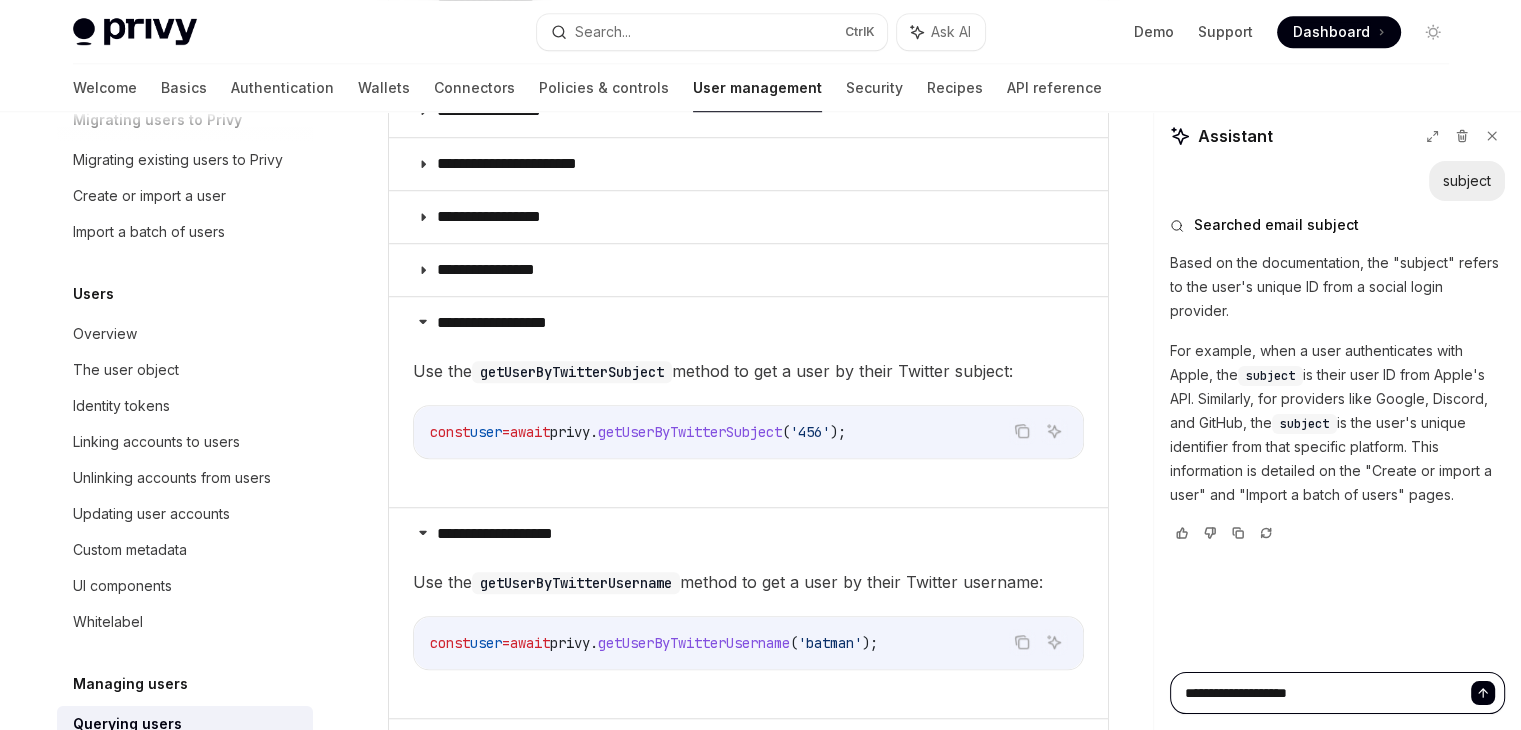 type on "*" 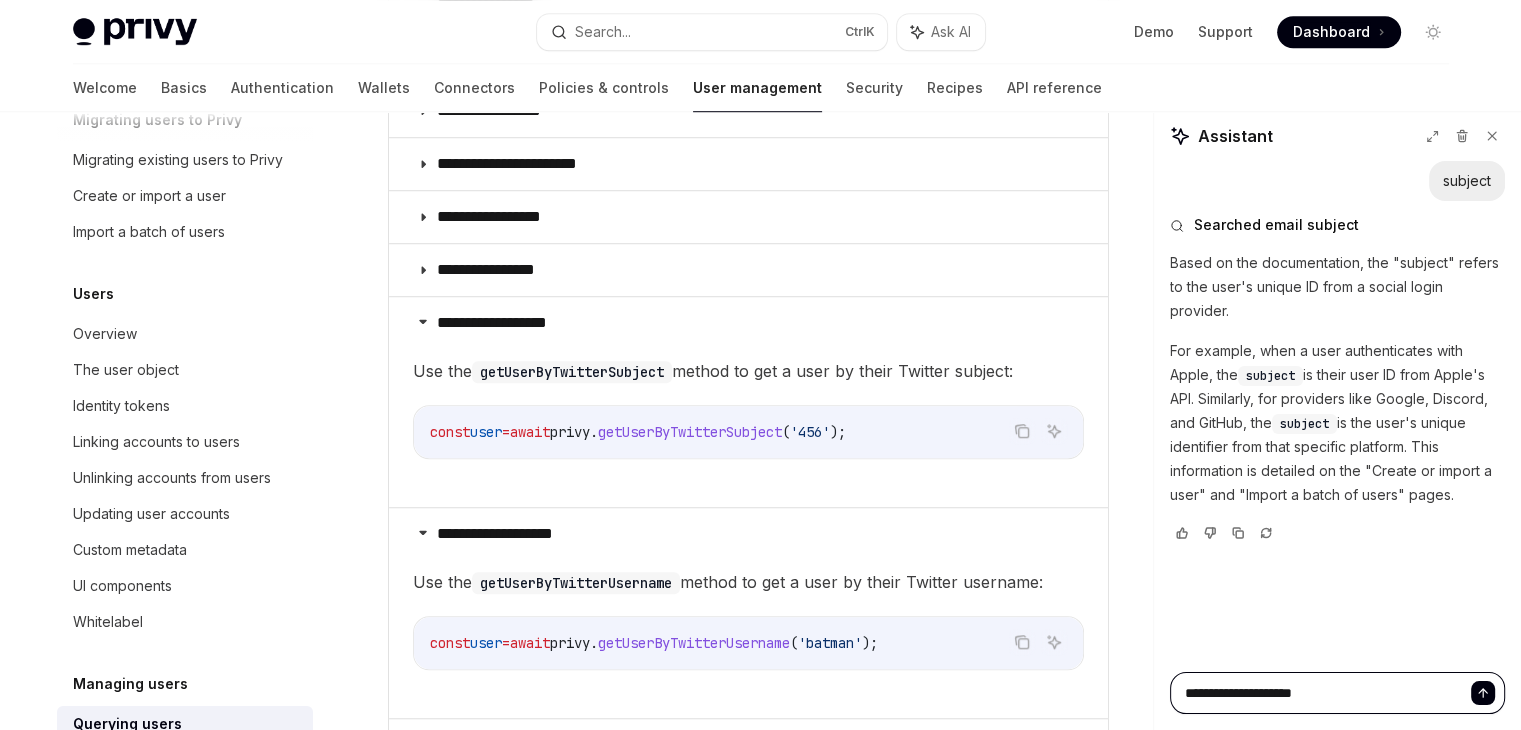 type on "*" 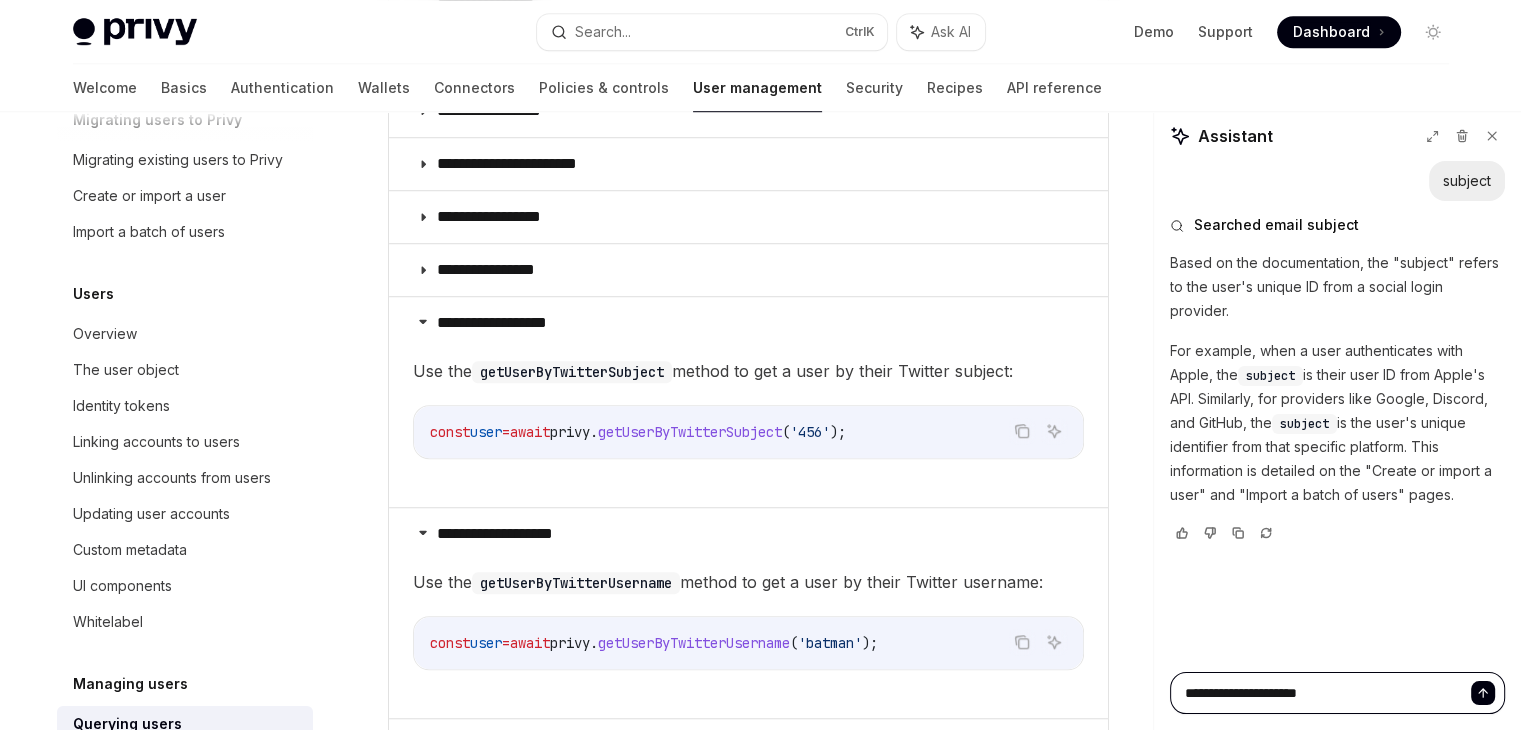 type on "*" 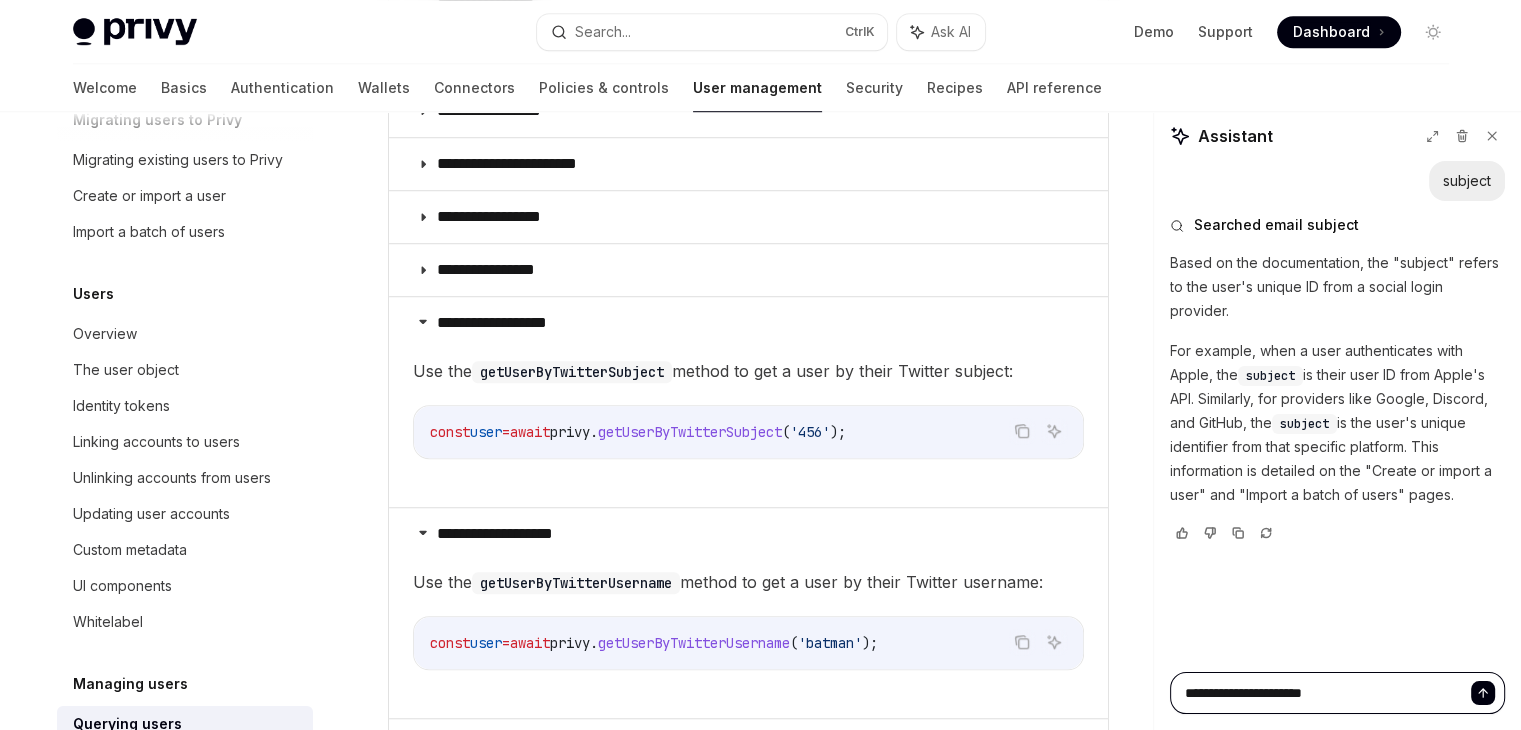 type on "*" 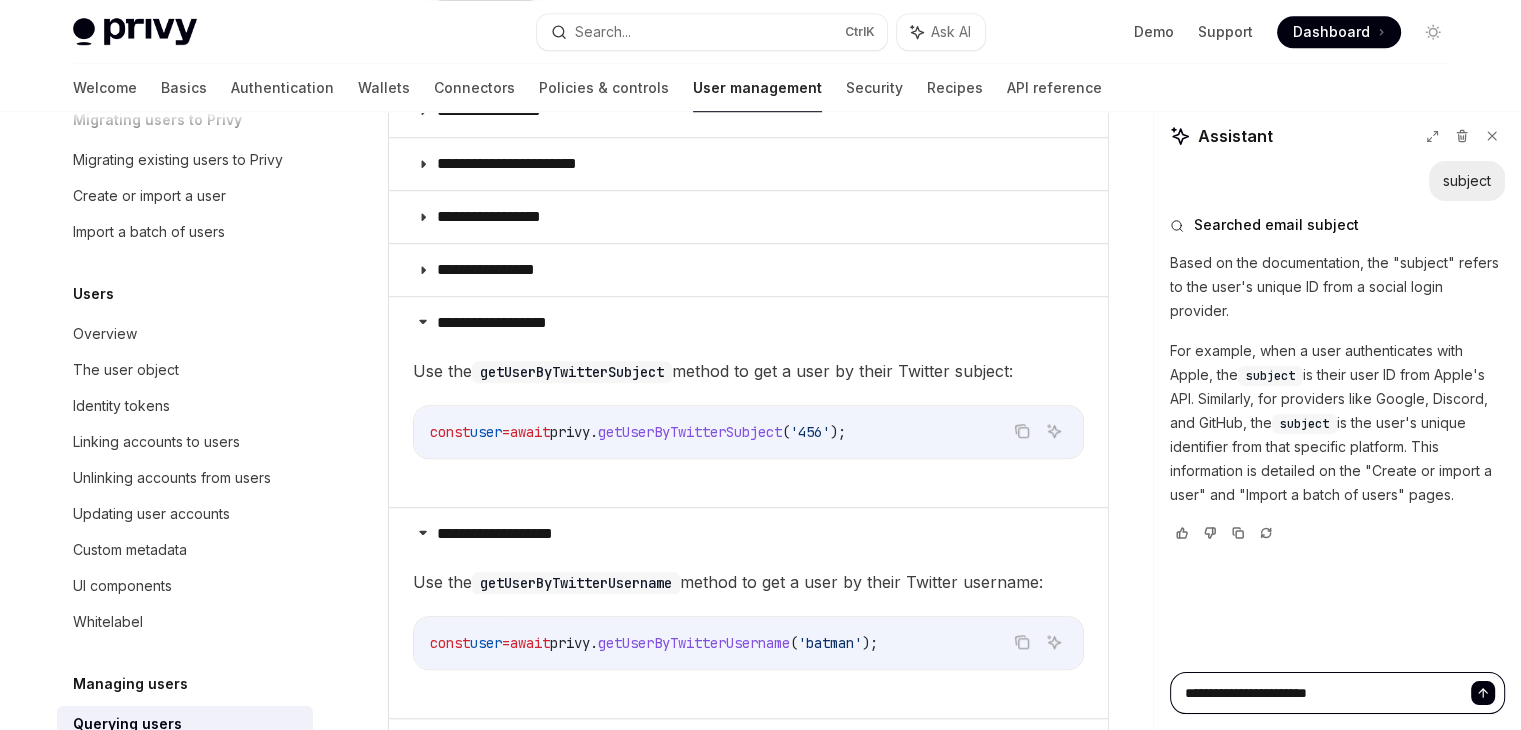 type on "*" 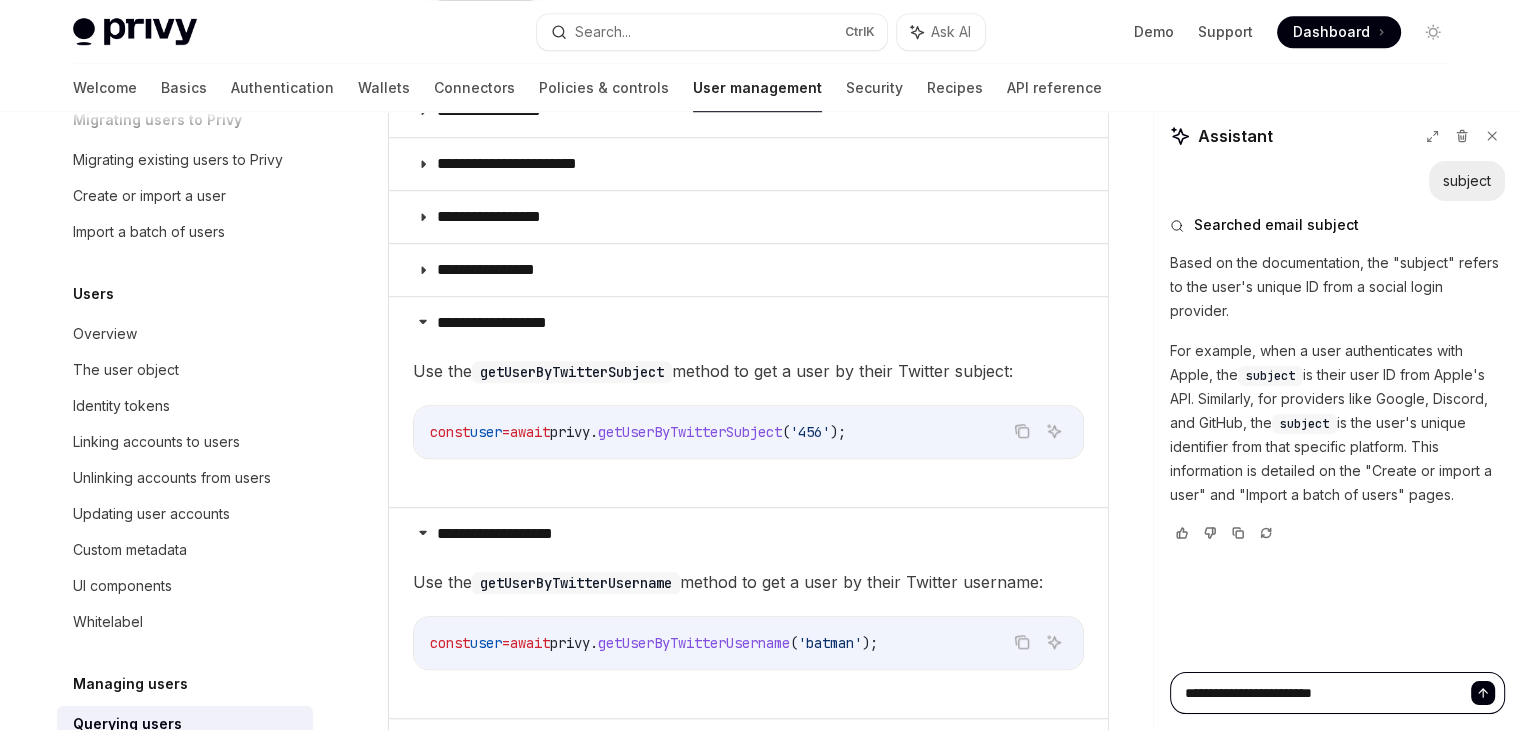type on "*" 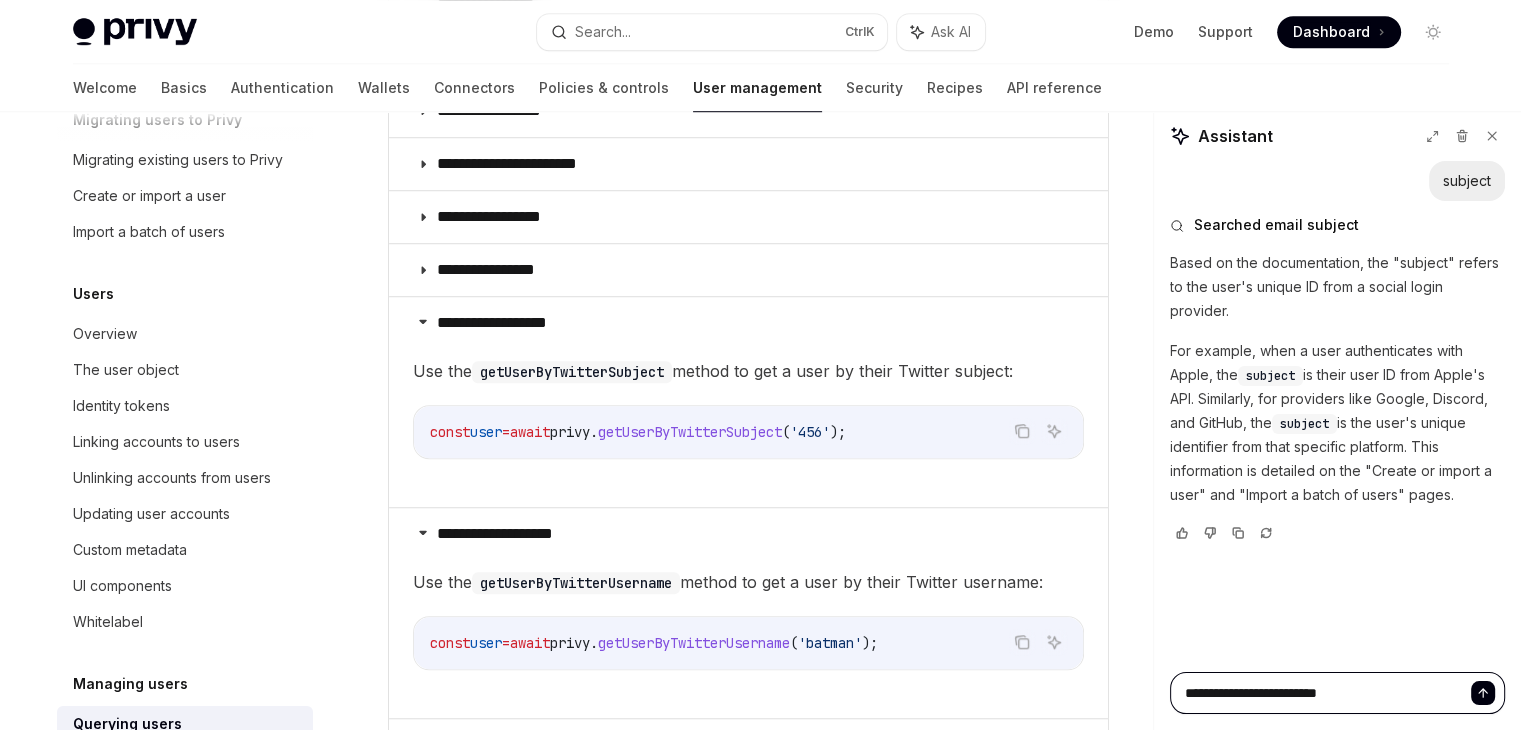 type on "*" 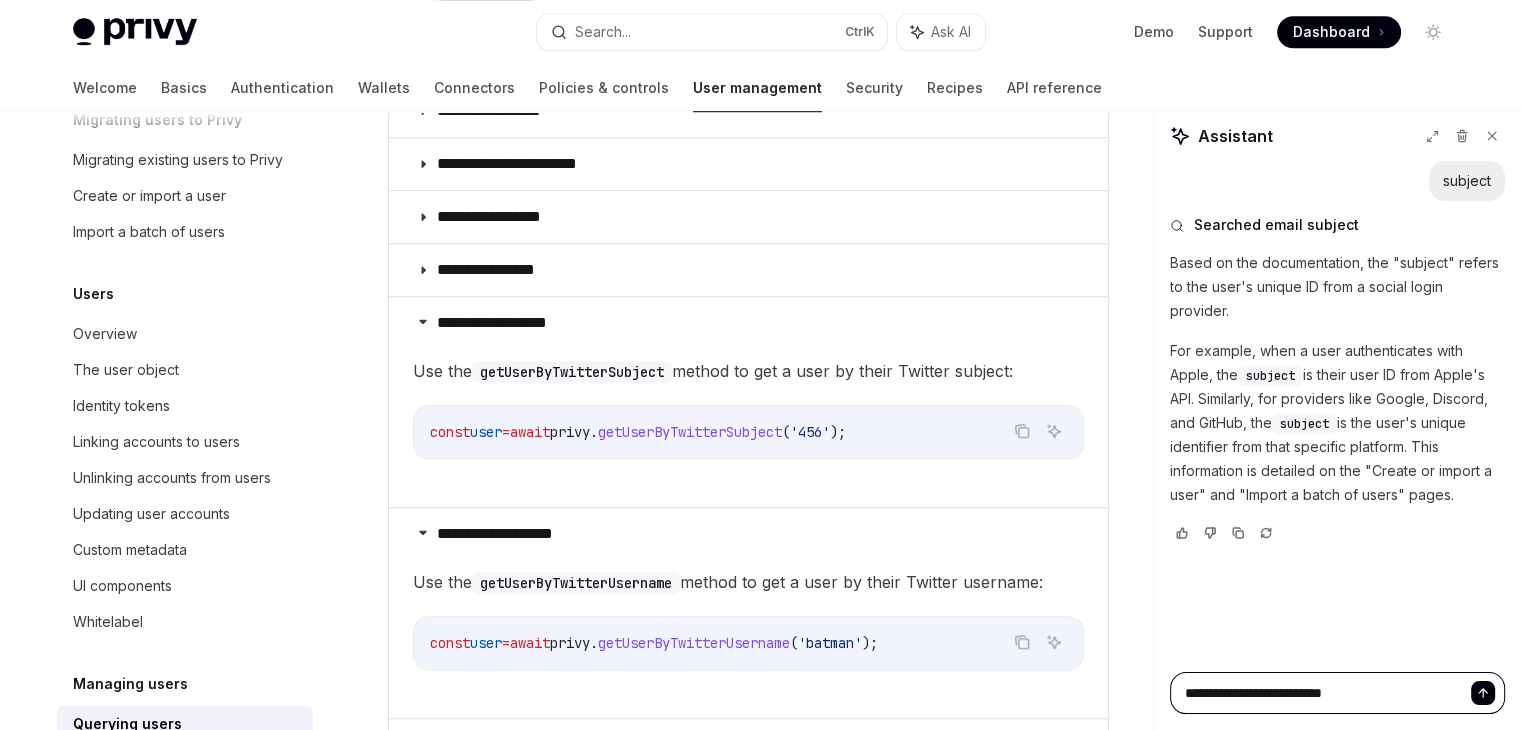 type on "*" 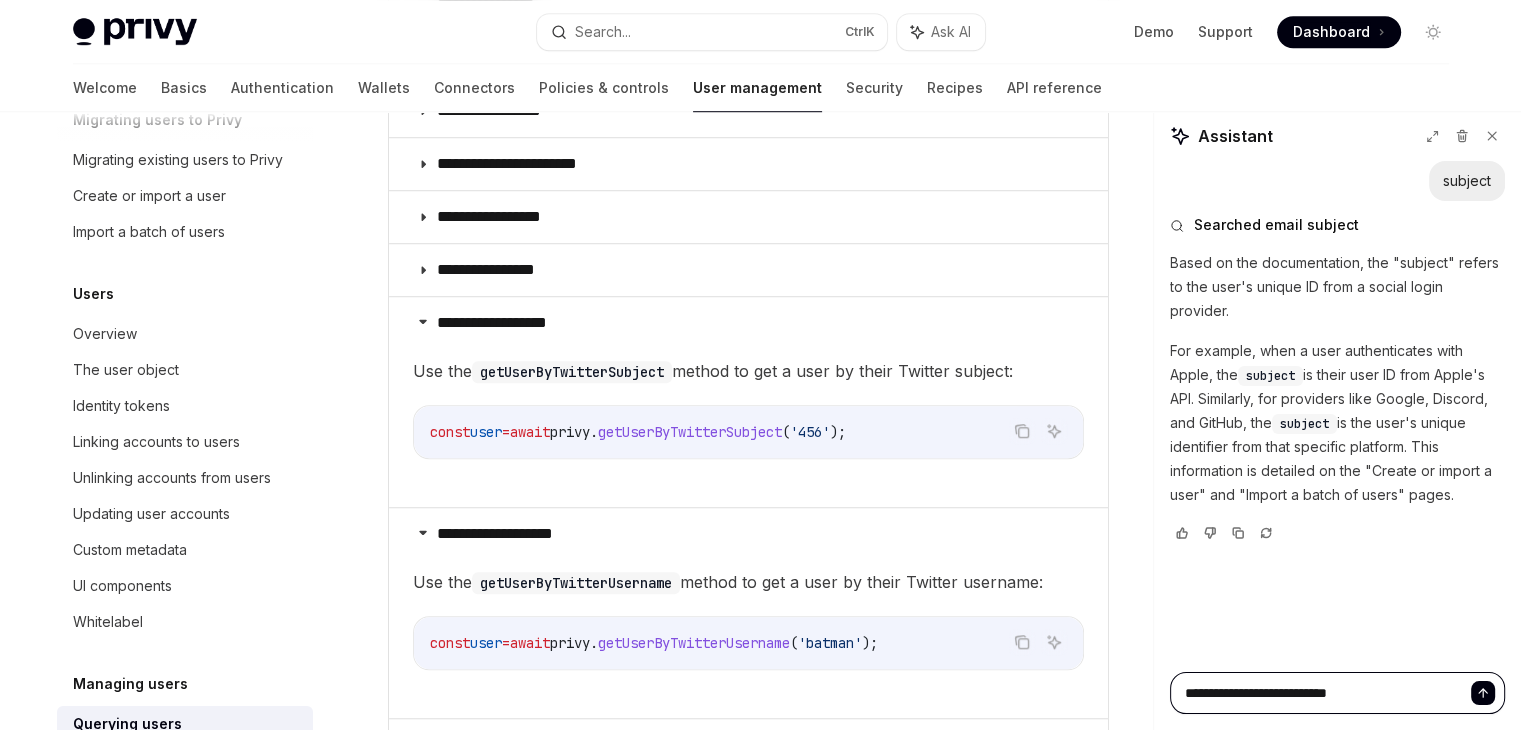 type on "*" 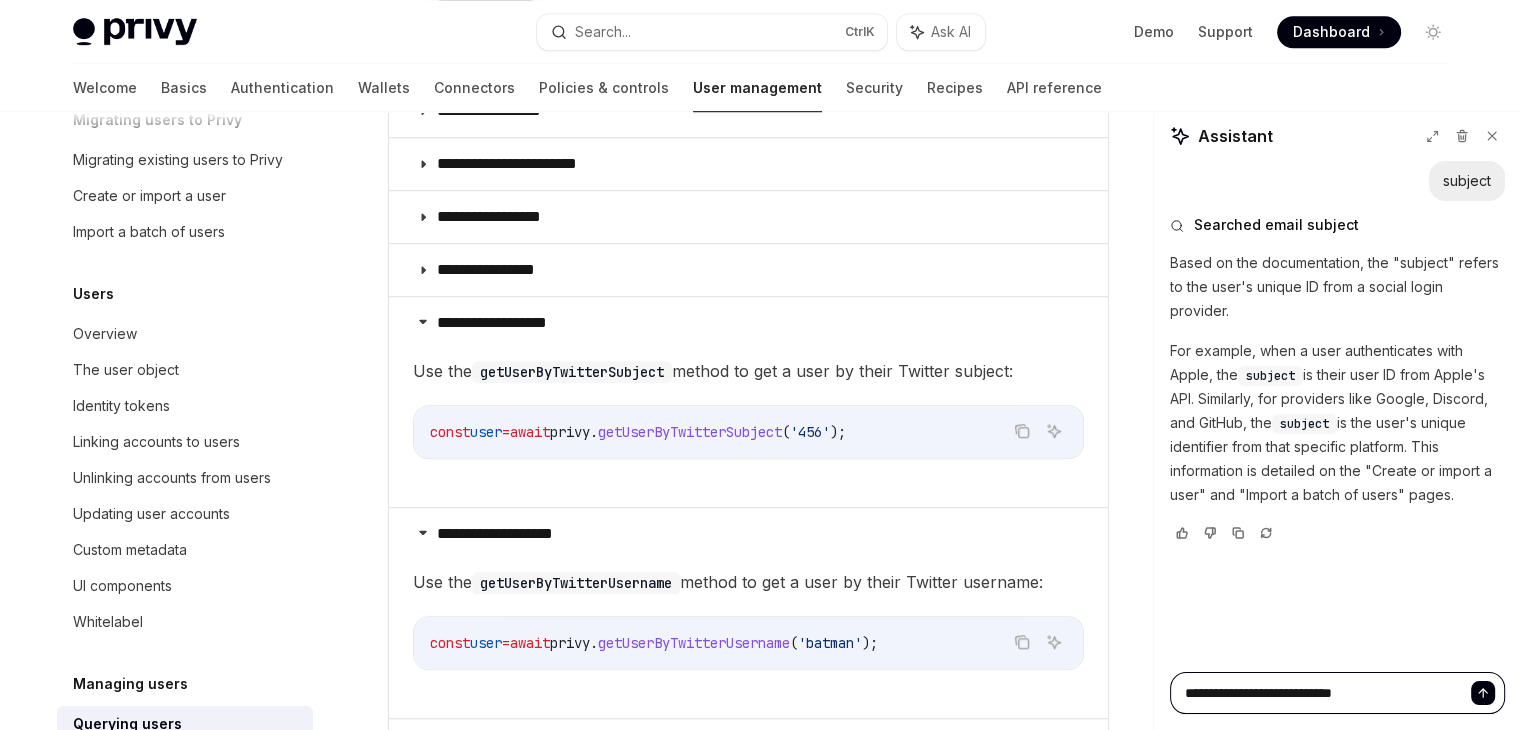 type on "*" 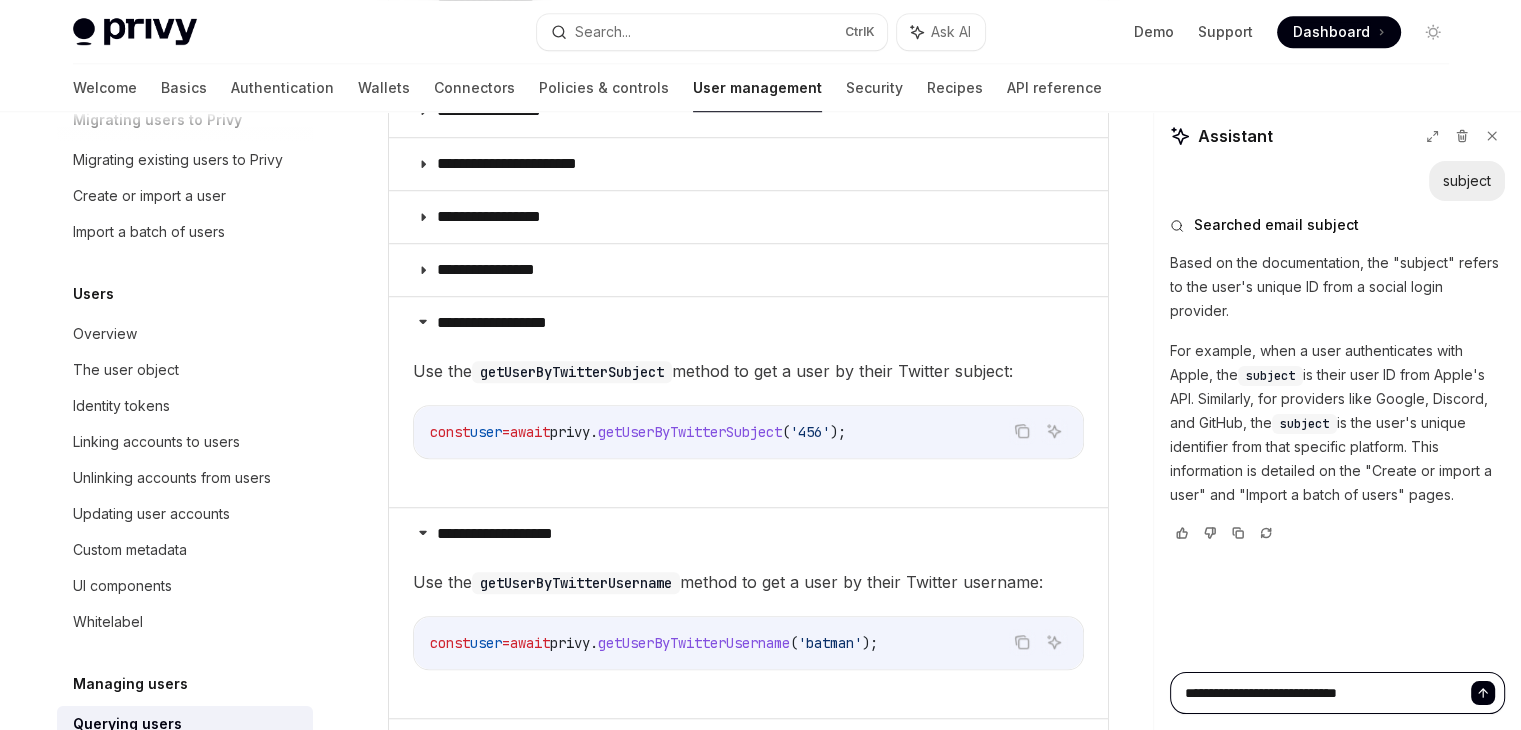 type on "*" 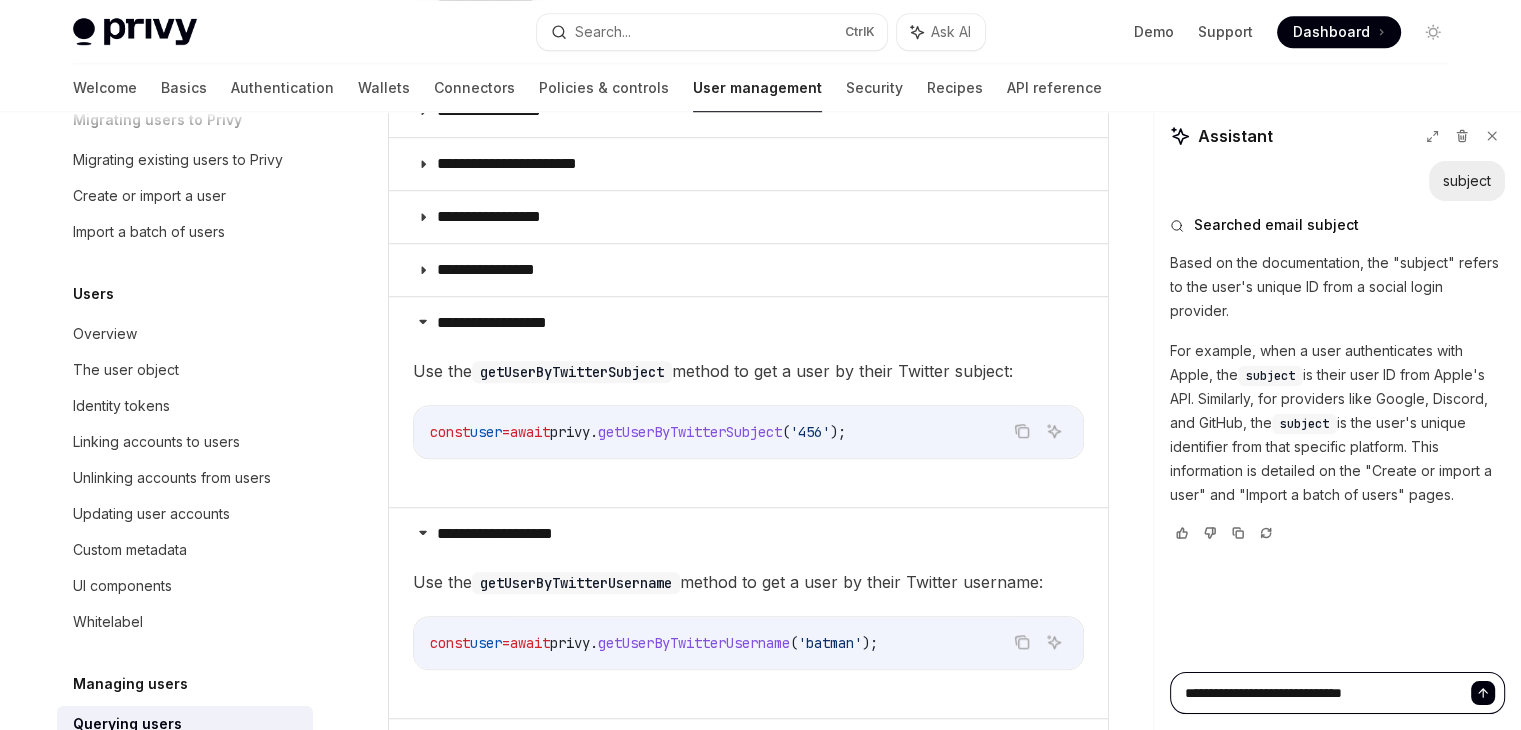 type on "*" 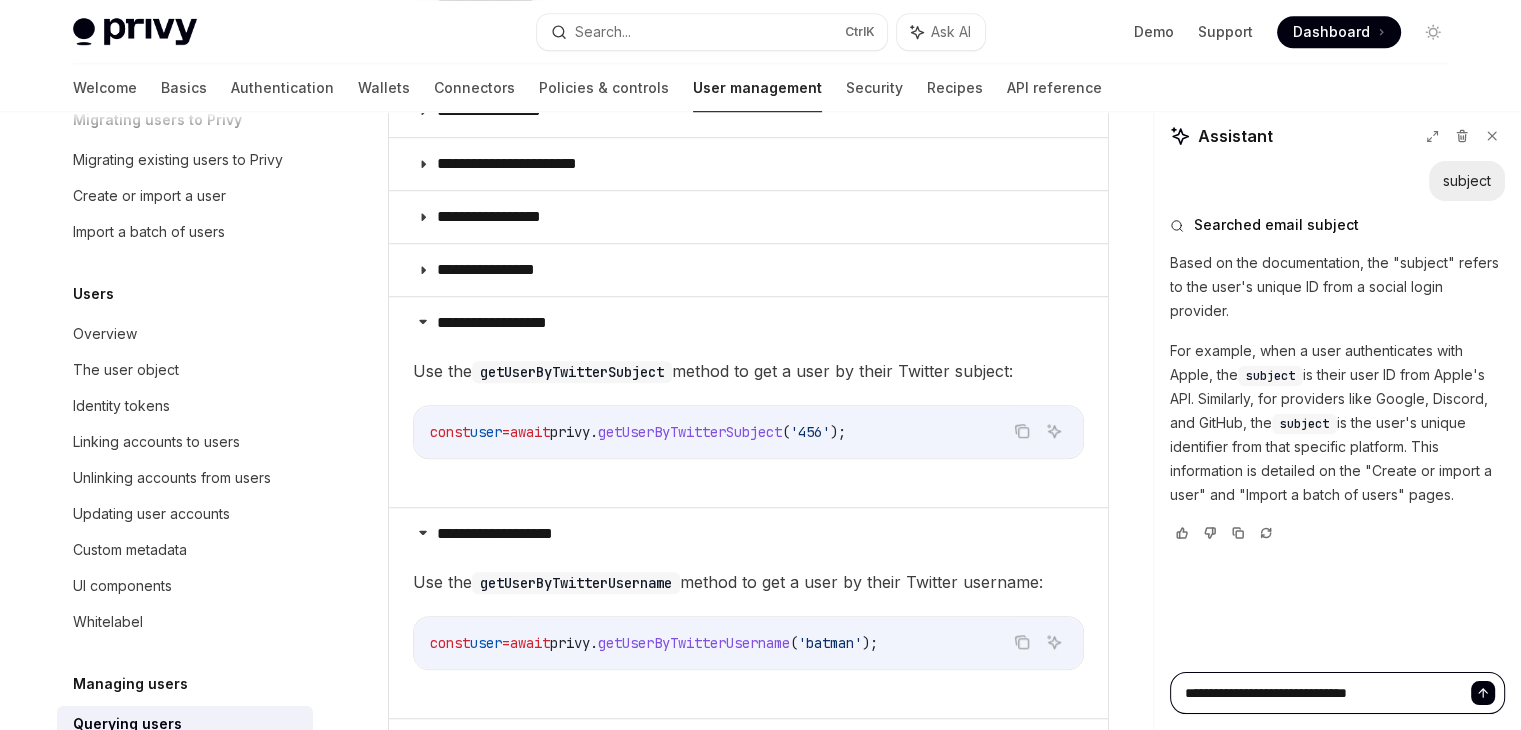 type on "*" 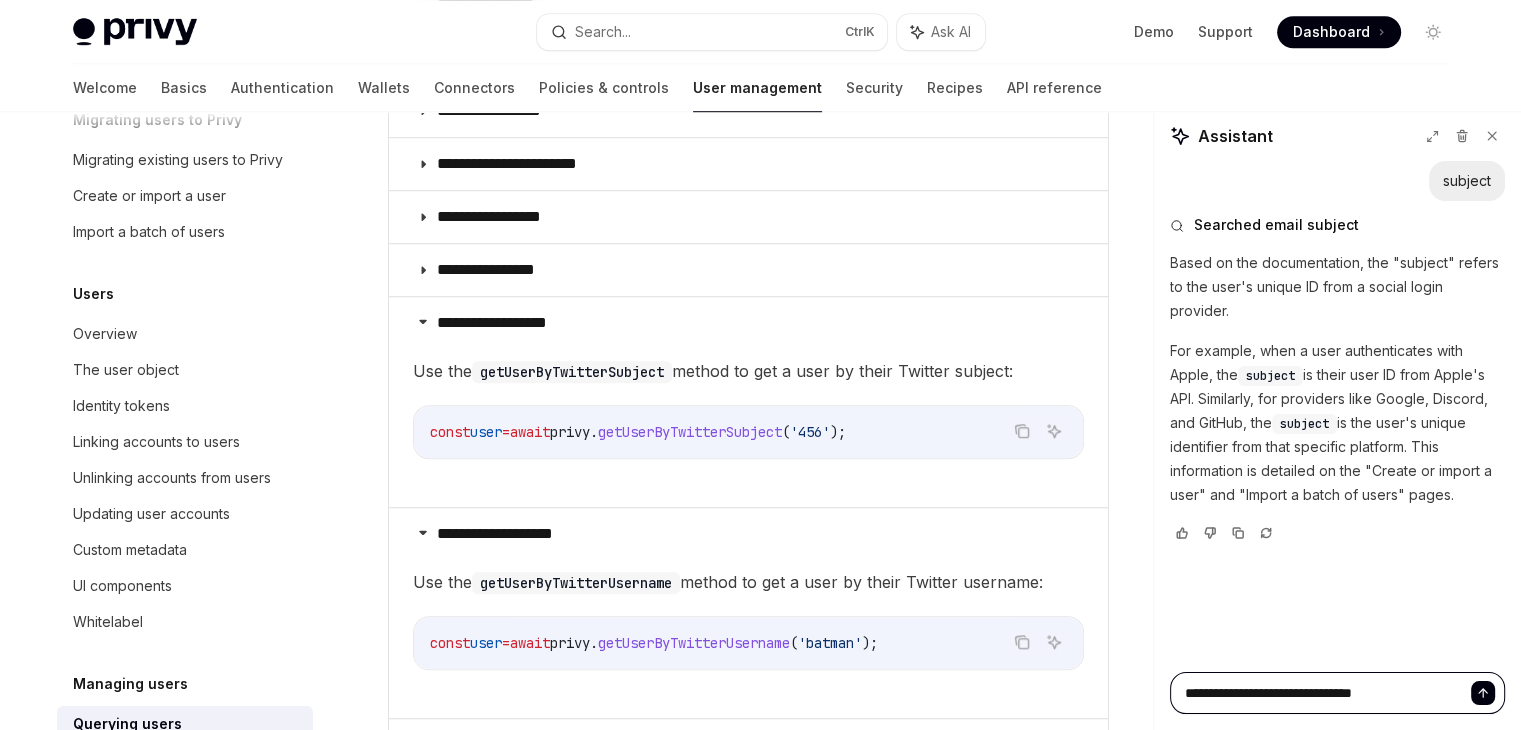 type on "*" 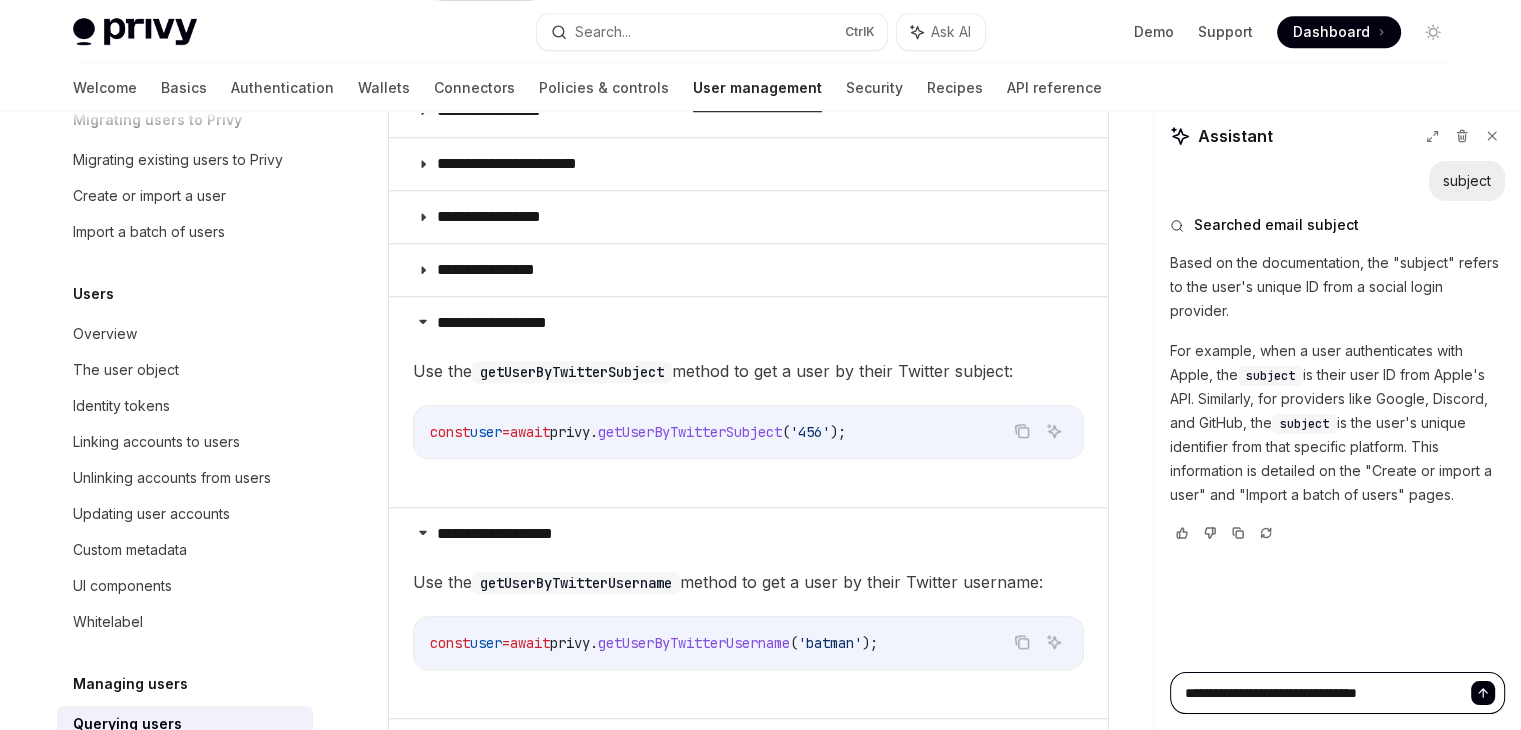 type on "*" 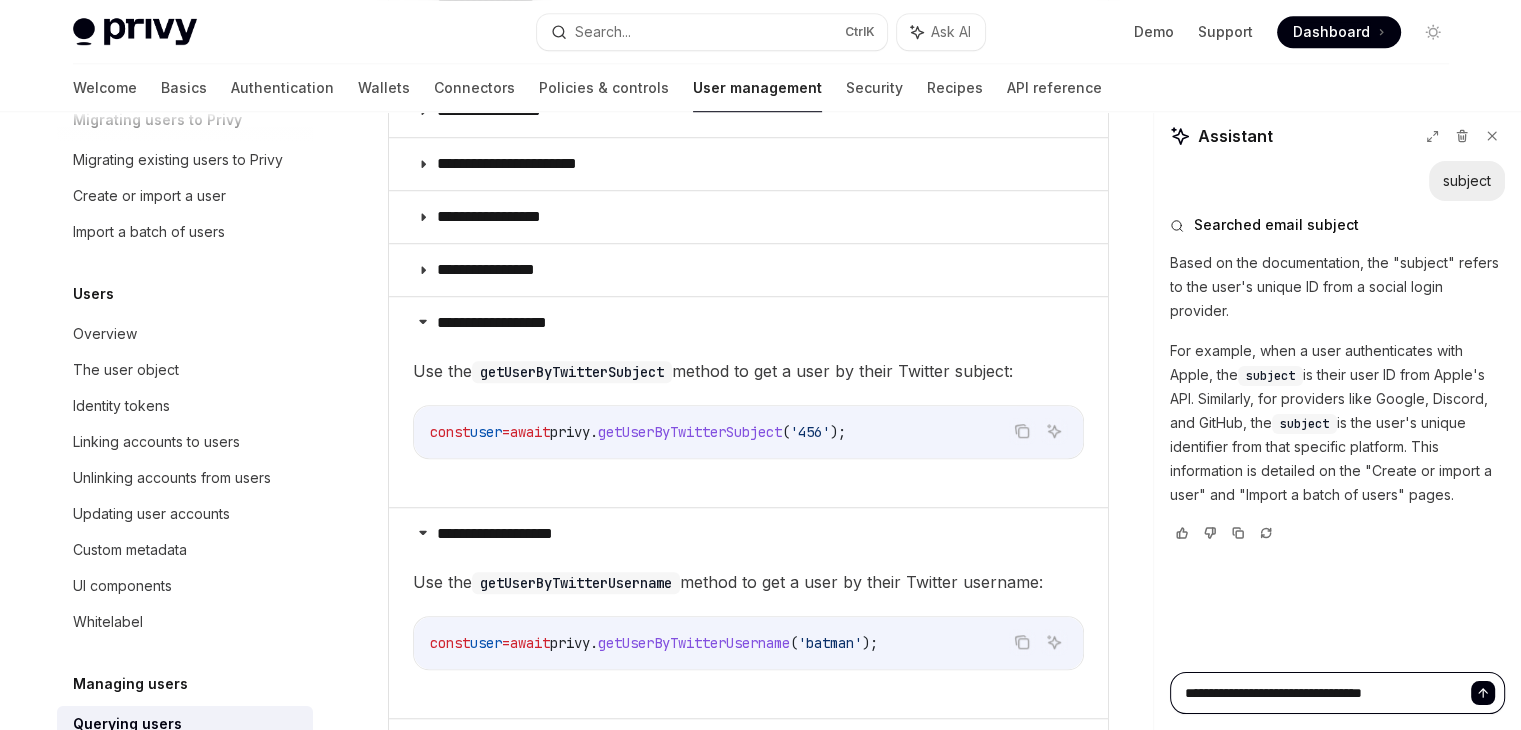 type on "*" 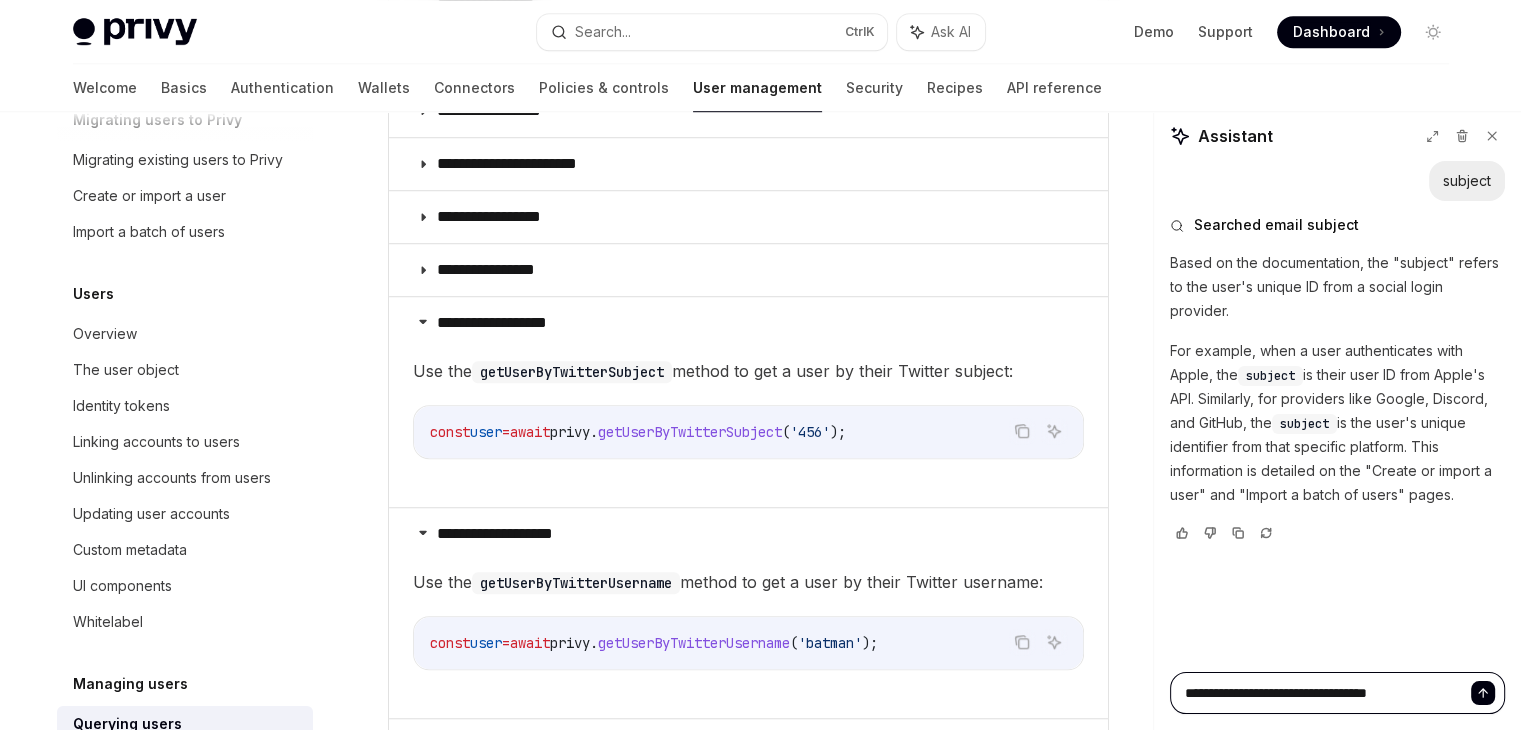 type on "*" 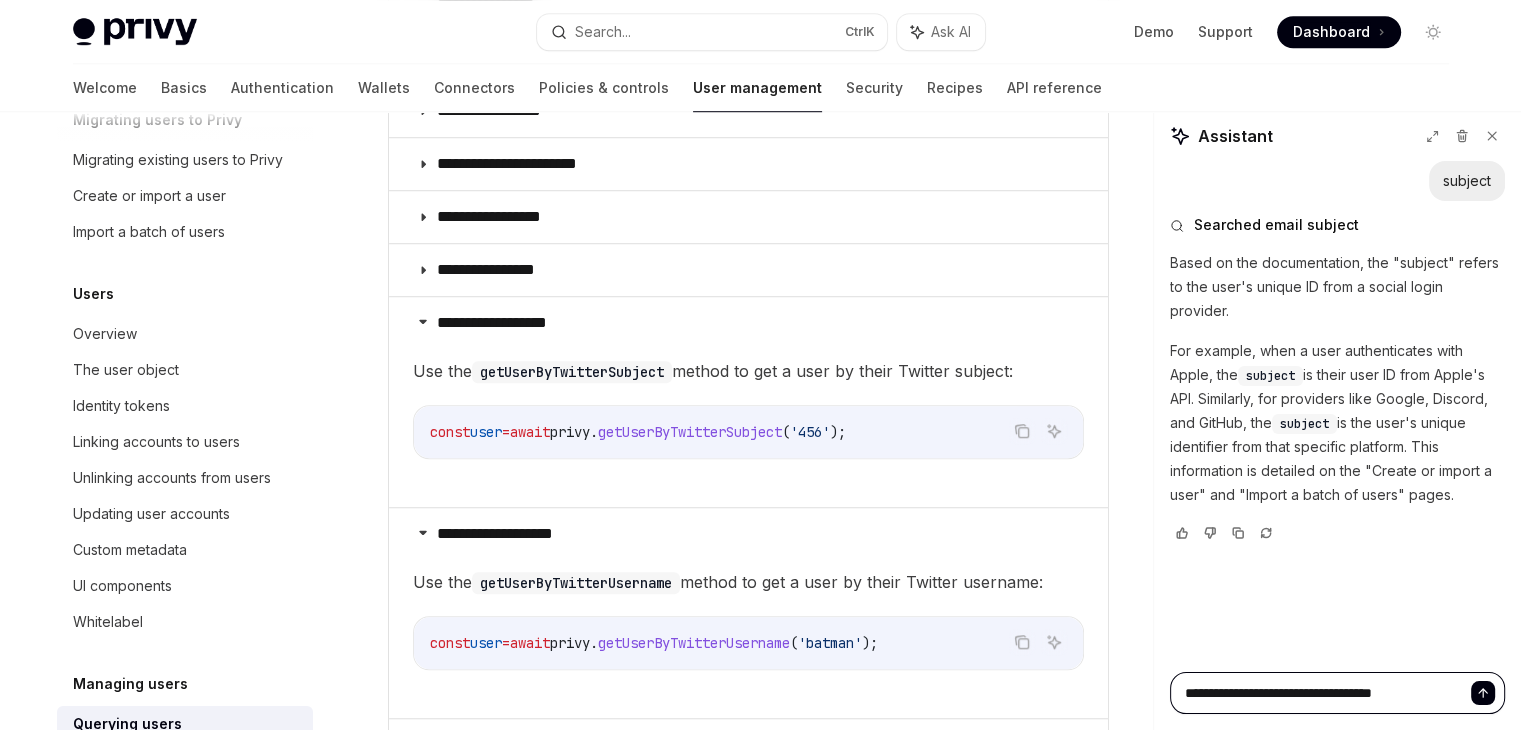 type on "*" 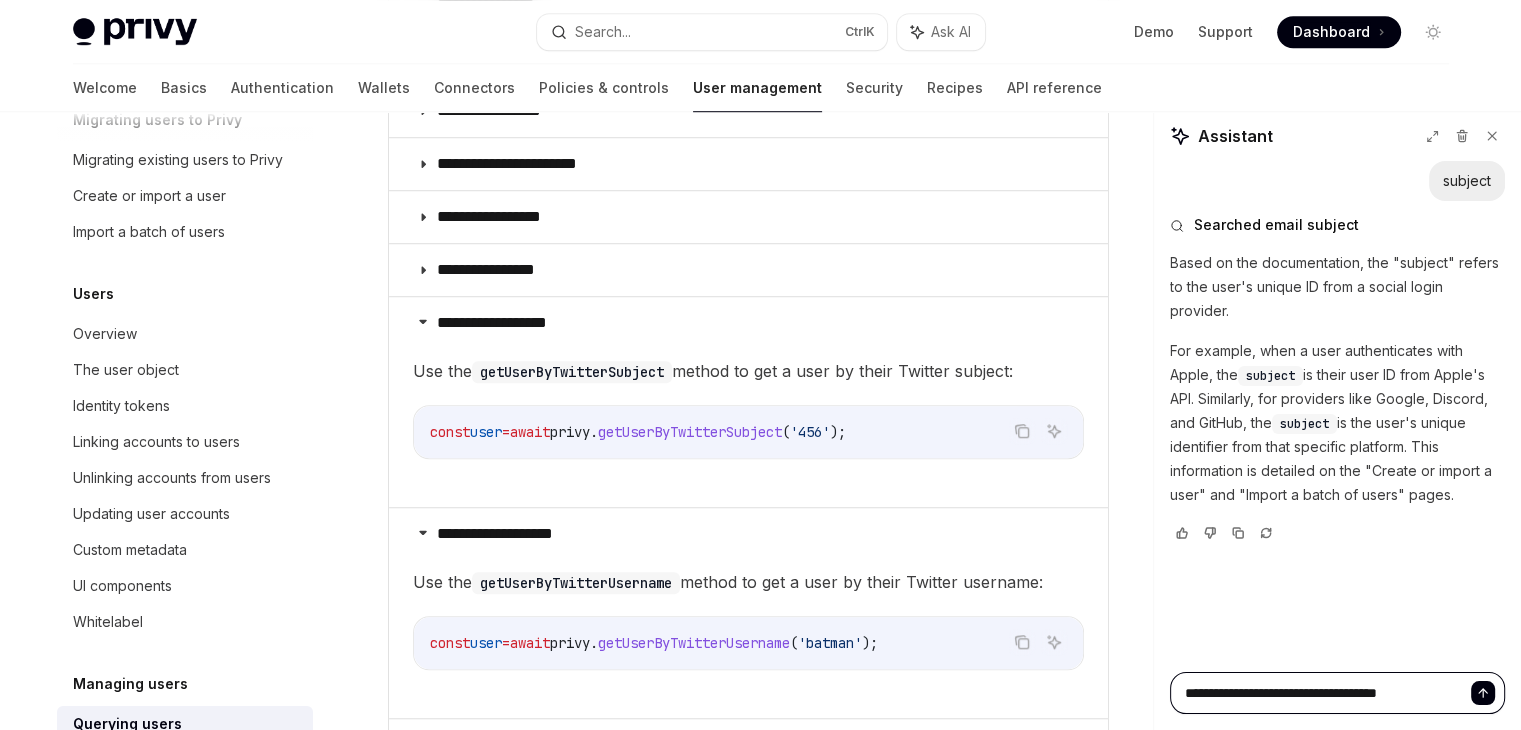 type on "*" 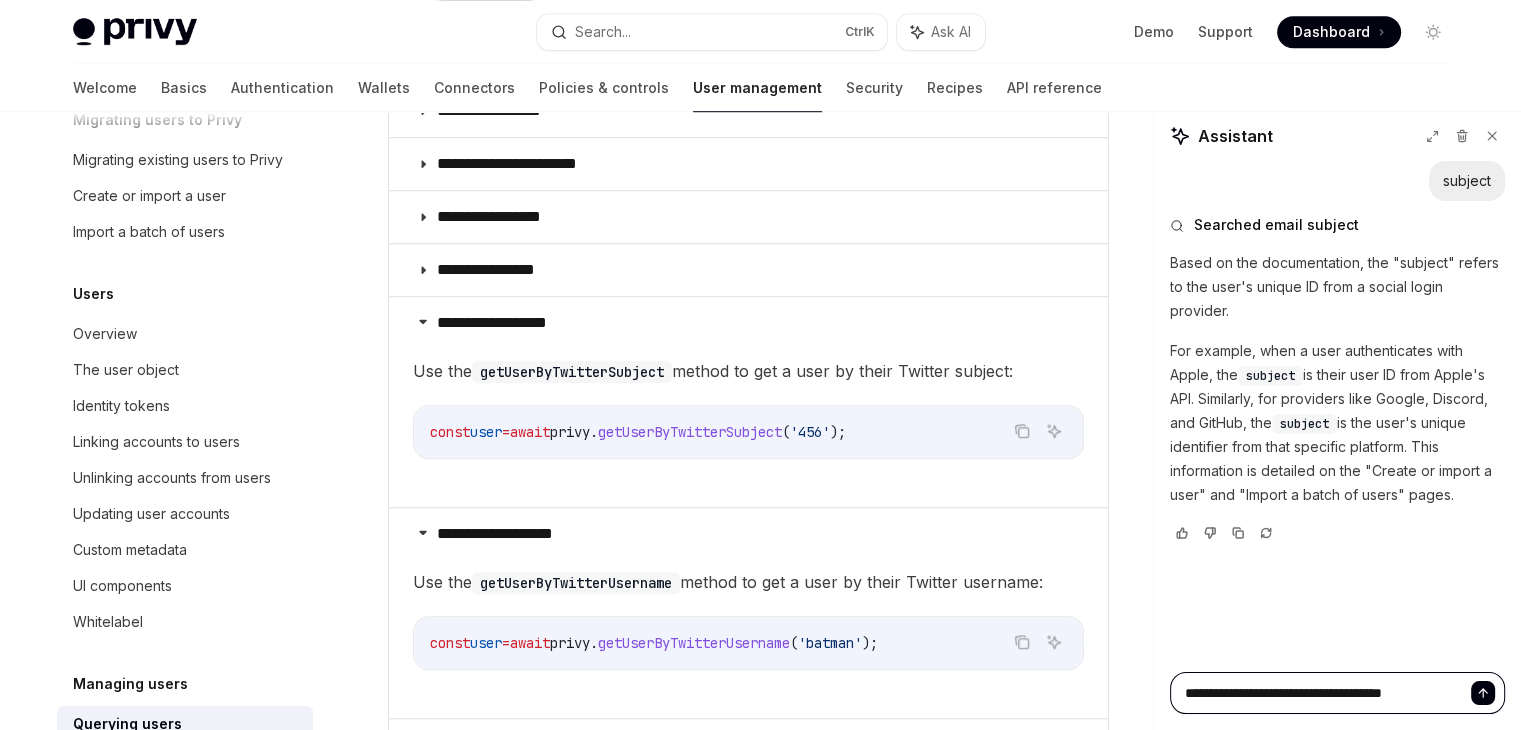 type on "*" 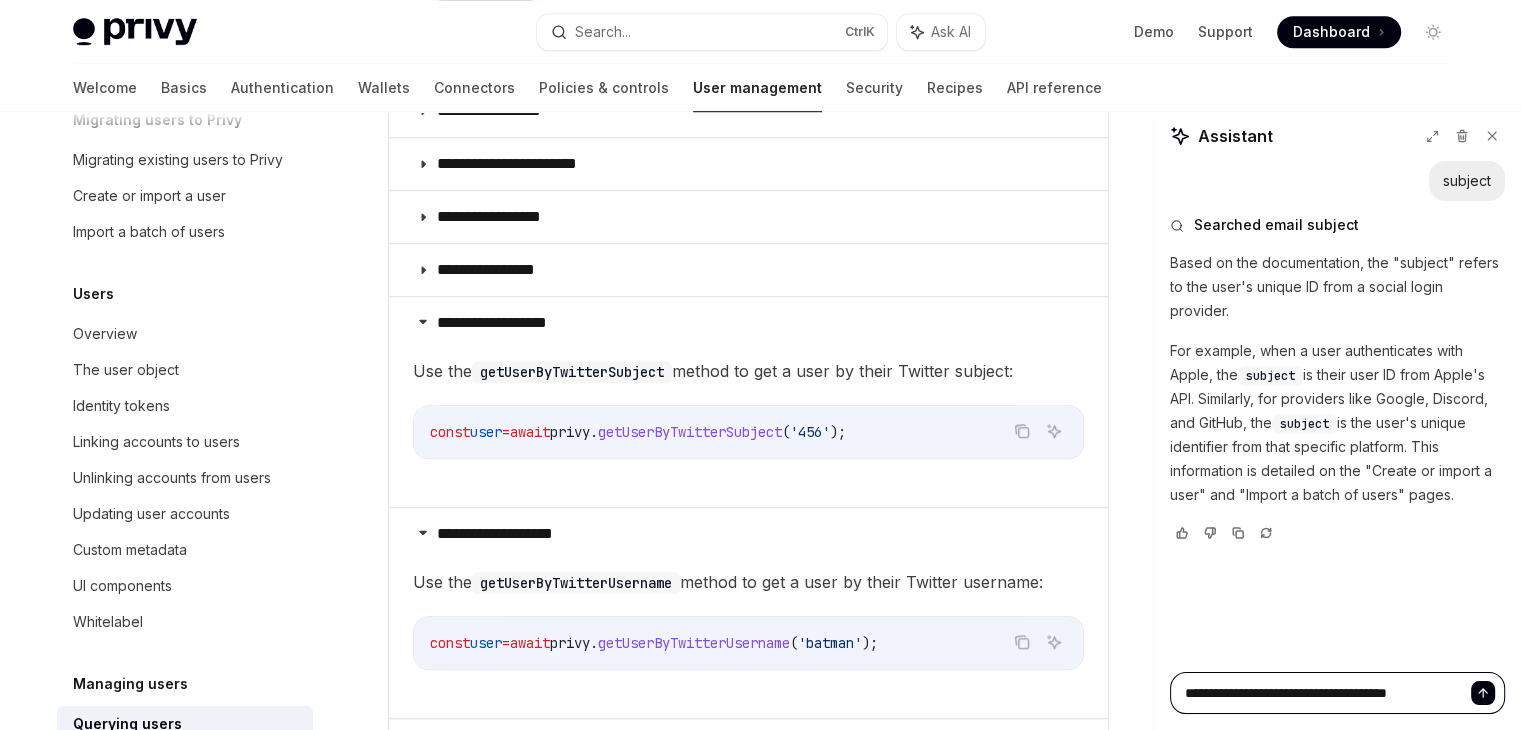 type on "*" 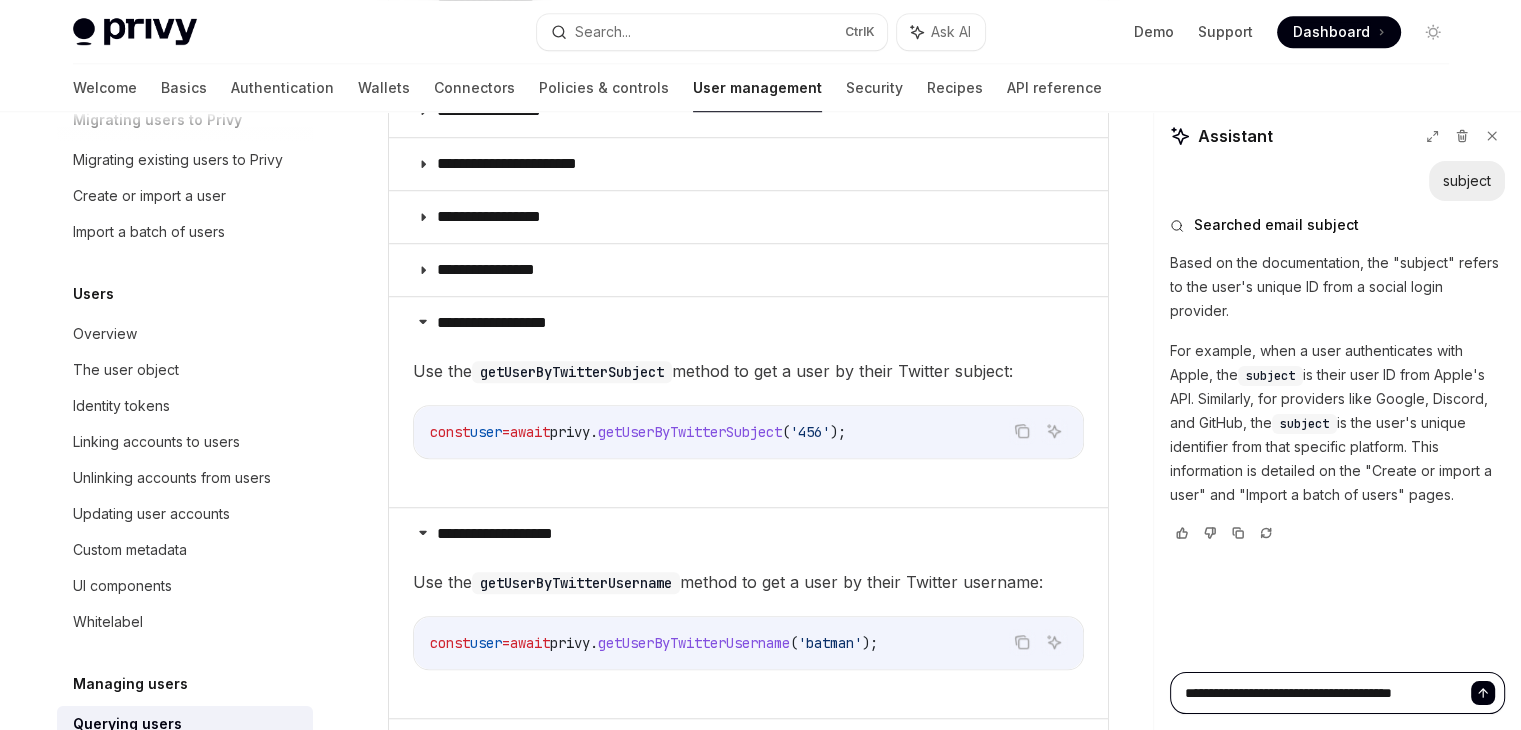 type on "*" 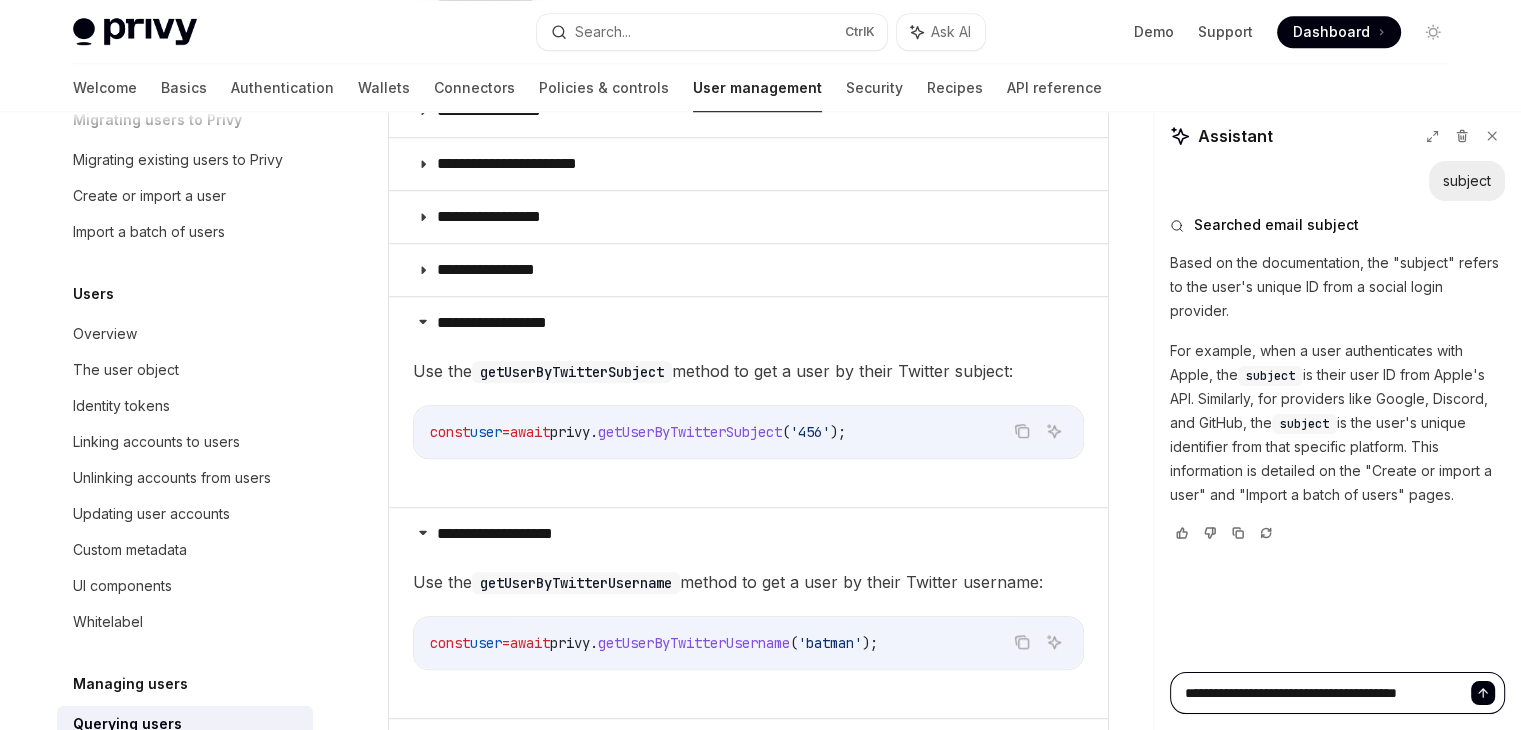 type on "*" 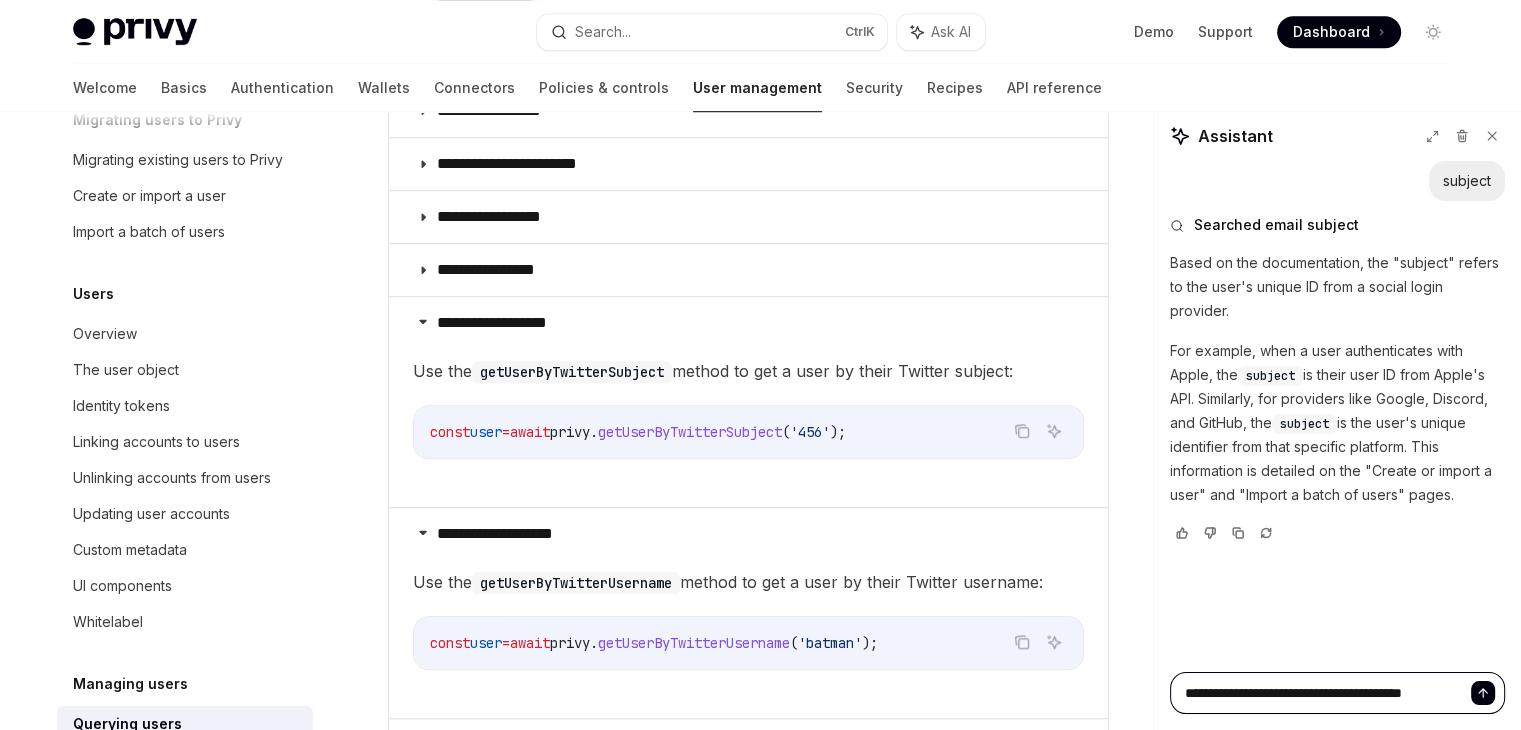 type on "*" 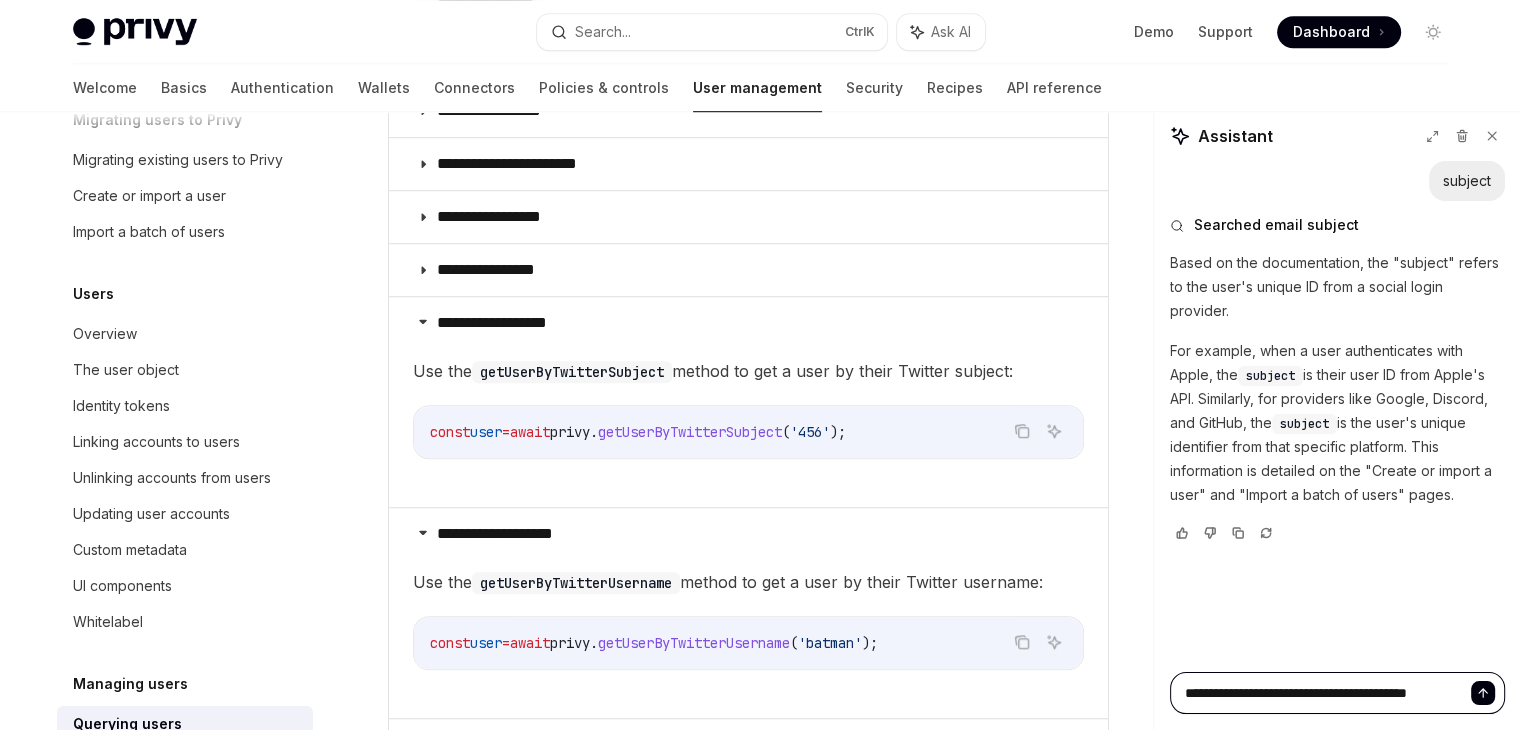 type on "*" 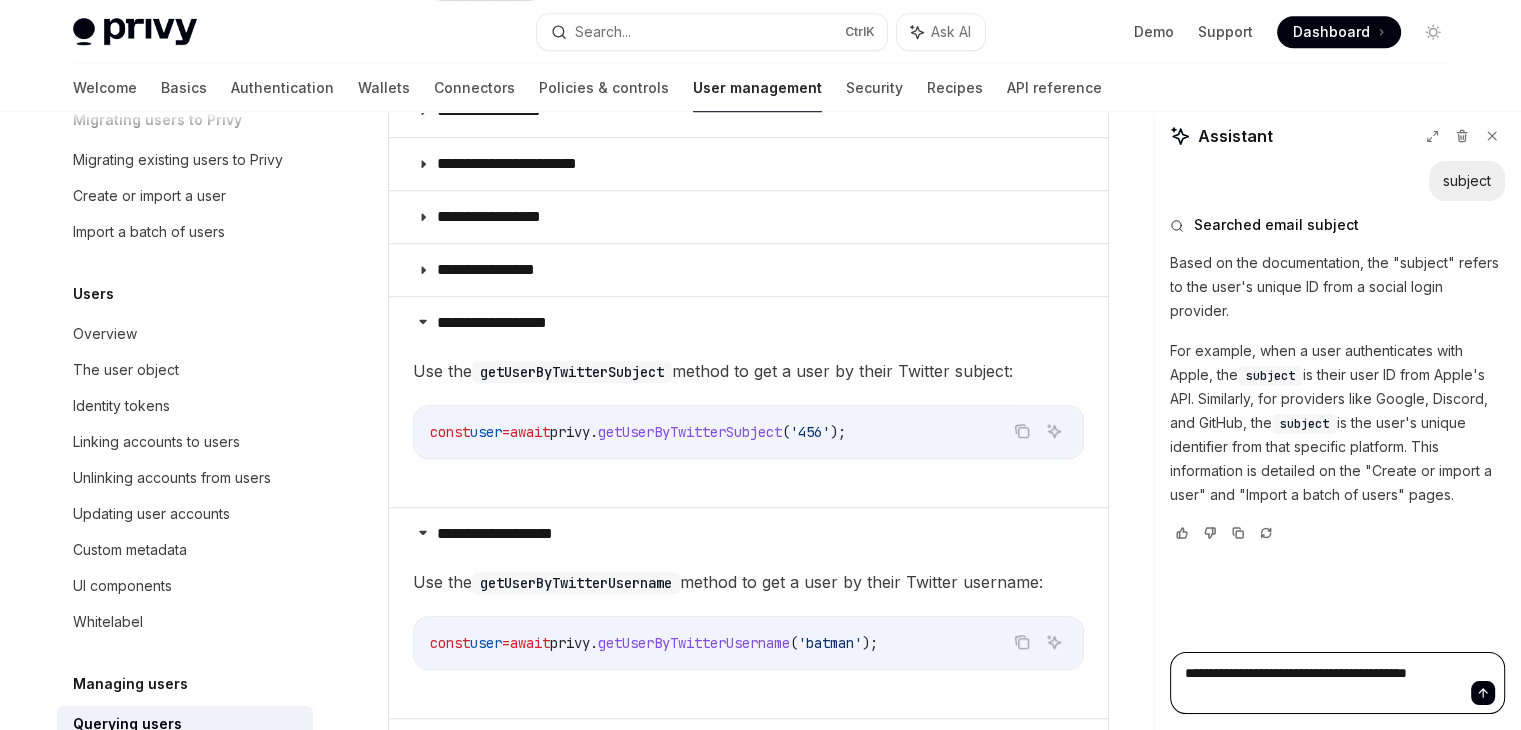 type on "**********" 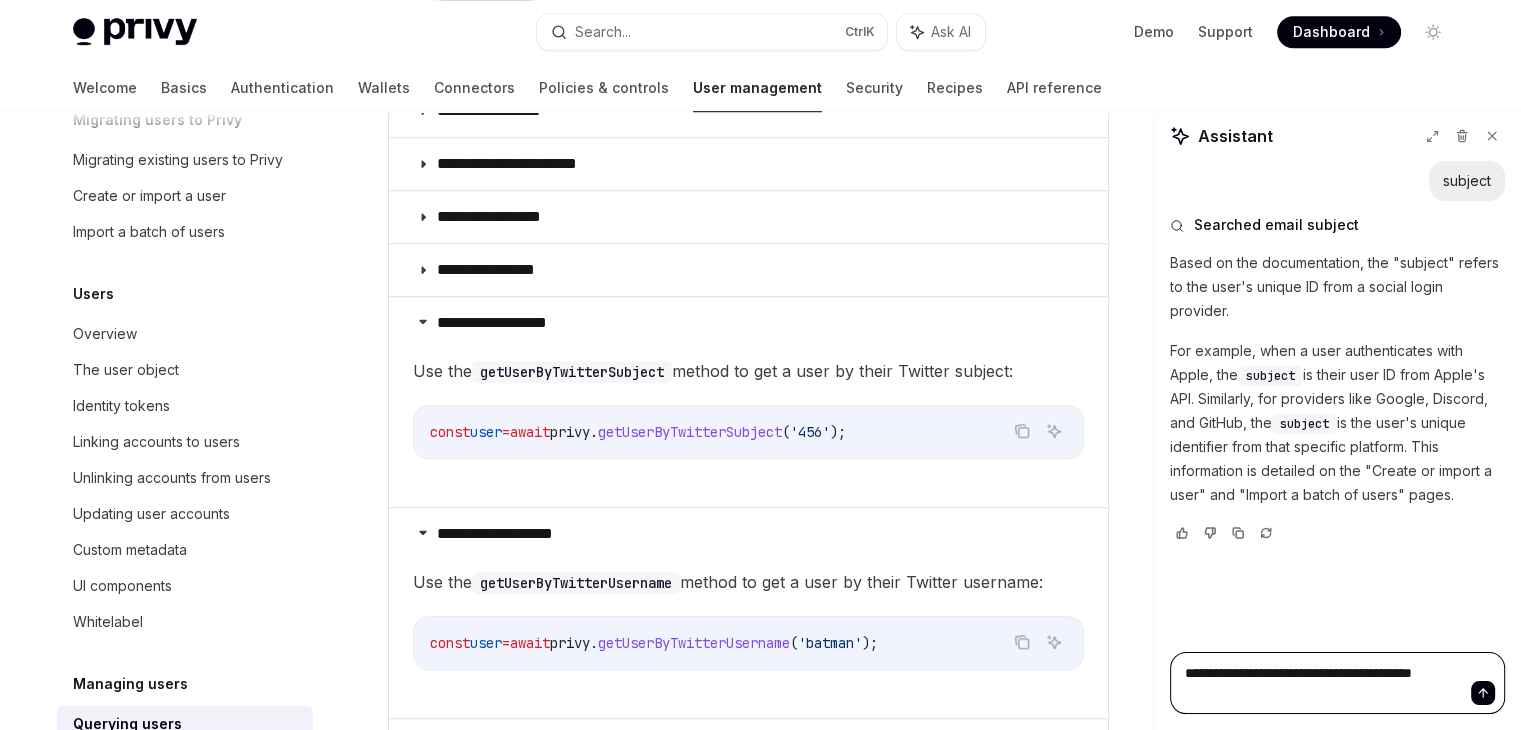 type on "*" 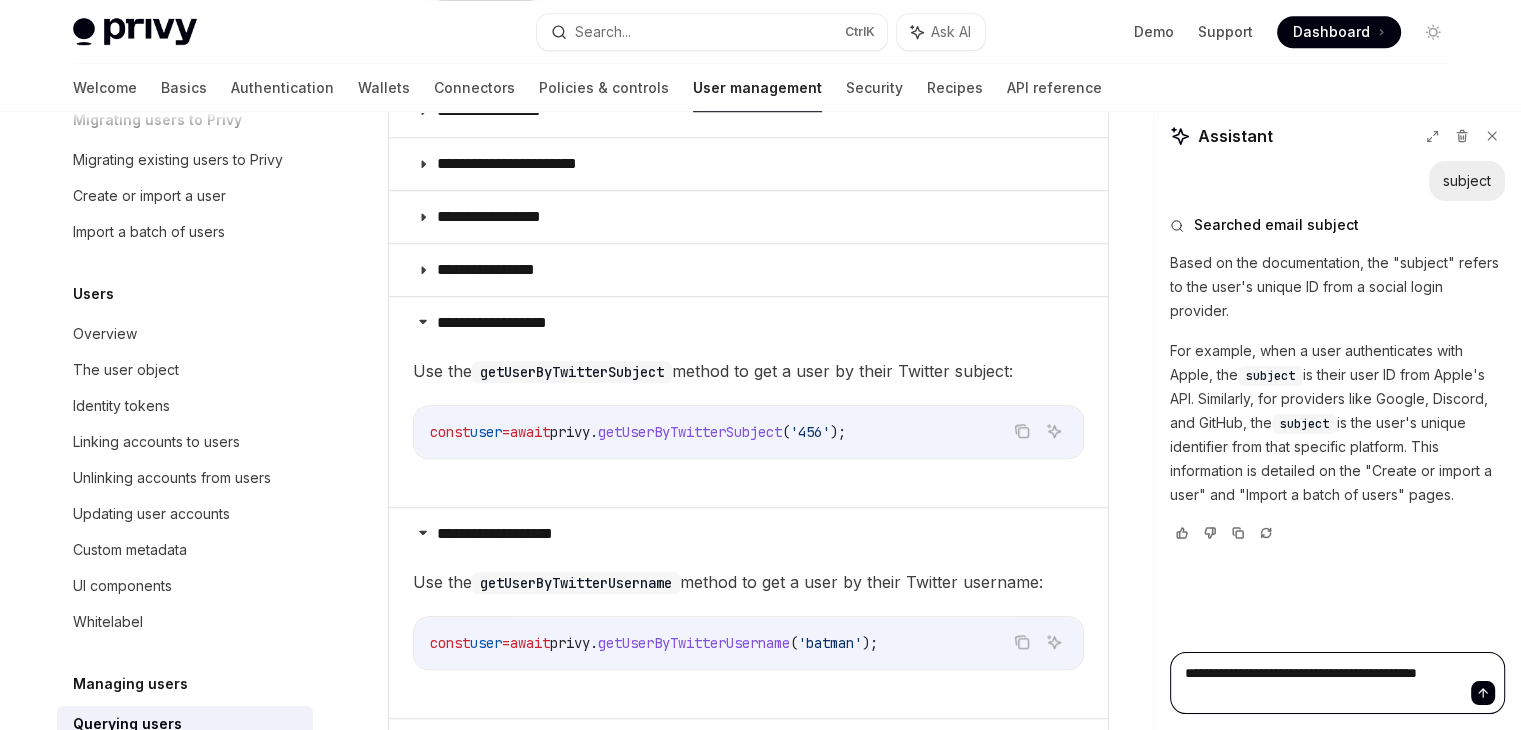 type on "*" 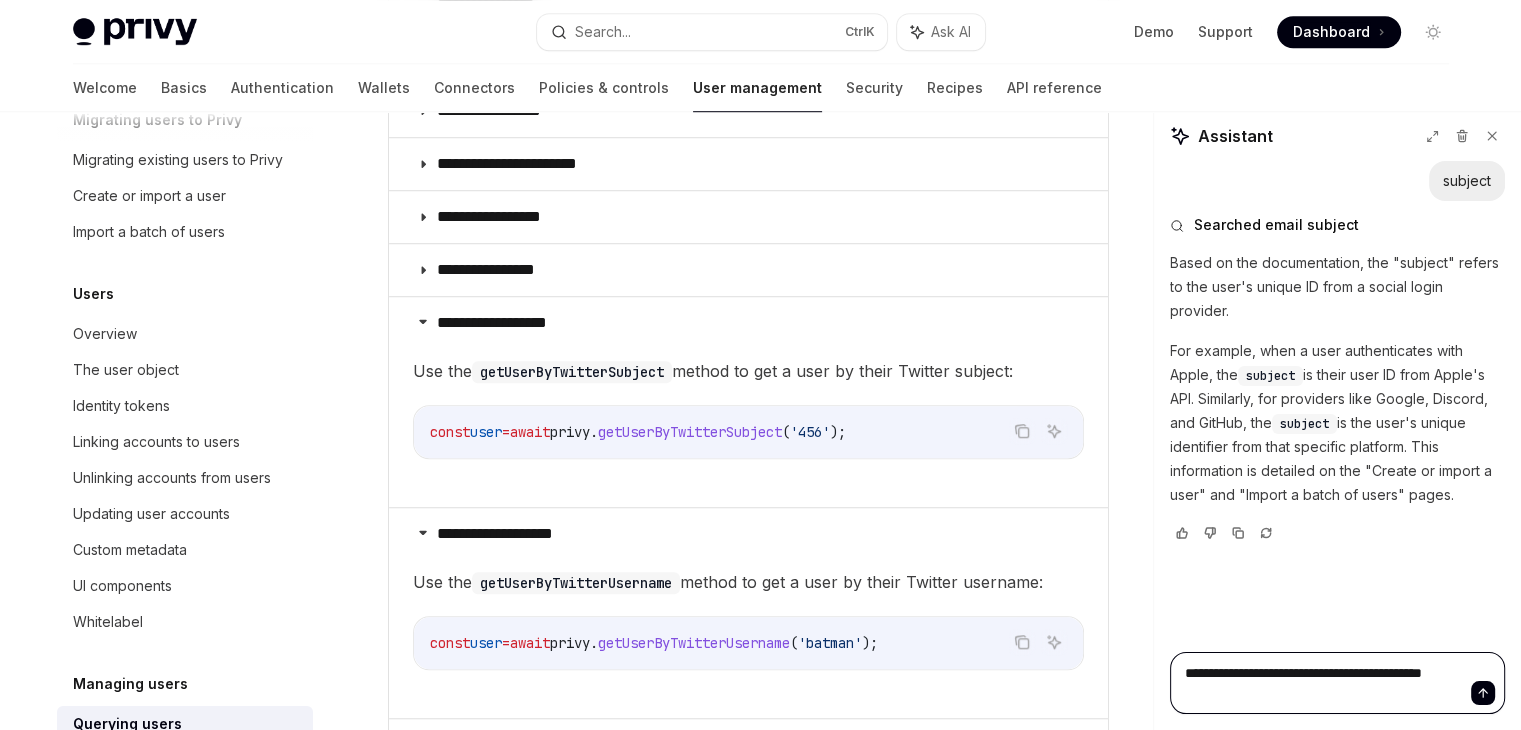 type on "*" 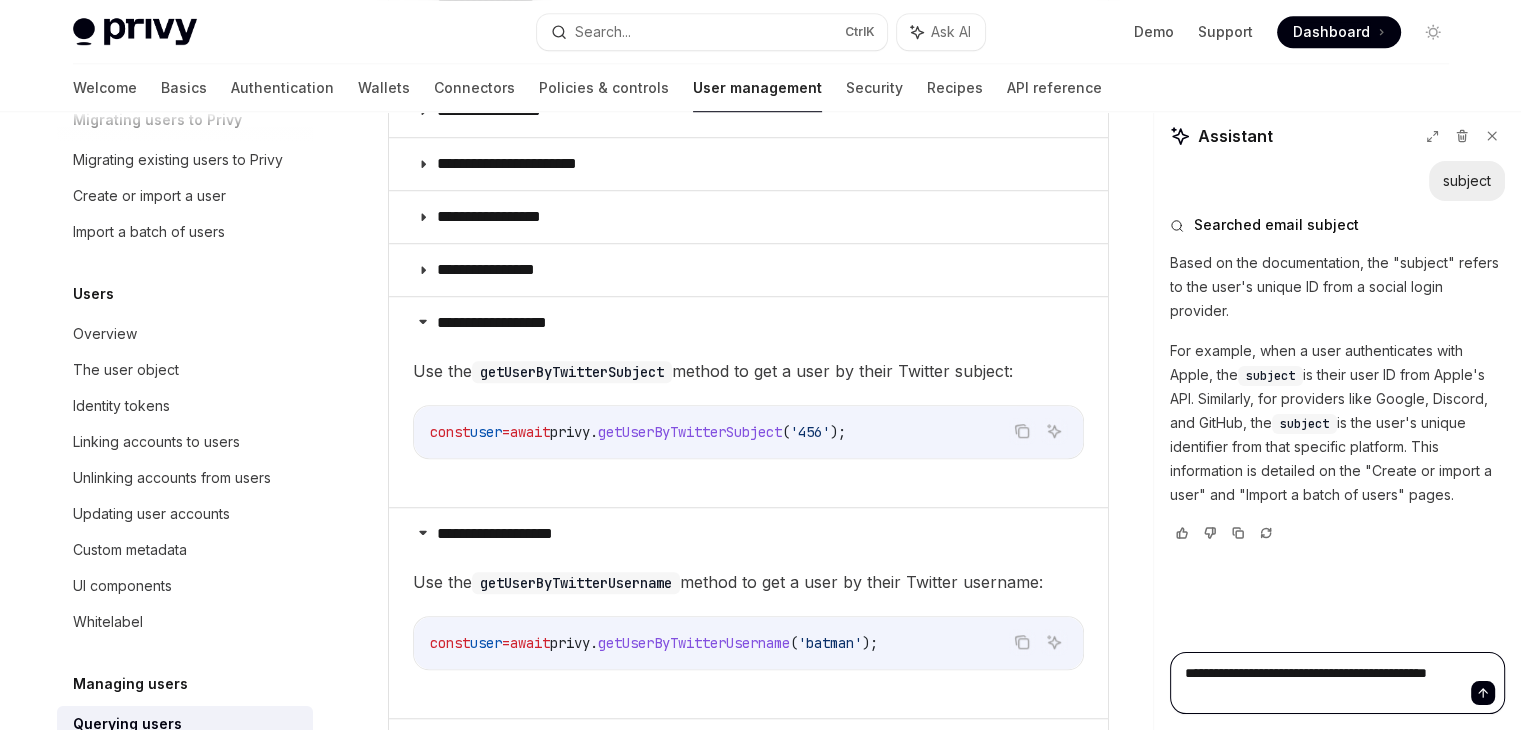type on "*" 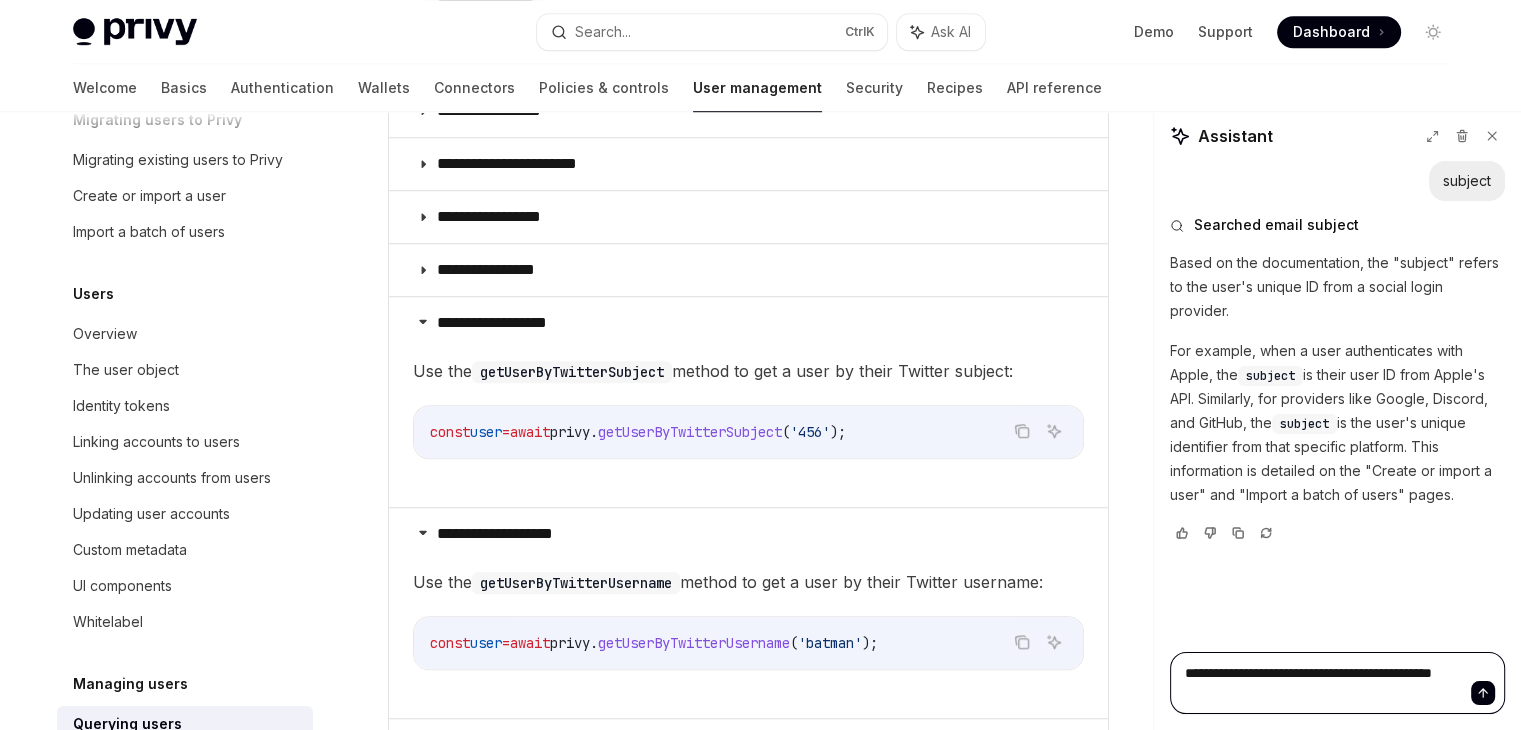 type on "*" 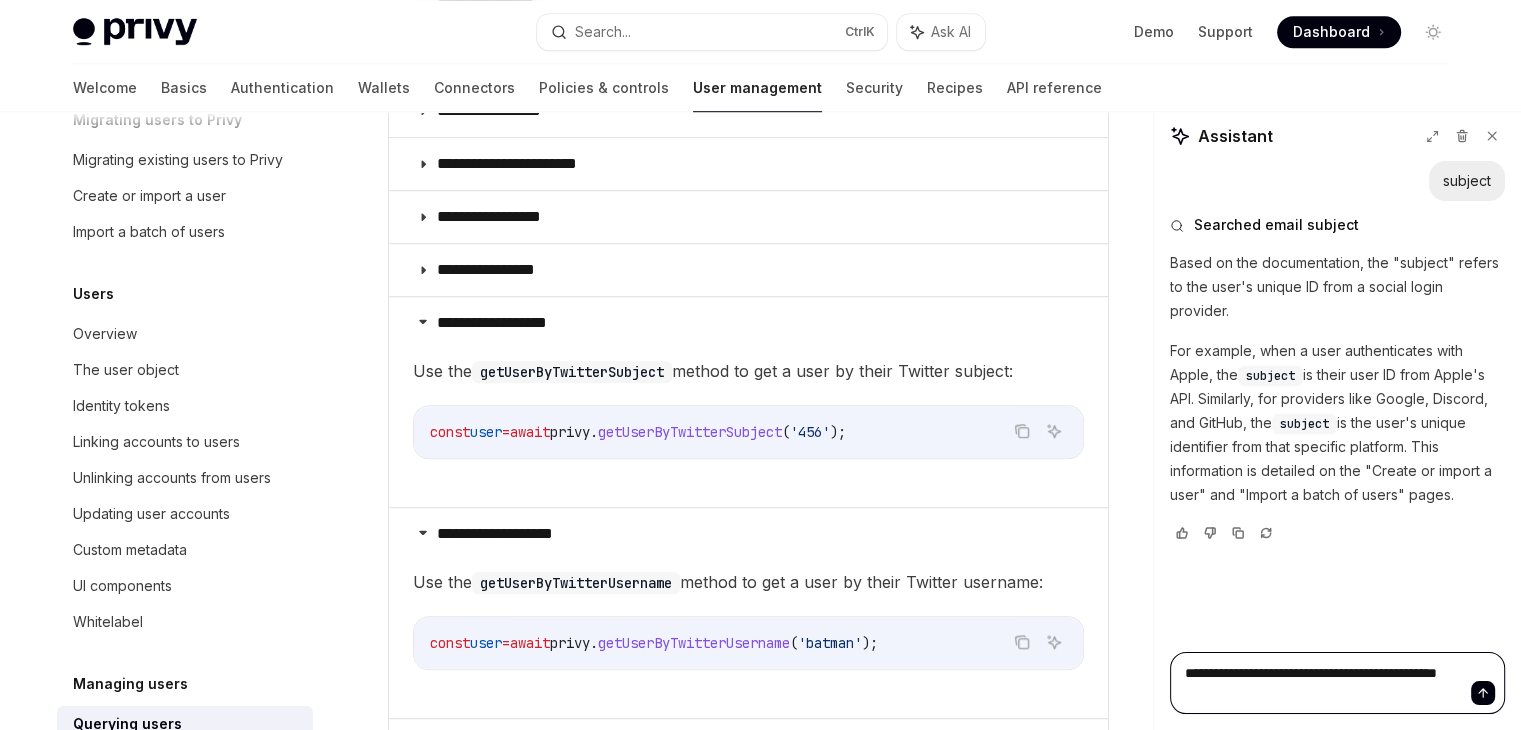 type on "*" 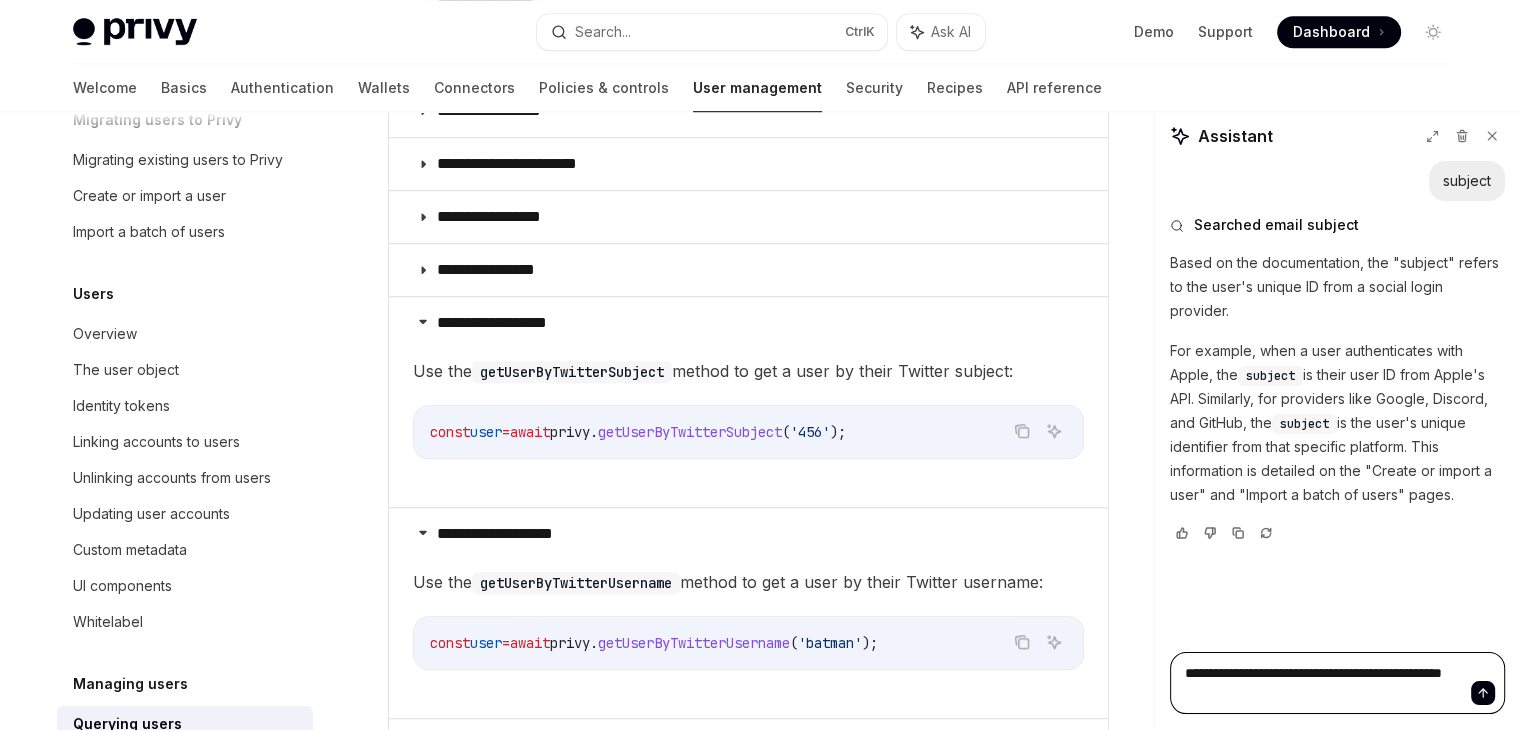 type on "*" 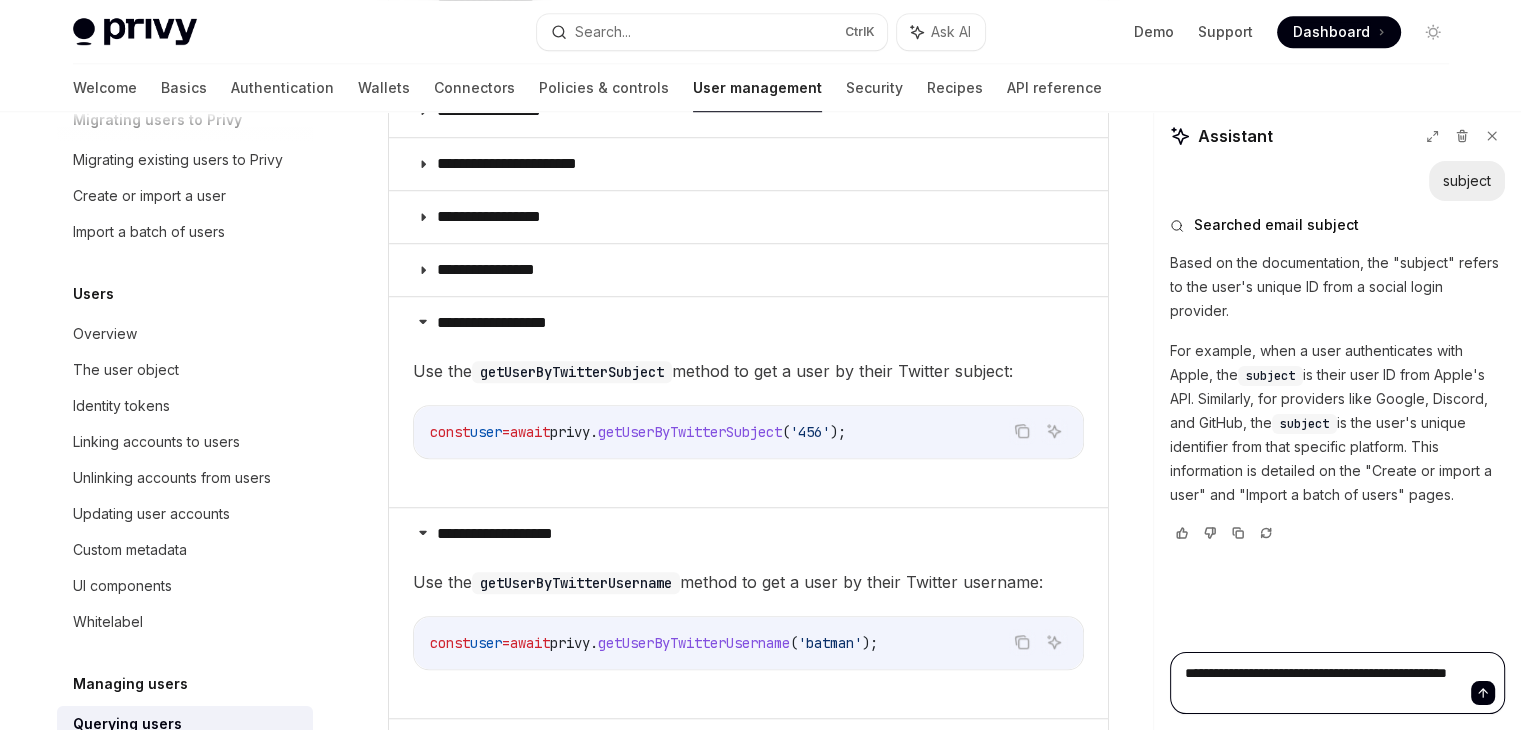 type on "*" 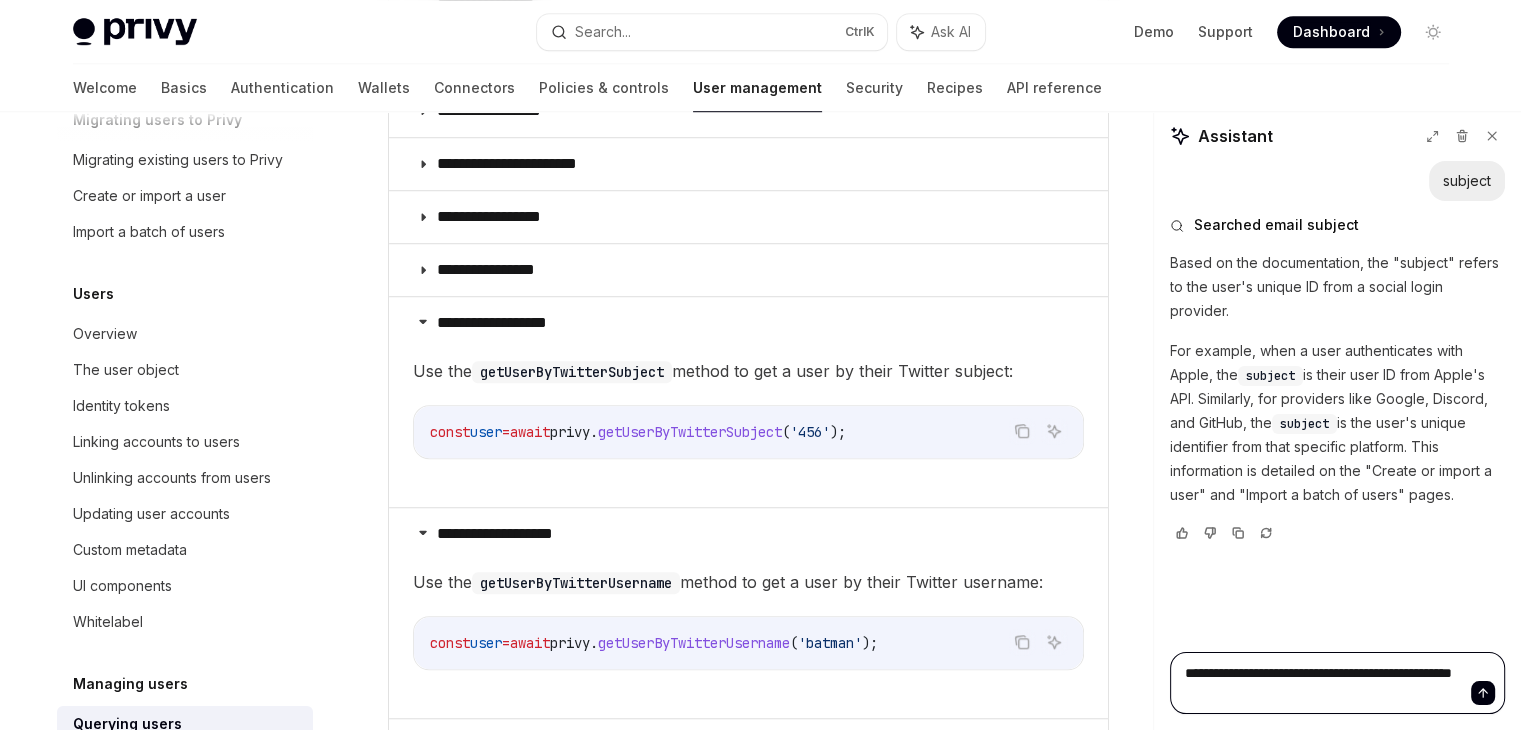 type on "*" 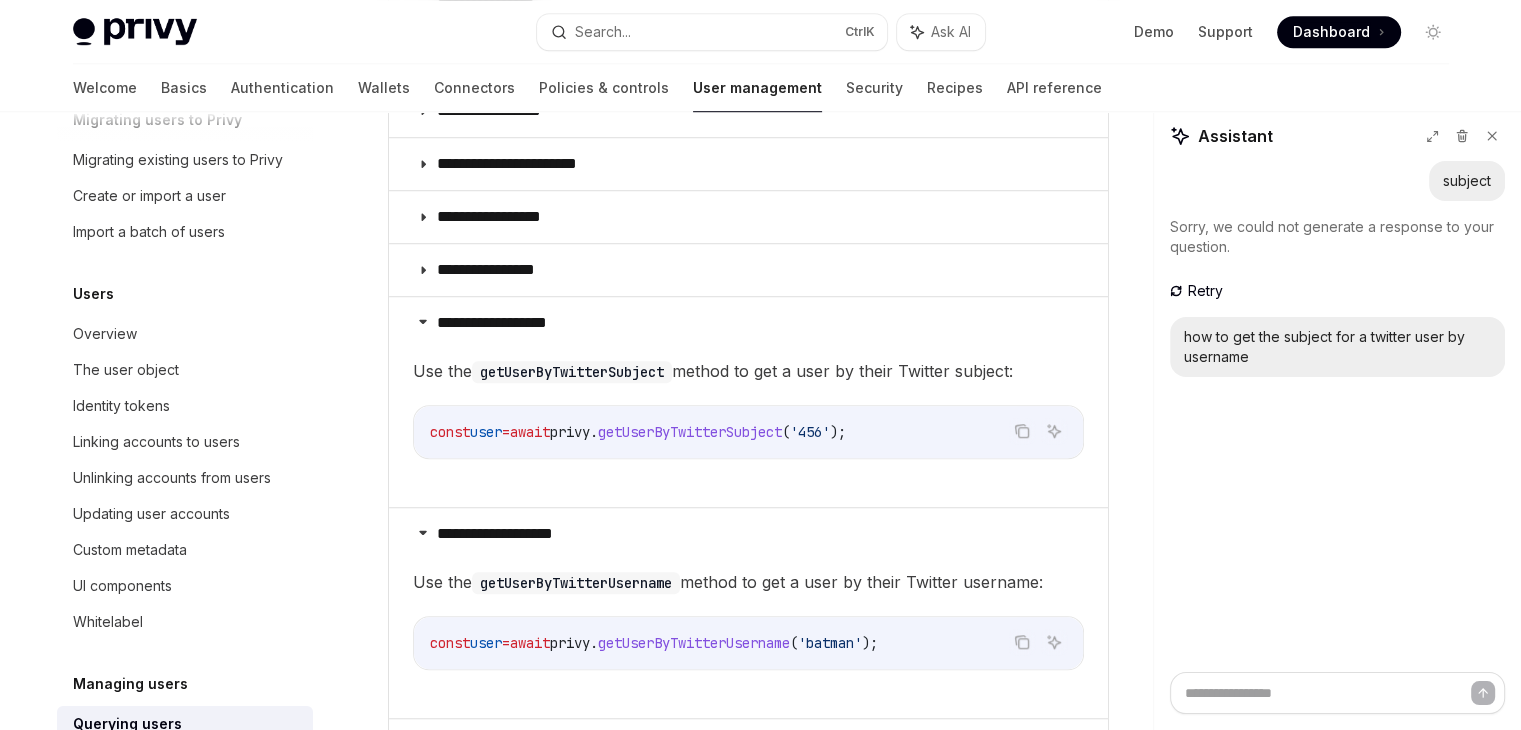 click on "how to get the subject for a twitter user by username" at bounding box center (1337, 347) 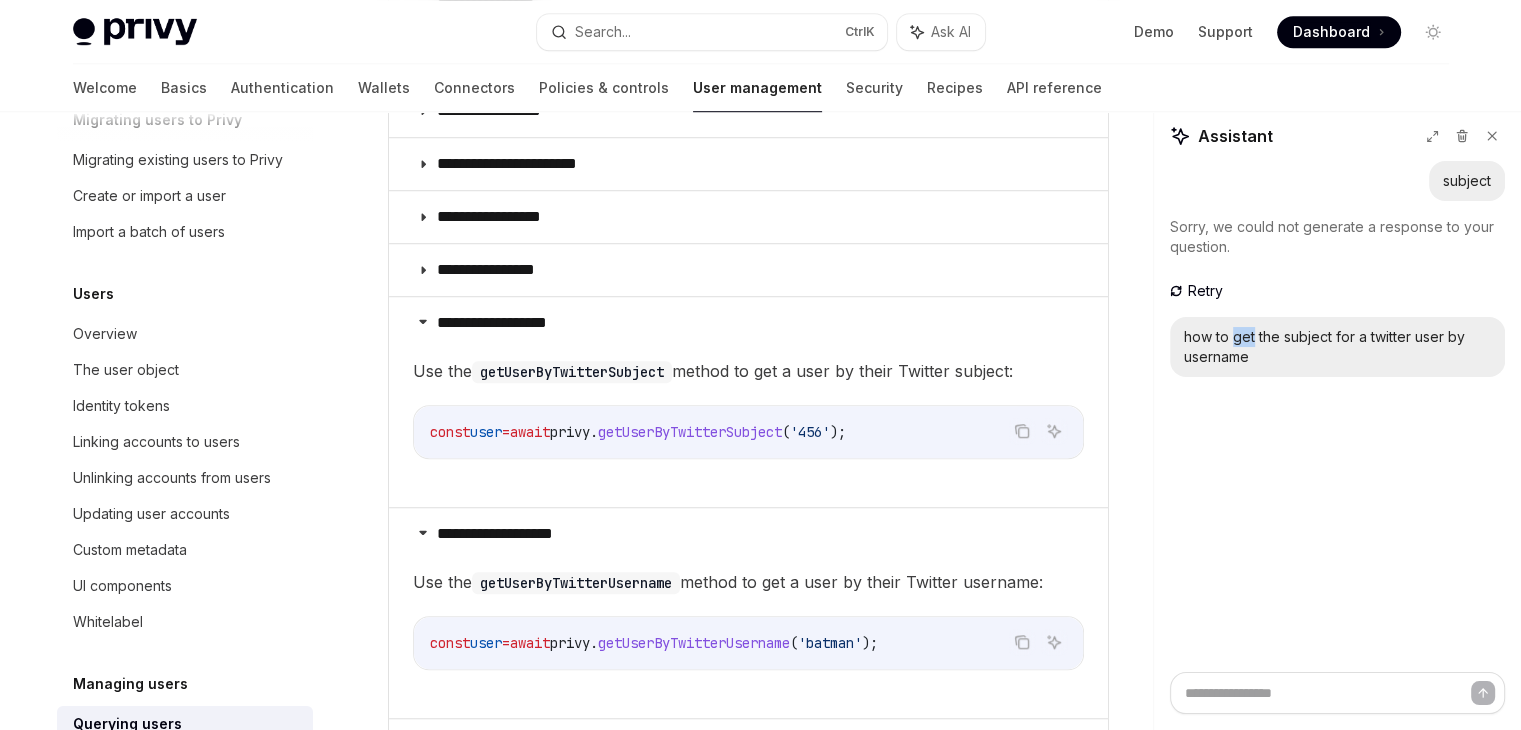 click on "how to get the subject for a twitter user by username" at bounding box center [1337, 347] 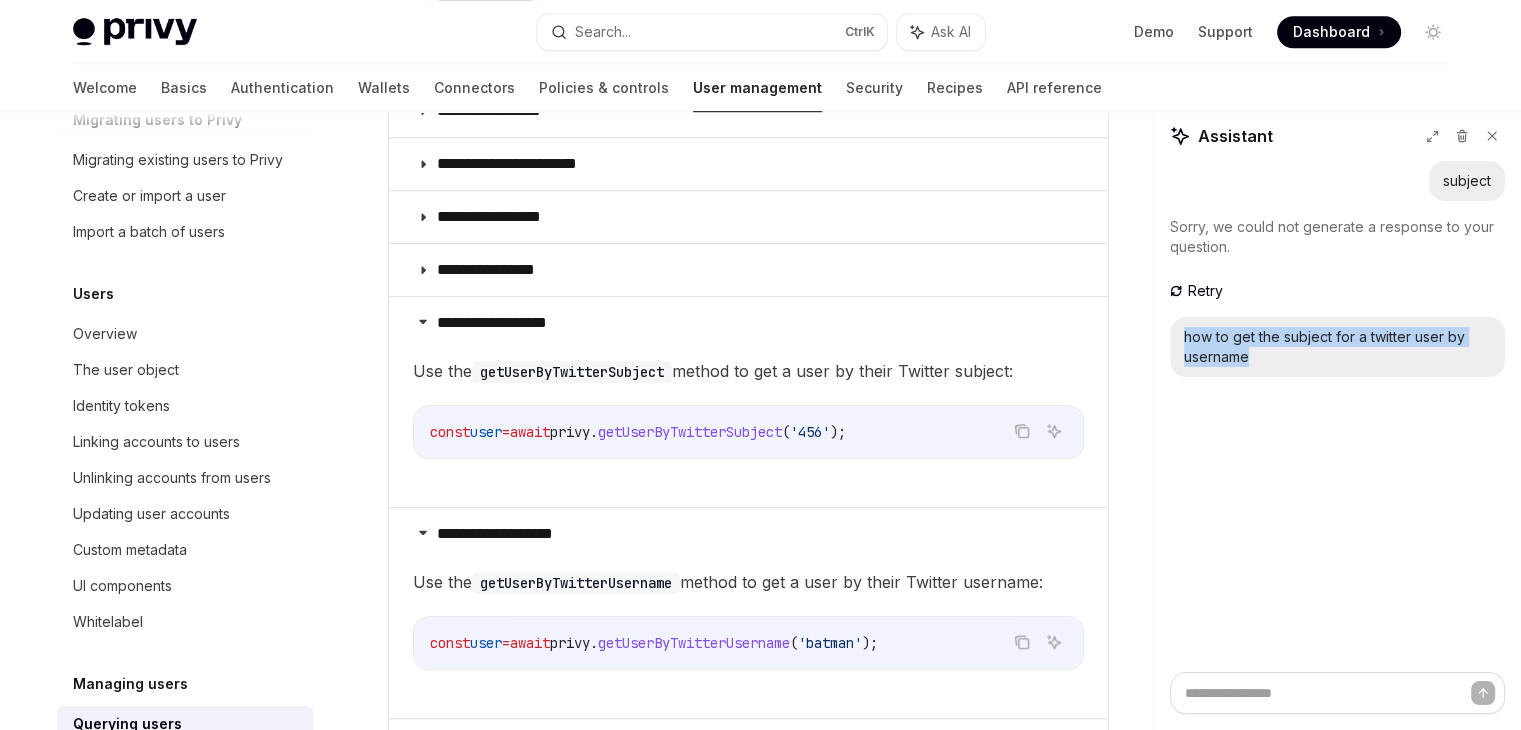click on "how to get the subject for a twitter user by username" at bounding box center [1337, 347] 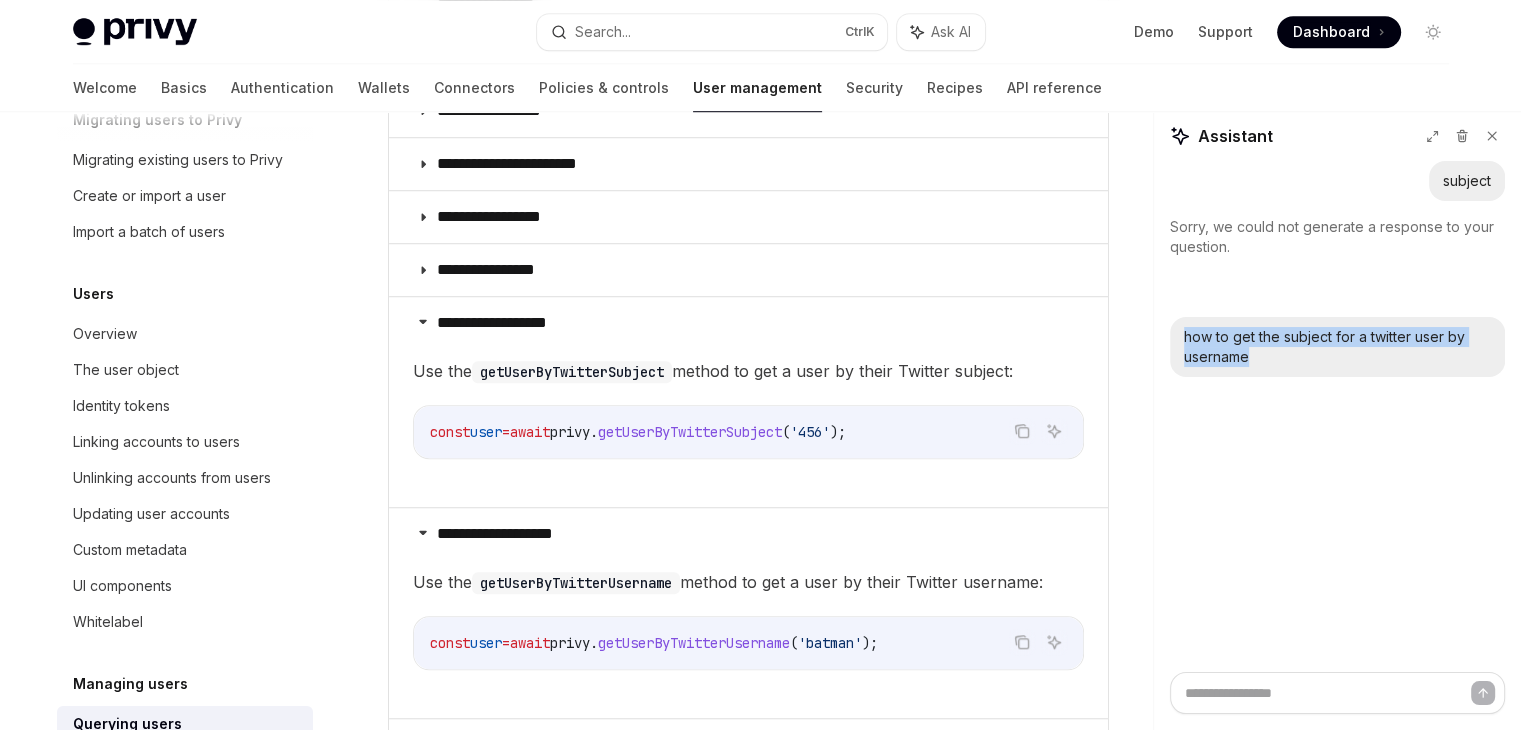click on "Retry" at bounding box center [1205, 291] 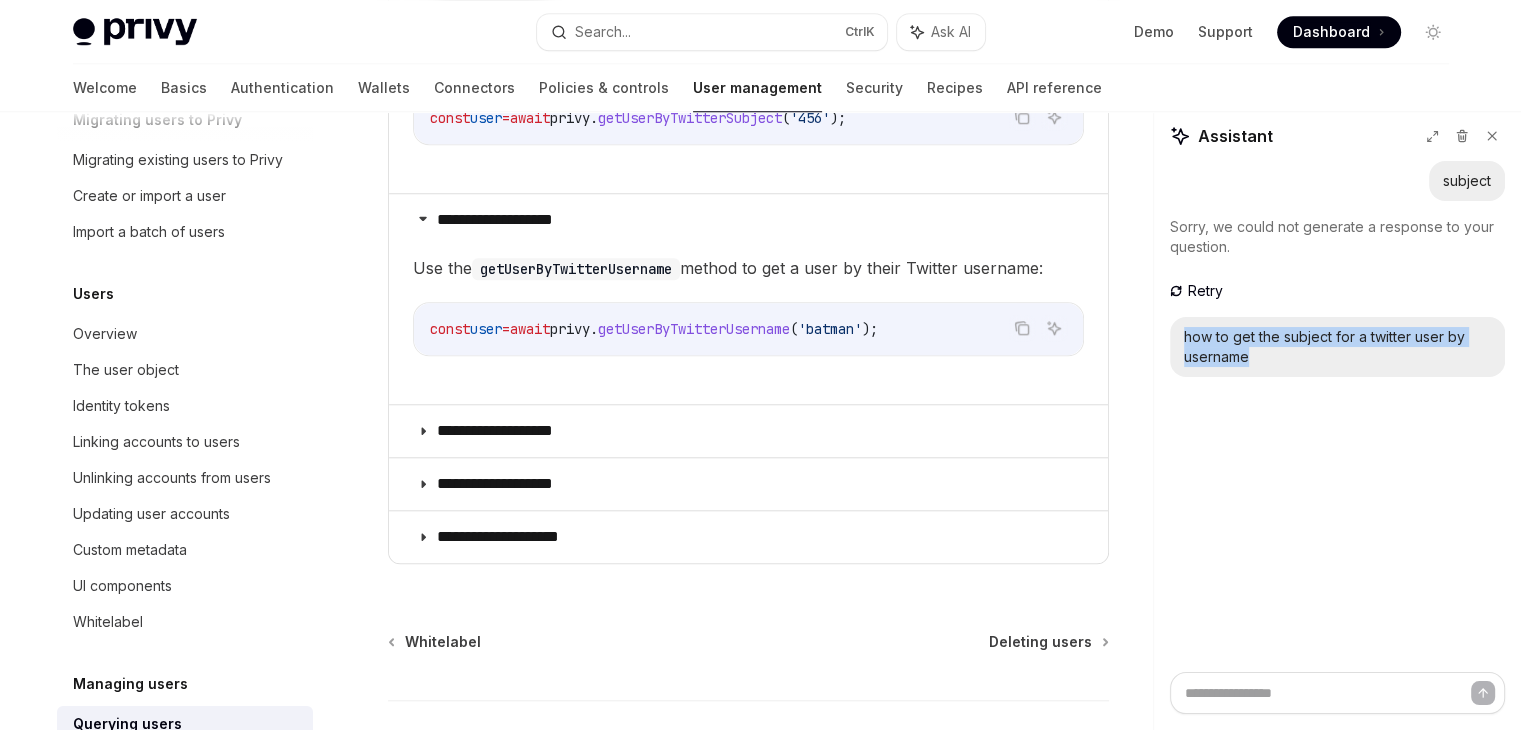 scroll, scrollTop: 1802, scrollLeft: 0, axis: vertical 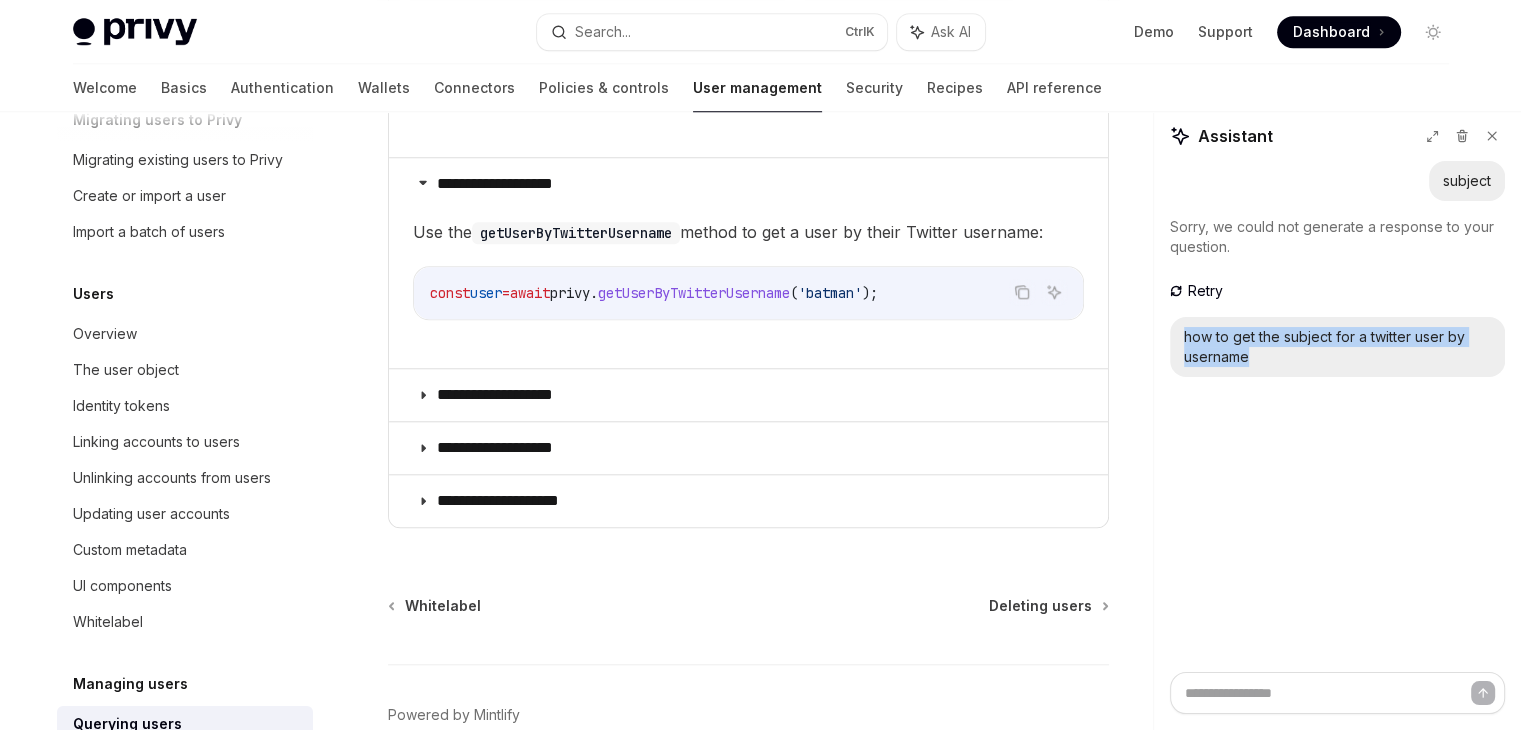 click on "subject Sorry, we could not generate a response to your question. Retry how to get the subject for a twitter user by username" at bounding box center (1337, 416) 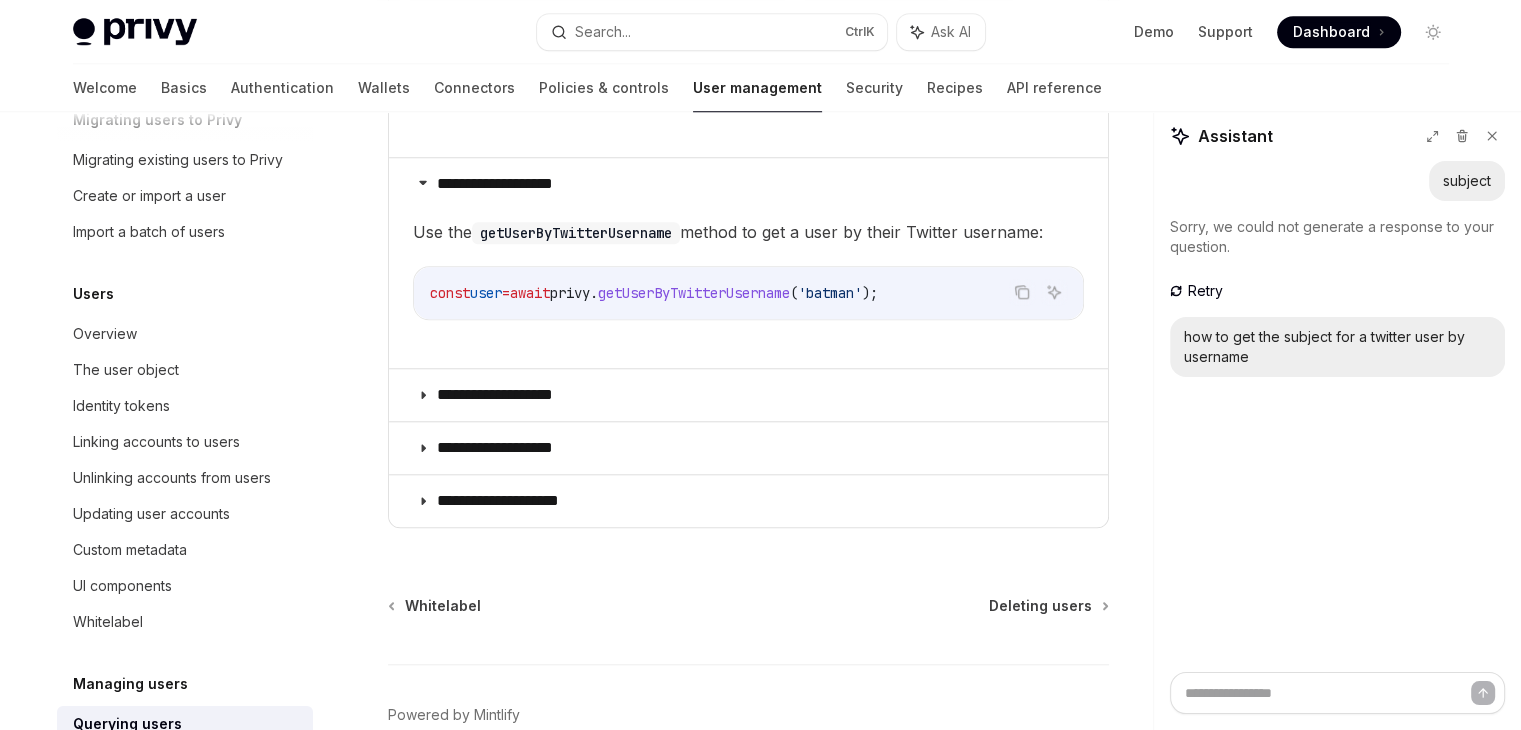 click on "how to get the subject for a twitter user by username" at bounding box center (1337, 347) 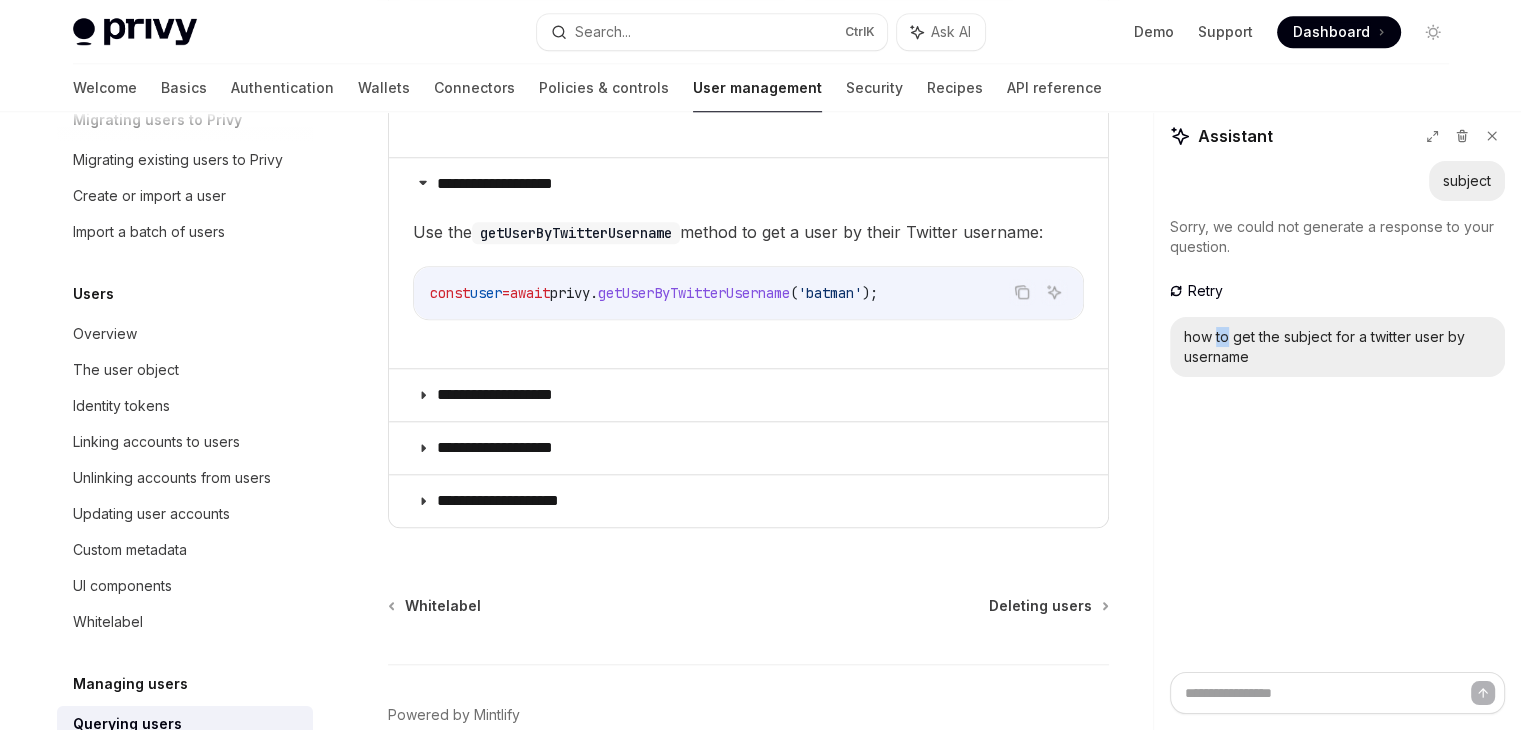 click on "how to get the subject for a twitter user by username" at bounding box center [1337, 347] 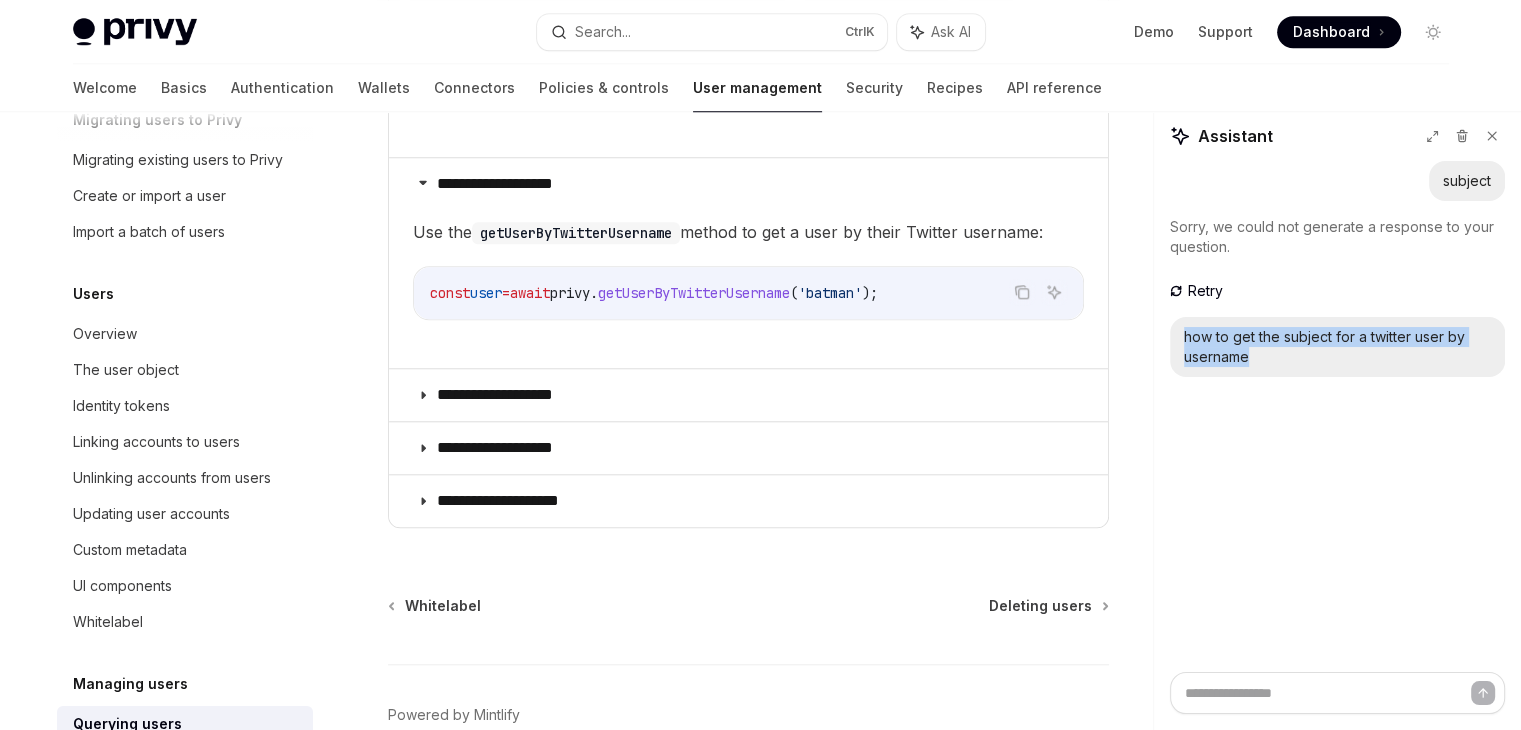 click on "how to get the subject for a twitter user by username" at bounding box center [1337, 347] 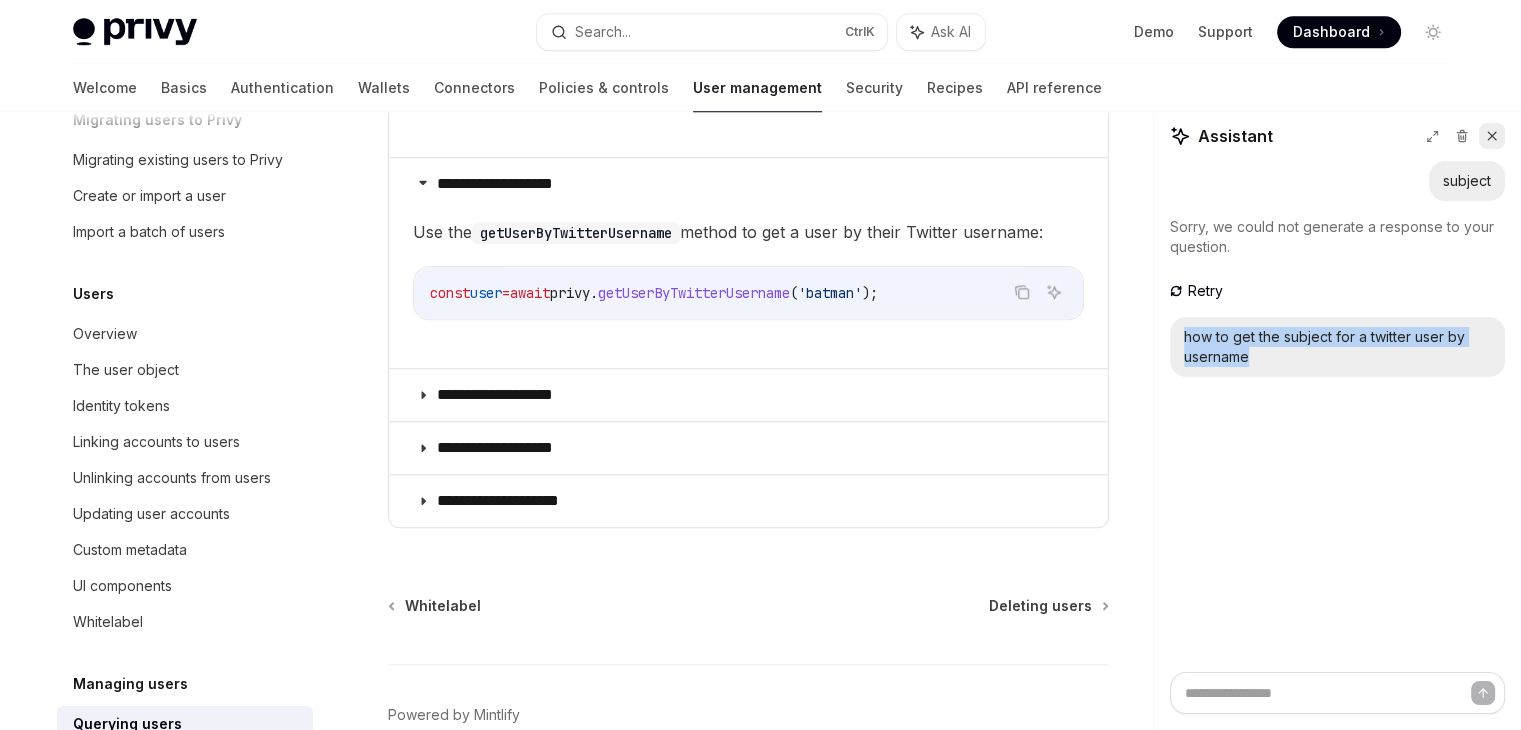 click at bounding box center (1492, 136) 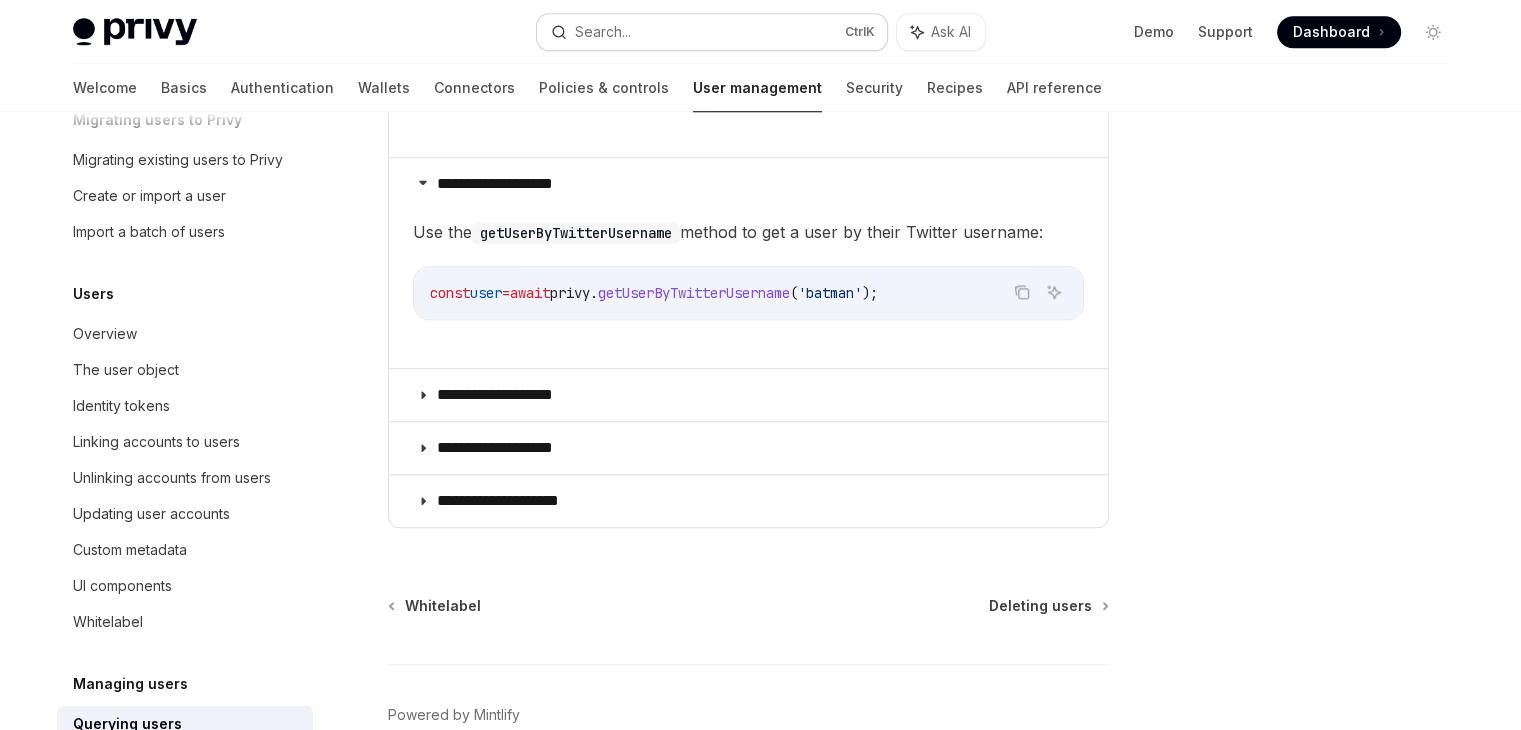click on "Search... Ctrl  K" at bounding box center [712, 32] 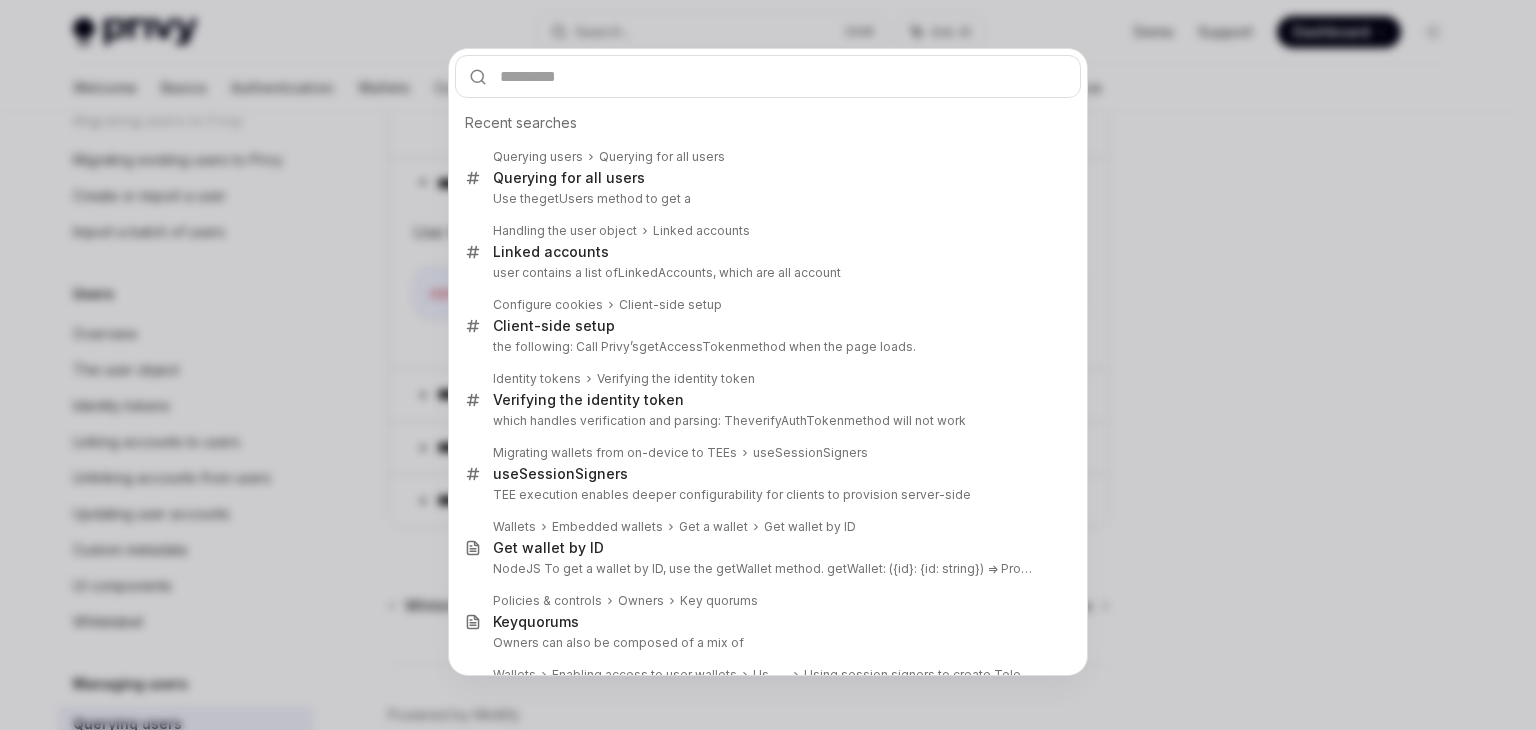 type on "**********" 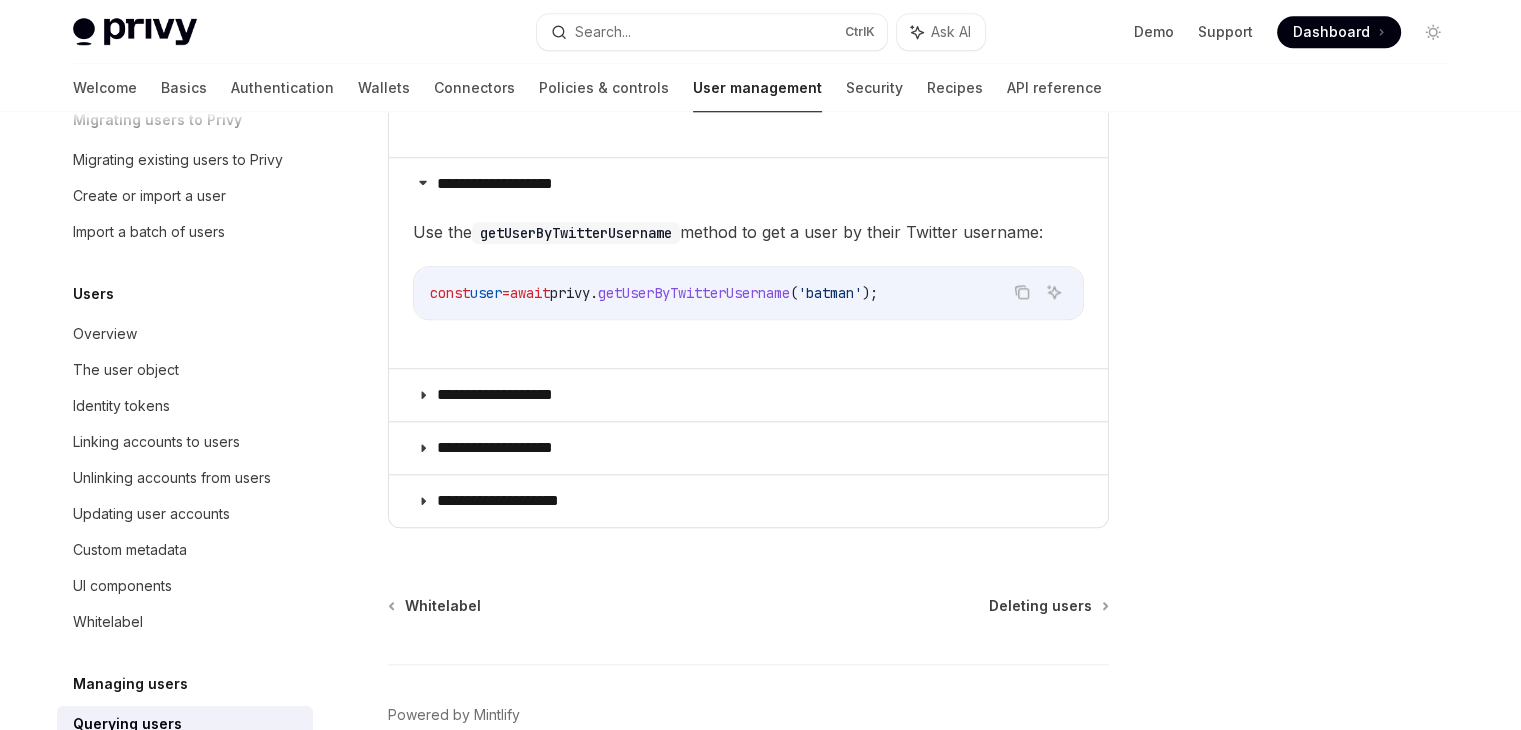 type on "*" 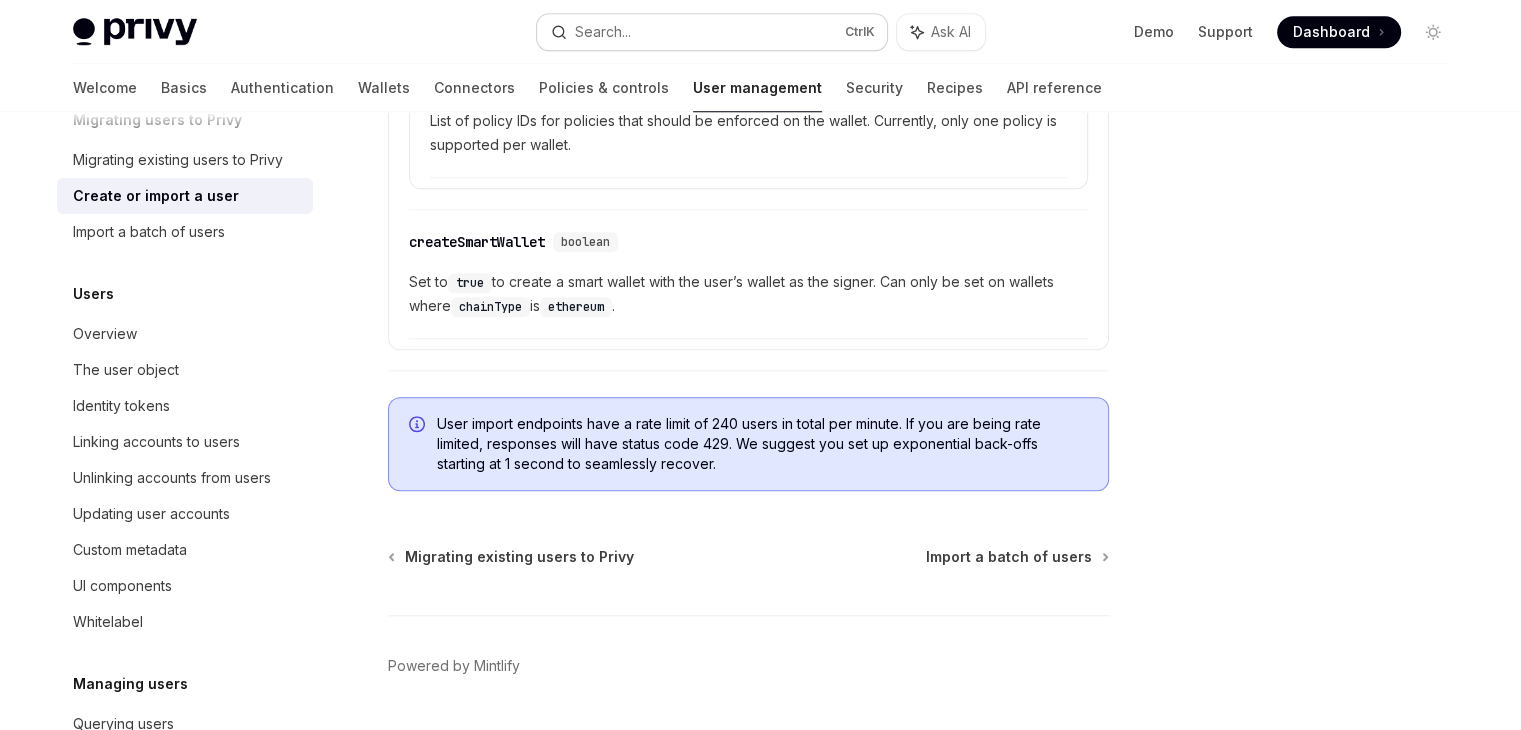 click on "Search..." at bounding box center [603, 32] 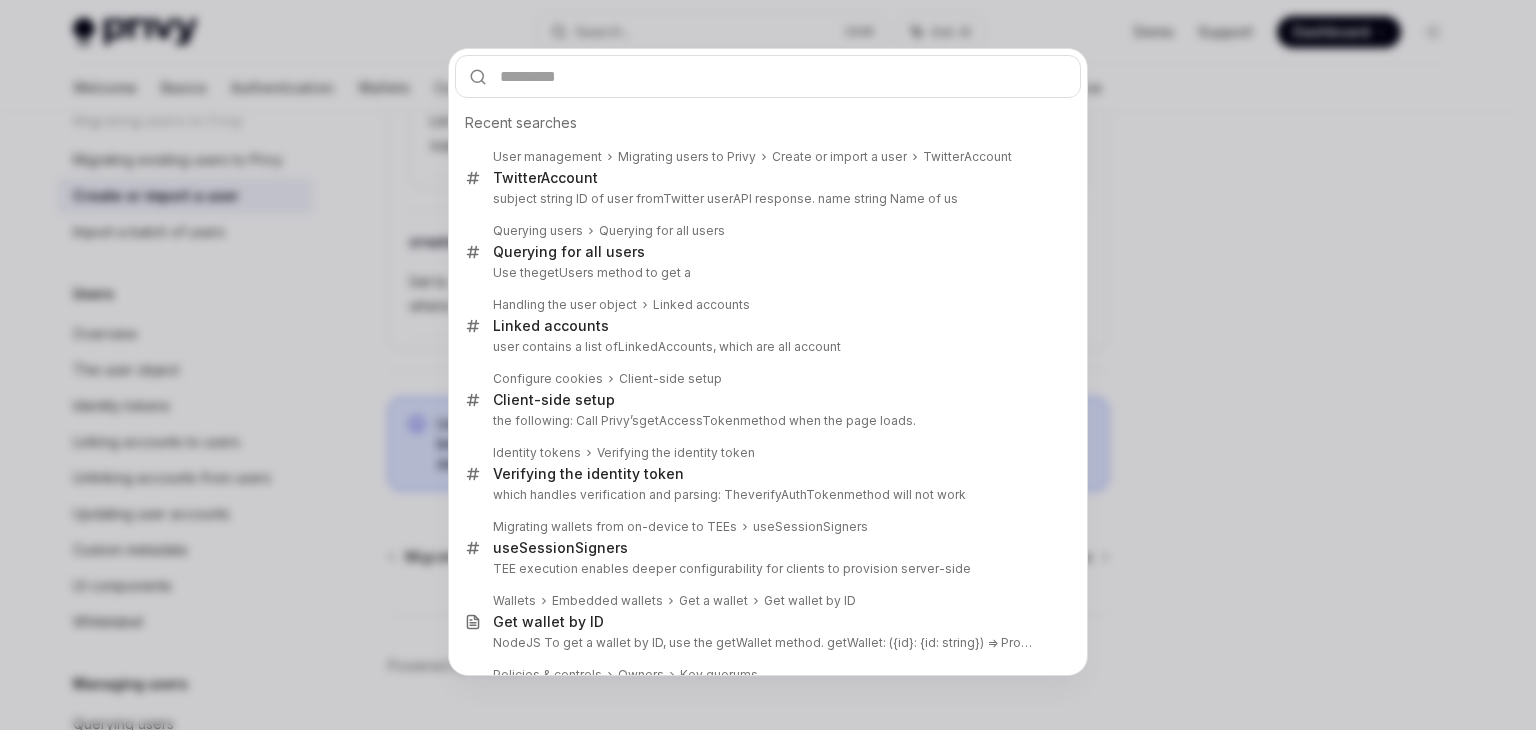 type on "**********" 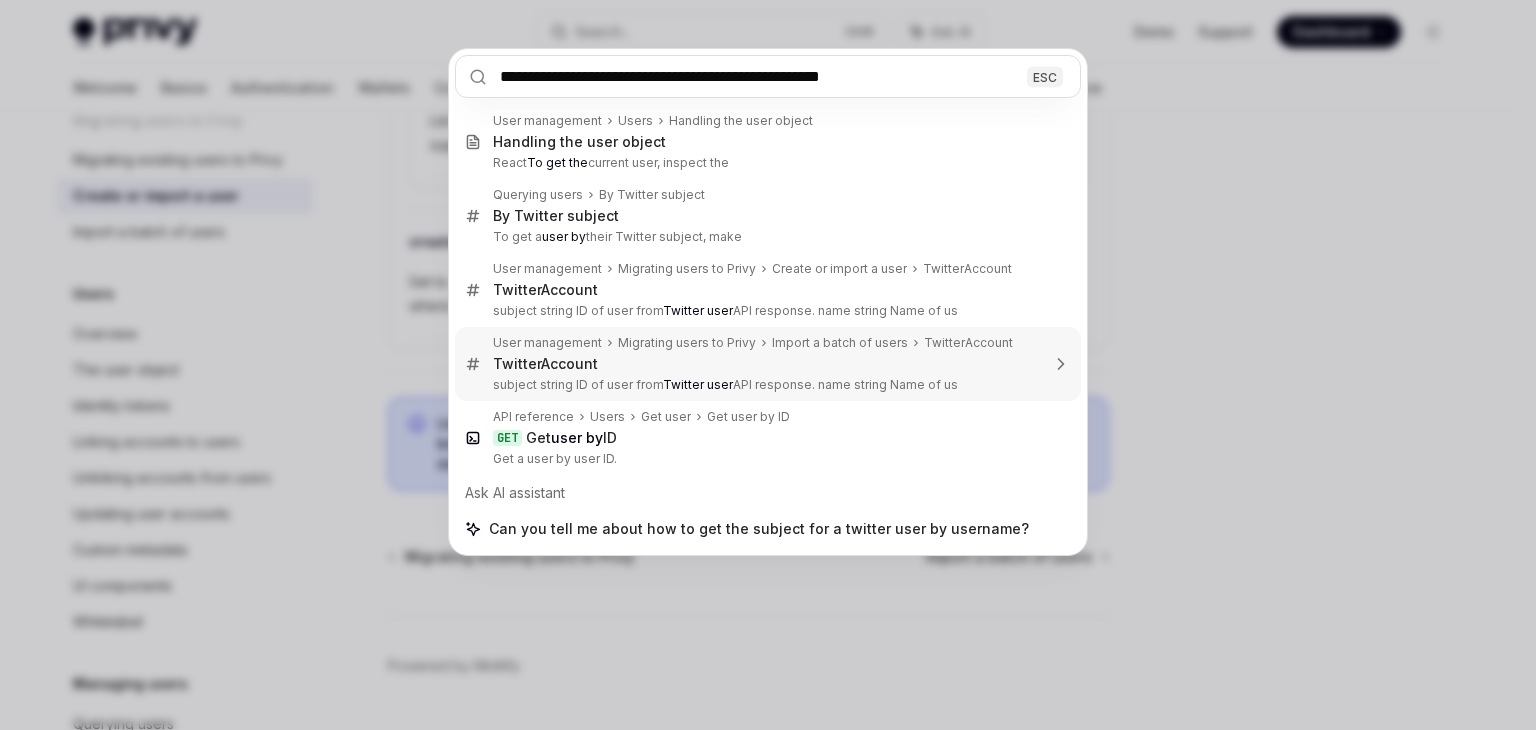 type 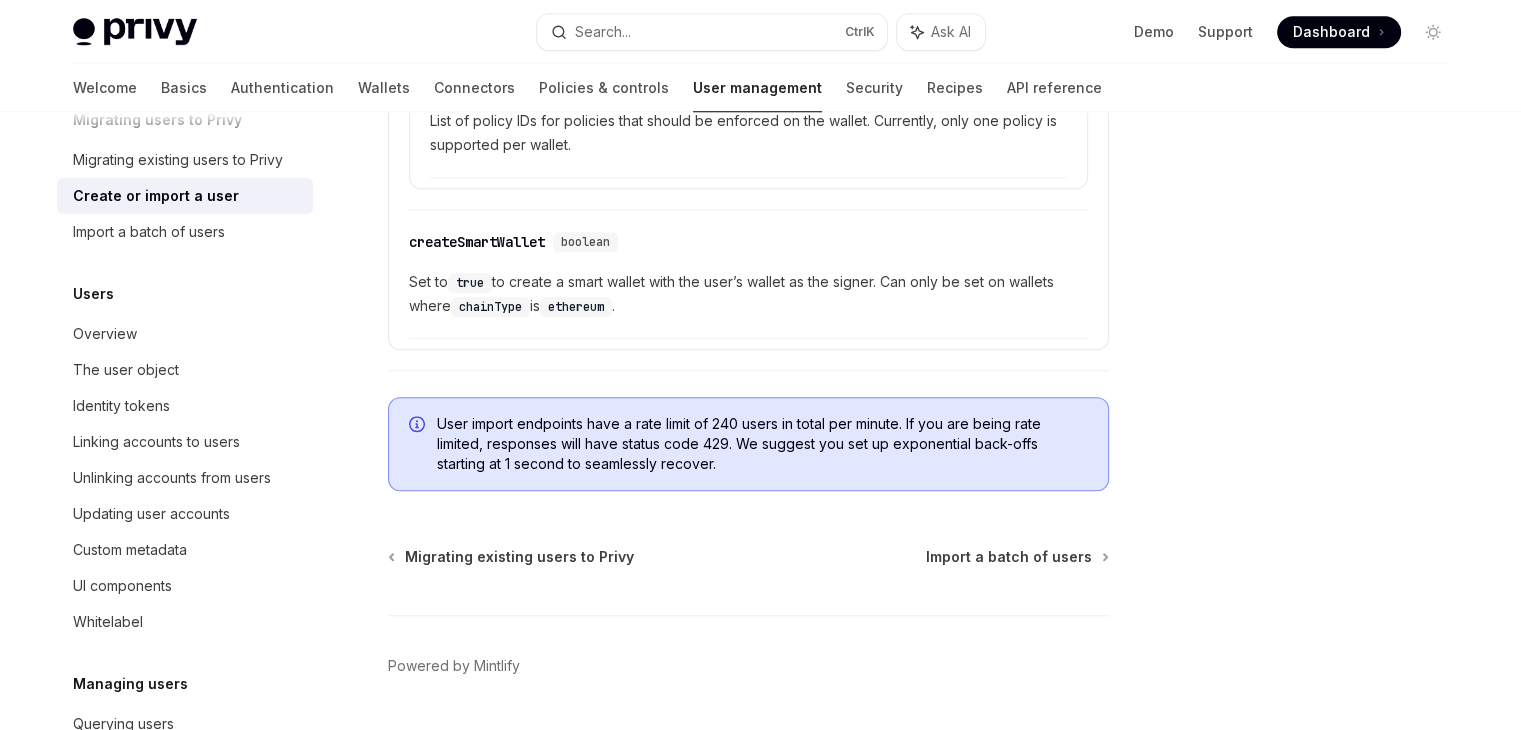 type on "*" 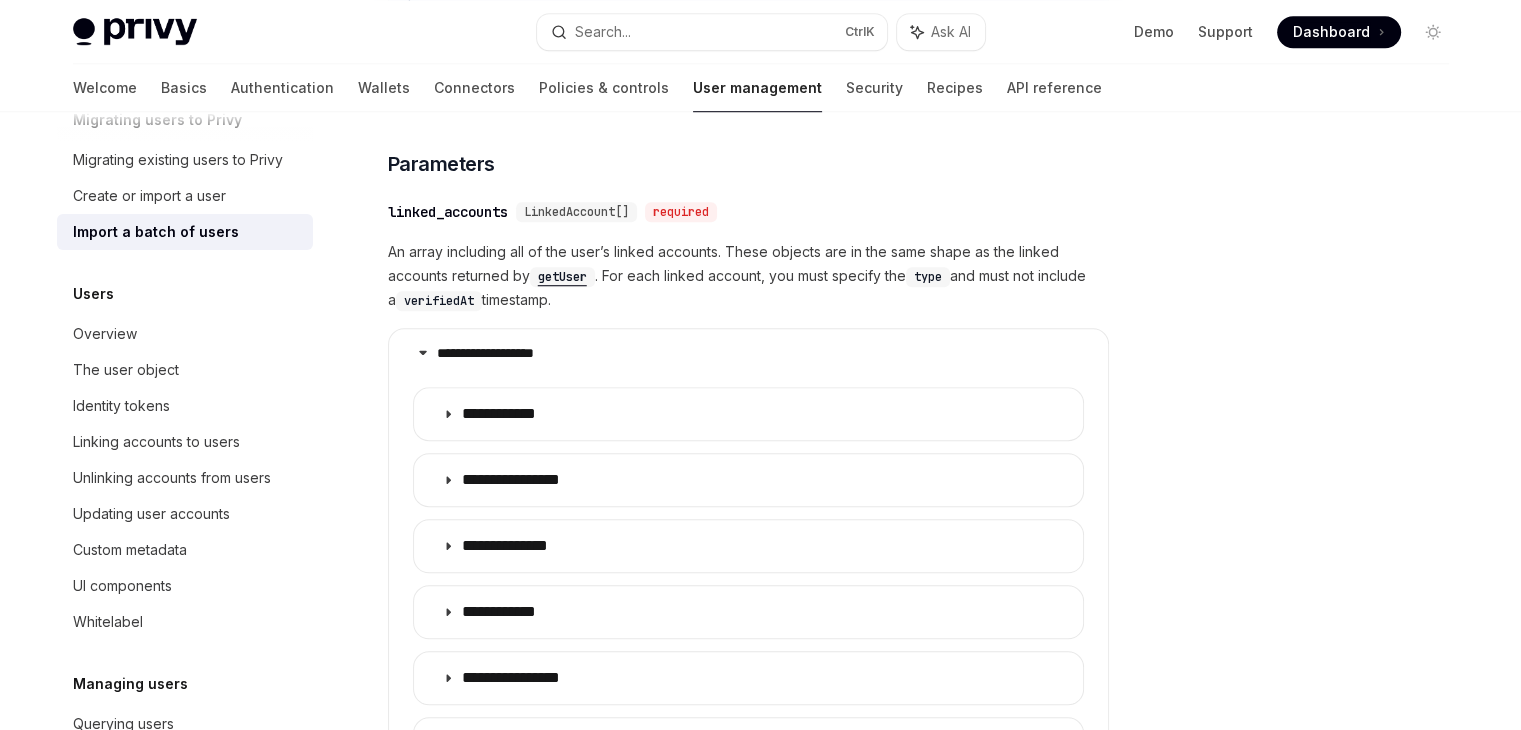 scroll, scrollTop: 2316, scrollLeft: 0, axis: vertical 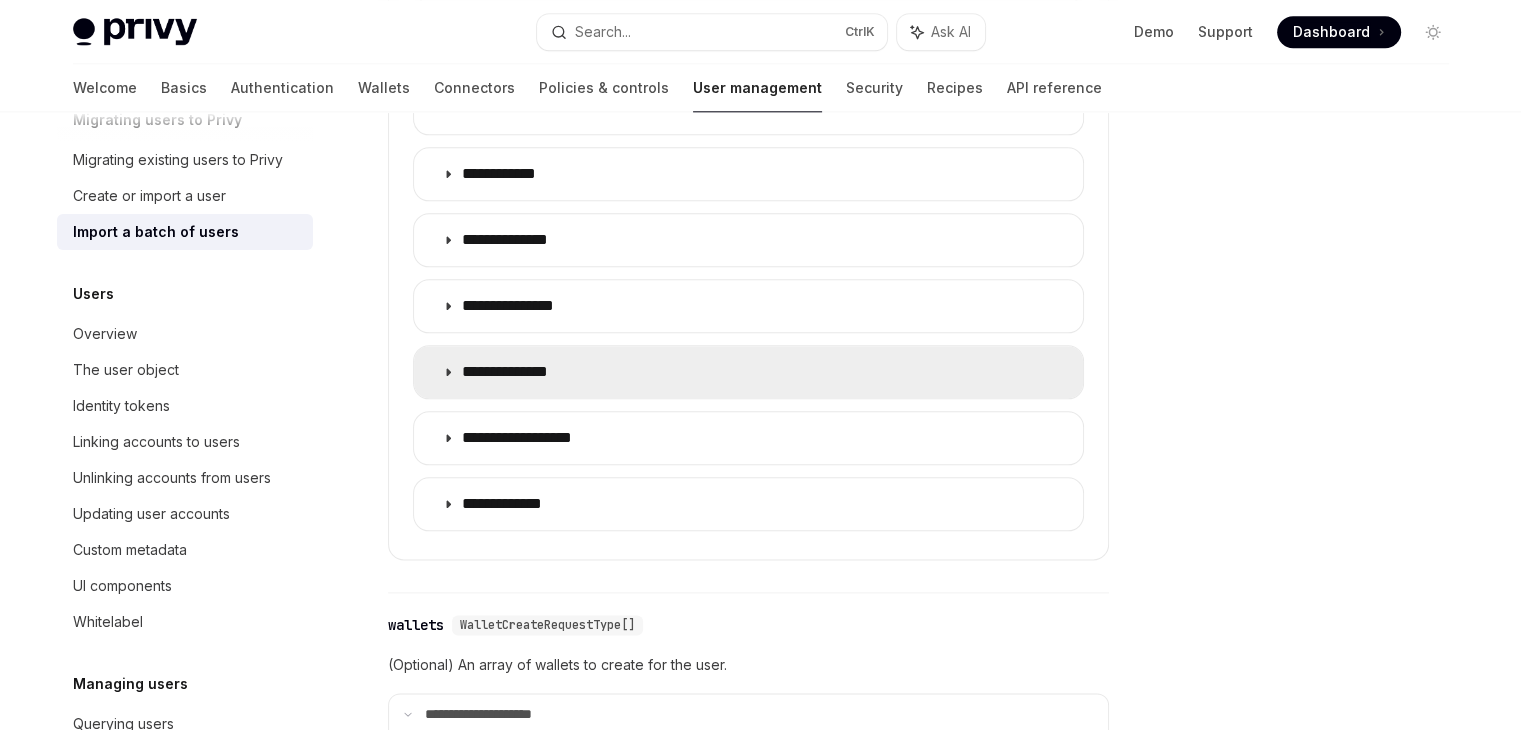 click on "**********" at bounding box center [748, 372] 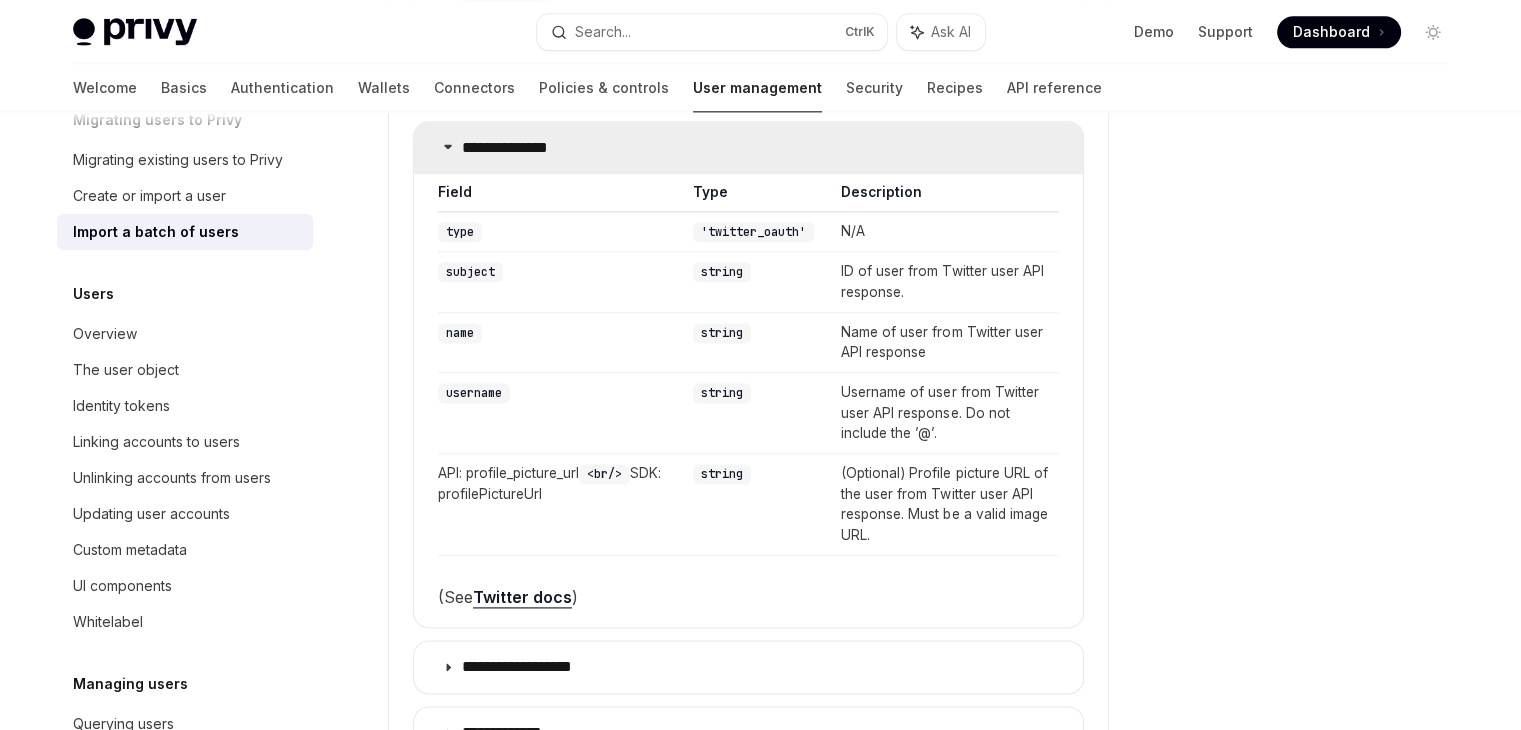 scroll, scrollTop: 2547, scrollLeft: 0, axis: vertical 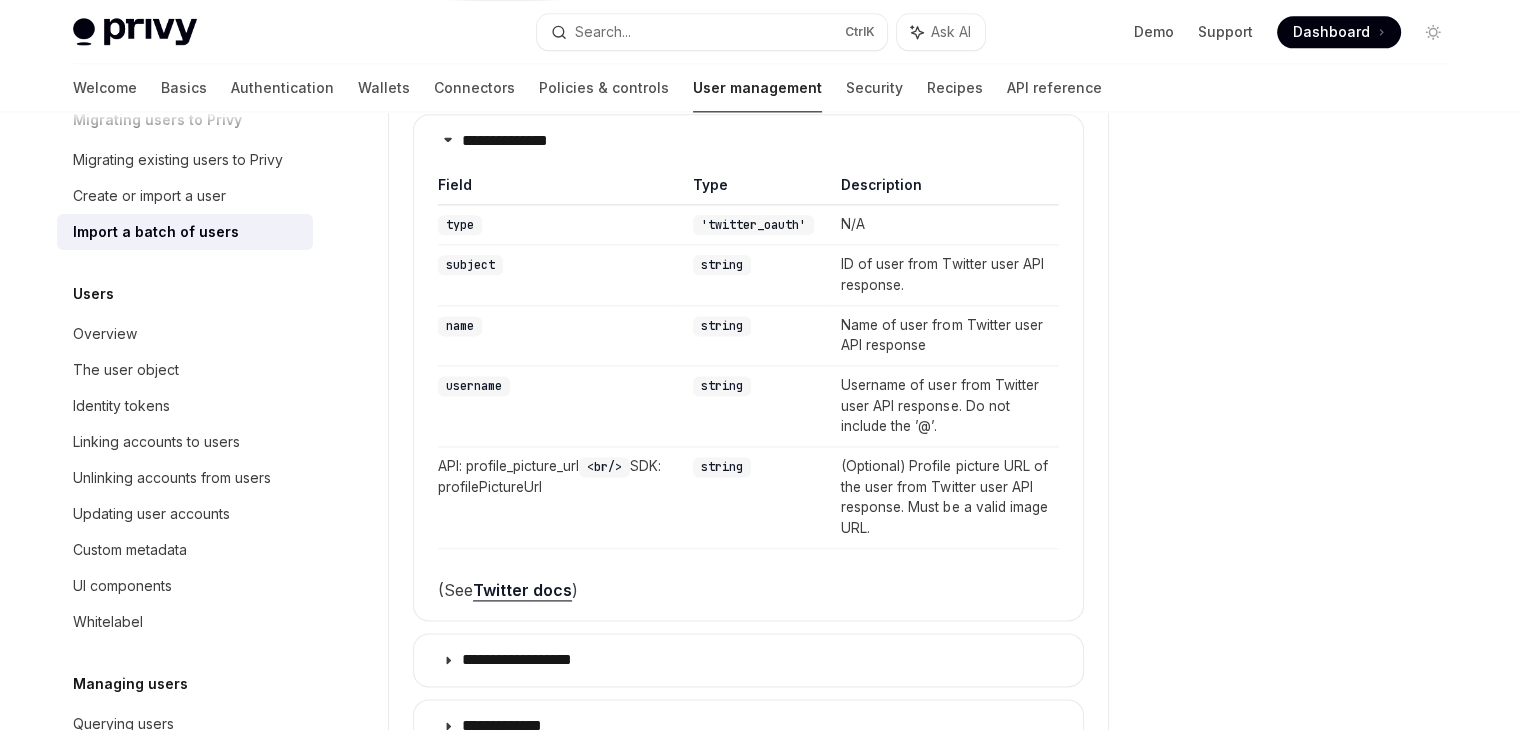 click on "Twitter docs" at bounding box center [522, 590] 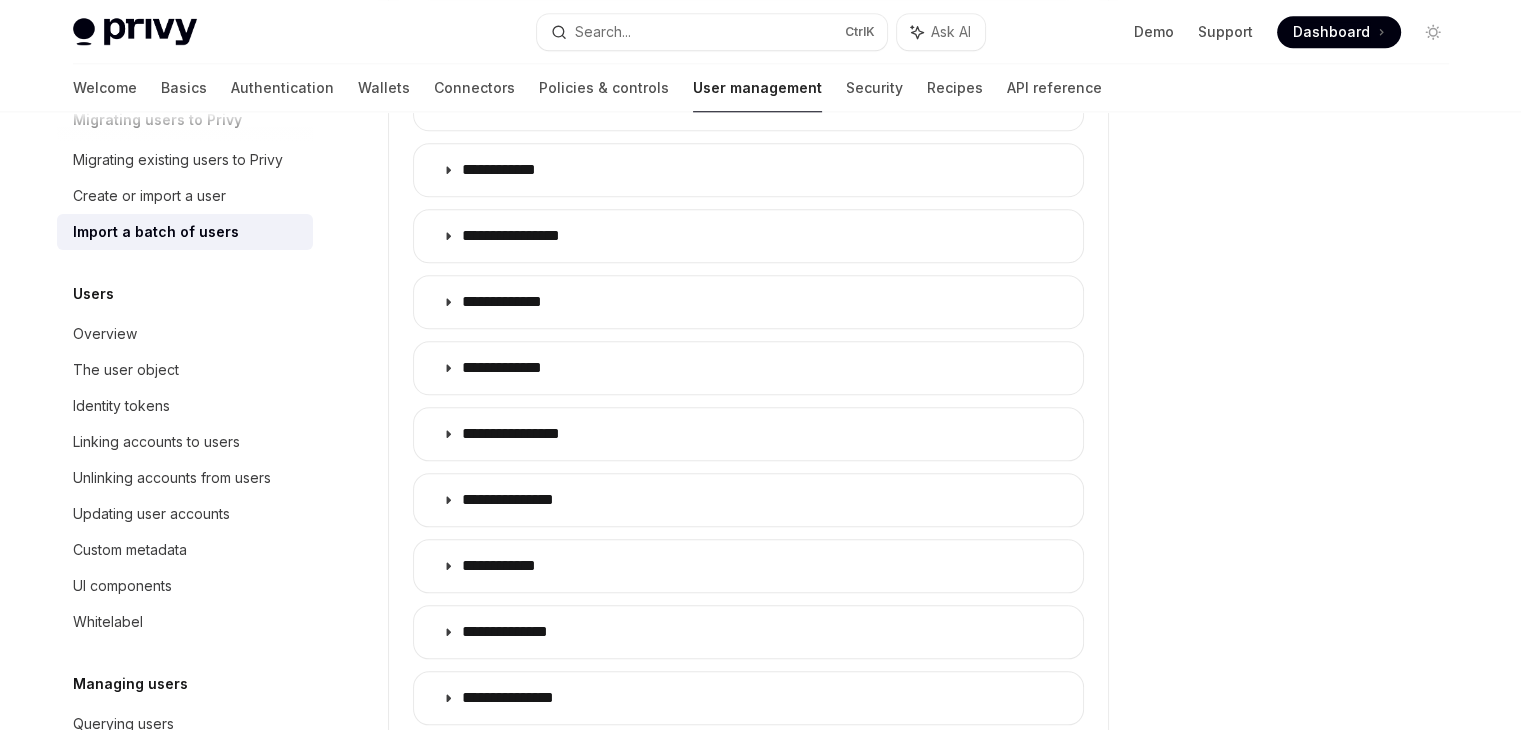 scroll, scrollTop: 1932, scrollLeft: 0, axis: vertical 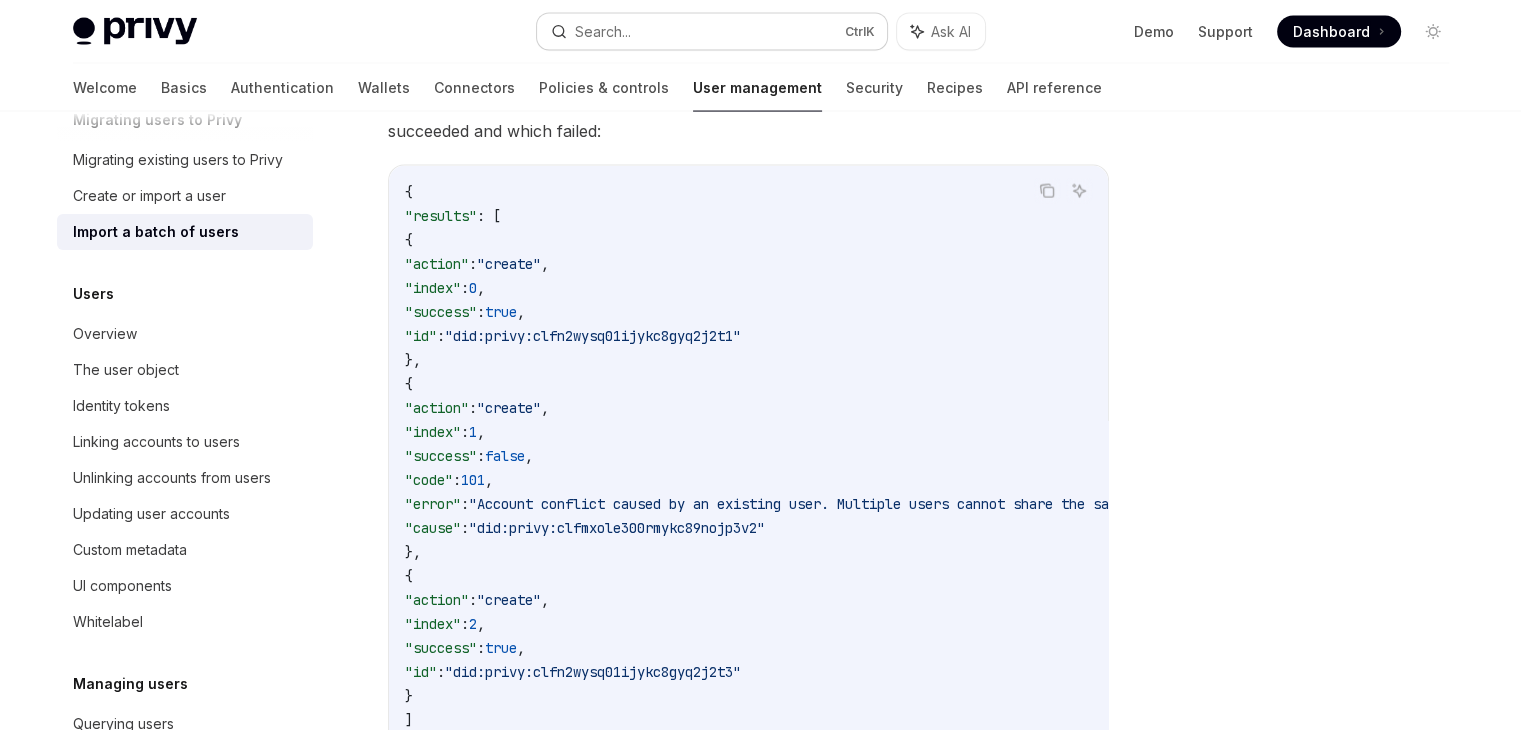 click on "Search... Ctrl  K" at bounding box center [712, 32] 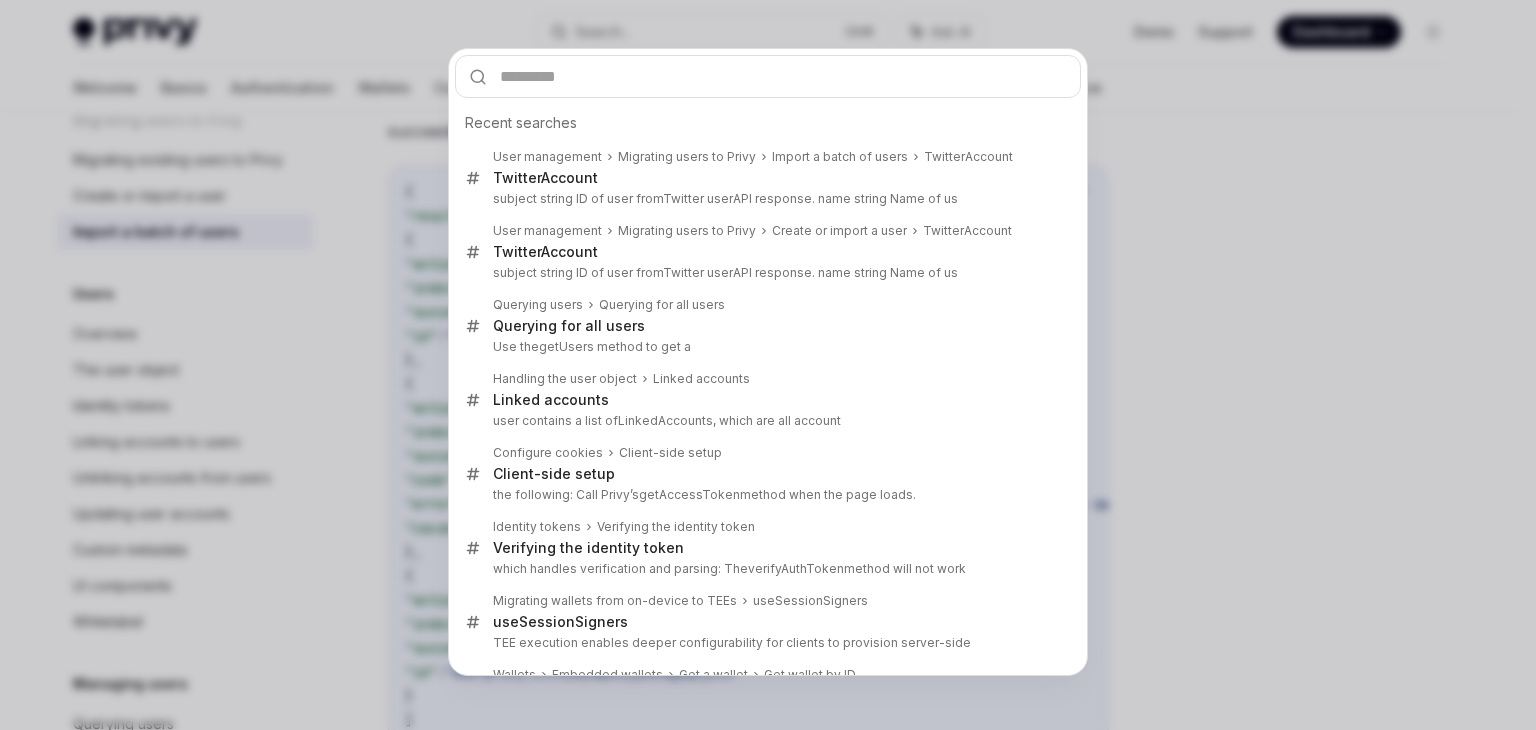 type on "**********" 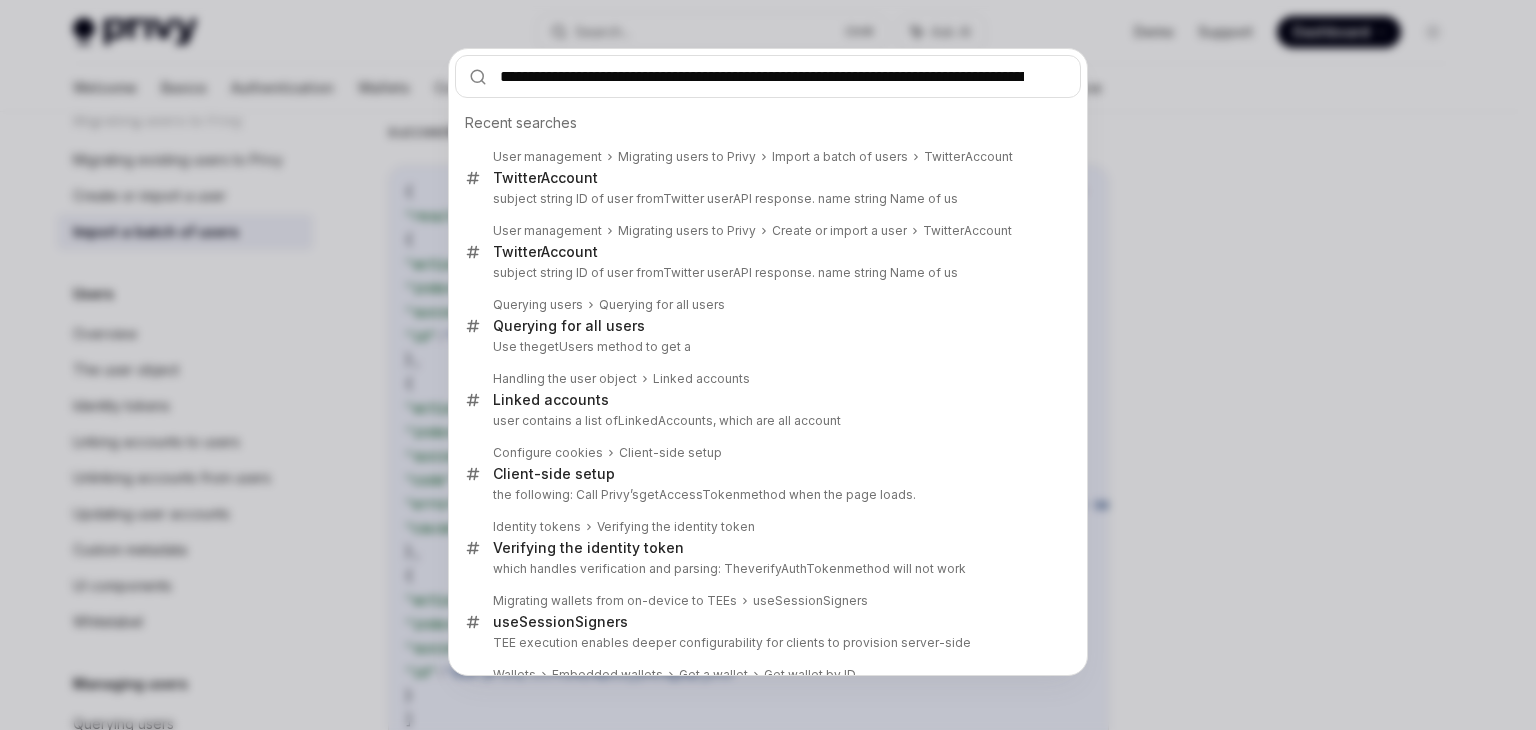 scroll, scrollTop: 0, scrollLeft: 242, axis: horizontal 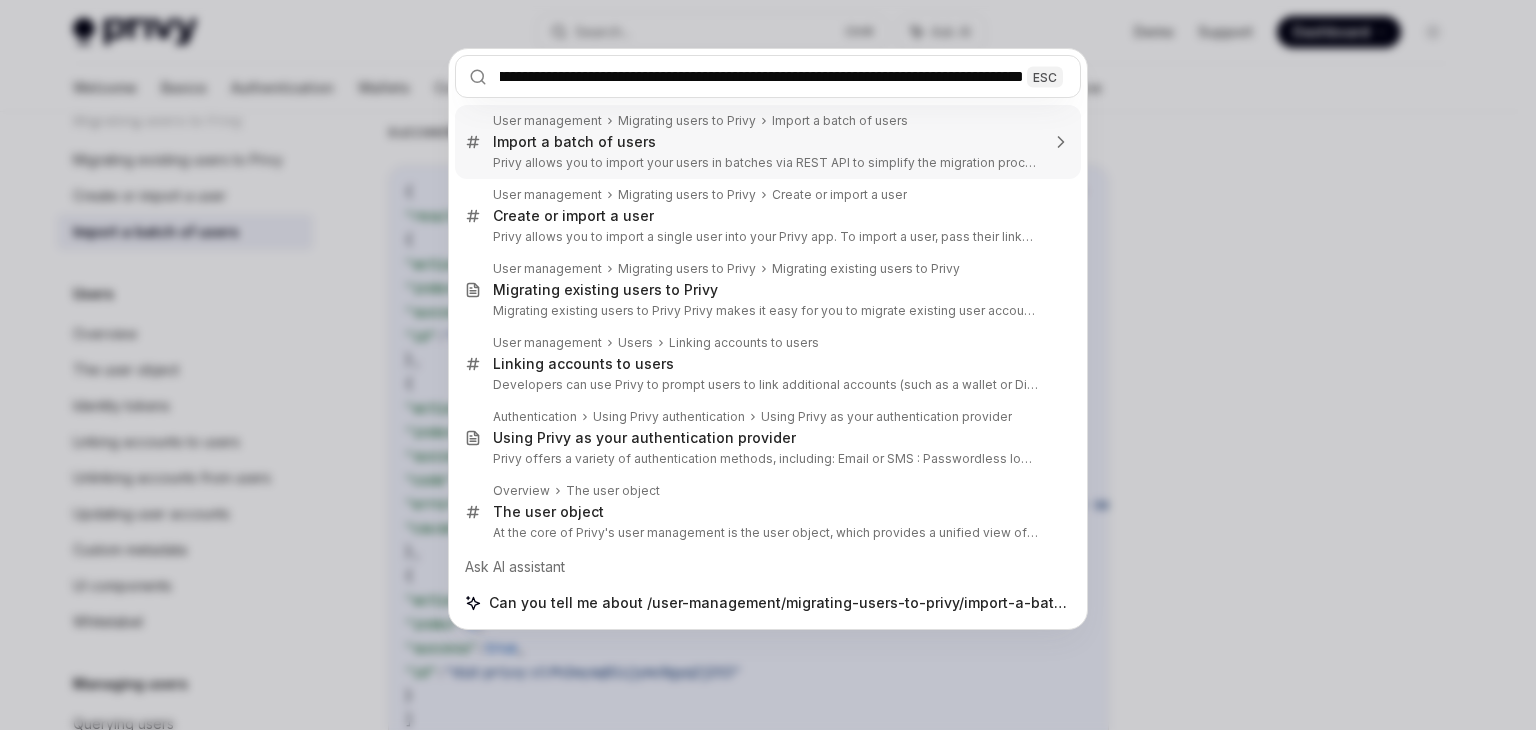 type 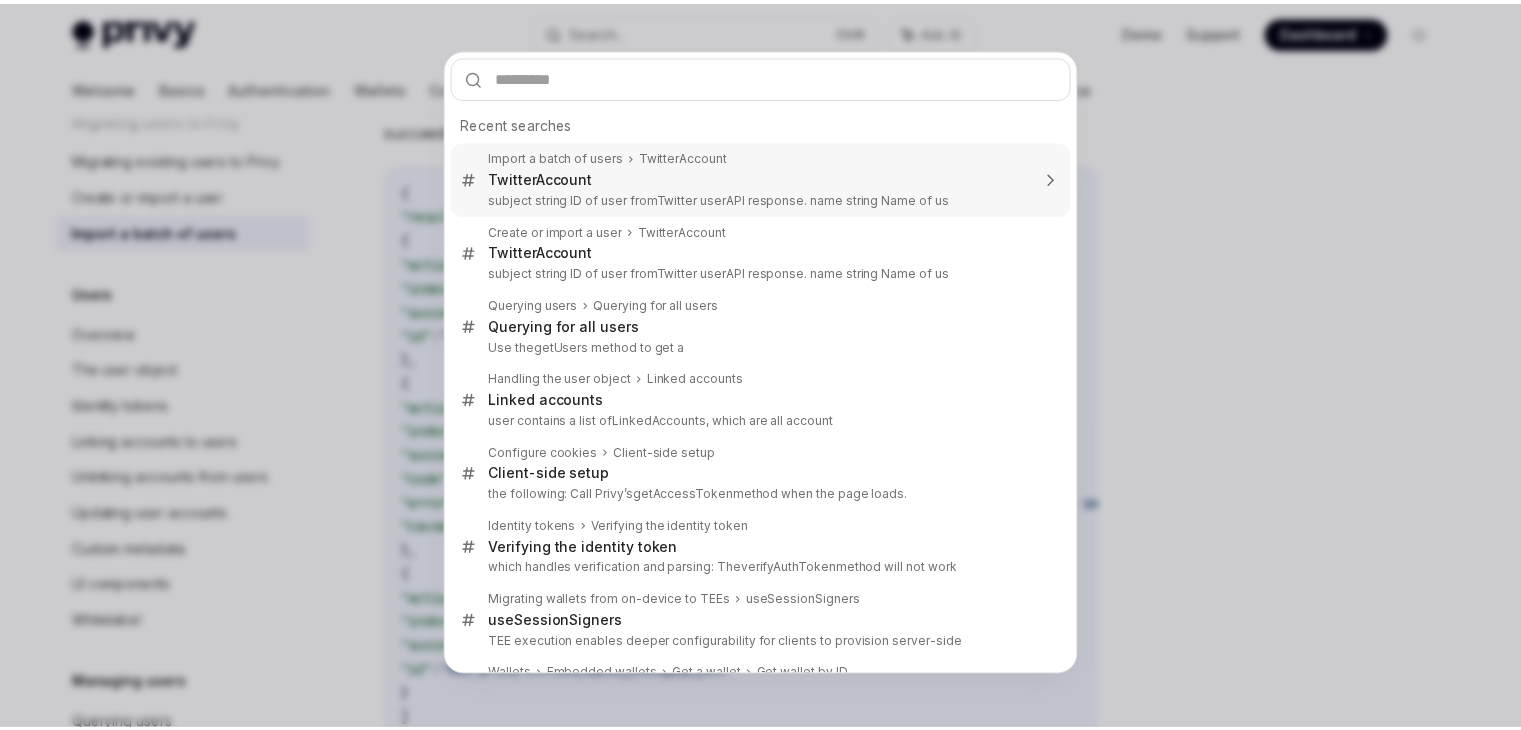 scroll, scrollTop: 0, scrollLeft: 0, axis: both 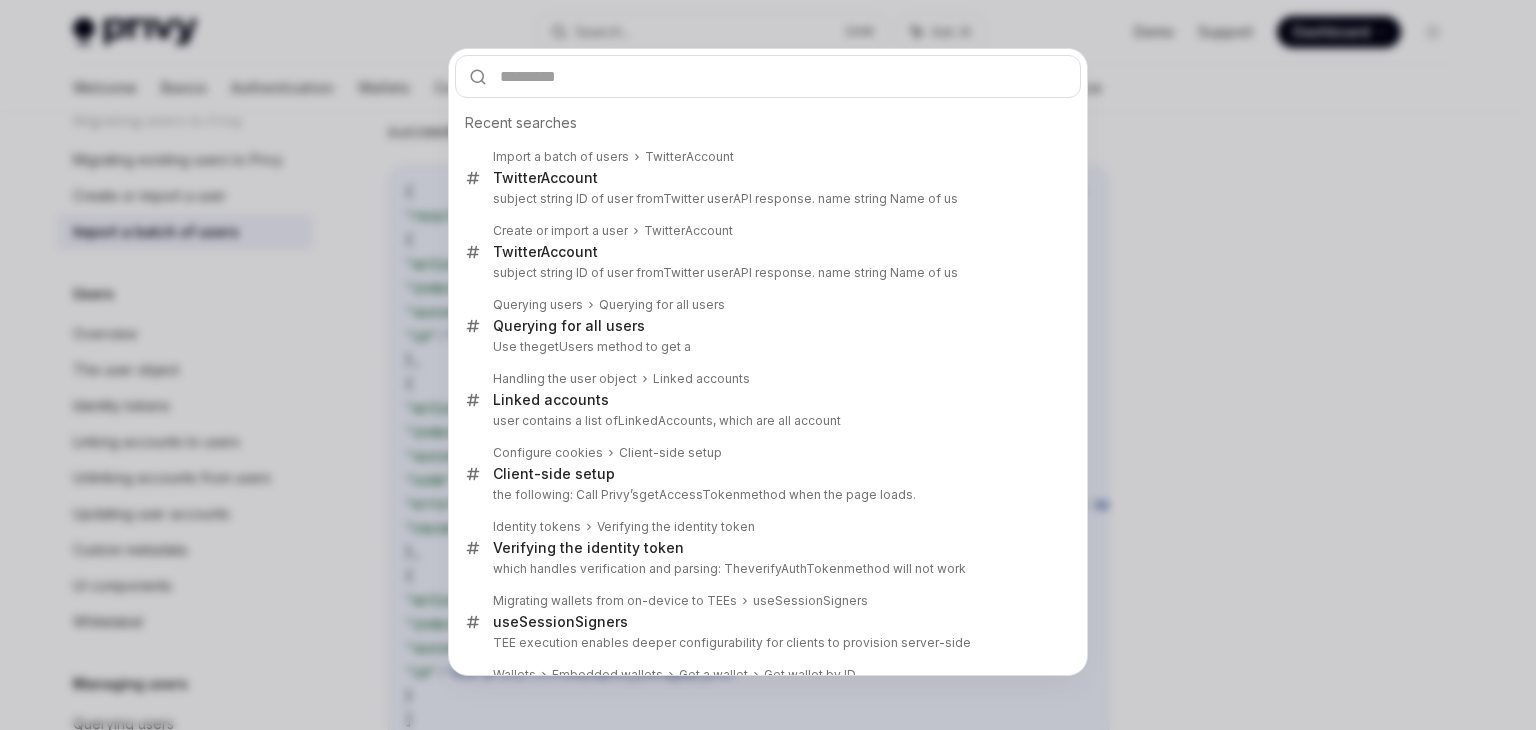 click on "Recent searches Import a batch of users TwitterAccount TwitterAccount subject string ID of user from  Twitter user  API response. name string Name of us Create or import a user TwitterAccount TwitterAccount subject string ID of user from  Twitter user  API response. name string Name of us Querying users Querying for all users Querying for all users
Use the  getUser s method to get a  Handling the user object Linked accounts Linked accounts user contains a list of  LinkedAccounts , which are all account  Configure cookies Client-side setup Client-side setup the following: Call Privy’s  getAccessToken  method when the page loads.  Identity tokens Verifying the identity token Verifying the identity token which handles verification and parsing: The  verifyAuthToken  method will not work Migrating wallets from on-device to TEEs useSessionSigners useSessionSigners
TEE execution enables deeper configurability for clients to provision server-side  Wallets Embedded wallets Get a wallet Get wallet by ID" at bounding box center [768, 365] 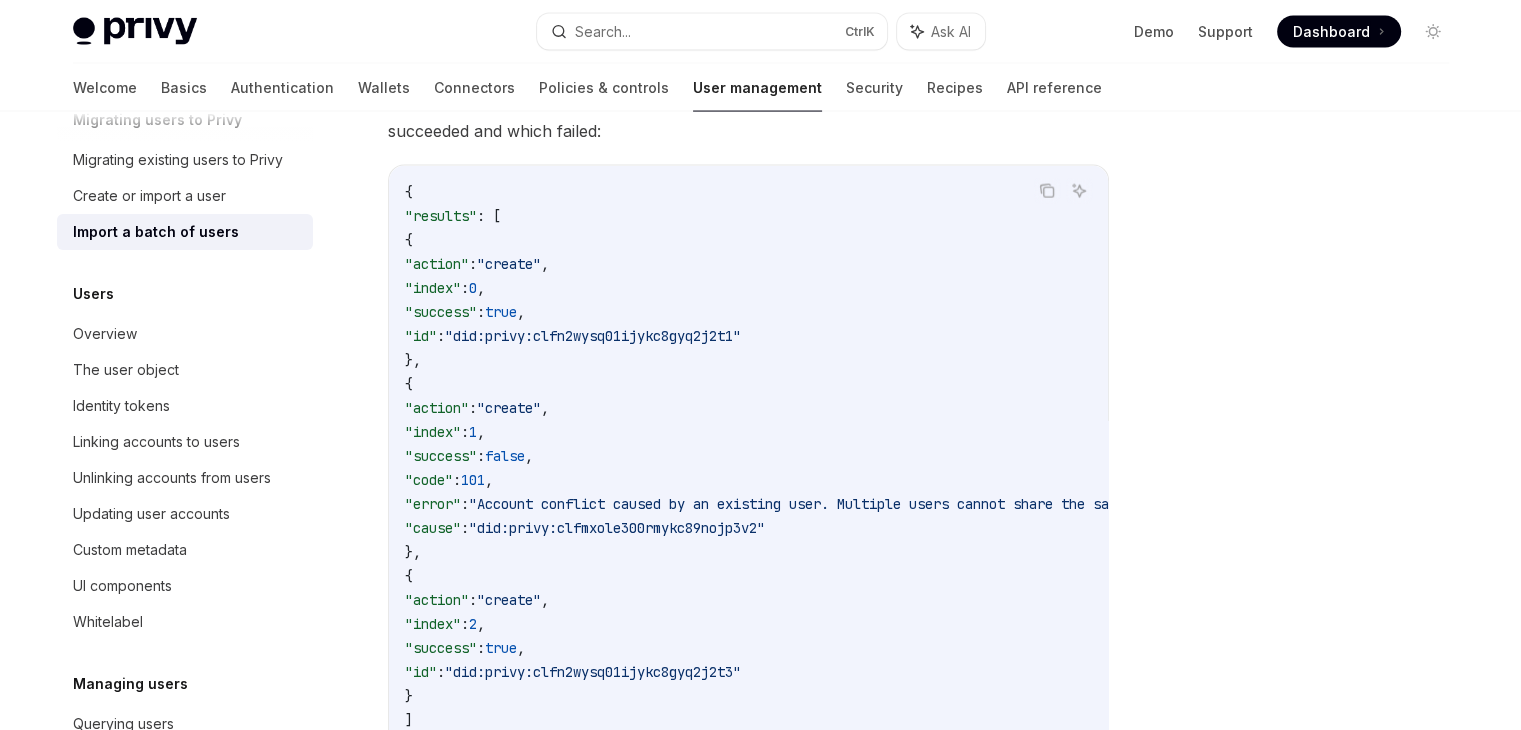 scroll, scrollTop: 0, scrollLeft: 0, axis: both 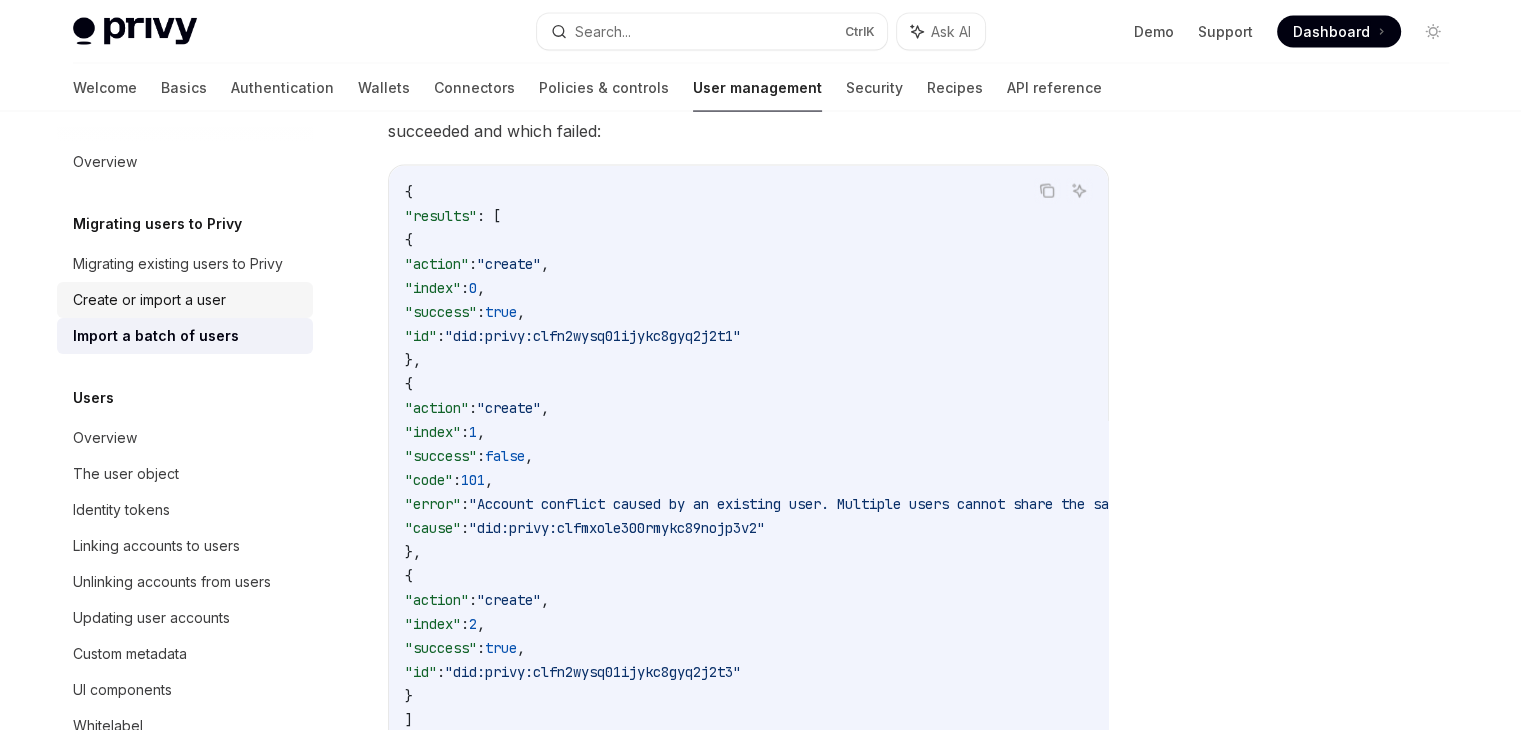 click on "Create or import a user" at bounding box center [187, 300] 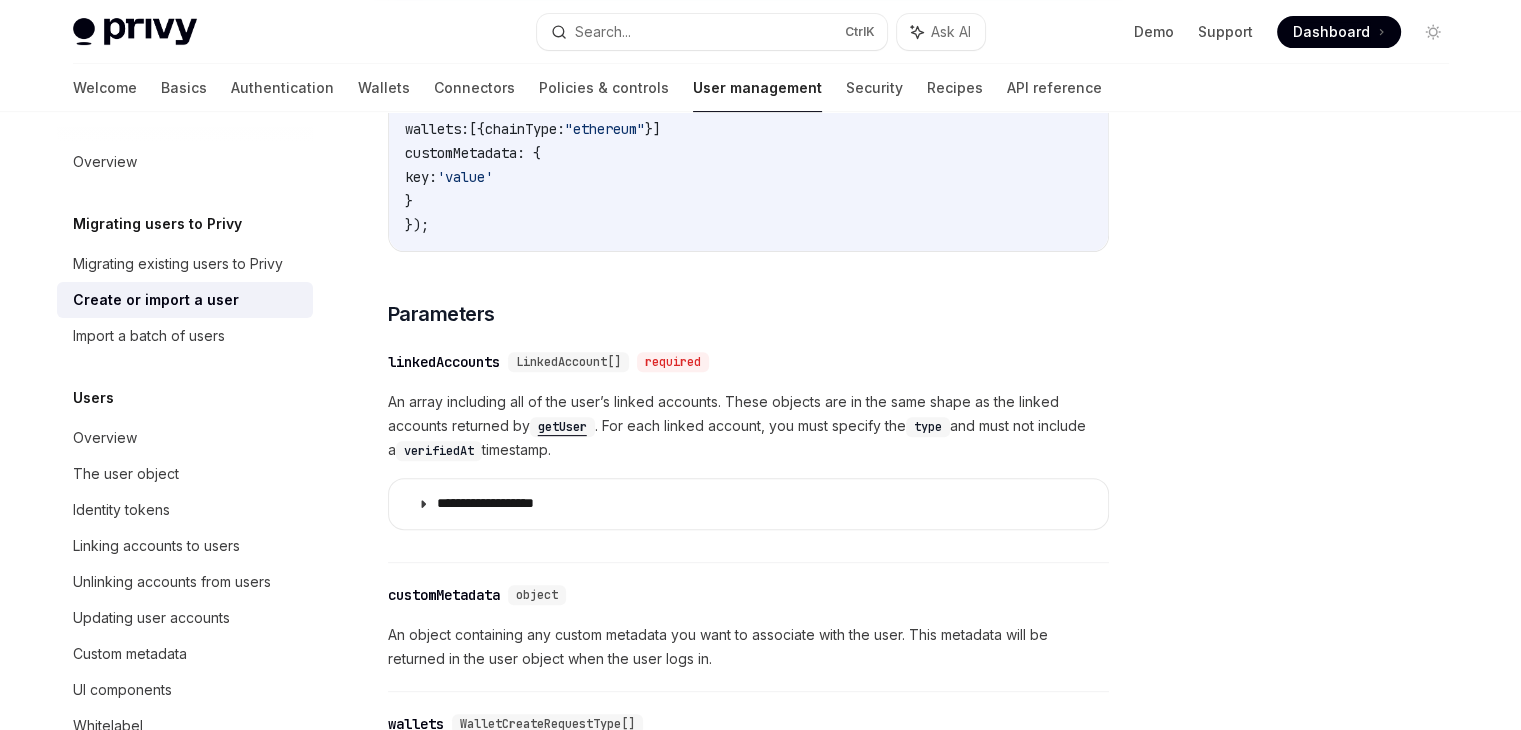 scroll, scrollTop: 648, scrollLeft: 0, axis: vertical 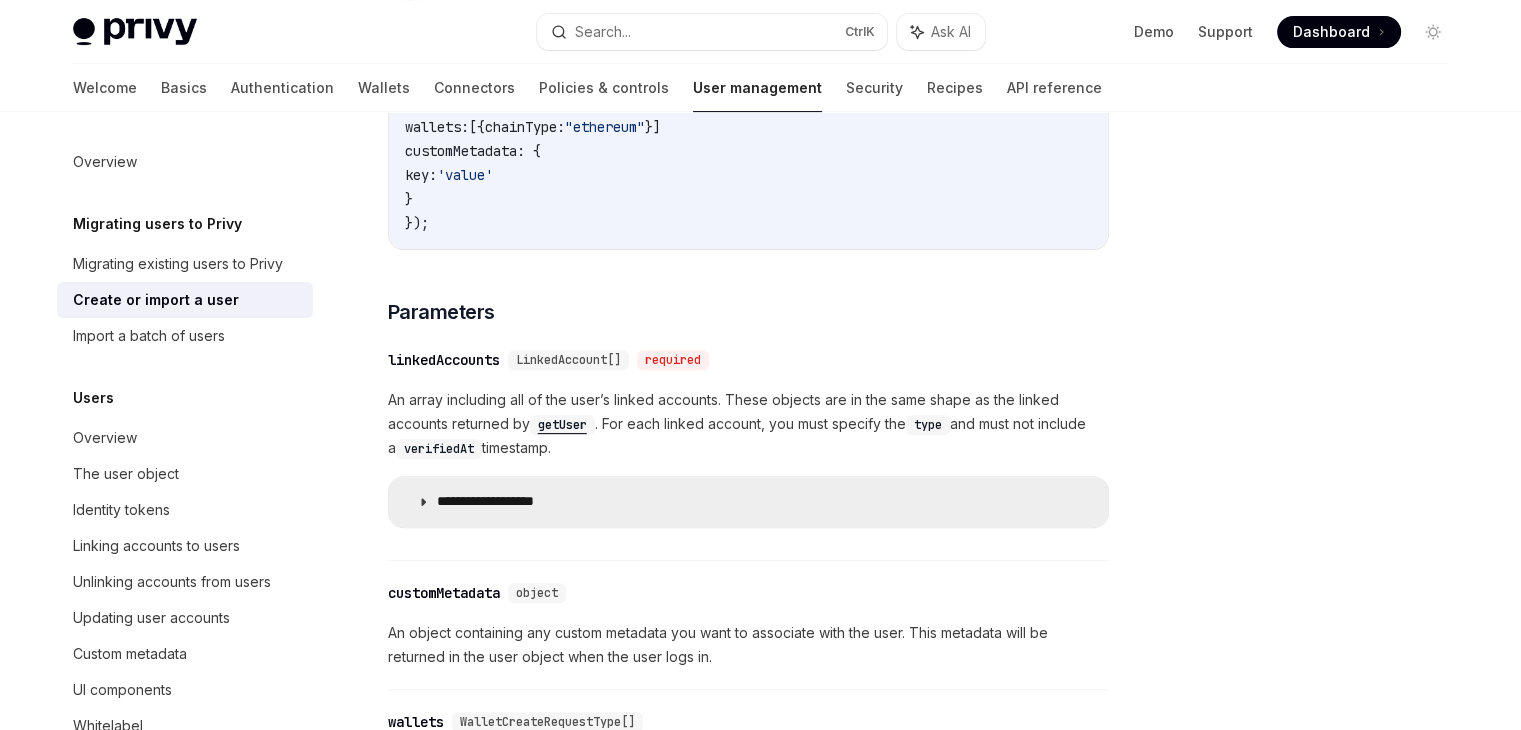 click on "**********" at bounding box center [508, 502] 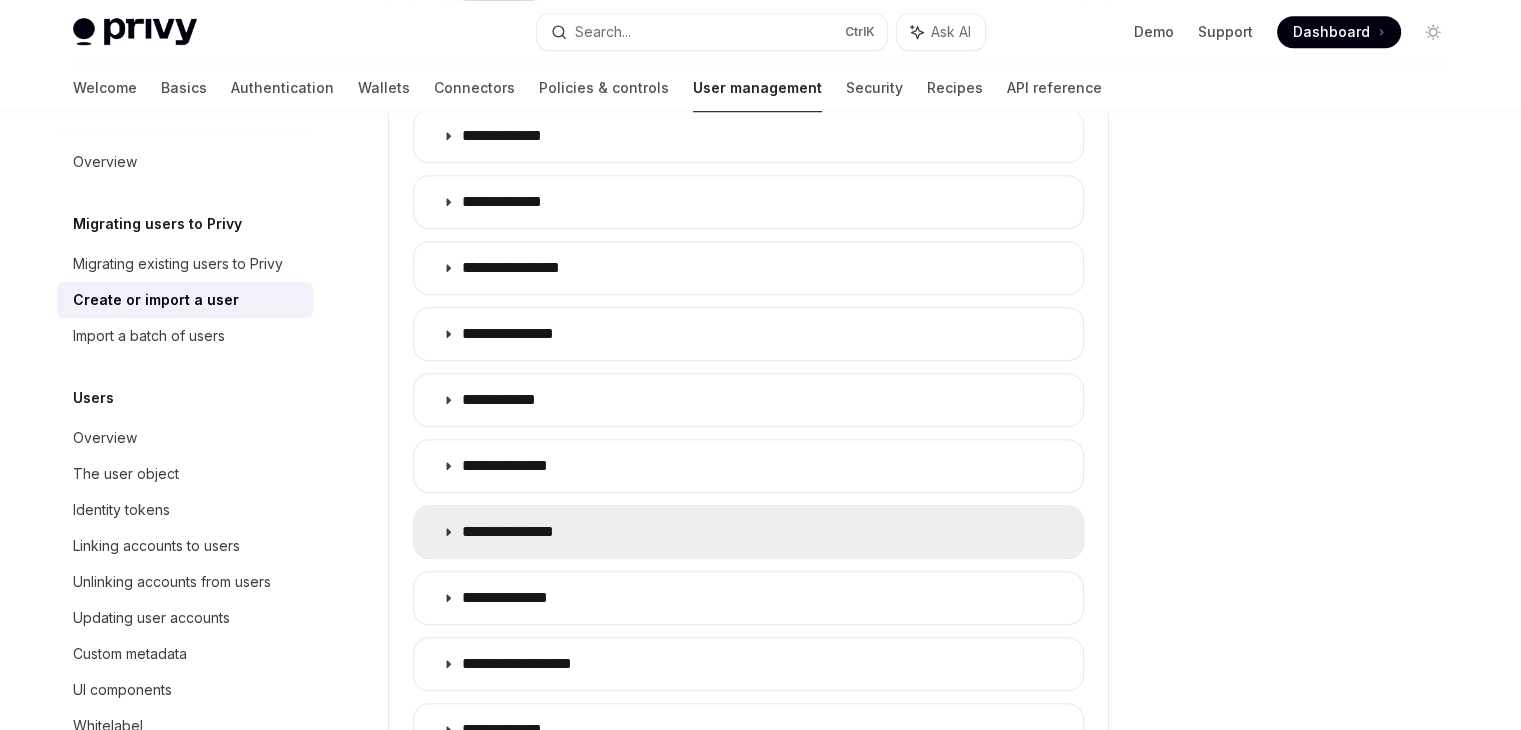 scroll, scrollTop: 1631, scrollLeft: 0, axis: vertical 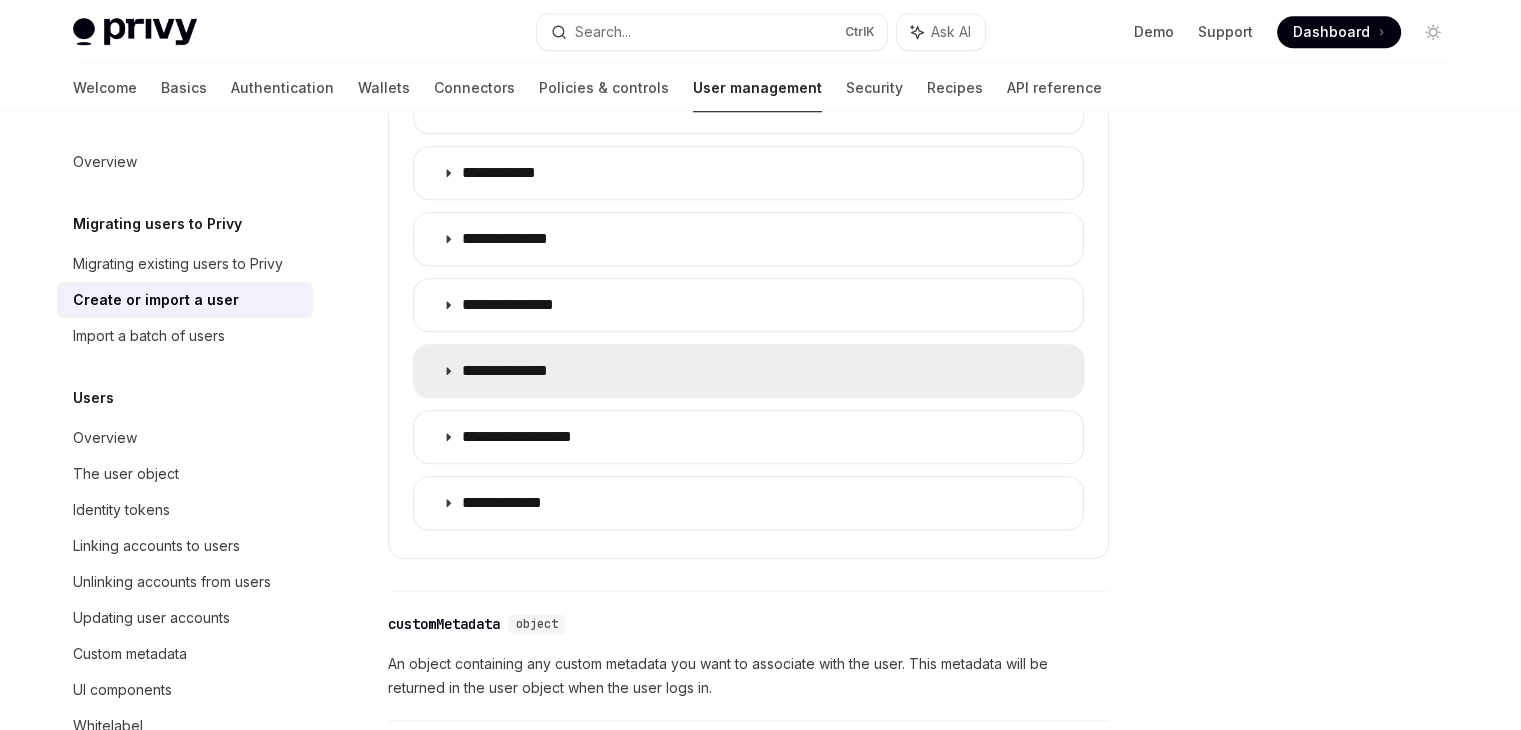 click on "**********" at bounding box center [520, 371] 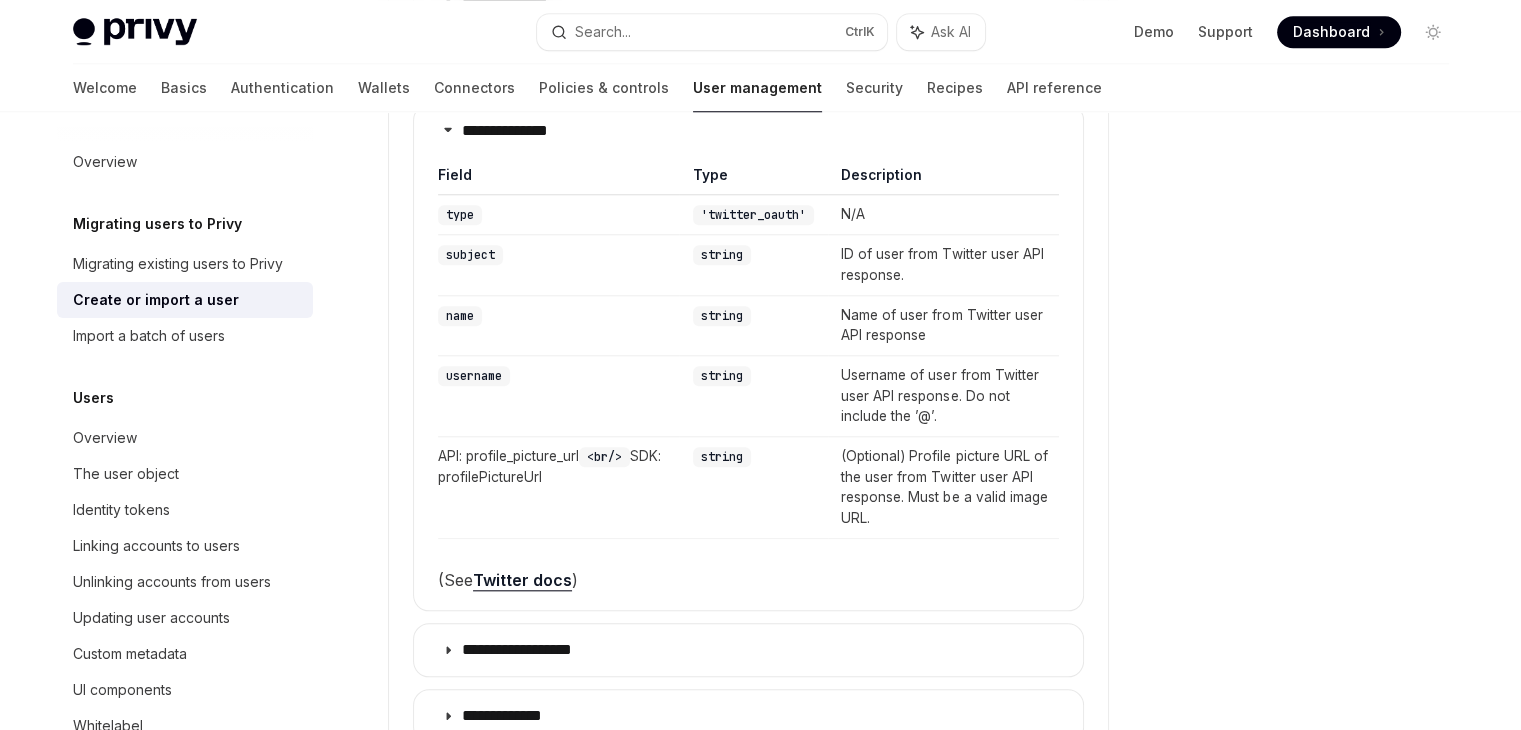 scroll, scrollTop: 1868, scrollLeft: 0, axis: vertical 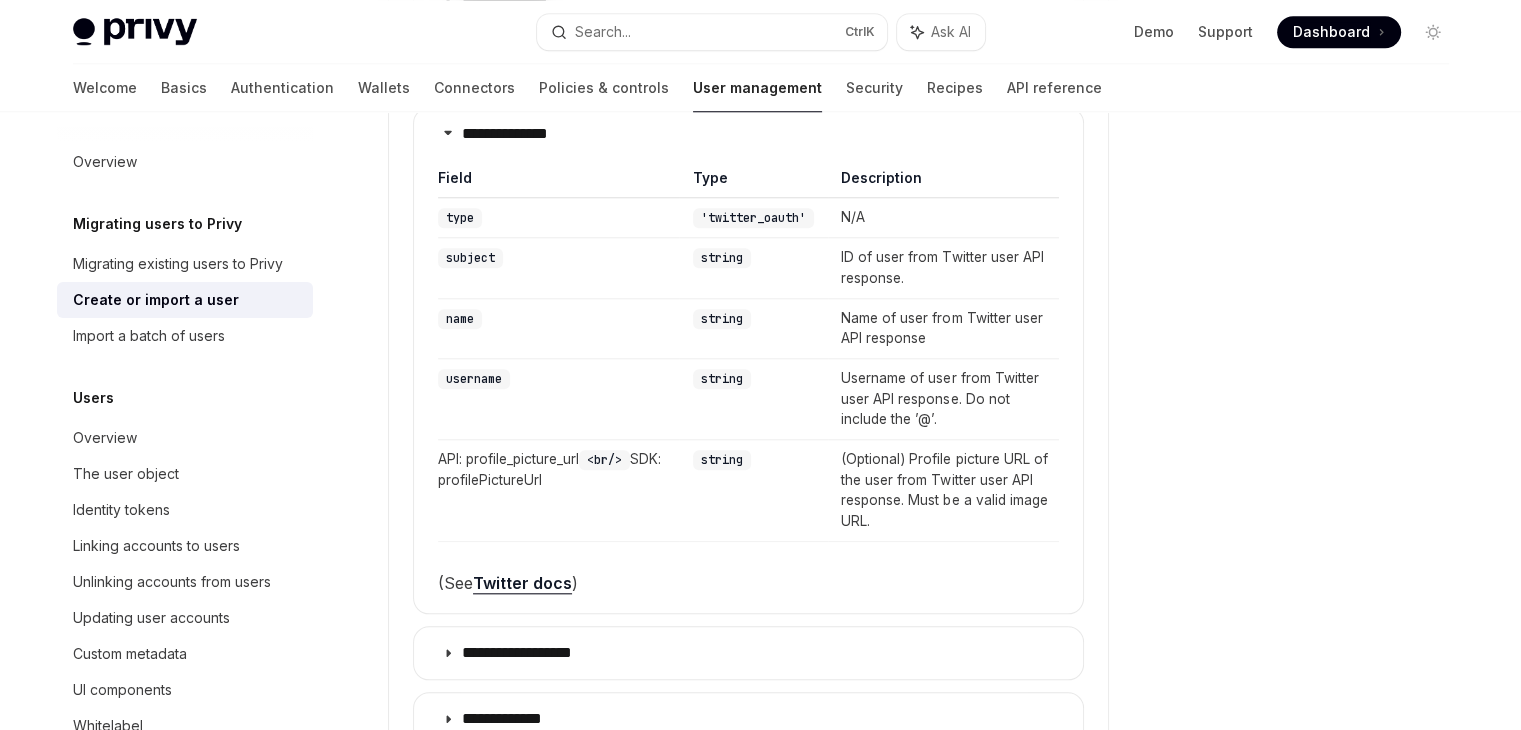 click on "ID of user from Twitter user API response." at bounding box center [943, 268] 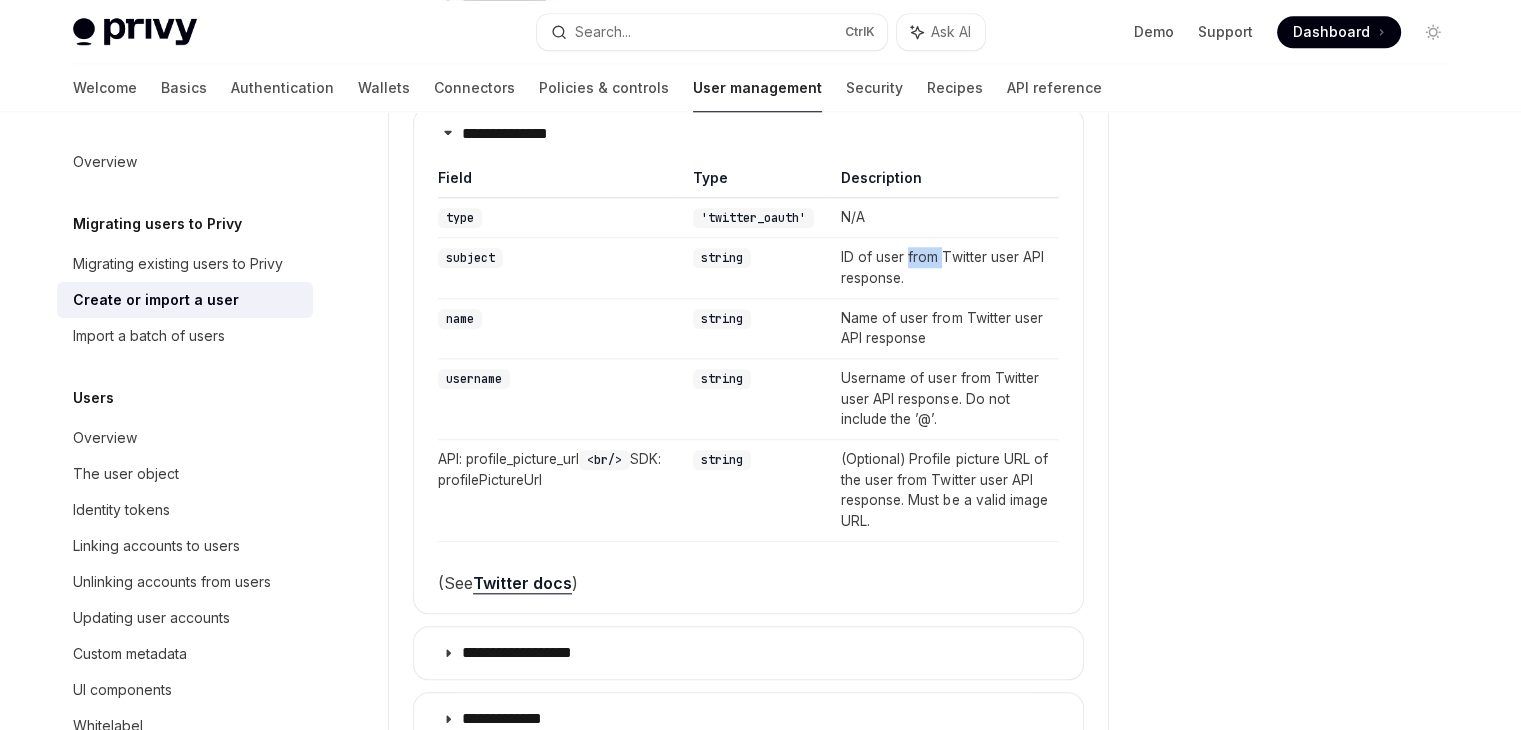 click on "ID of user from Twitter user API response." at bounding box center [943, 268] 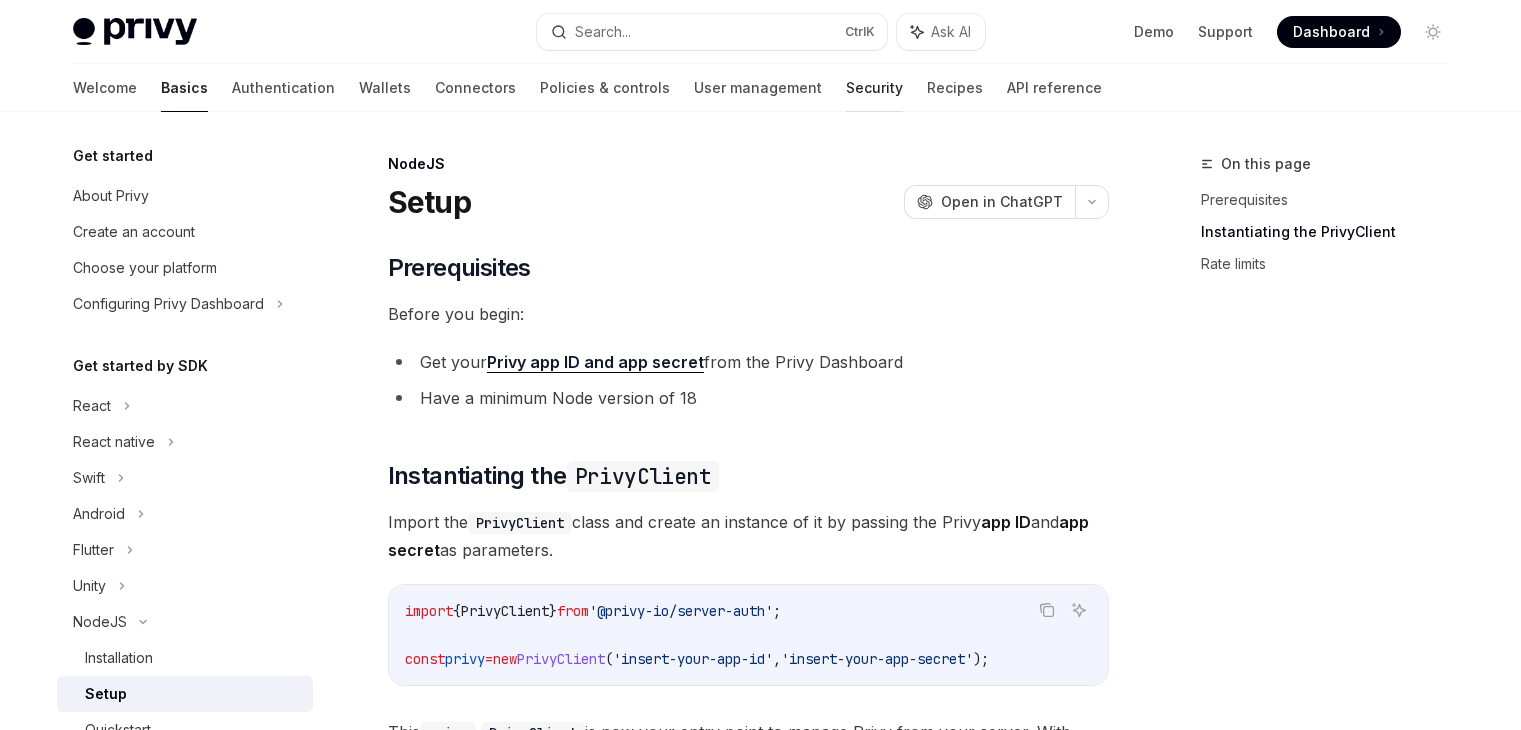 scroll, scrollTop: 407, scrollLeft: 0, axis: vertical 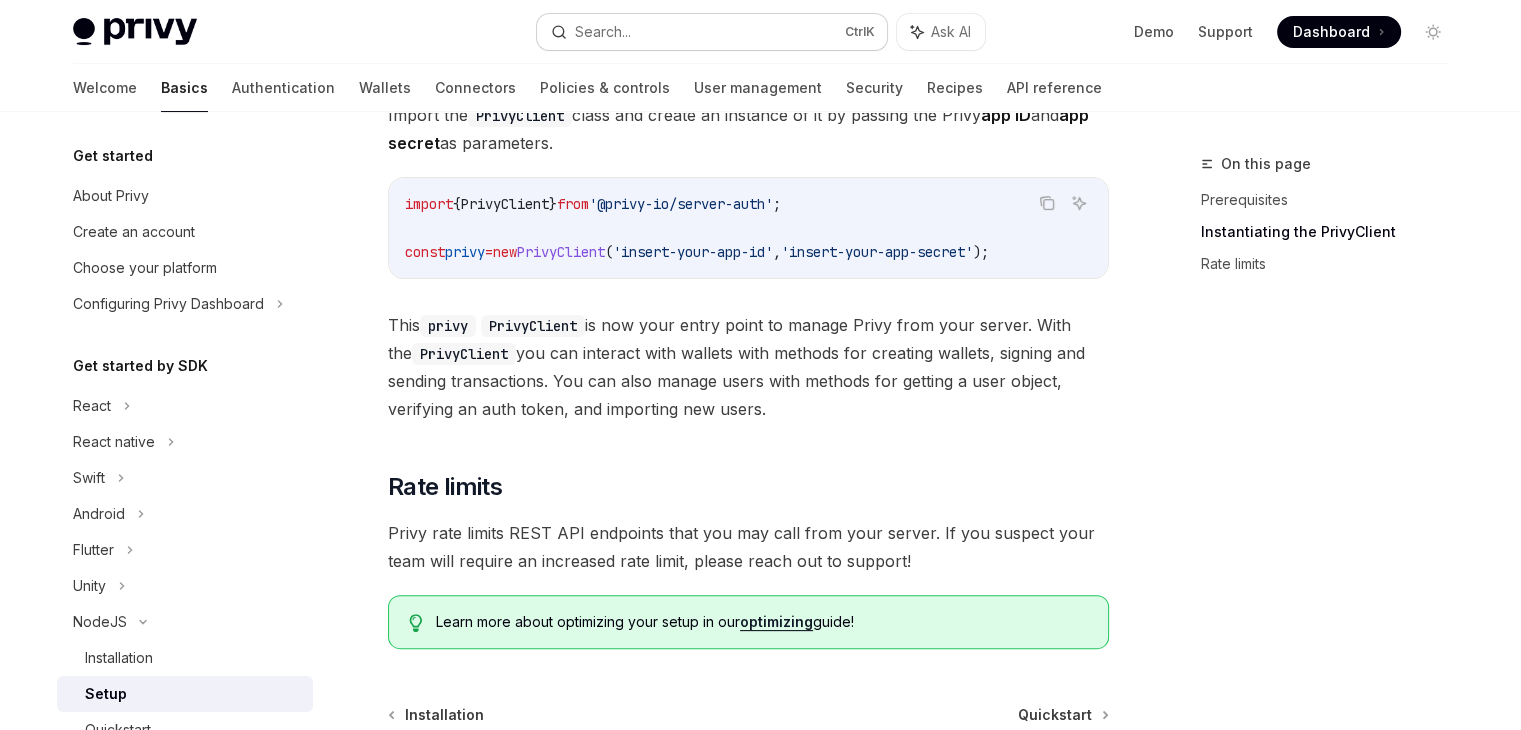 click on "Search..." at bounding box center (603, 32) 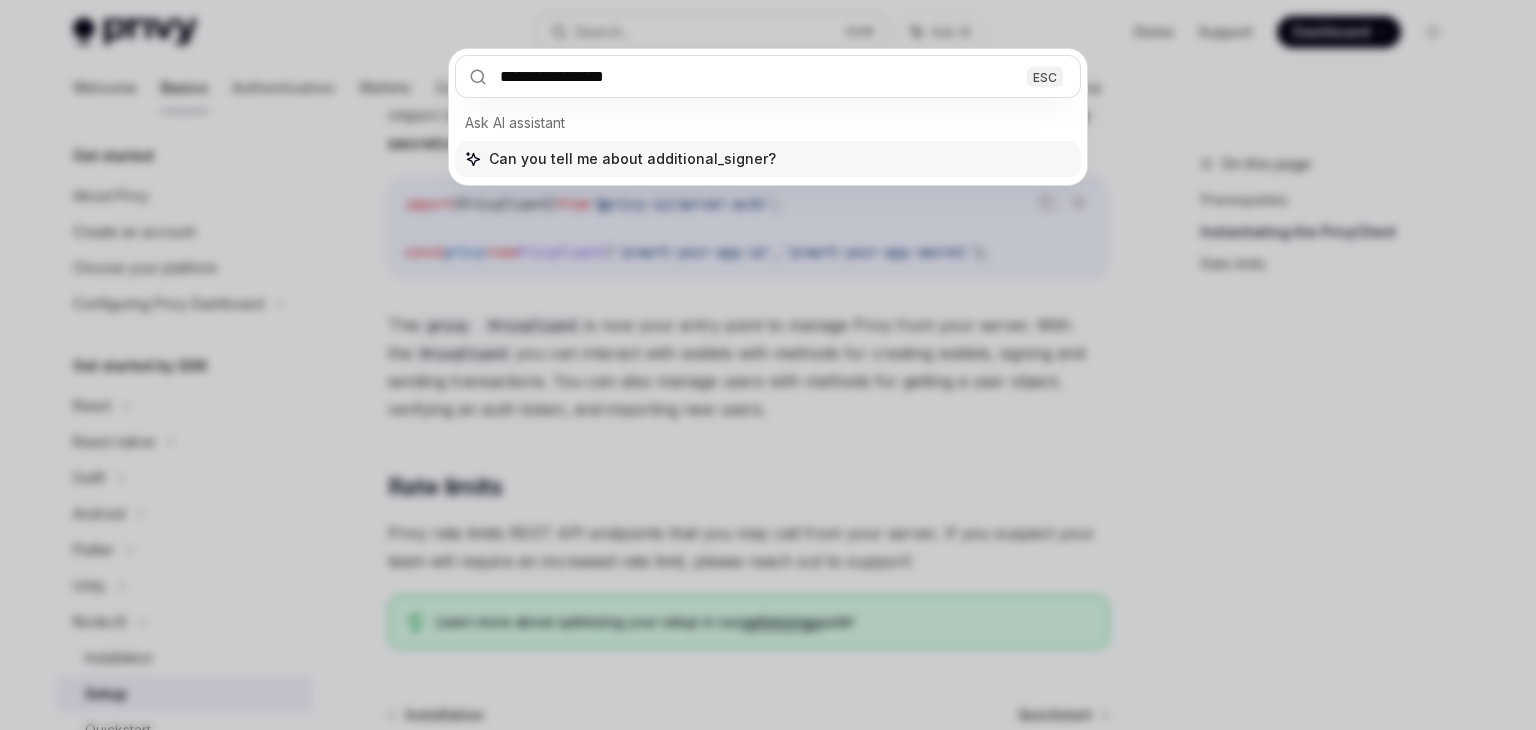 type on "**********" 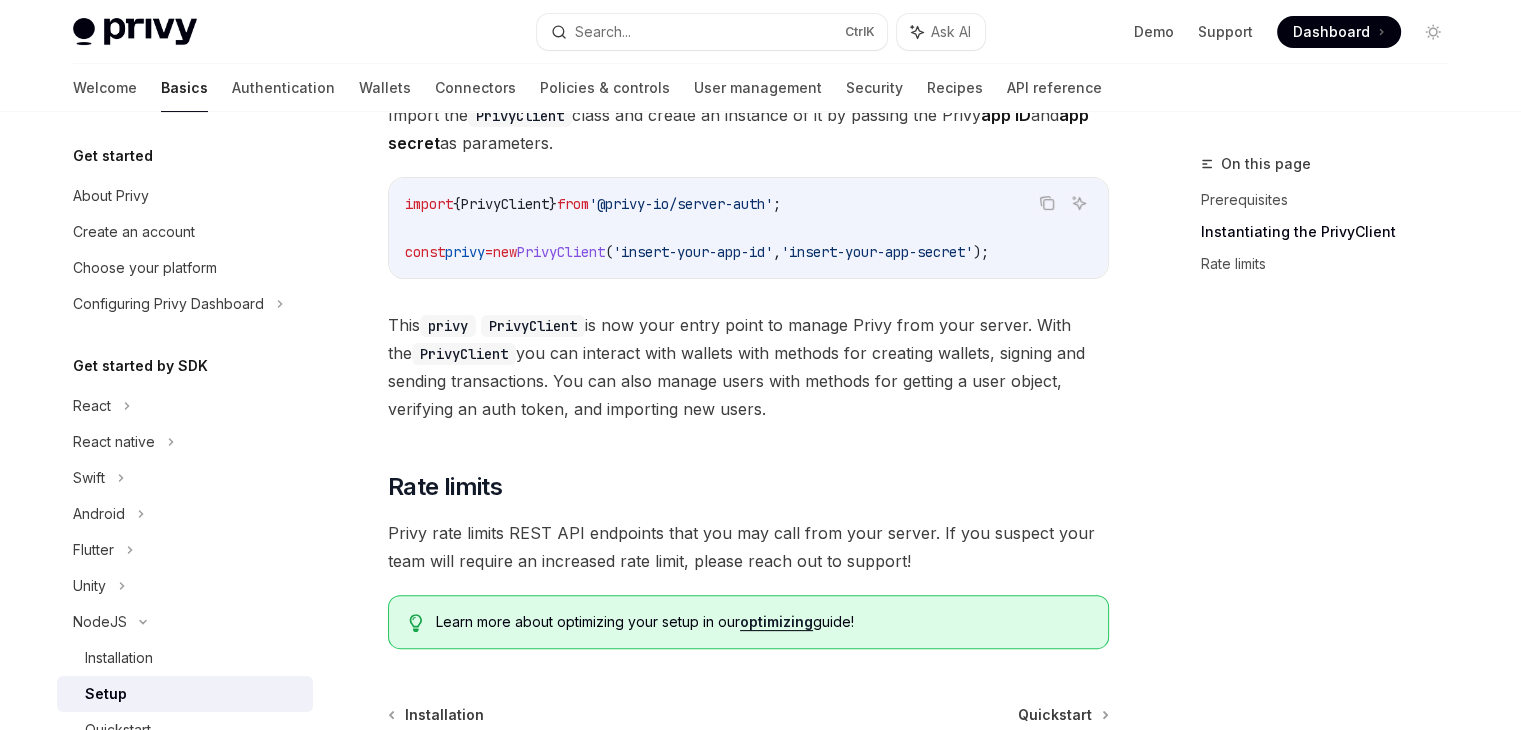 type on "*" 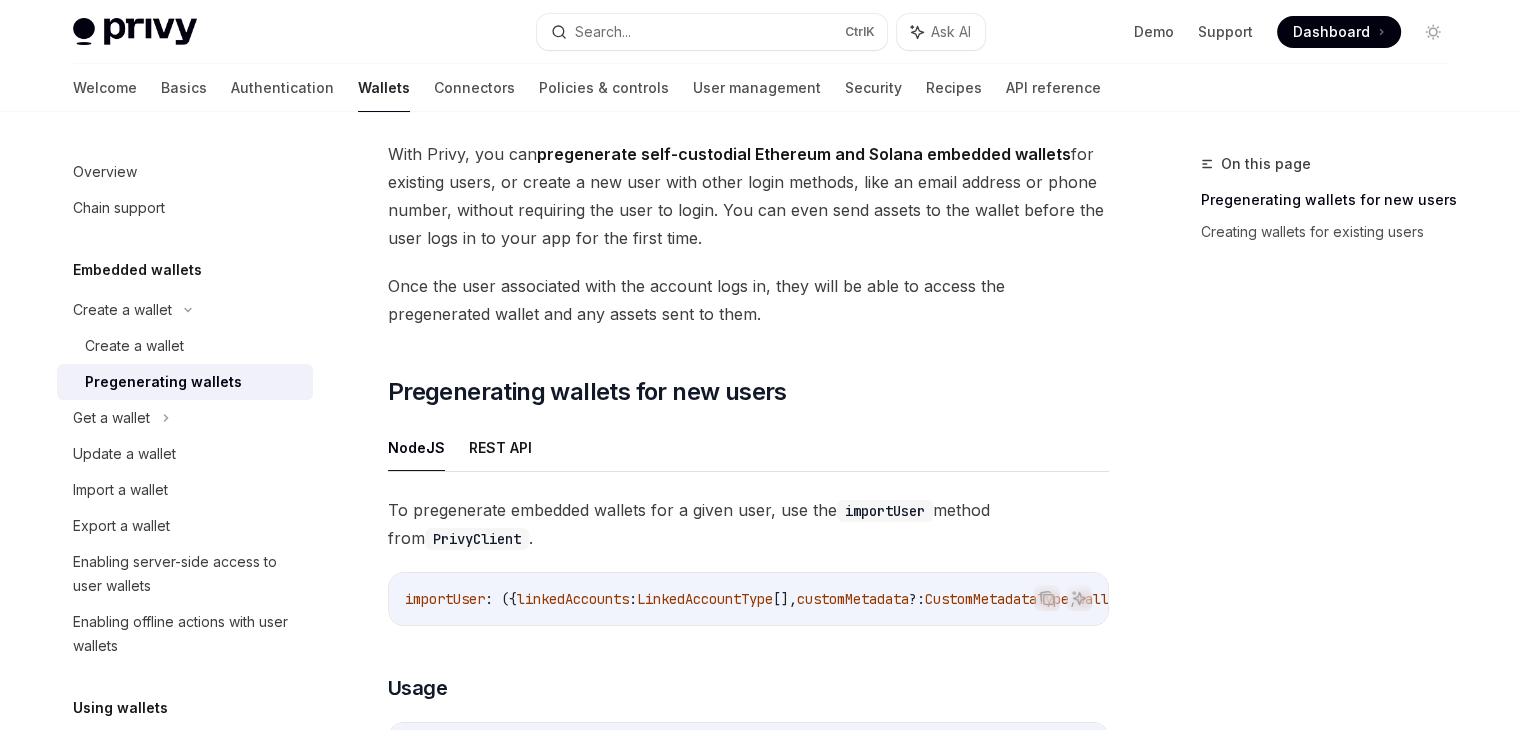 scroll, scrollTop: 218, scrollLeft: 0, axis: vertical 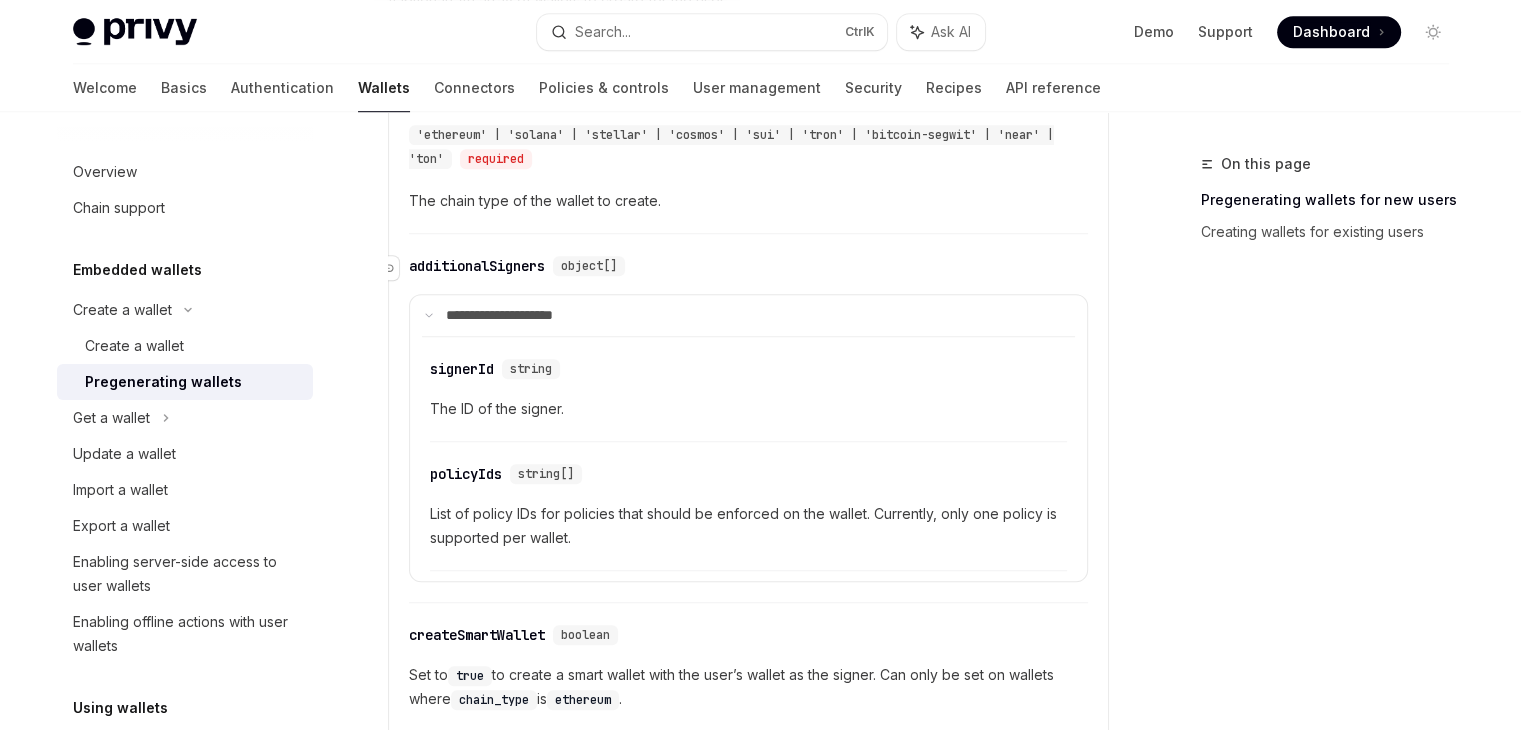click on "additionalSigners" at bounding box center (477, 266) 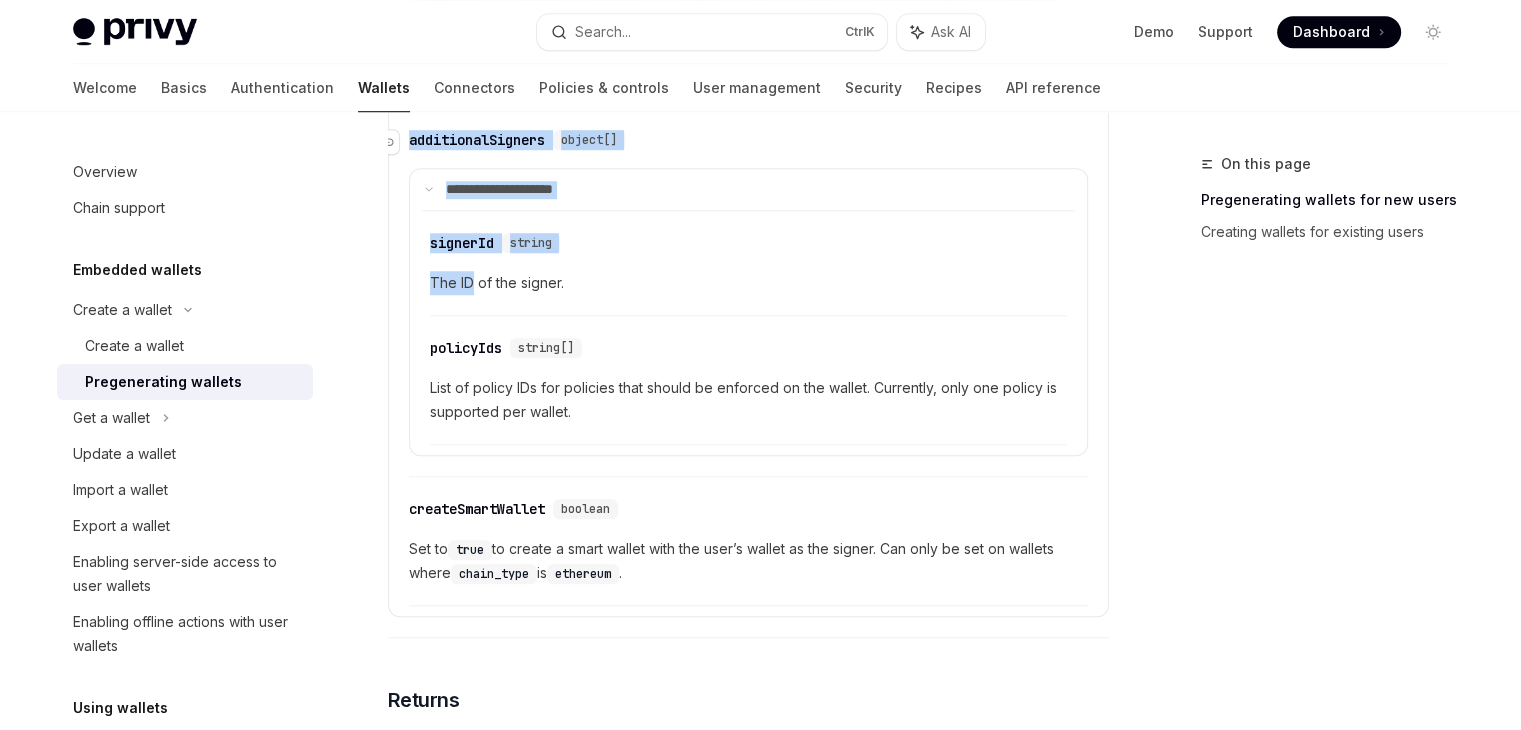 click on "**********" at bounding box center [748, 298] 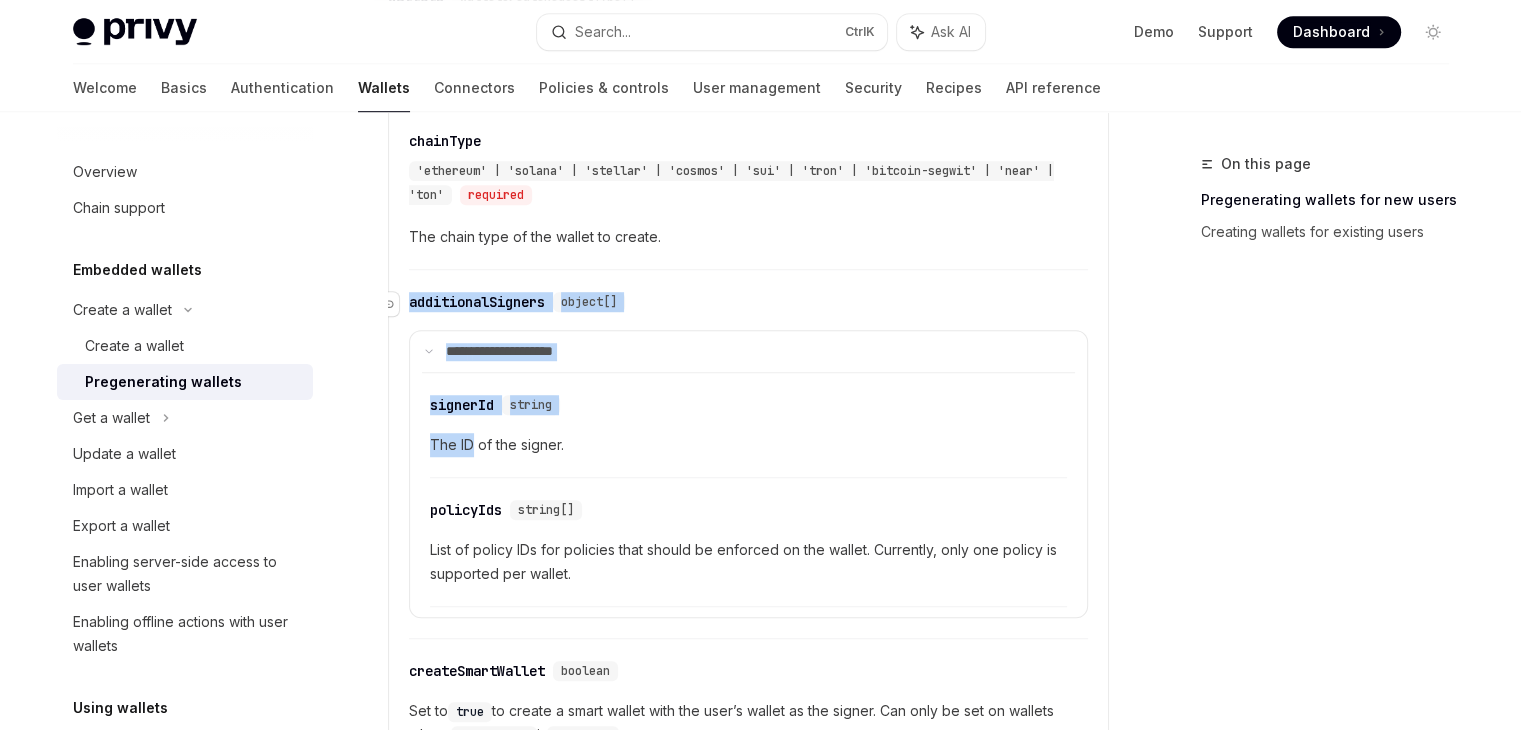 scroll, scrollTop: 1377, scrollLeft: 0, axis: vertical 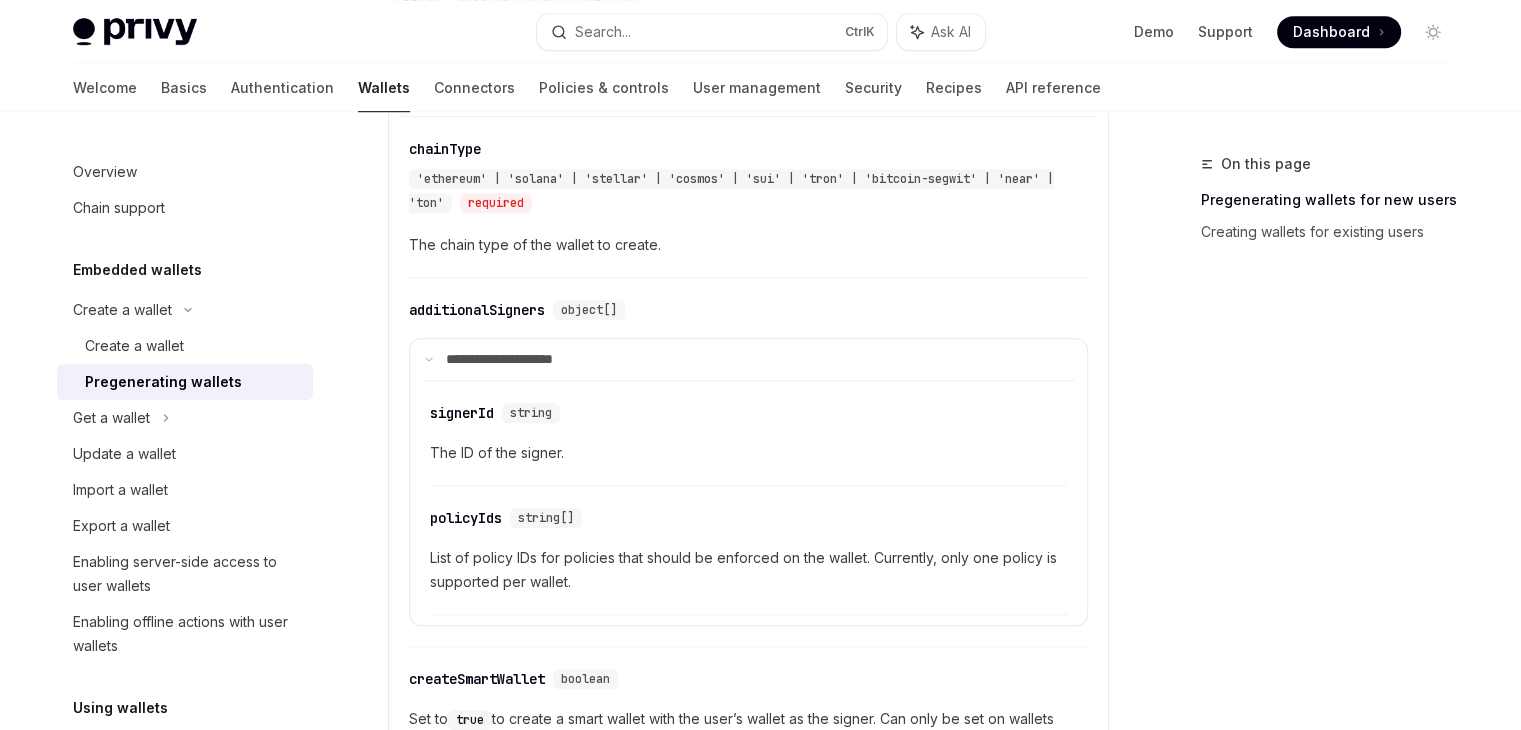 click on "The chain type of the wallet to create." at bounding box center (748, 245) 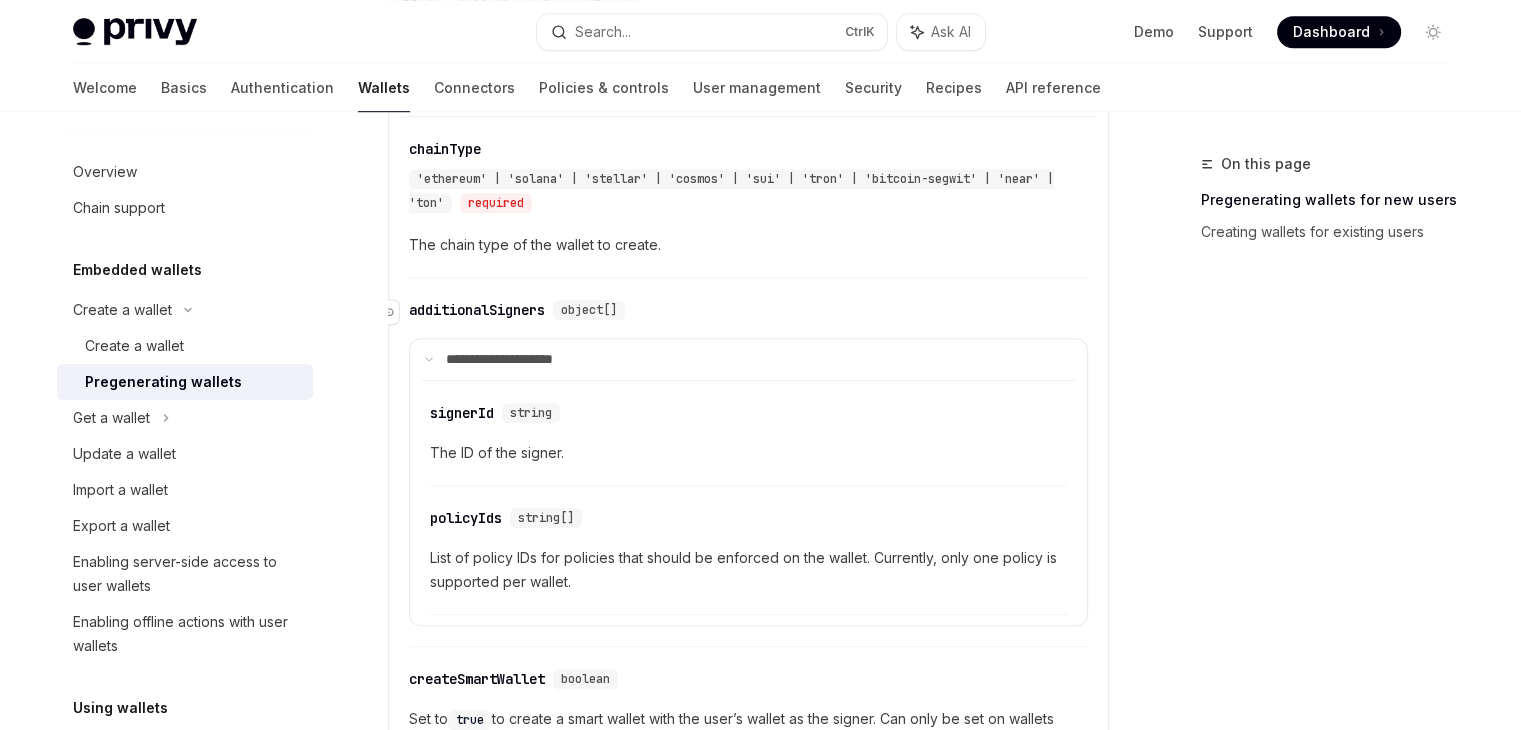 click on "additionalSigners" at bounding box center (477, 310) 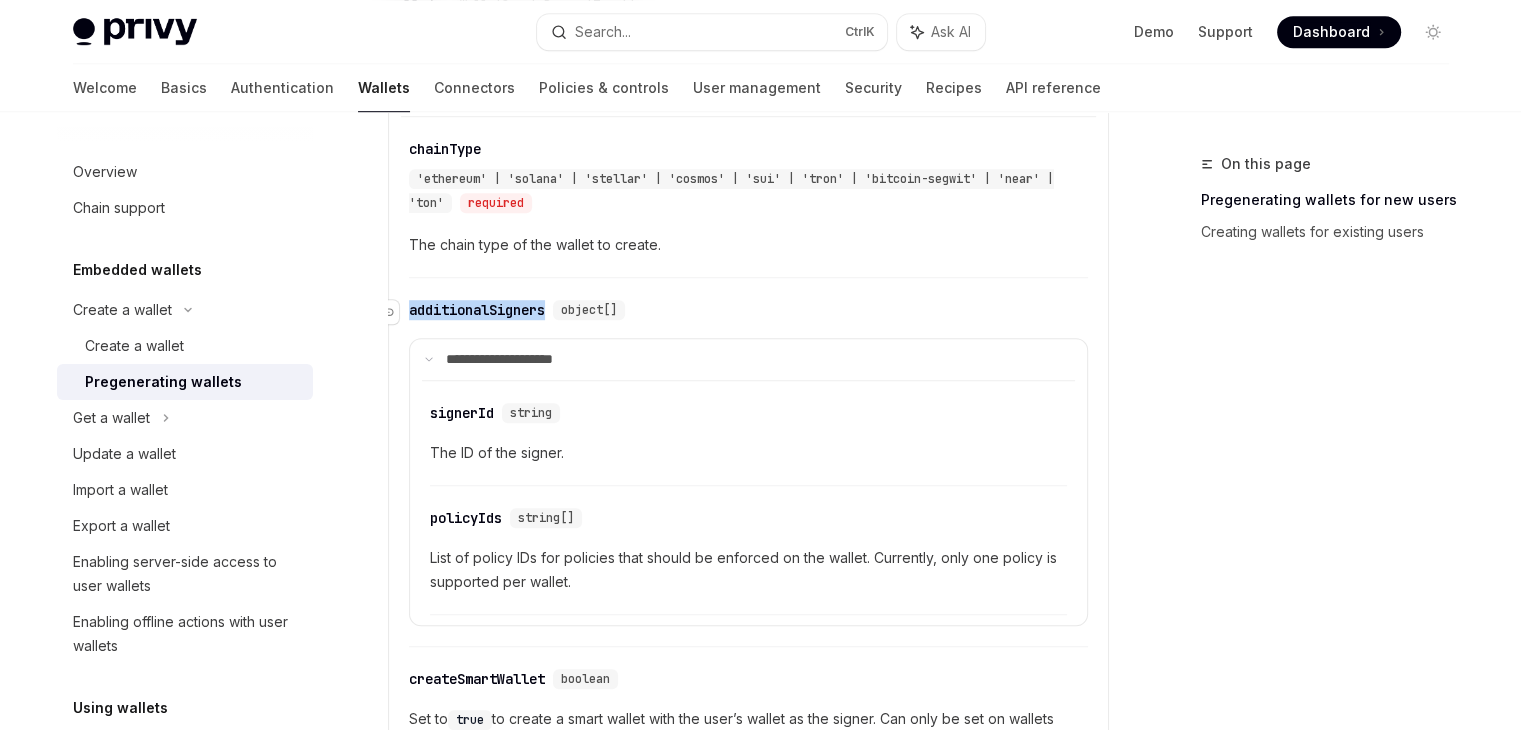 click on "additionalSigners" at bounding box center (477, 310) 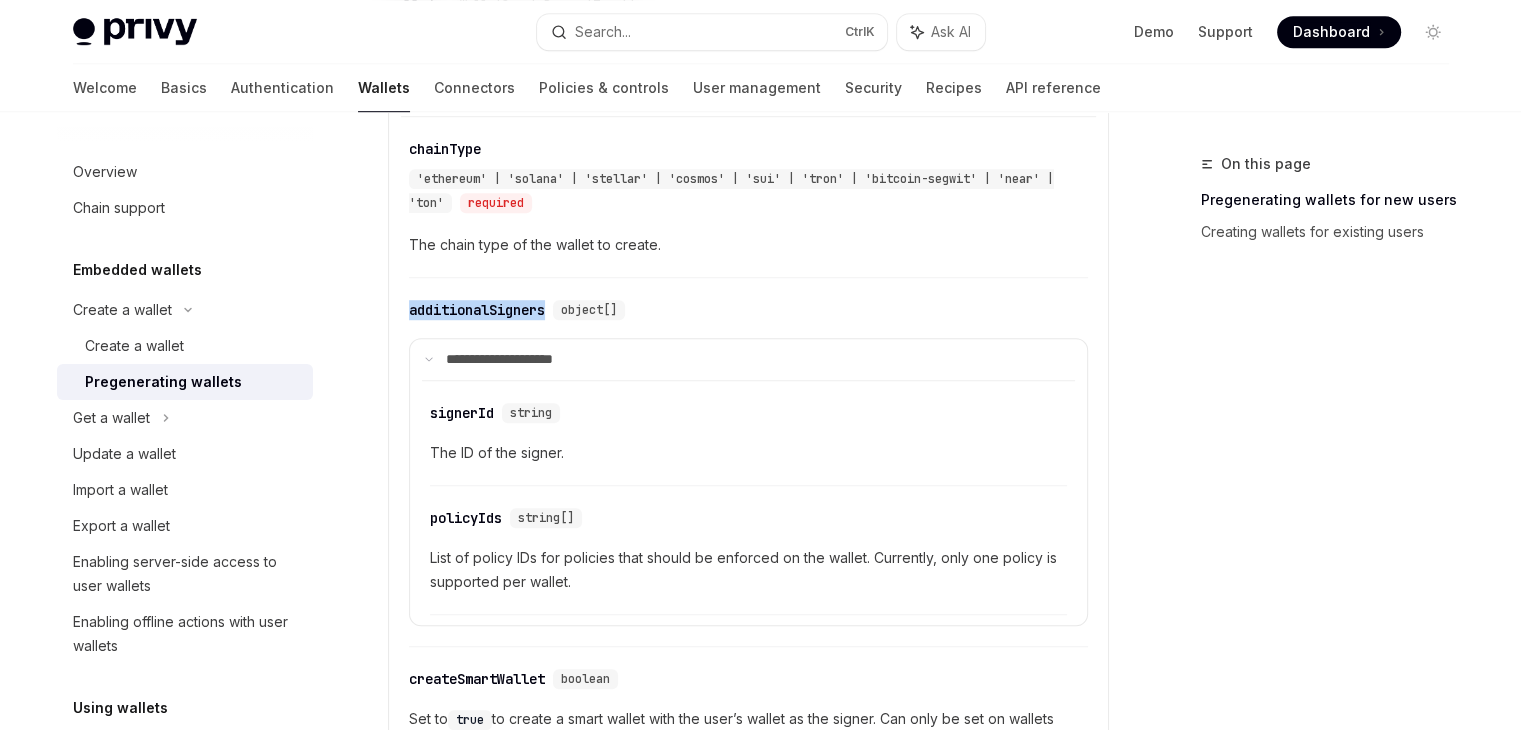 copy on "additionalSigners" 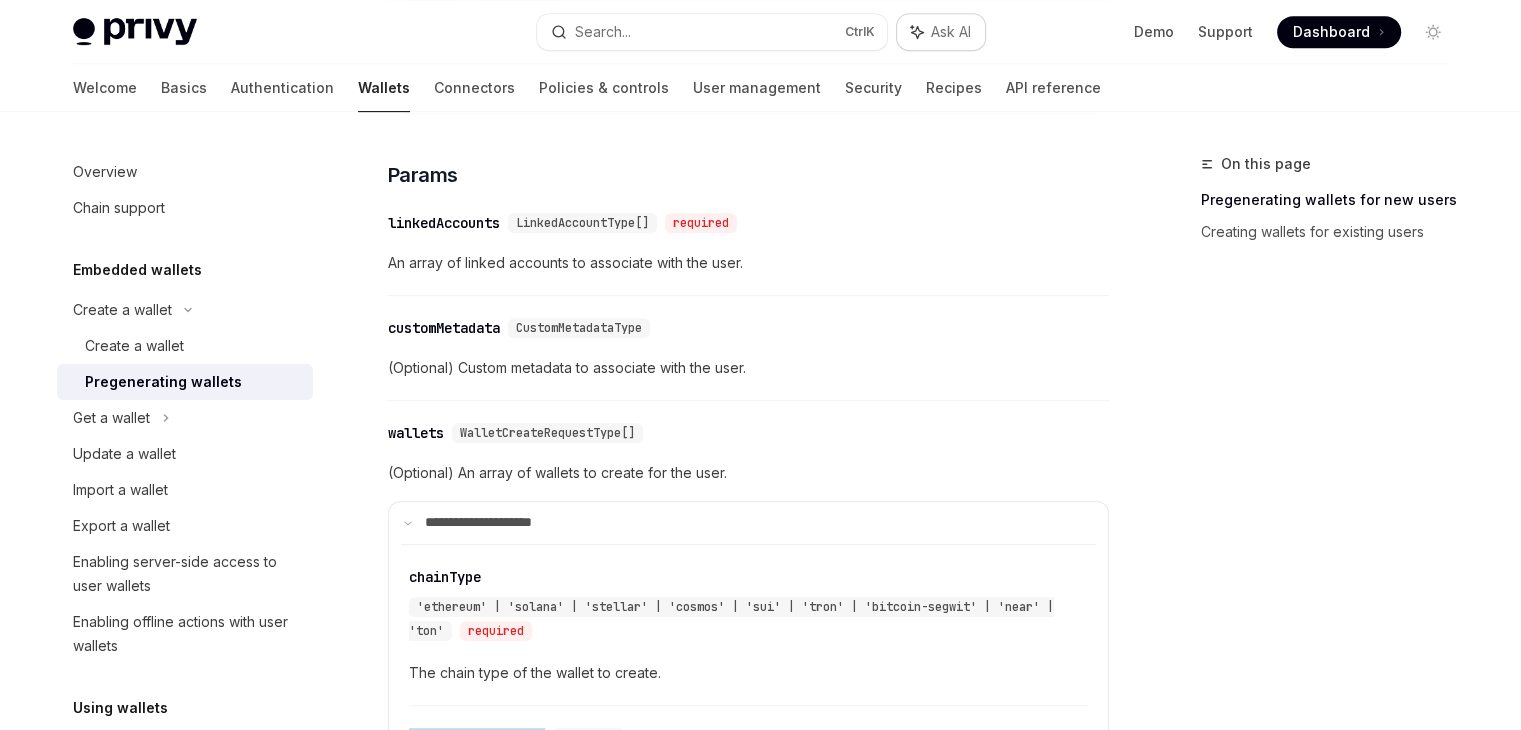 scroll, scrollTop: 948, scrollLeft: 0, axis: vertical 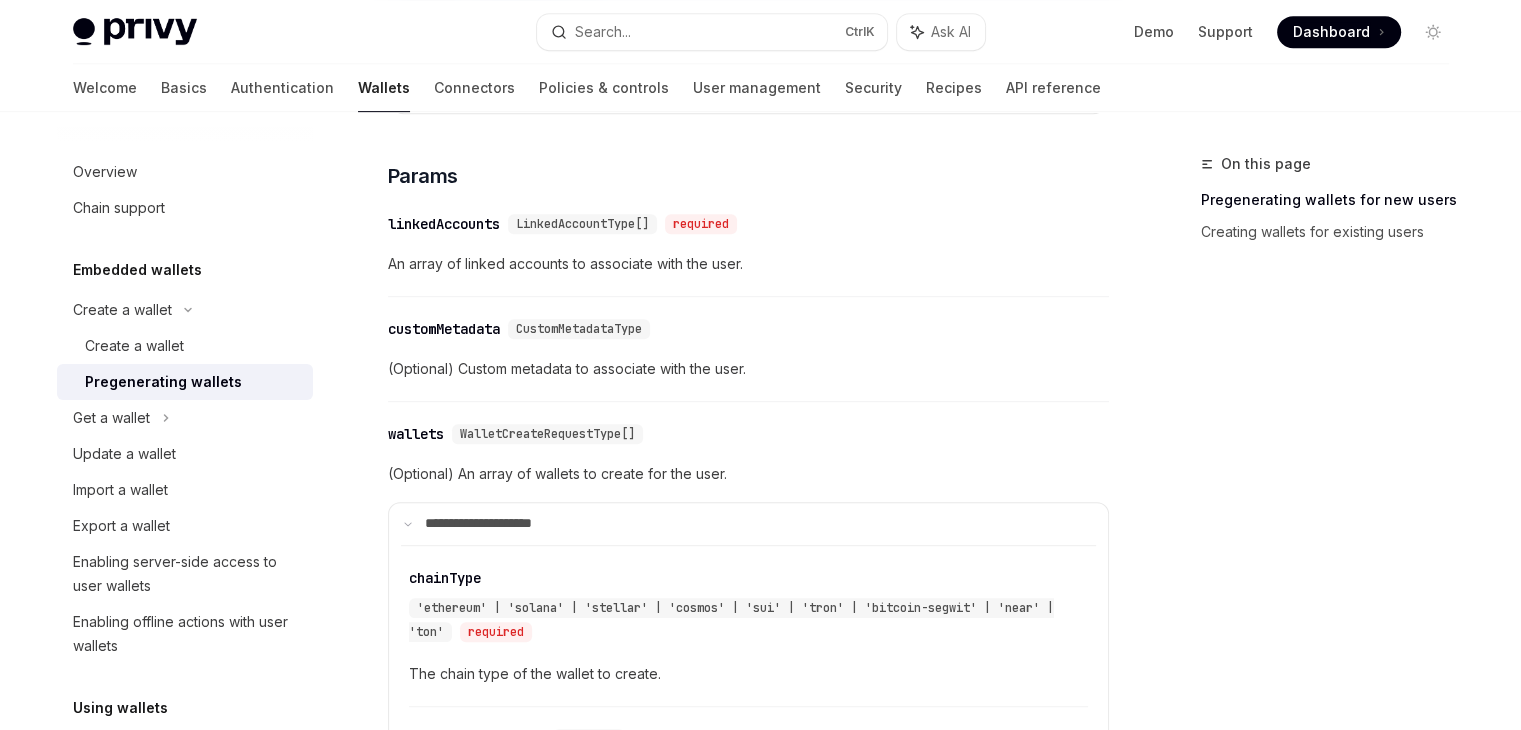 click on "Privy Docs  home page Search... Ctrl  K Ask AI Demo Support Dashboard Dashboard Search..." at bounding box center (761, 32) 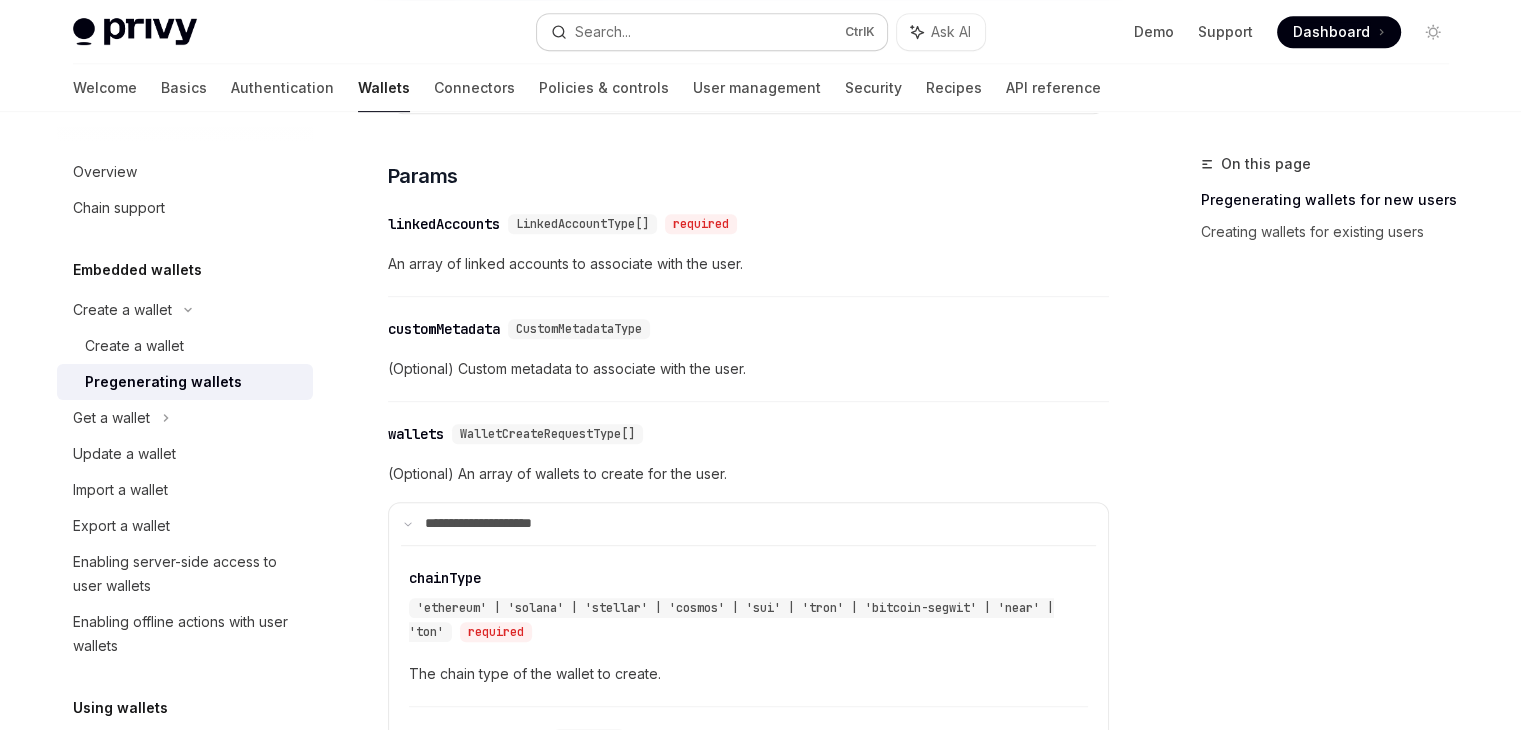 click on "Search... Ctrl  K" at bounding box center [712, 32] 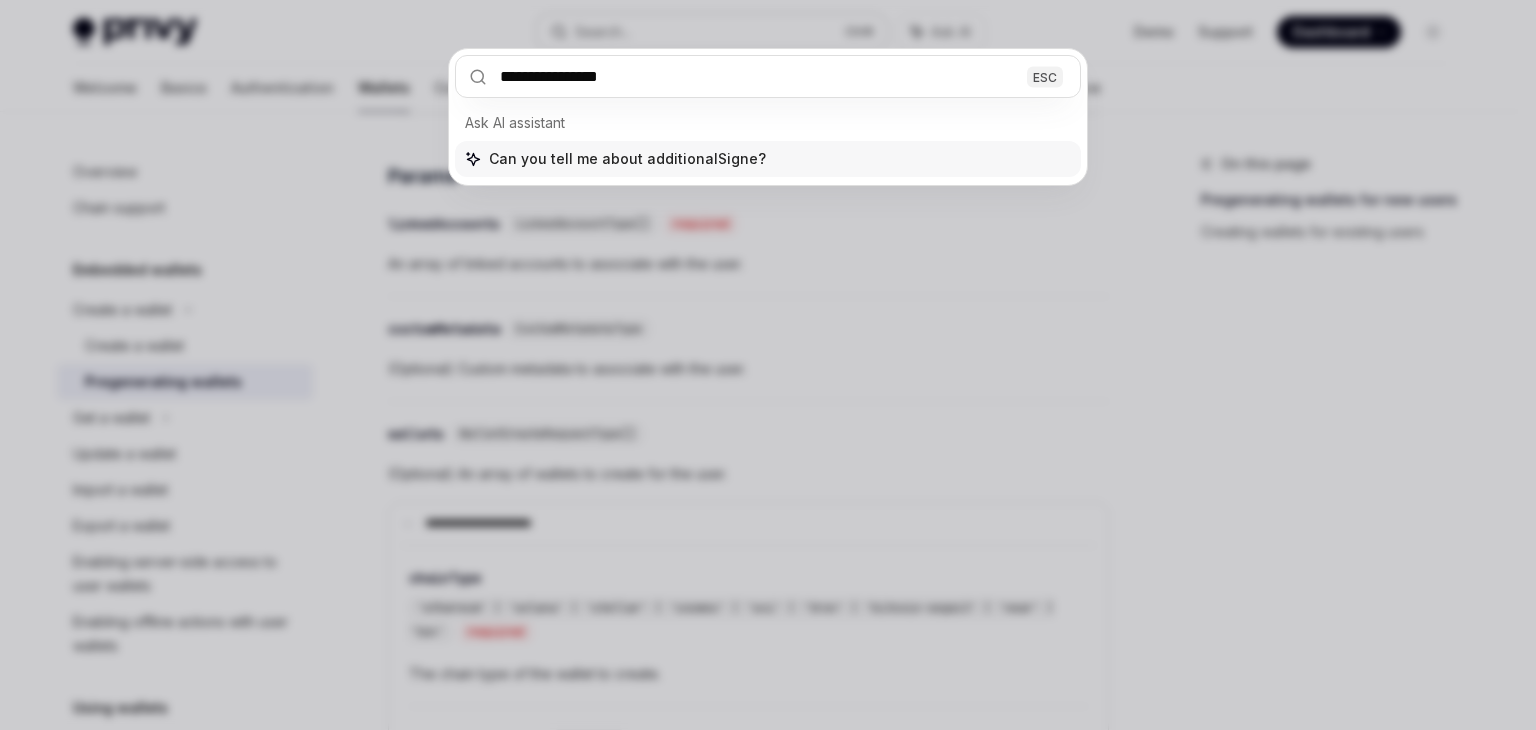 type on "**********" 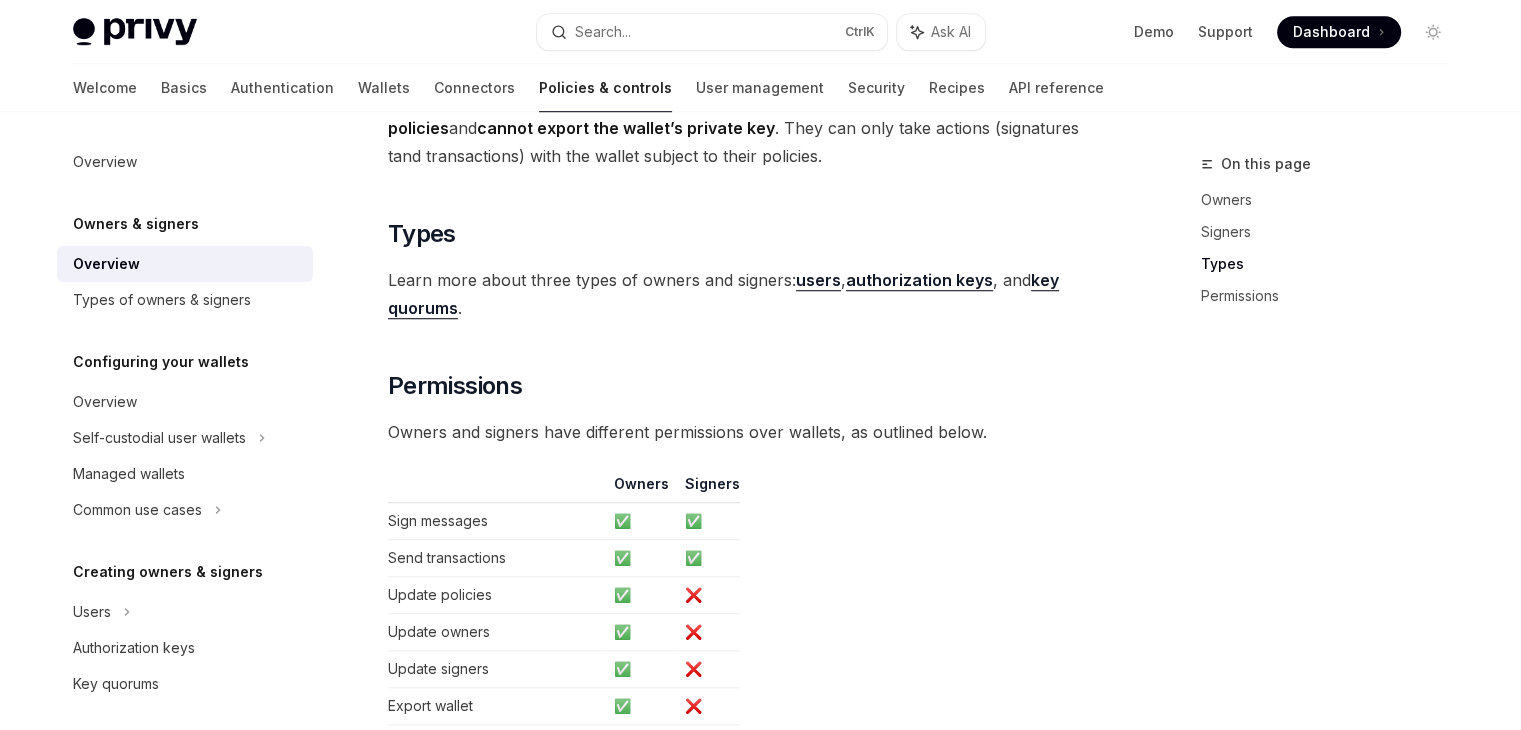 scroll, scrollTop: 1797, scrollLeft: 0, axis: vertical 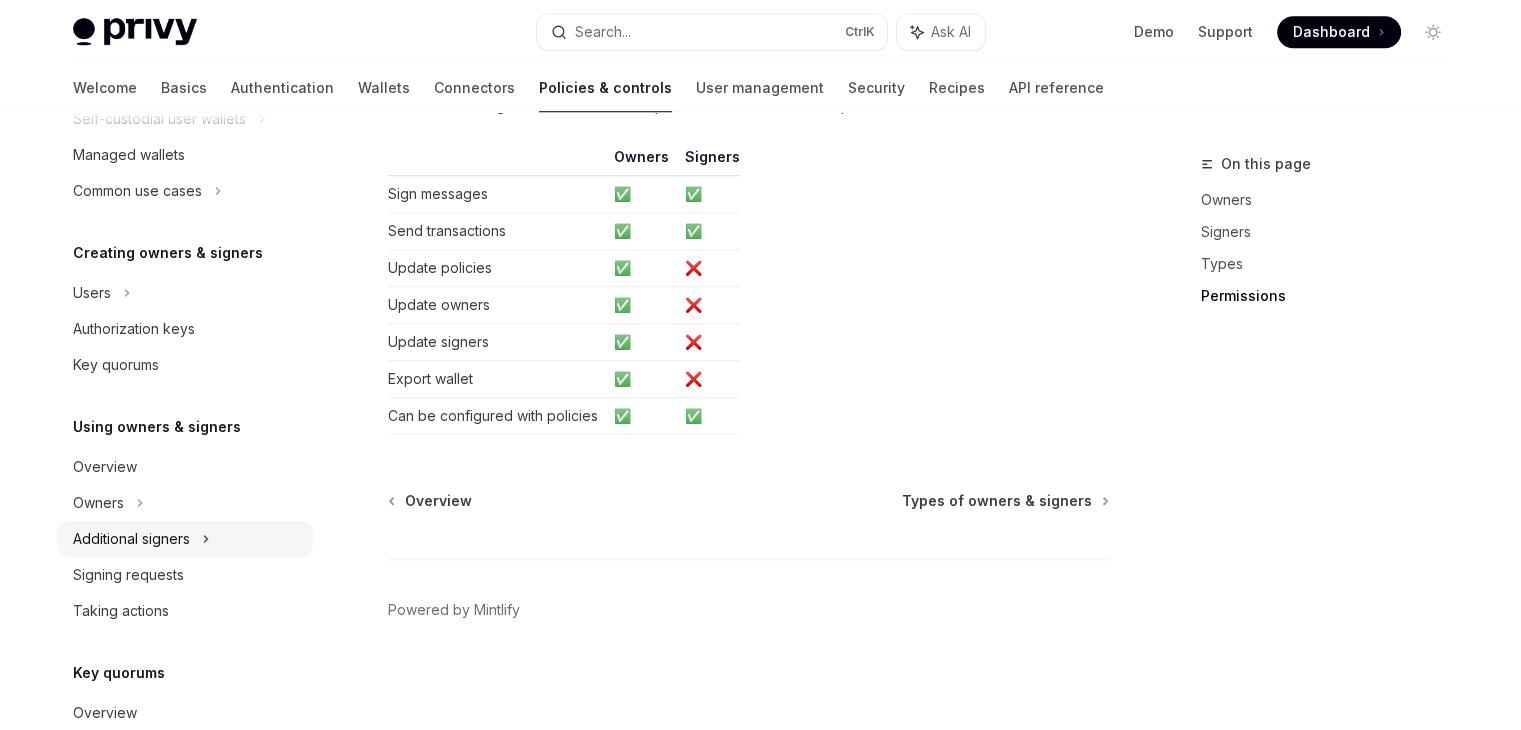 click on "Additional signers" at bounding box center (185, 539) 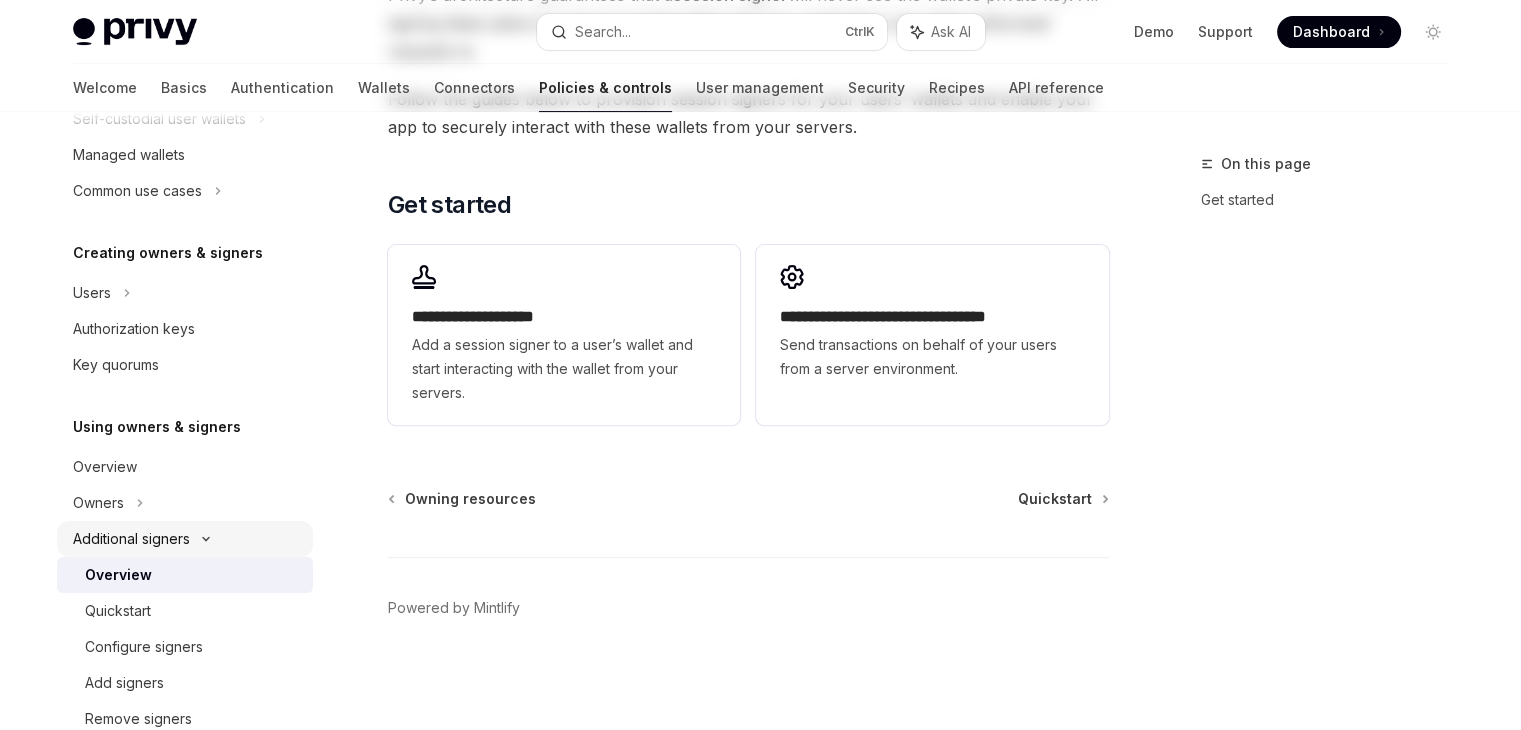 scroll, scrollTop: 0, scrollLeft: 0, axis: both 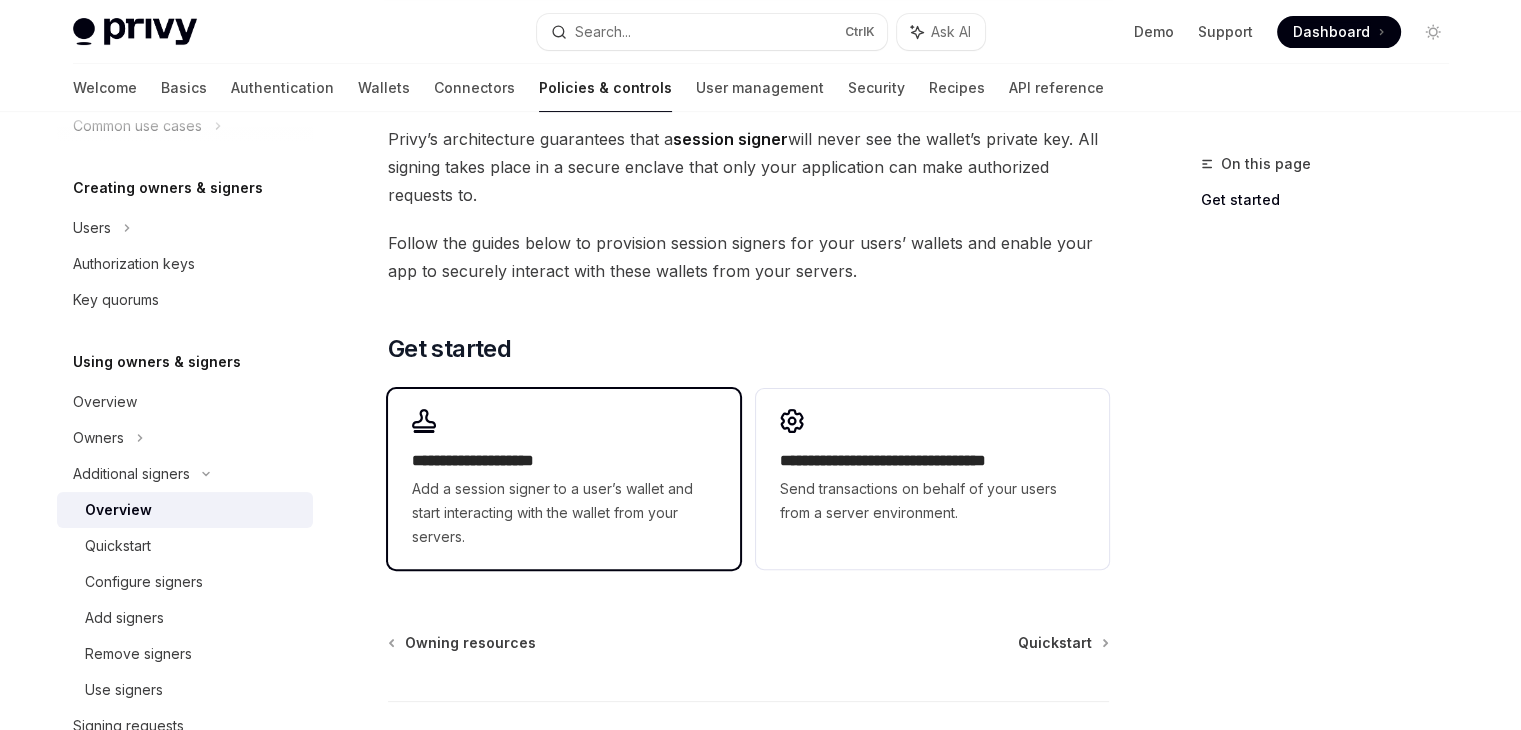 click on "**********" at bounding box center (564, 461) 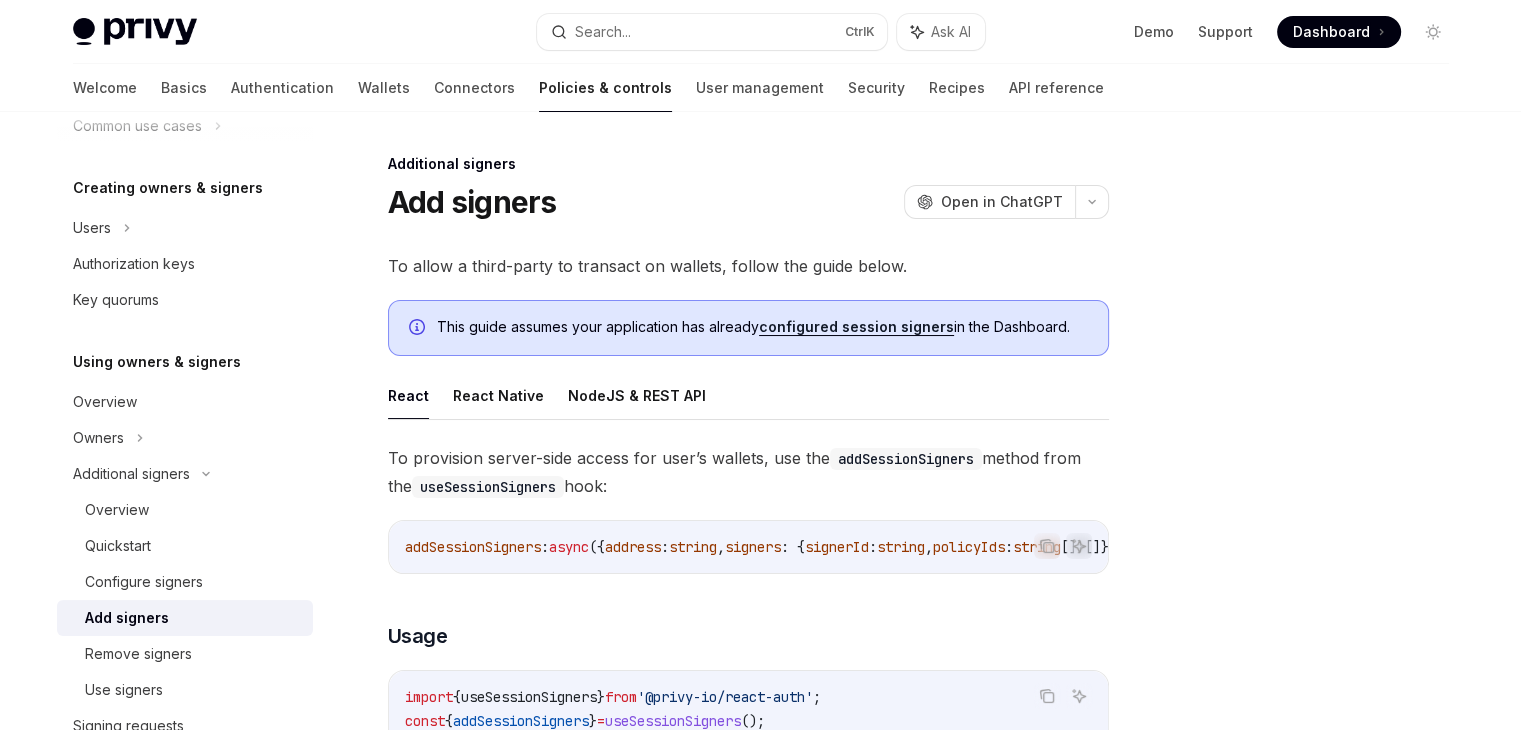scroll, scrollTop: 76, scrollLeft: 0, axis: vertical 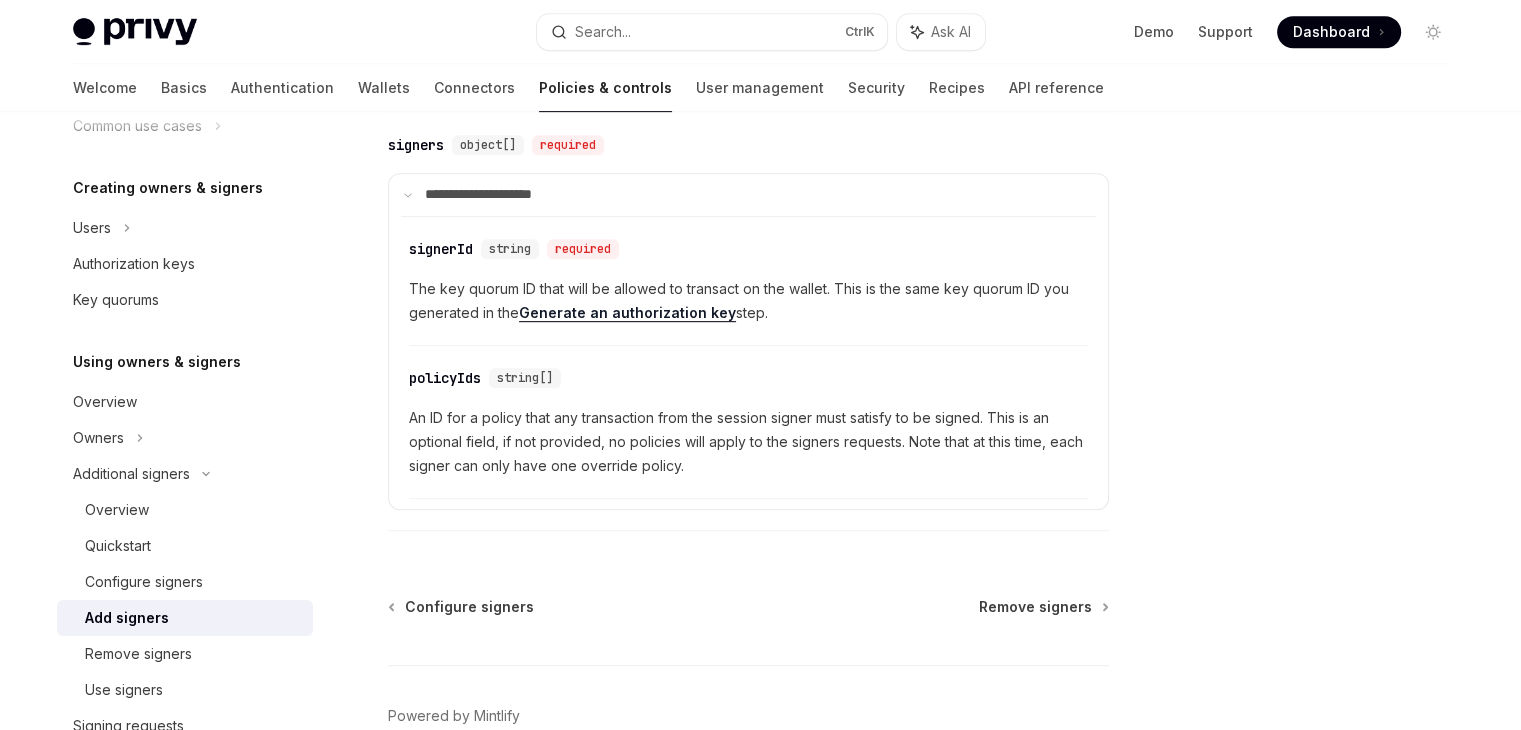 click at bounding box center (1313, 441) 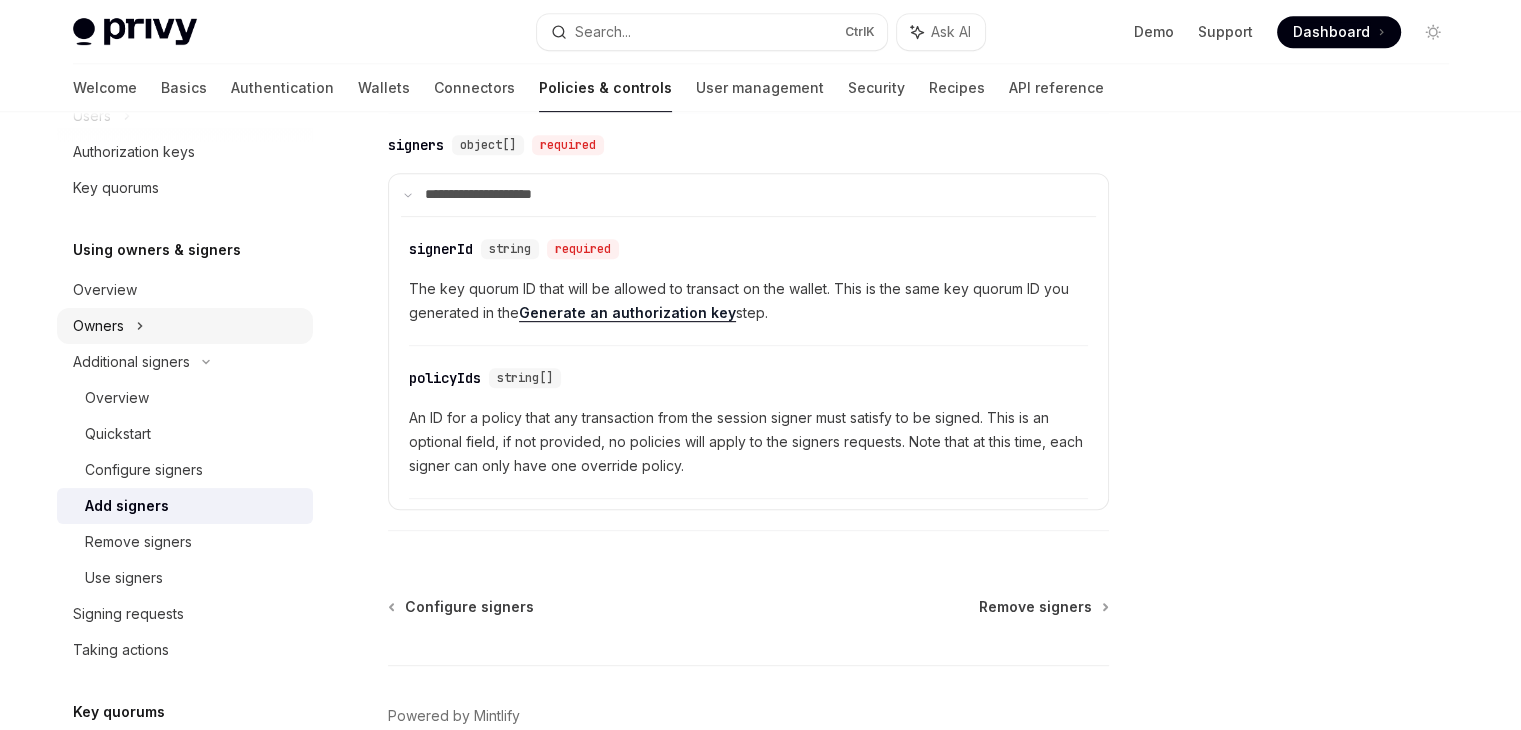 scroll, scrollTop: 496, scrollLeft: 0, axis: vertical 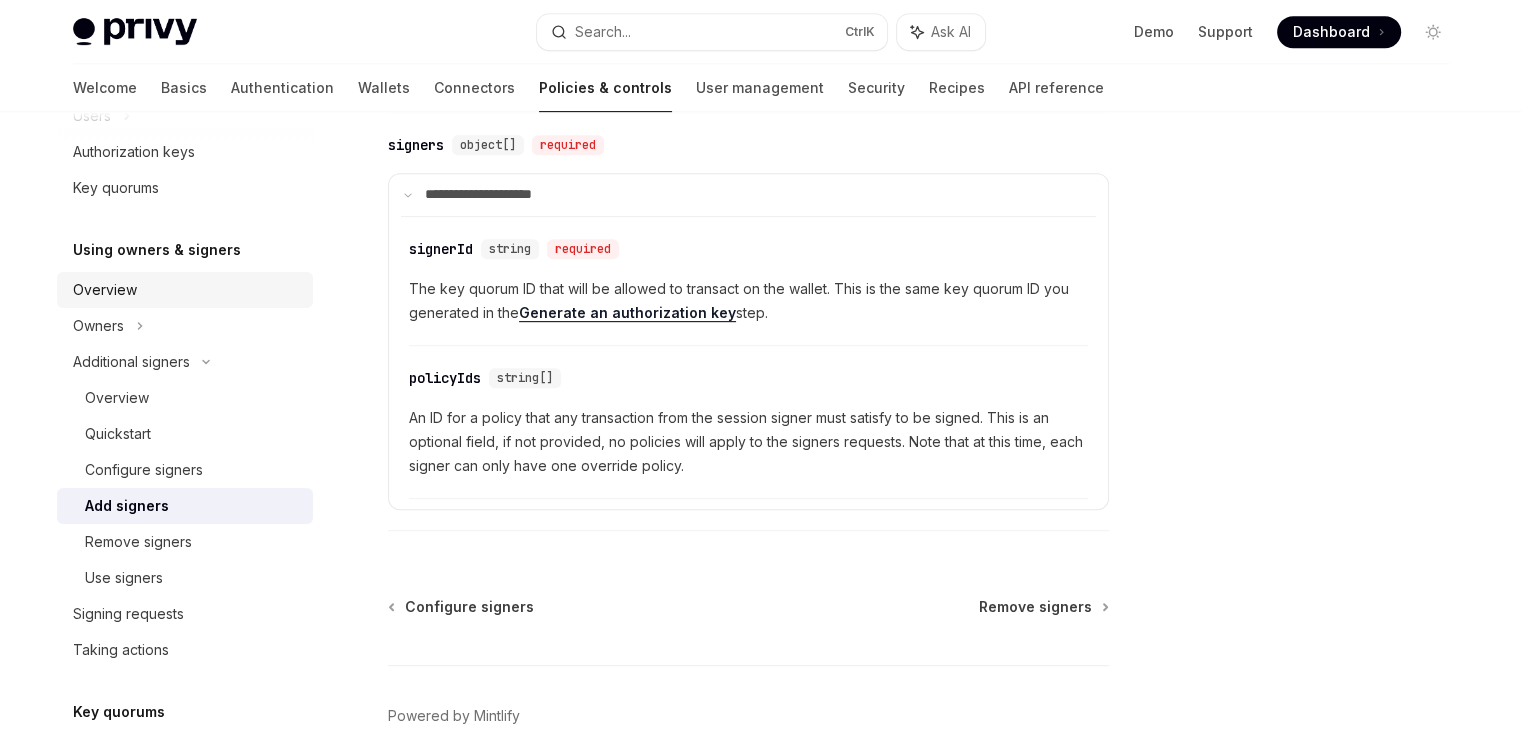 click on "Overview" at bounding box center (187, 290) 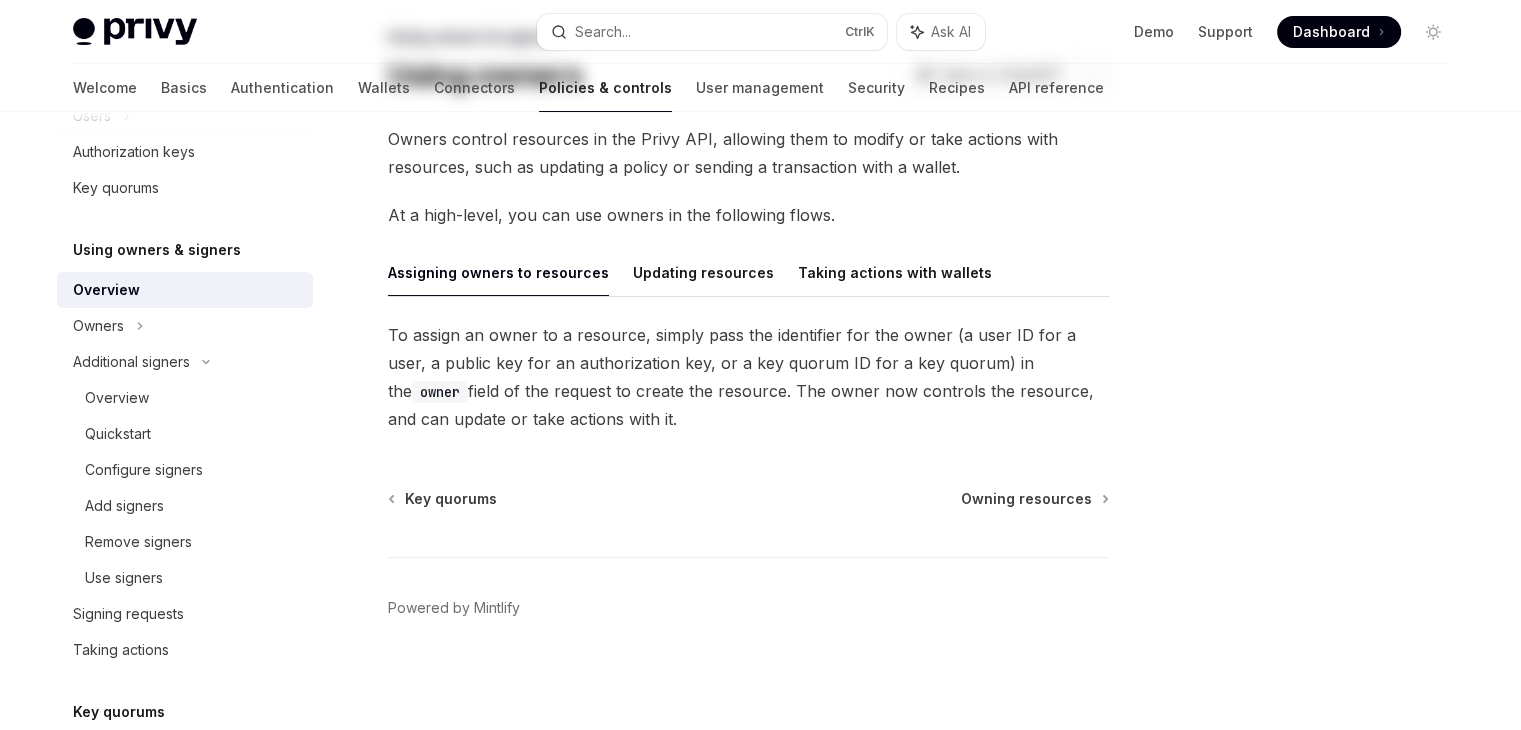 scroll, scrollTop: 0, scrollLeft: 0, axis: both 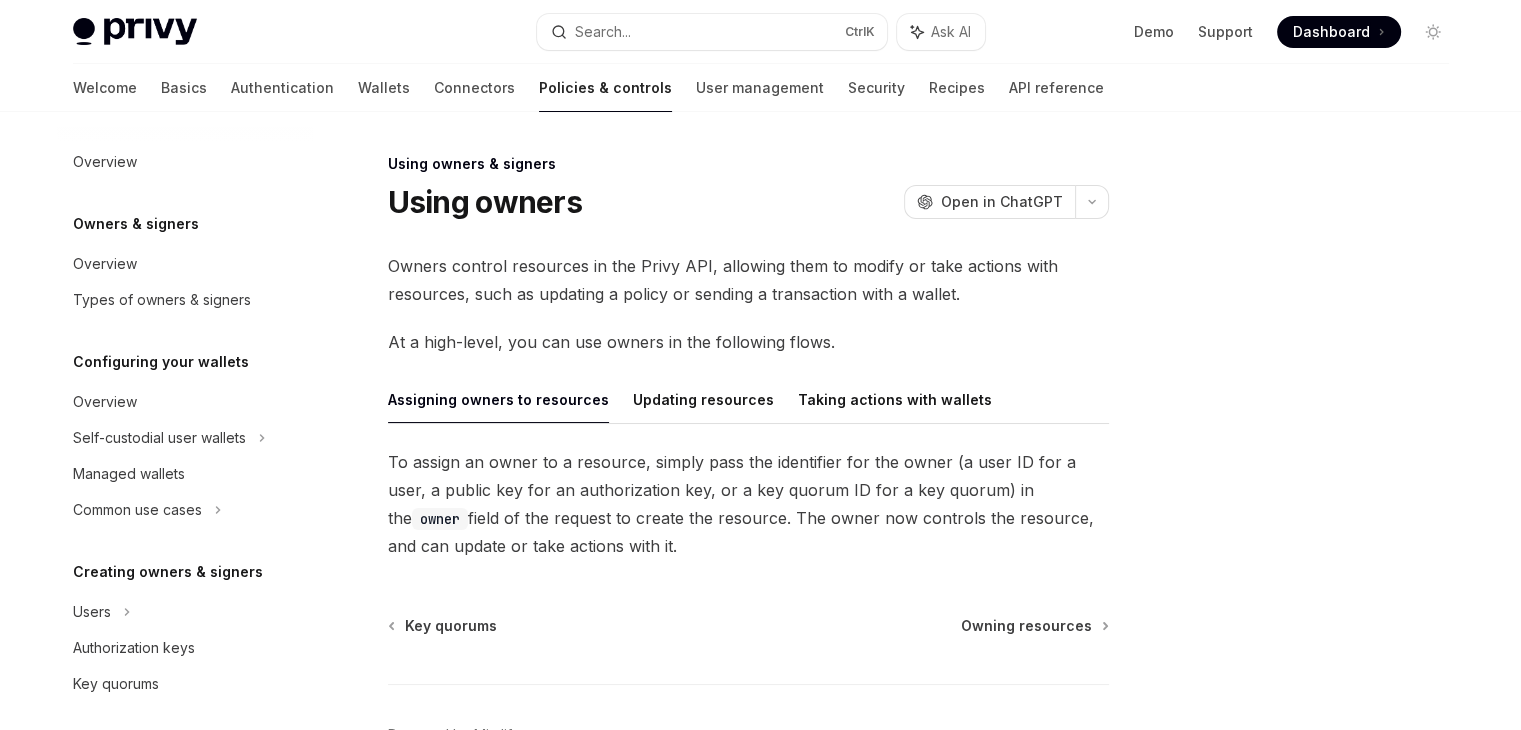click on "Overview Owners & signers Overview Types of owners & signers Configuring your wallets Overview Self-custodial user wallets Managed wallets Common use cases Creating owners & signers Users Authorization keys Key quorums Using owners & signers Overview Owners Additional signers Overview Quickstart Configure signers Add signers Remove signers Use signers Signing requests Taking actions Key quorums Overview Creating key quorums Signing requests Policies Overview Example policies Create a policy Update a policy Get a policy" at bounding box center (185, 864) 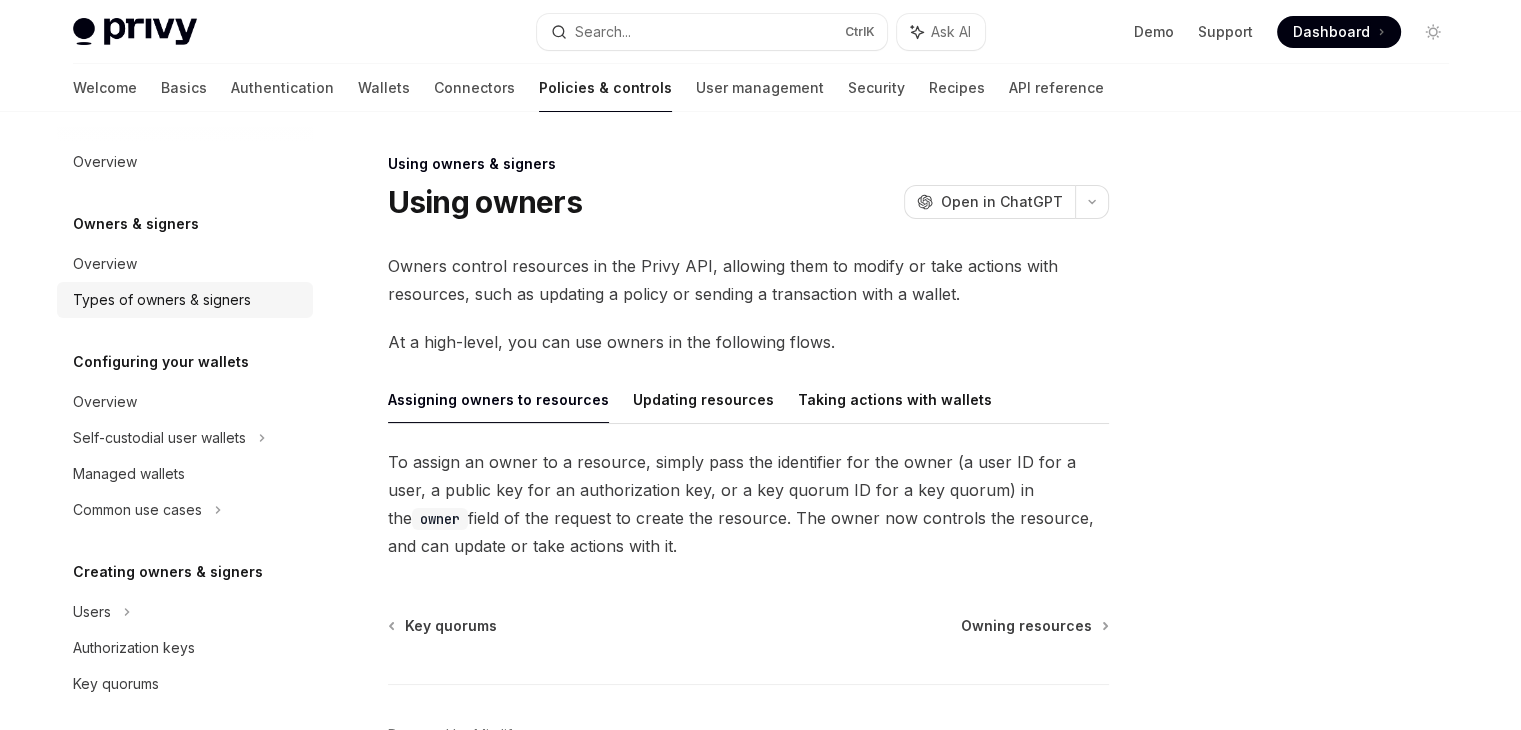 click on "Types of owners & signers" at bounding box center (185, 300) 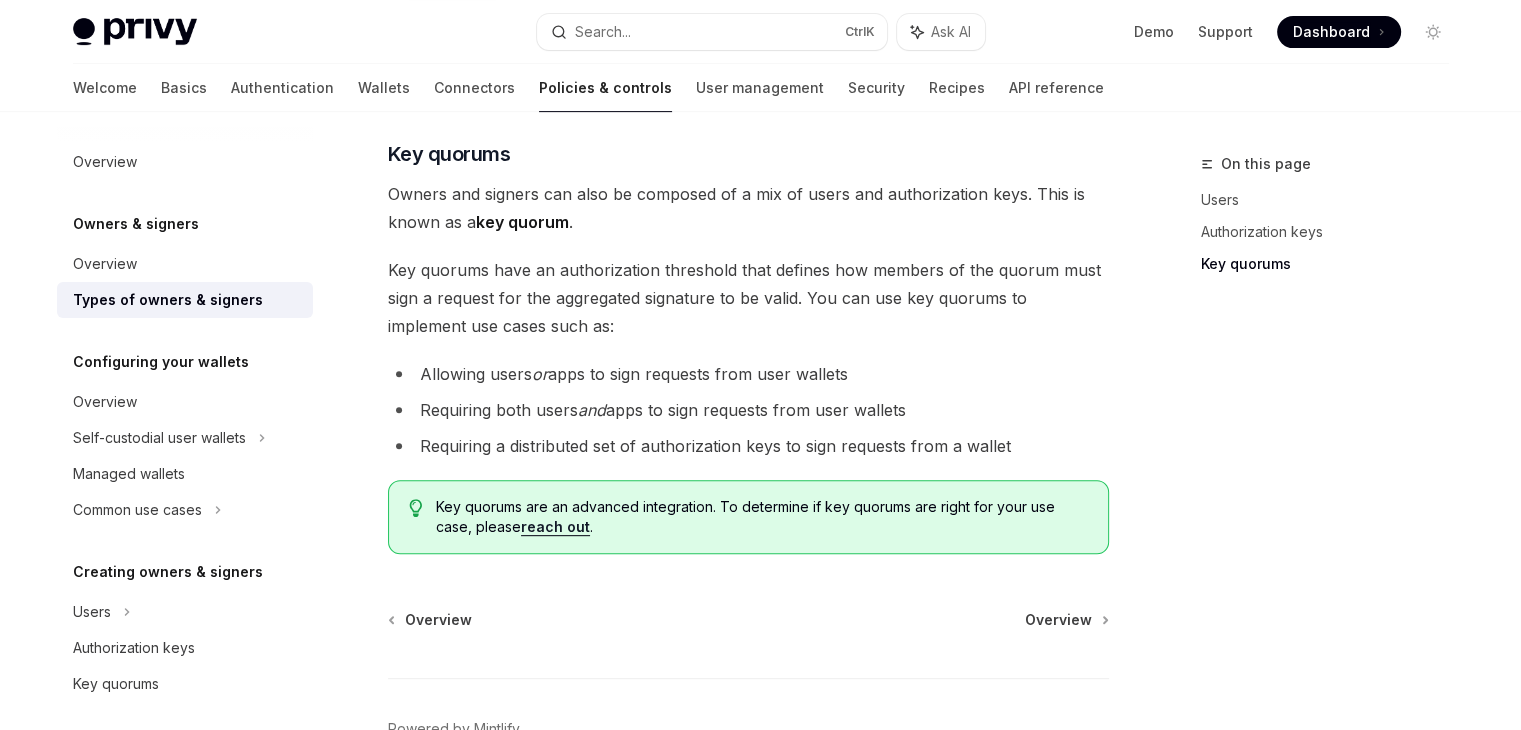 scroll, scrollTop: 906, scrollLeft: 0, axis: vertical 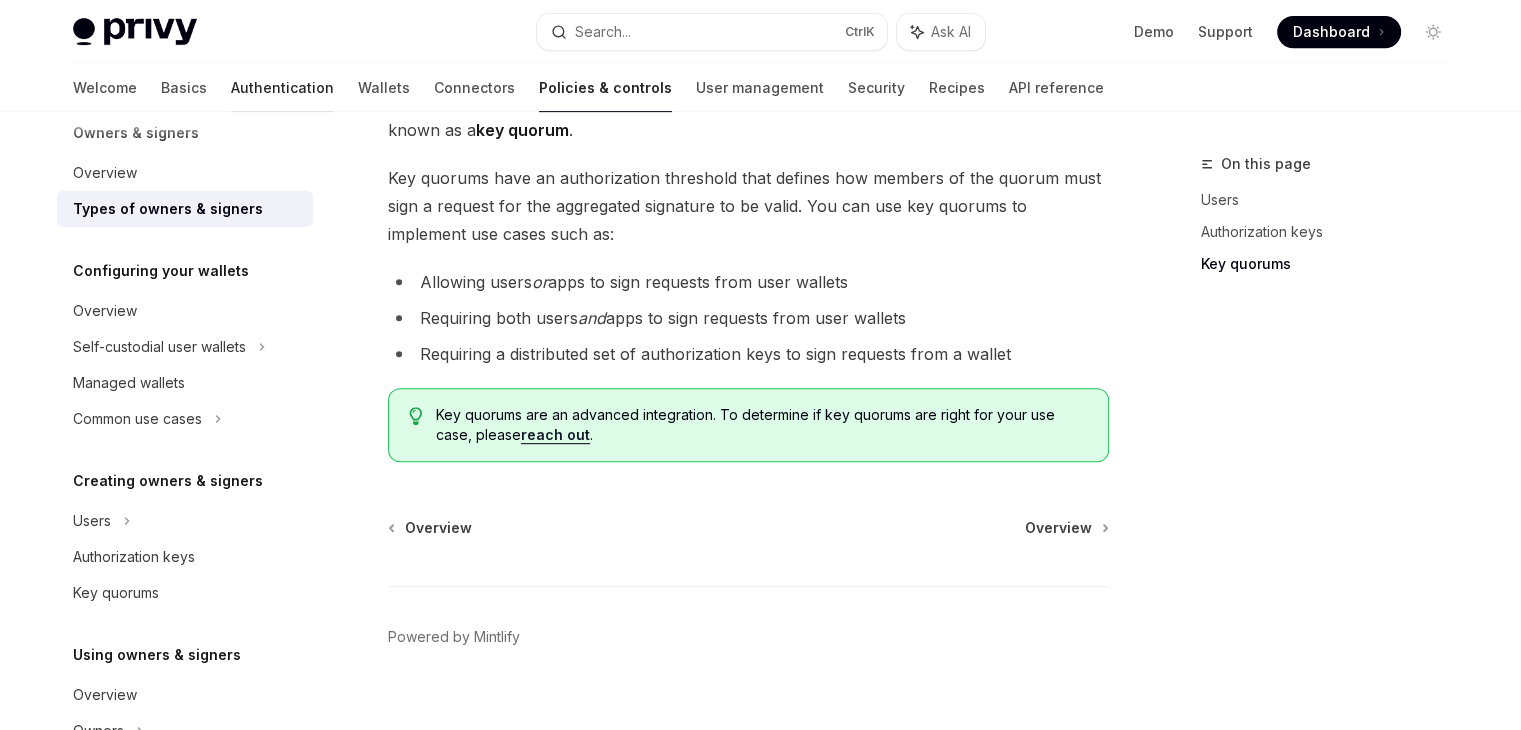 click on "Authentication" at bounding box center (282, 88) 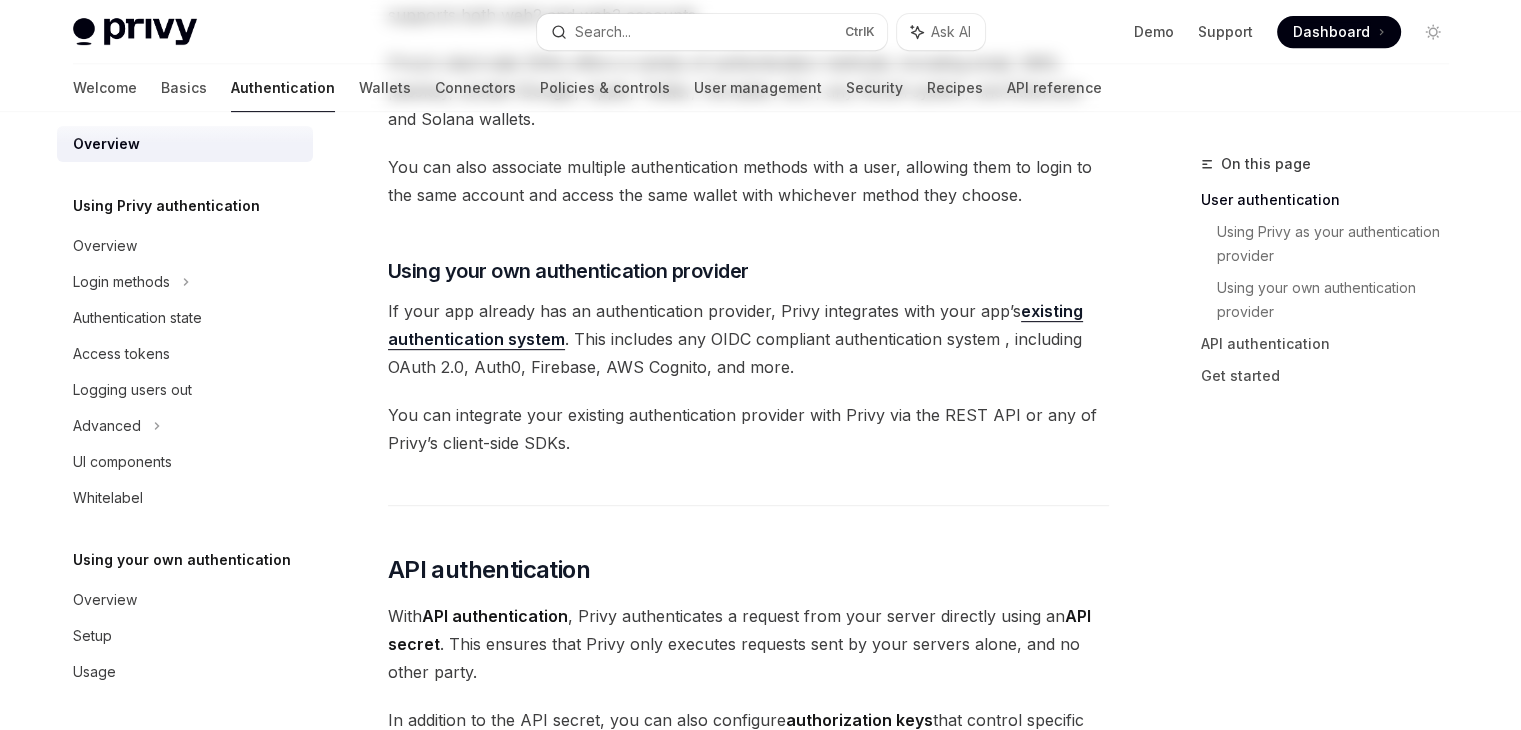scroll, scrollTop: 0, scrollLeft: 0, axis: both 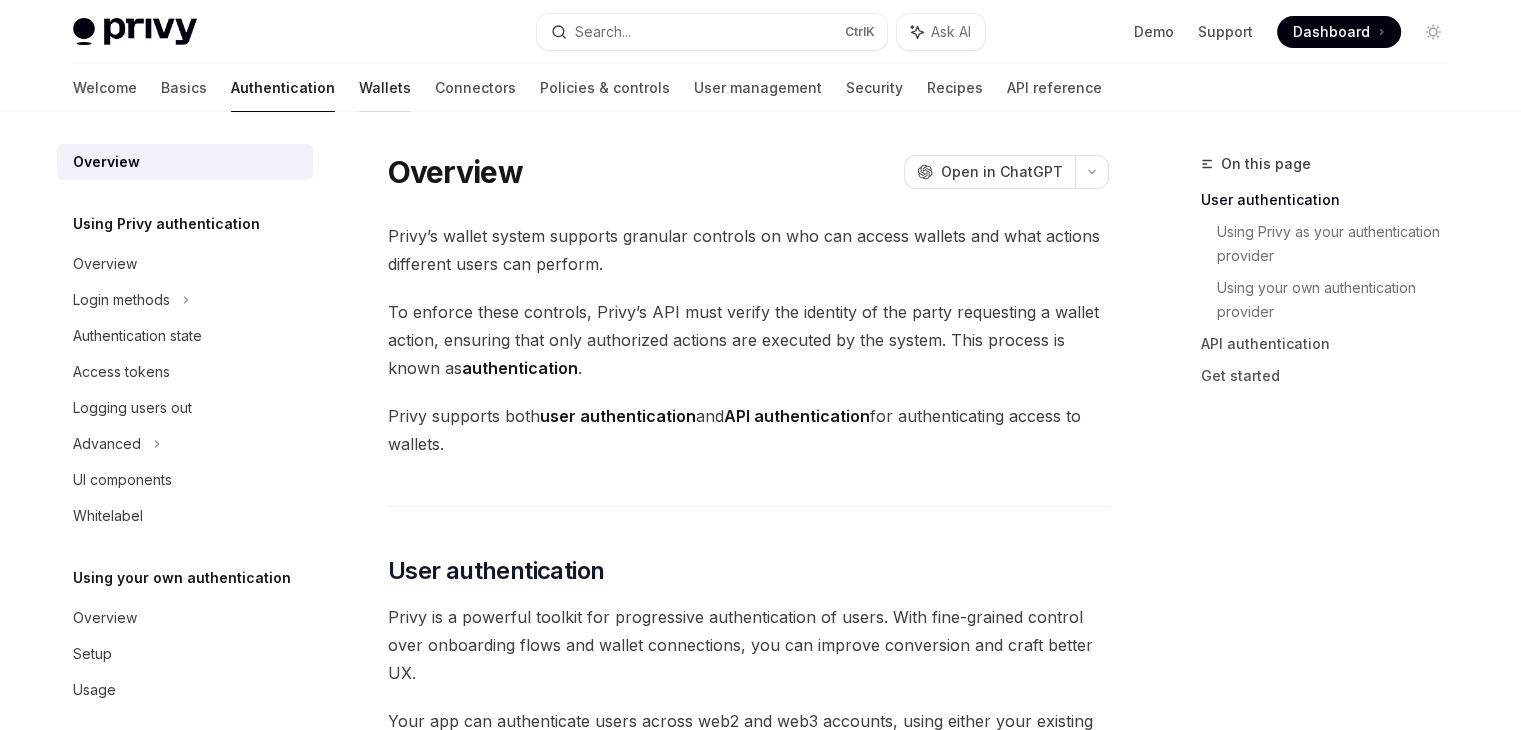 click on "Wallets" at bounding box center [385, 88] 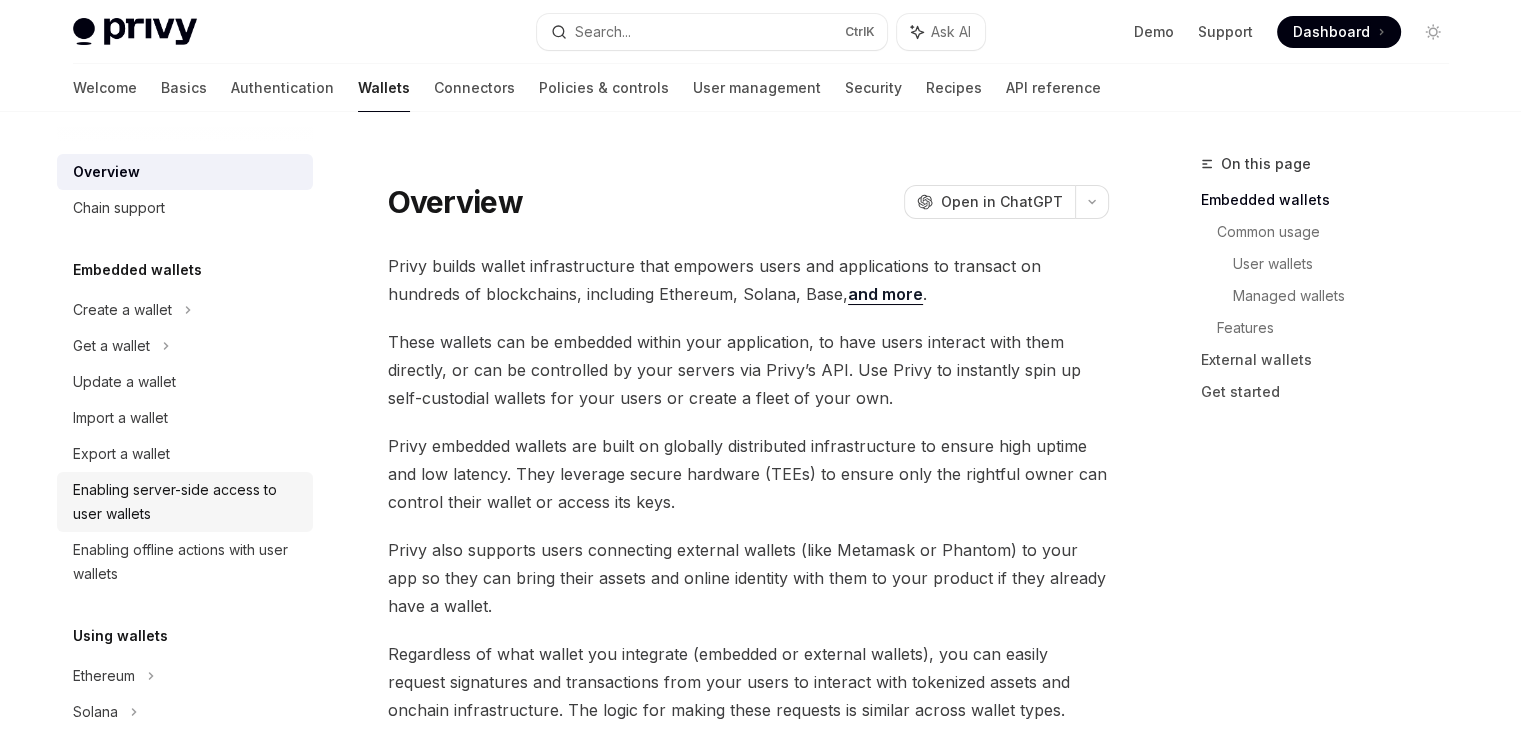 click on "Enabling server-side access to user wallets" at bounding box center [187, 502] 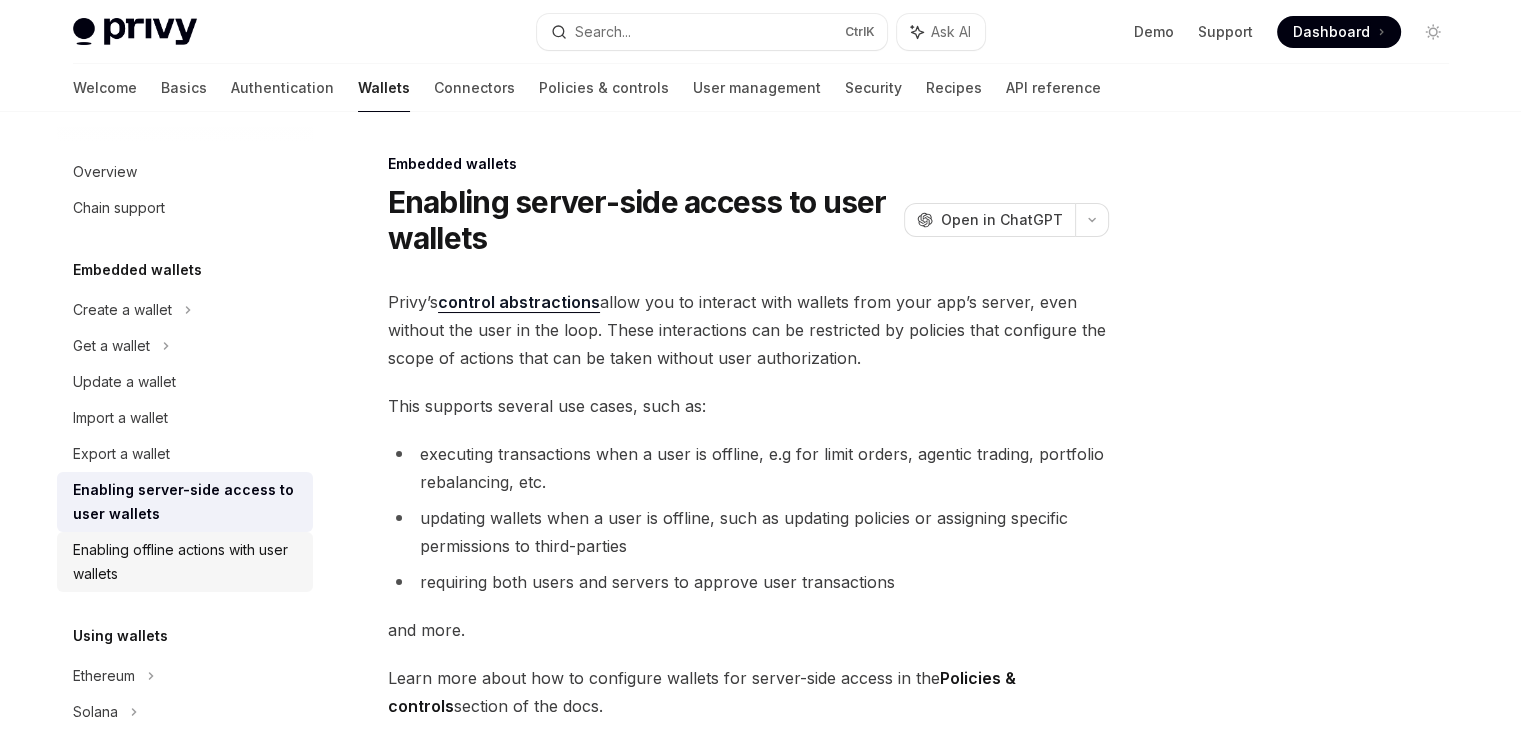 click on "Enabling offline actions with user wallets" at bounding box center [187, 562] 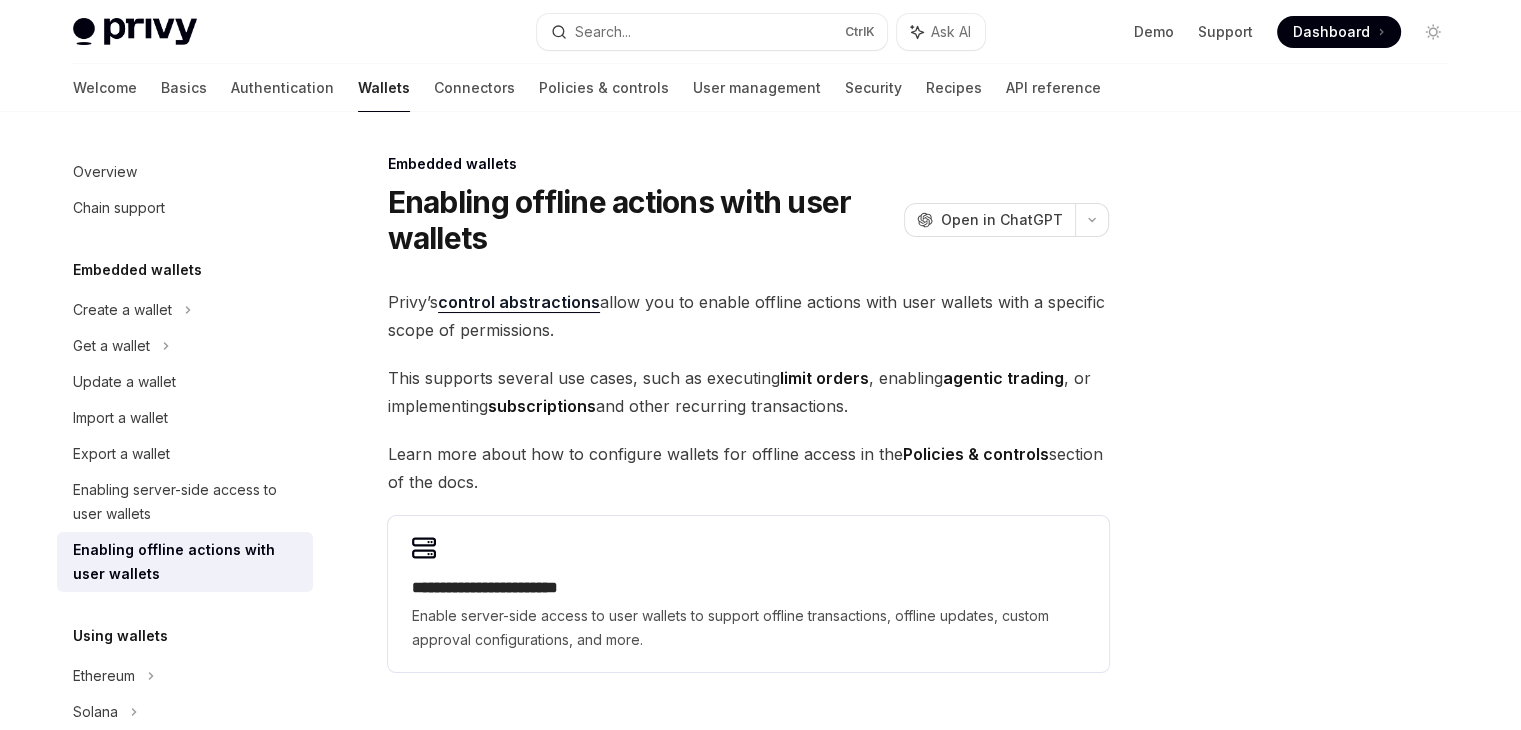 scroll, scrollTop: 56, scrollLeft: 0, axis: vertical 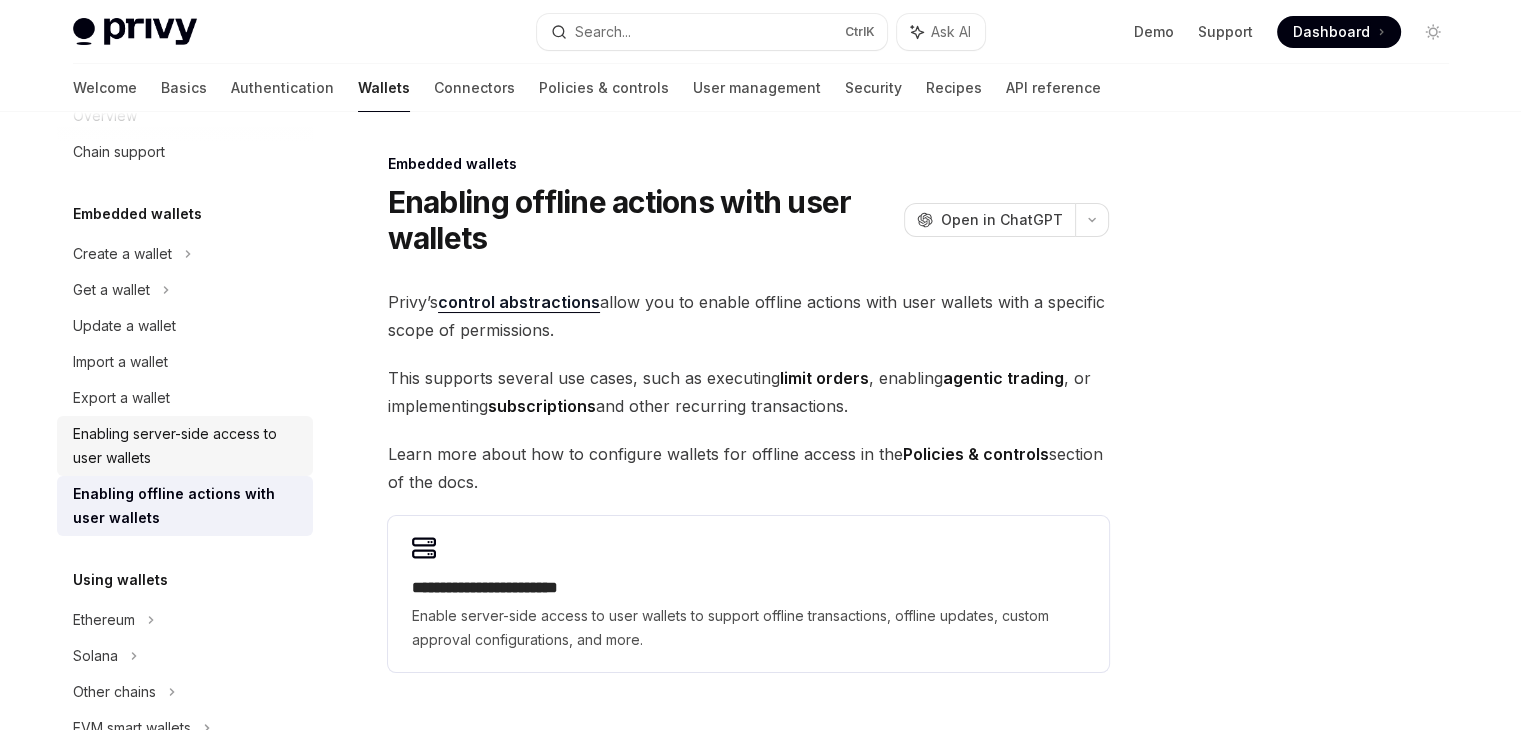 click on "Enabling server-side access to user wallets" at bounding box center [187, 446] 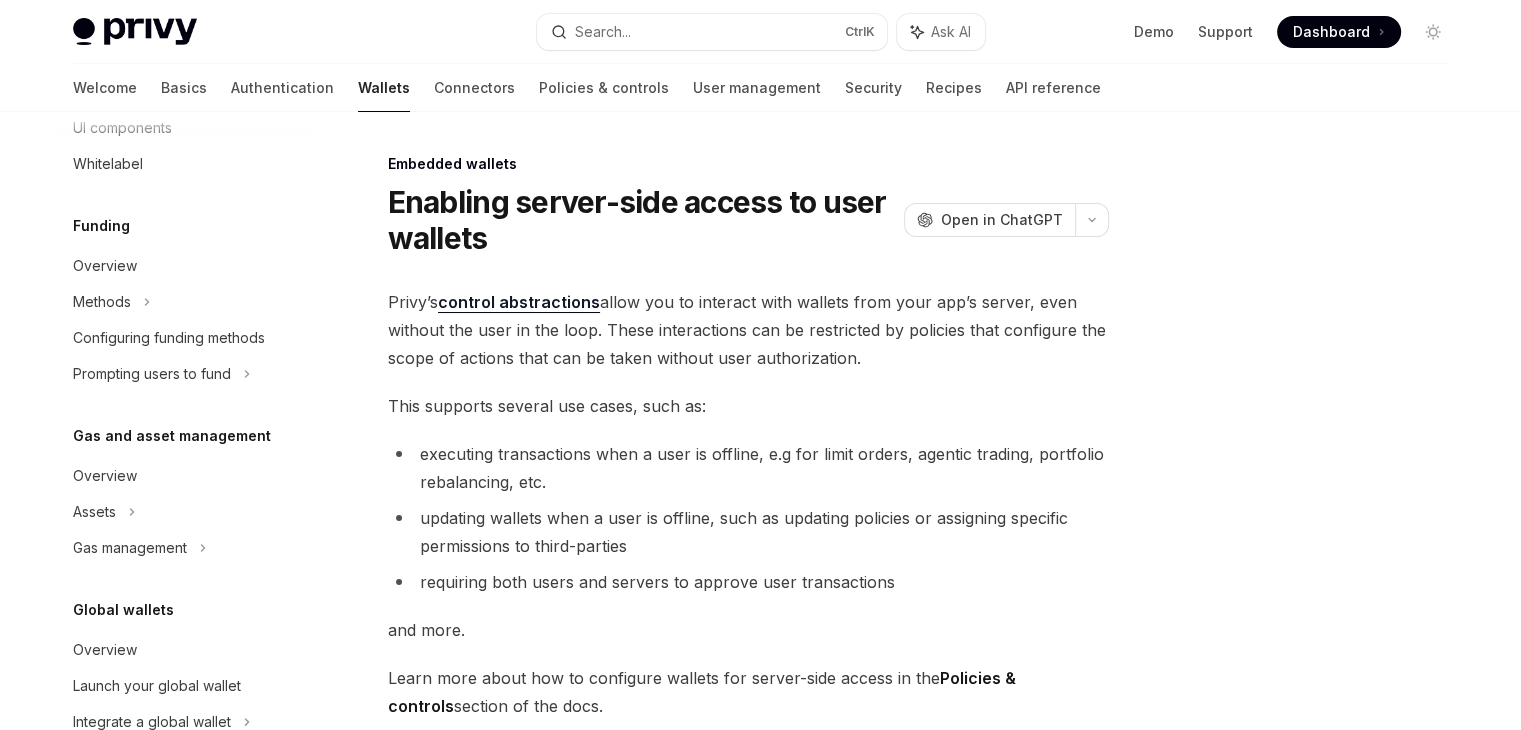 scroll, scrollTop: 742, scrollLeft: 0, axis: vertical 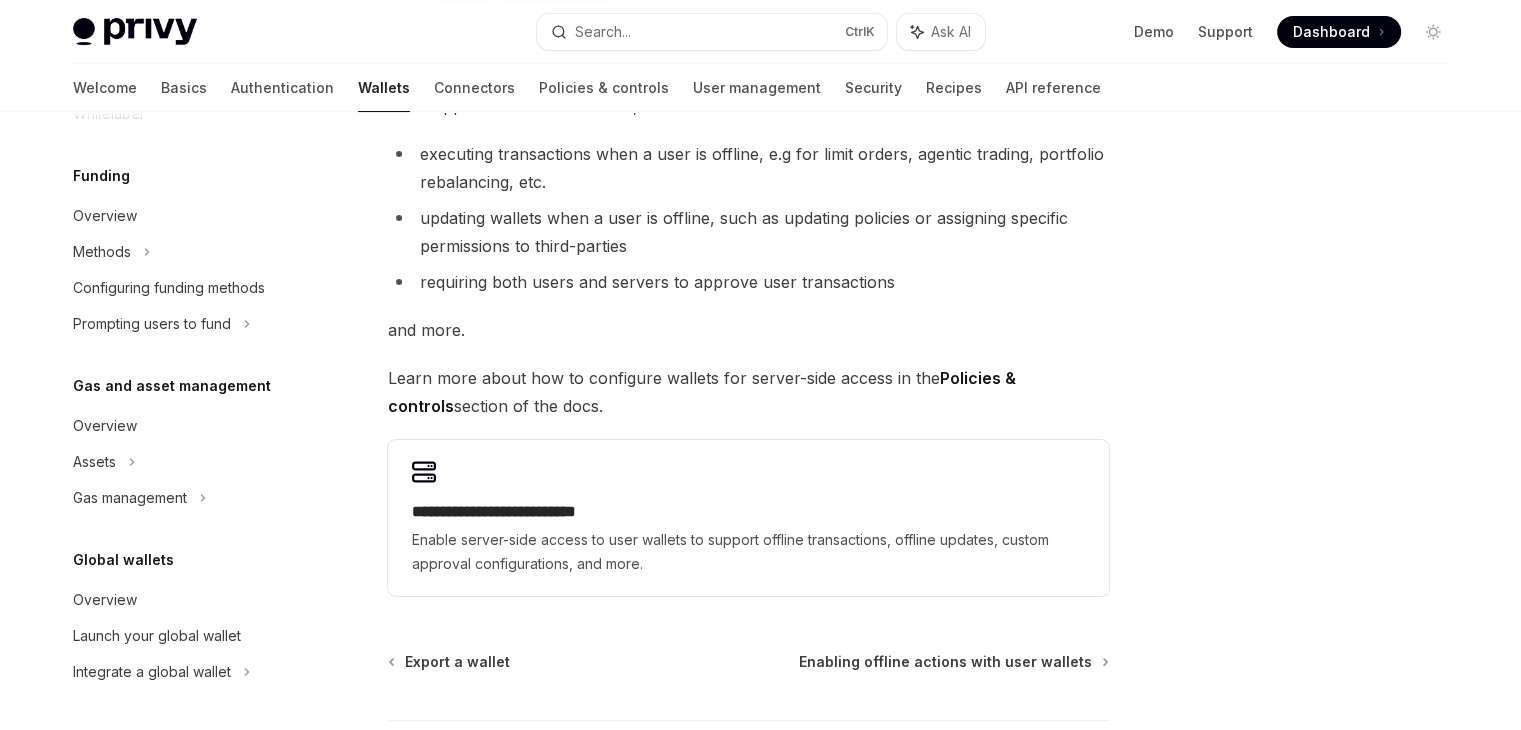 click on "**********" at bounding box center (748, 512) 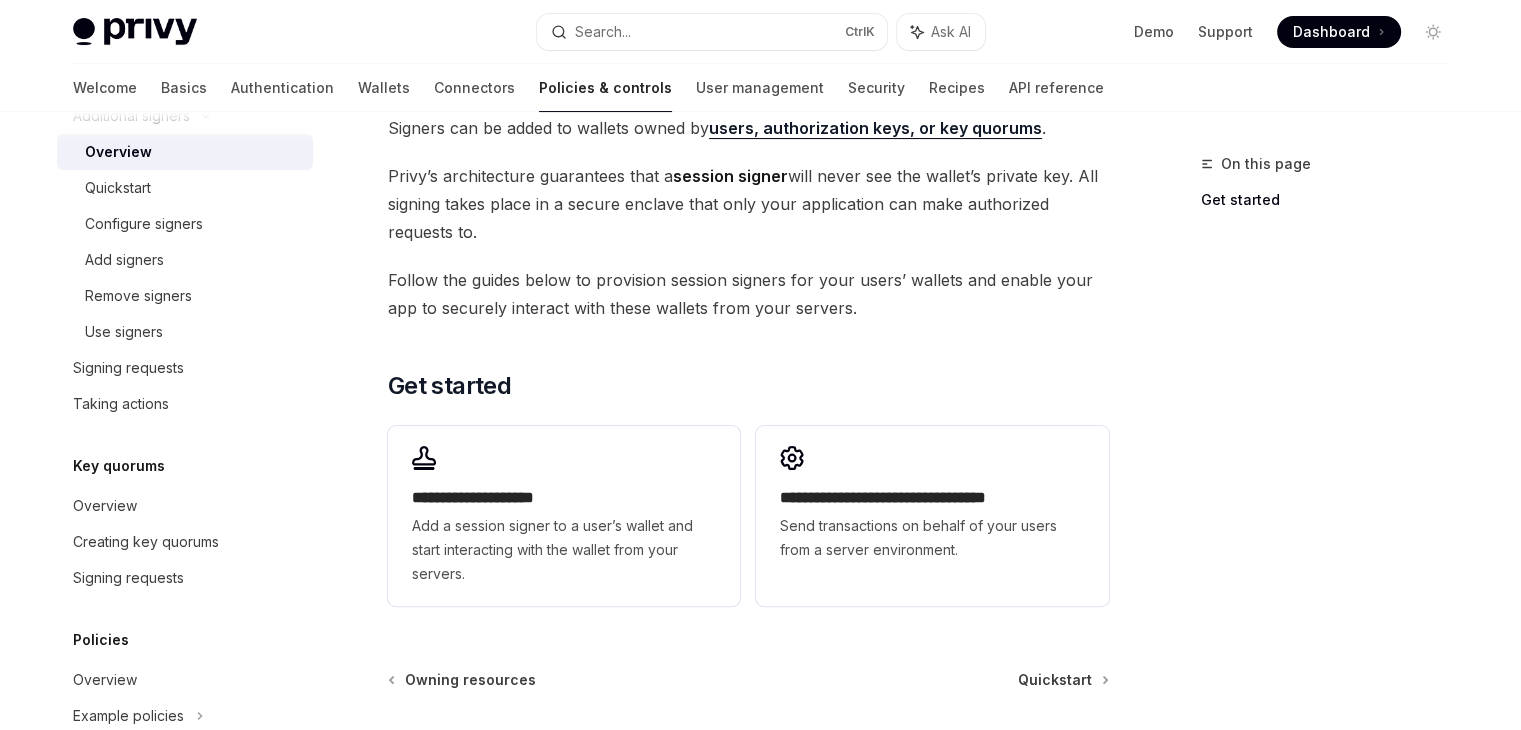 scroll, scrollTop: 419, scrollLeft: 0, axis: vertical 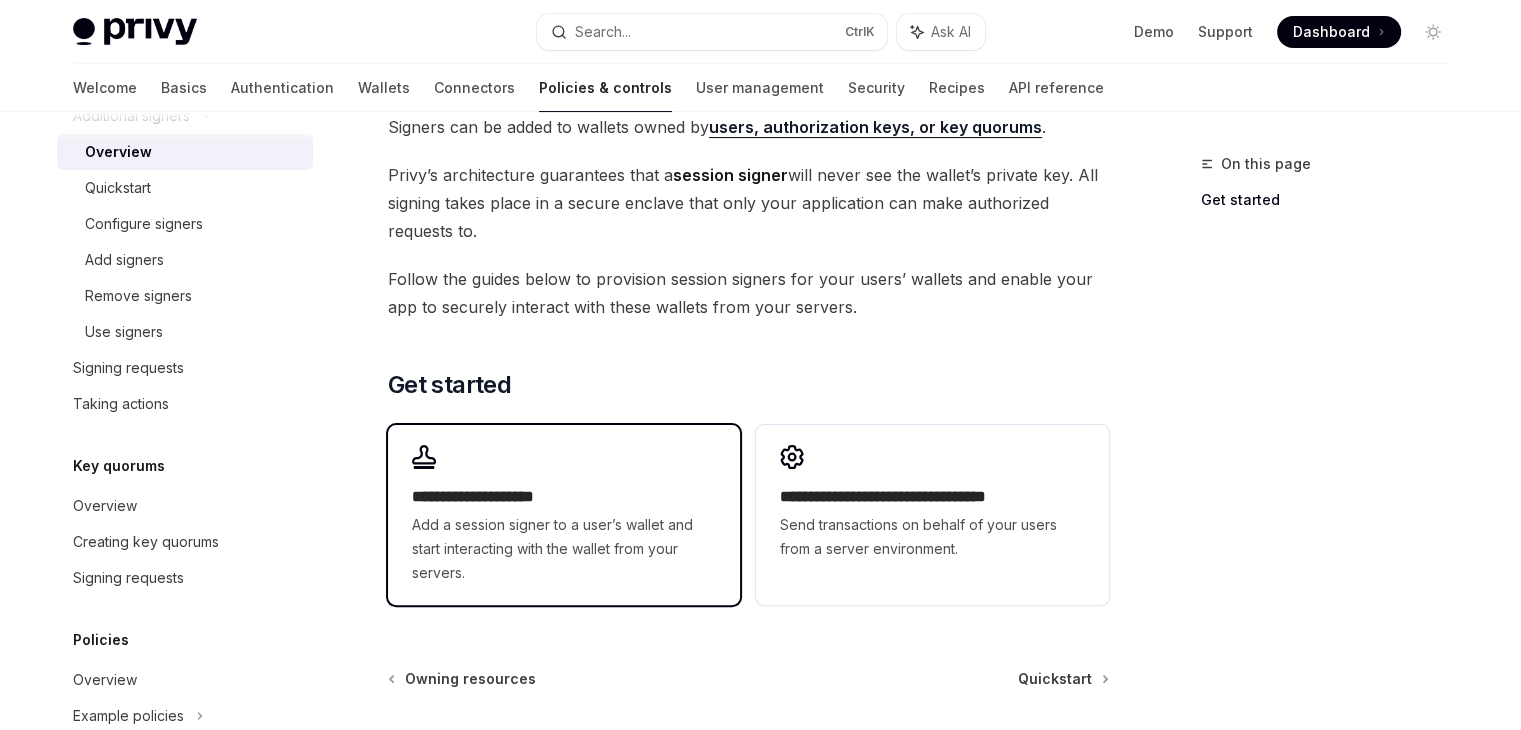 click on "Add a session signer to a user’s wallet and start interacting with the wallet from your servers." at bounding box center [564, 549] 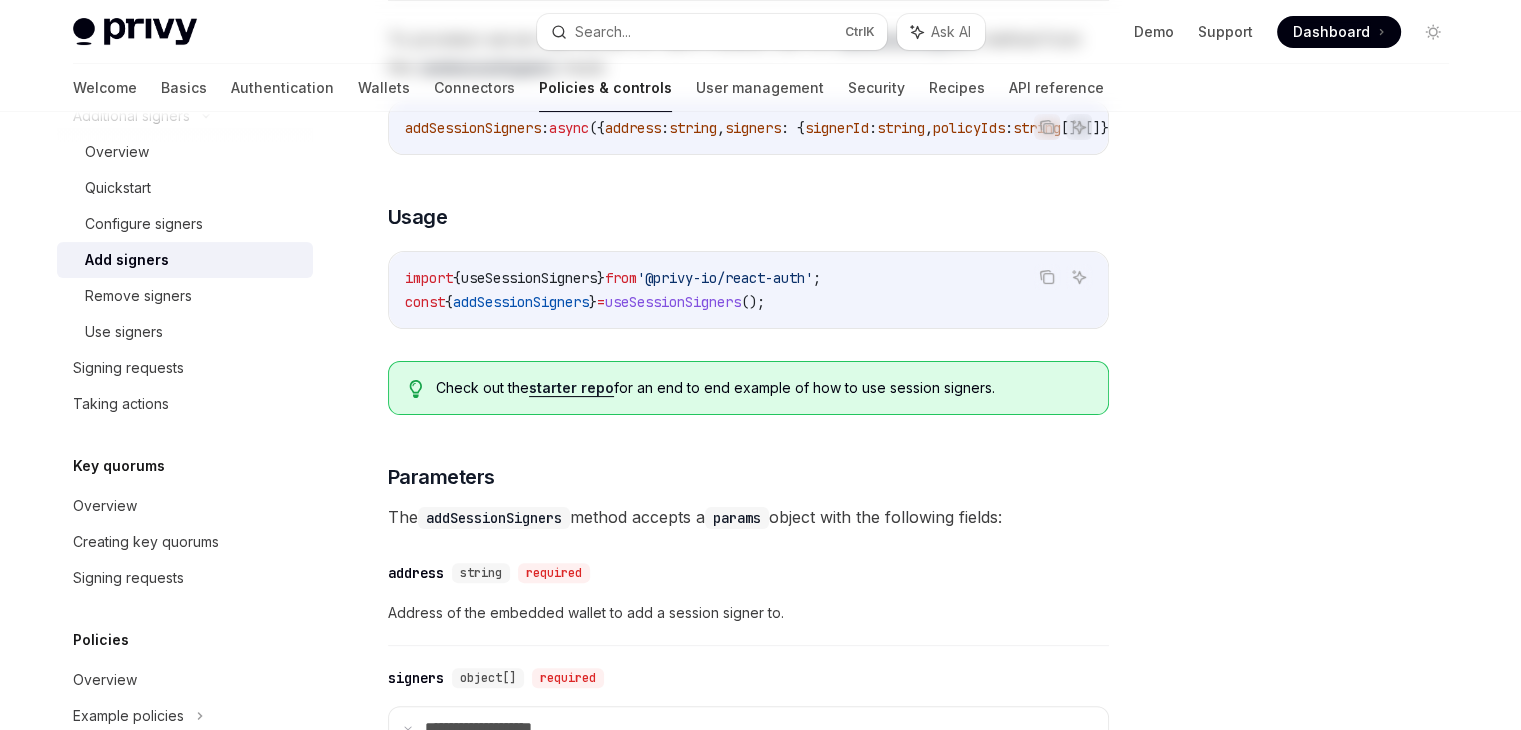 scroll, scrollTop: 0, scrollLeft: 0, axis: both 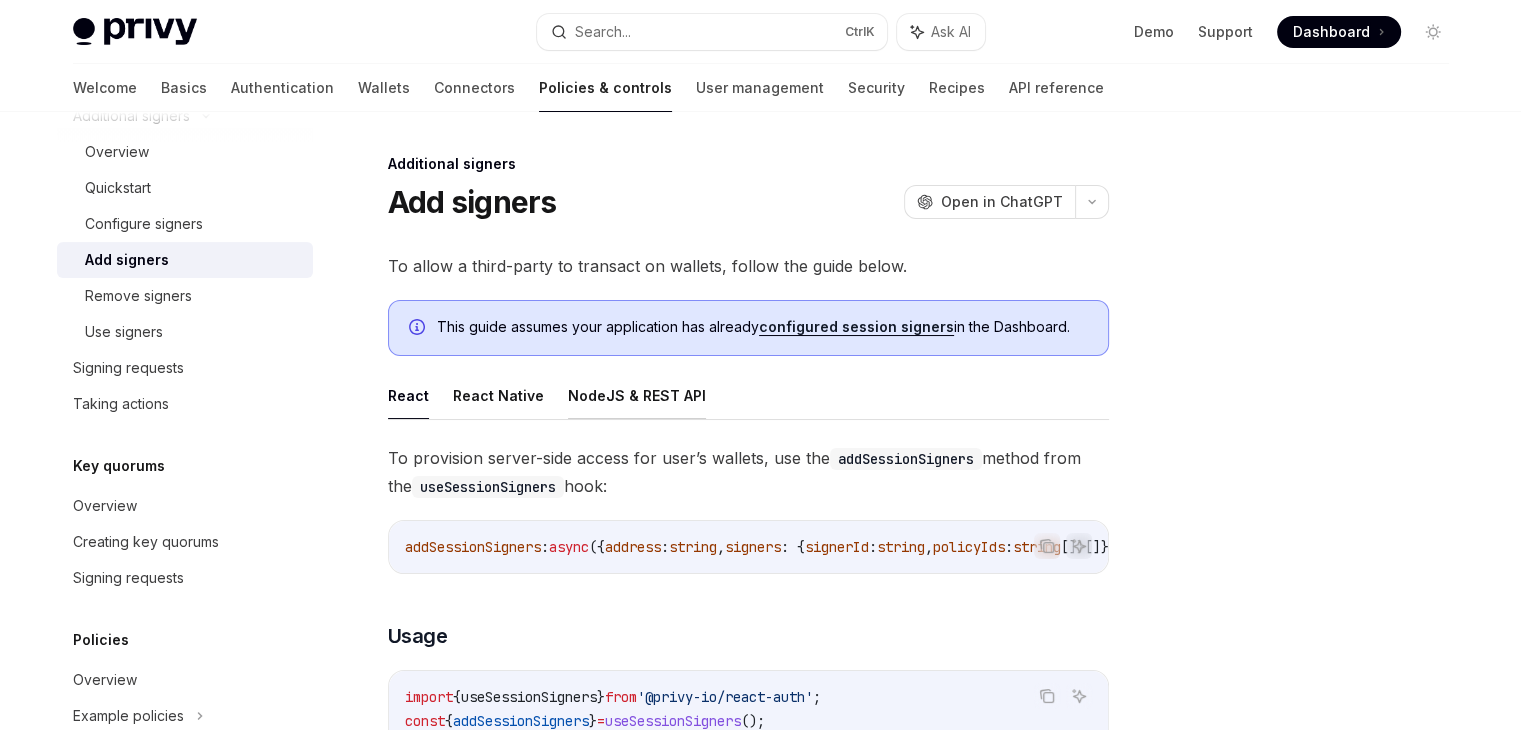 click on "NodeJS & REST API" at bounding box center [637, 395] 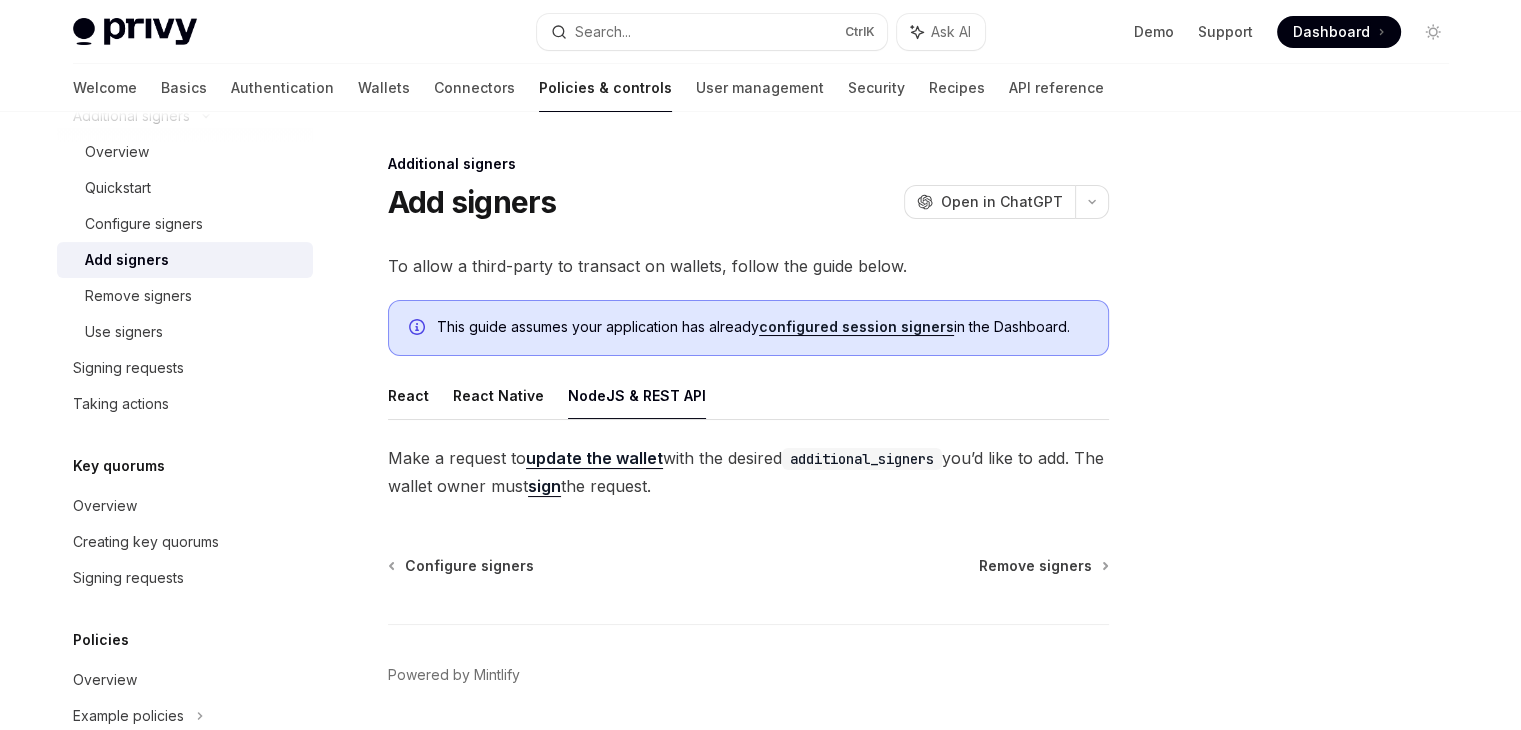 scroll, scrollTop: 66, scrollLeft: 0, axis: vertical 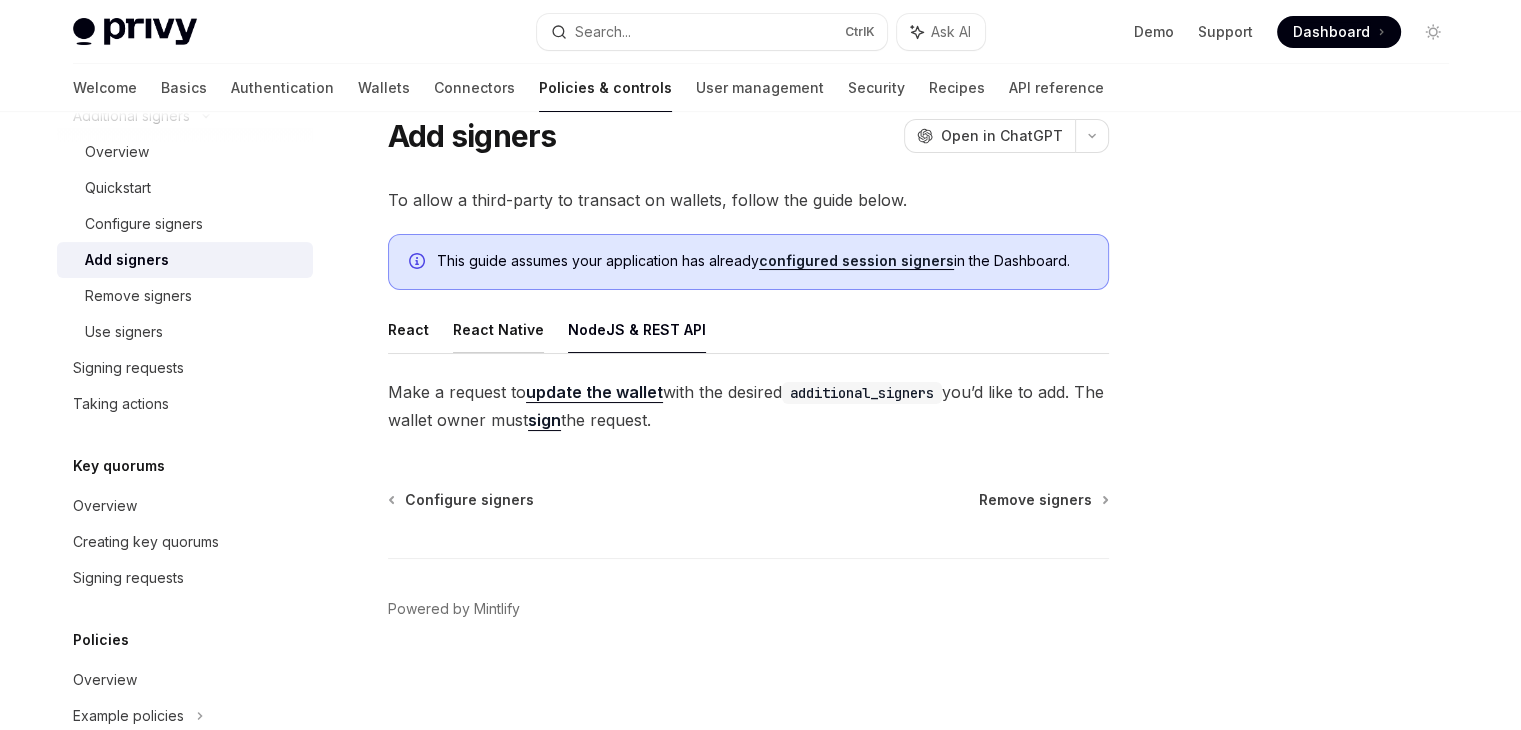 click on "React Native" at bounding box center (498, 329) 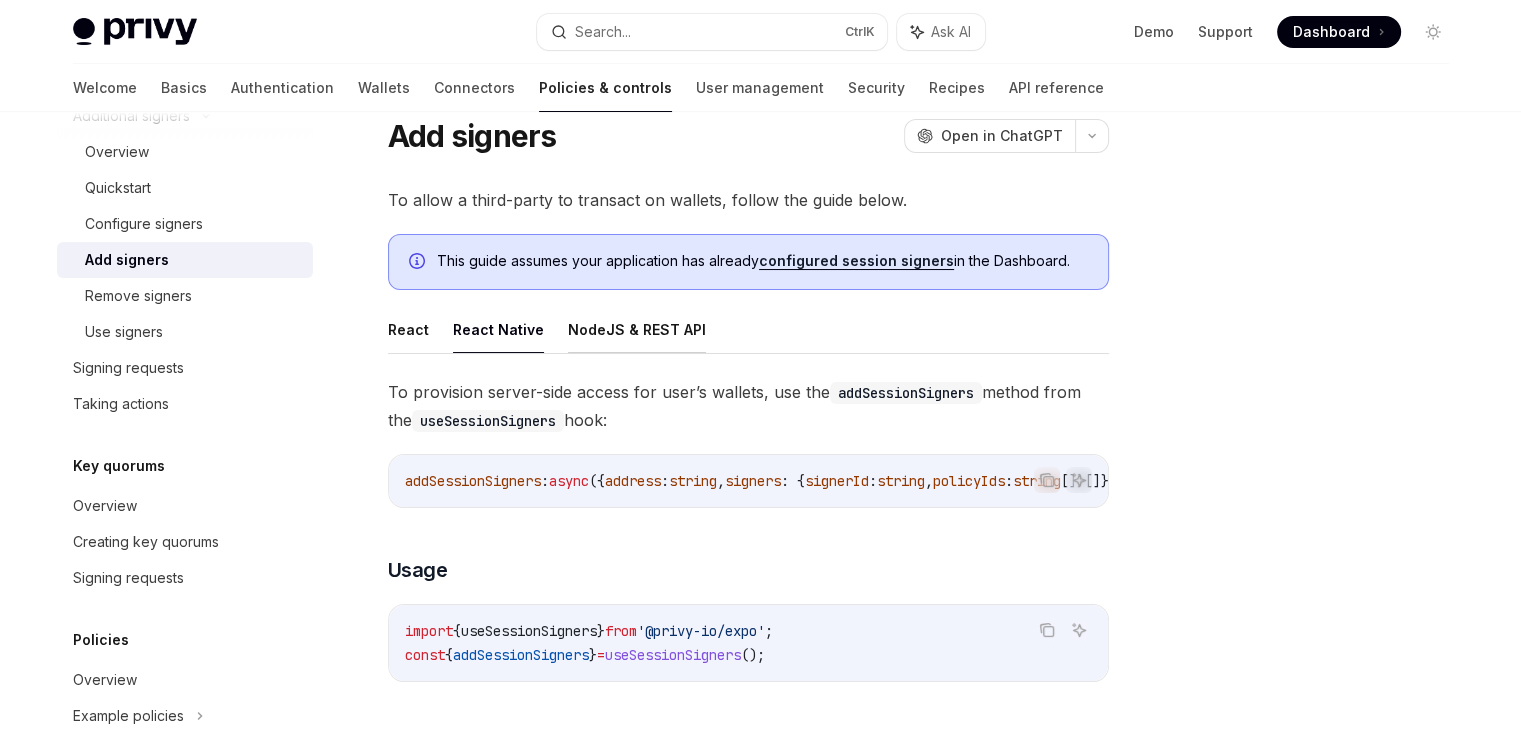 click on "NodeJS & REST API" at bounding box center (637, 329) 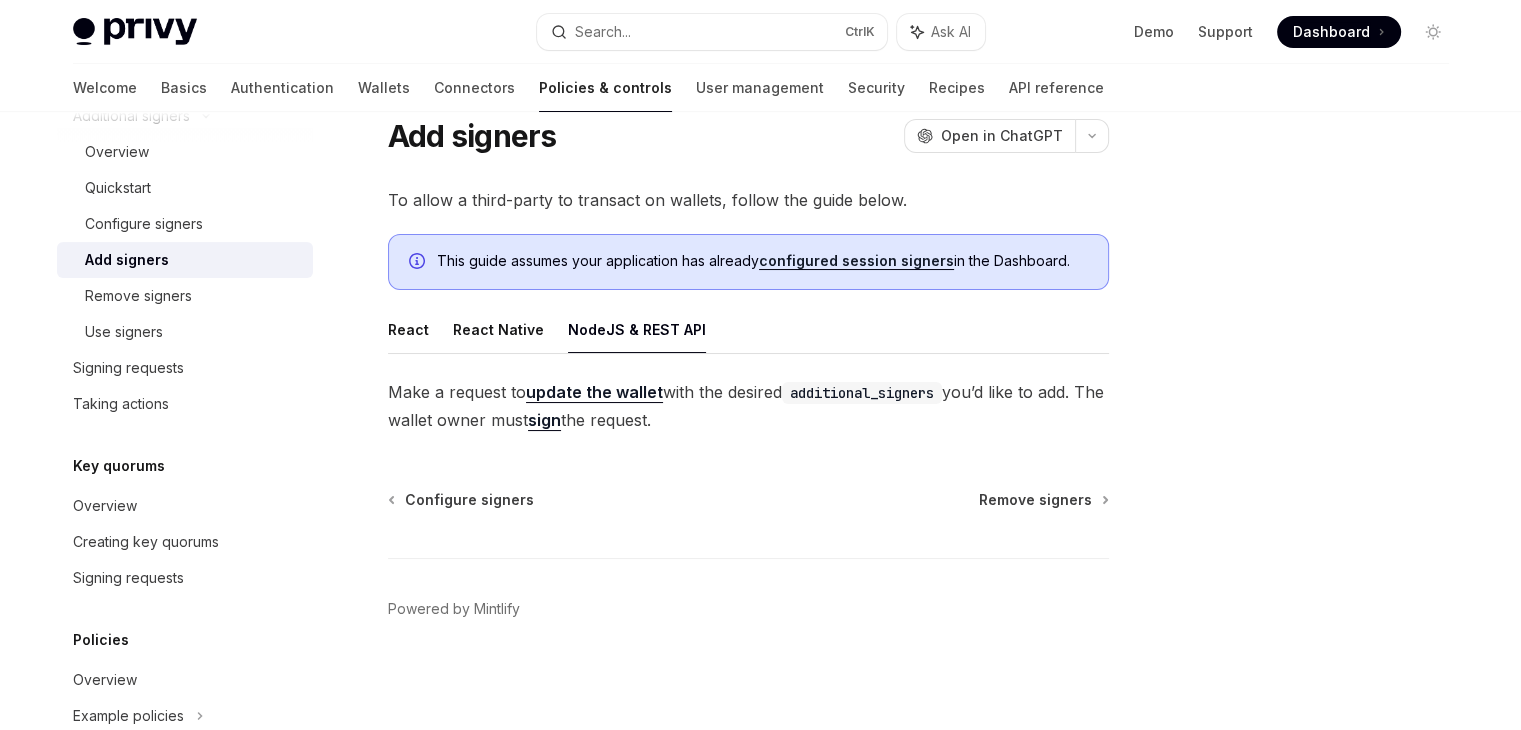 scroll, scrollTop: 0, scrollLeft: 0, axis: both 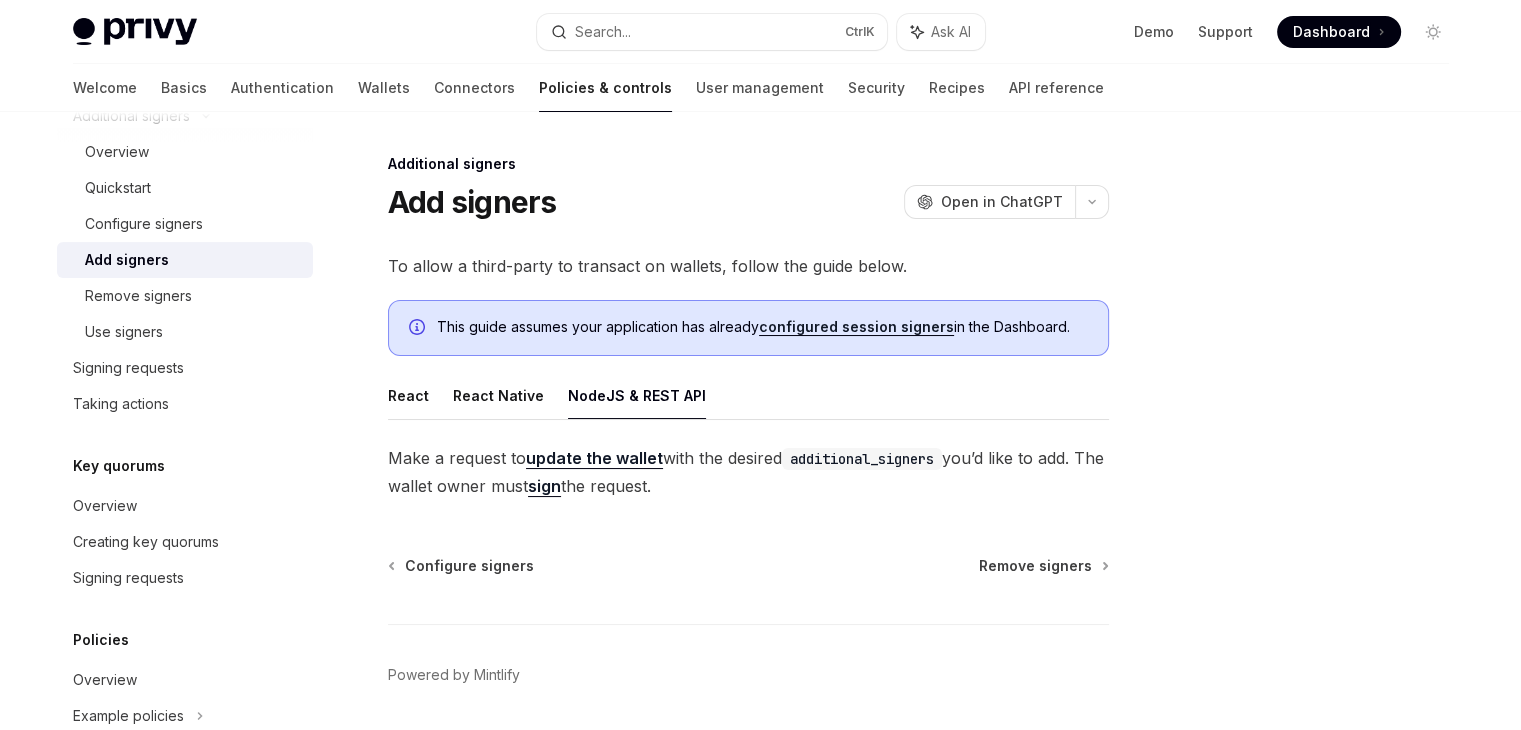 click on "update the wallet" at bounding box center [594, 458] 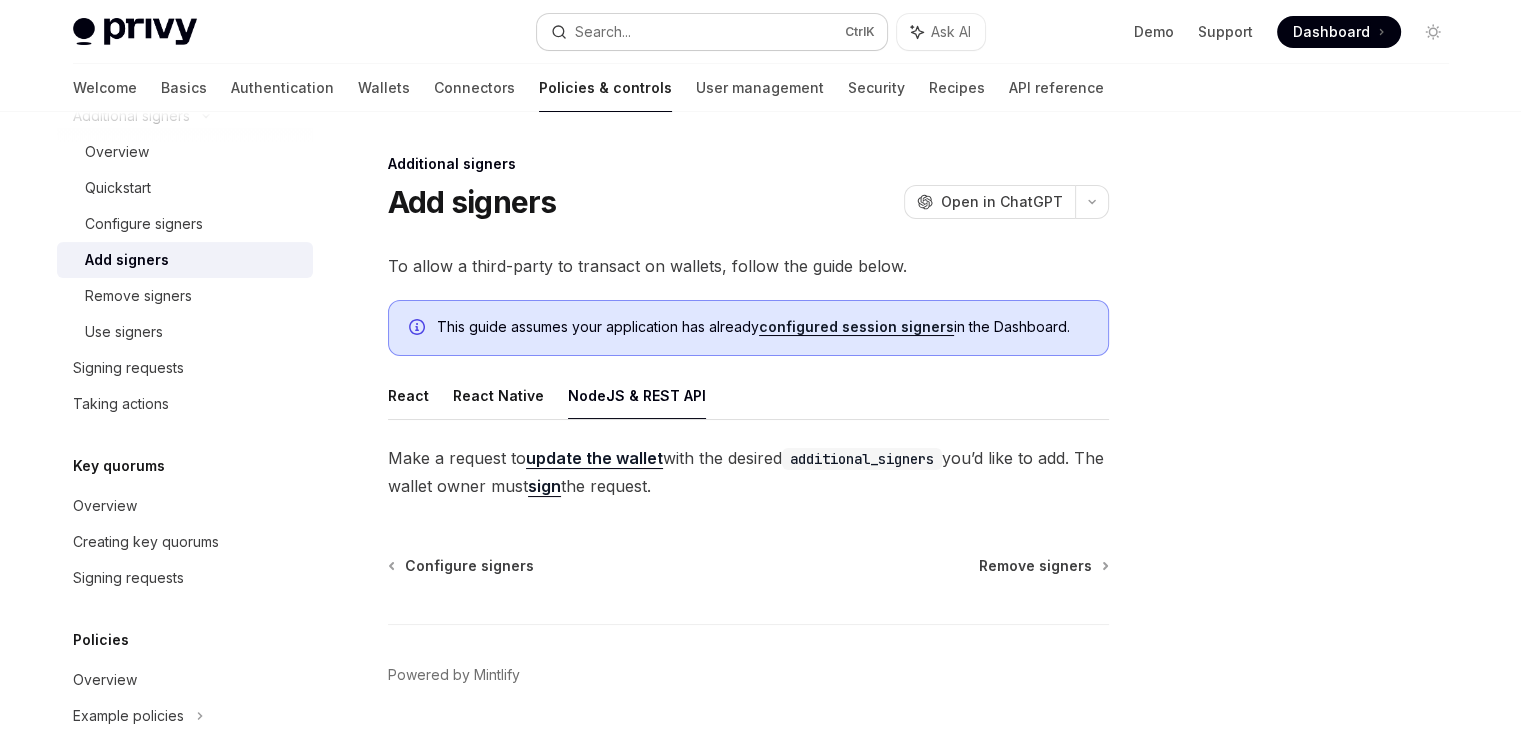 click on "Search... Ctrl  K" at bounding box center (712, 32) 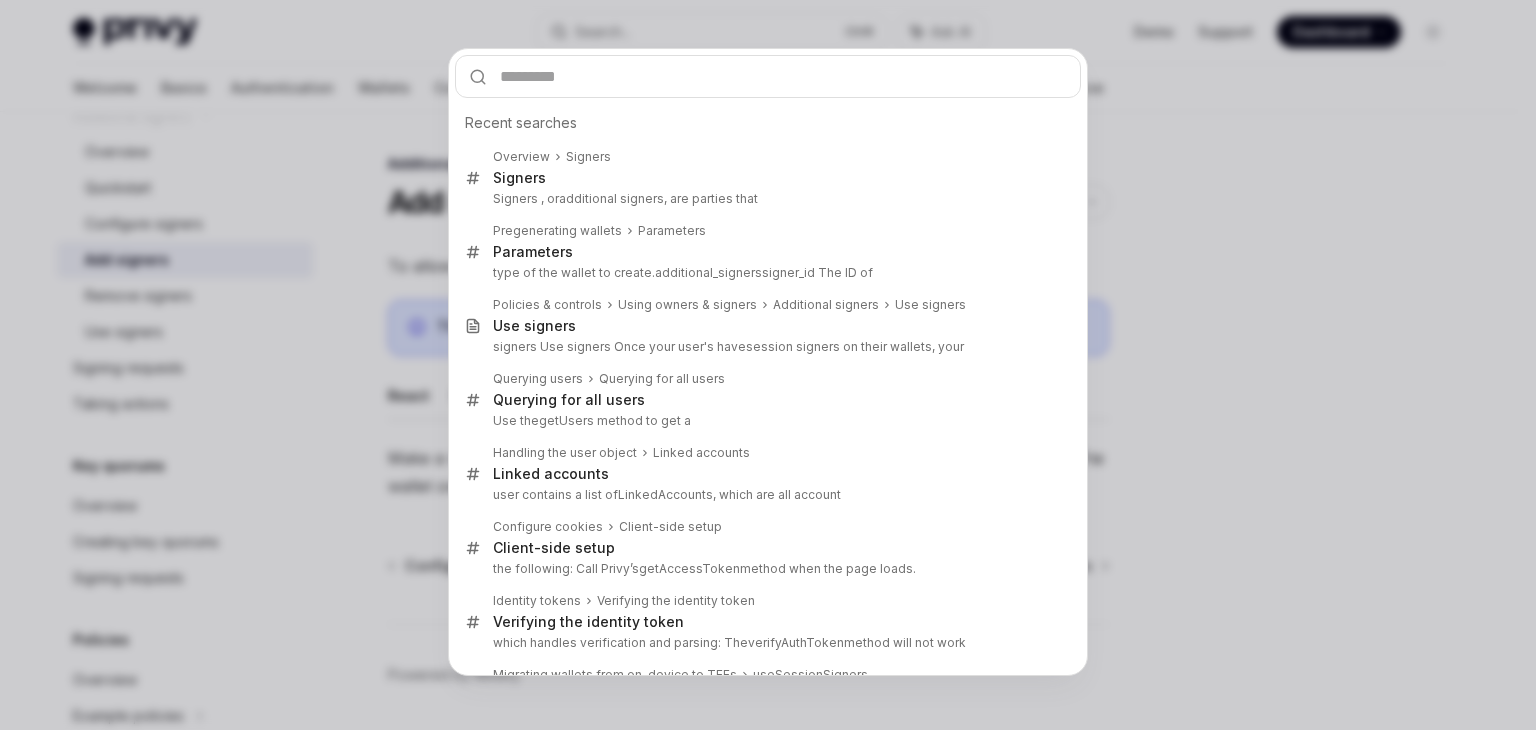 click on "Recent searches Overview Signers Signers
Signers , or  additional signers  , are parties that  Pregenerating wallets Parameters Parameters type of the wallet to create.  additional_signers  signer_id The ID of  Policies & controls Using owners & signers Additional signers Use signers Use signers signers
Use signers
Once your user's have  session signer s on their wallets, your Querying users Querying for all users Querying for all users
Use the  getUser s method to get a  Handling the user object Linked accounts Linked accounts user contains a list of  LinkedAccounts , which are all account  Configure cookies Client-side setup Client-side setup the following: Call Privy’s  getAccessToken  method when the page loads.  Identity tokens Verifying the identity token Verifying the identity token which handles verification and parsing: The  verifyAuthToken  method will not work Migrating wallets from on-device to TEEs useSessionSigners useSessionSigners" at bounding box center (768, 365) 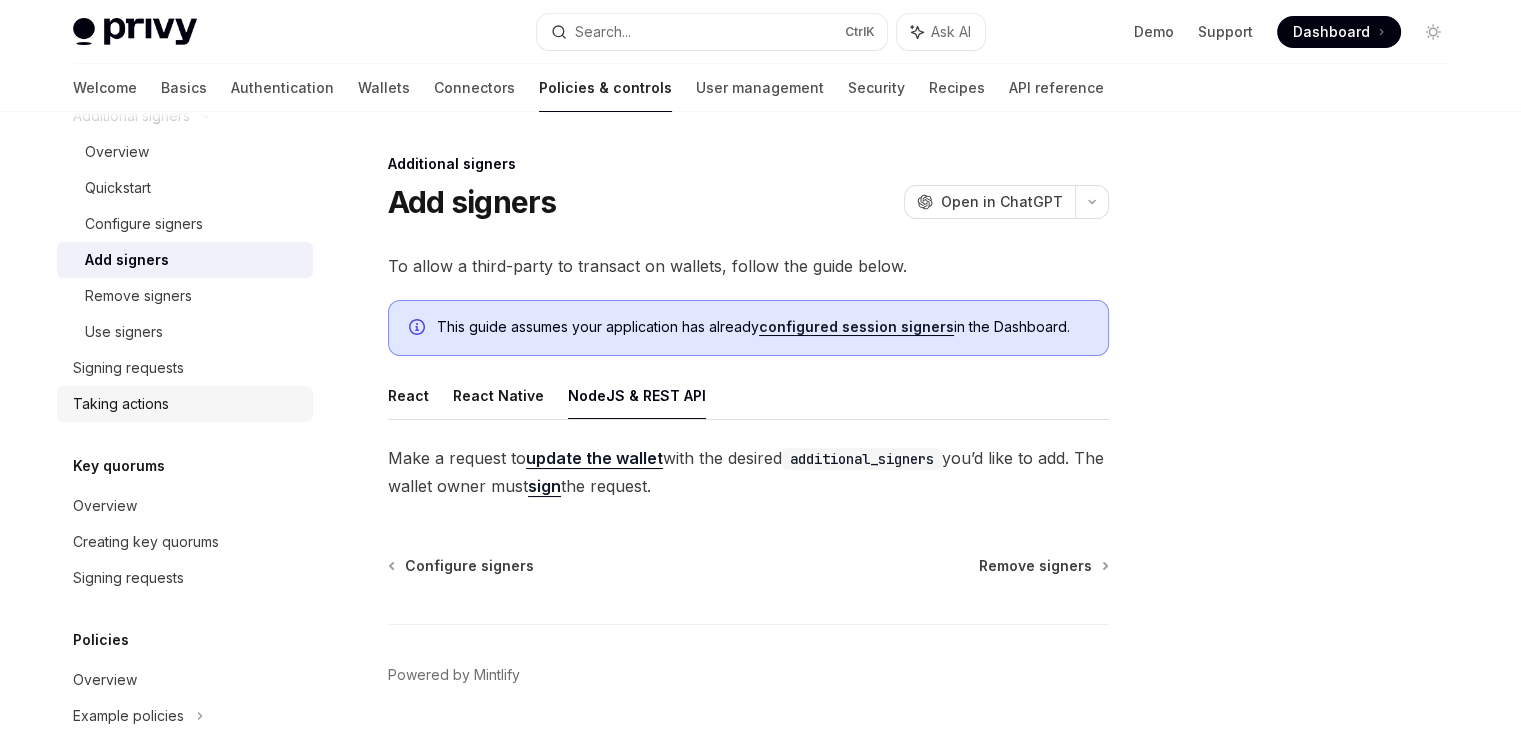 scroll, scrollTop: 0, scrollLeft: 0, axis: both 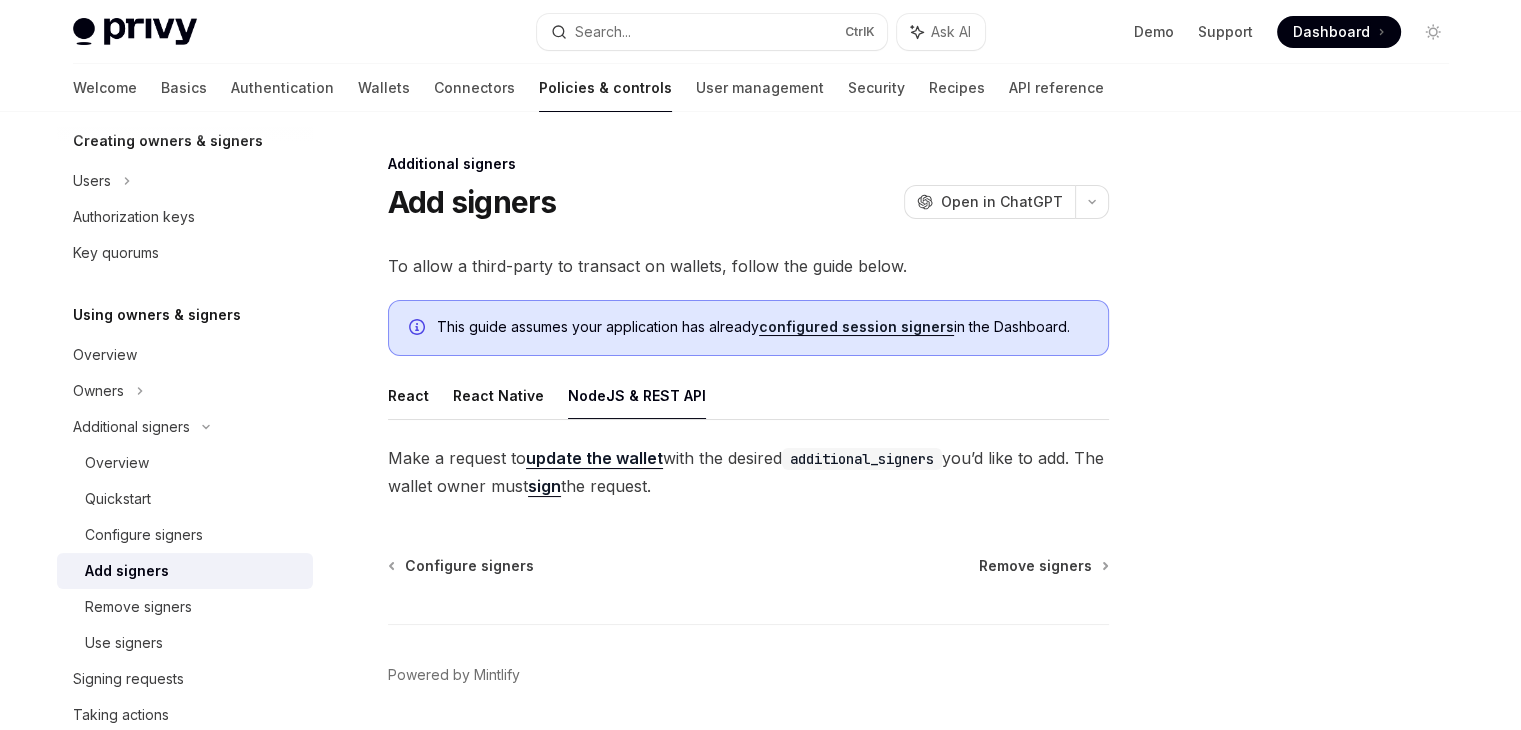 click on "NodeJS & REST API" at bounding box center [637, 395] 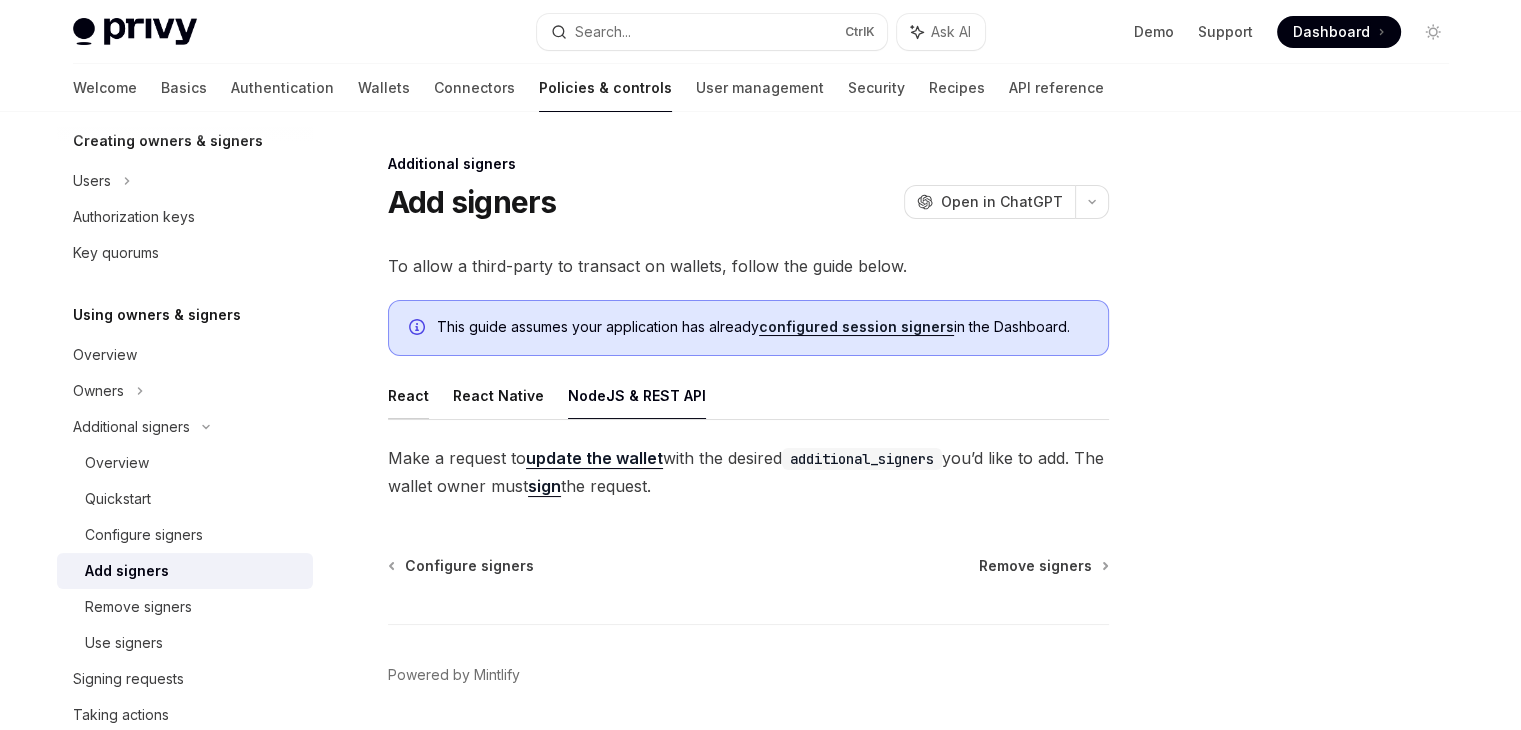 click on "React" at bounding box center (408, 395) 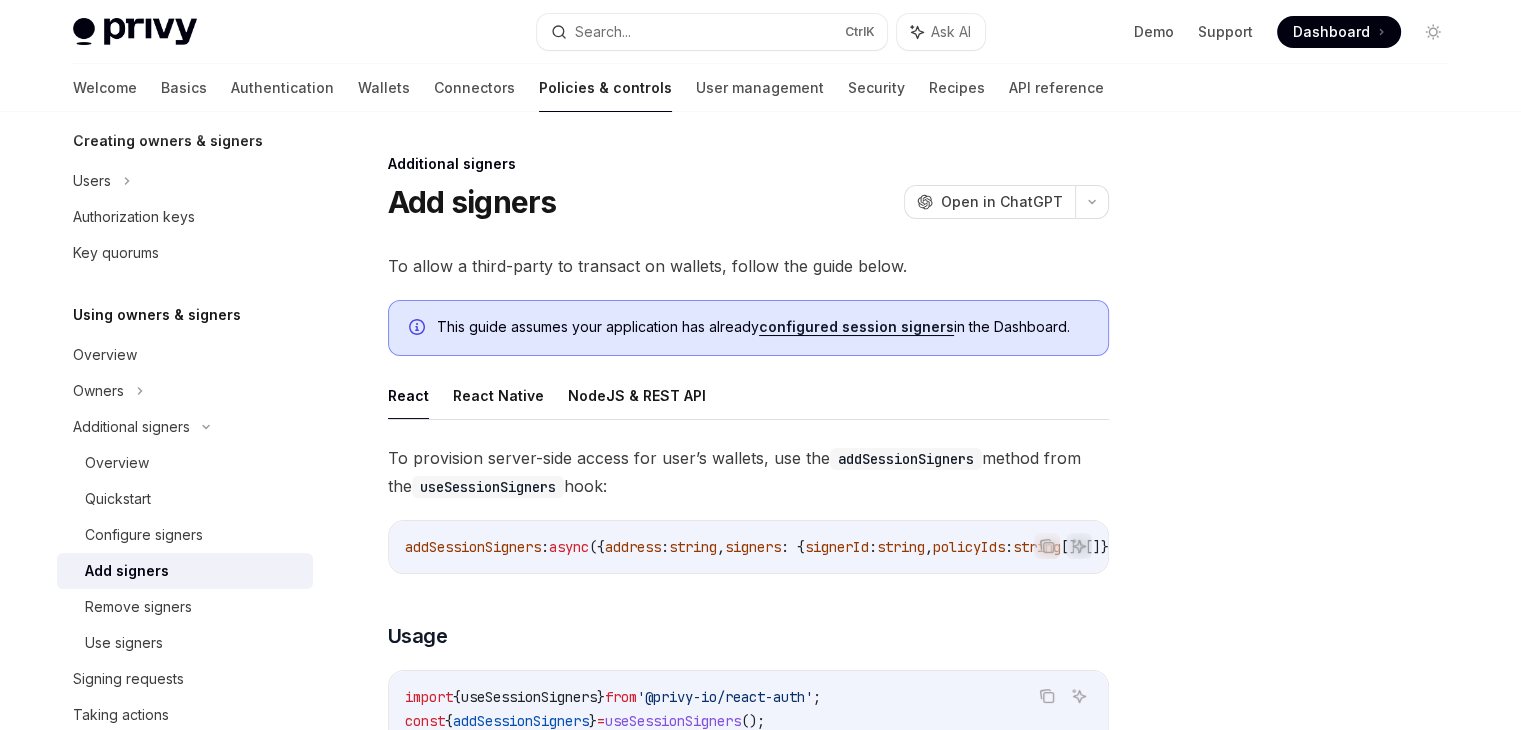 click on "addSessionSigners" at bounding box center [906, 459] 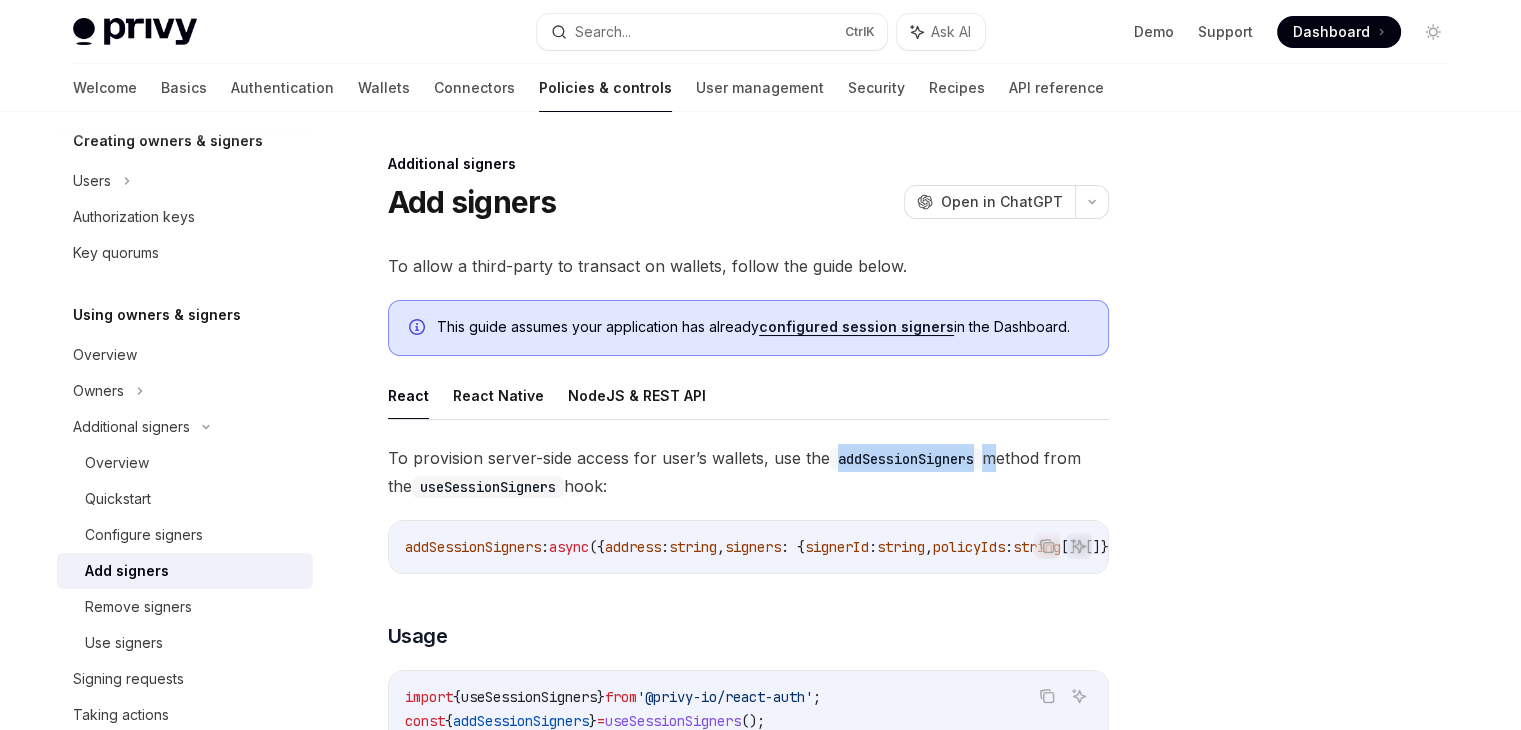 click on "addSessionSigners" at bounding box center (906, 459) 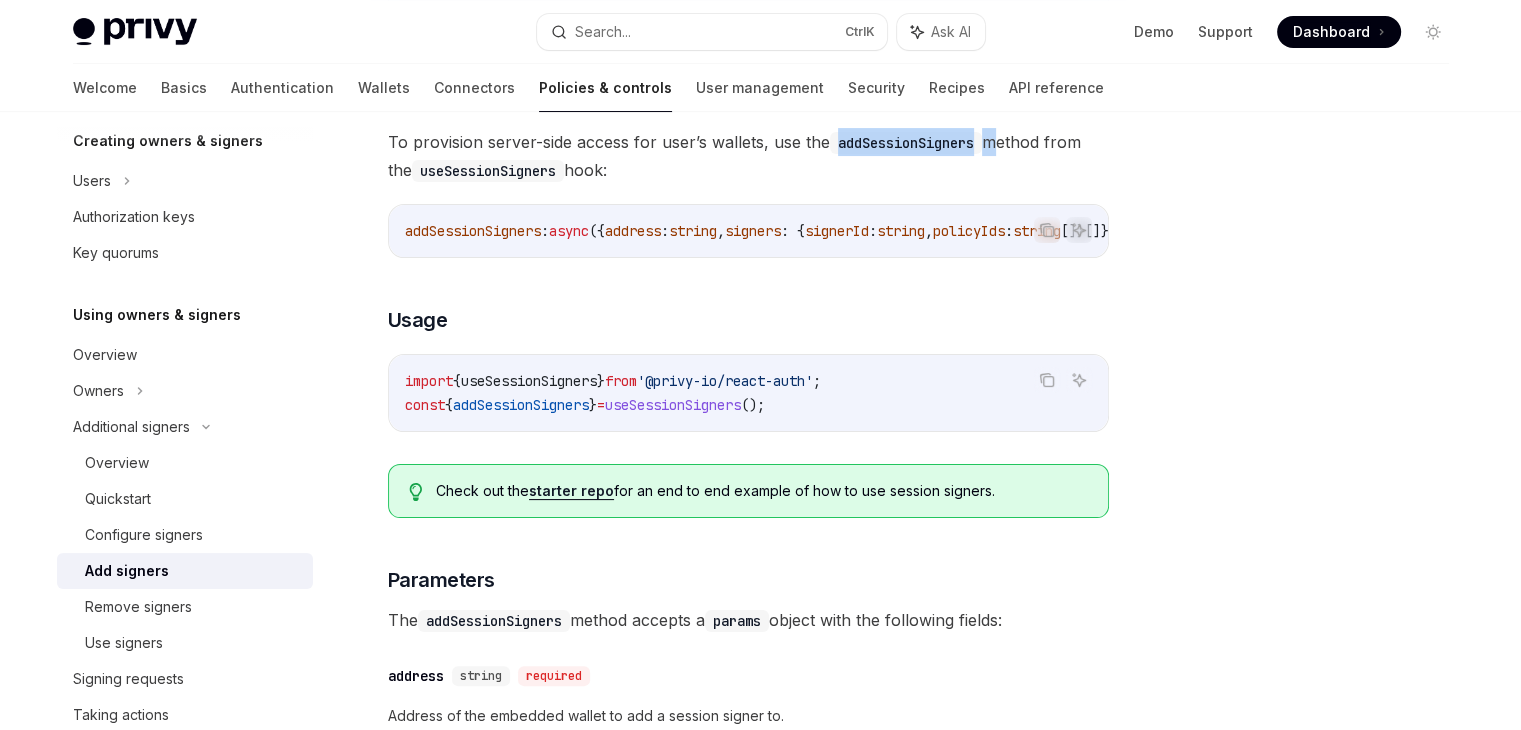 scroll, scrollTop: 316, scrollLeft: 0, axis: vertical 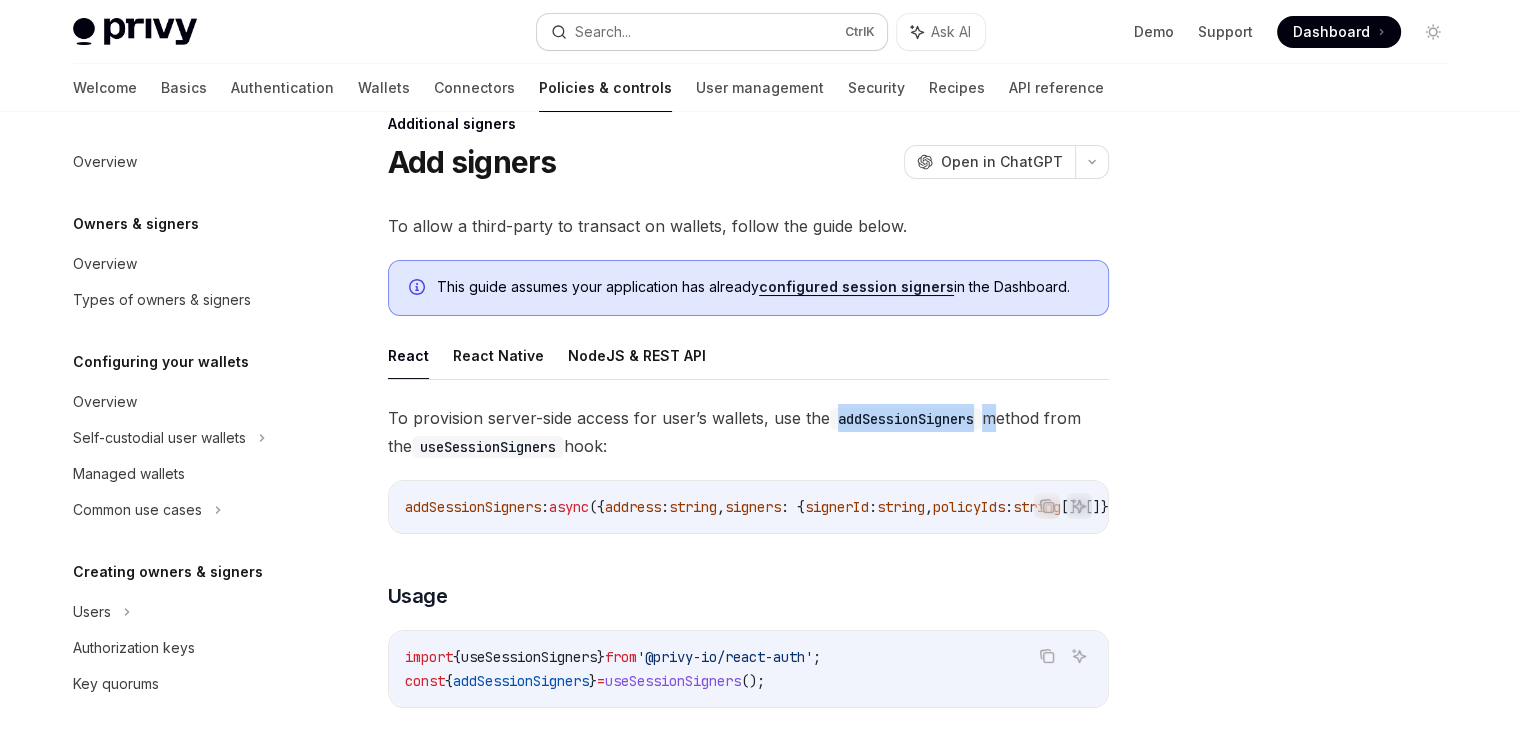 click on "Search... Ctrl  K" at bounding box center (712, 32) 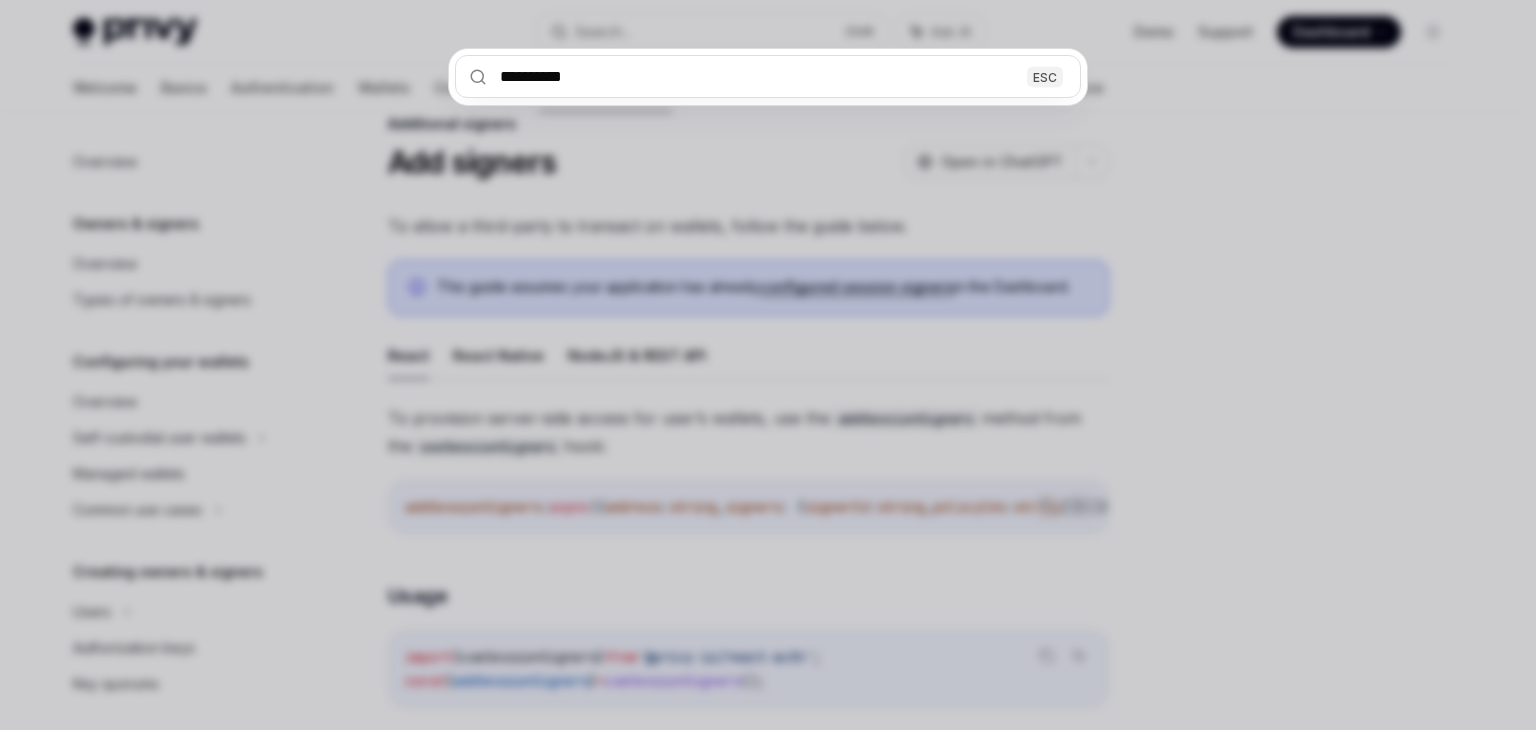 type on "**********" 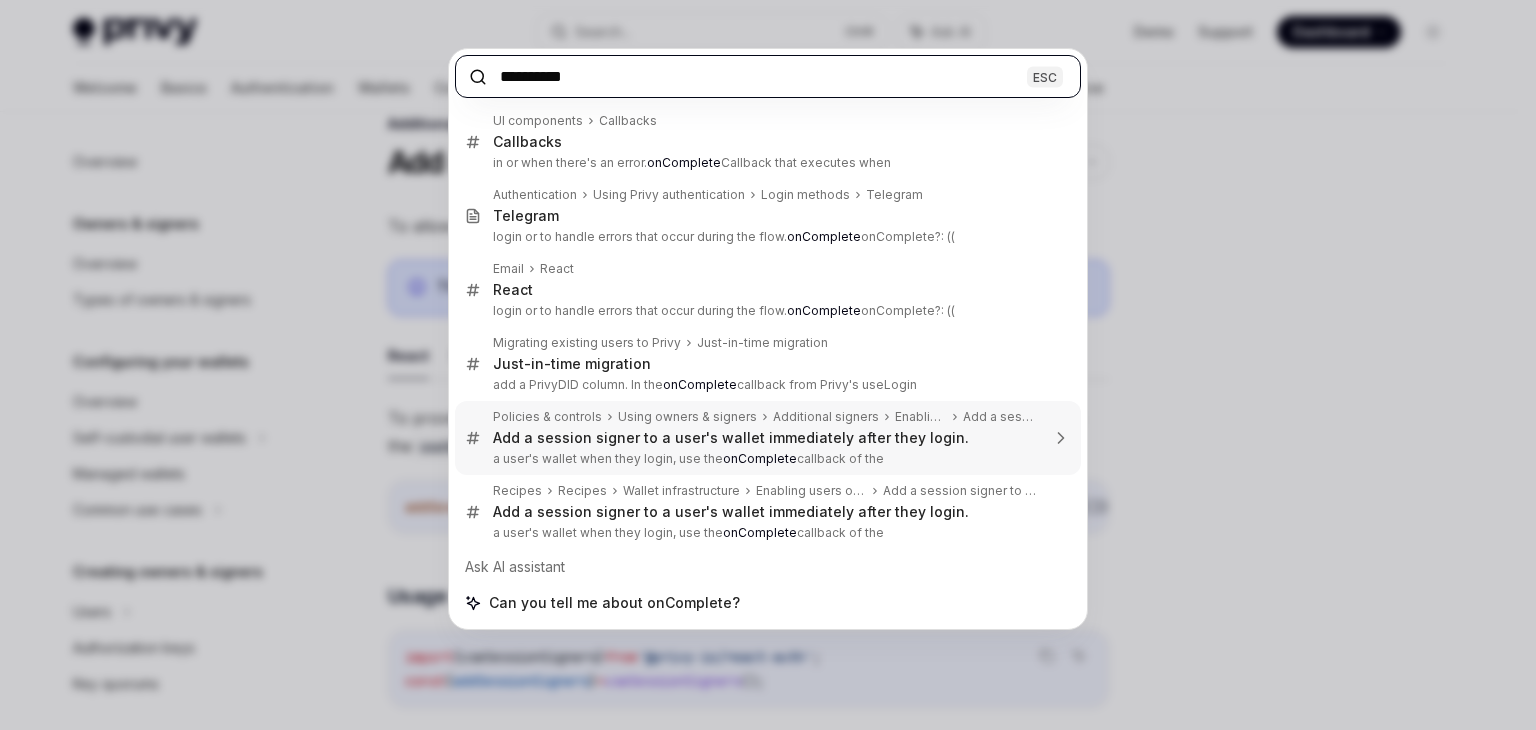 type 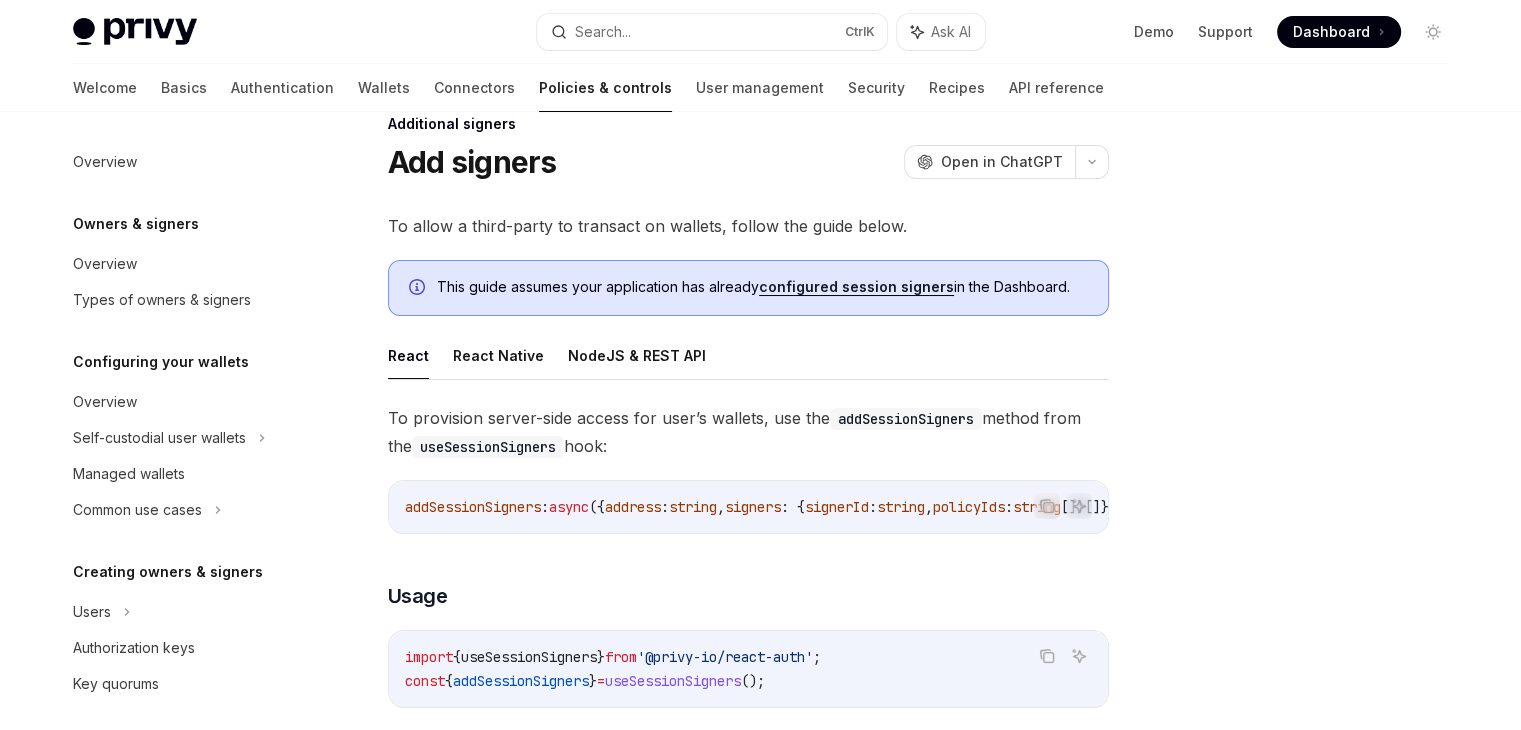 type on "*" 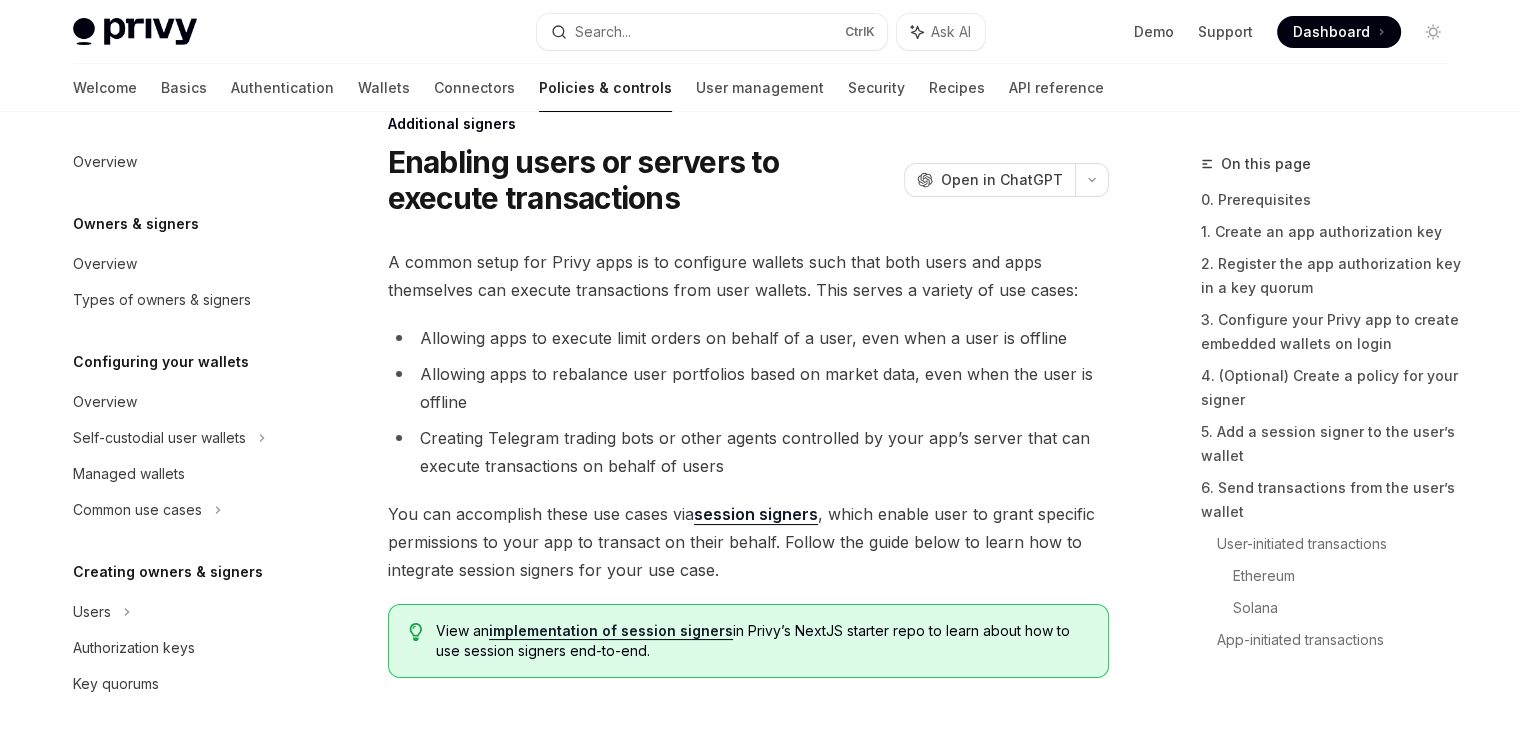 scroll, scrollTop: 3807, scrollLeft: 0, axis: vertical 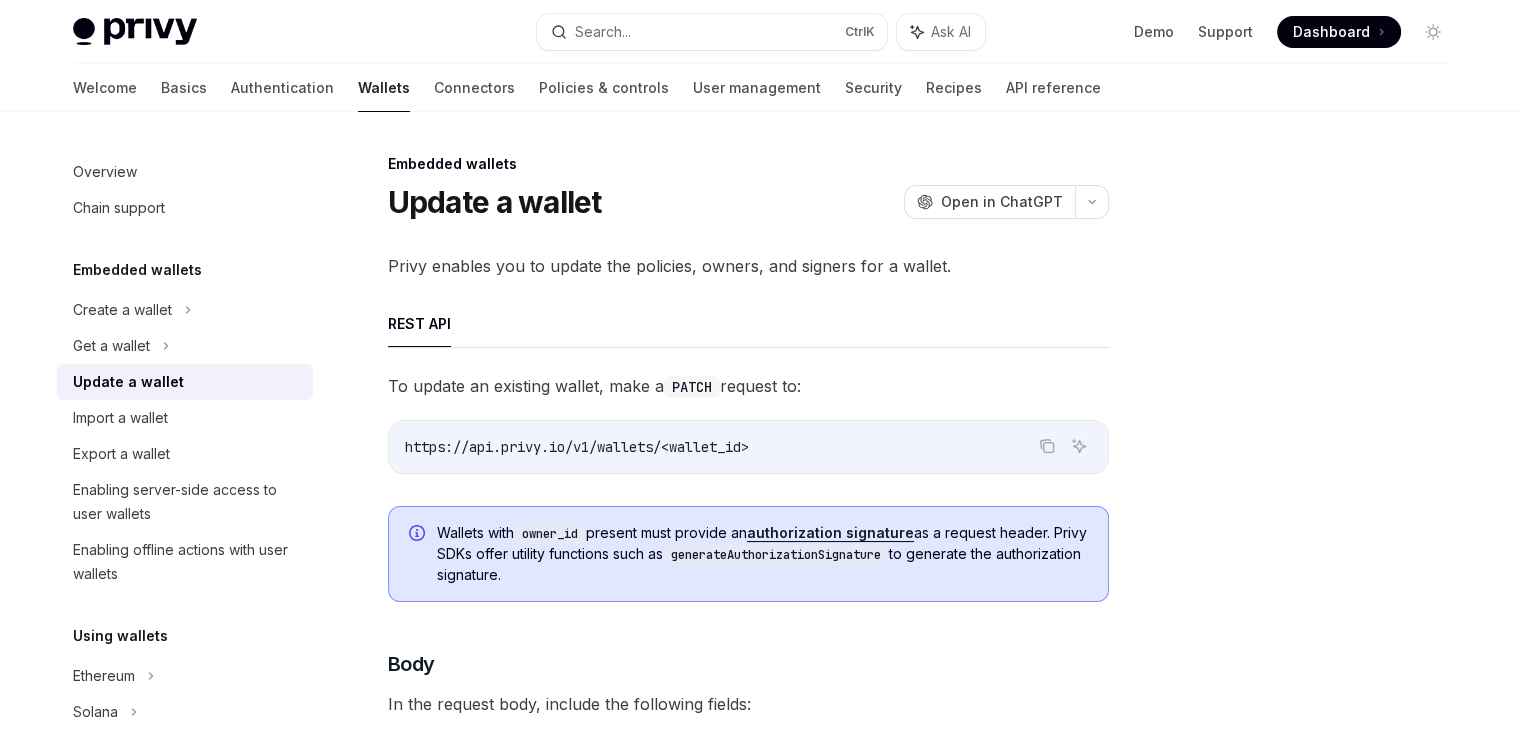 click on "https://api.privy.io/v1/wallets/<wallet_id>" at bounding box center (577, 447) 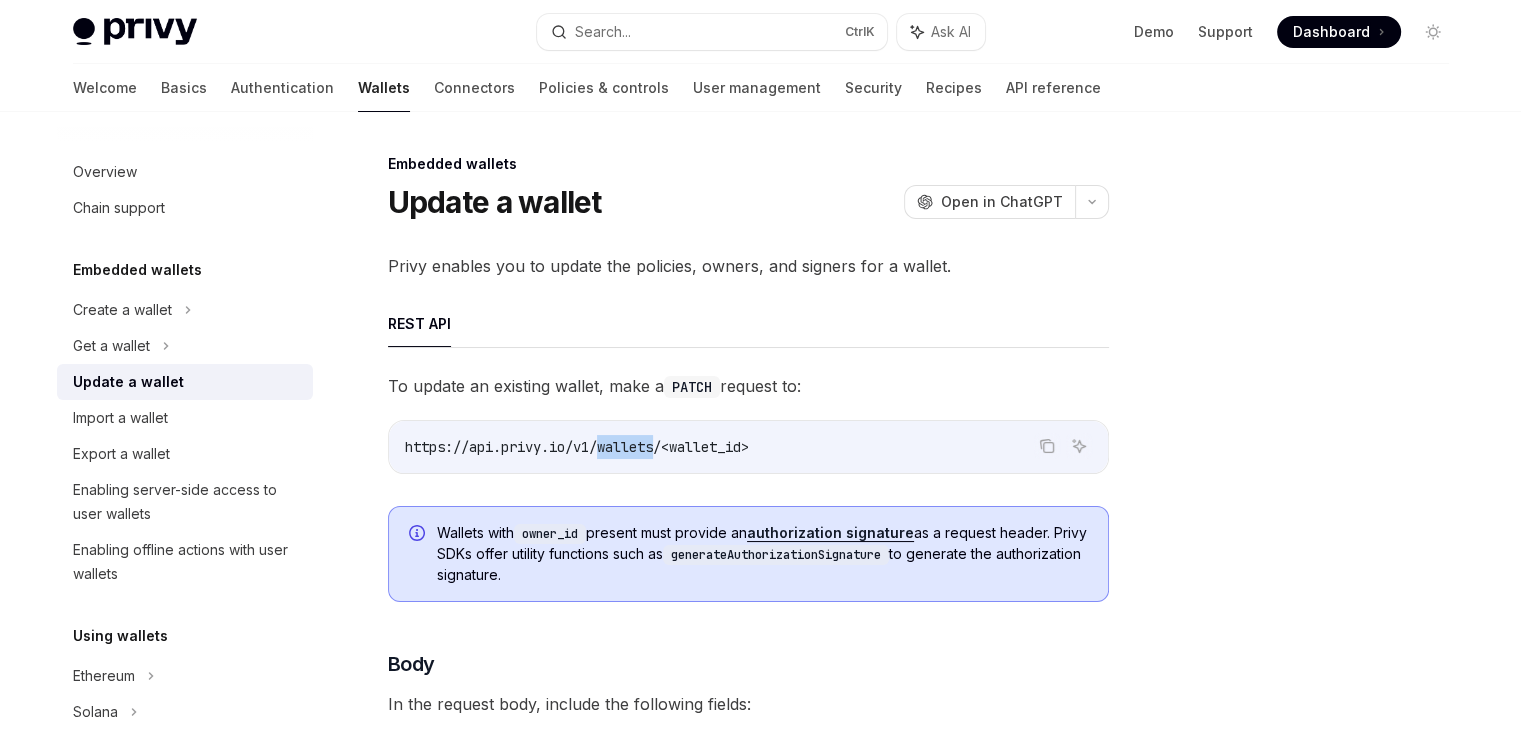 click on "https://api.privy.io/v1/wallets/<wallet_id>" at bounding box center (577, 447) 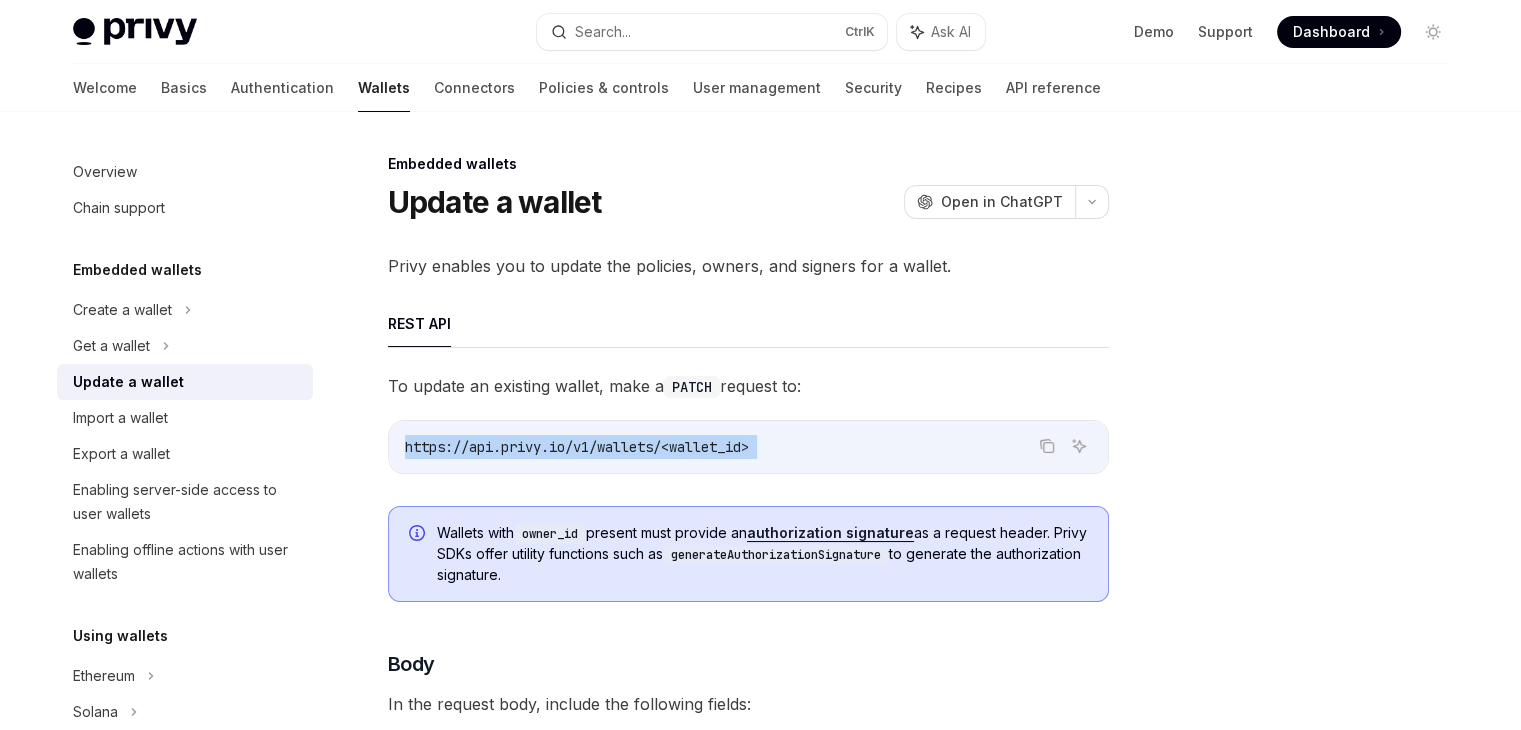 click on "https://api.privy.io/v1/wallets/<wallet_id>" at bounding box center (577, 447) 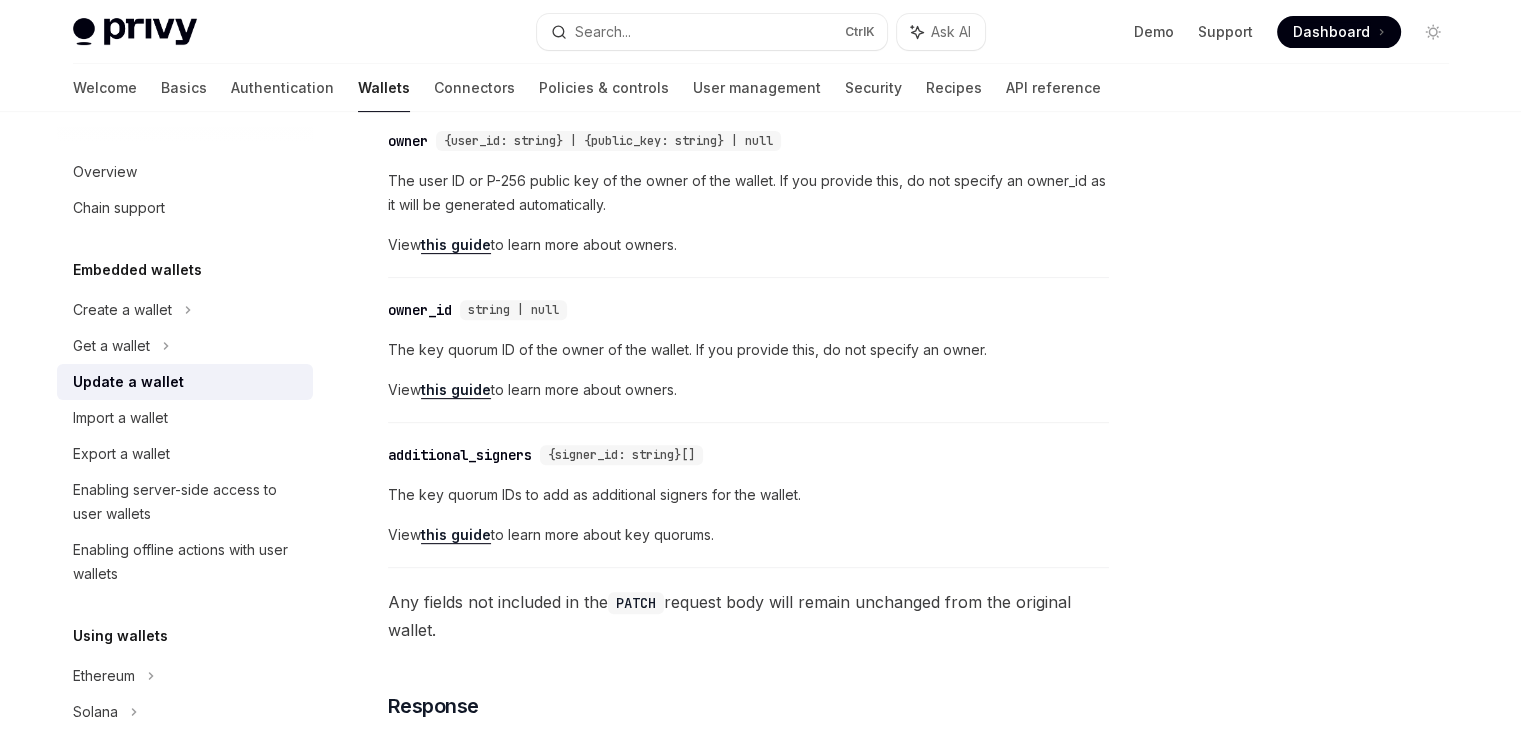scroll, scrollTop: 726, scrollLeft: 0, axis: vertical 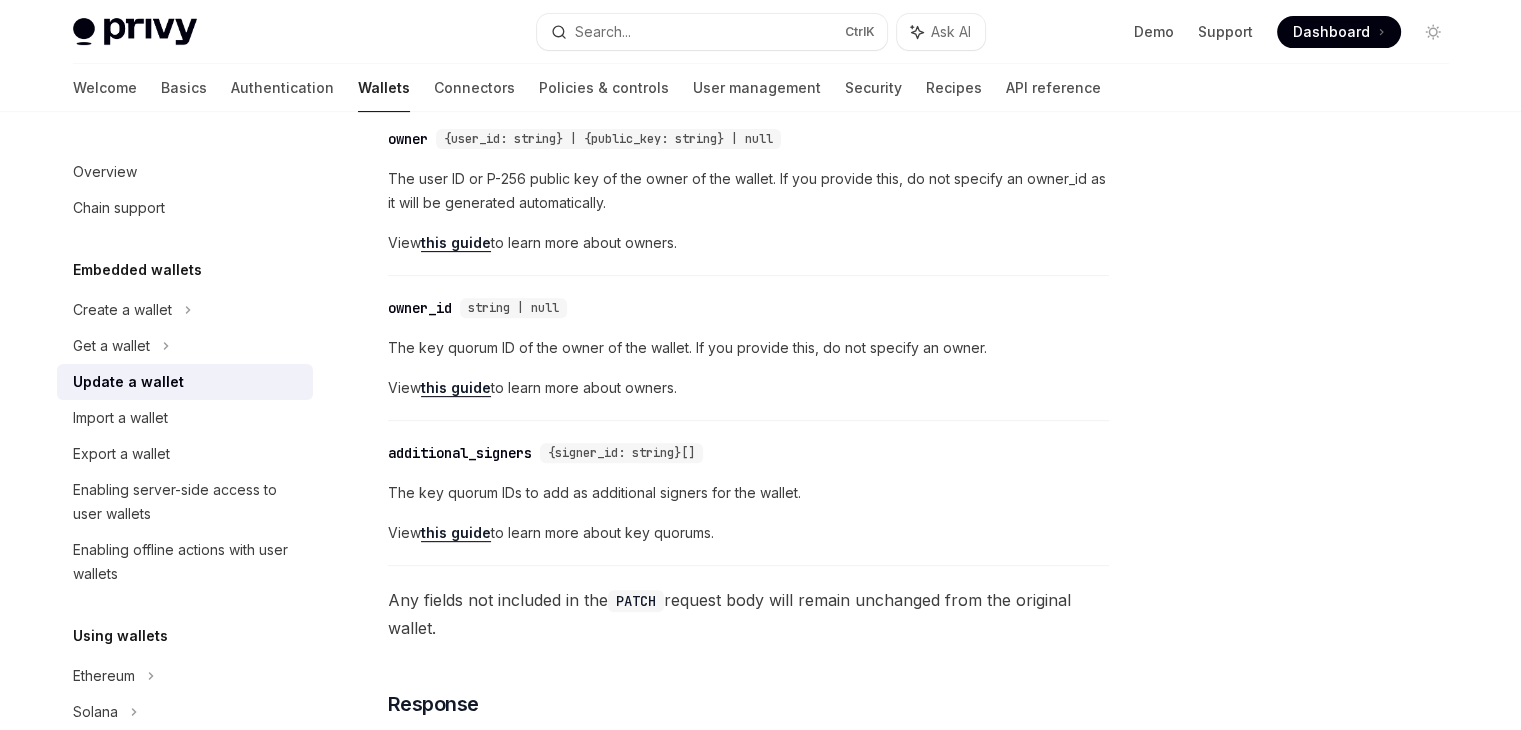 click on "additional_signers" at bounding box center [460, 453] 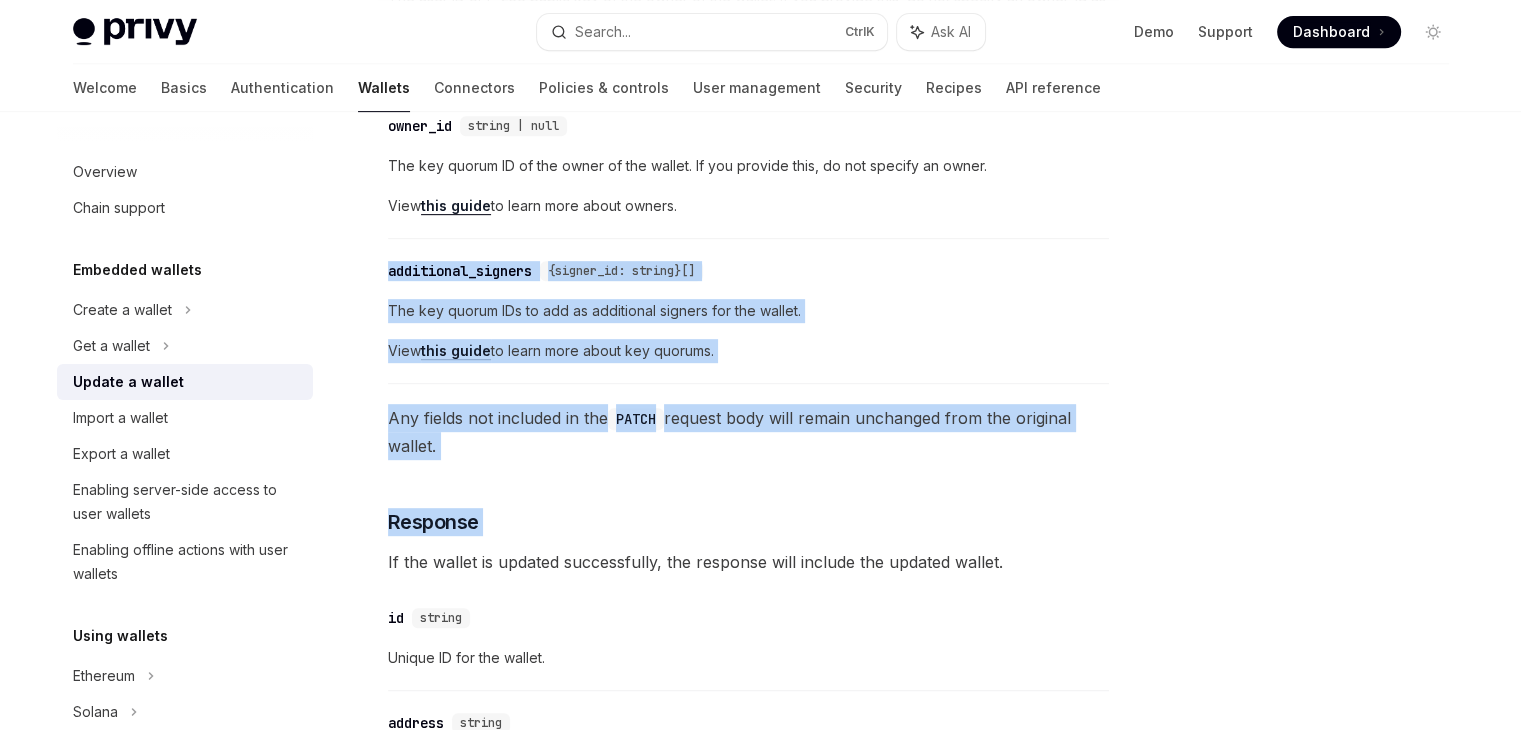 click on "To update an existing wallet, make a  PATCH  request to: Copy Ask AI https://api.privy.io/v1/wallets/[WALLET_ID]
Wallets with  owner_id  present must provide an  authorization signature  as a request header. Privy SDKs offer utility functions such as  generateAuthorizationSignature  to generate the authorization signature. ​ Body In the request body, include the following fields: ​ policy_ids string[] New policy IDs to enforce on the wallet. Currently, only one policy is supported per wallet. ​ owner {user_id: string} | {public_key: string} | null The user ID or P-256 public key of the owner of the wallet. If you provide this, do not specify an owner_id as it will be generated automatically. View  this guide  to learn more about owners. ​ owner_id string | null The key quorum ID of the owner of the wallet. If you provide this, do not specify an owner. View  this guide  to learn more about owners. ​ additional_signers {signer_id: string}[] View  this guide  to learn more about key quorums. PATCH id" at bounding box center (748, 770) 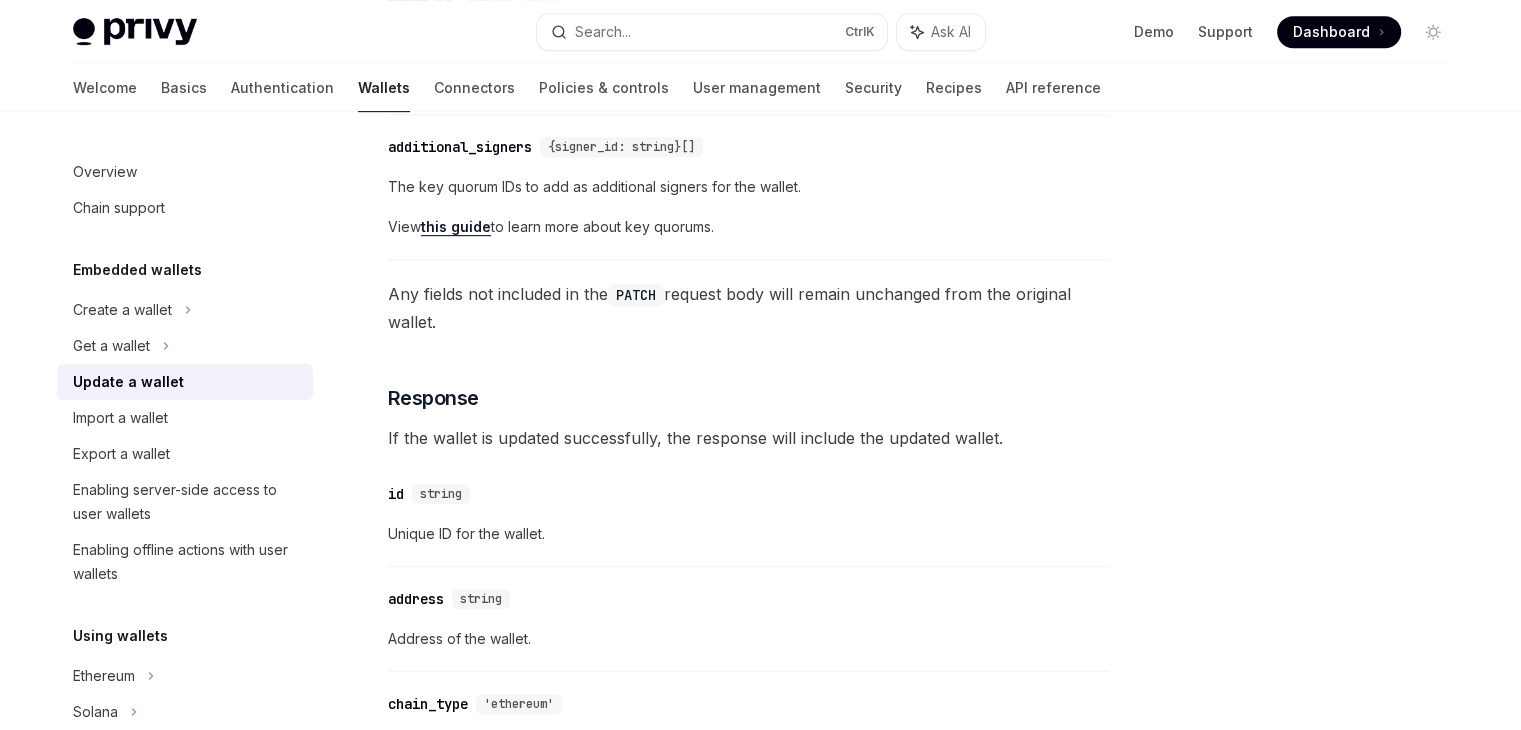 click on "If the wallet is updated successfully, the response will include the updated wallet." at bounding box center [748, 438] 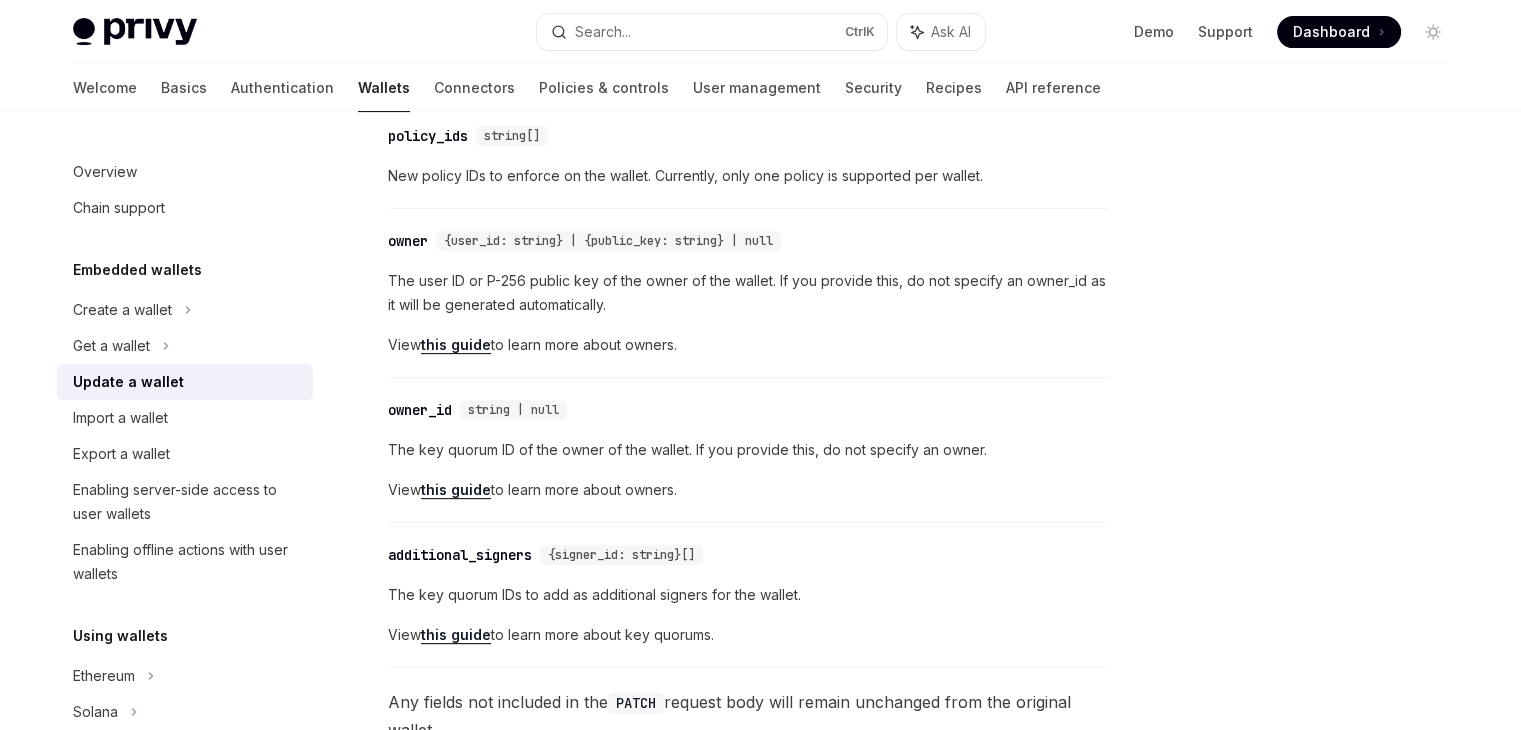 click on "this guide" at bounding box center [456, 635] 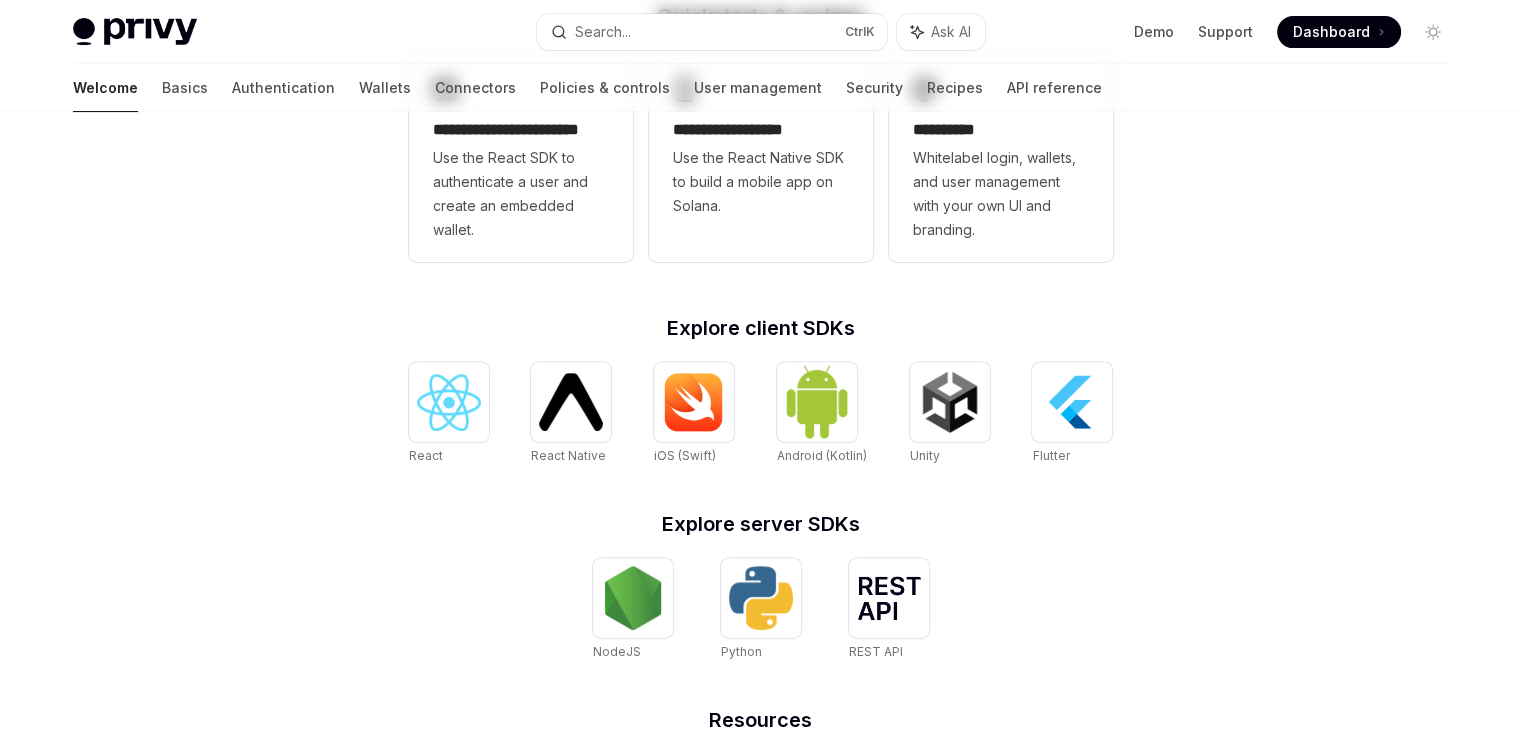 scroll, scrollTop: 0, scrollLeft: 0, axis: both 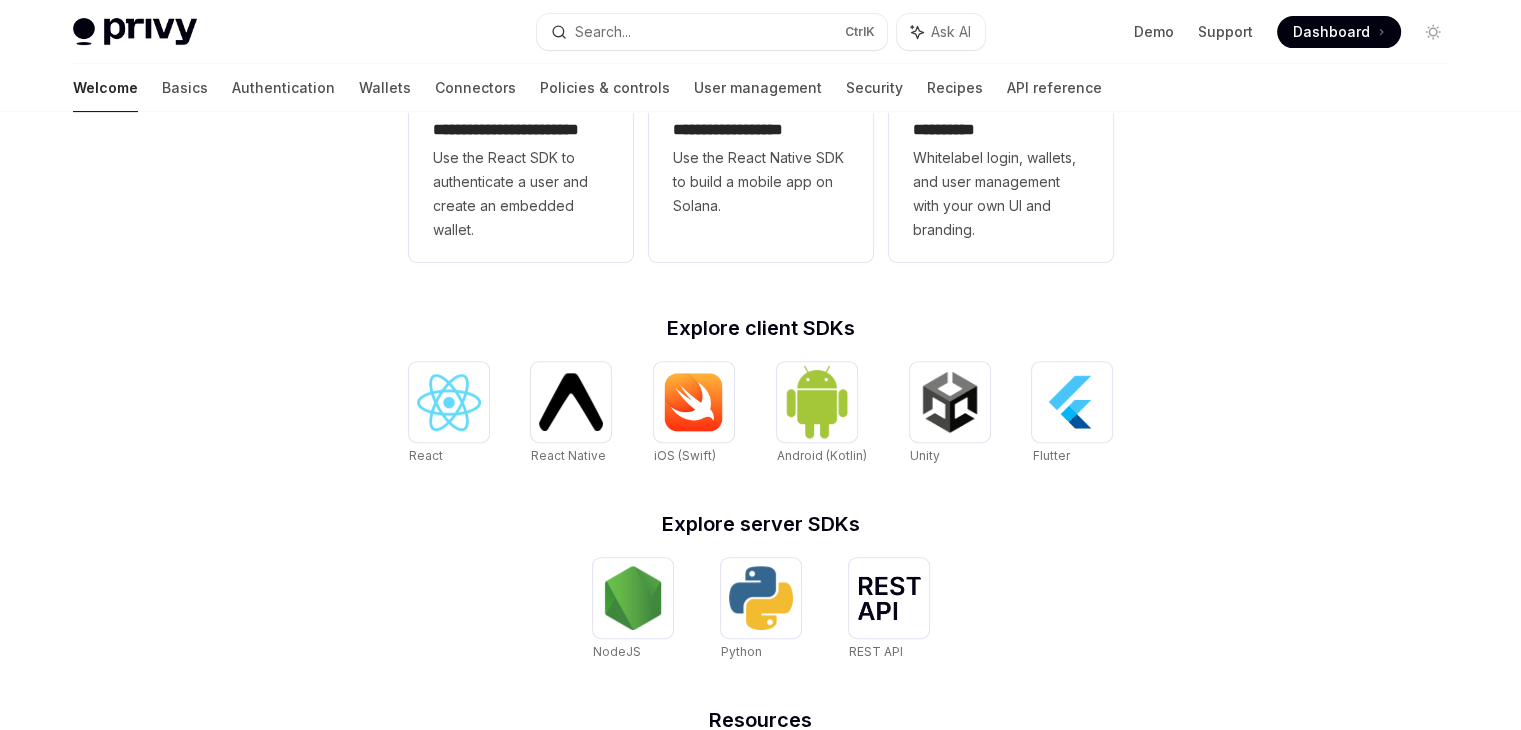 type on "*" 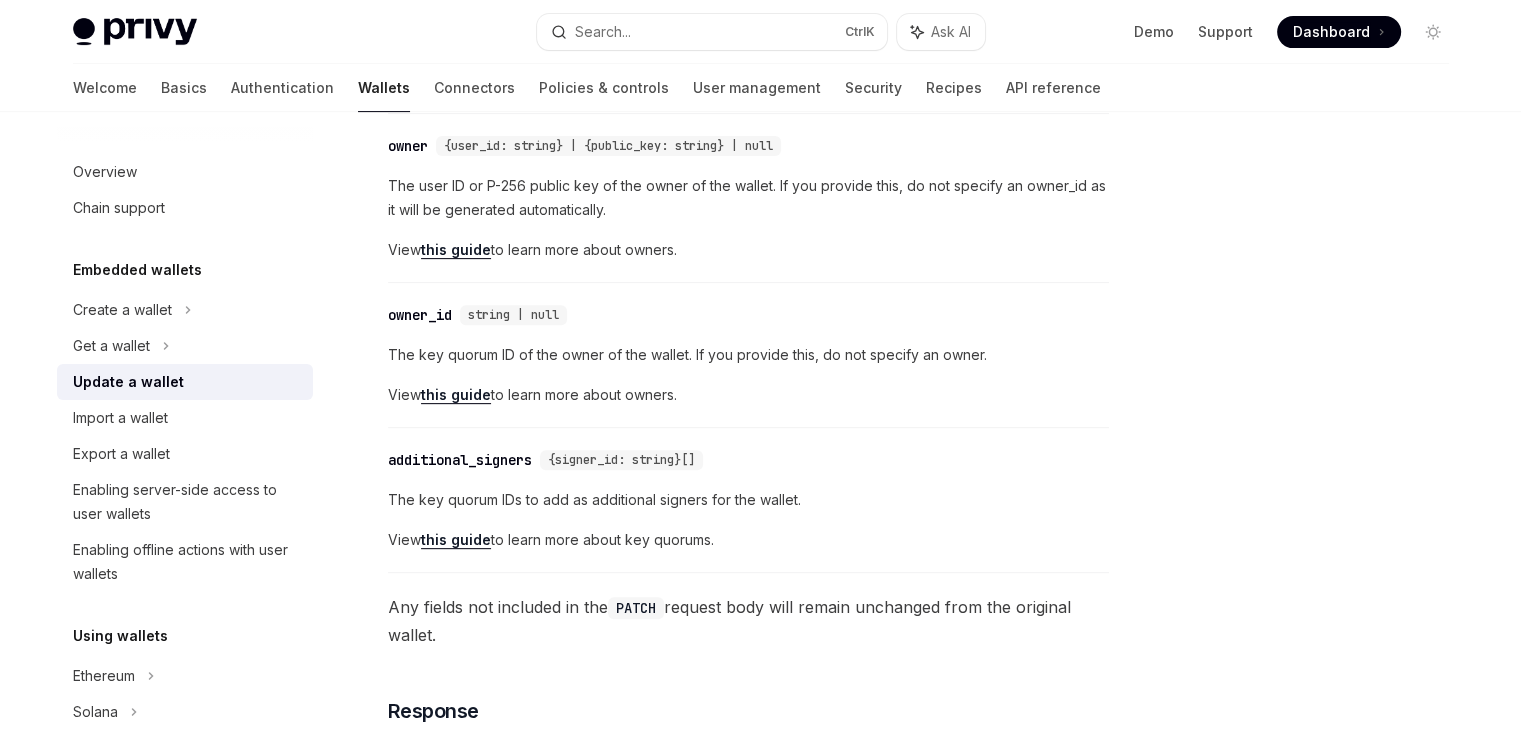 scroll, scrollTop: 726, scrollLeft: 0, axis: vertical 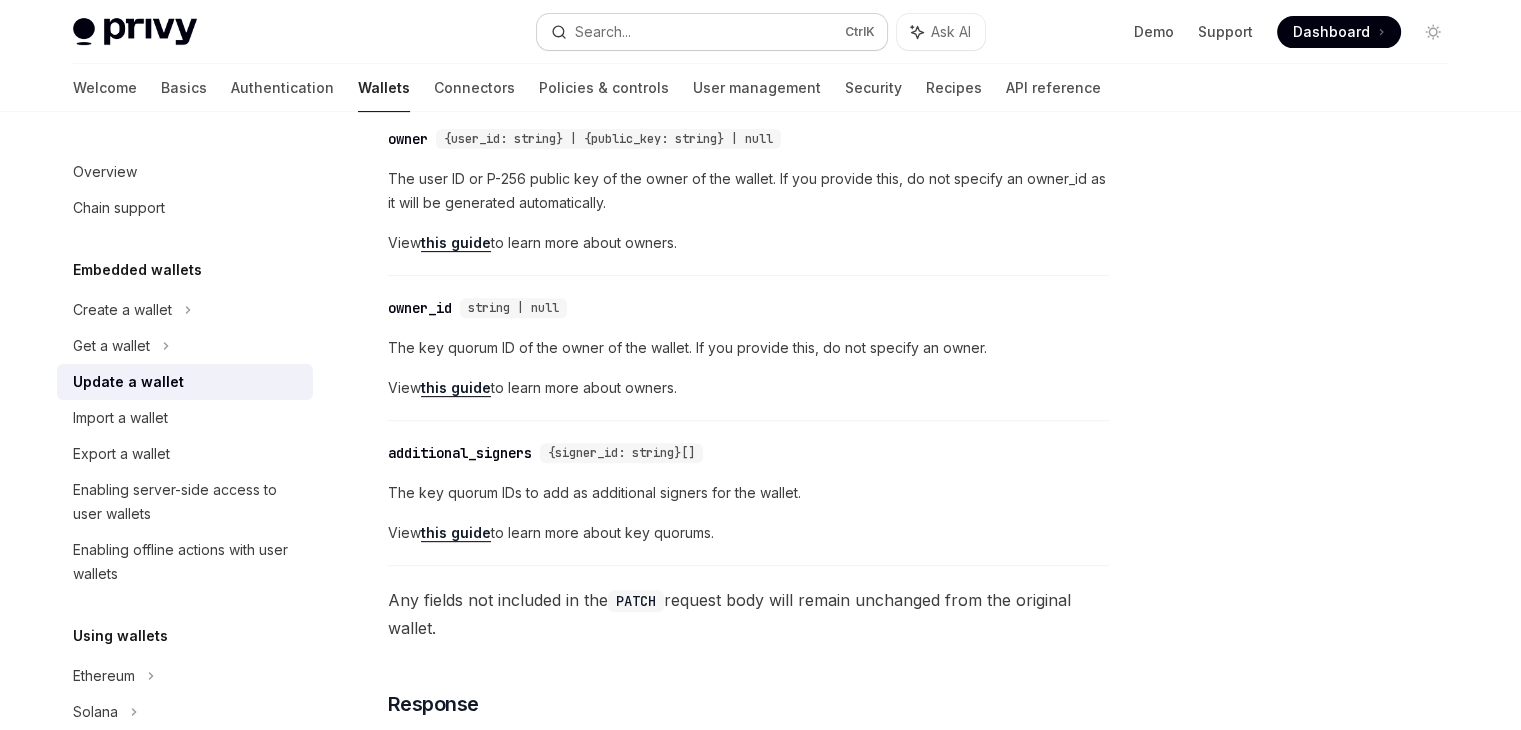 click on "Search... Ctrl  K" at bounding box center (712, 32) 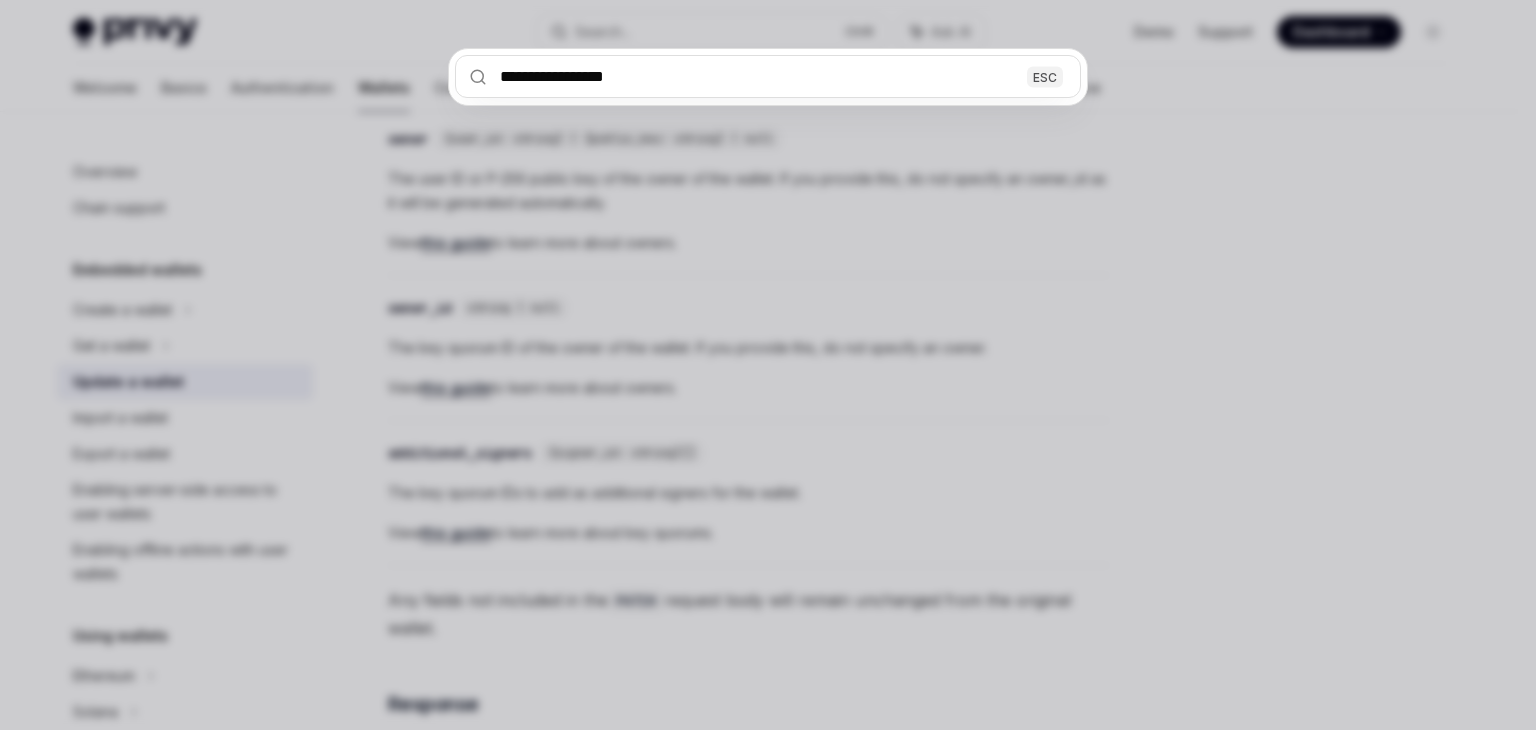 click on "**********" at bounding box center [768, 76] 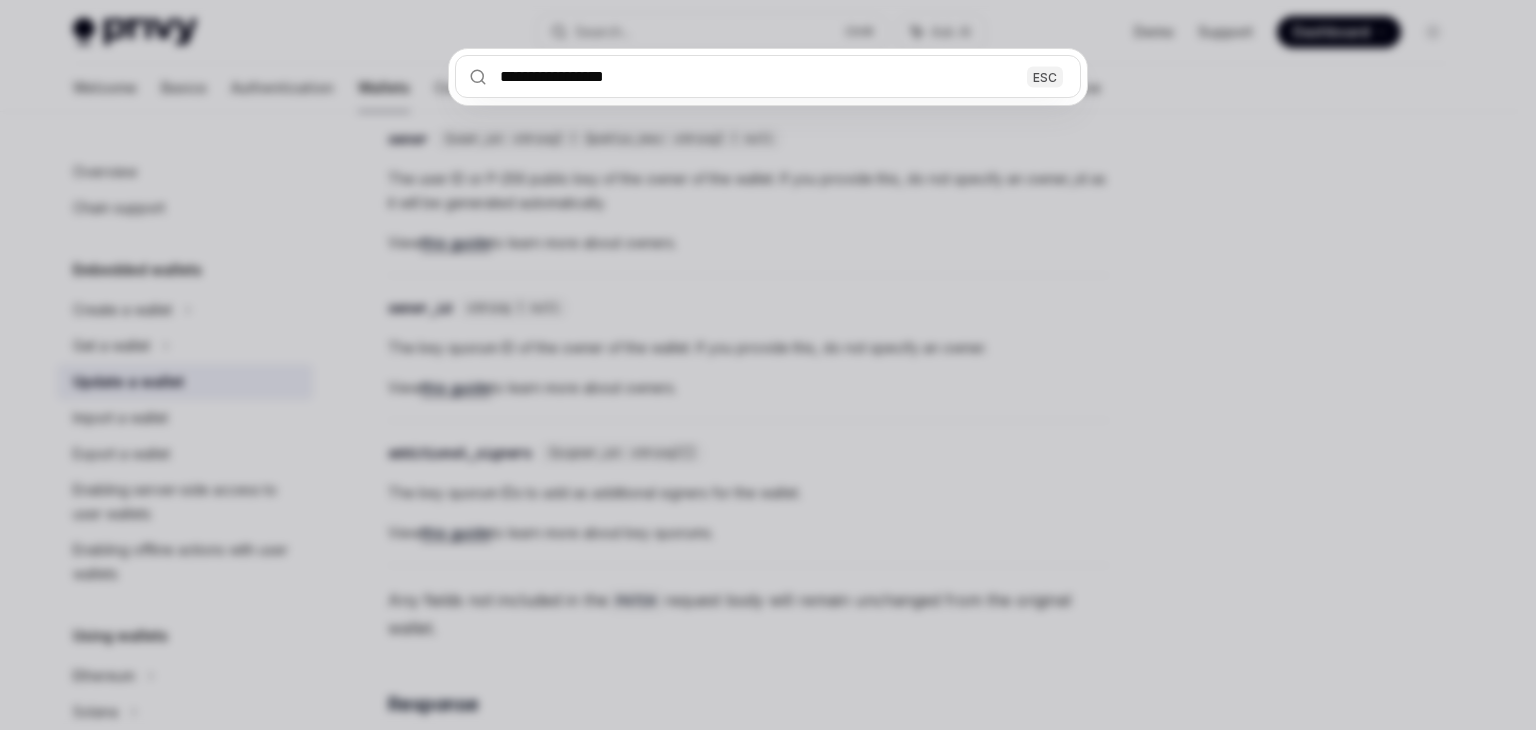 click on "**********" at bounding box center (768, 365) 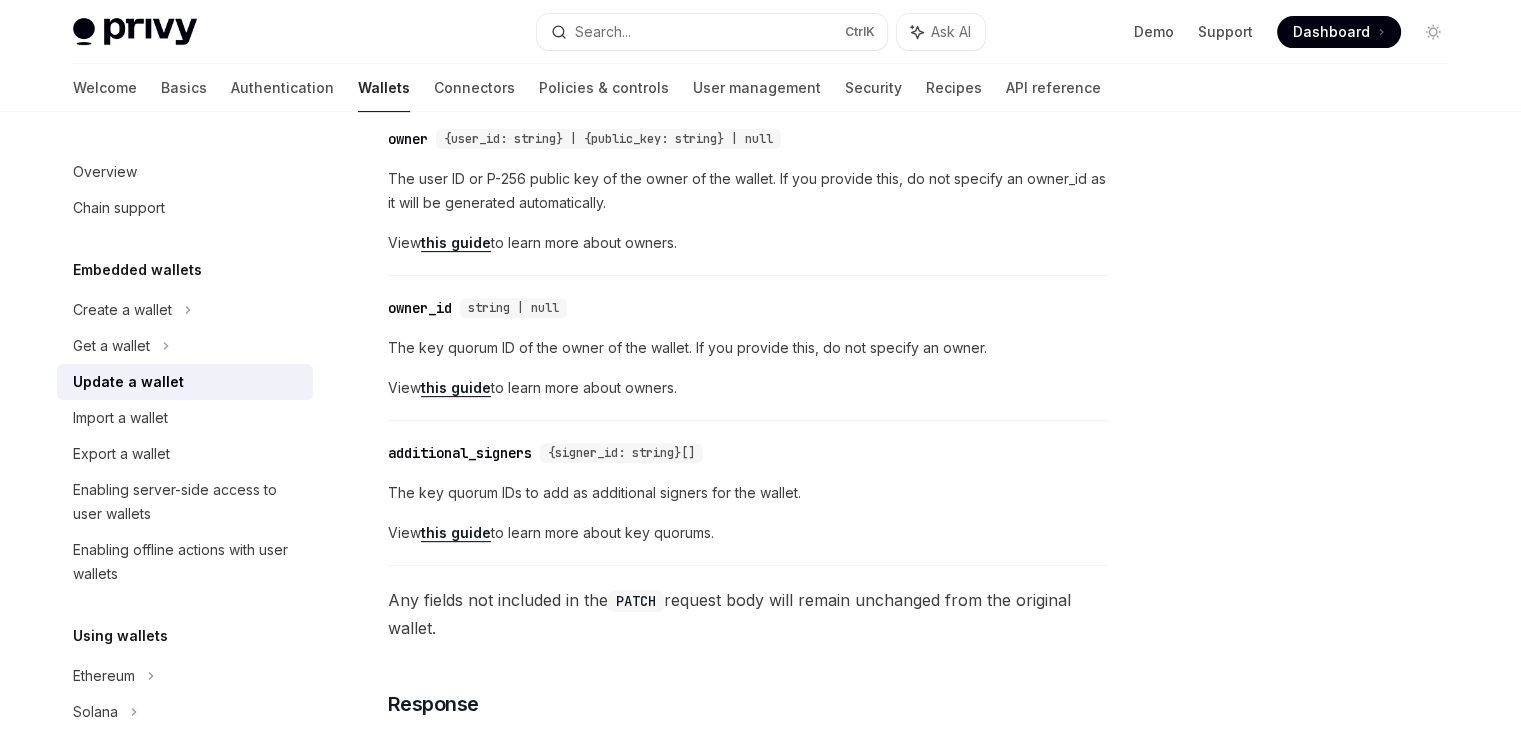 type 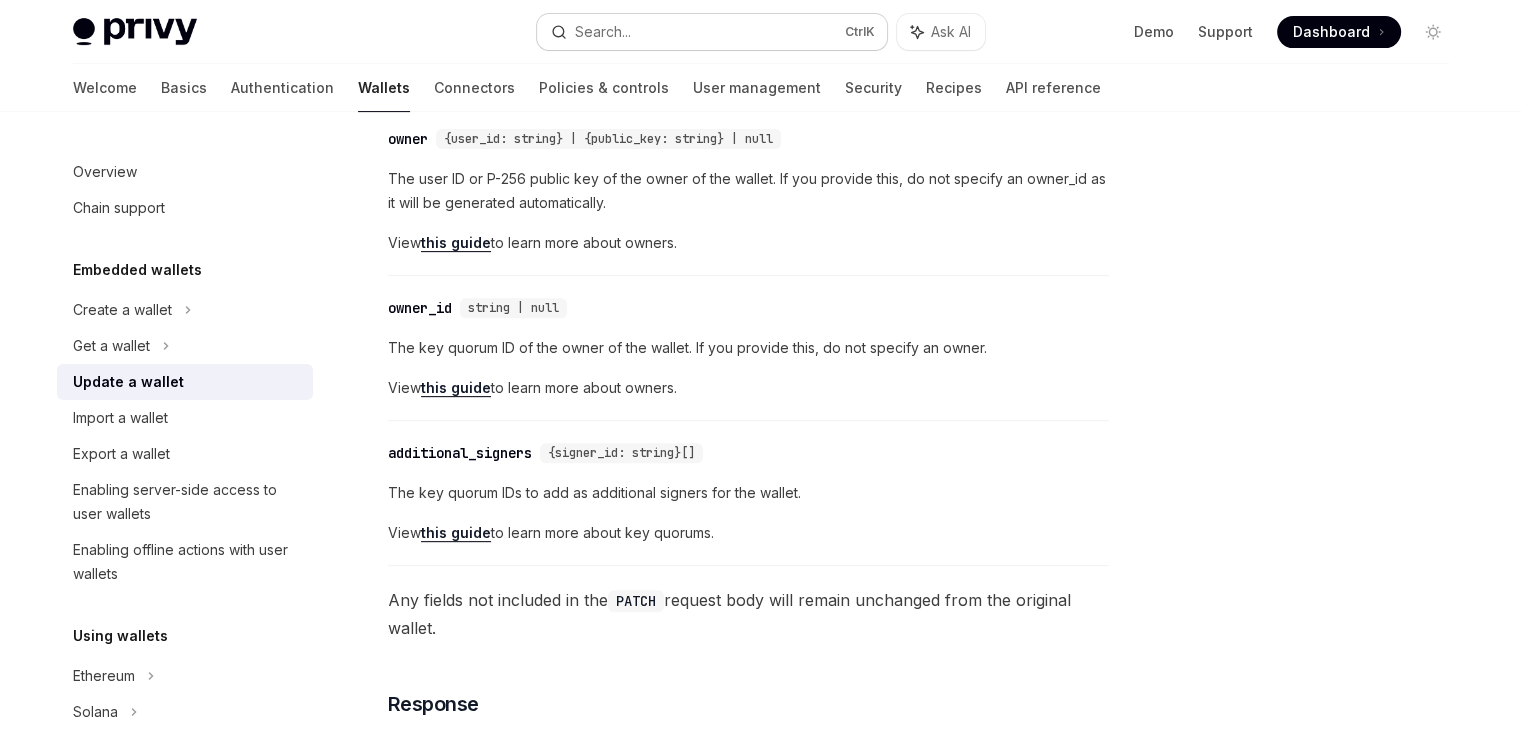 click on "Search... Ctrl  K" at bounding box center [712, 32] 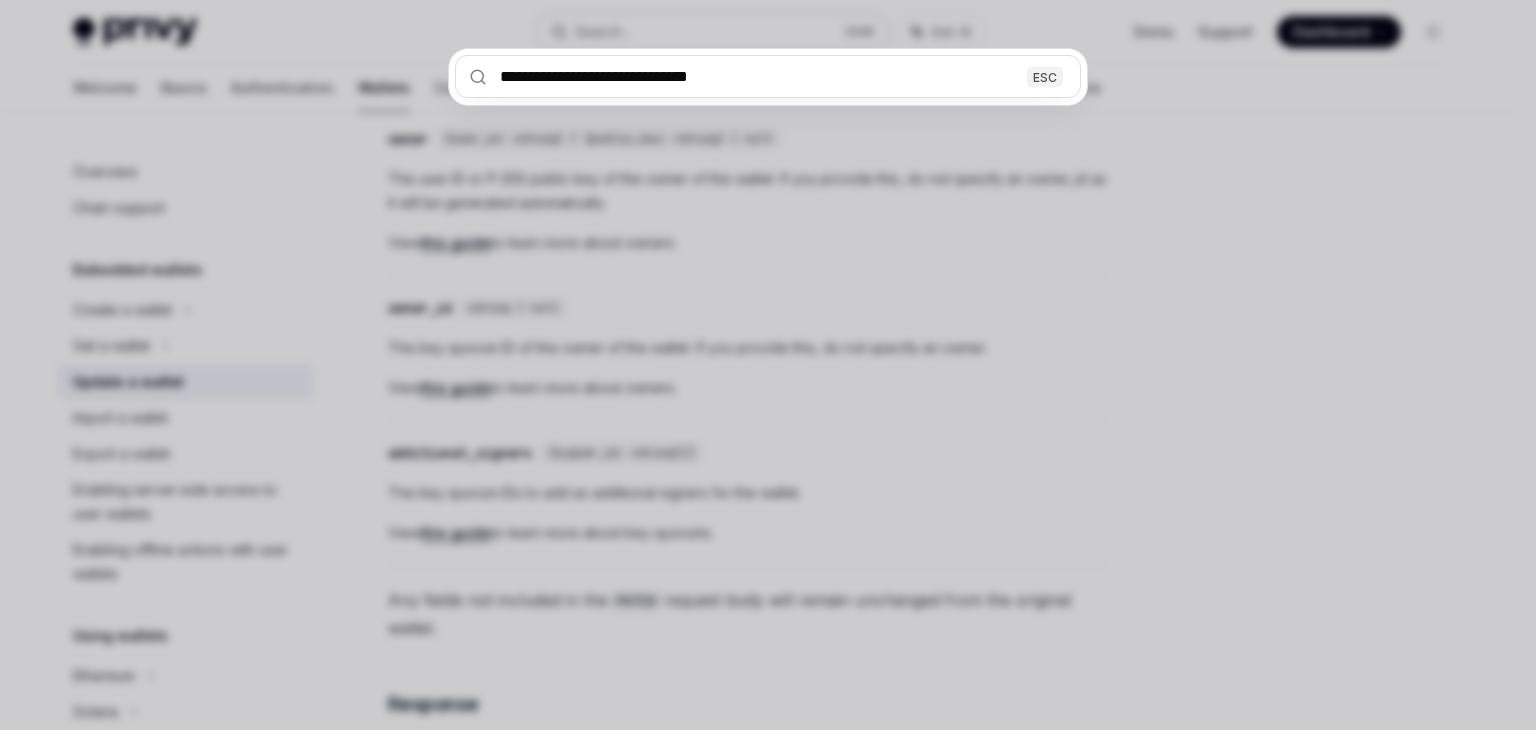 type on "**********" 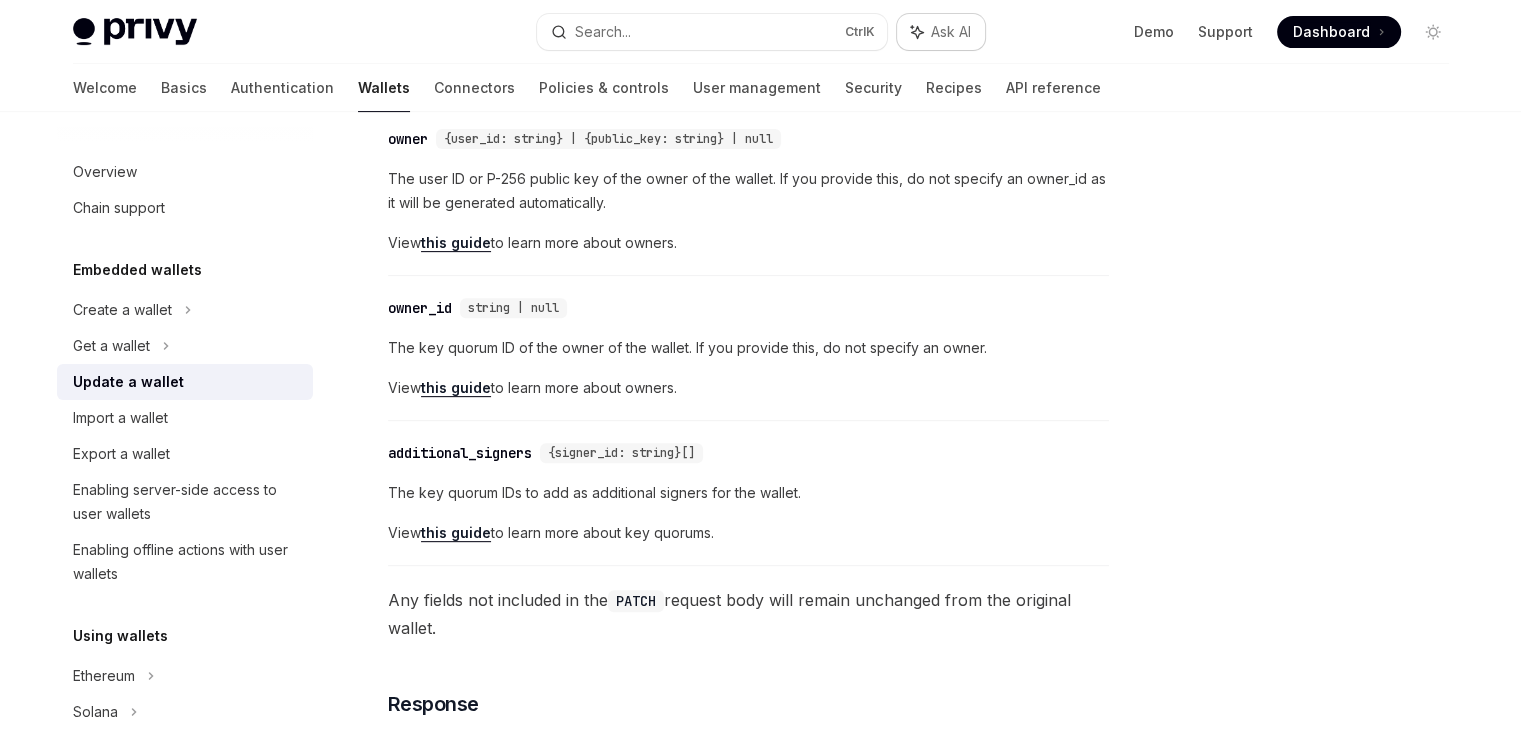 type on "*" 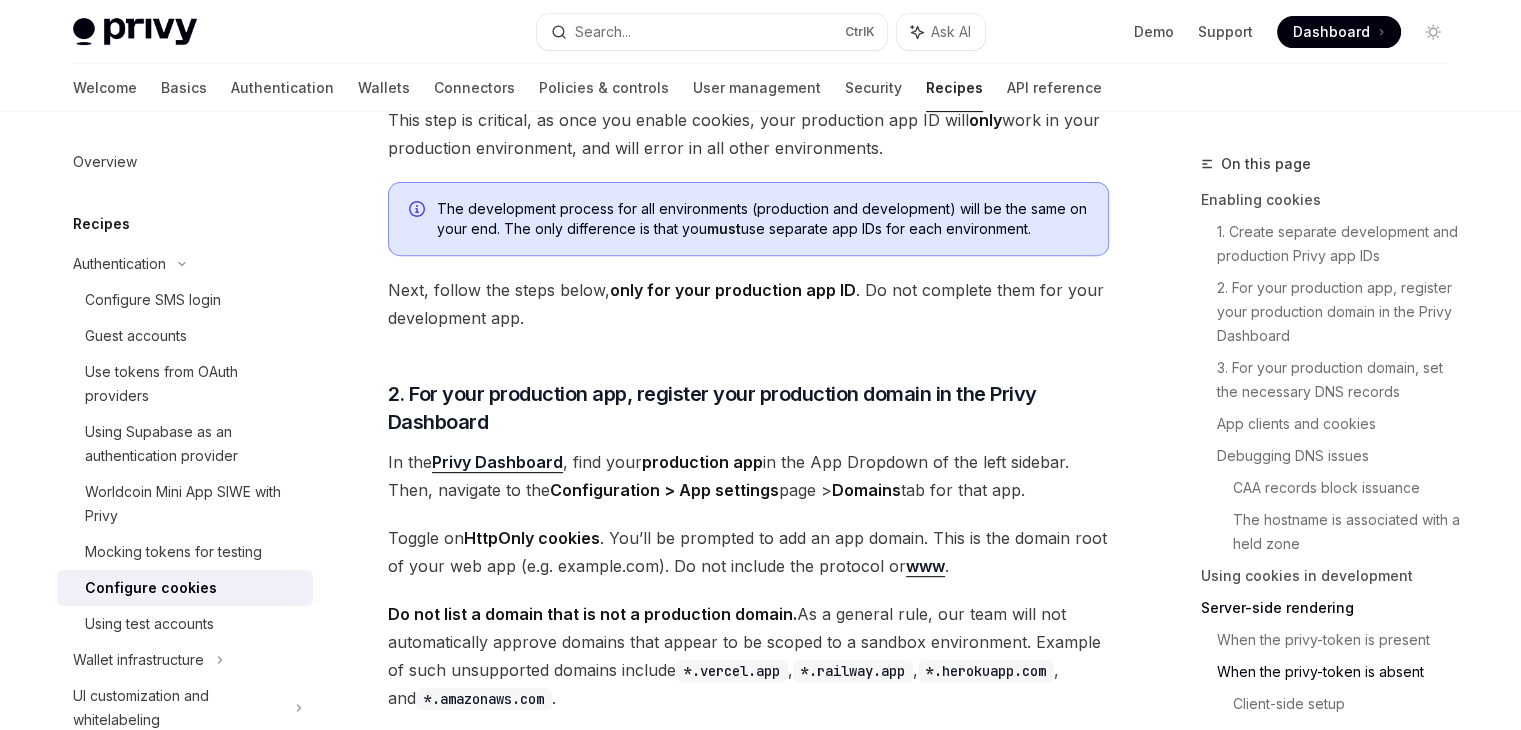 scroll, scrollTop: 4360, scrollLeft: 0, axis: vertical 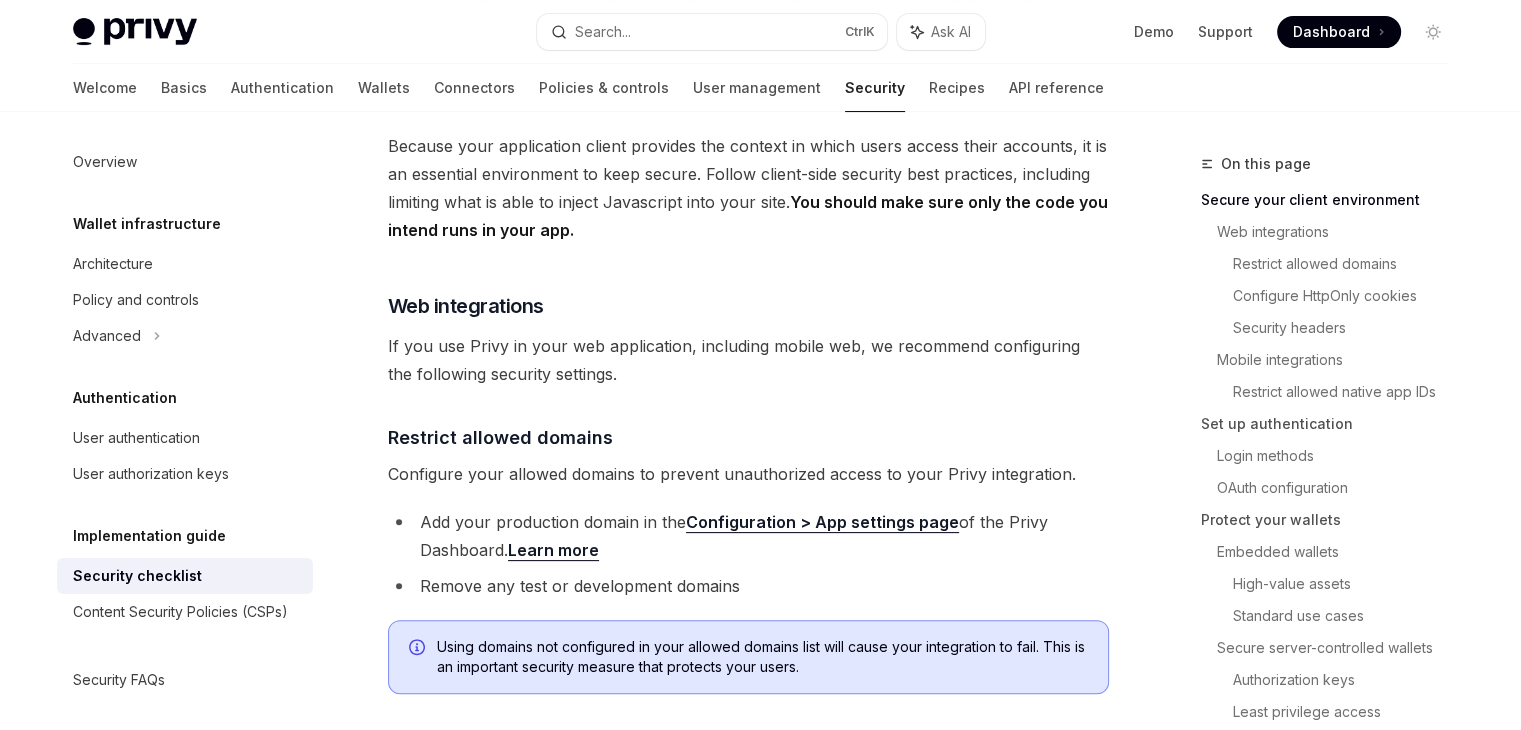 click on "Add your production domain in the  Configuration > App settings page  of the Privy Dashboard.  Learn more" at bounding box center (748, 536) 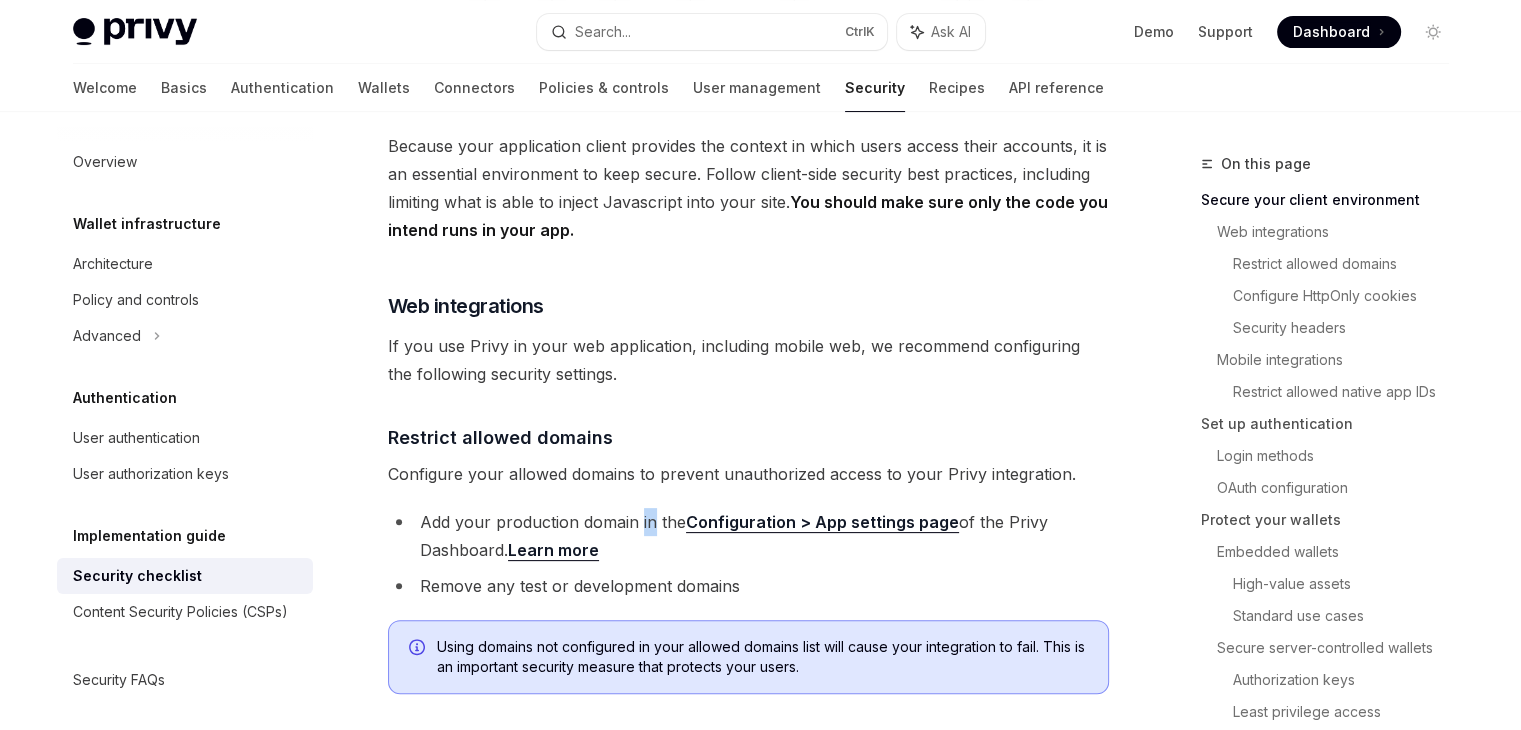click on "Add your production domain in the  Configuration > App settings page  of the Privy Dashboard.  Learn more" at bounding box center [748, 536] 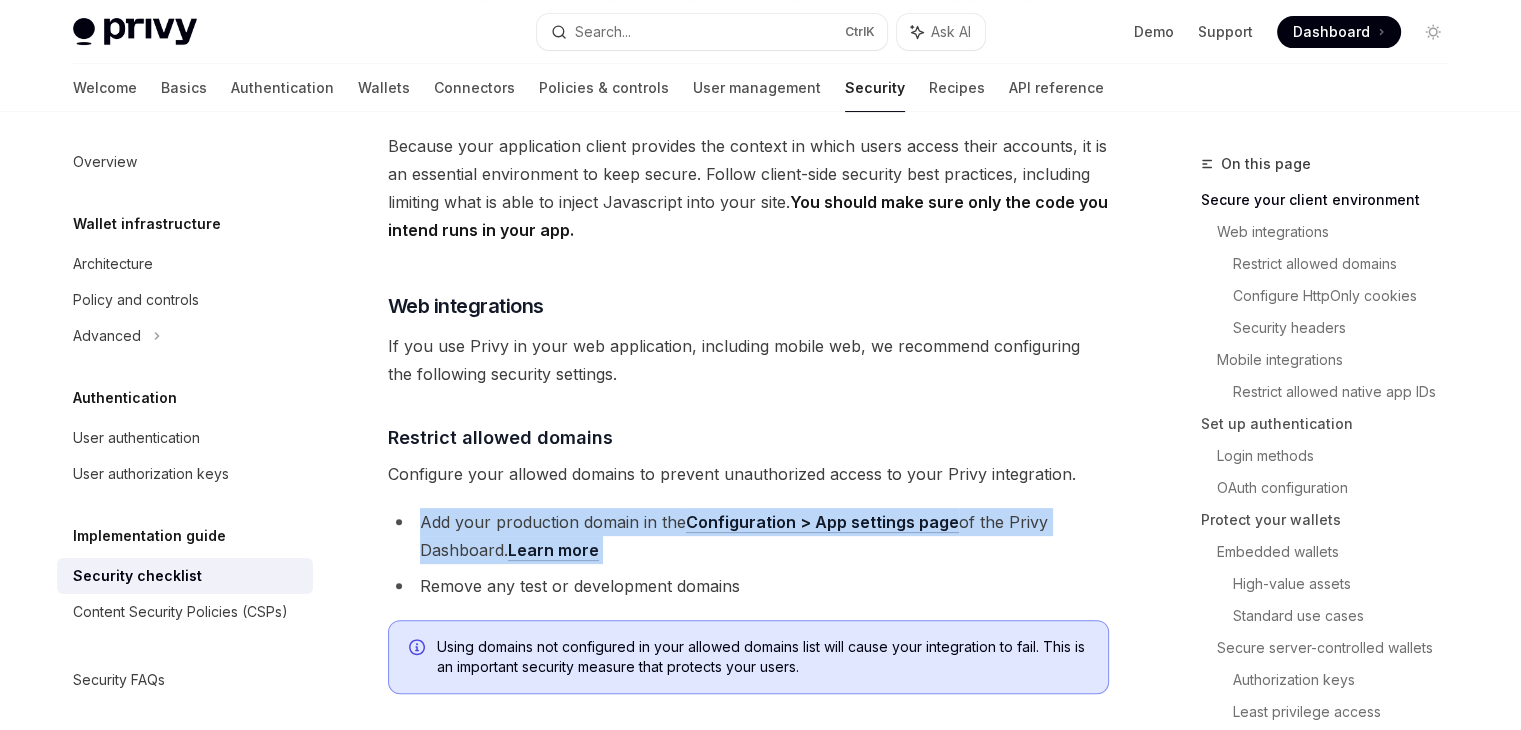 click on "Add your production domain in the  Configuration > App settings page  of the Privy Dashboard.  Learn more" at bounding box center [748, 536] 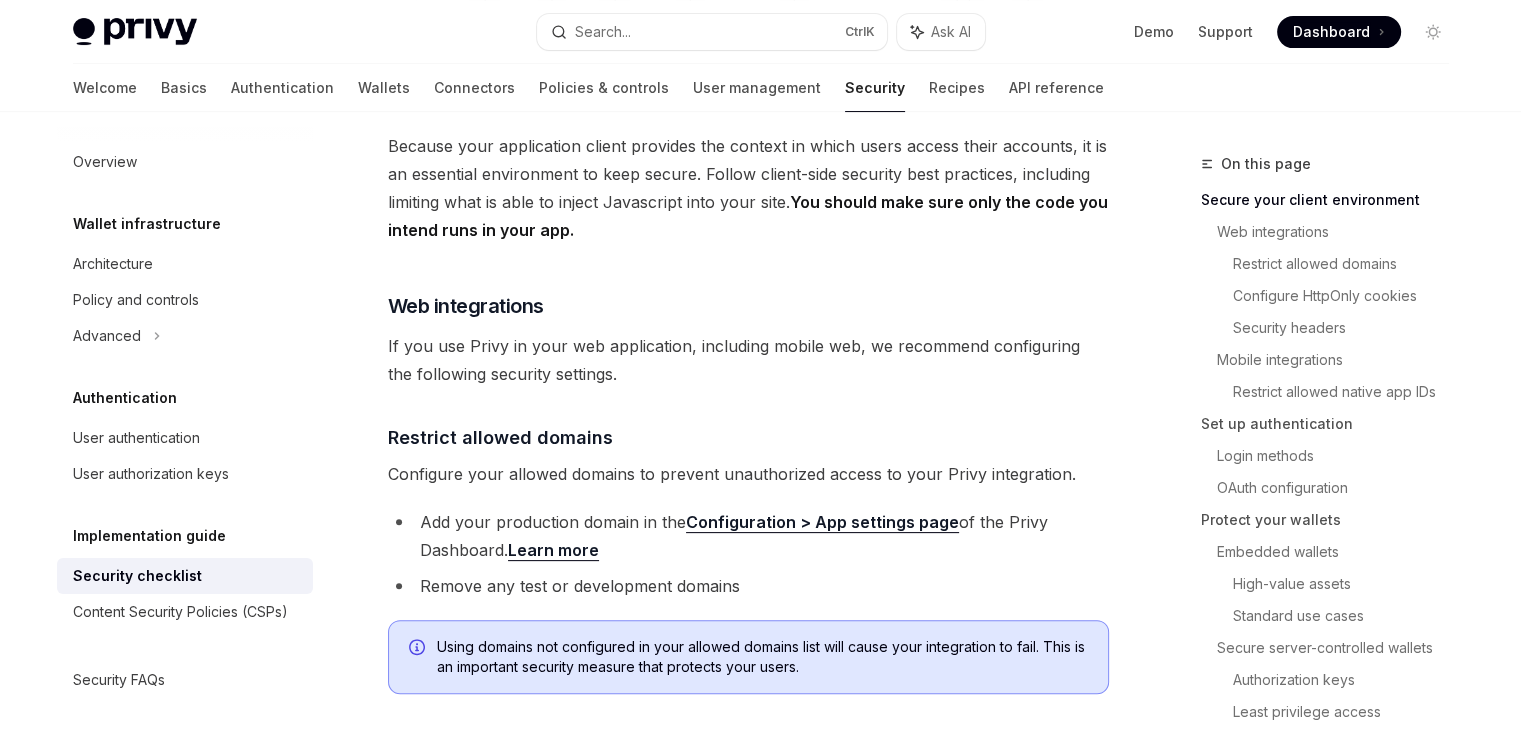 click on "Add your production domain in the  Configuration > App settings page  of the Privy Dashboard.  Learn more" at bounding box center [748, 536] 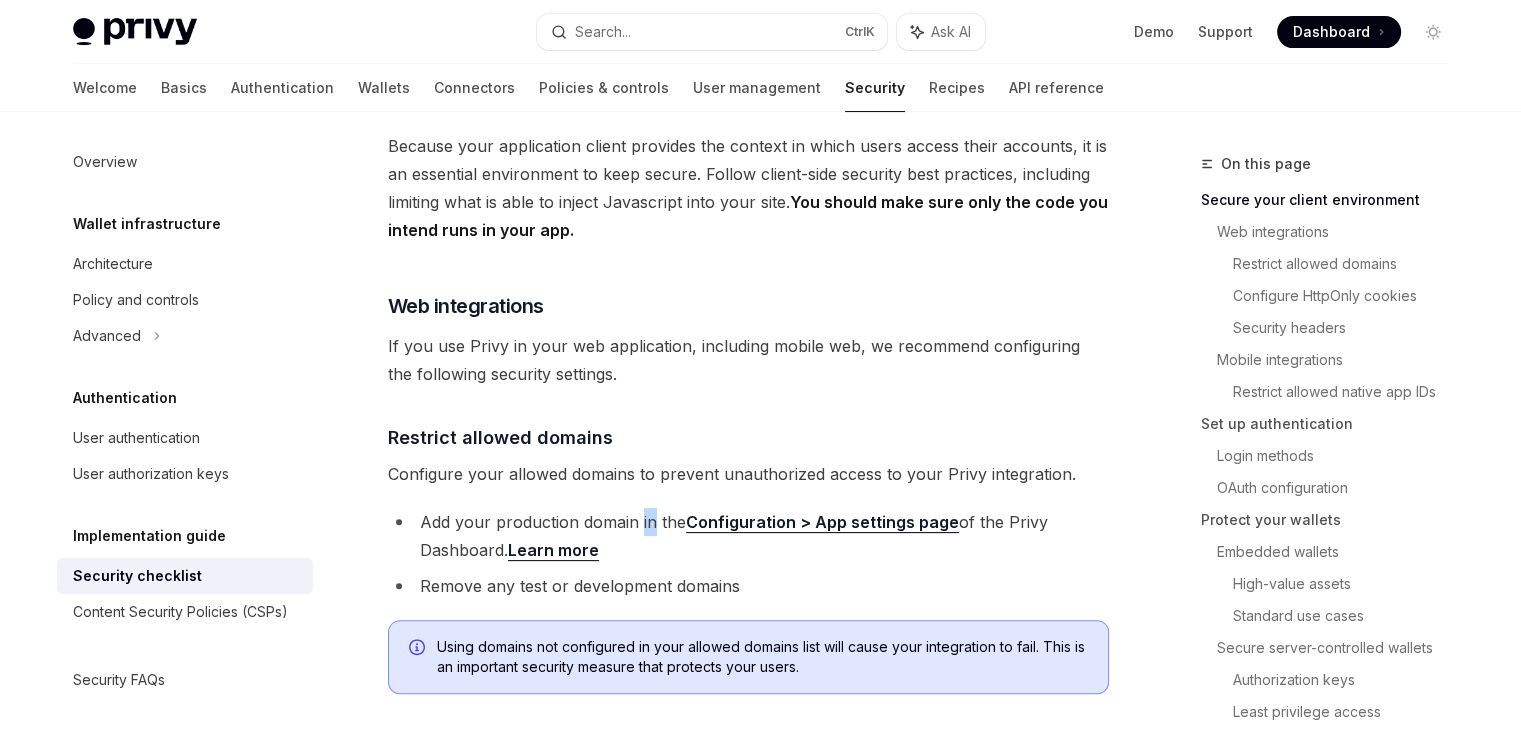 click on "Add your production domain in the  Configuration > App settings page  of the Privy Dashboard.  Learn more" at bounding box center [748, 536] 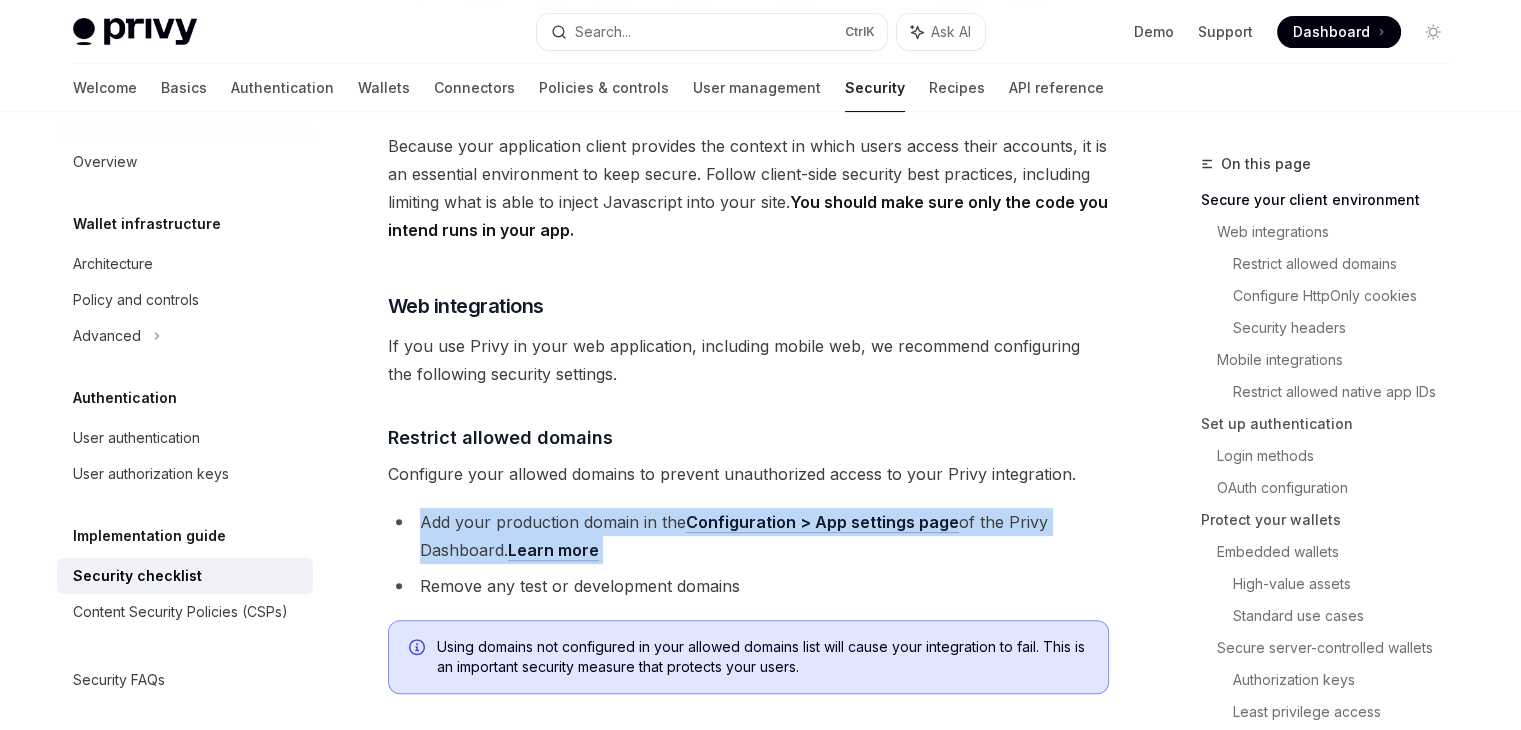 click on "Add your production domain in the  Configuration > App settings page  of the Privy Dashboard.  Learn more" at bounding box center [748, 536] 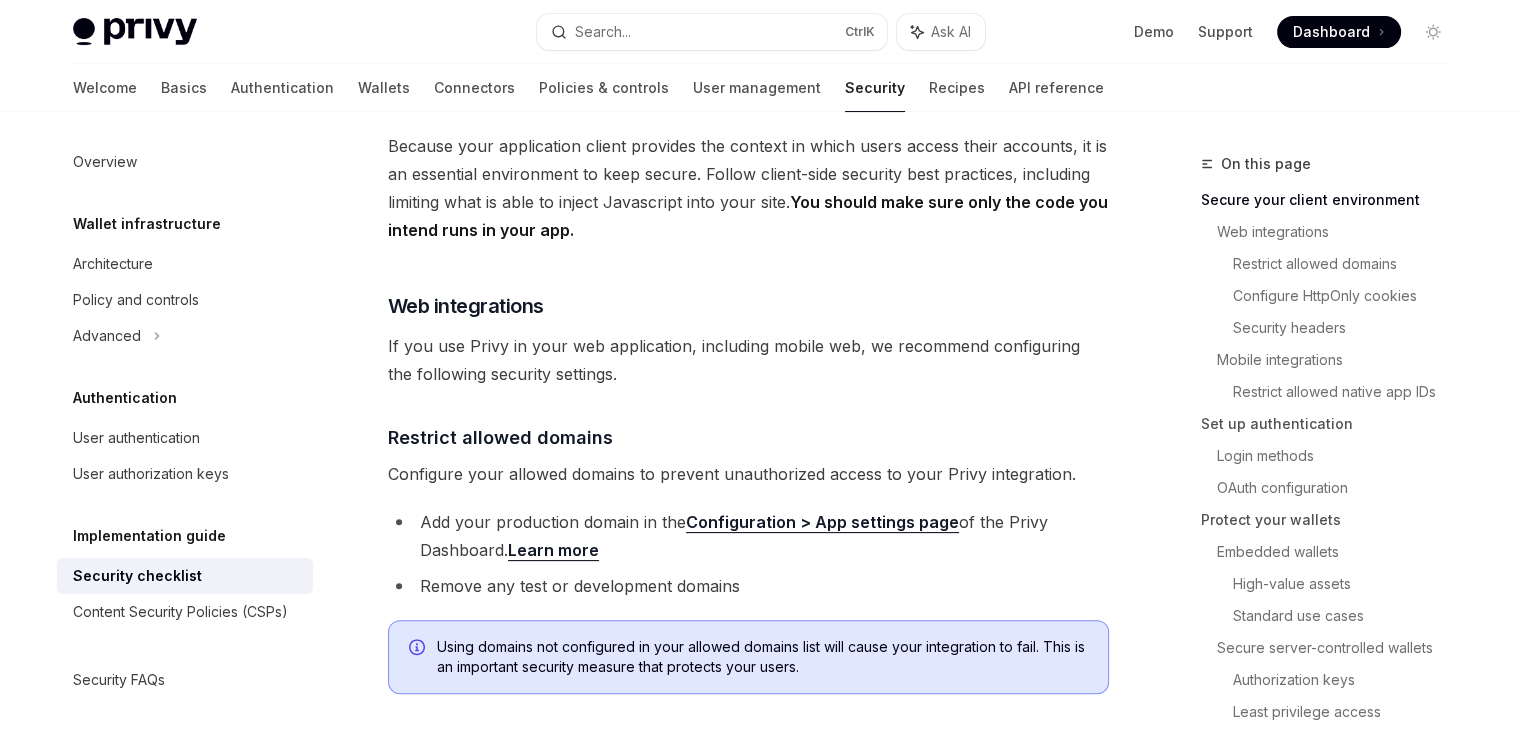 click on "Add your production domain in the  Configuration > App settings page  of the Privy Dashboard.  Learn more
Remove any test or development domains" at bounding box center [748, 554] 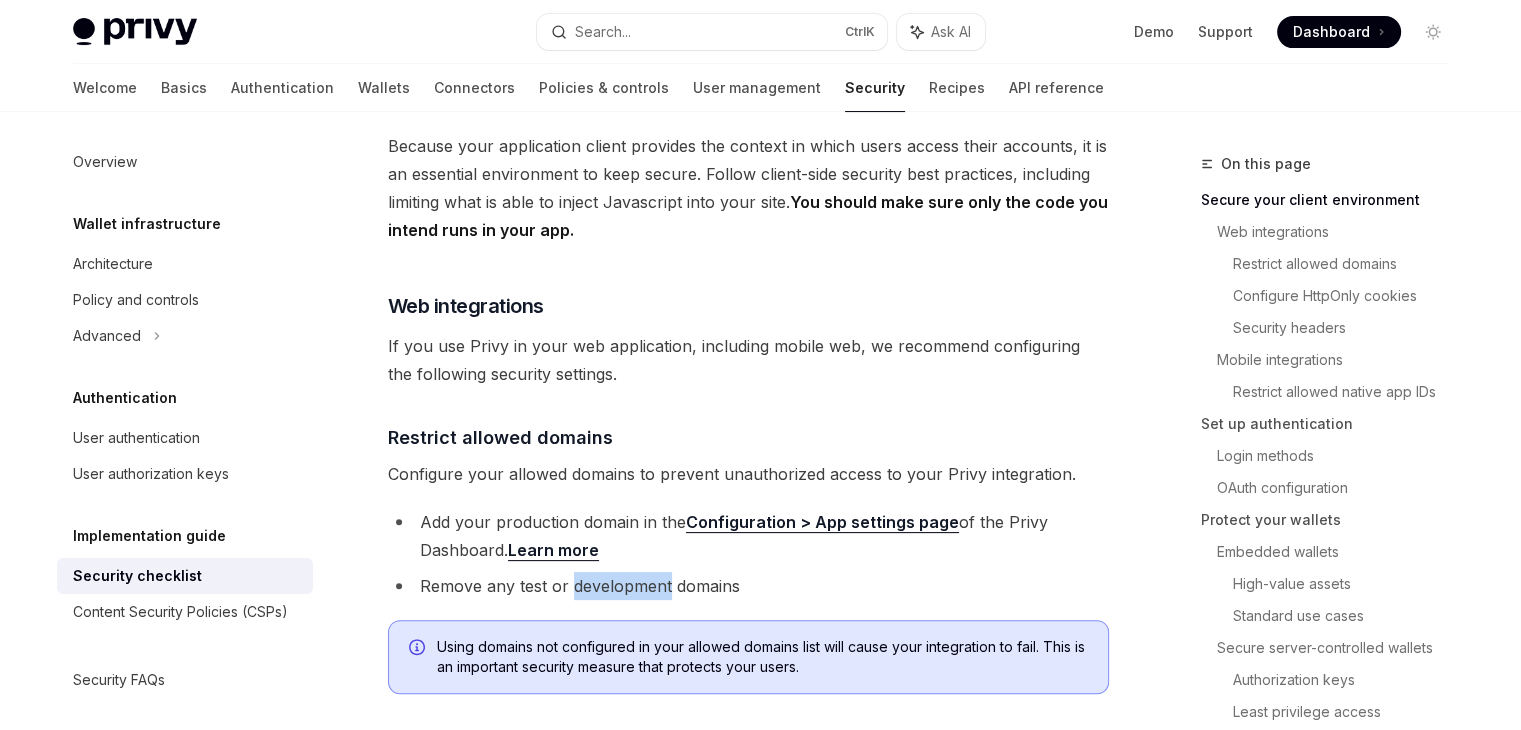 click on "Add your production domain in the  Configuration > App settings page  of the Privy Dashboard.  Learn more
Remove any test or development domains" at bounding box center (748, 554) 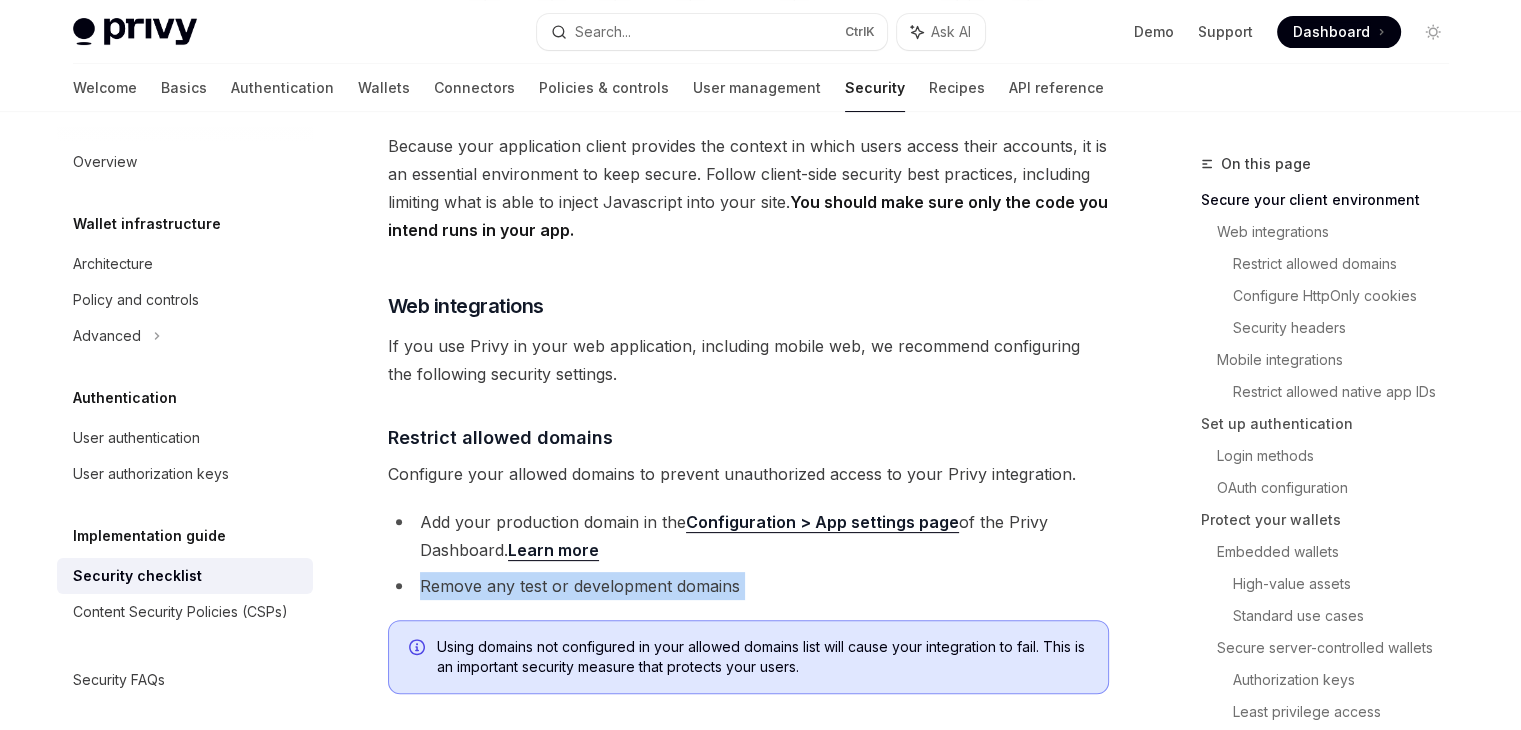 click on "Add your production domain in the  Configuration > App settings page  of the Privy Dashboard.  Learn more
Remove any test or development domains" at bounding box center [748, 554] 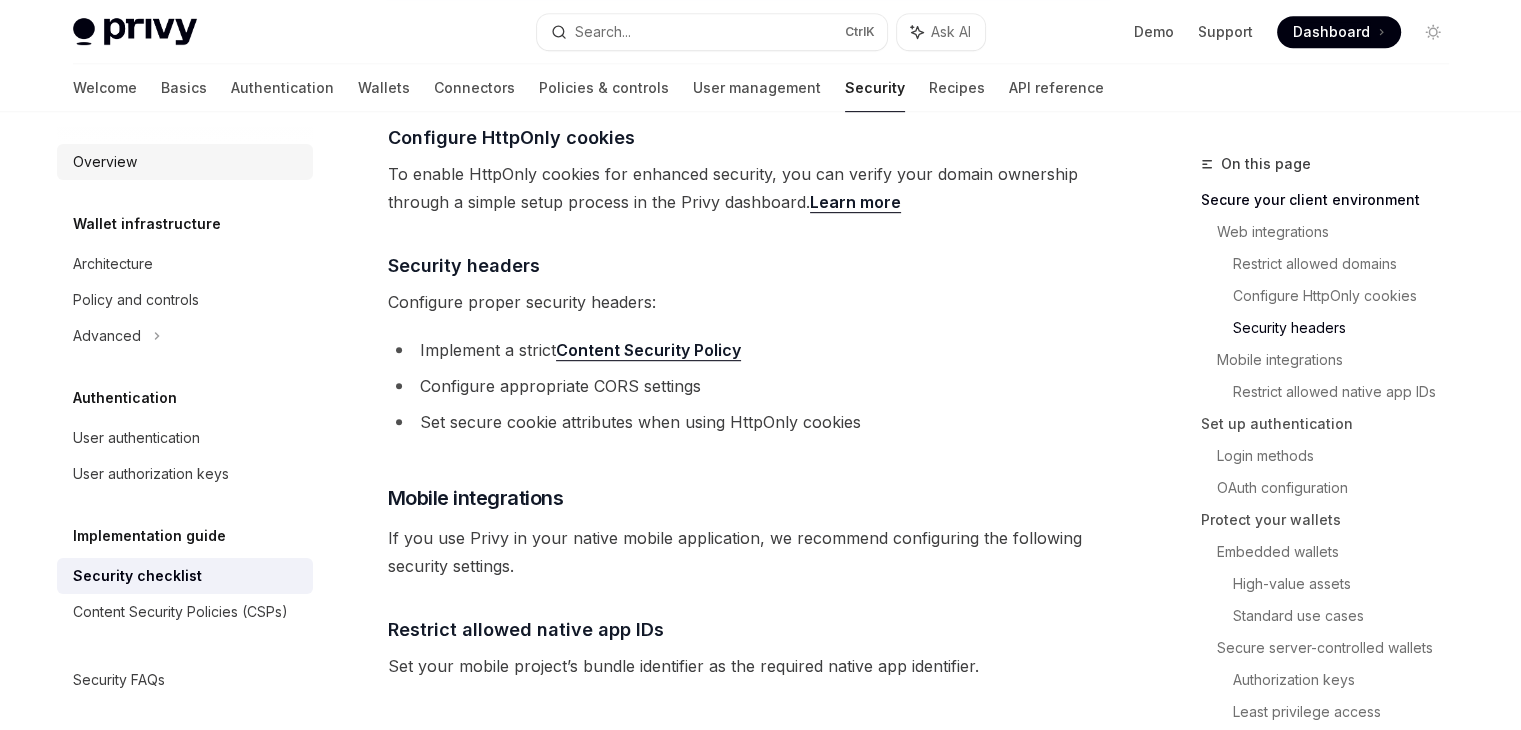 scroll, scrollTop: 992, scrollLeft: 0, axis: vertical 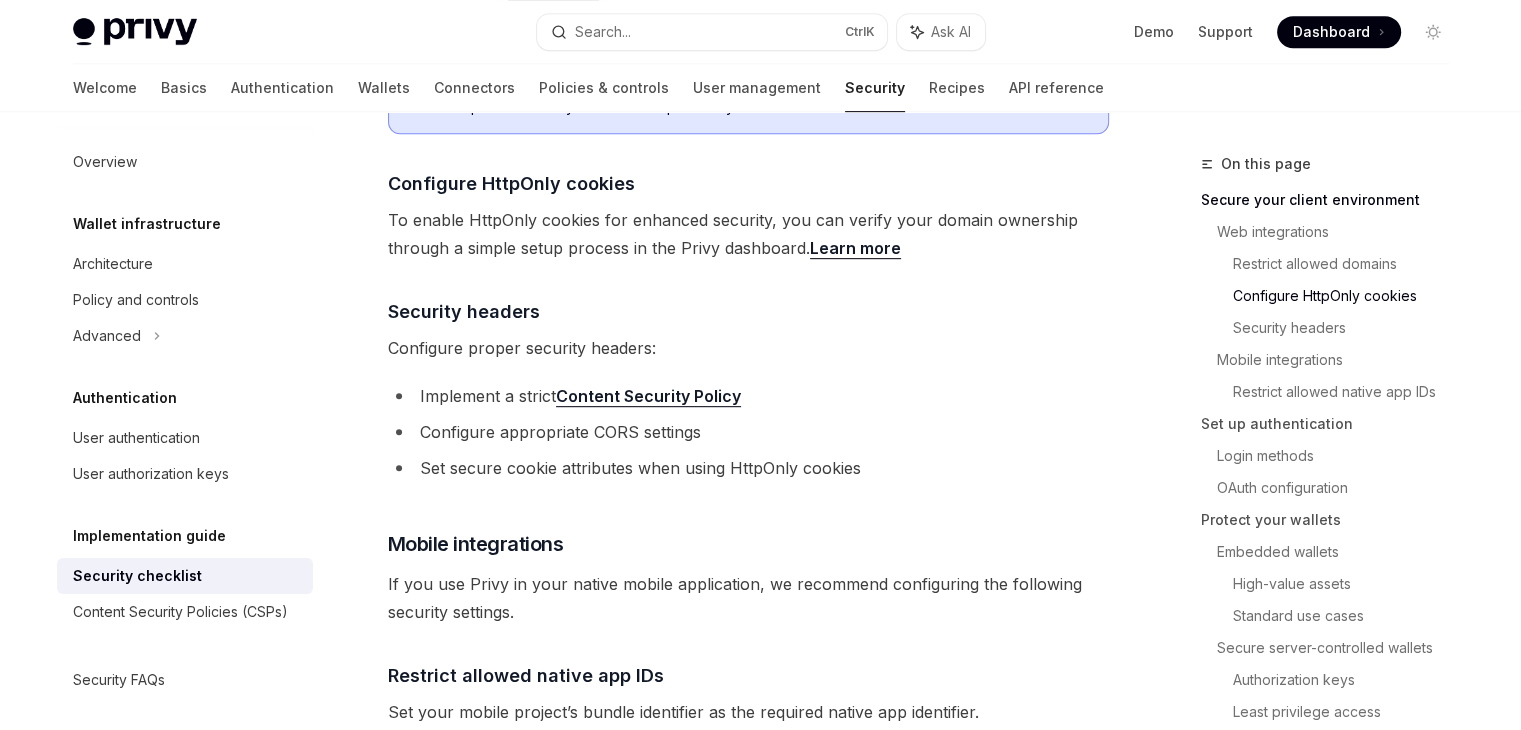 click on "Welcome Basics Authentication Wallets Connectors Policies & controls User management Security Recipes API reference" at bounding box center [588, 88] 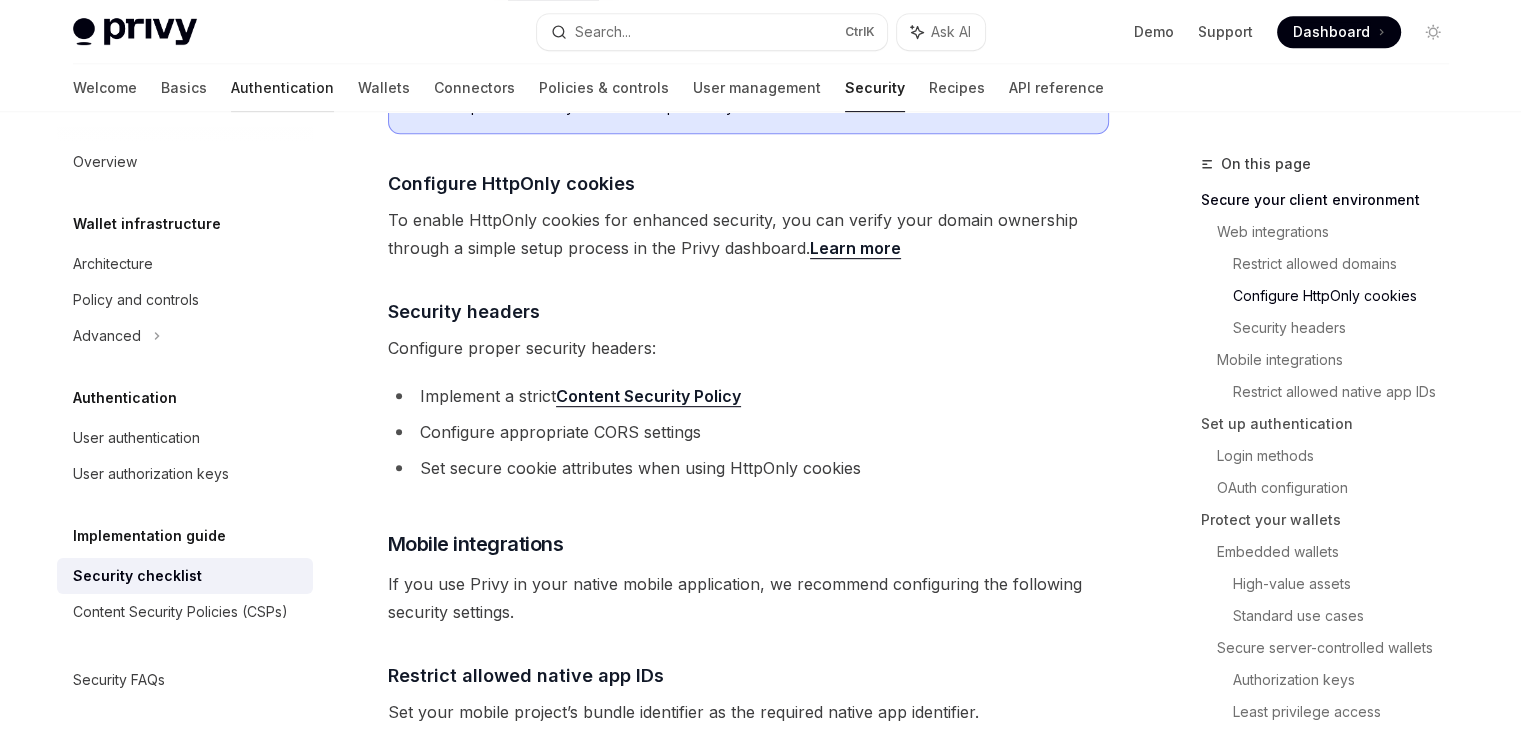click on "Authentication" at bounding box center (282, 88) 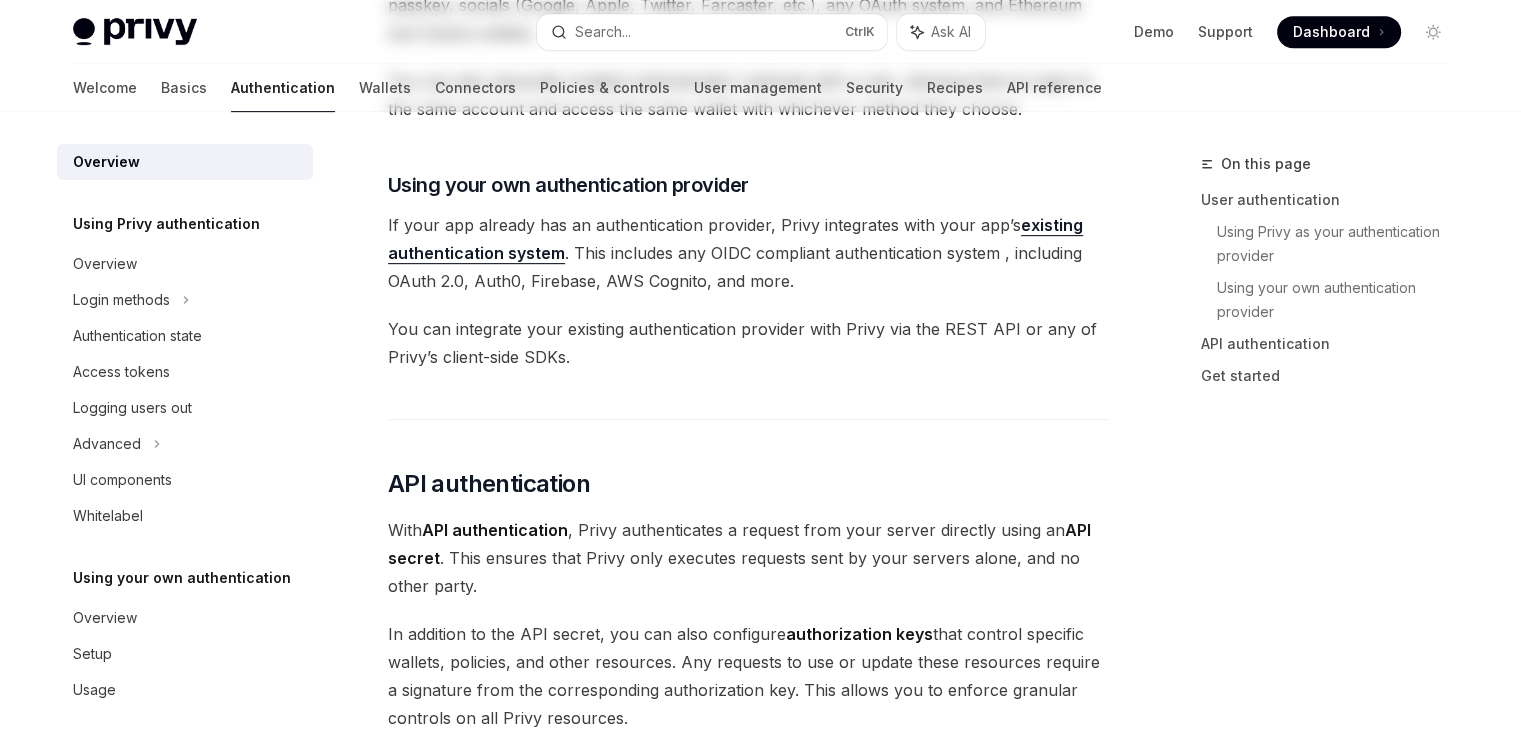 scroll, scrollTop: 0, scrollLeft: 0, axis: both 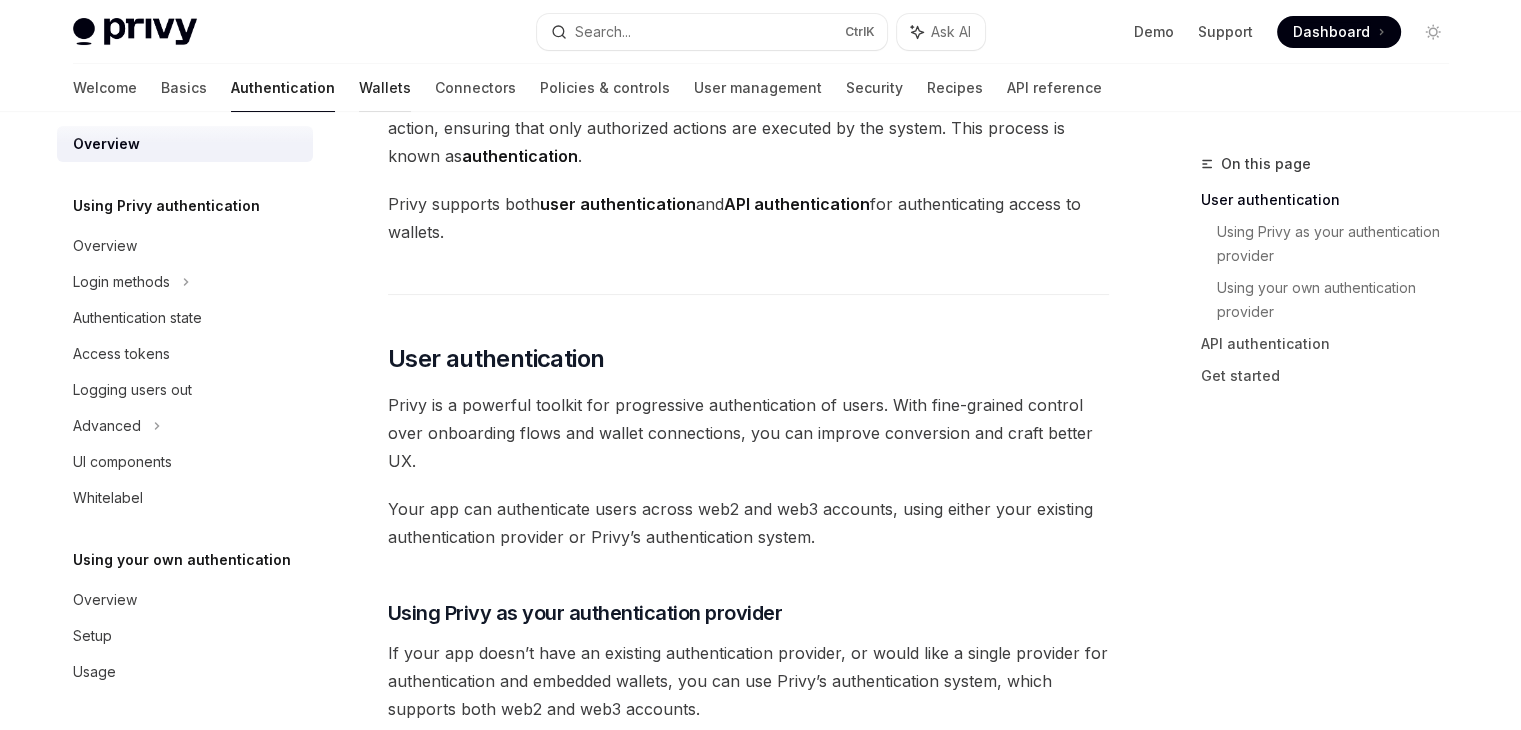 click on "Wallets" at bounding box center (385, 88) 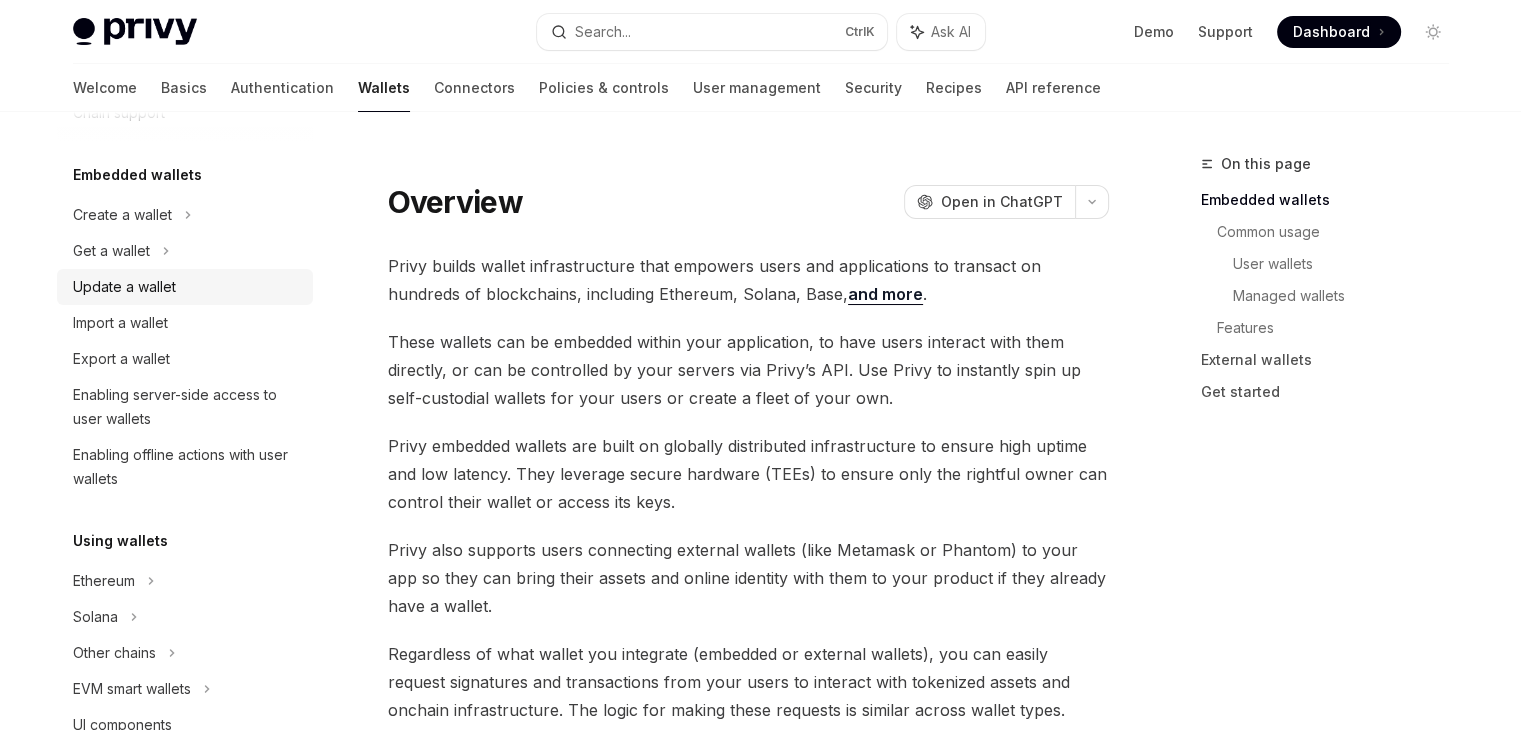 scroll, scrollTop: 114, scrollLeft: 0, axis: vertical 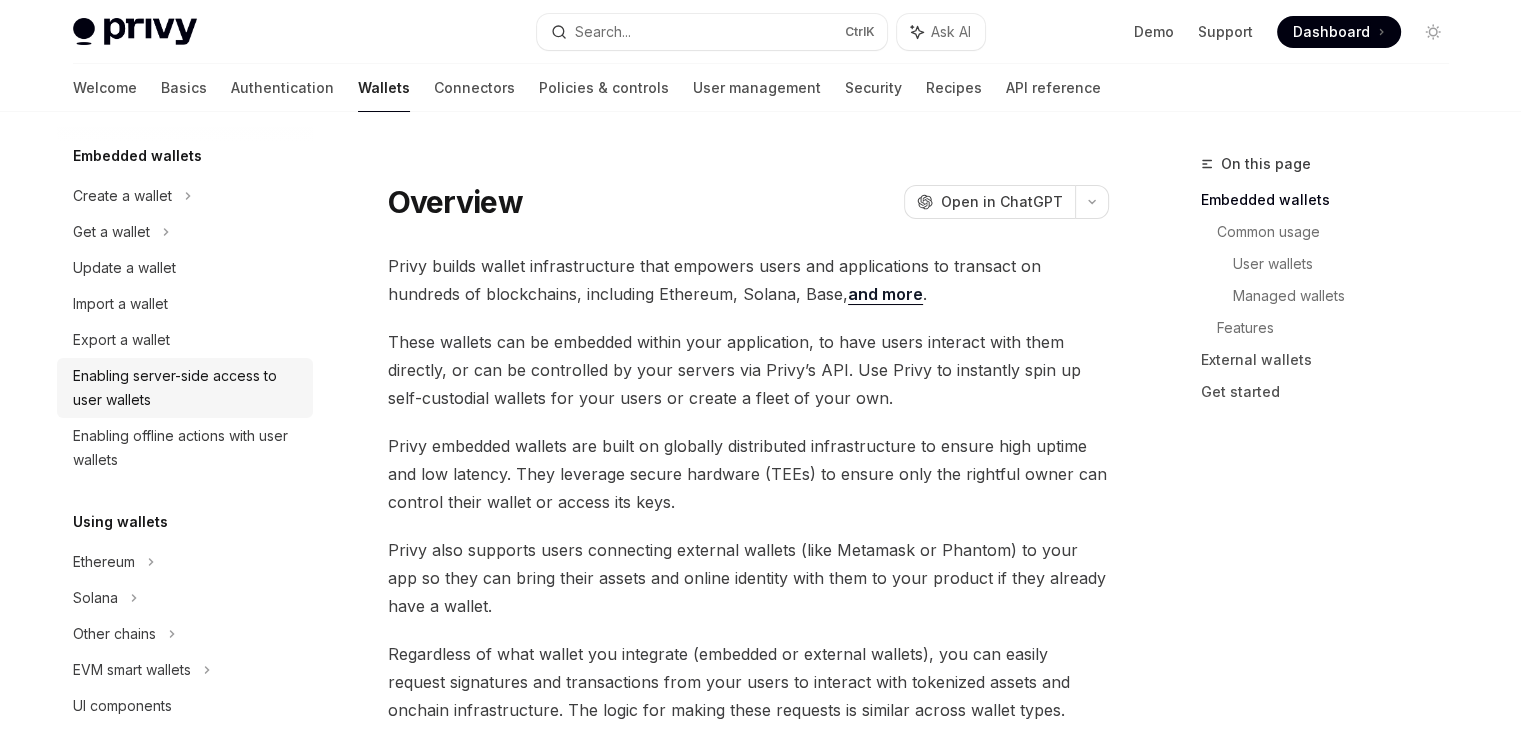 click on "Enabling server-side access to user wallets" at bounding box center [187, 388] 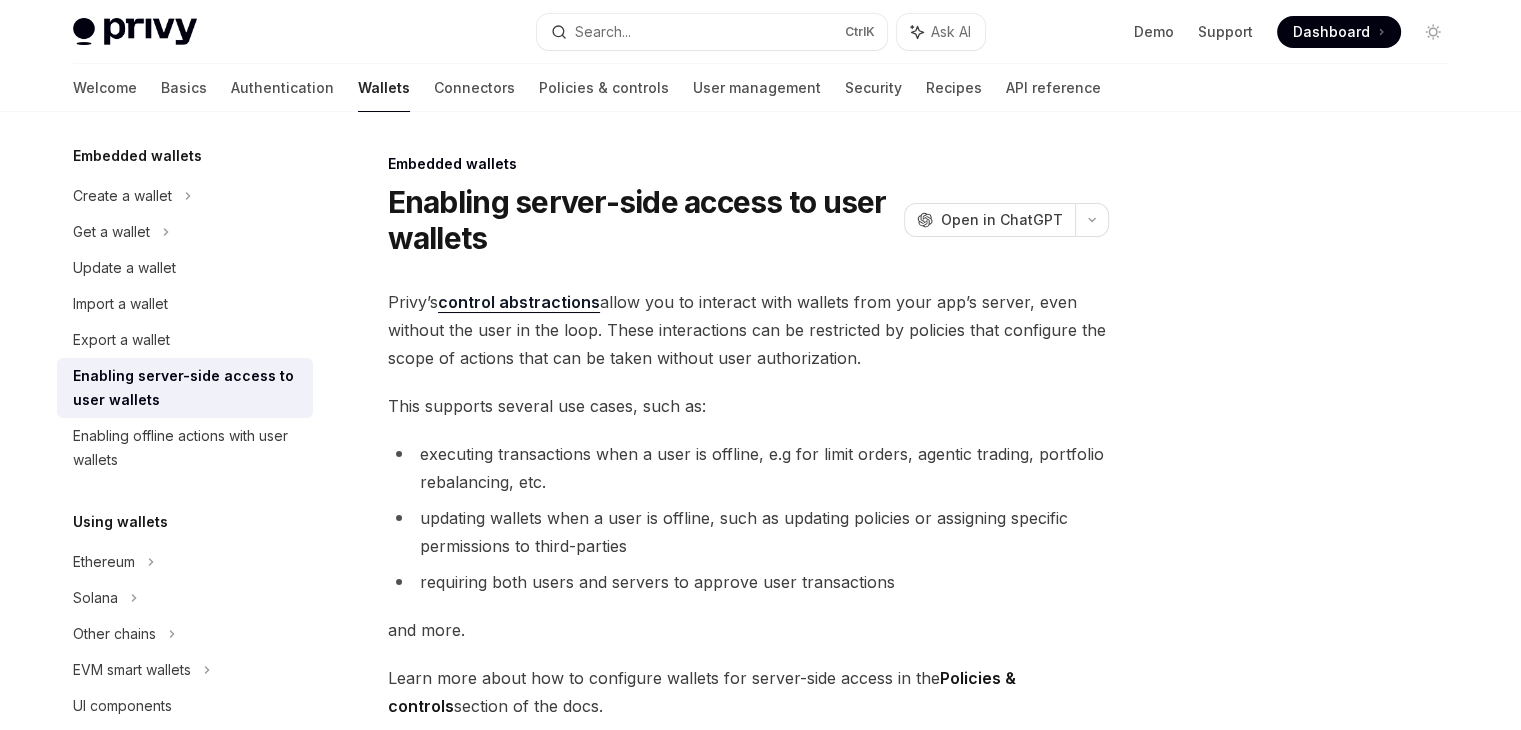 scroll, scrollTop: 463, scrollLeft: 0, axis: vertical 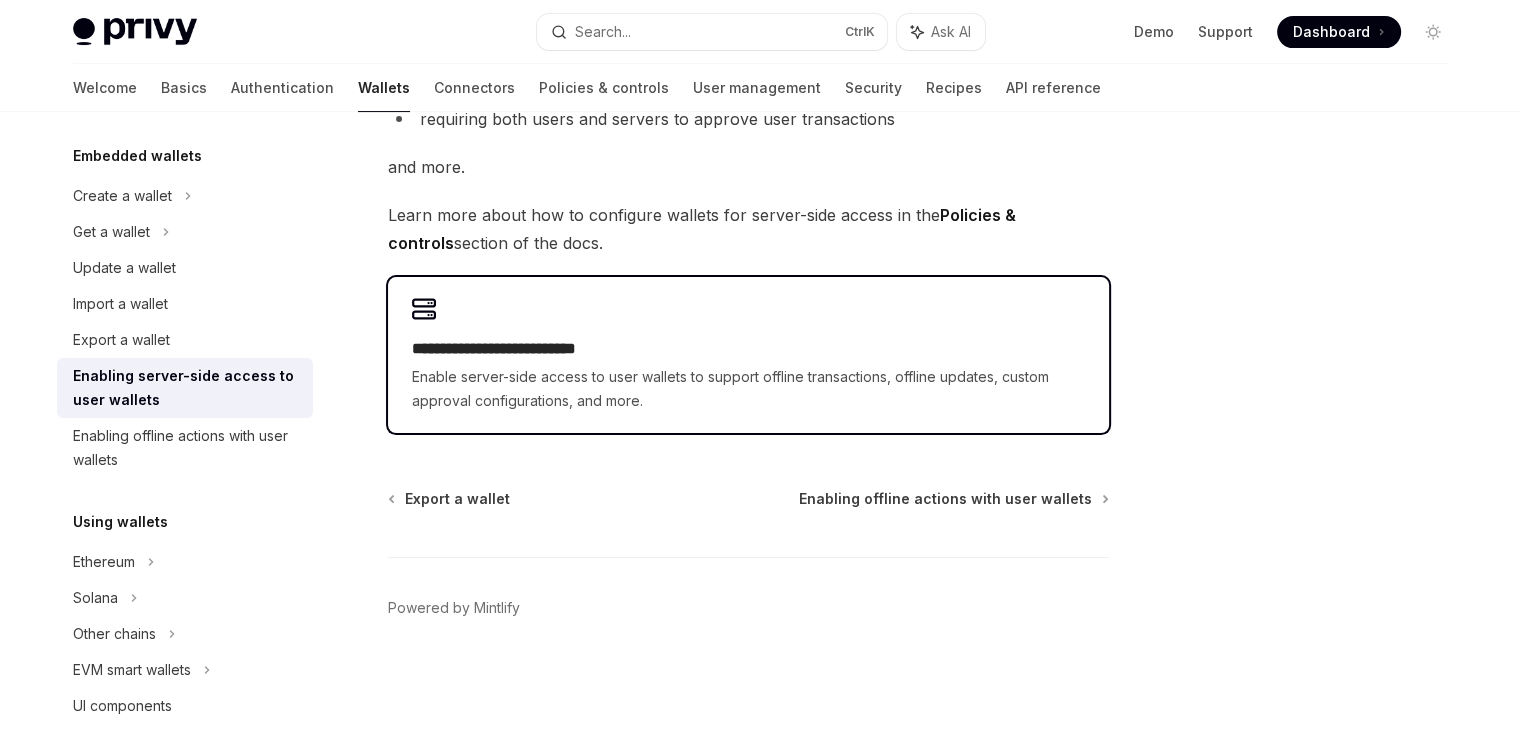 click on "Enable server-side access to user wallets to support offline transactions, offline updates, custom
approval configurations, and more." at bounding box center [748, 389] 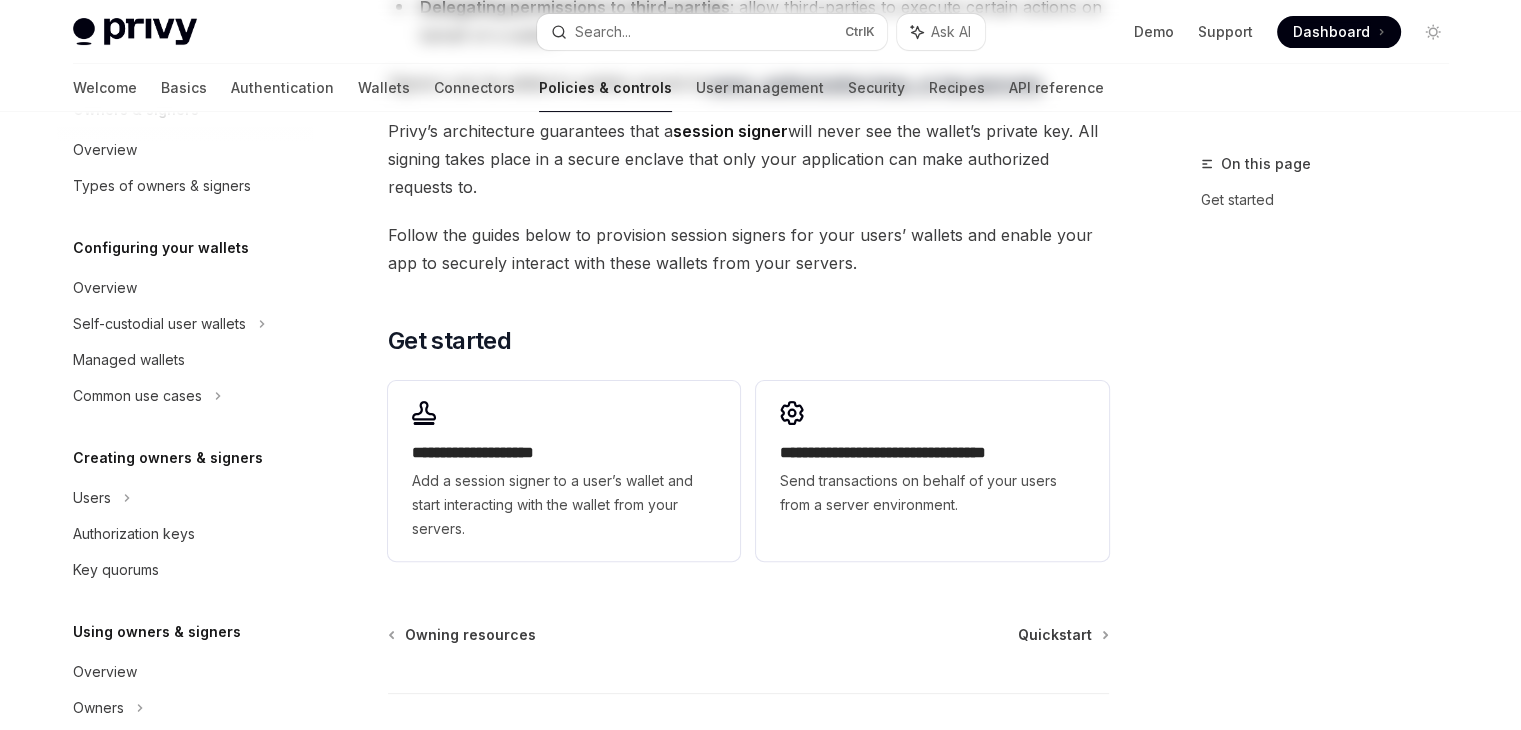 scroll, scrollTop: 0, scrollLeft: 0, axis: both 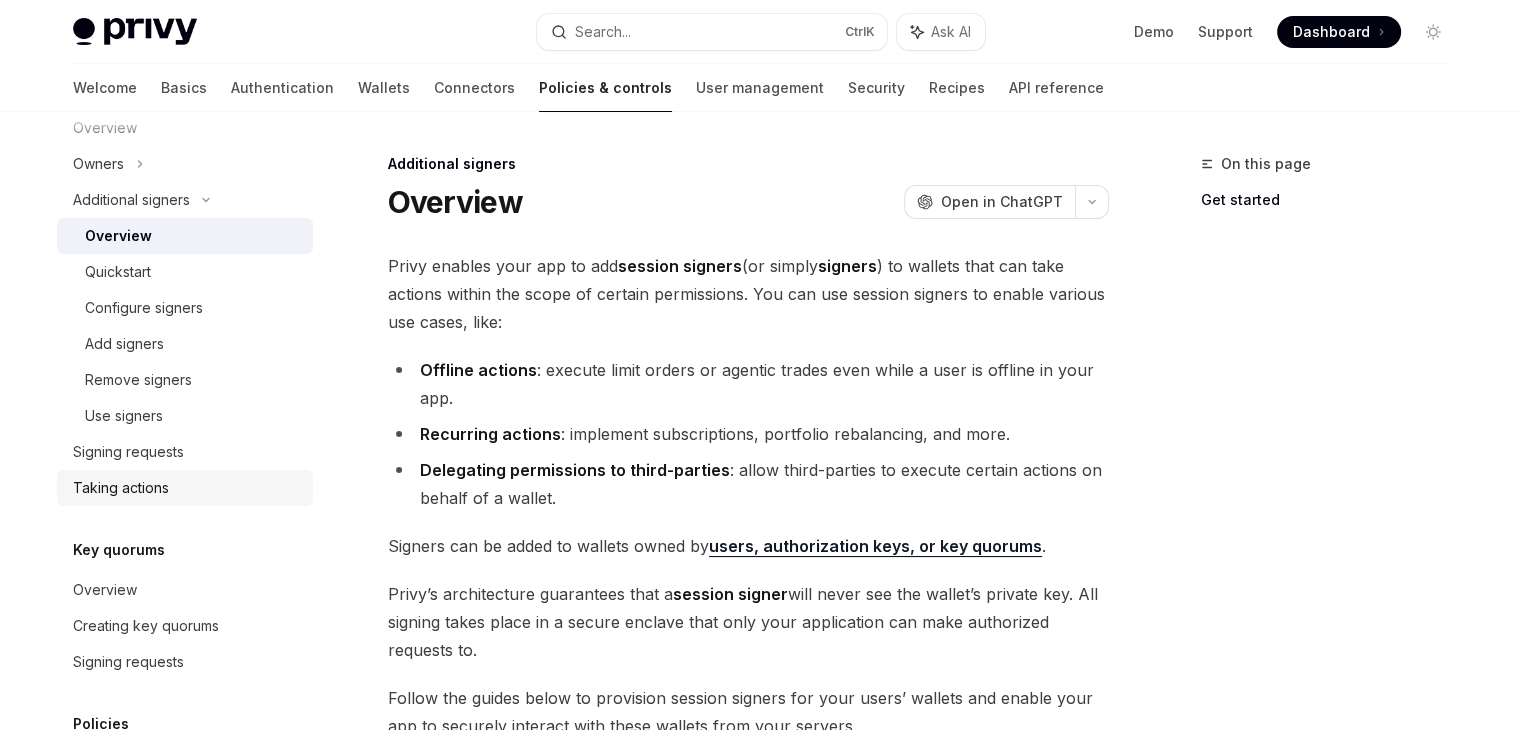 click on "Taking actions" at bounding box center [187, 488] 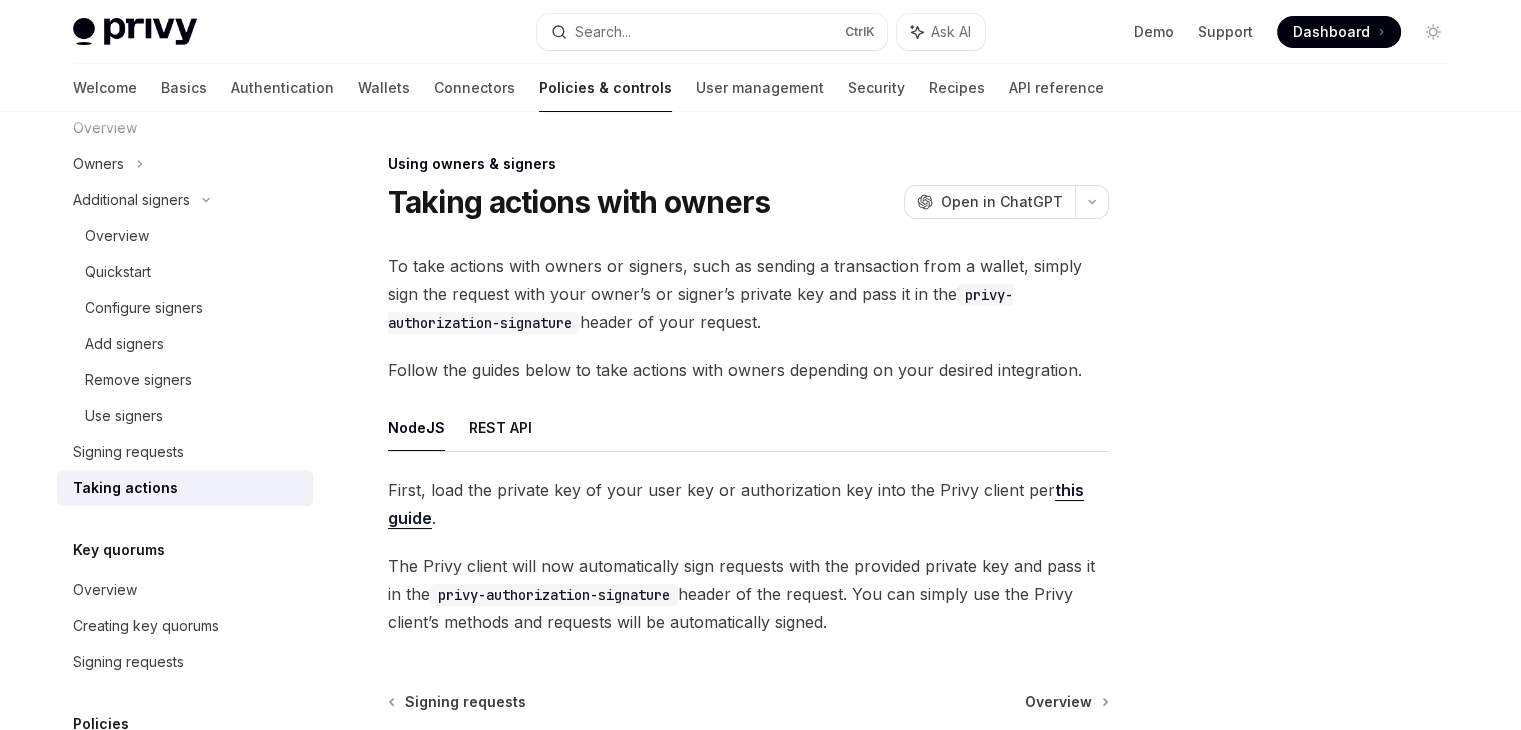 scroll, scrollTop: 52, scrollLeft: 0, axis: vertical 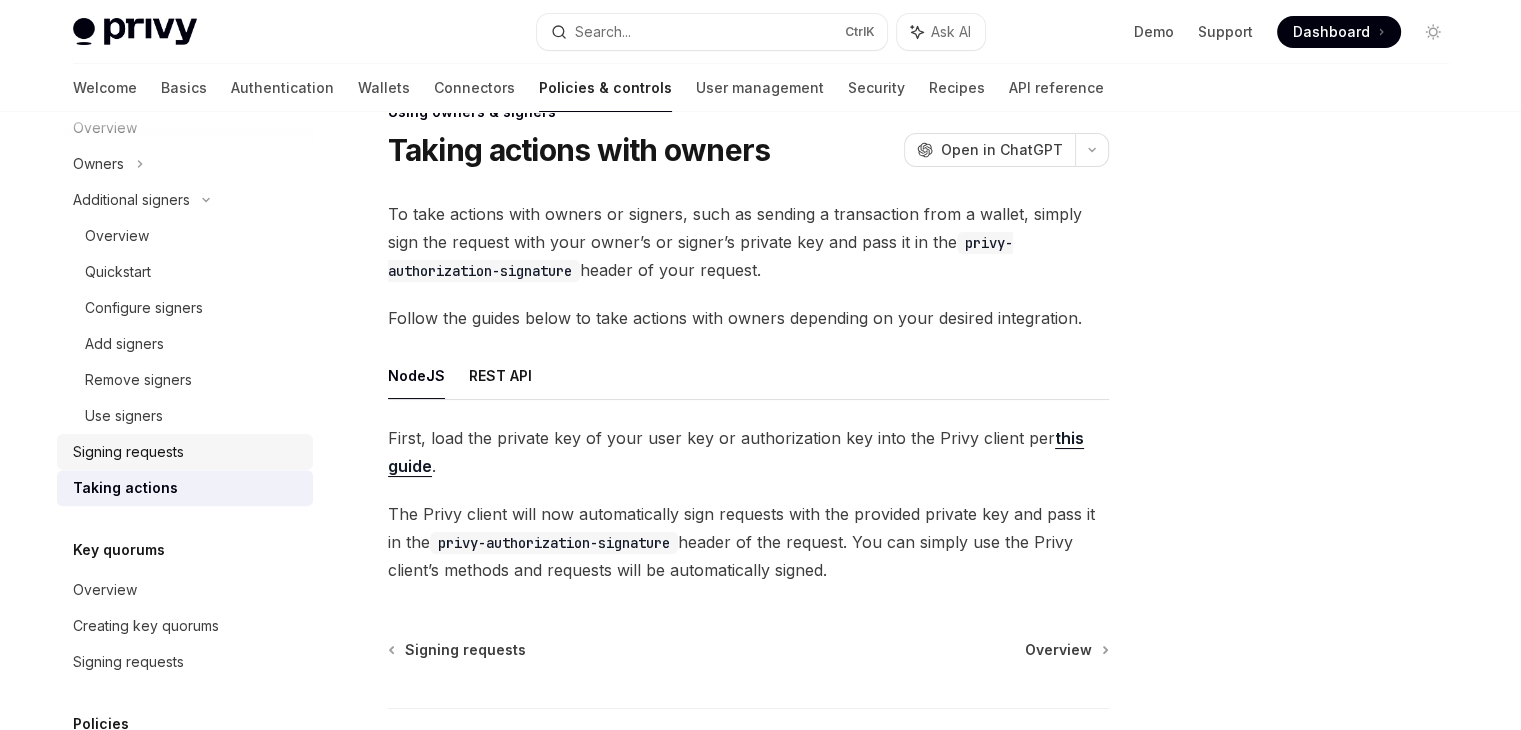 click on "Signing requests" at bounding box center [128, 452] 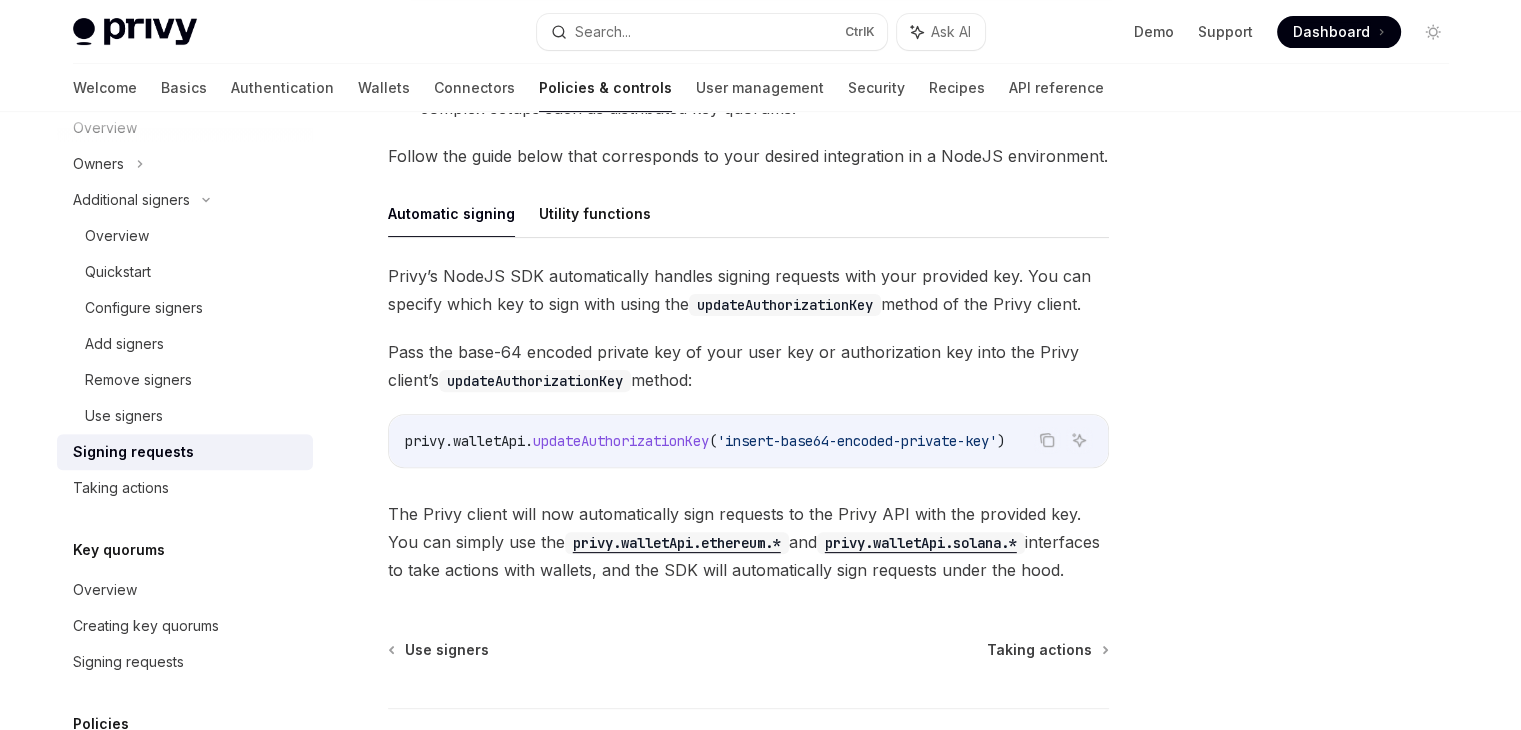 scroll, scrollTop: 713, scrollLeft: 0, axis: vertical 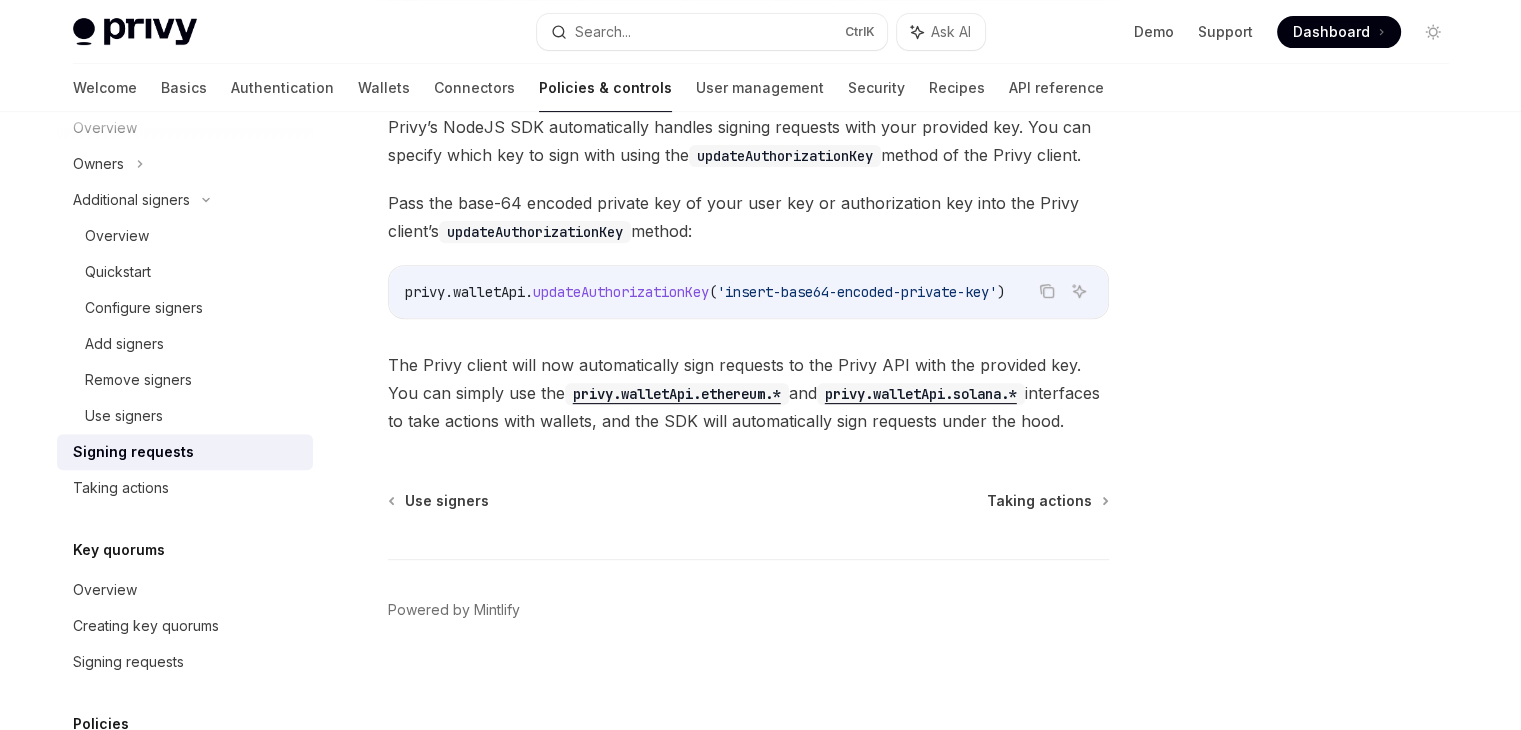 click on "privy.walletApi.ethereum.*" at bounding box center (677, 394) 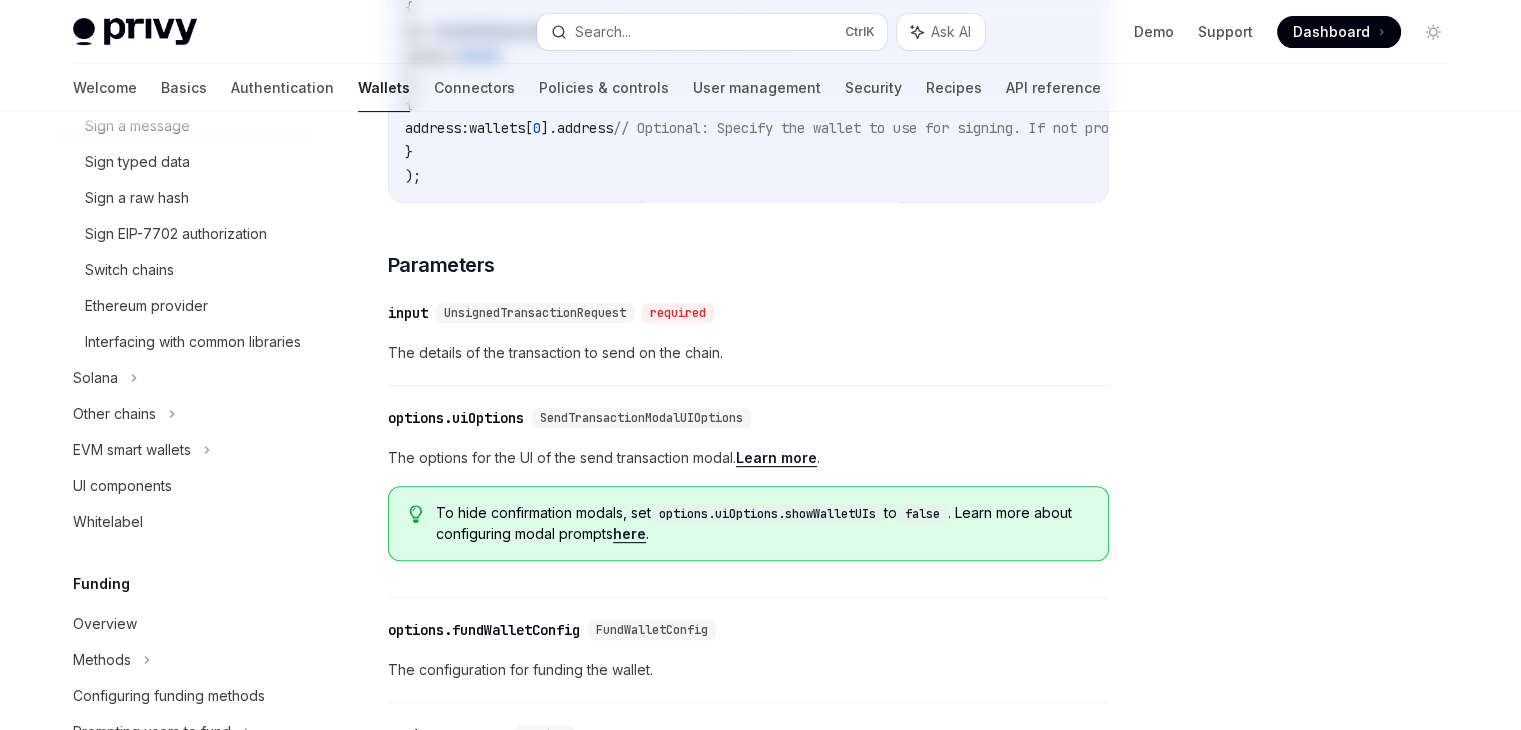 scroll, scrollTop: 0, scrollLeft: 0, axis: both 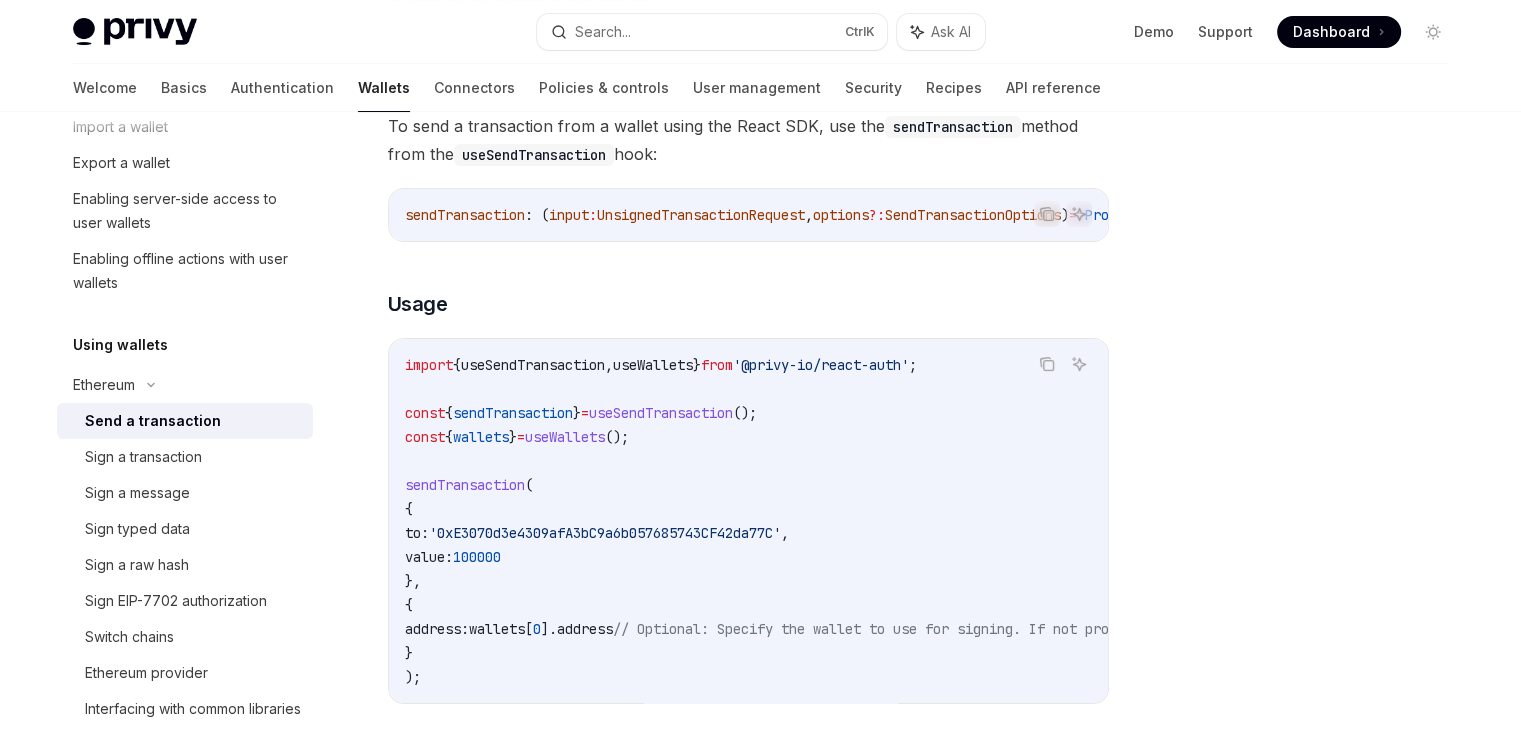 click on "100000" at bounding box center [477, 557] 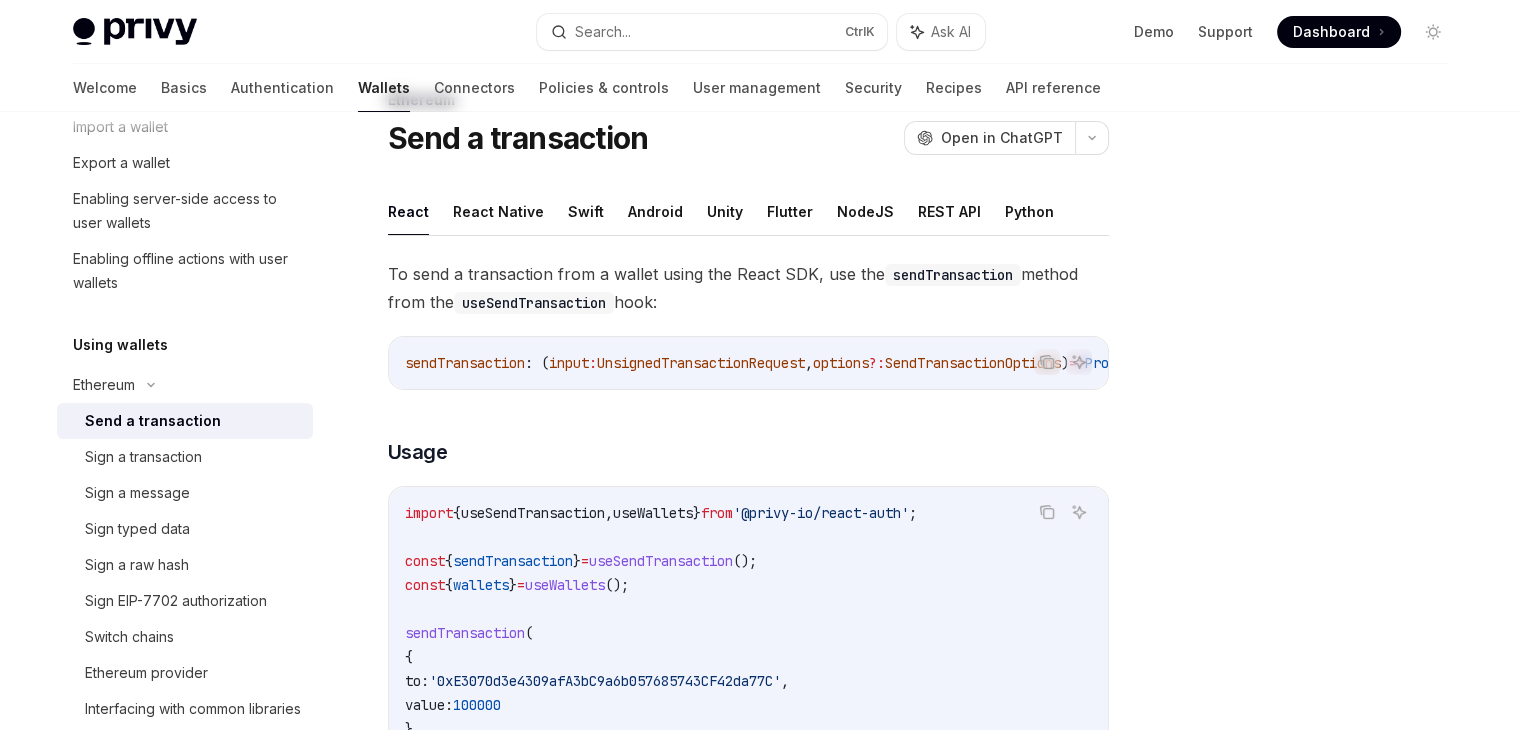 scroll, scrollTop: 0, scrollLeft: 0, axis: both 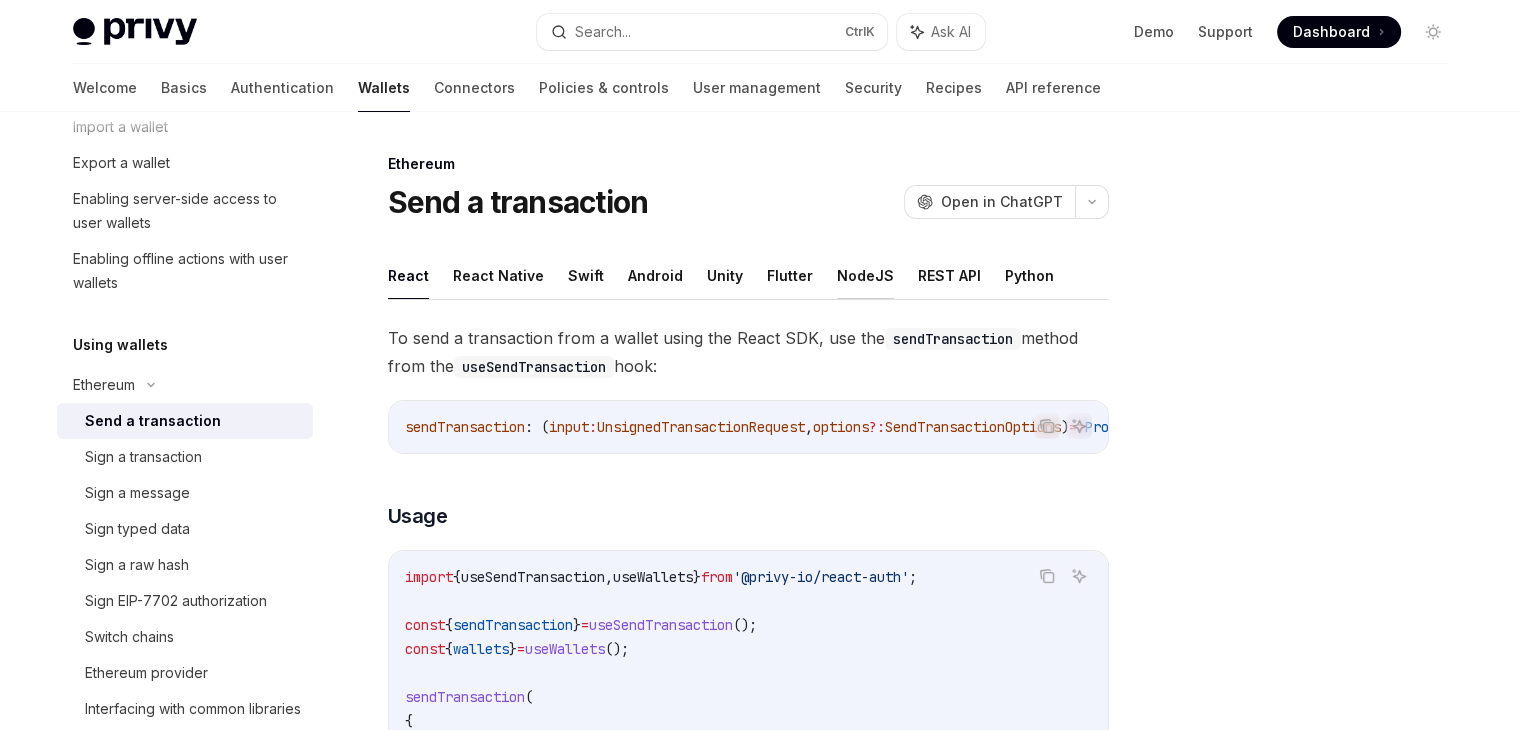 click on "NodeJS" at bounding box center [865, 275] 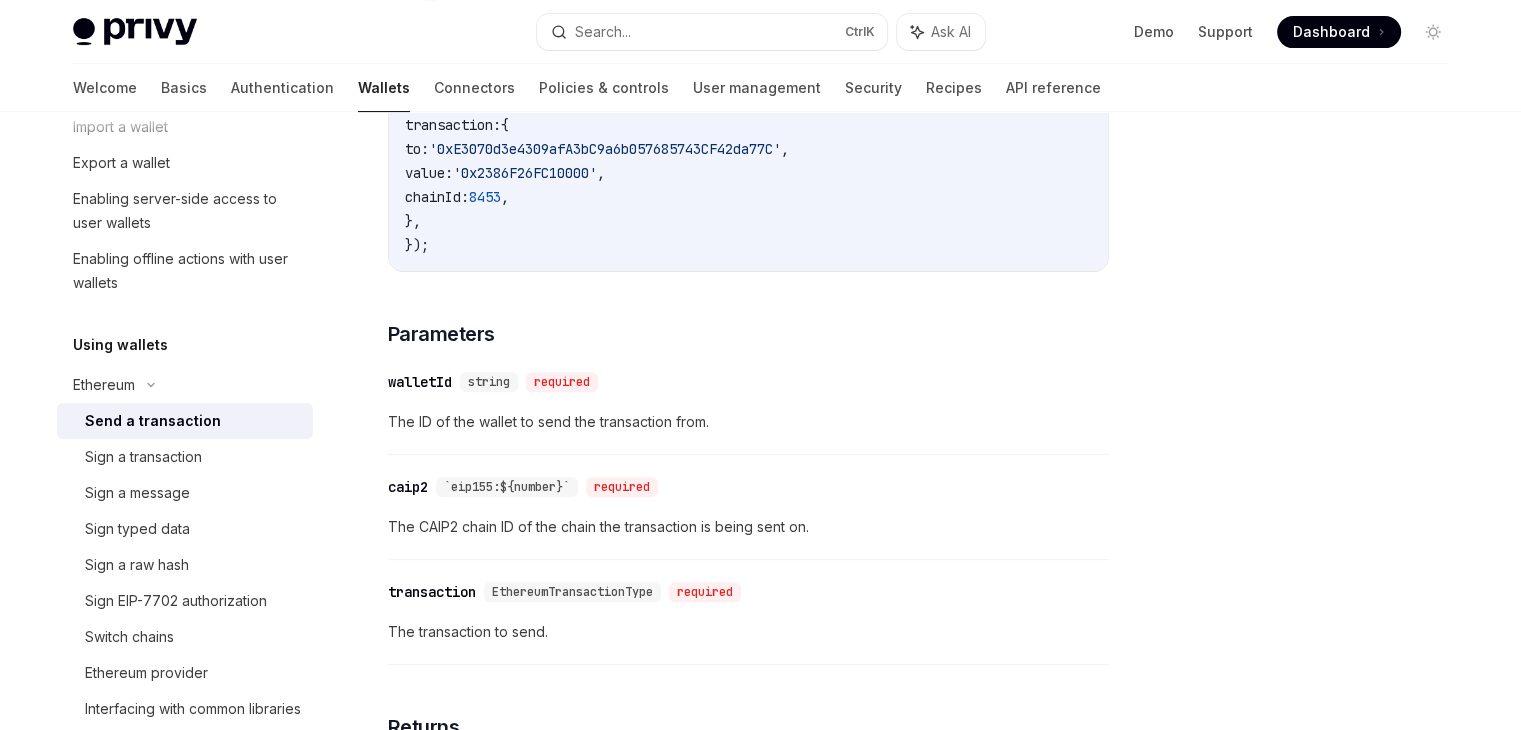 scroll, scrollTop: 632, scrollLeft: 0, axis: vertical 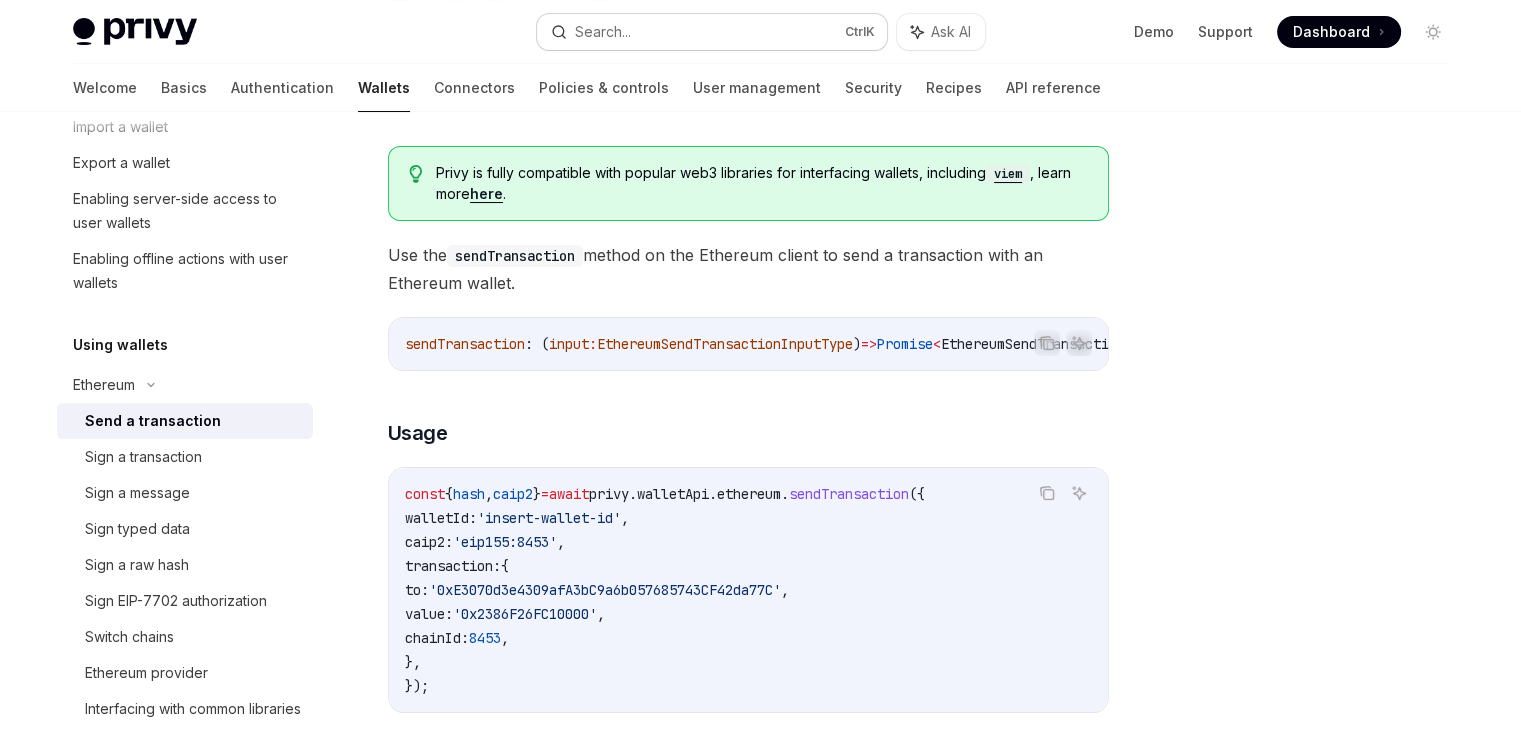 click on "Search..." at bounding box center [603, 32] 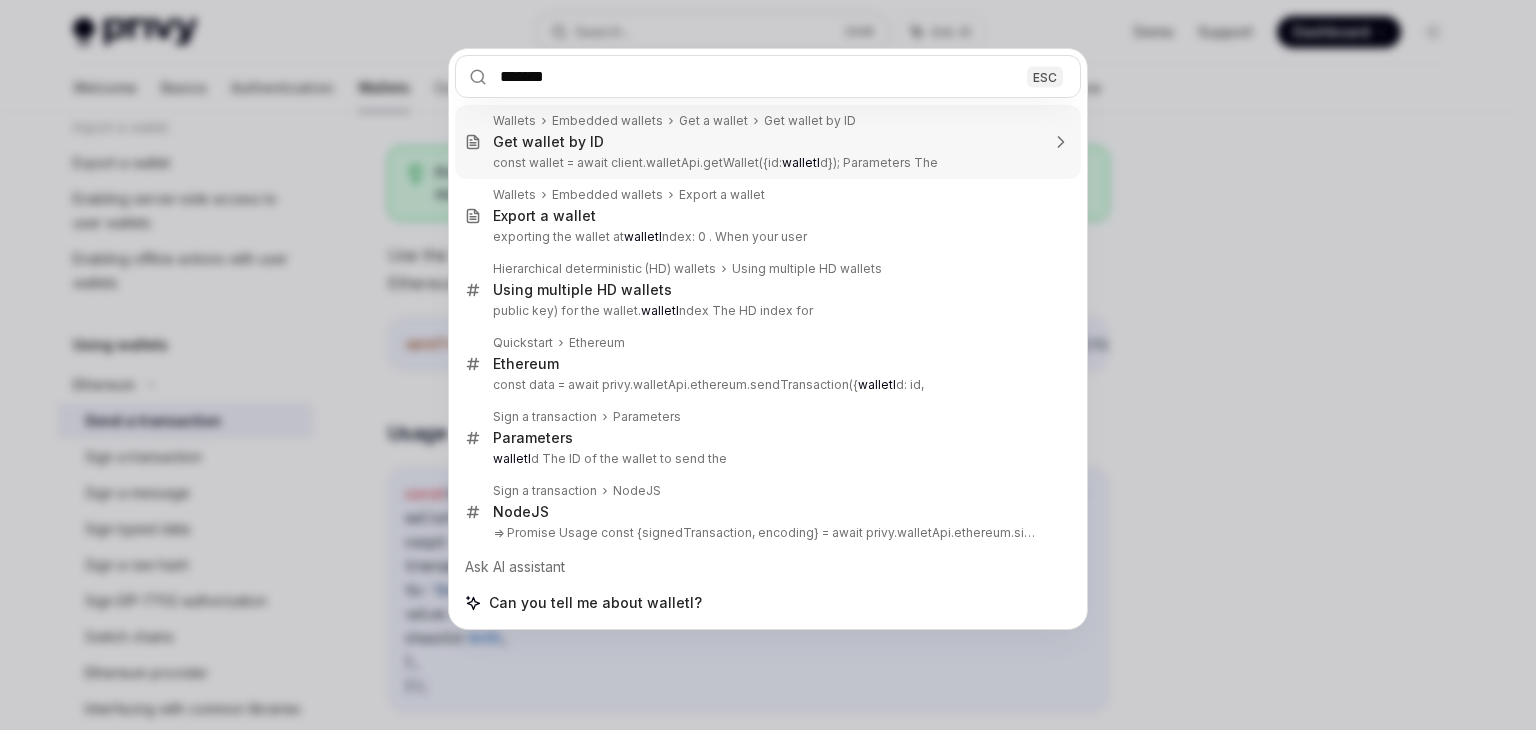 type on "********" 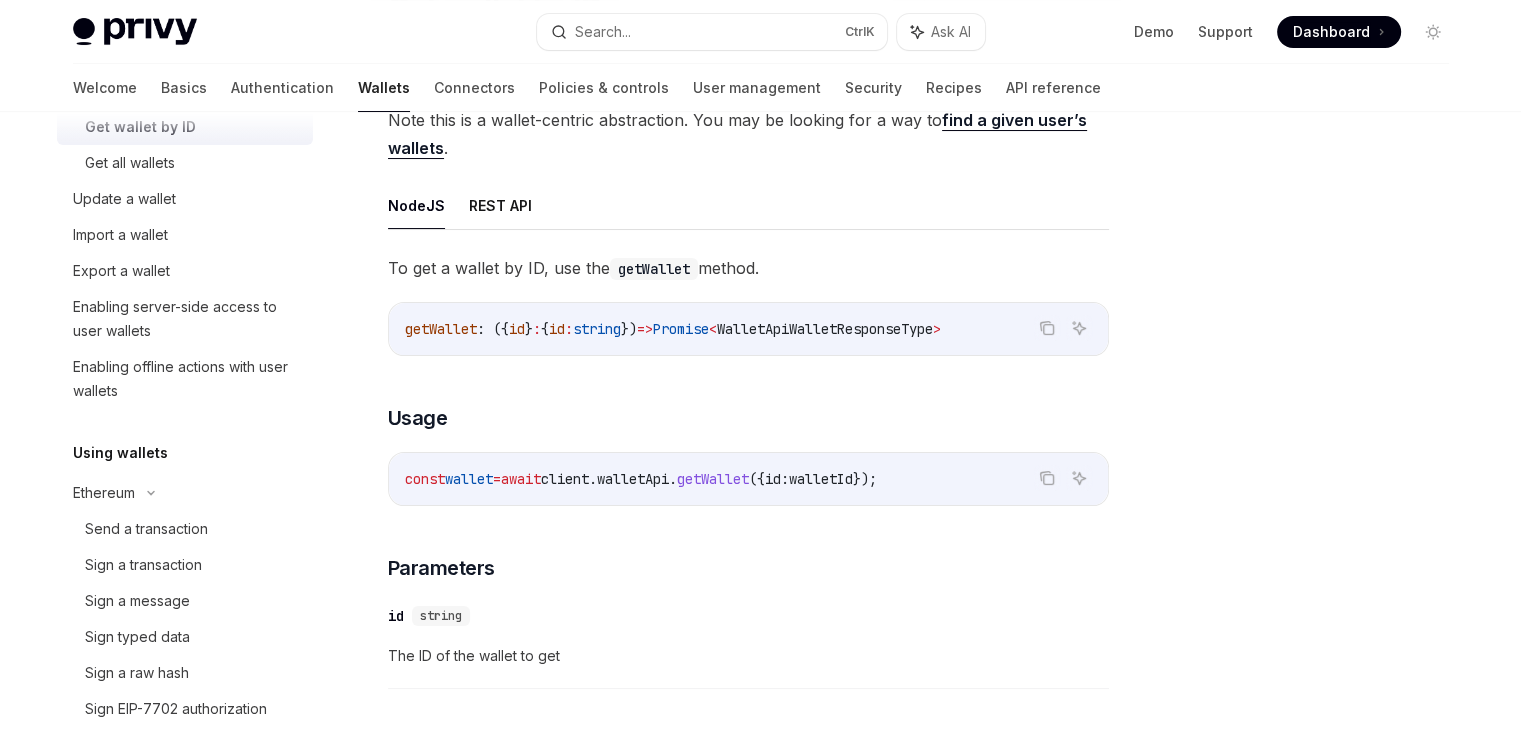 scroll, scrollTop: 112, scrollLeft: 0, axis: vertical 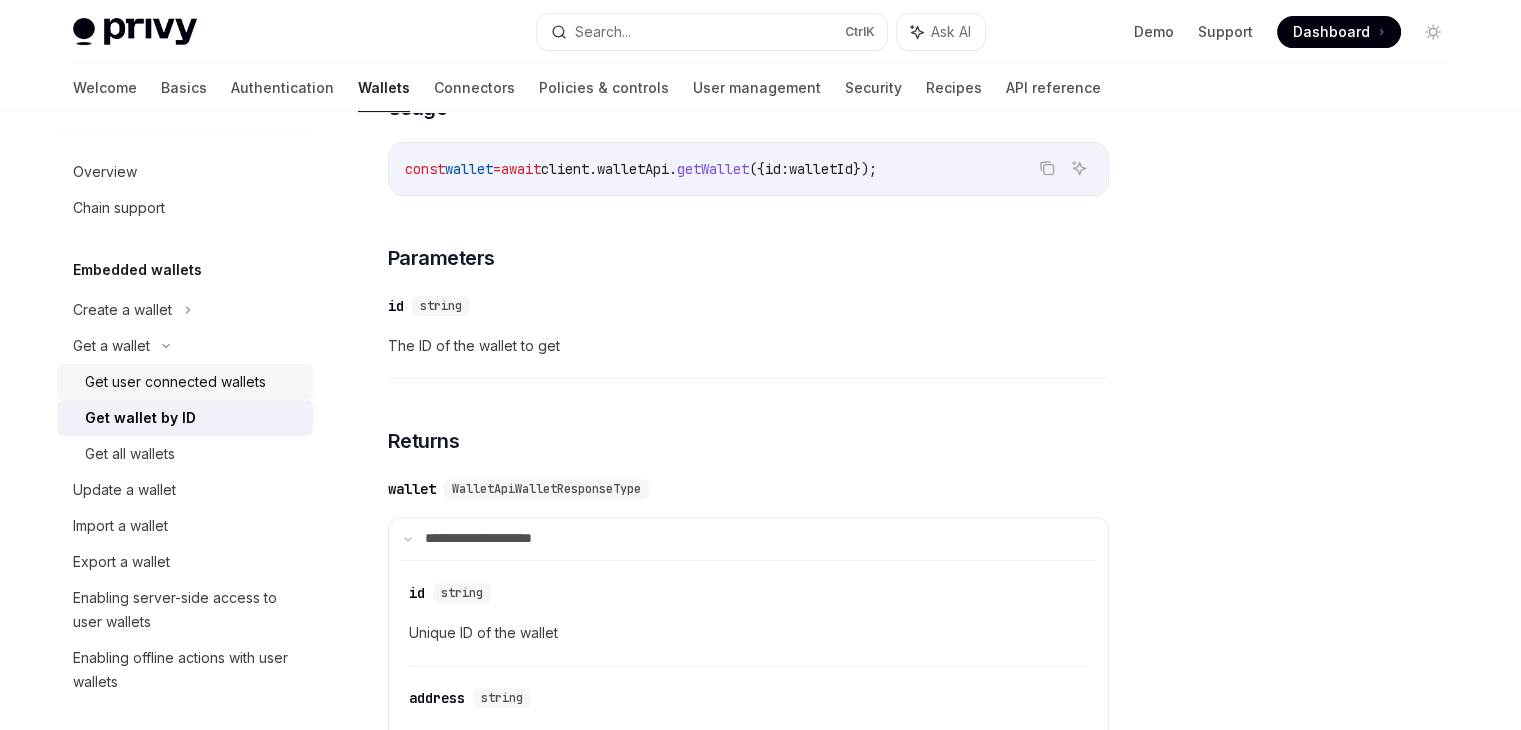 click on "Get user connected wallets" at bounding box center (175, 382) 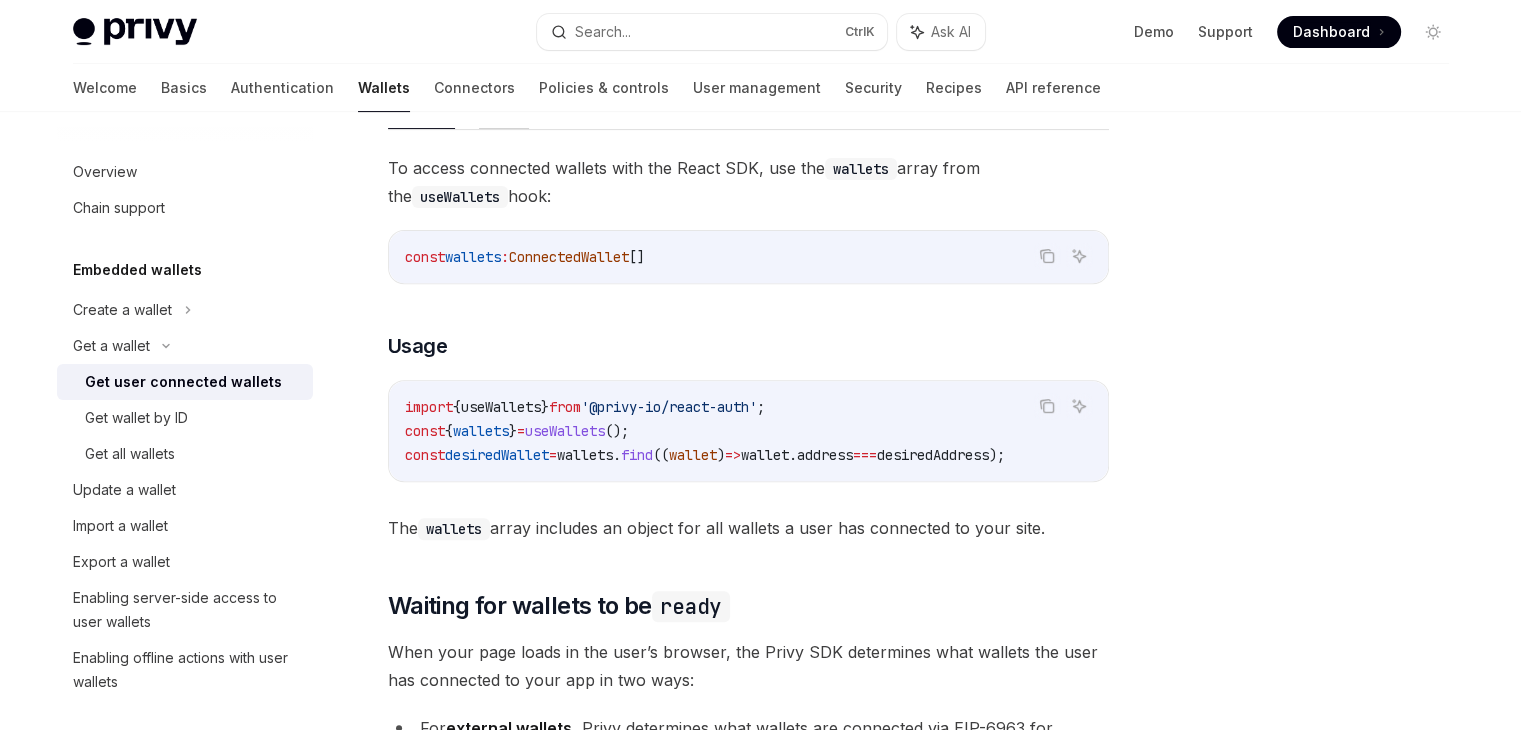 scroll, scrollTop: 635, scrollLeft: 0, axis: vertical 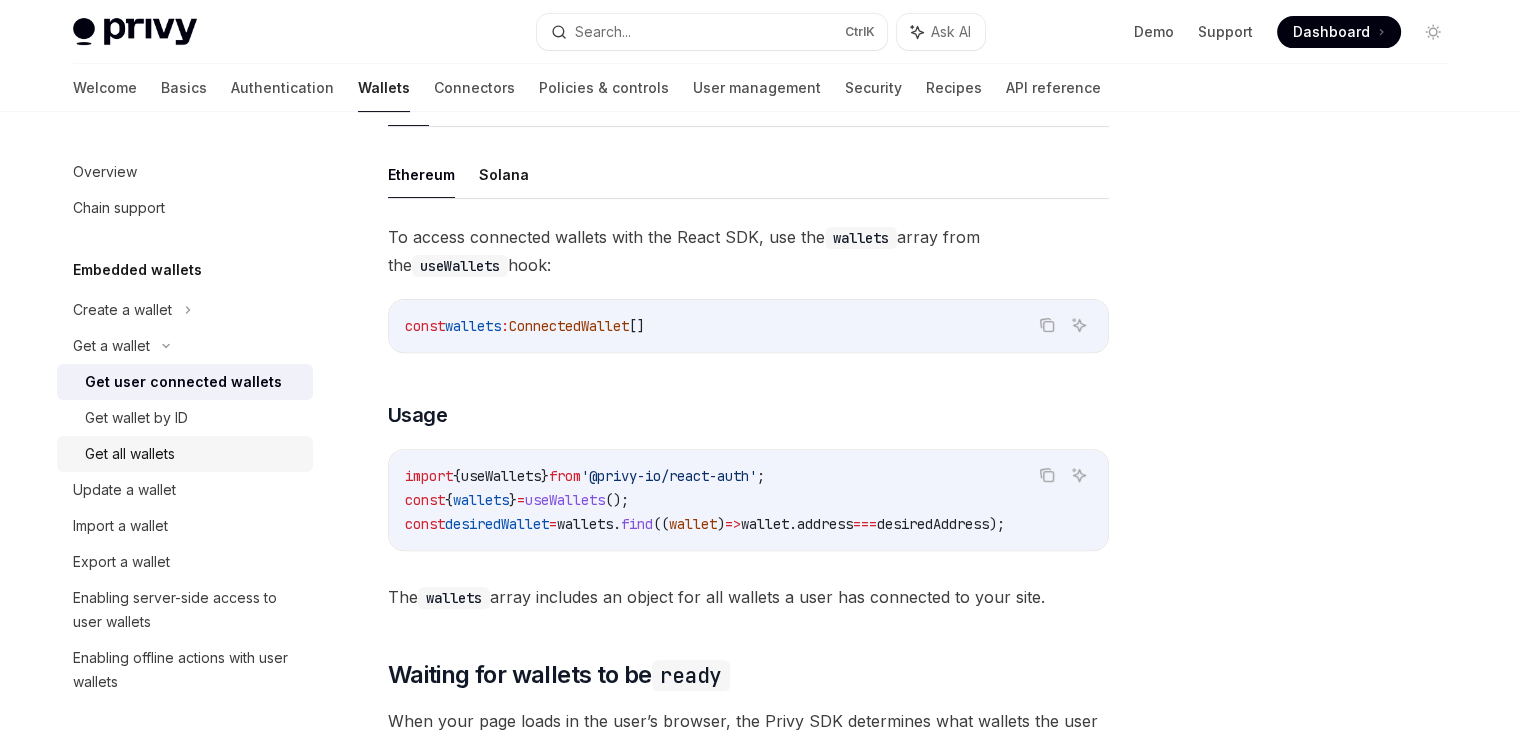 click on "Get all wallets" at bounding box center (193, 454) 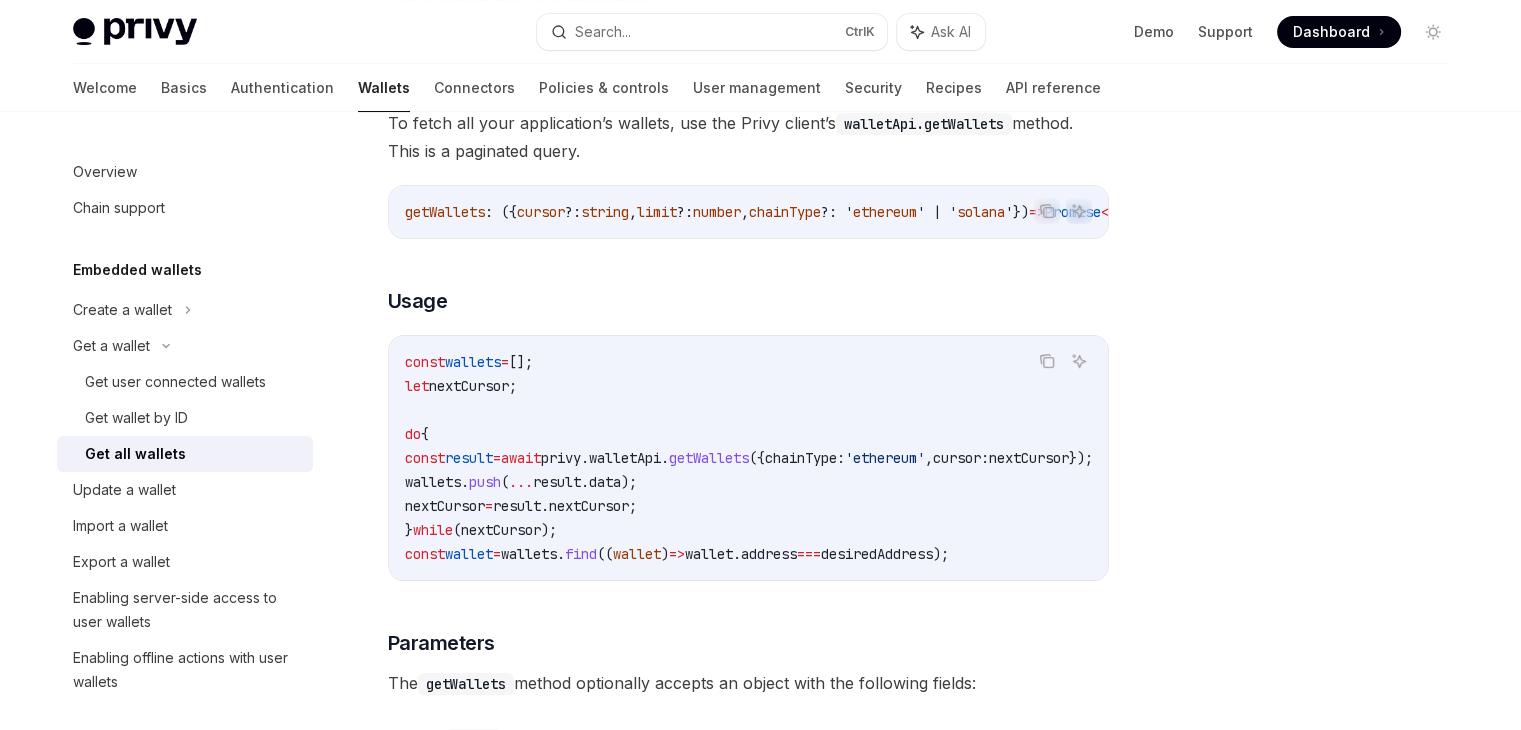 scroll, scrollTop: 264, scrollLeft: 0, axis: vertical 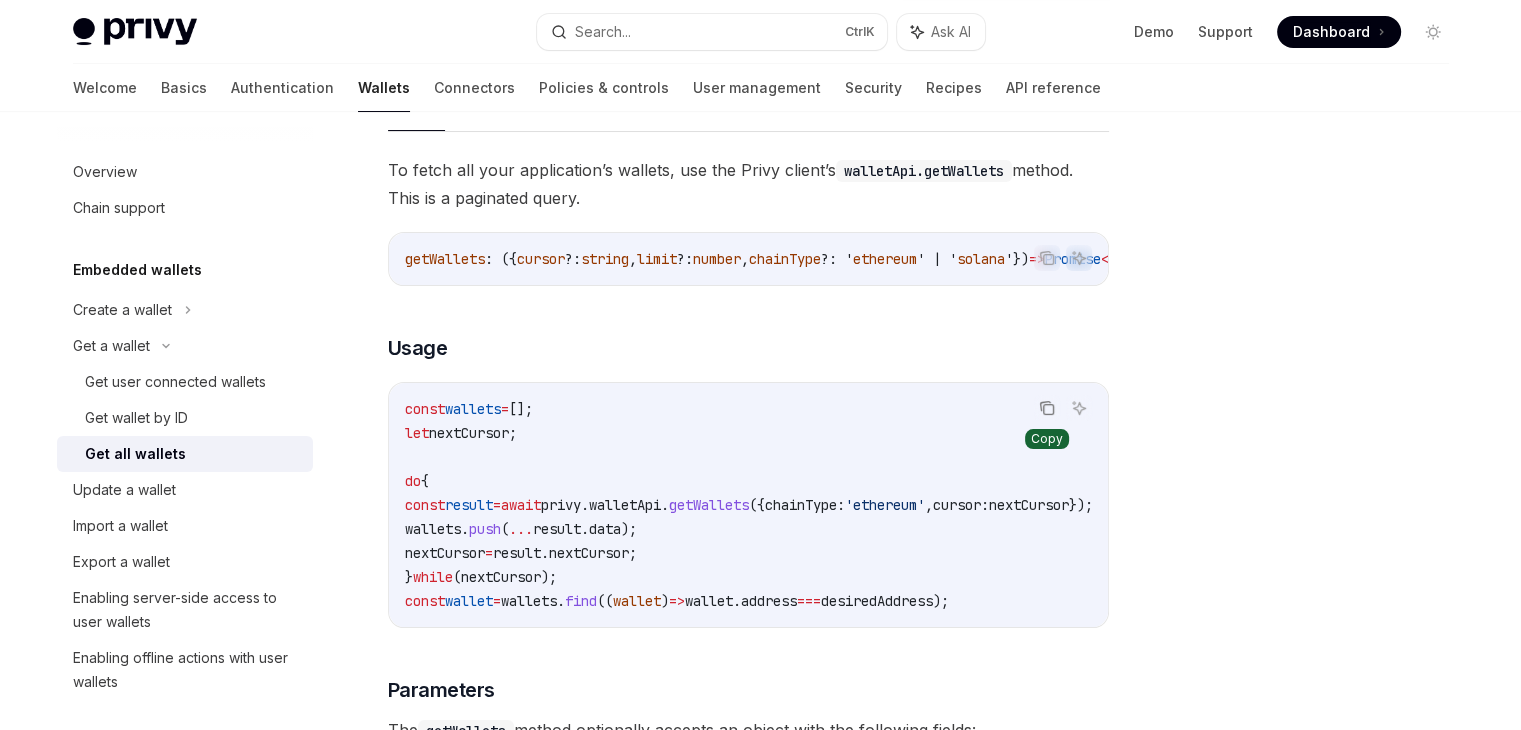 click at bounding box center [1047, 408] 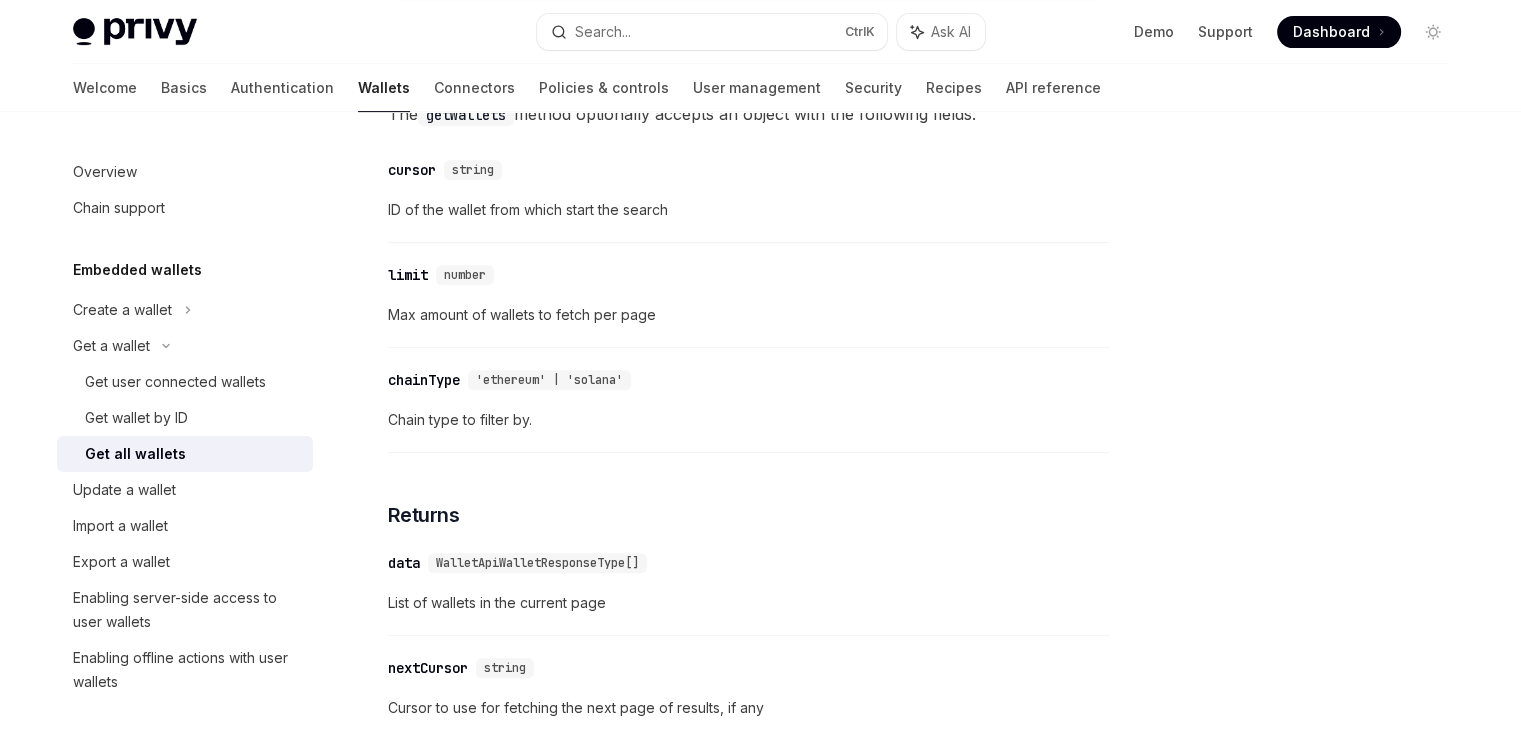 scroll, scrollTop: 834, scrollLeft: 0, axis: vertical 